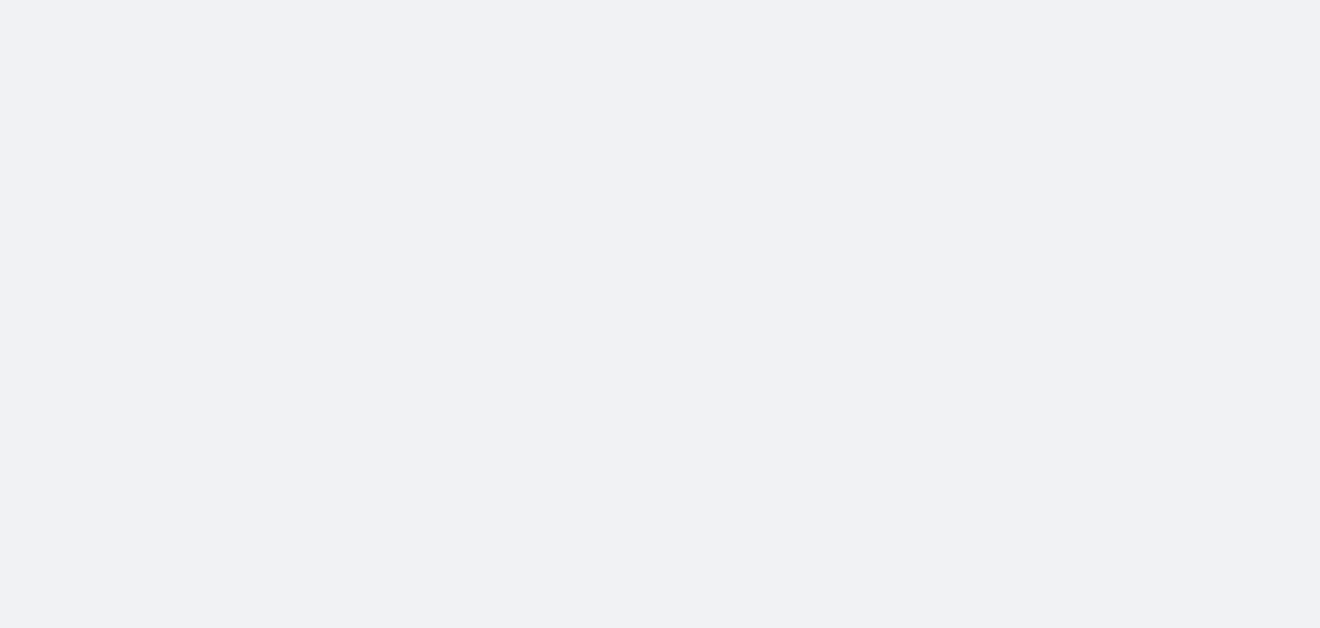 scroll, scrollTop: 0, scrollLeft: 0, axis: both 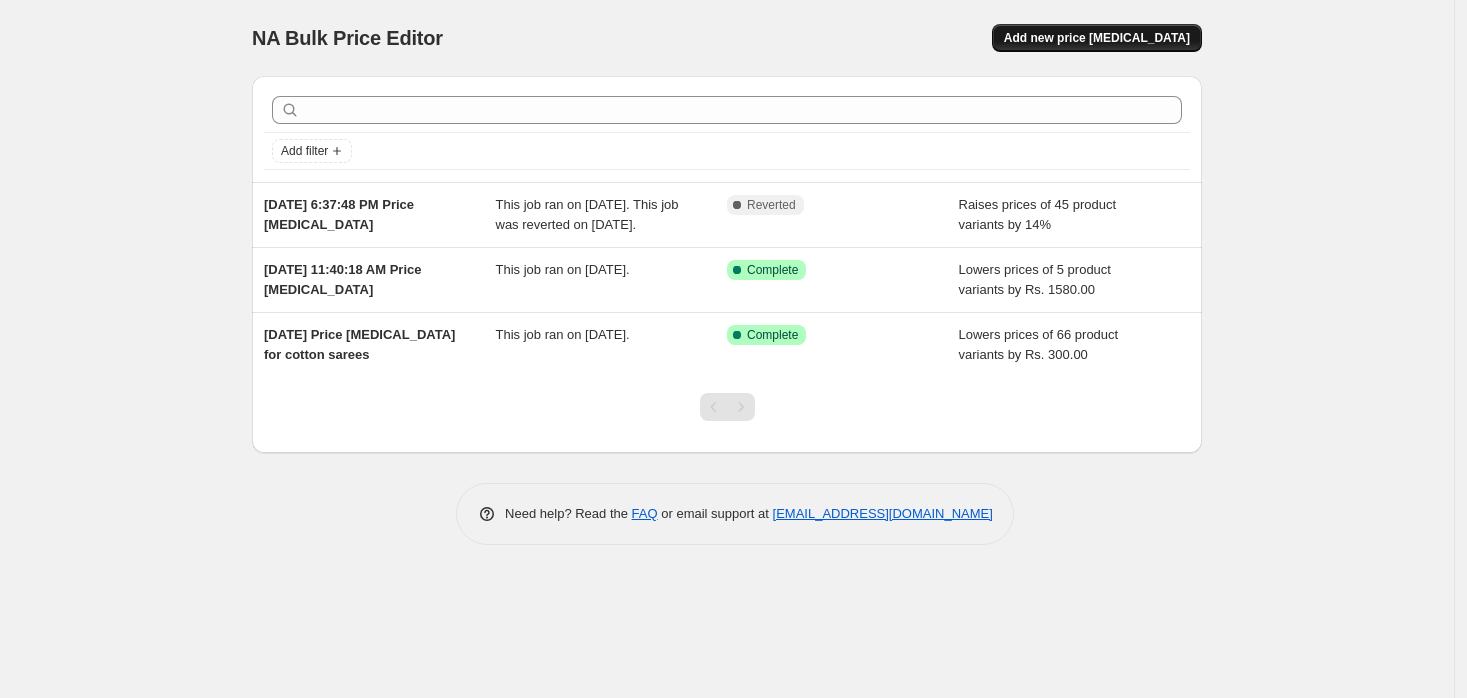 click on "Add new price [MEDICAL_DATA]" at bounding box center (1097, 38) 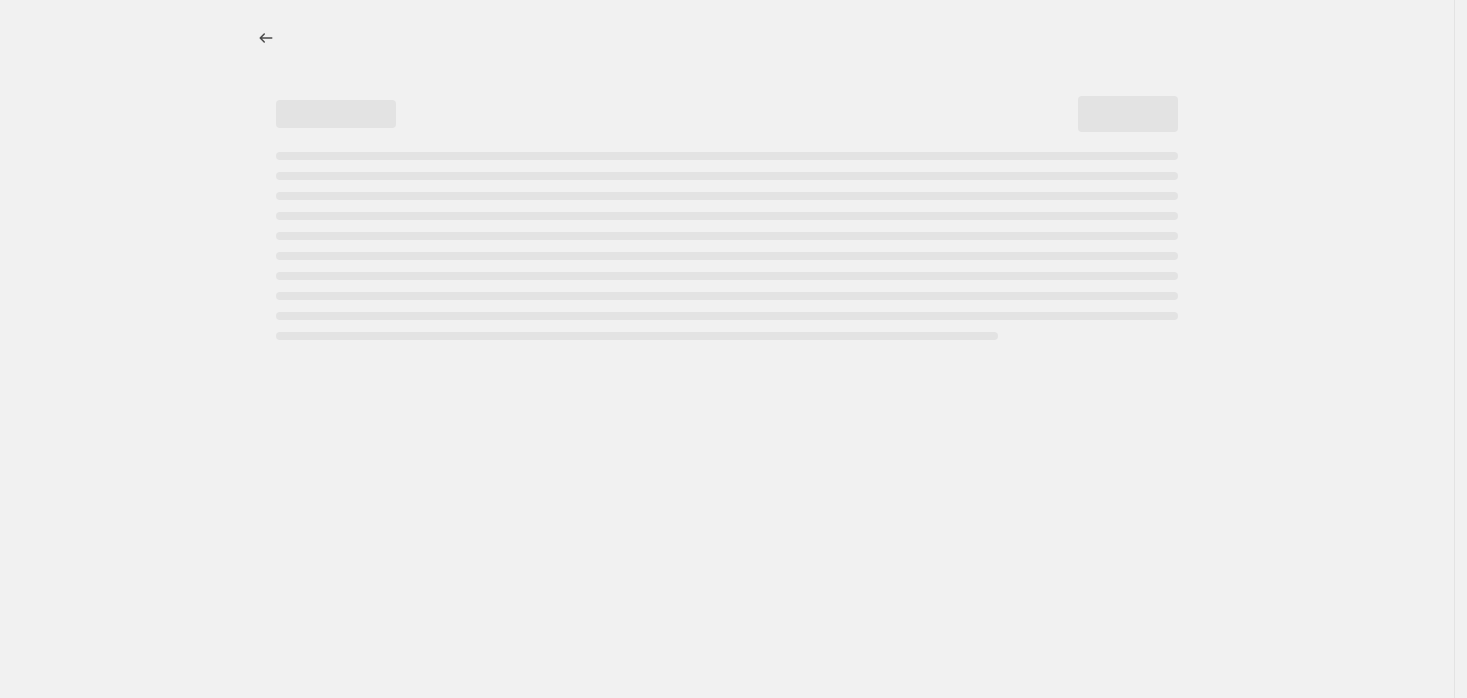 select on "percentage" 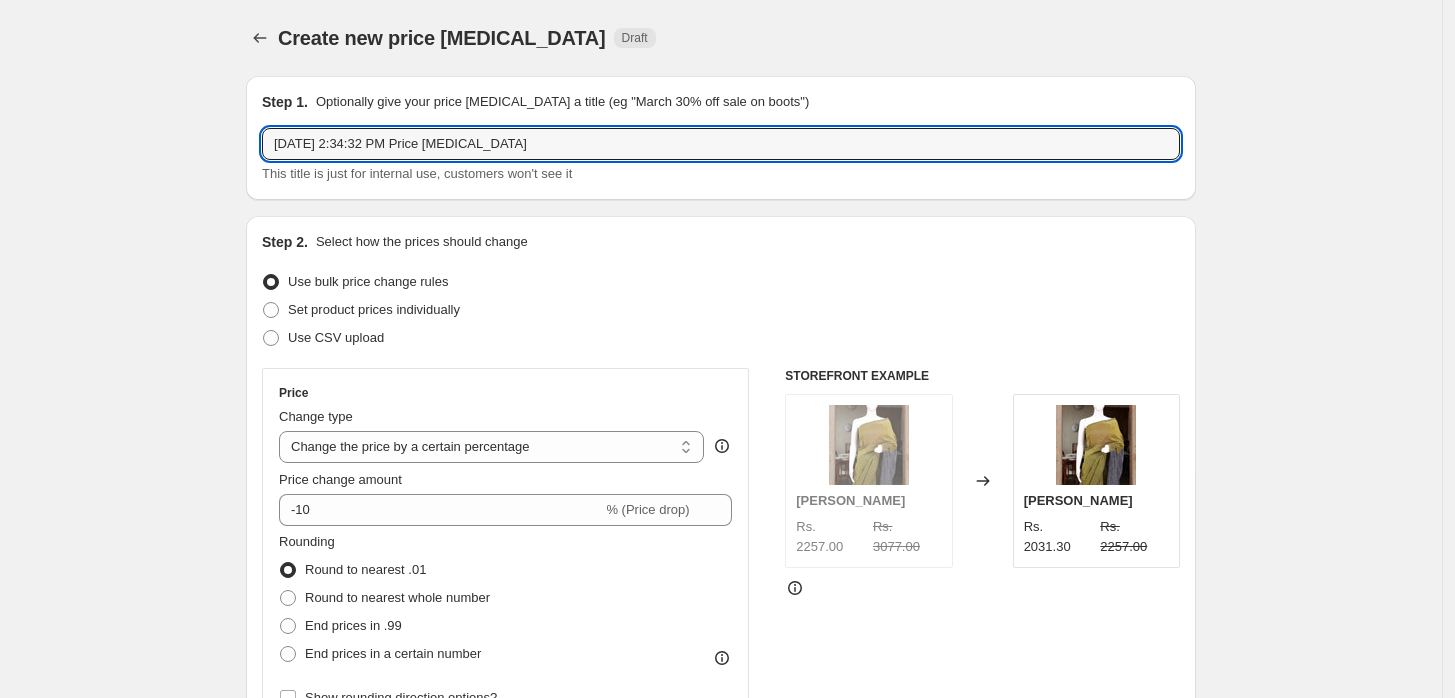 drag, startPoint x: 520, startPoint y: 146, endPoint x: 147, endPoint y: 126, distance: 373.5358 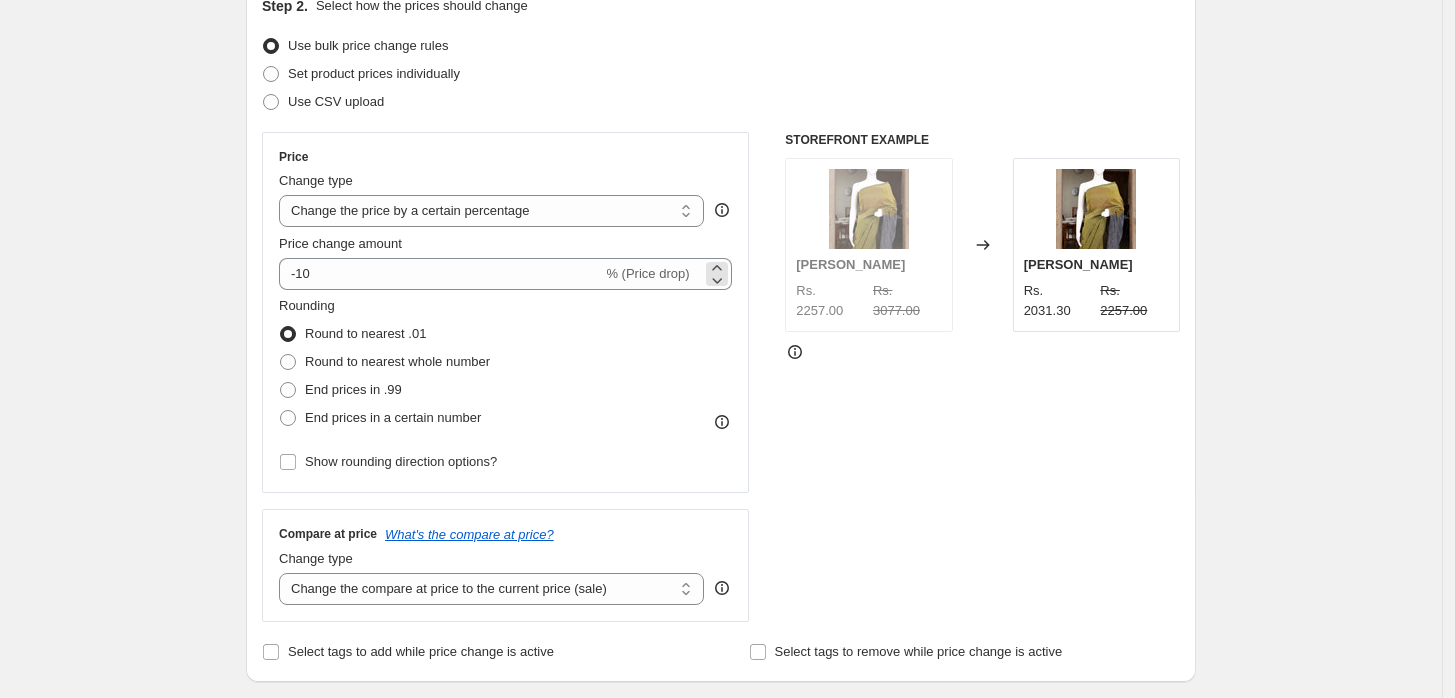 scroll, scrollTop: 288, scrollLeft: 0, axis: vertical 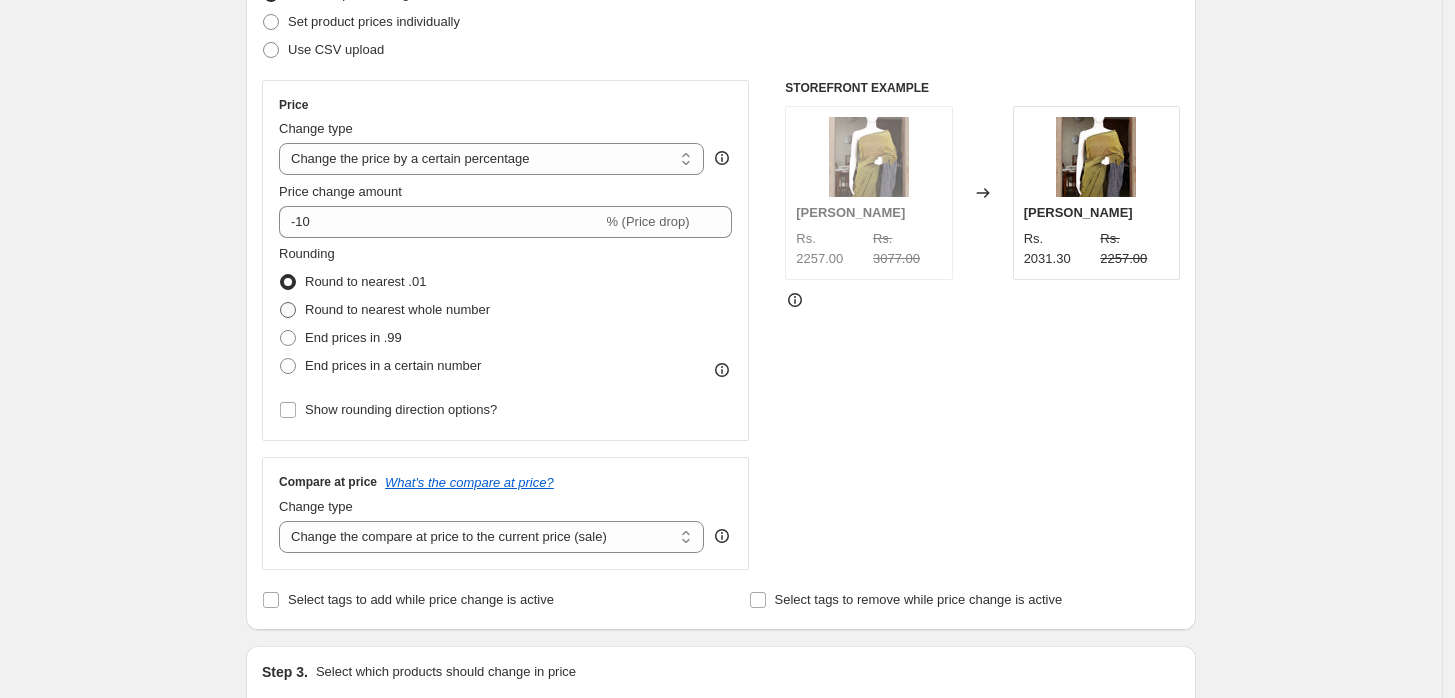 type on "reverting cotton saree prices after campaign end 1" 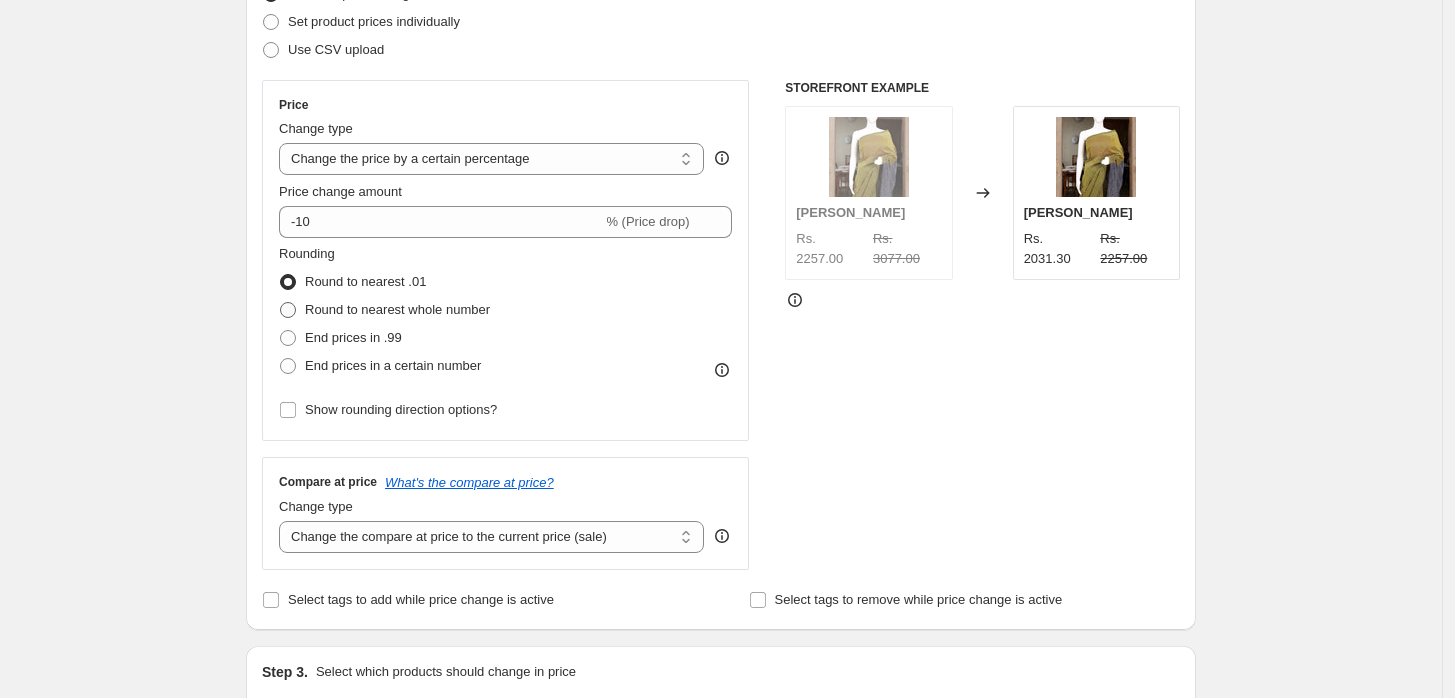 radio on "true" 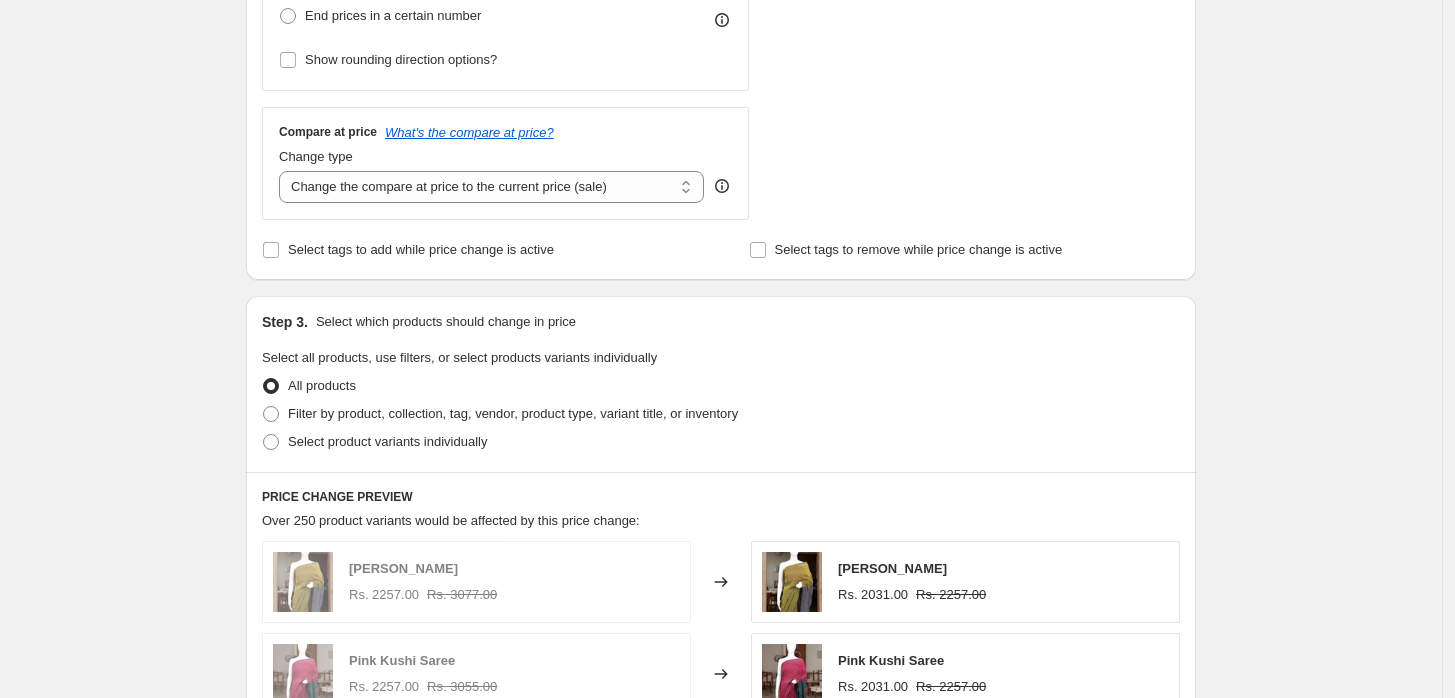 scroll, scrollTop: 640, scrollLeft: 0, axis: vertical 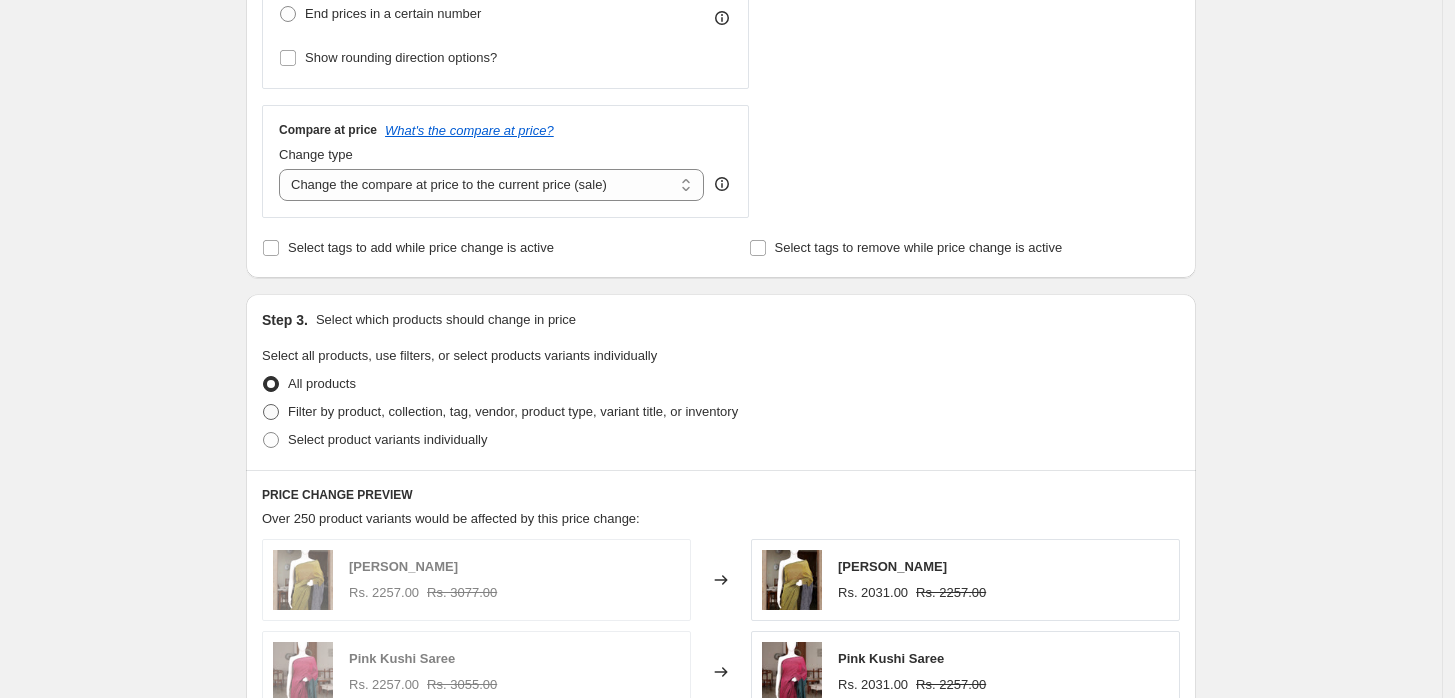 click at bounding box center (271, 412) 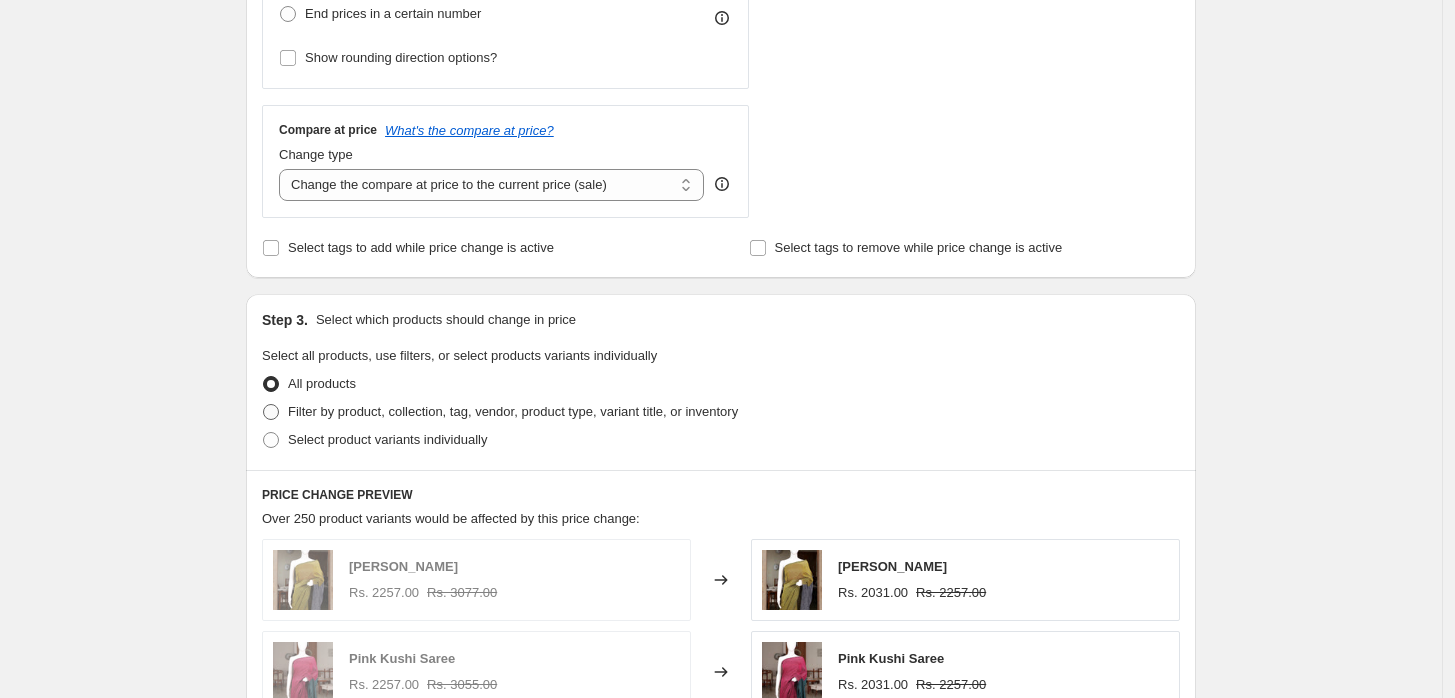 radio on "true" 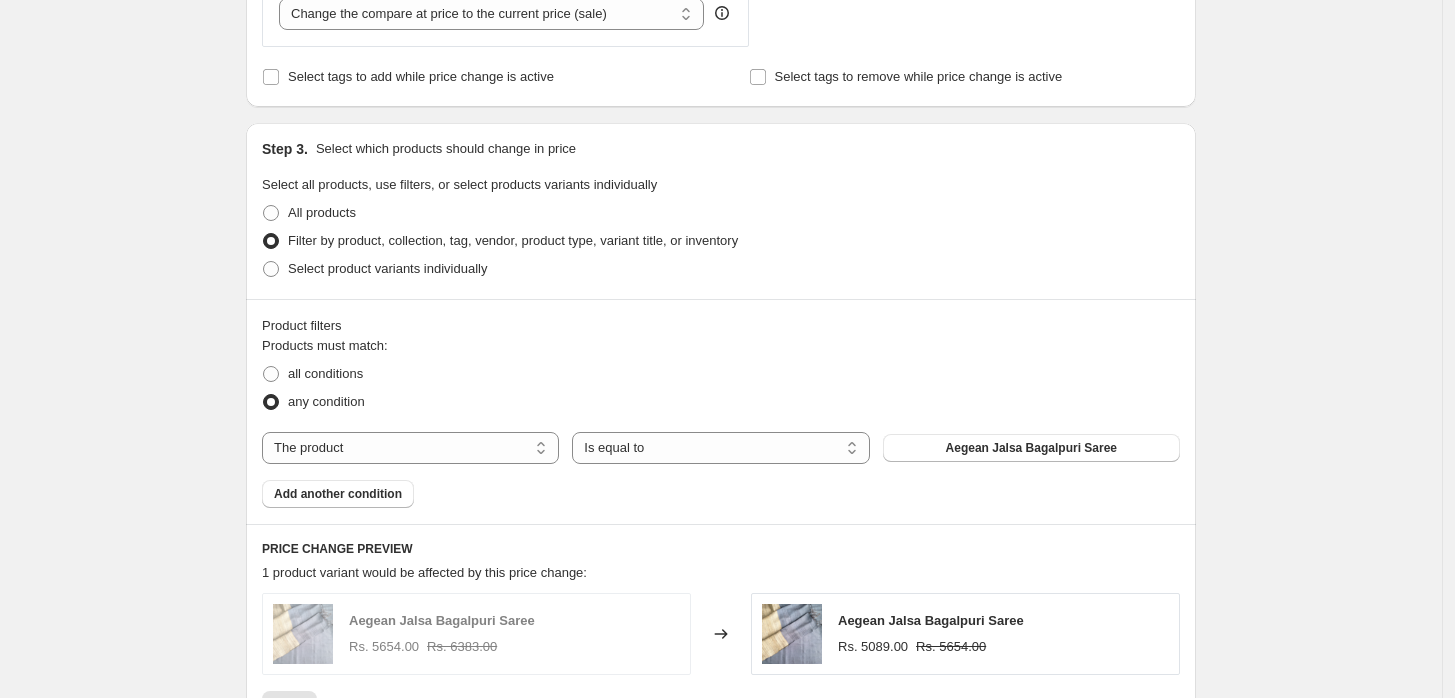scroll, scrollTop: 812, scrollLeft: 0, axis: vertical 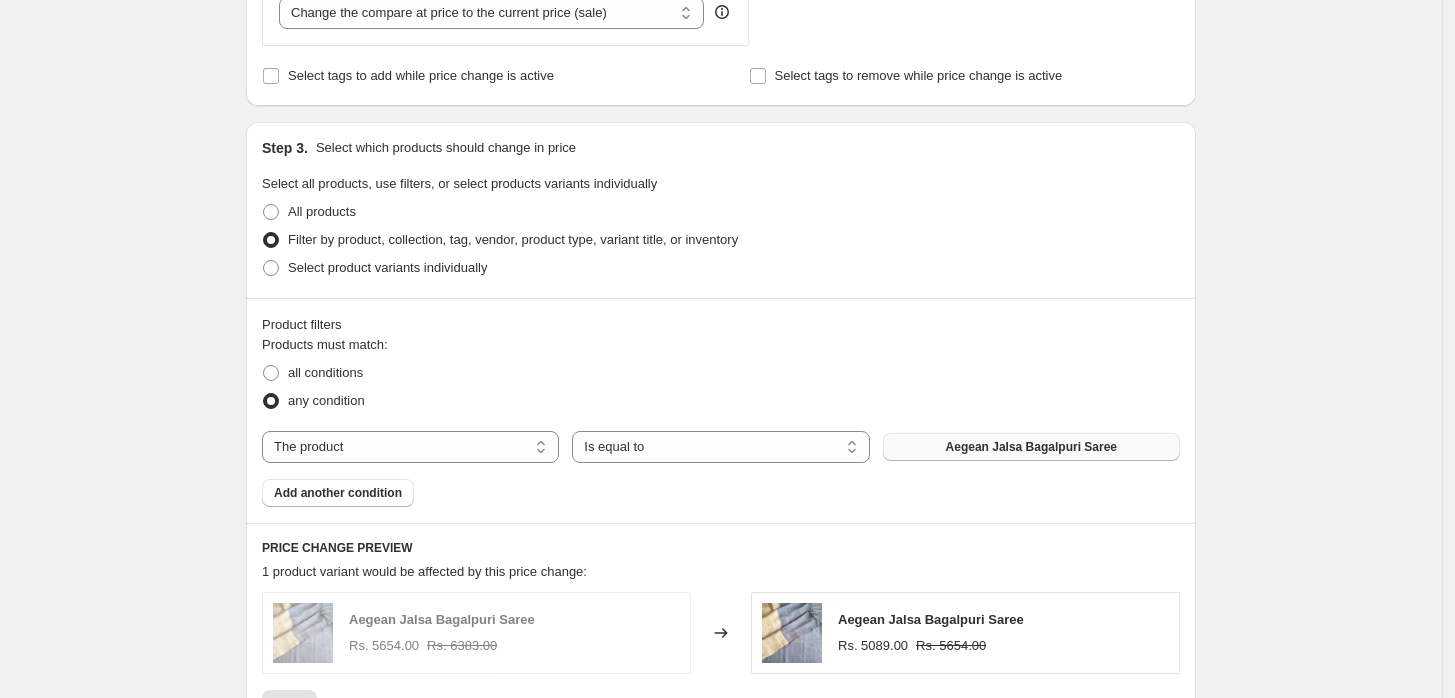 click on "Aegean Jalsa Bagalpuri Saree" at bounding box center (1031, 447) 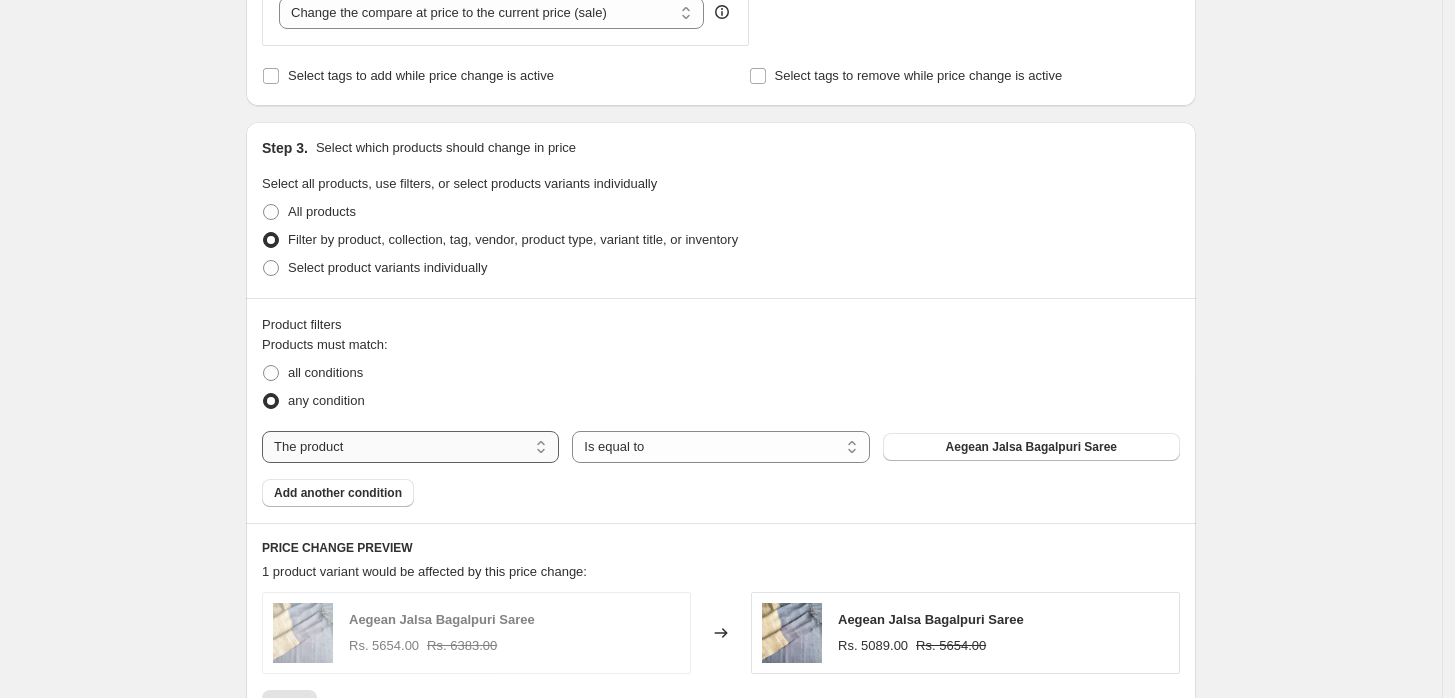 click on "The product The product's collection The product's tag The product's vendor The product's type The product's status The variant's title Inventory quantity" at bounding box center [410, 447] 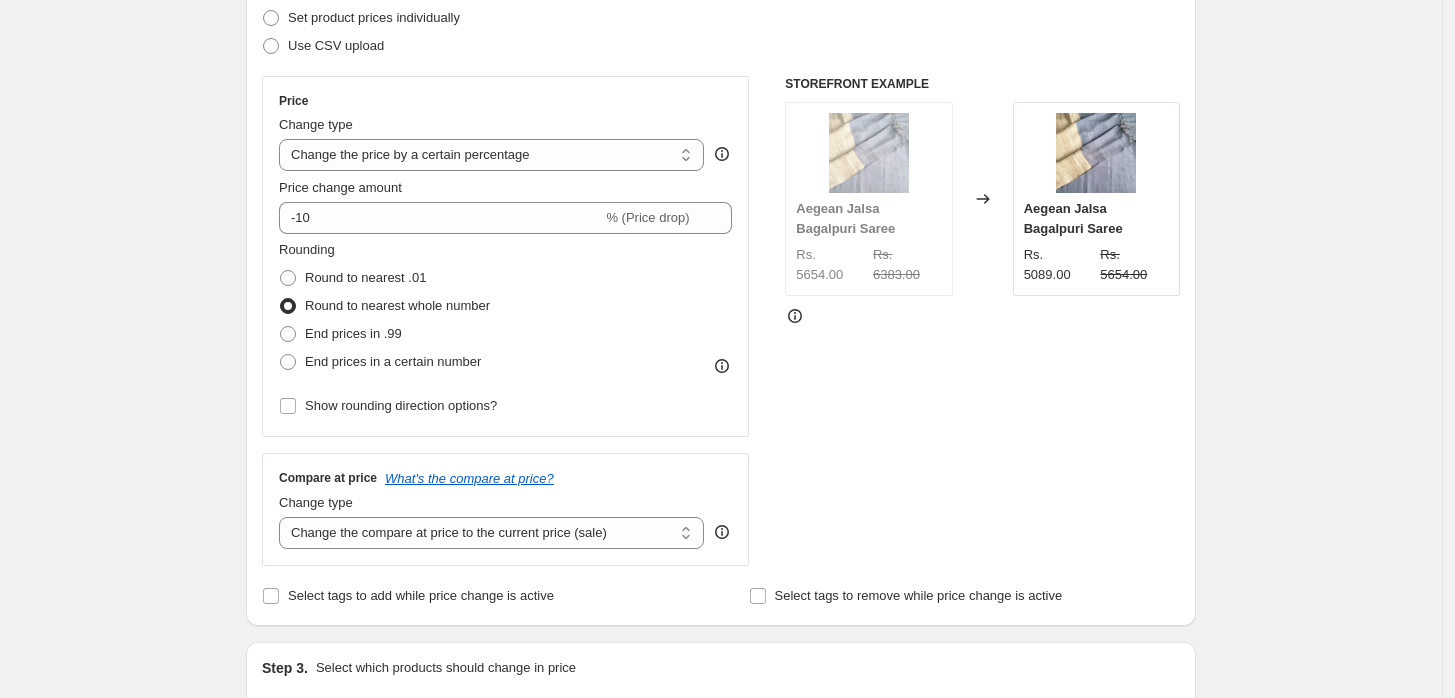 scroll, scrollTop: 291, scrollLeft: 0, axis: vertical 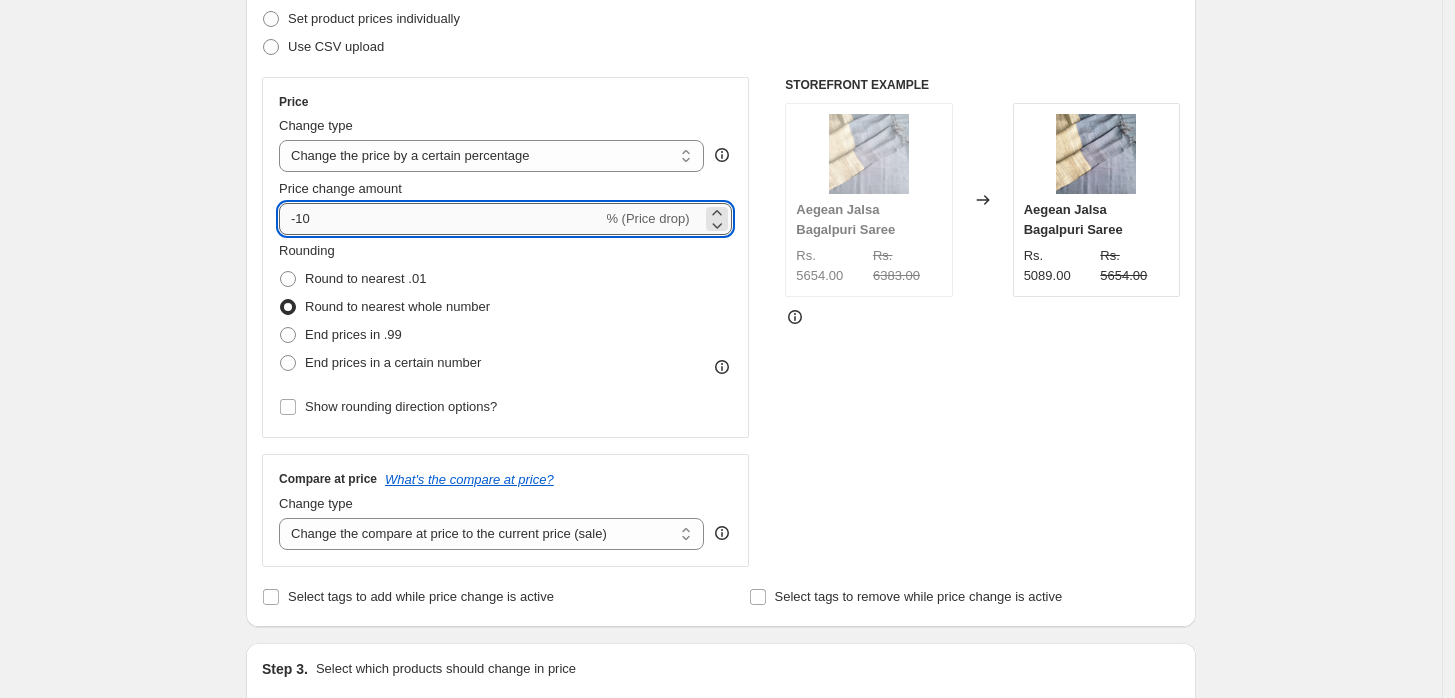 click on "-10" at bounding box center (440, 219) 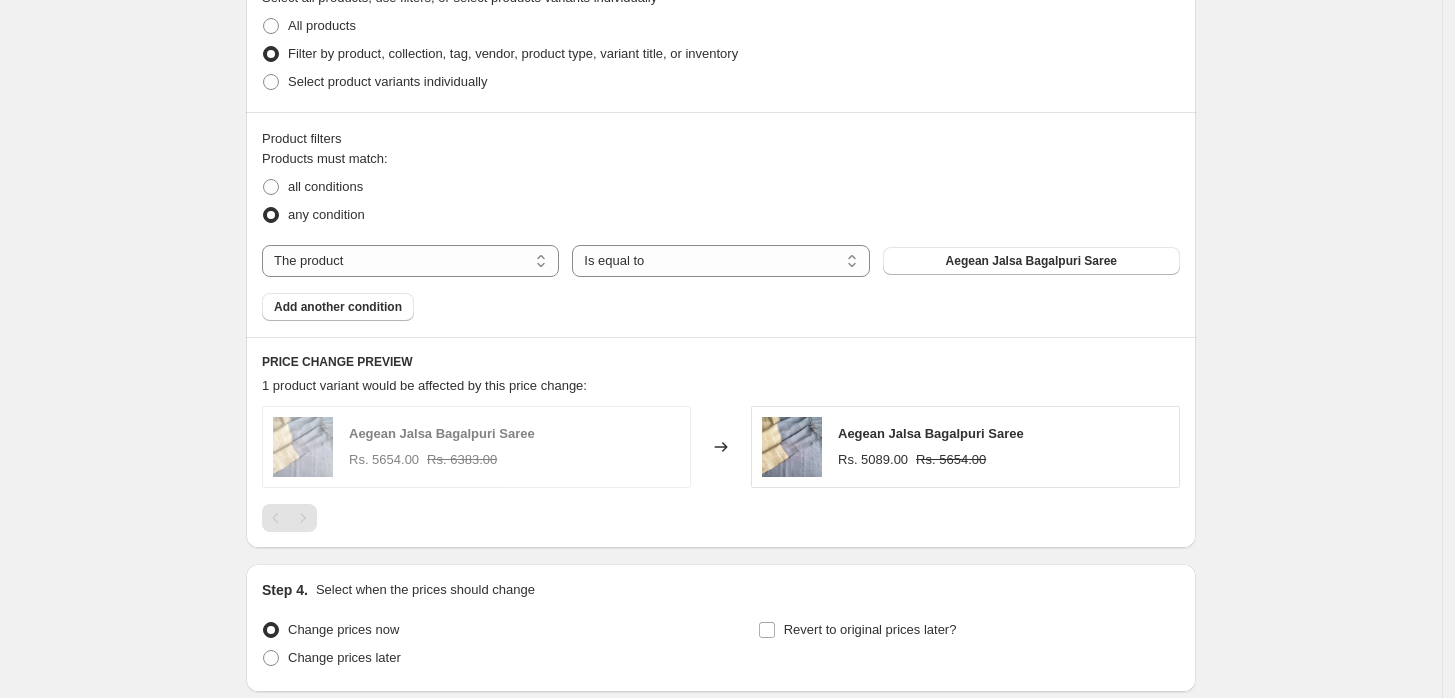scroll, scrollTop: 999, scrollLeft: 0, axis: vertical 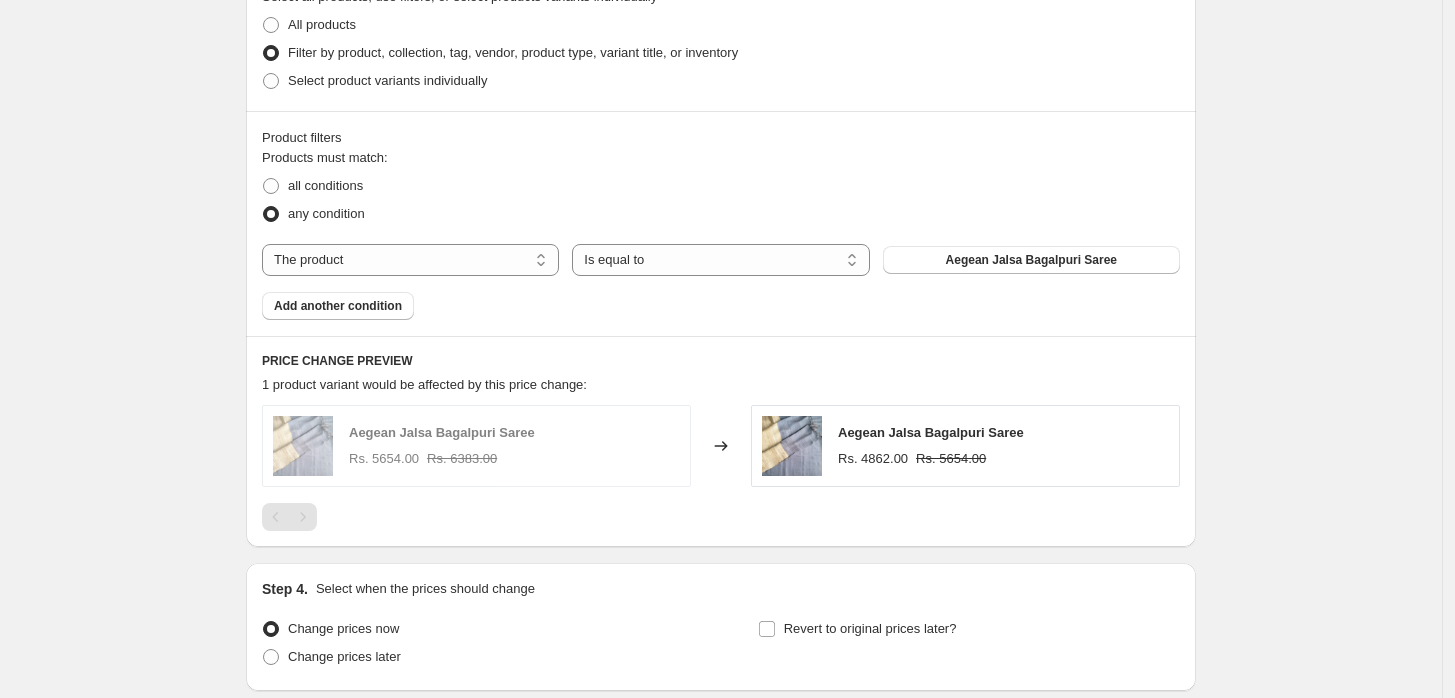 click on "Product filters Products must match: all conditions any condition The product The product's collection The product's tag The product's vendor The product's type The product's status The variant's title Inventory quantity The product Is equal to Is not equal to Is equal to Aegean Jalsa Bagalpuri Saree Add another condition" at bounding box center [721, 223] 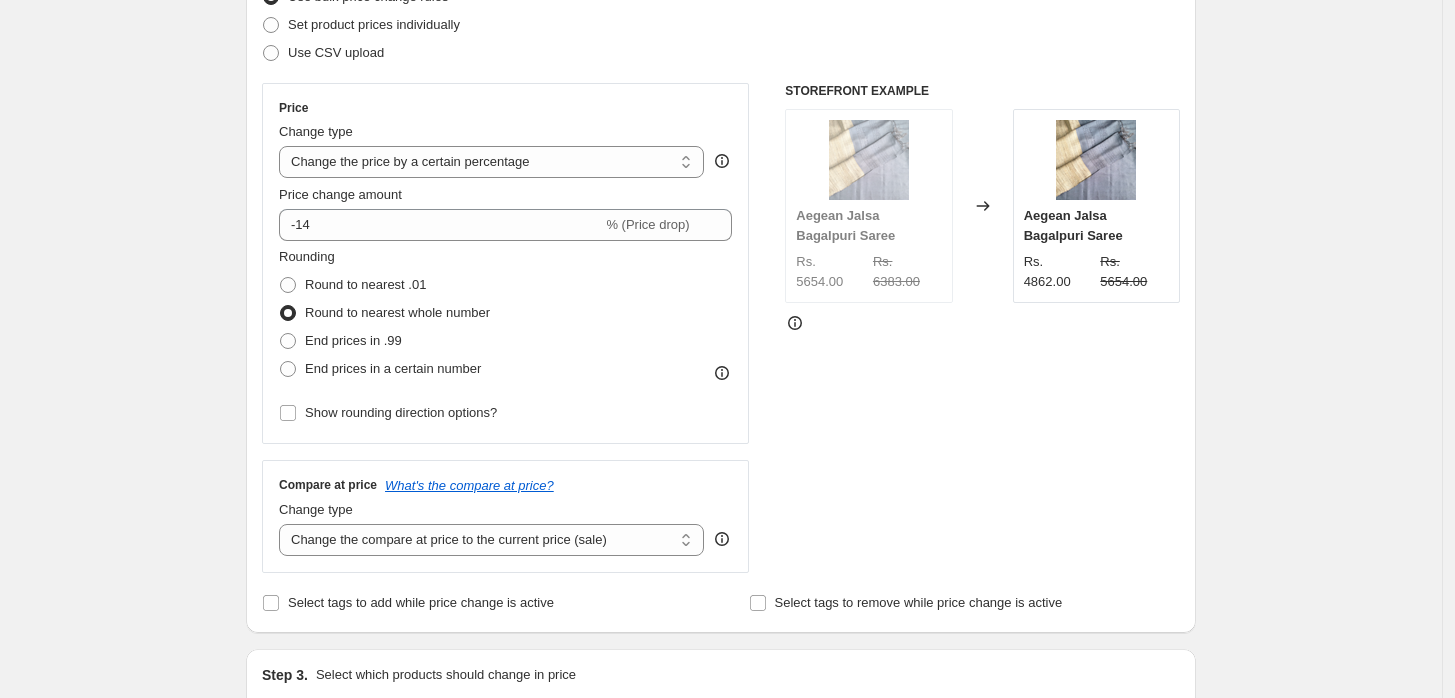 scroll, scrollTop: 278, scrollLeft: 0, axis: vertical 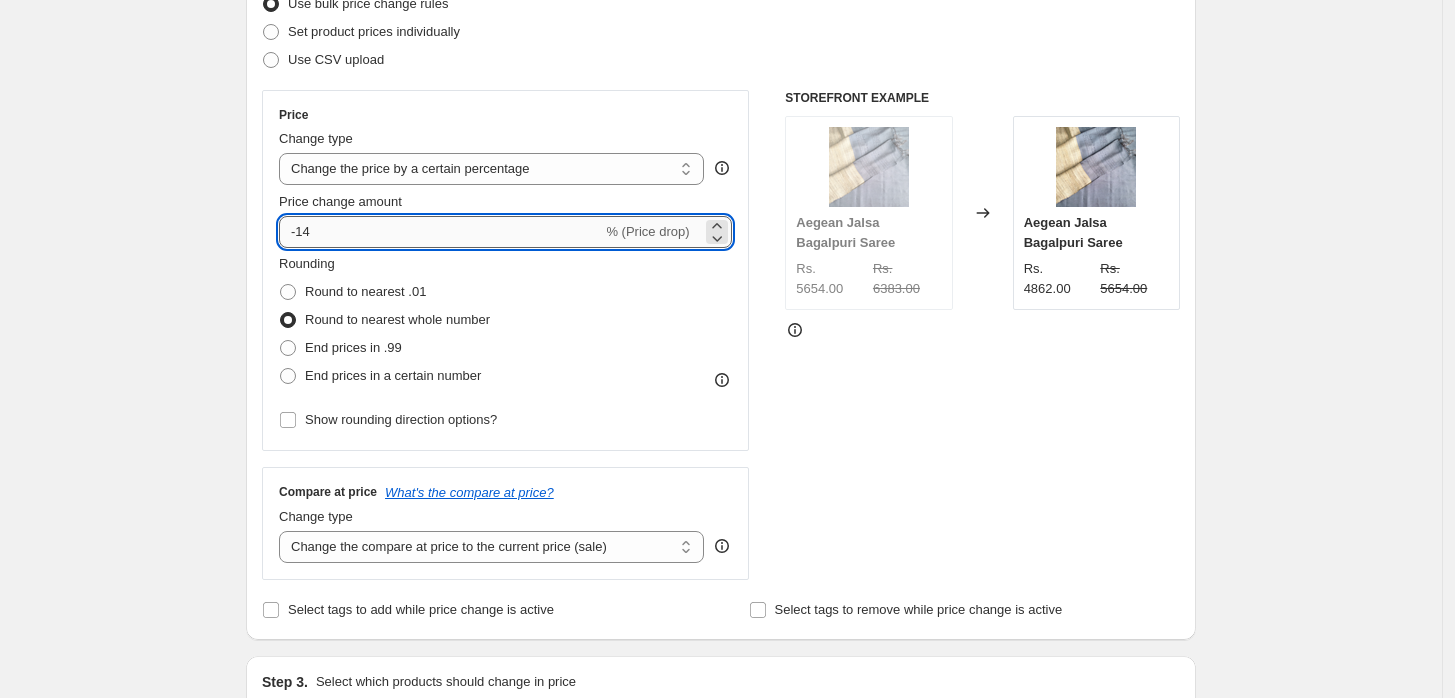 click on "-14" at bounding box center [440, 232] 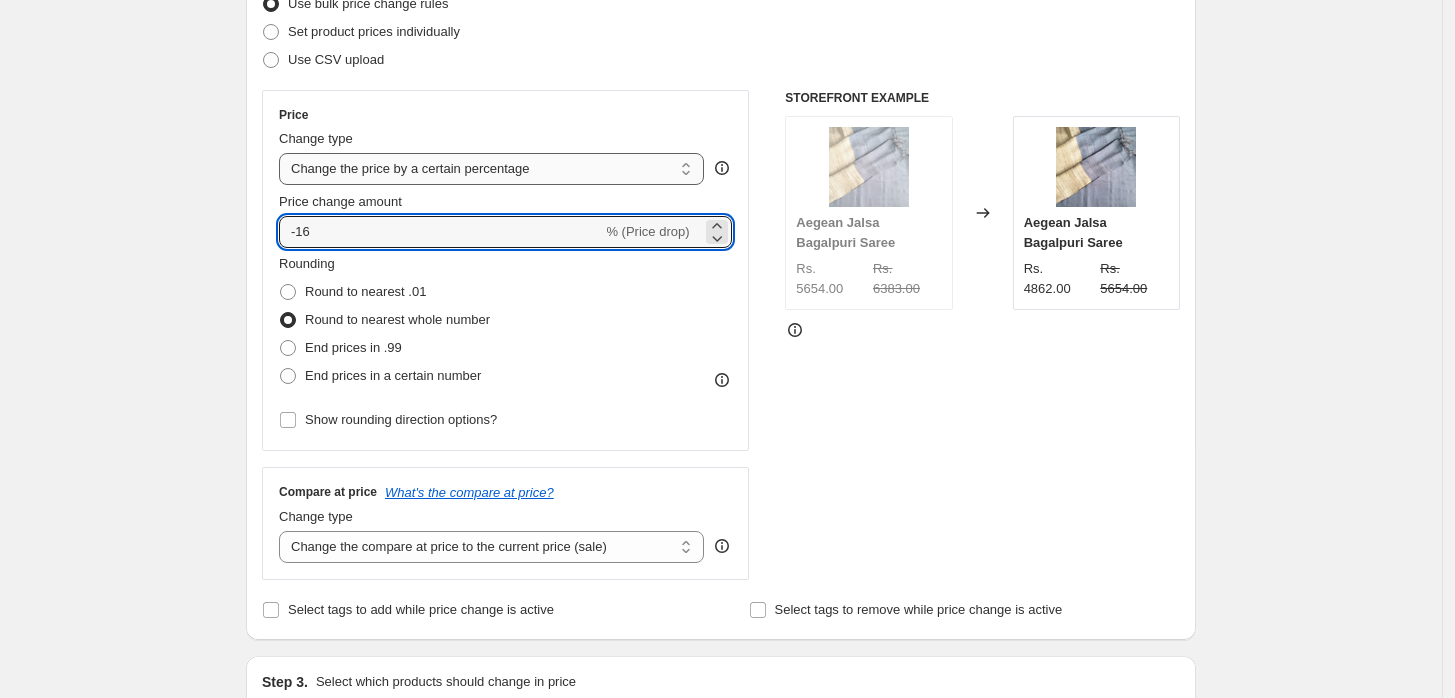 type on "-16" 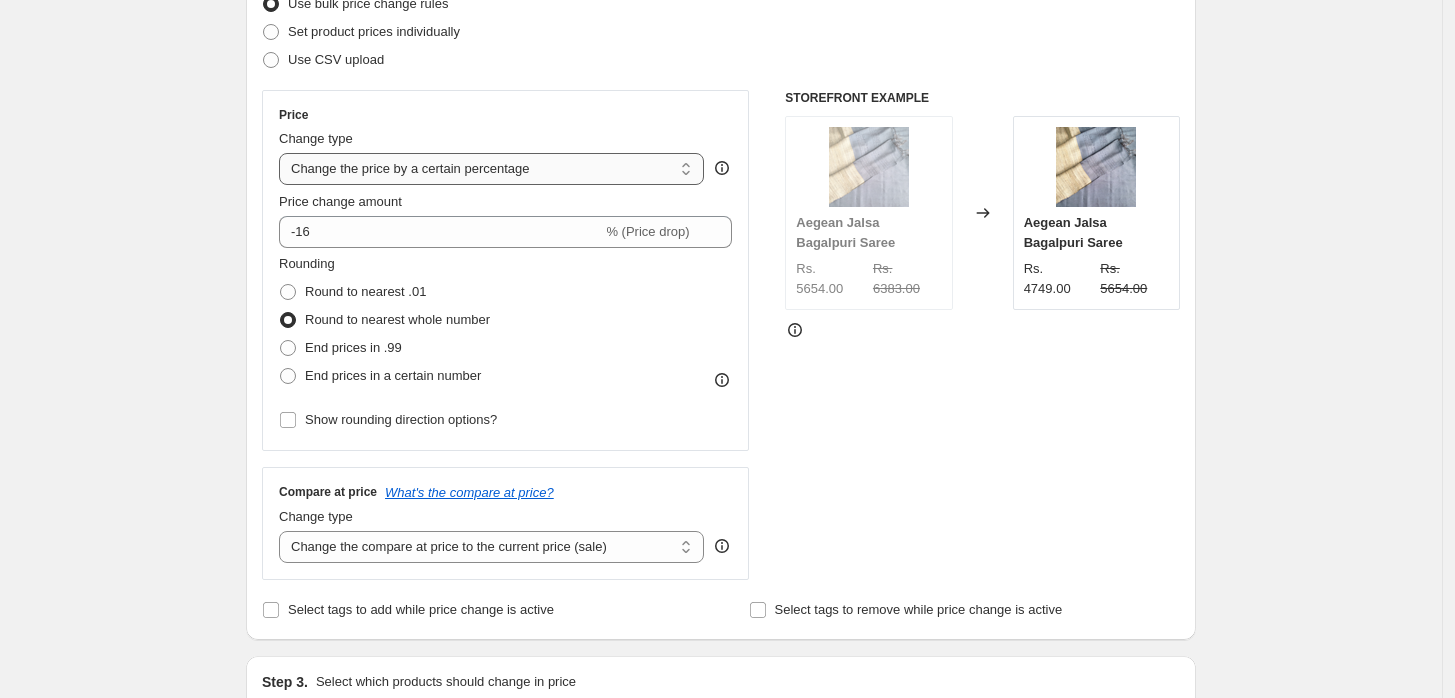 click on "Change the price to a certain amount Change the price by a certain amount Change the price by a certain percentage Change the price to the current compare at price (price before sale) Change the price by a certain amount relative to the compare at price Change the price by a certain percentage relative to the compare at price Don't change the price Change the price by a certain percentage relative to the cost per item Change price to certain cost margin" at bounding box center [491, 169] 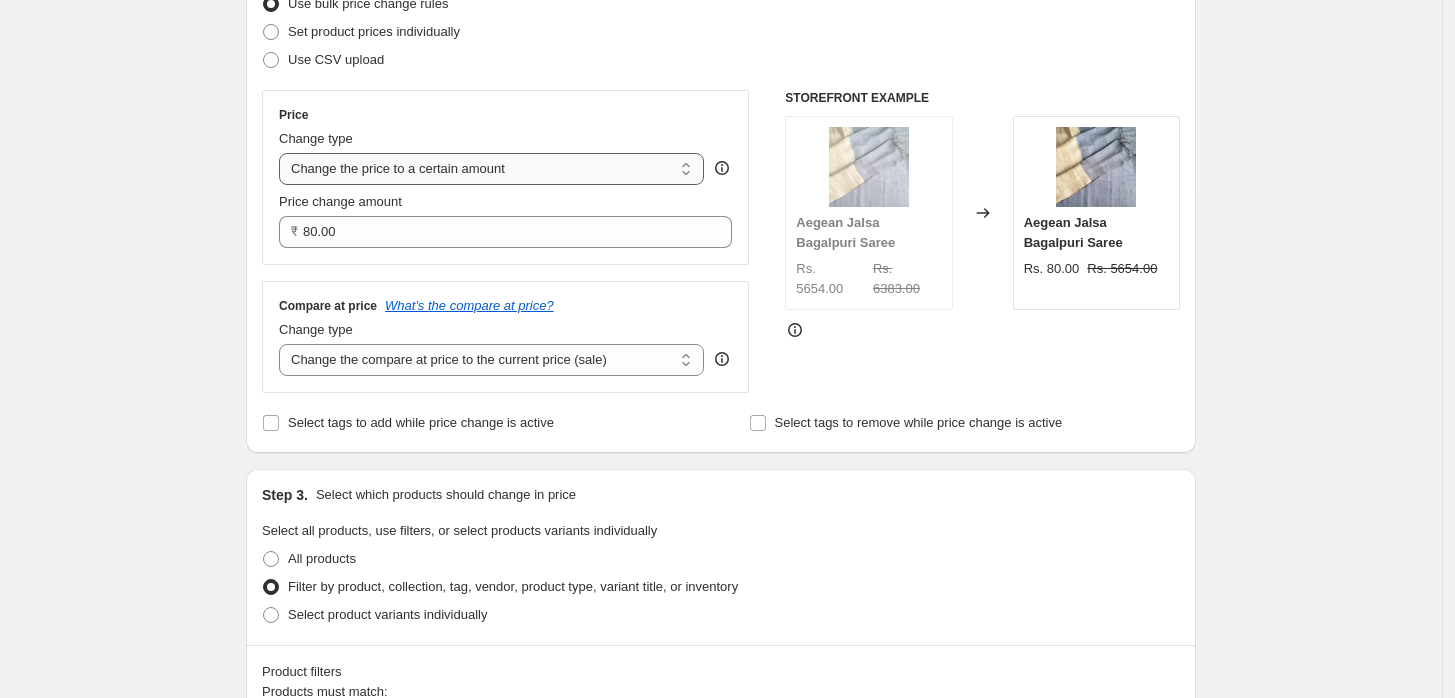 click on "Change the price to a certain amount Change the price by a certain amount Change the price by a certain percentage Change the price to the current compare at price (price before sale) Change the price by a certain amount relative to the compare at price Change the price by a certain percentage relative to the compare at price Don't change the price Change the price by a certain percentage relative to the cost per item Change price to certain cost margin" at bounding box center (491, 169) 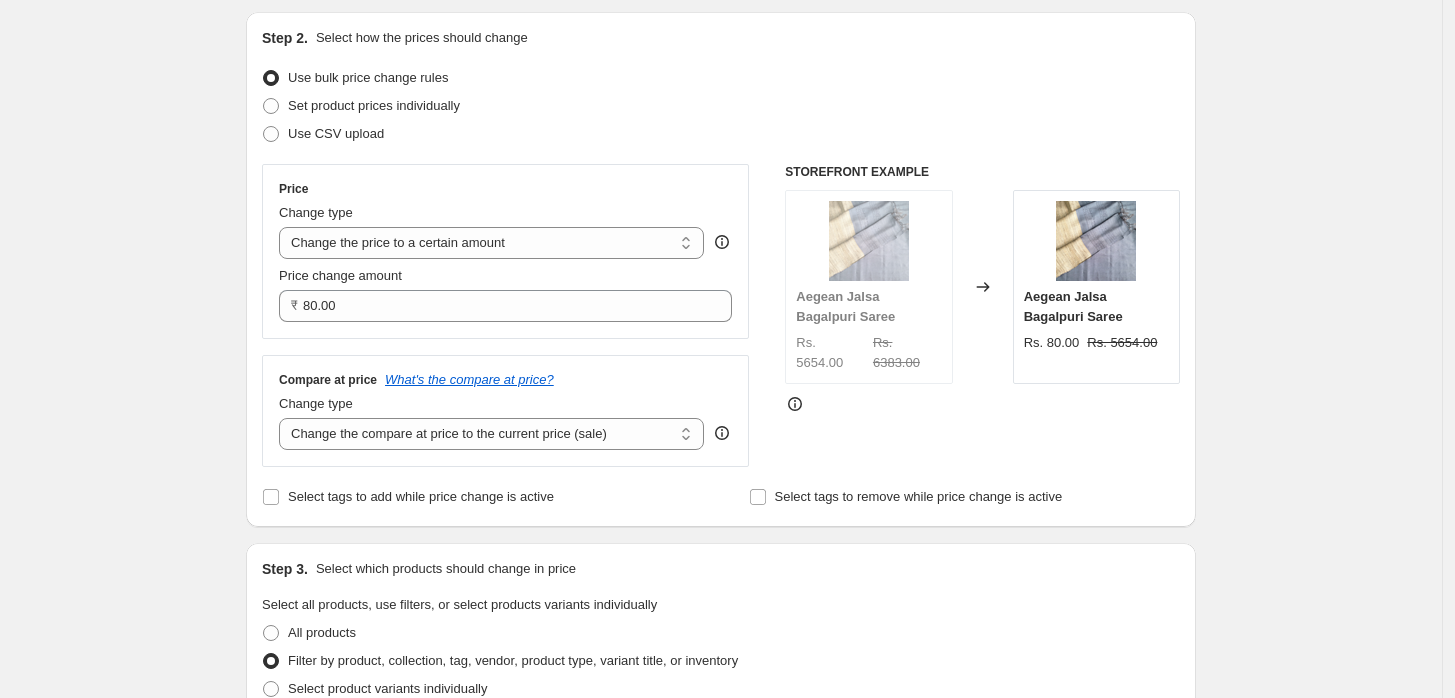 scroll, scrollTop: 203, scrollLeft: 0, axis: vertical 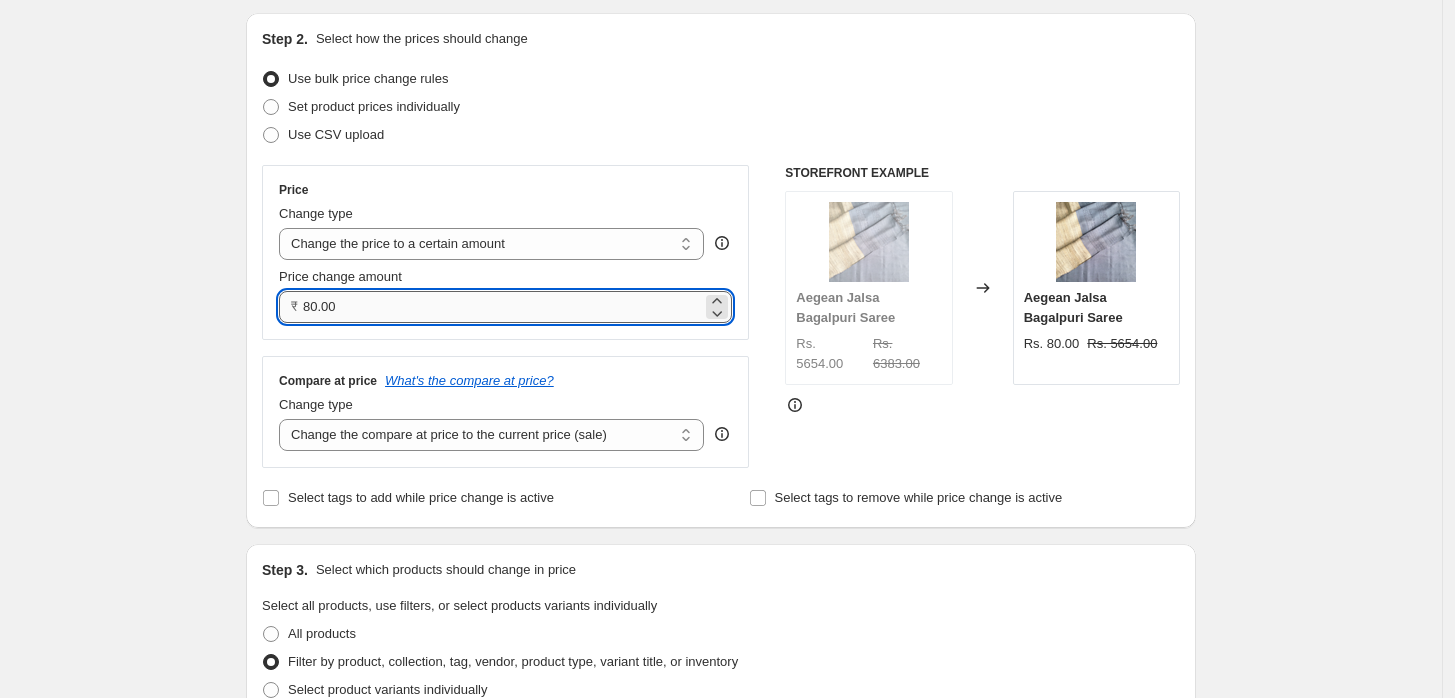 click on "80.00" at bounding box center [502, 307] 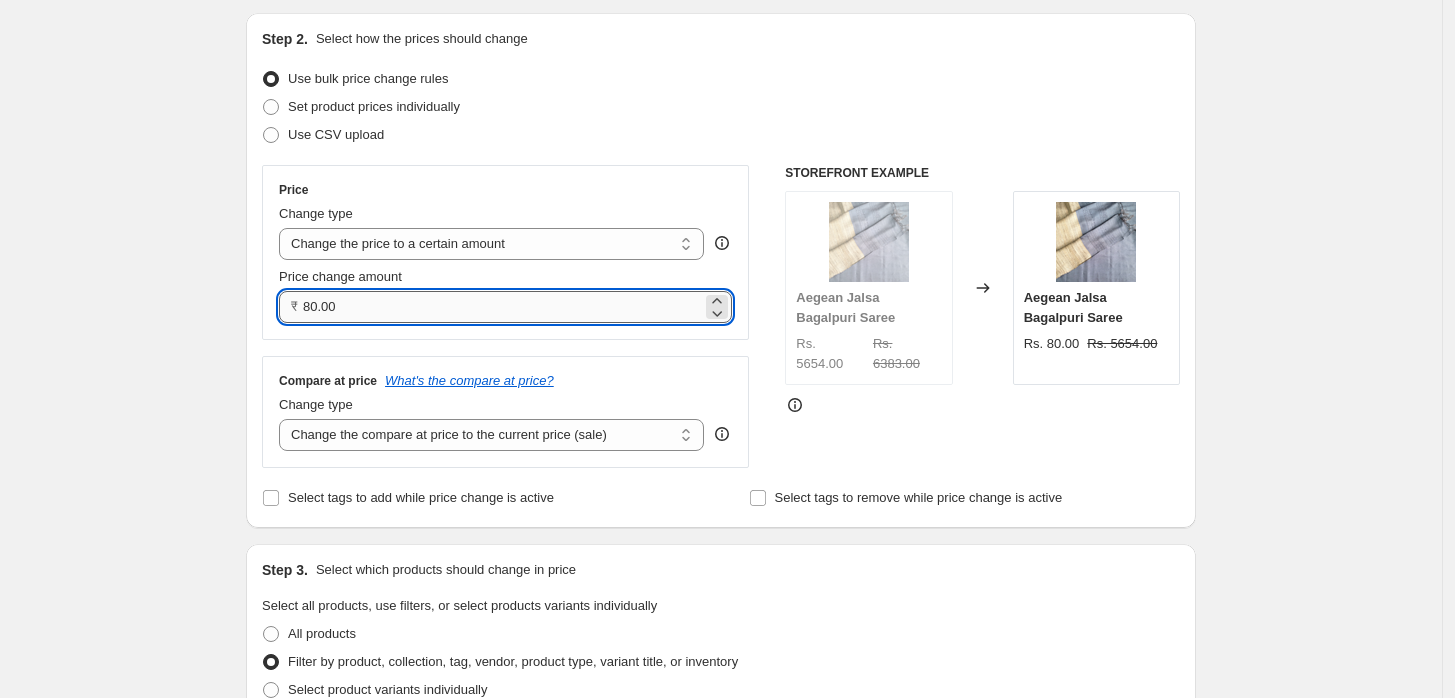 click on "80.00" at bounding box center [502, 307] 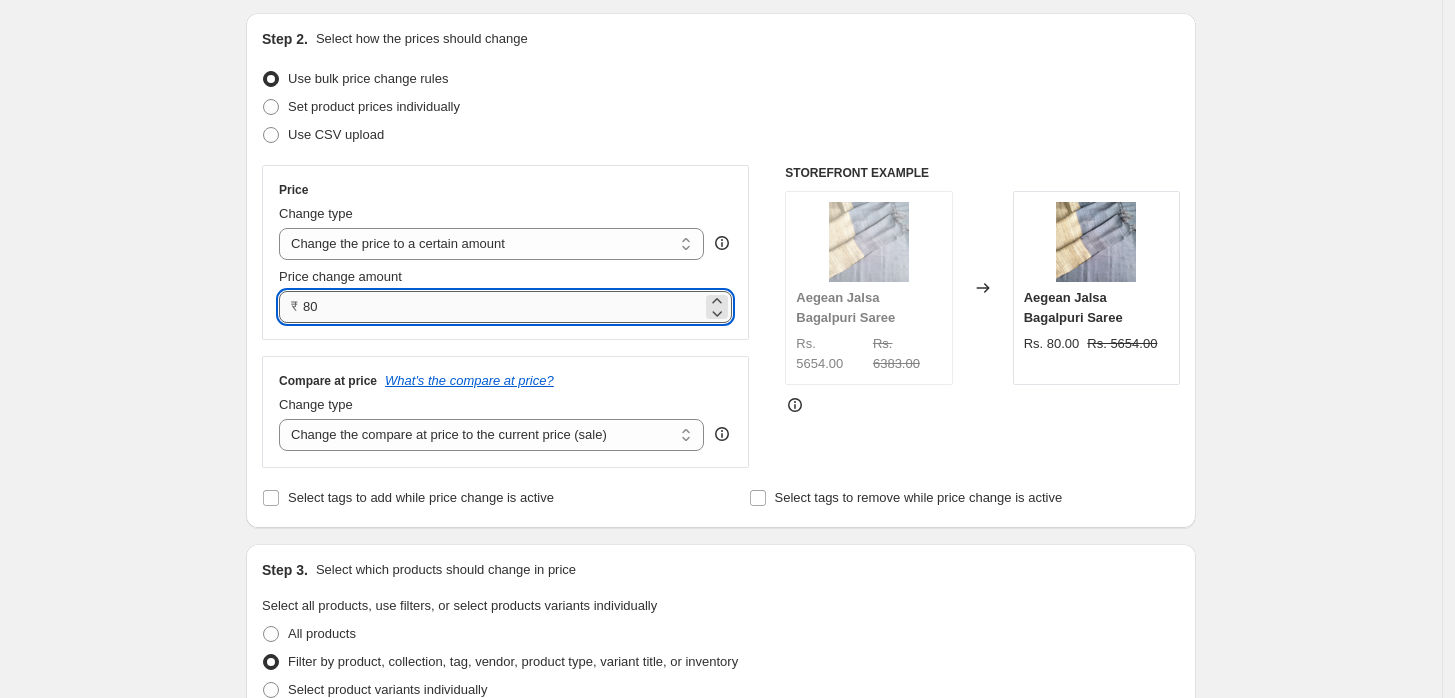 type on "8" 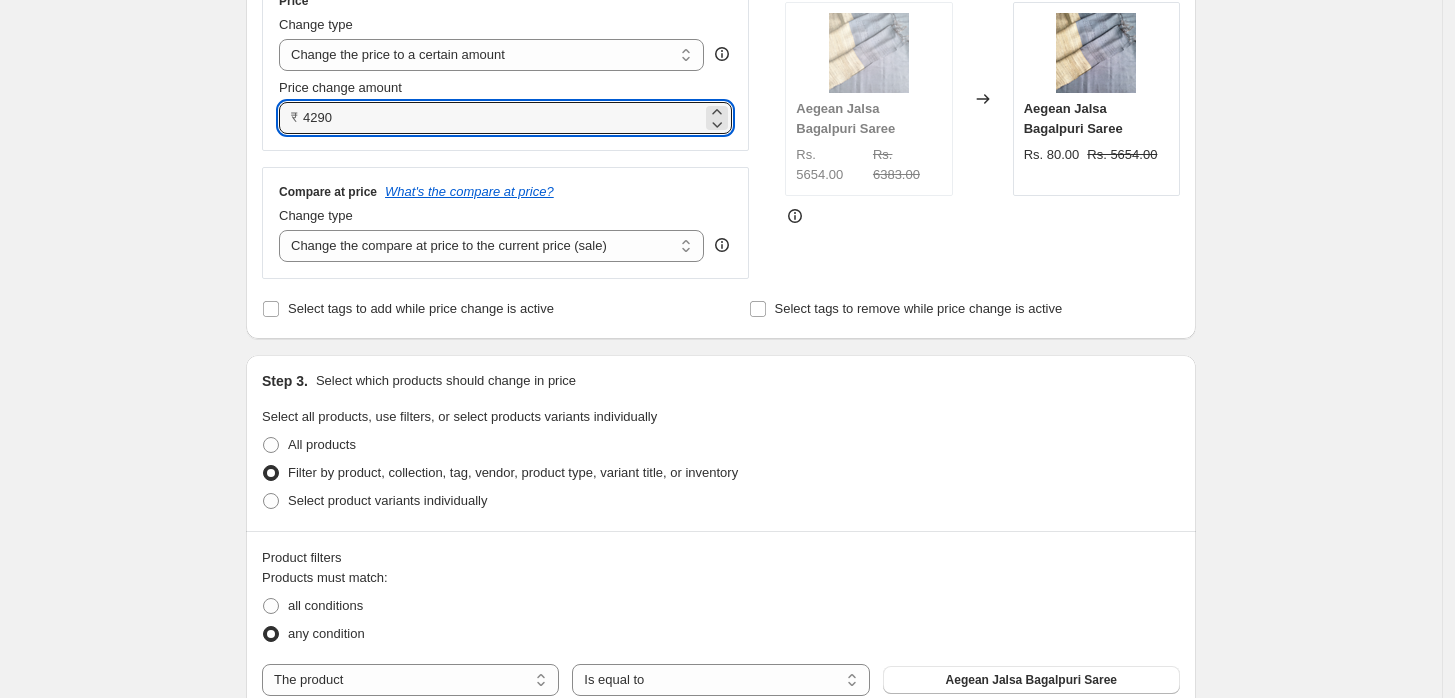 scroll, scrollTop: 413, scrollLeft: 0, axis: vertical 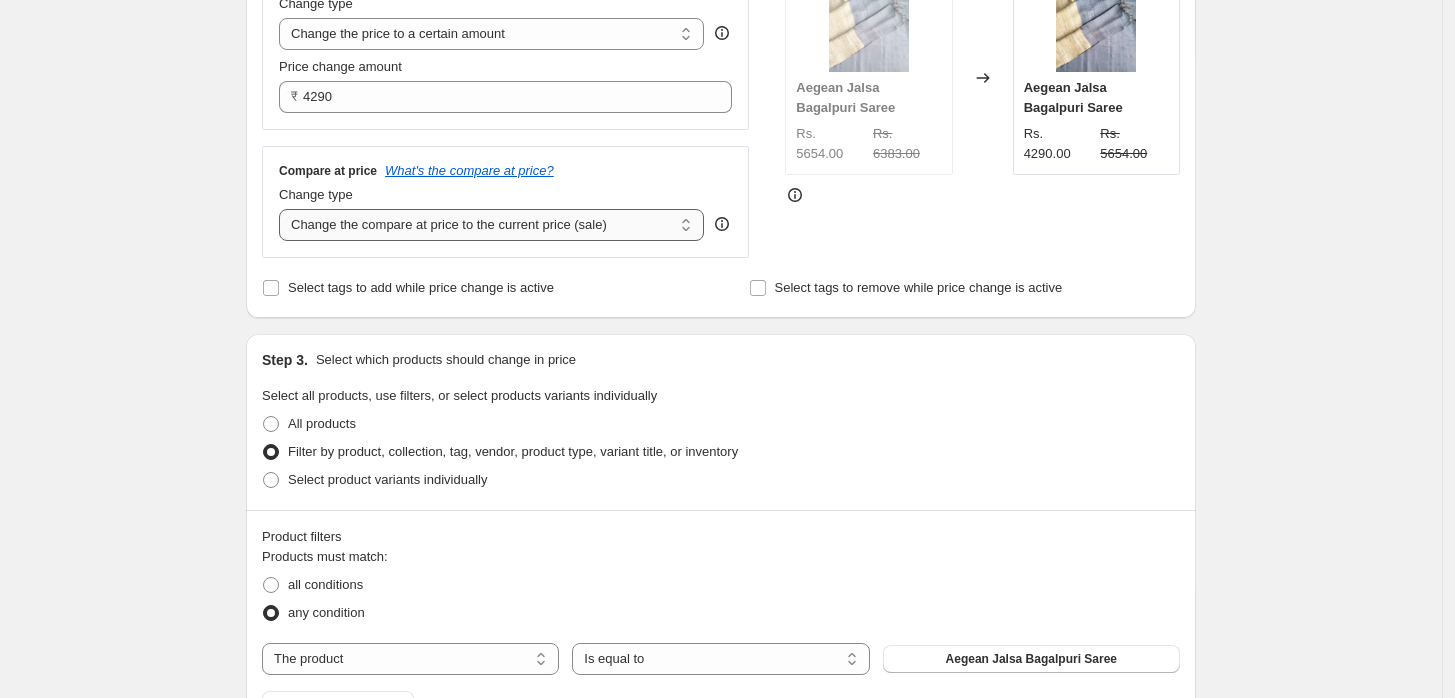 type on "4290.00" 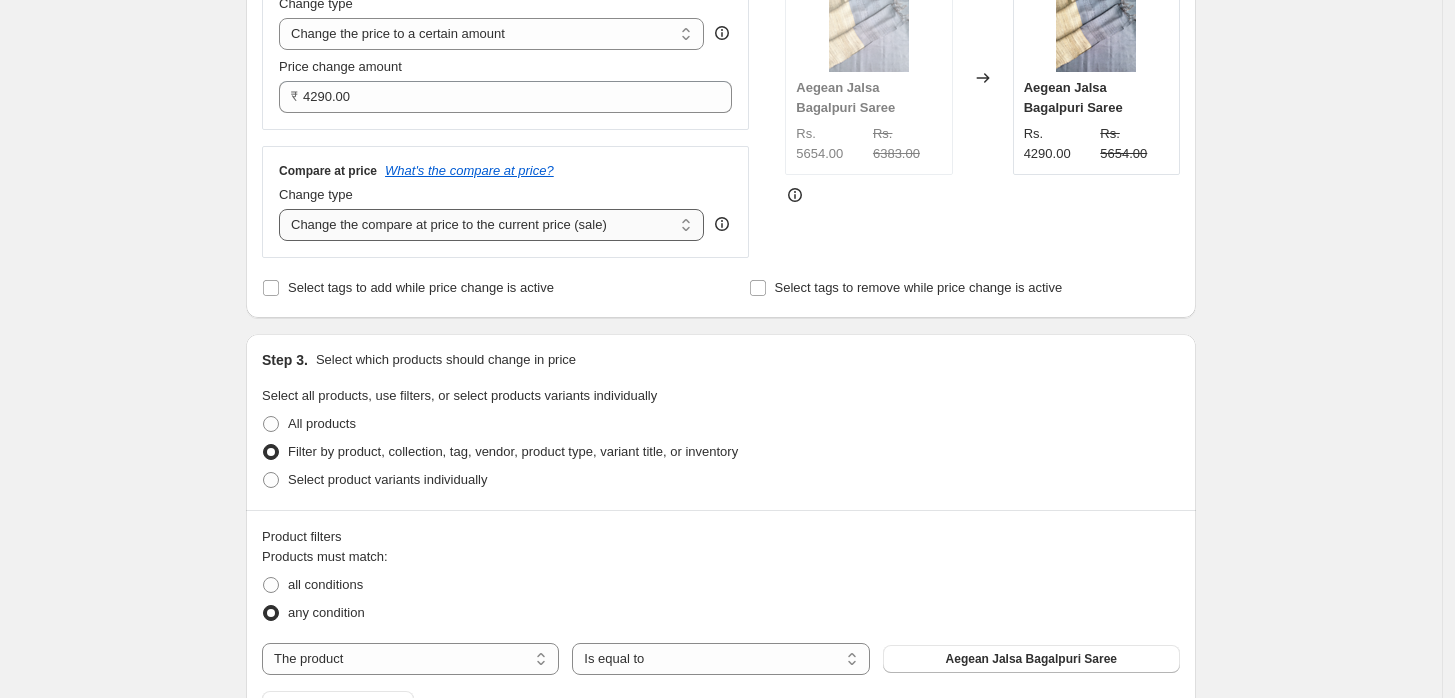 click on "Change the compare at price to the current price (sale) Change the compare at price to a certain amount Change the compare at price by a certain amount Change the compare at price by a certain percentage Change the compare at price by a certain amount relative to the actual price Change the compare at price by a certain percentage relative to the actual price Don't change the compare at price Remove the compare at price" at bounding box center [491, 225] 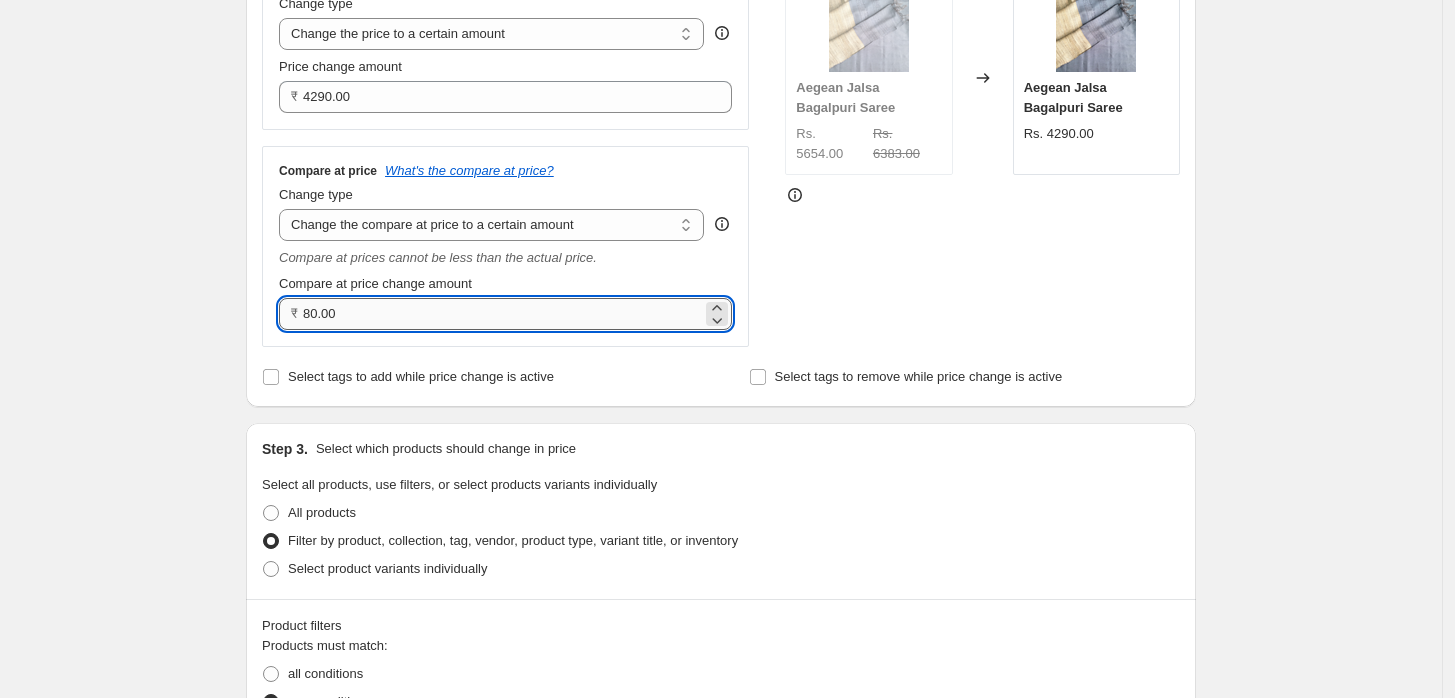 click on "80.00" at bounding box center [502, 314] 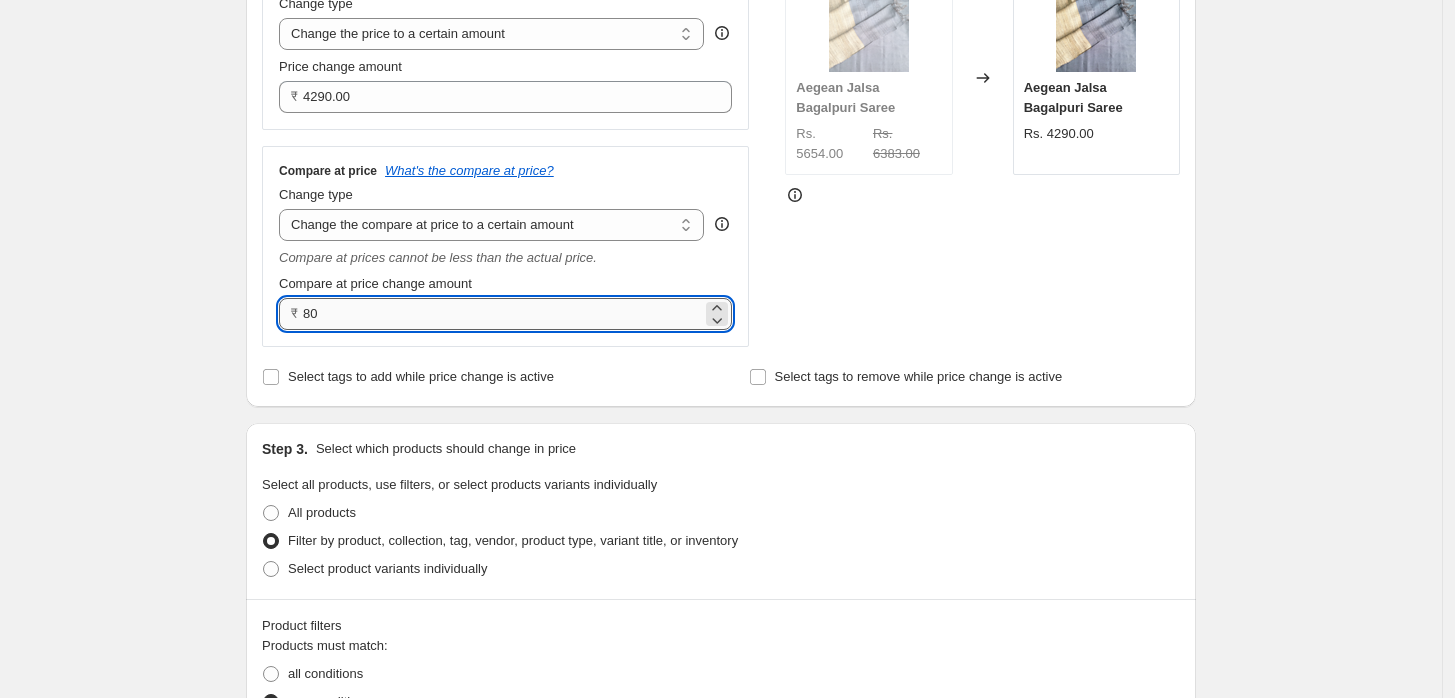 type on "8" 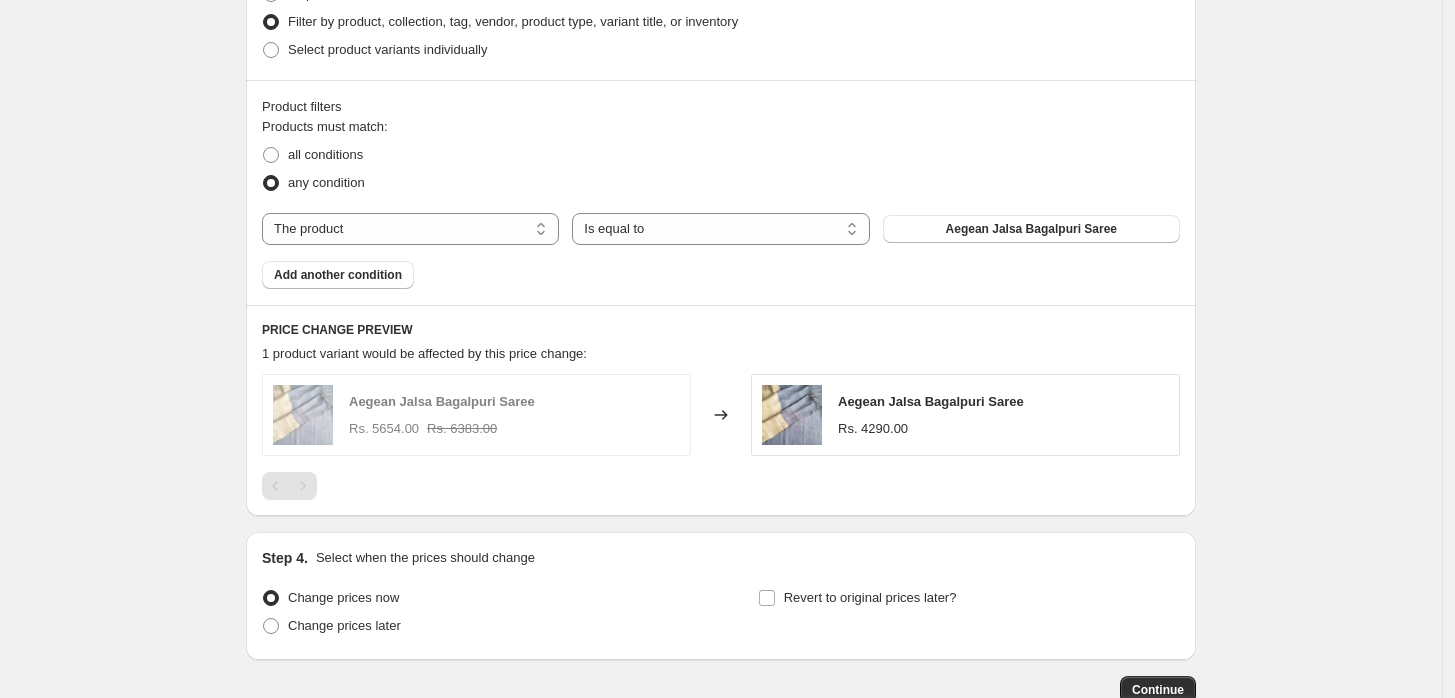 scroll, scrollTop: 933, scrollLeft: 0, axis: vertical 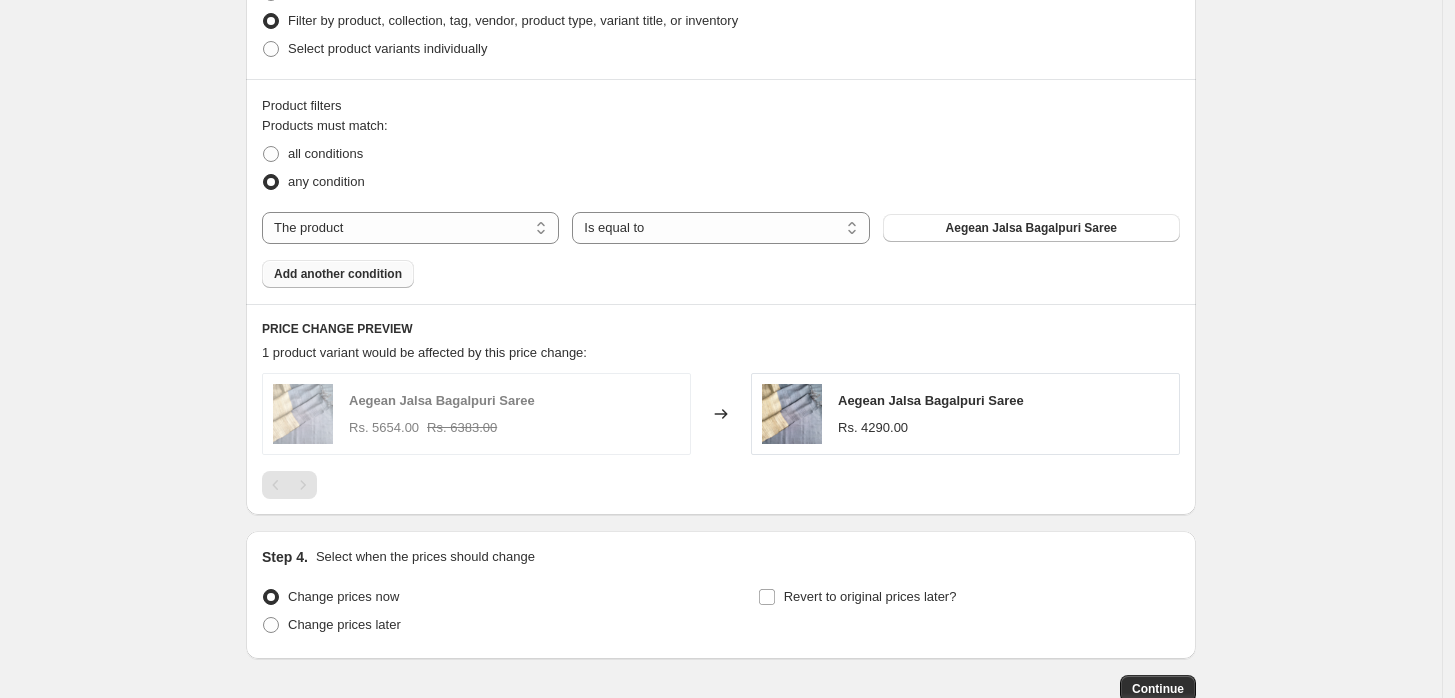 type on "4590.00" 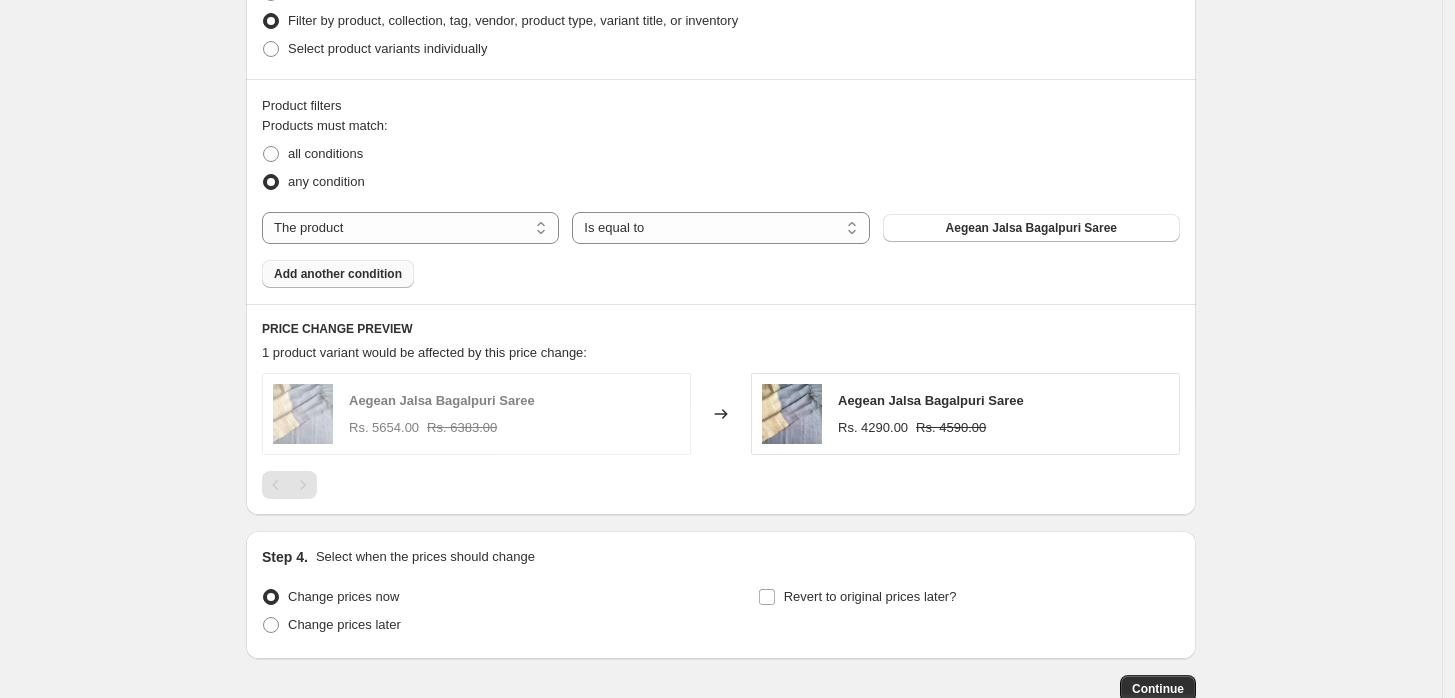 click on "Add another condition" at bounding box center [338, 274] 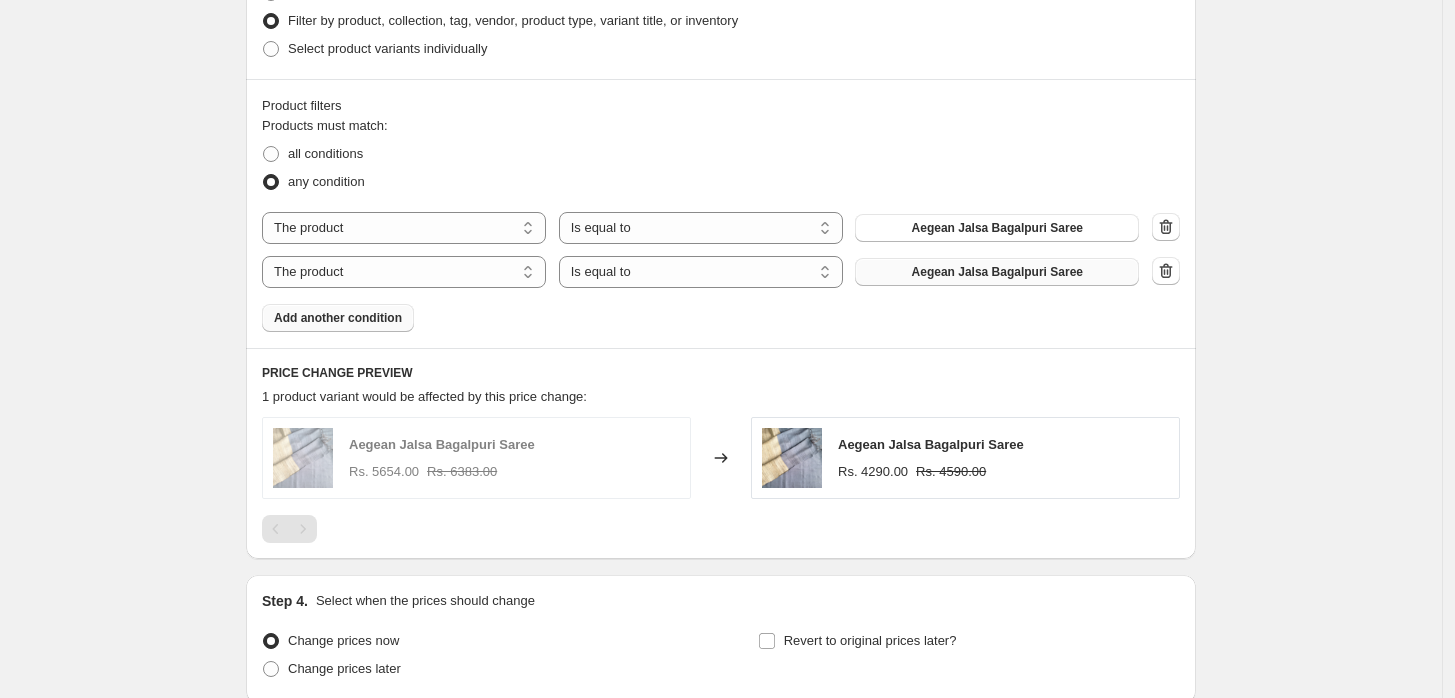 click on "Aegean Jalsa Bagalpuri Saree" at bounding box center [997, 272] 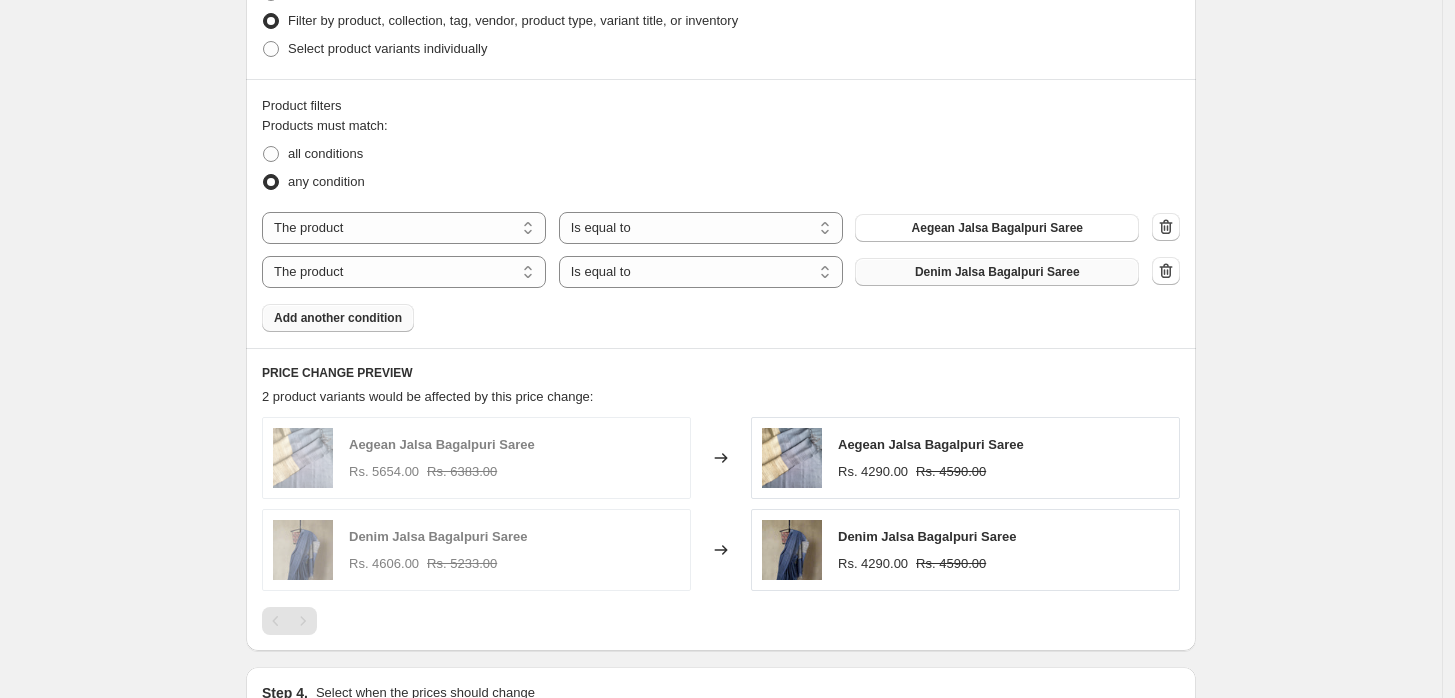 click on "Add another condition" at bounding box center (338, 318) 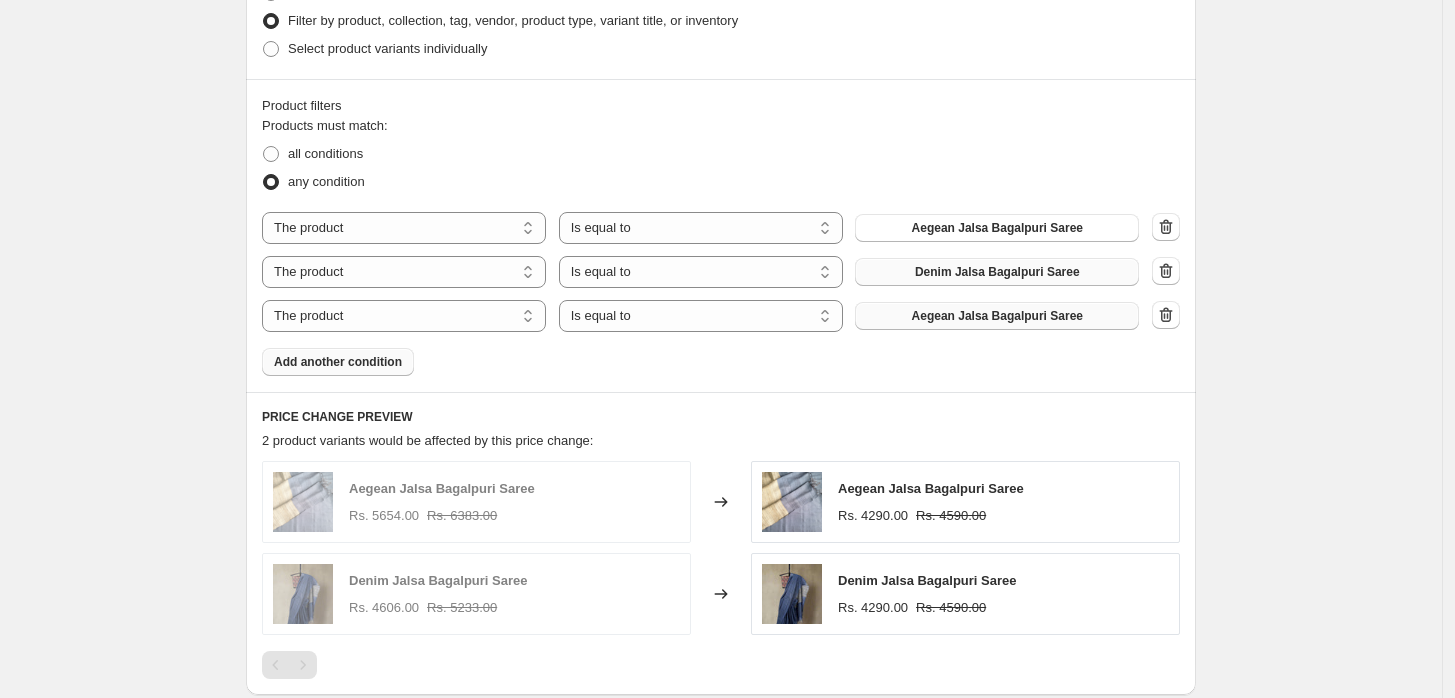 click on "Aegean Jalsa Bagalpuri Saree" at bounding box center [997, 316] 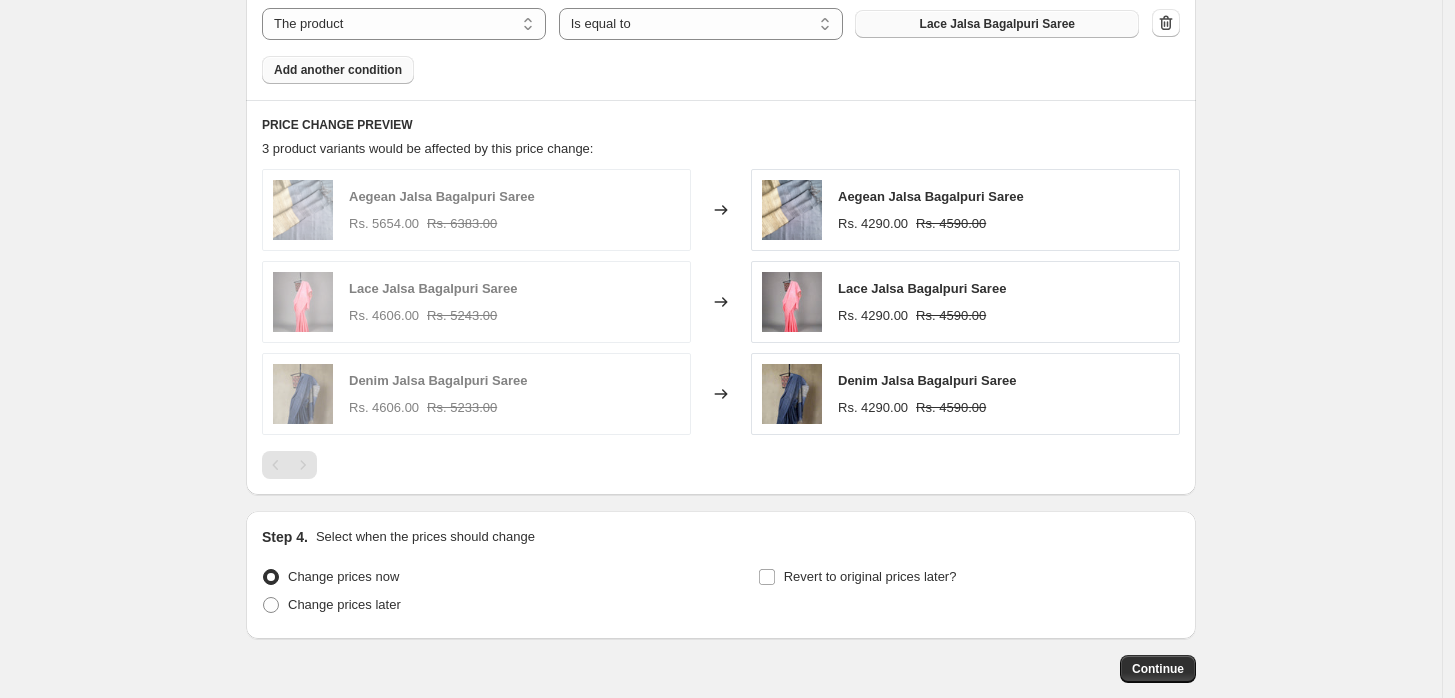 scroll, scrollTop: 1226, scrollLeft: 0, axis: vertical 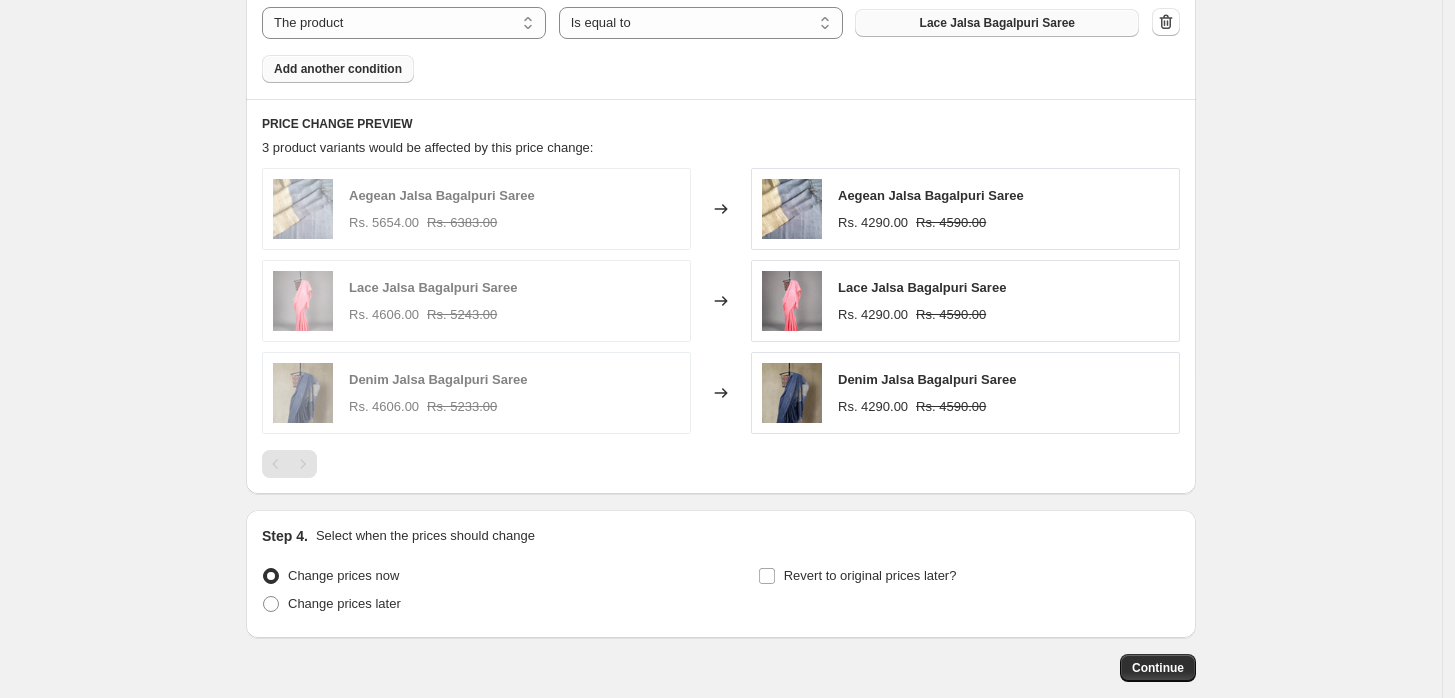 click on "Rs. 4590.00" at bounding box center (951, 315) 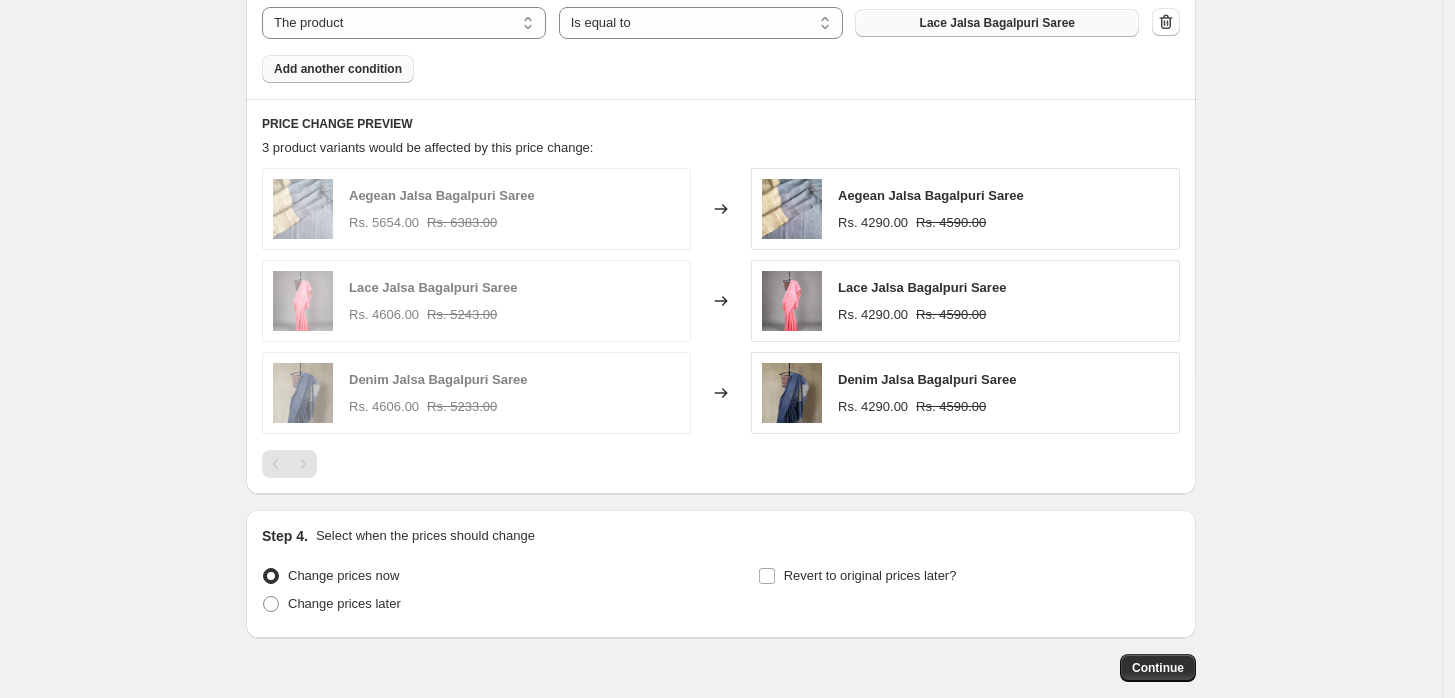 click on "Add another condition" at bounding box center (338, 69) 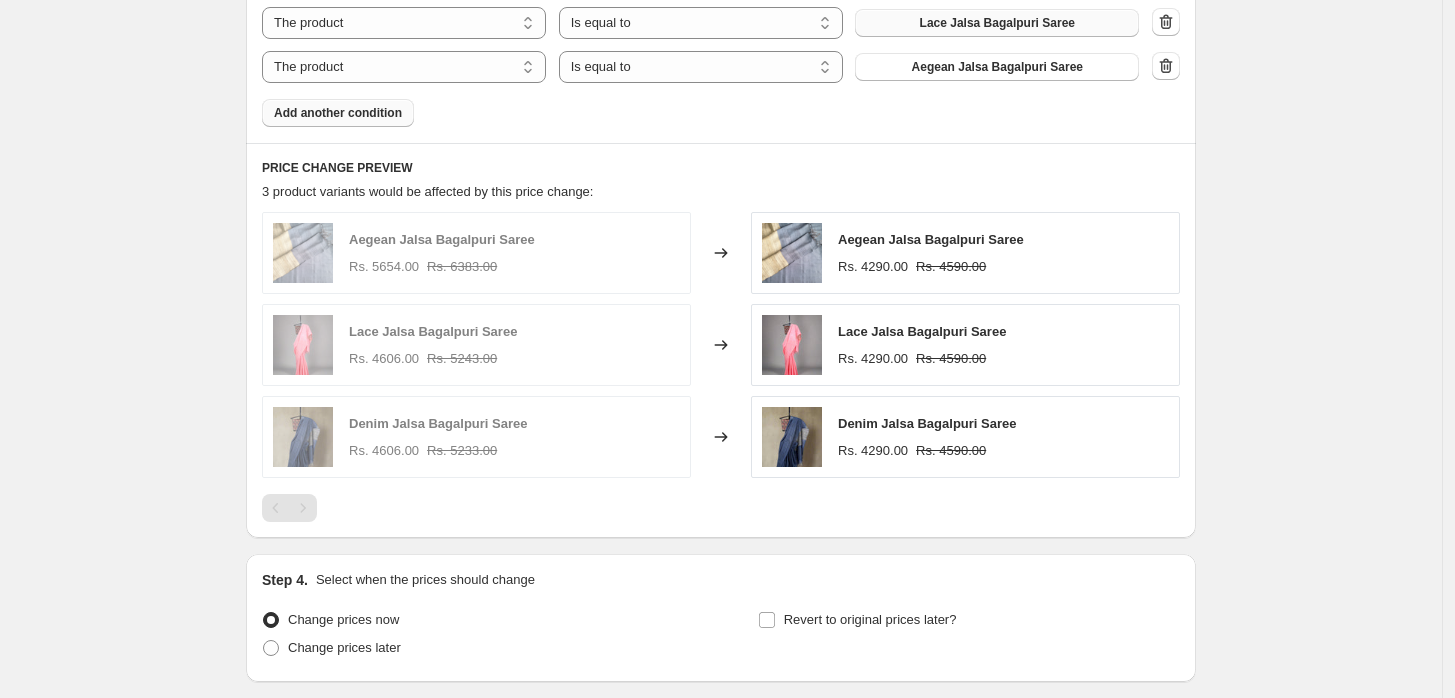 click on "Add another condition" at bounding box center [338, 113] 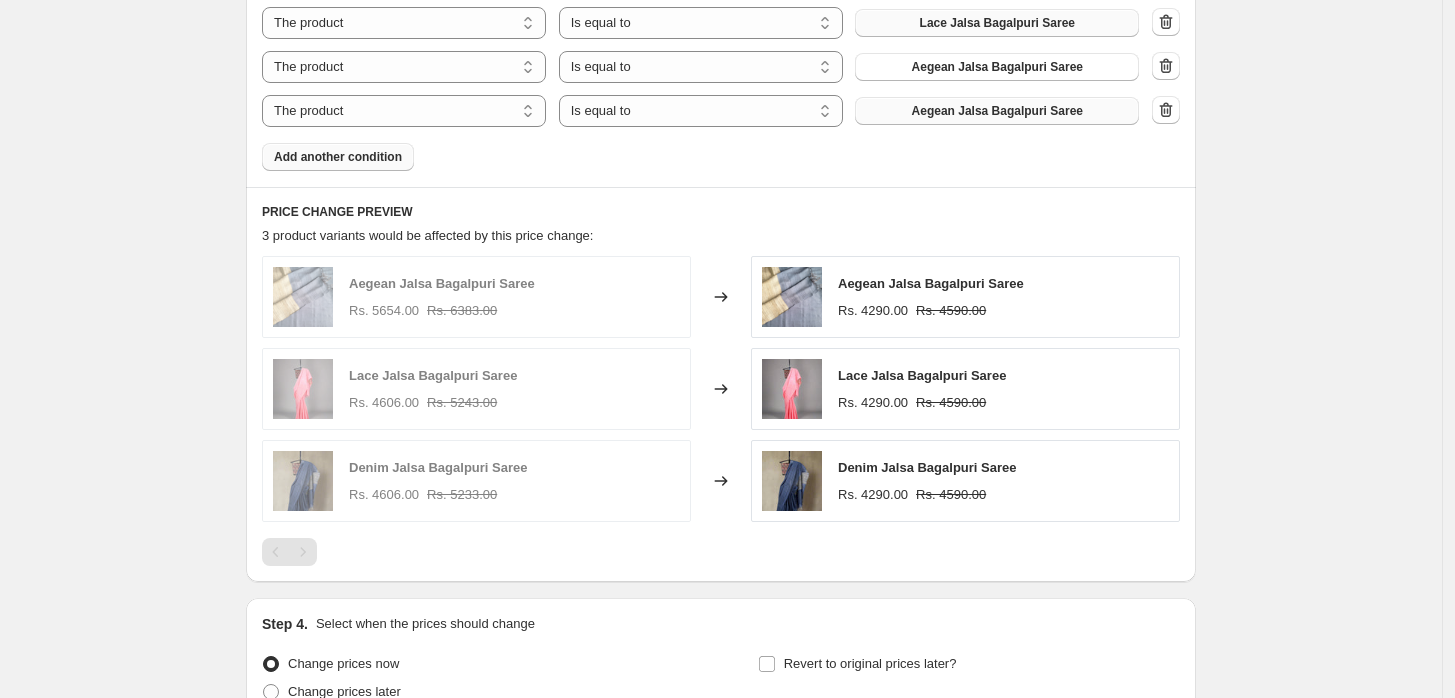 click on "Aegean Jalsa Bagalpuri Saree" at bounding box center [997, 111] 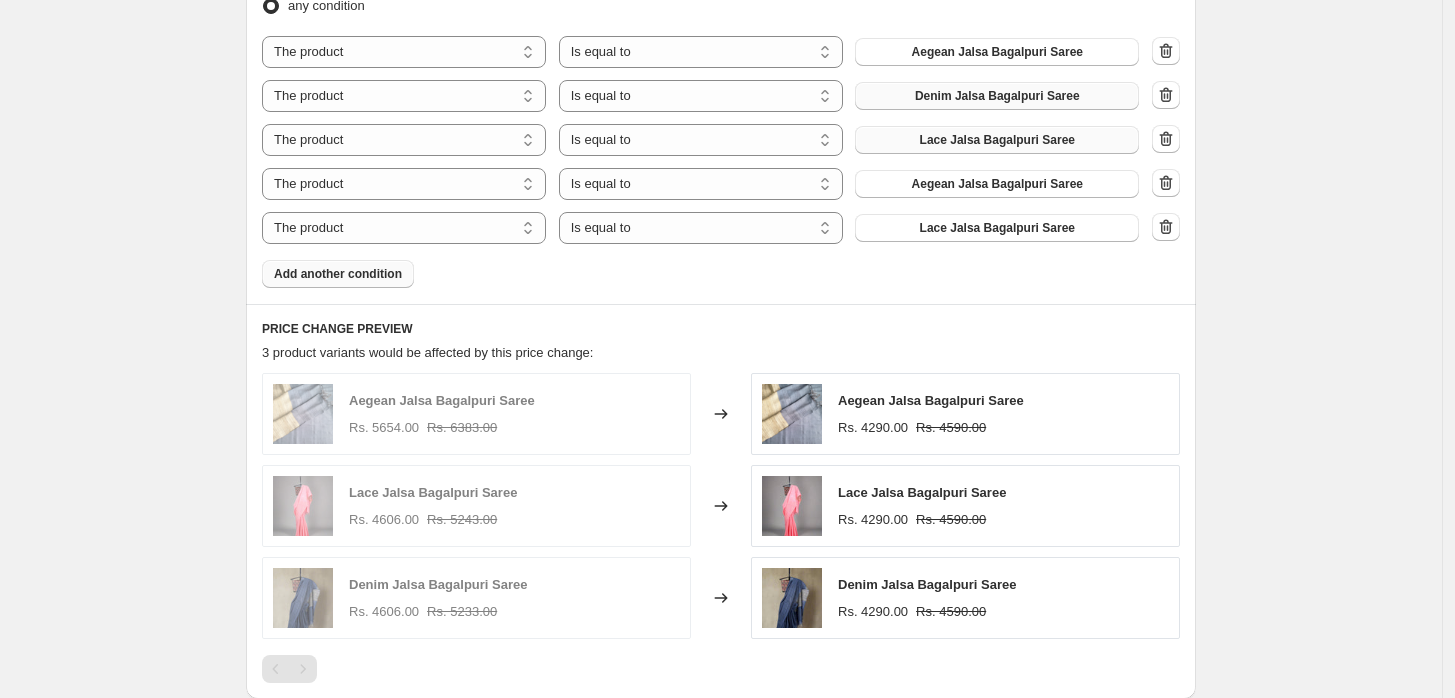 scroll, scrollTop: 1134, scrollLeft: 0, axis: vertical 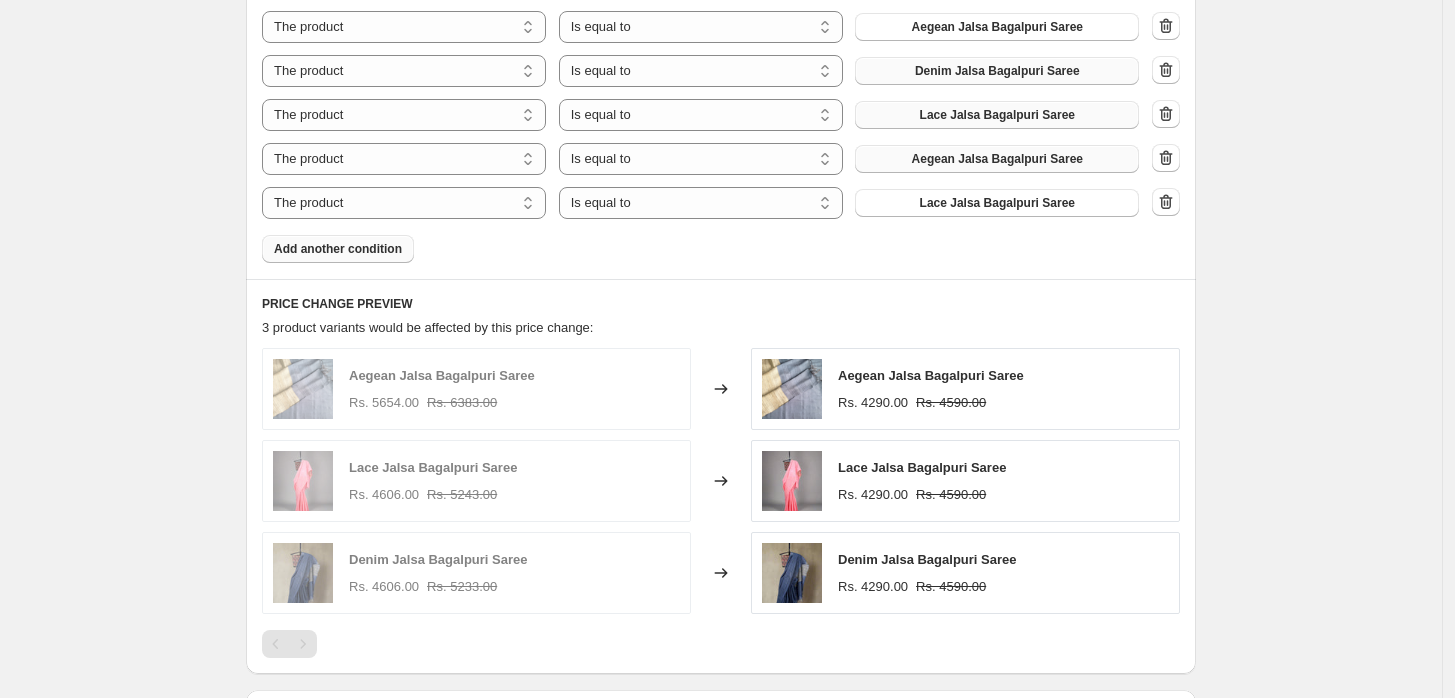 click on "Aegean Jalsa Bagalpuri Saree" at bounding box center [997, 159] 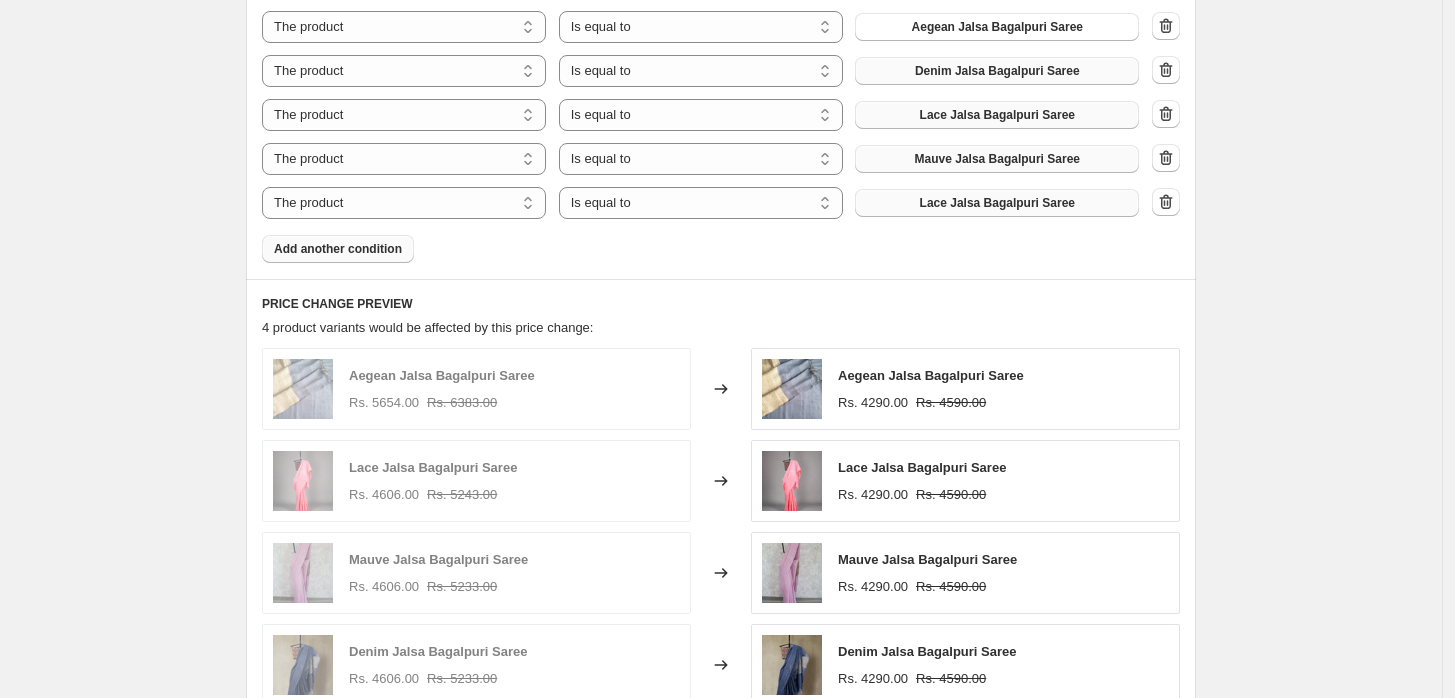 click on "Lace Jalsa Bagalpuri Saree" at bounding box center (997, 203) 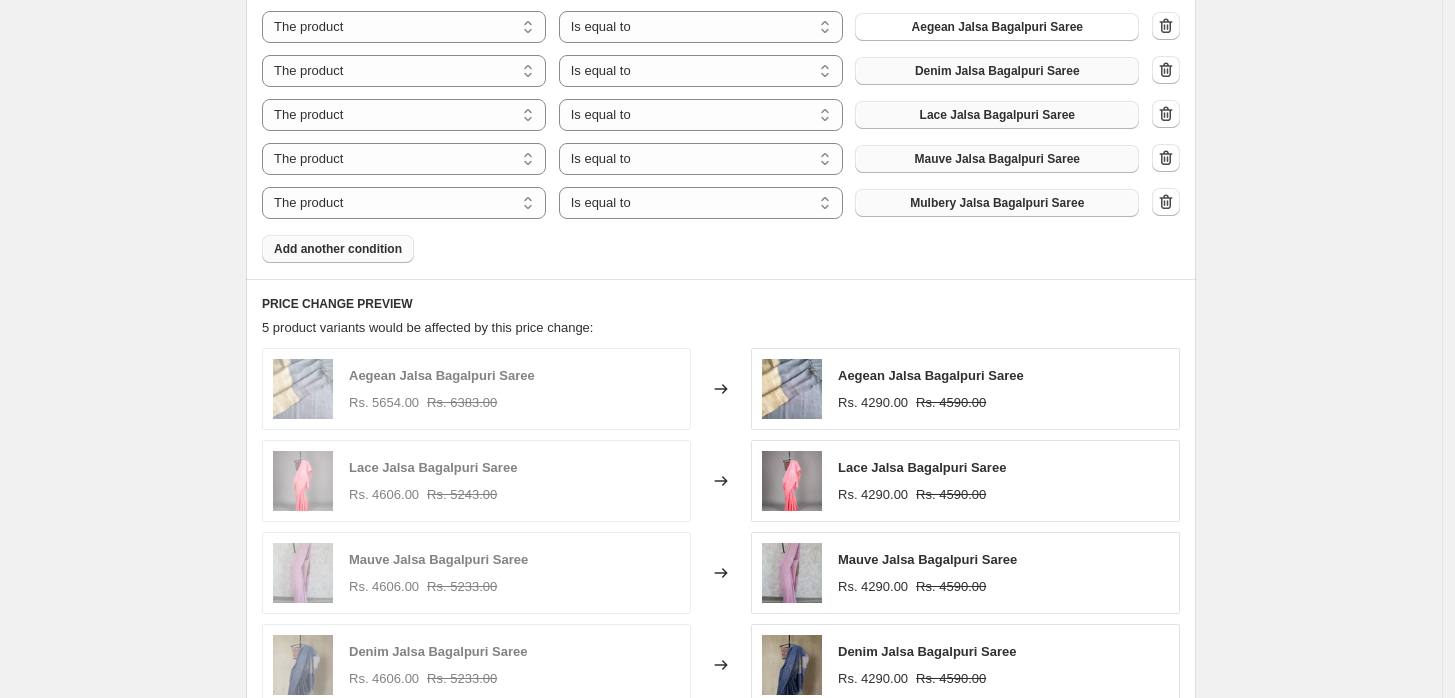 click on "Add another condition" at bounding box center (338, 249) 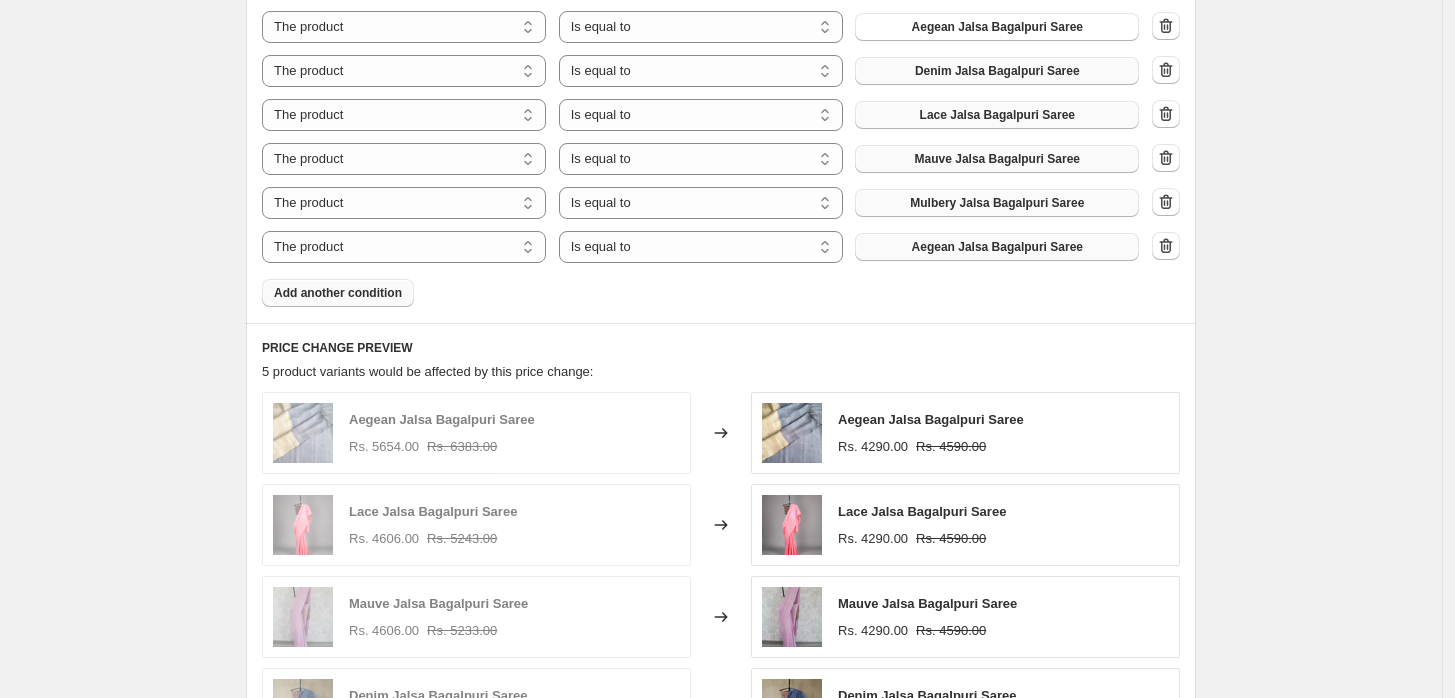 click on "Aegean Jalsa Bagalpuri Saree" at bounding box center (997, 247) 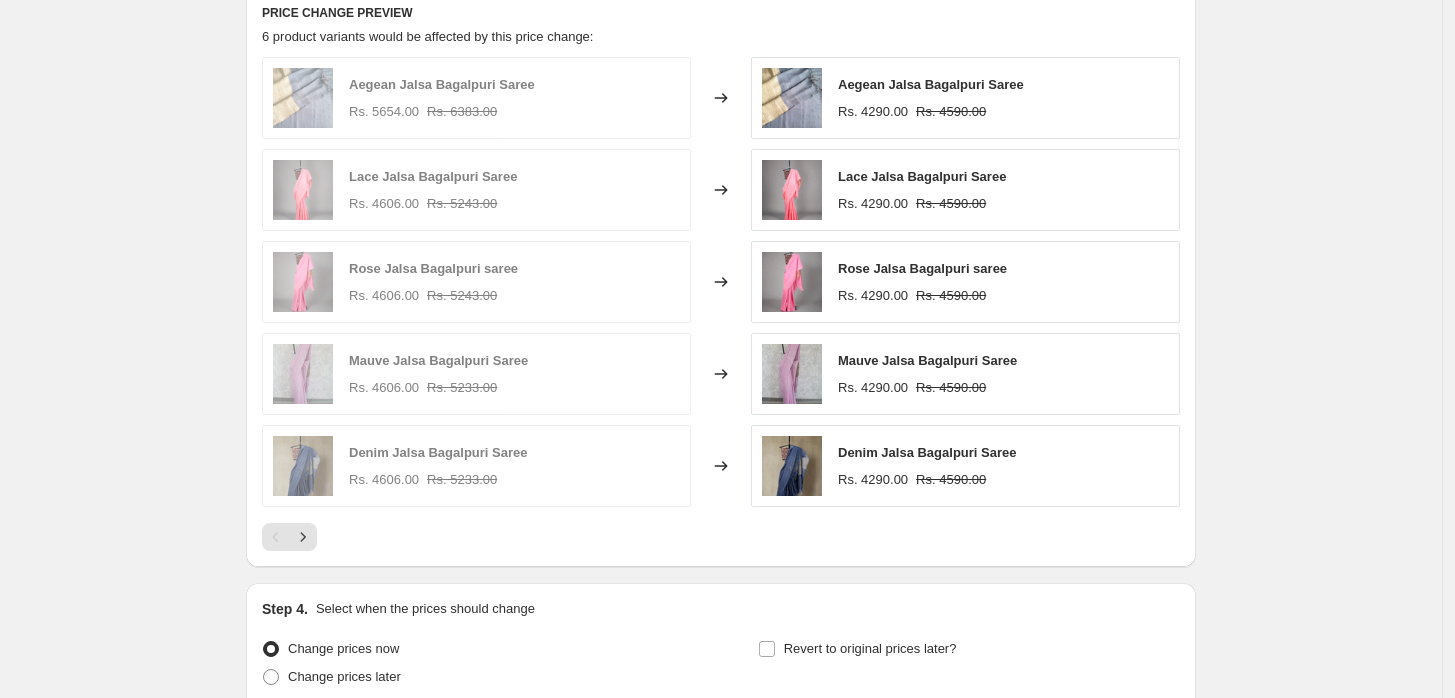 scroll, scrollTop: 1648, scrollLeft: 0, axis: vertical 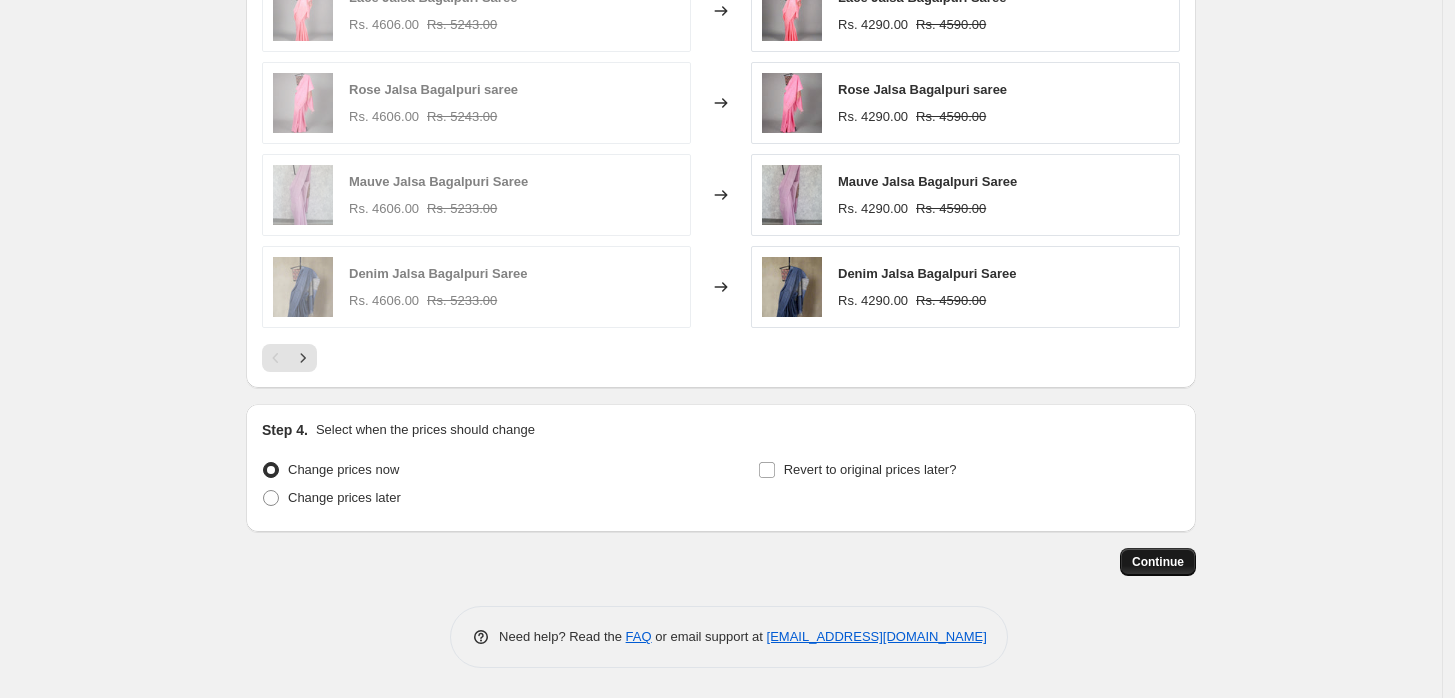 click on "Continue" at bounding box center (1158, 562) 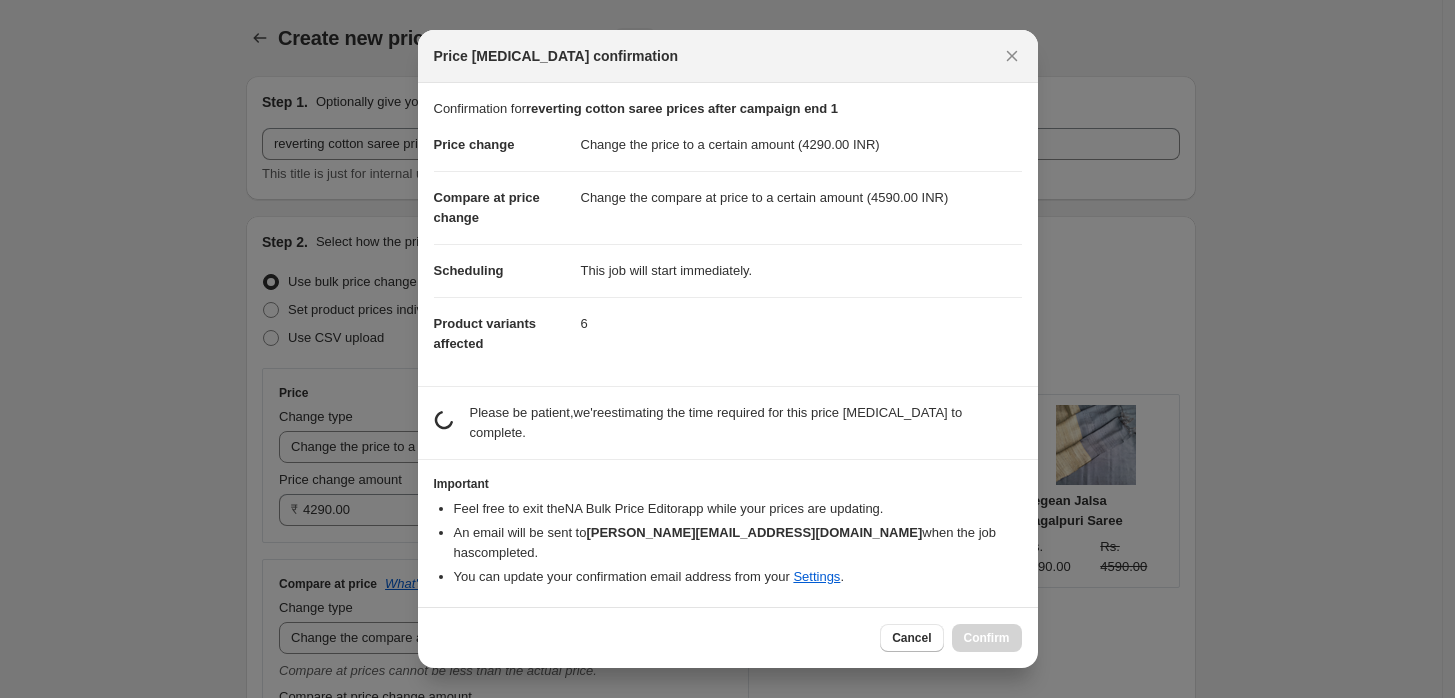 scroll, scrollTop: 0, scrollLeft: 0, axis: both 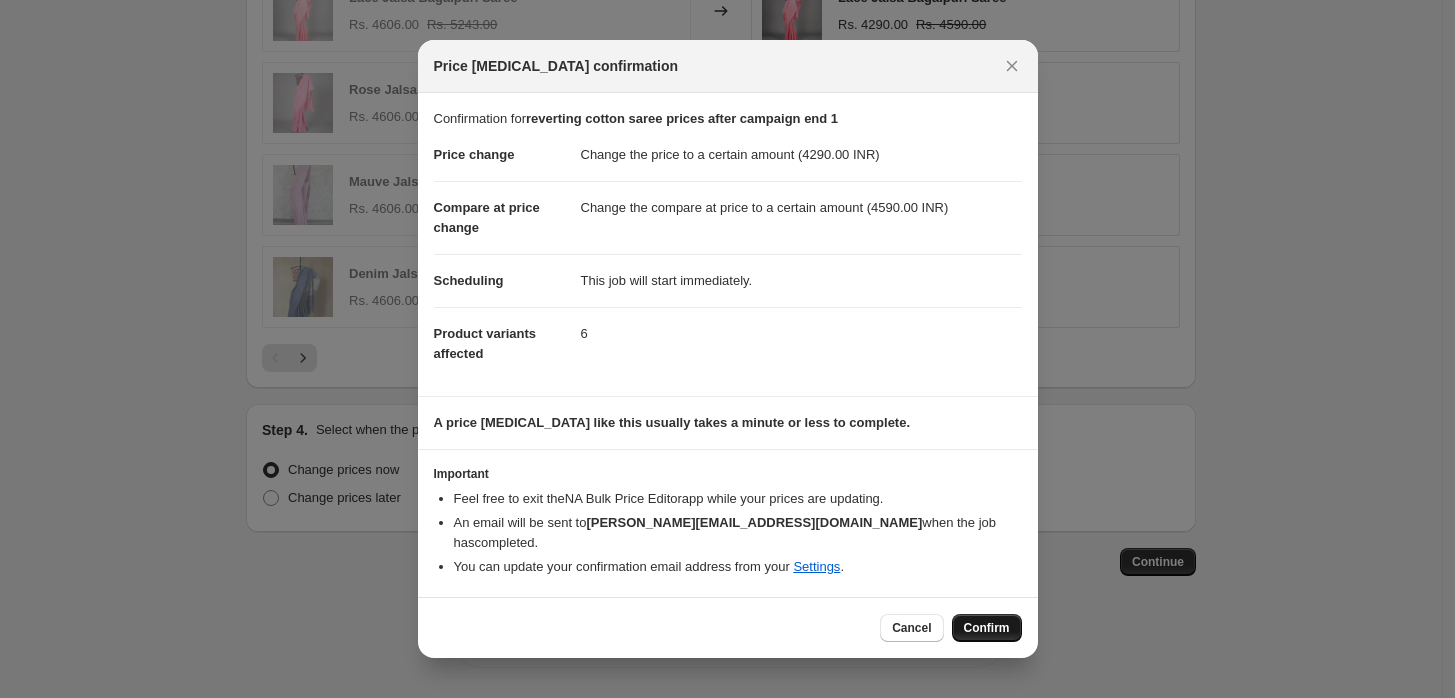 click on "Confirm" at bounding box center [987, 628] 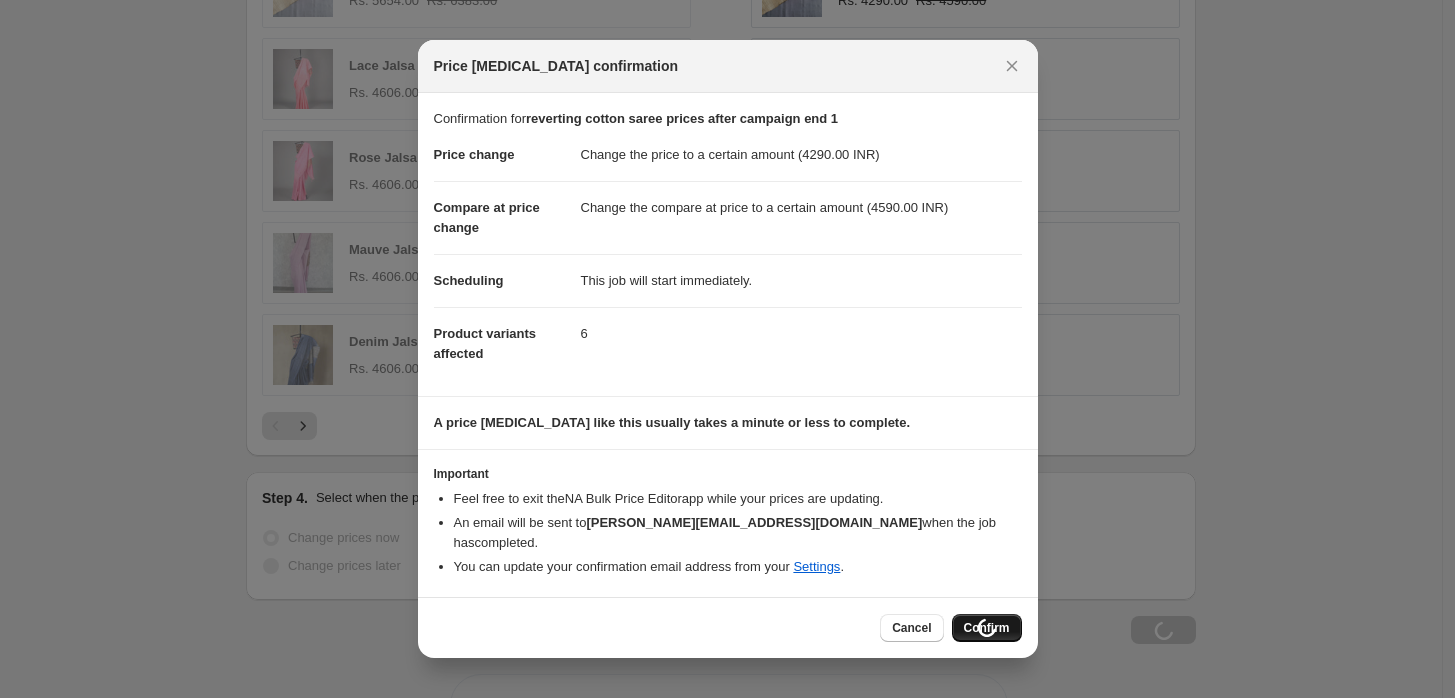scroll, scrollTop: 1715, scrollLeft: 0, axis: vertical 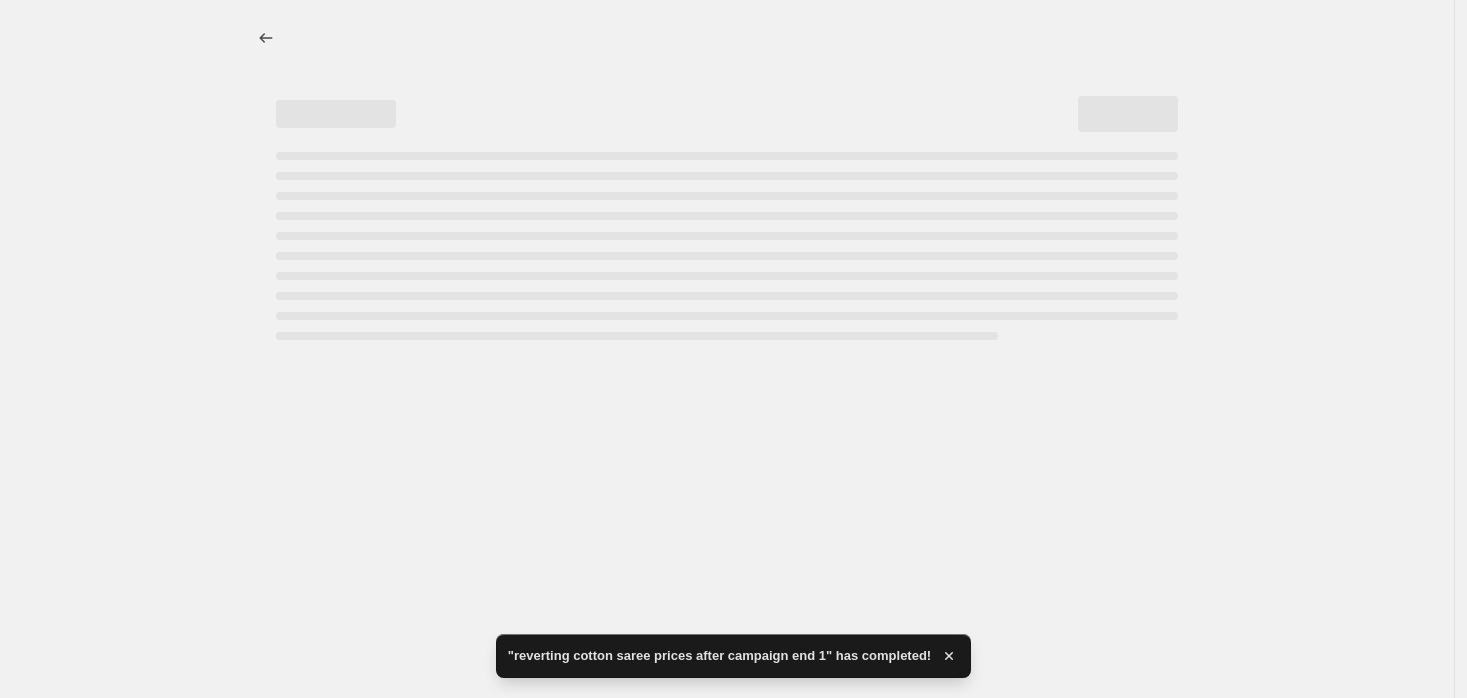 select on "to" 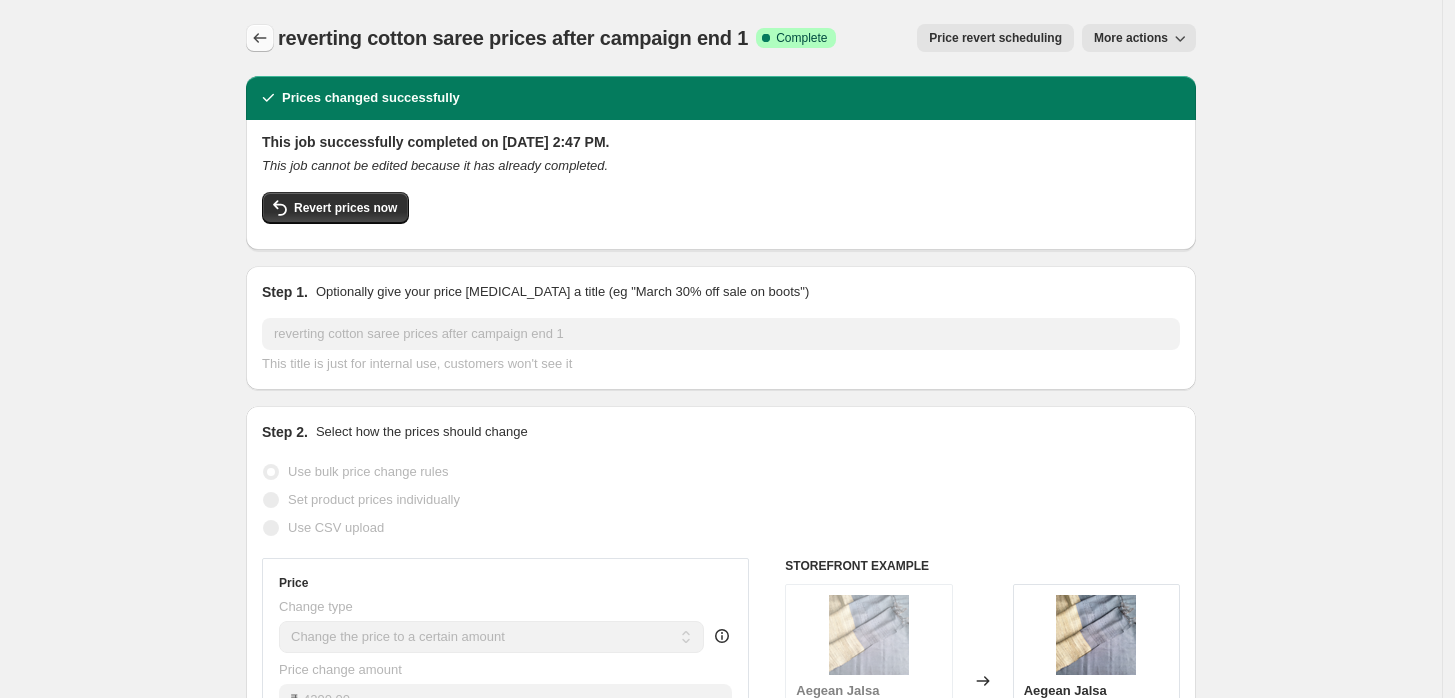 click 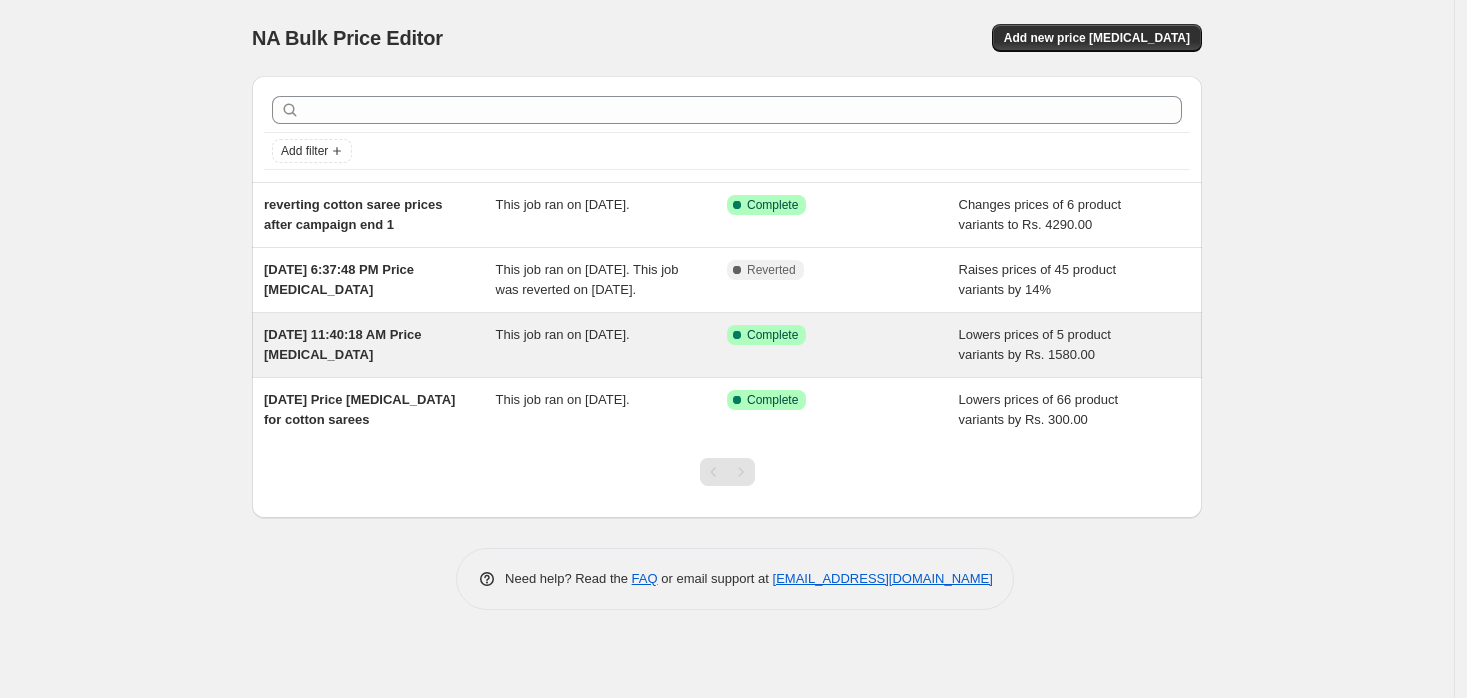 click on "Success Complete Complete" at bounding box center [828, 335] 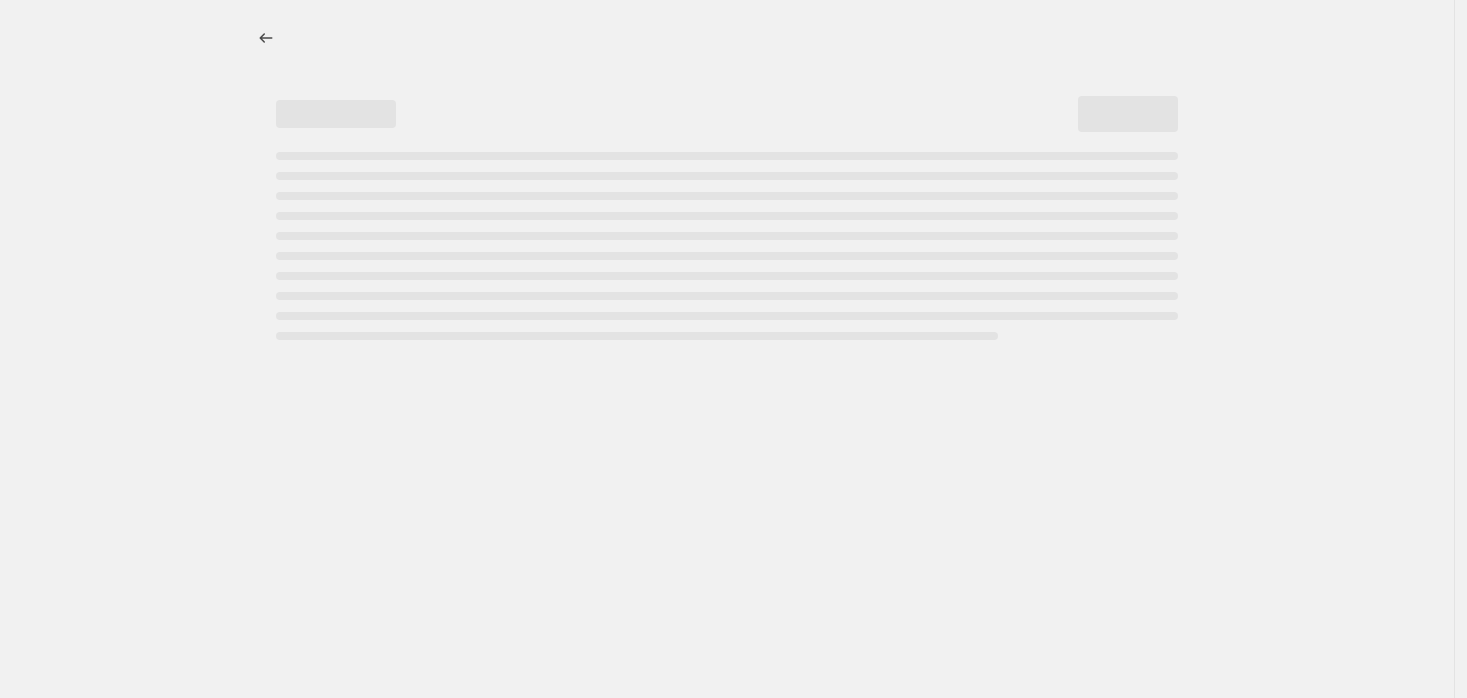 select on "by" 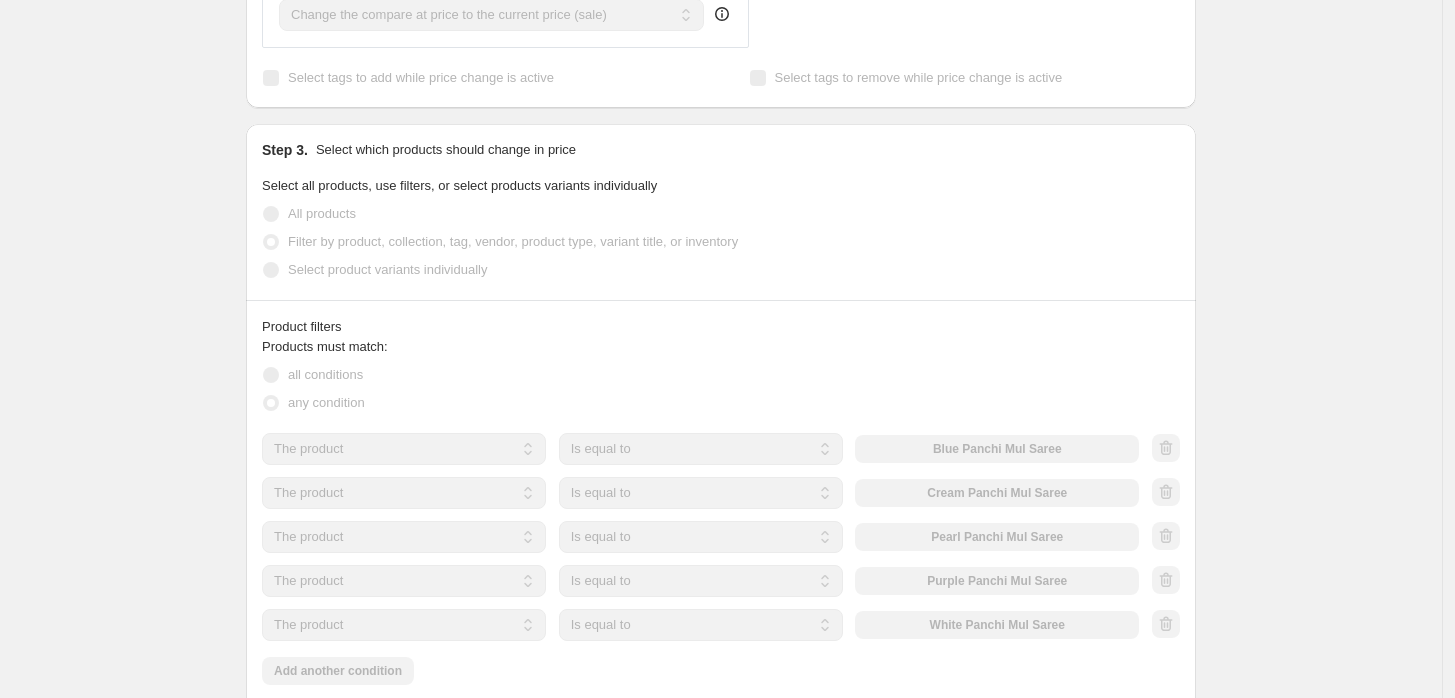 scroll, scrollTop: 0, scrollLeft: 0, axis: both 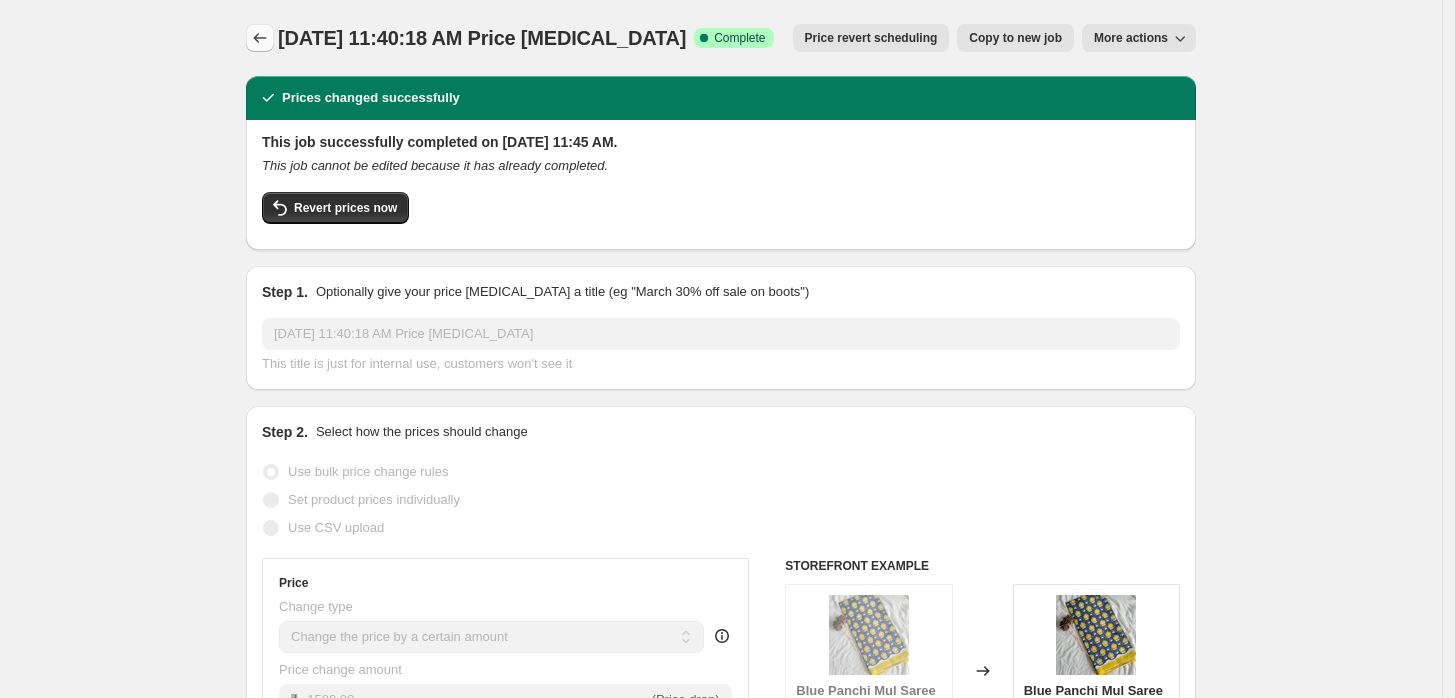 click 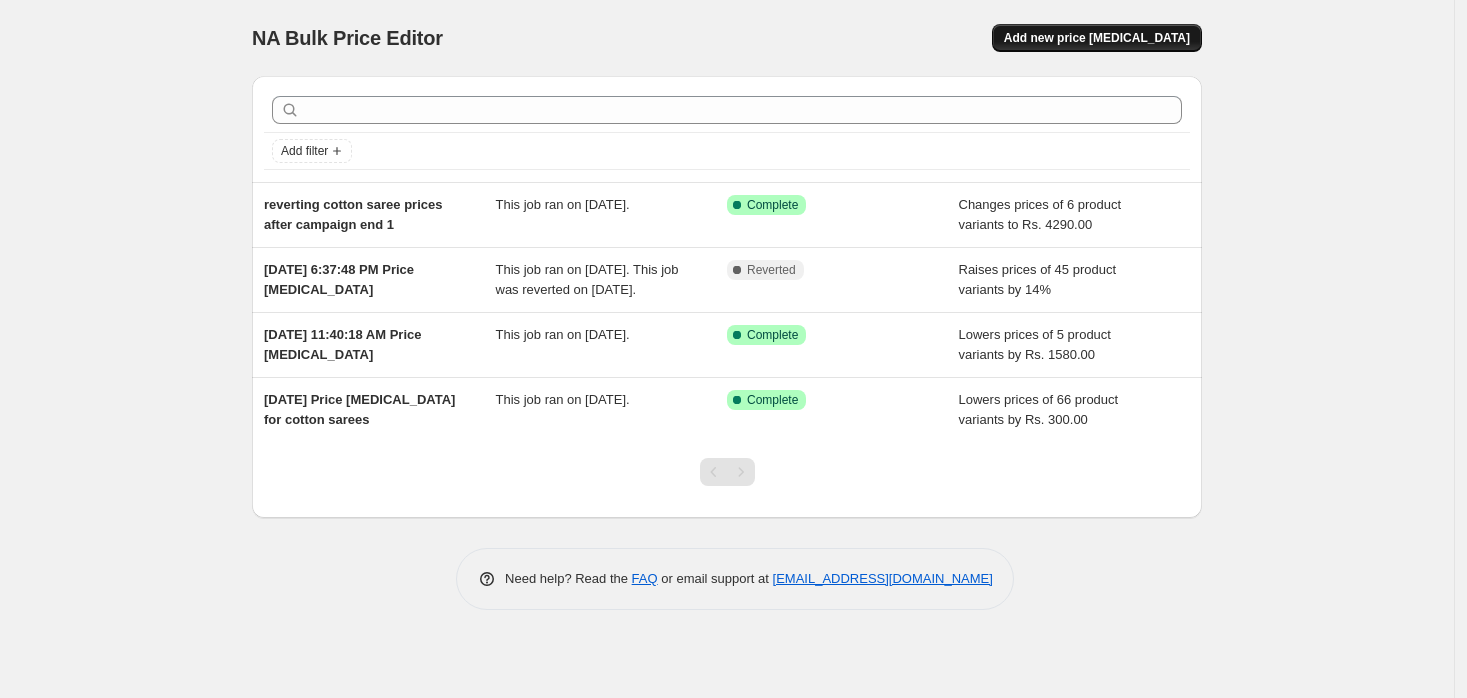 click on "Add new price [MEDICAL_DATA]" at bounding box center (1097, 38) 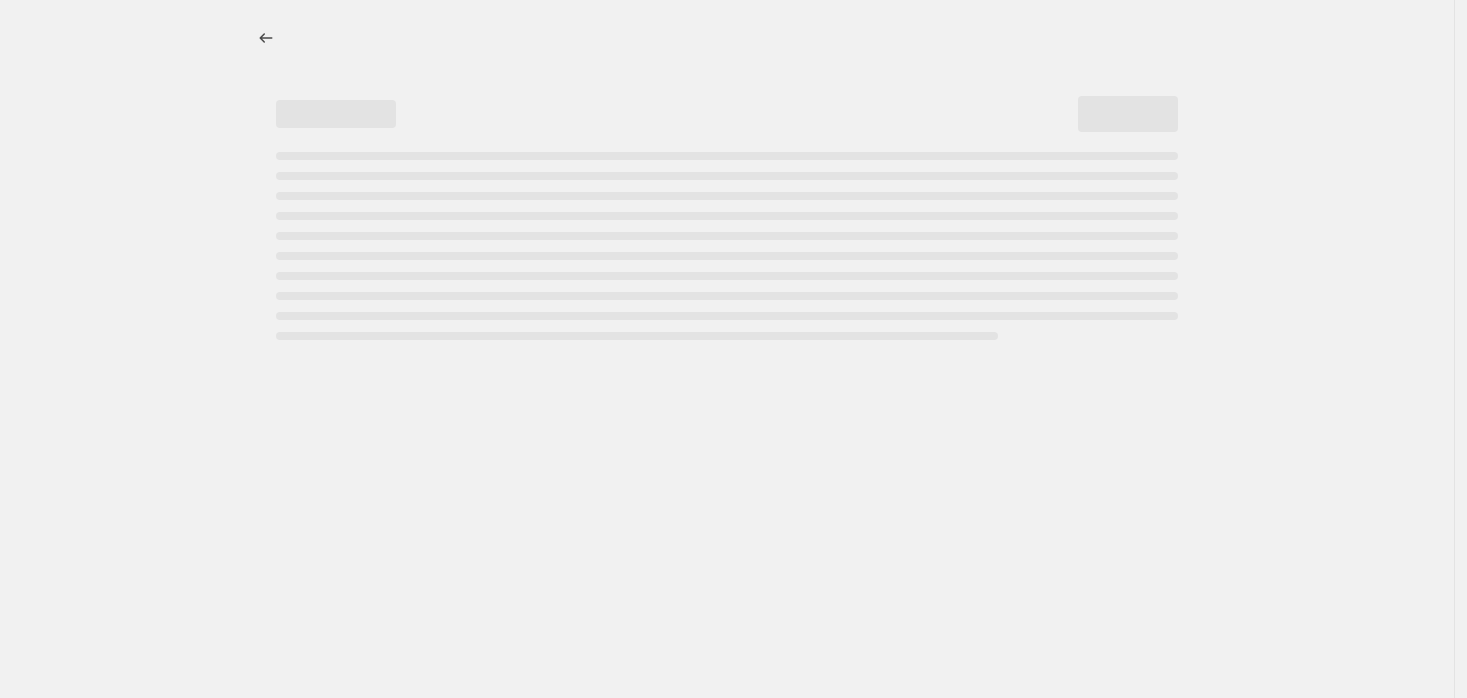 select on "percentage" 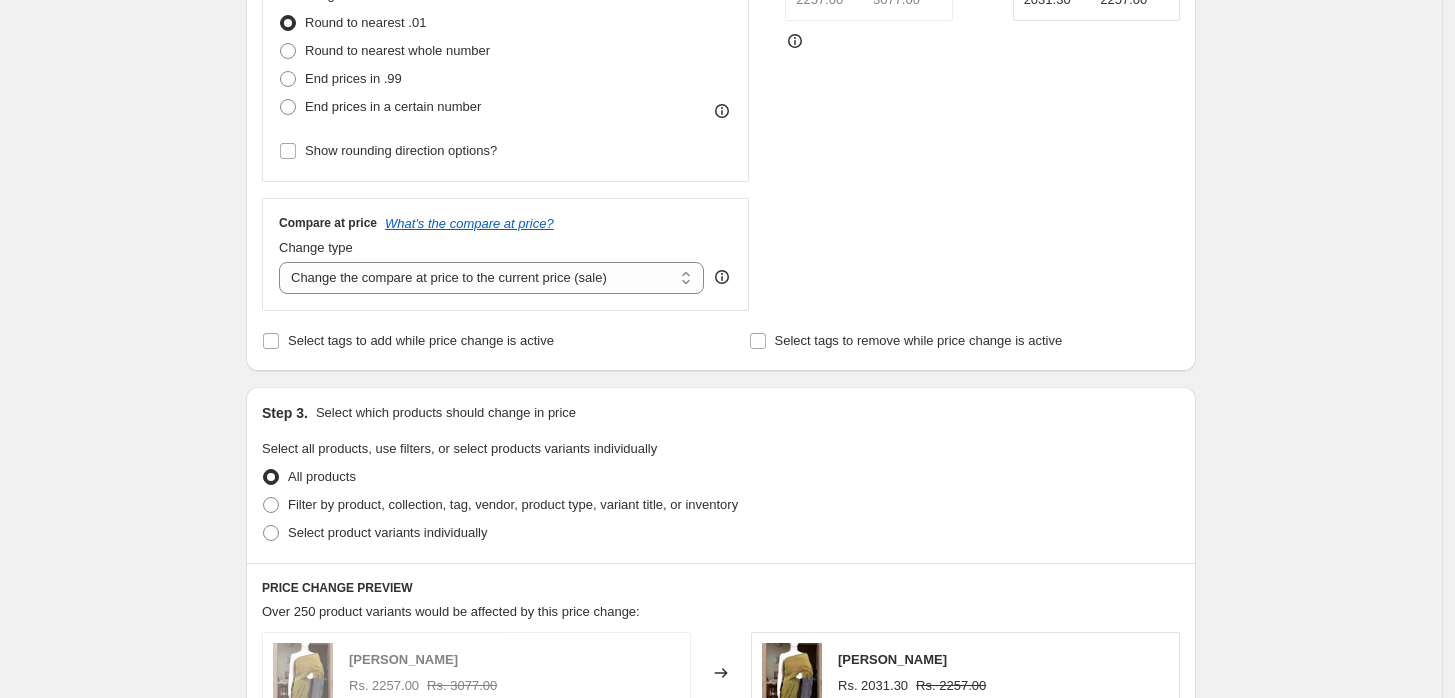 scroll, scrollTop: 558, scrollLeft: 0, axis: vertical 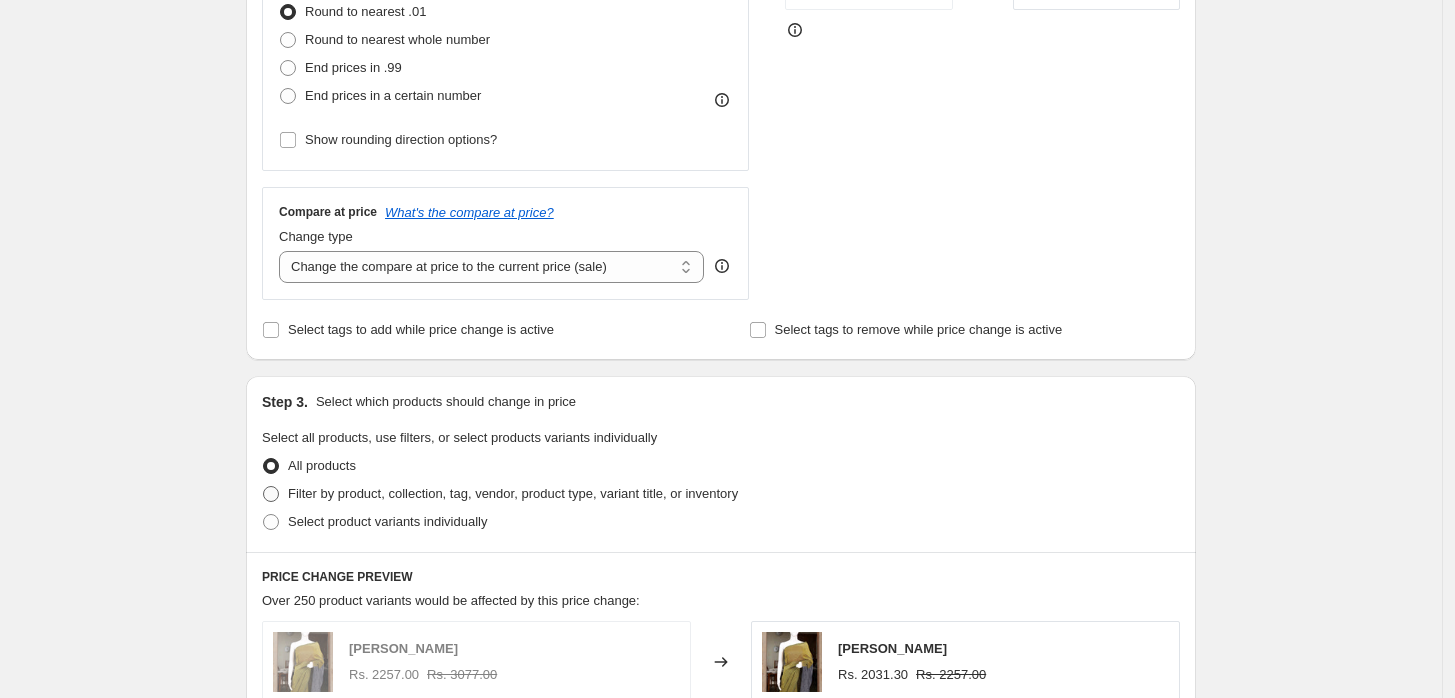 click on "Filter by product, collection, tag, vendor, product type, variant title, or inventory" at bounding box center (500, 494) 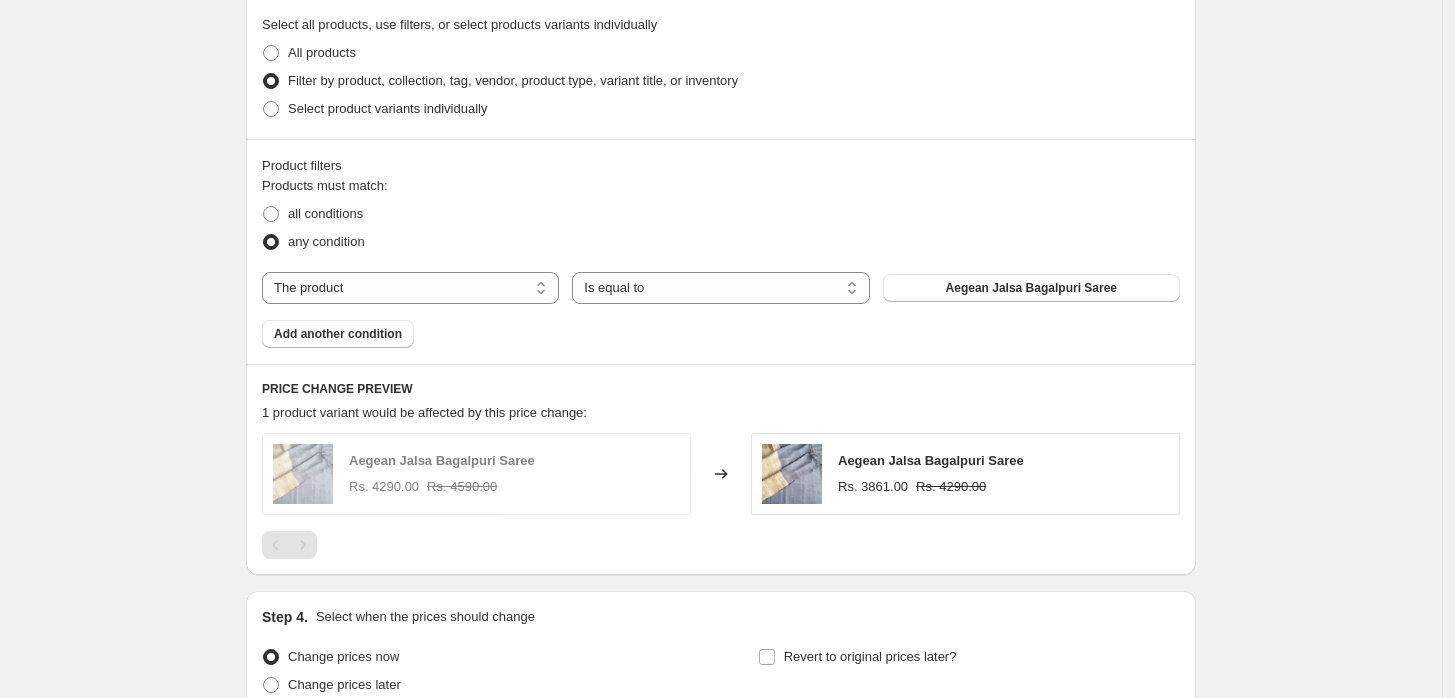 scroll, scrollTop: 972, scrollLeft: 0, axis: vertical 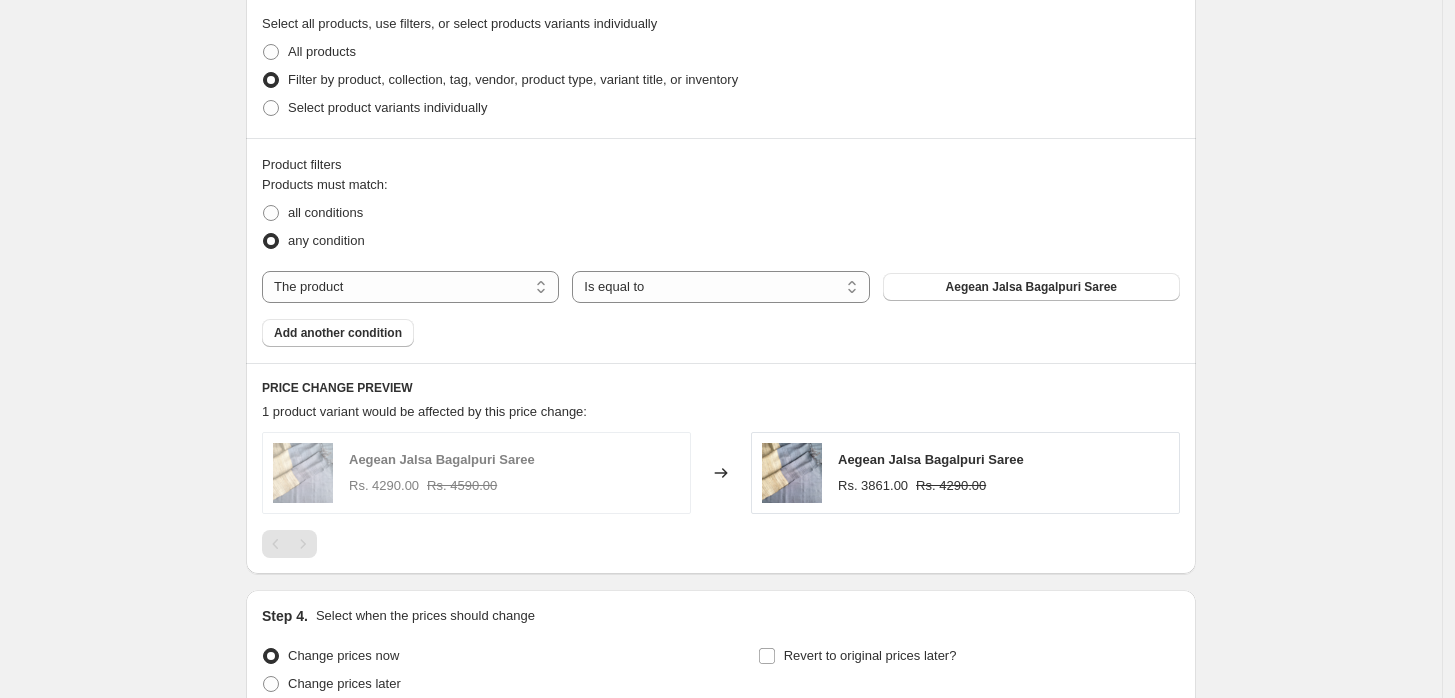 click on "Aegean Jalsa Bagalpuri Saree Rs. 4290.00 Rs. 4590.00" at bounding box center [476, 473] 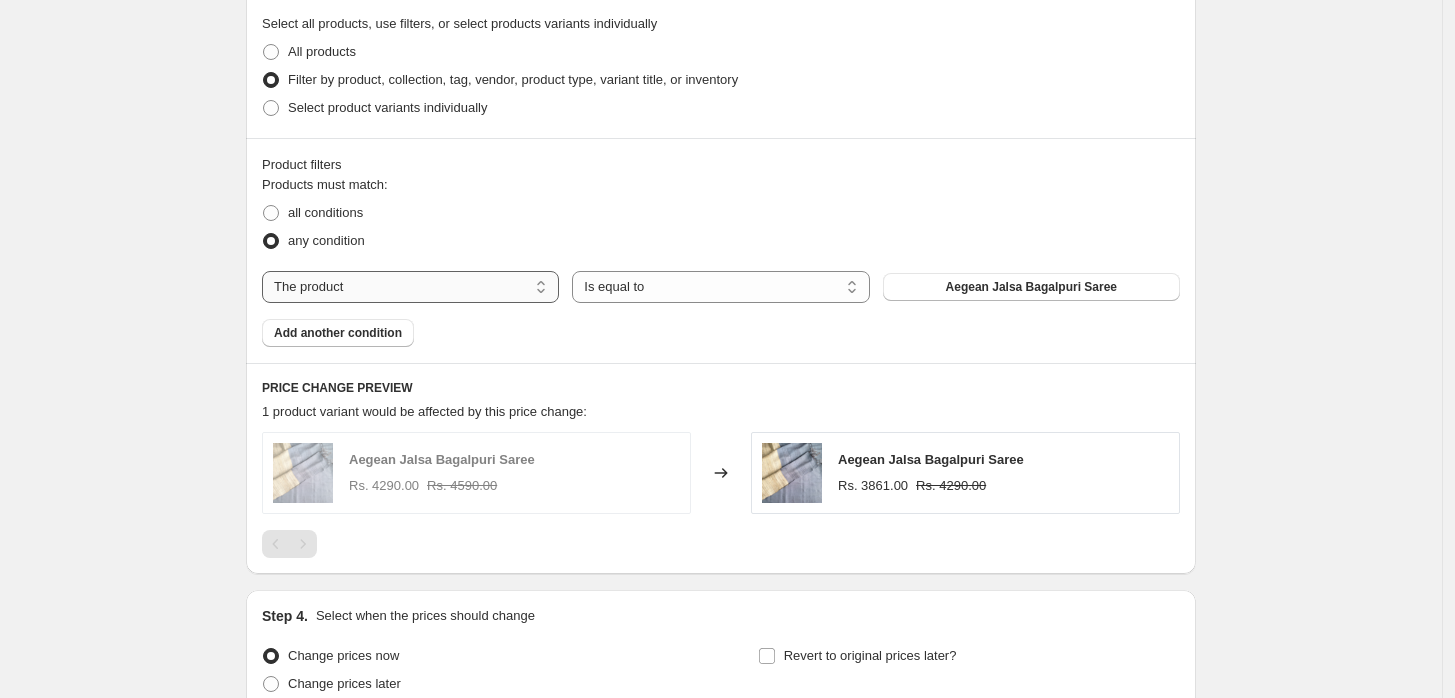 click on "The product The product's collection The product's tag The product's vendor The product's type The product's status The variant's title Inventory quantity" at bounding box center [410, 287] 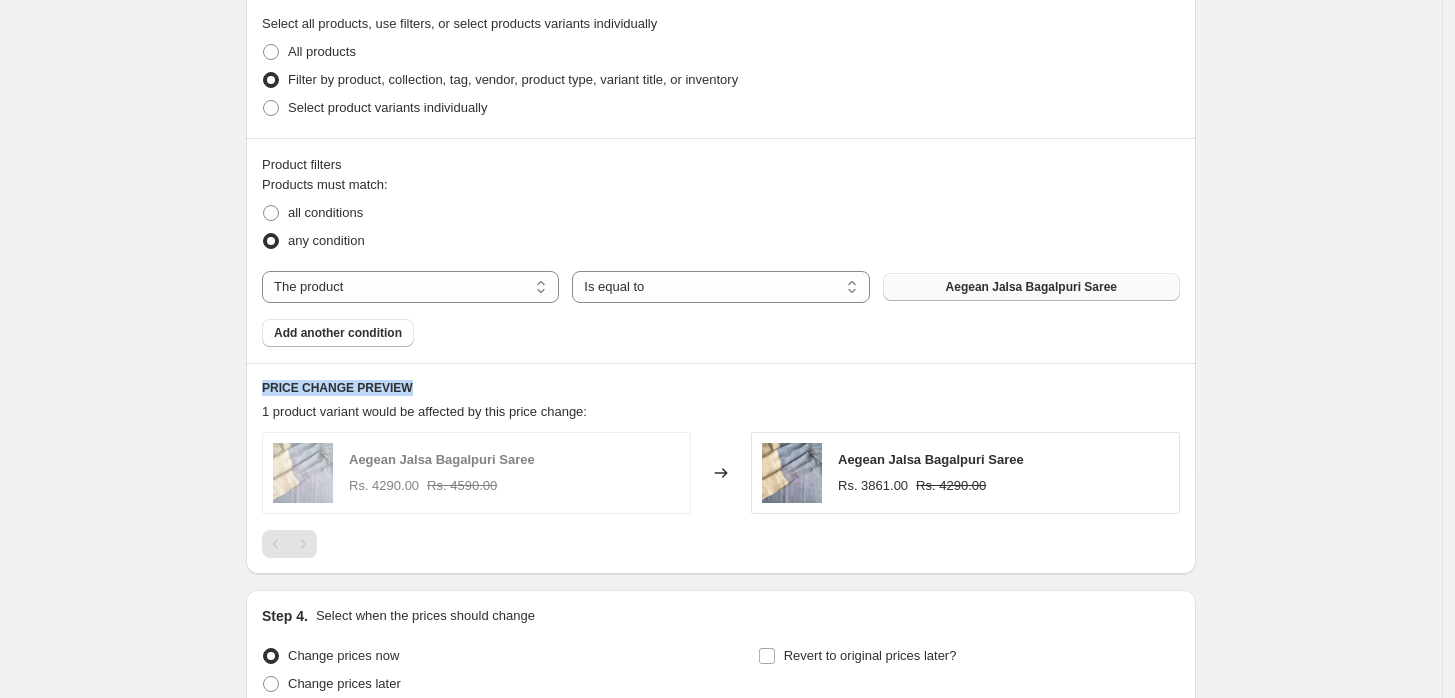 drag, startPoint x: 817, startPoint y: 363, endPoint x: 1037, endPoint y: 279, distance: 235.49098 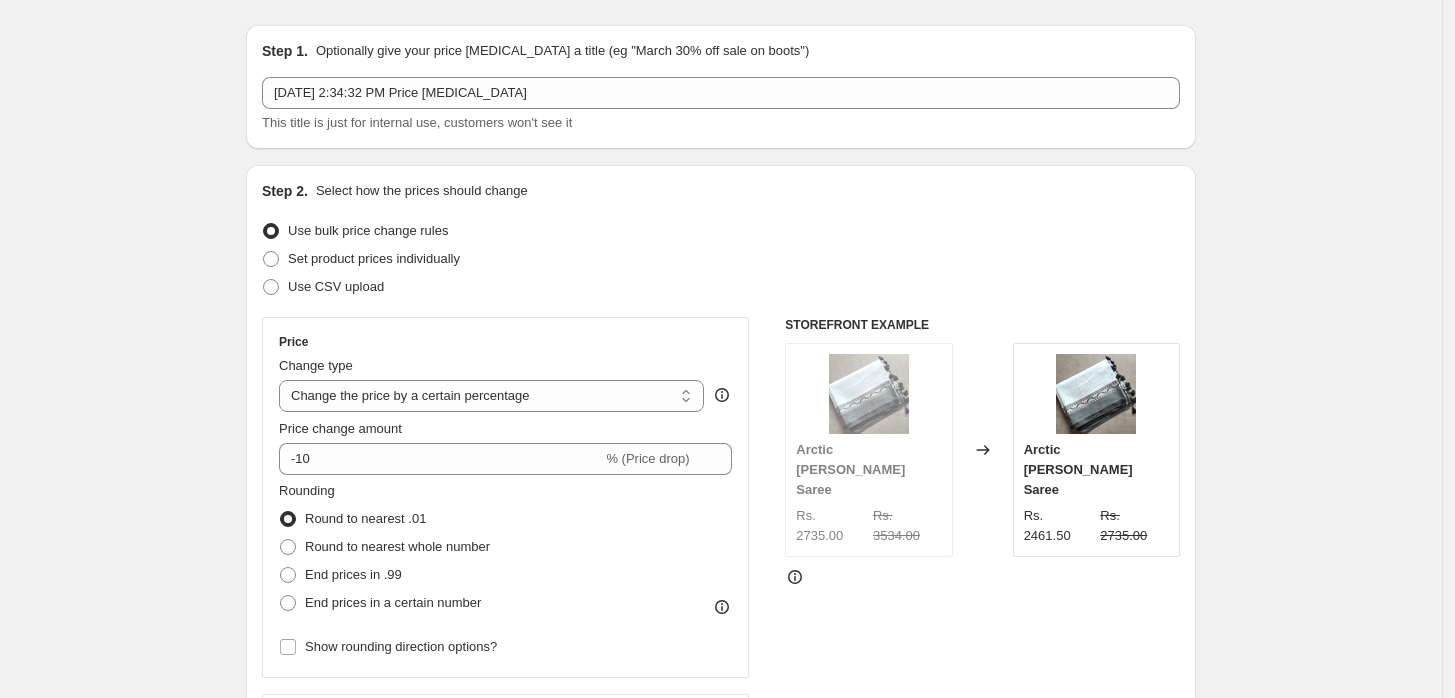 scroll, scrollTop: 52, scrollLeft: 0, axis: vertical 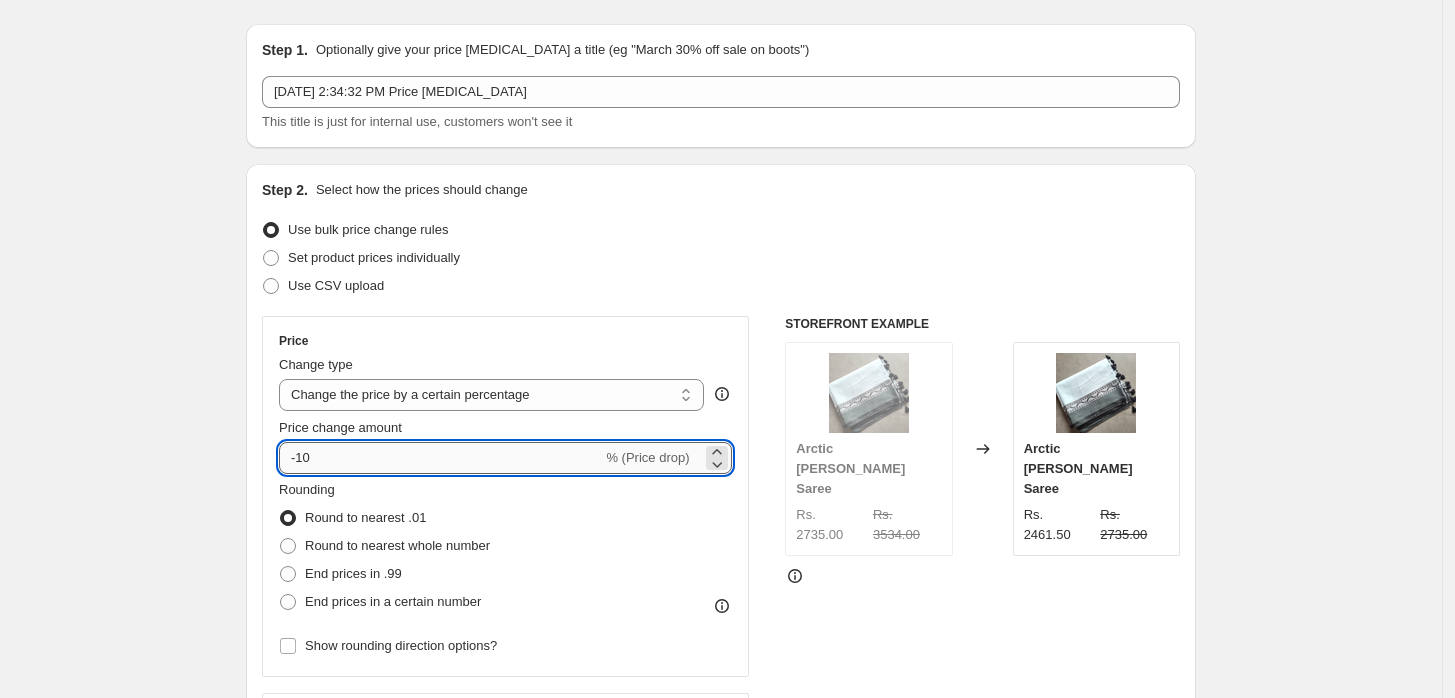 click on "-10" at bounding box center [440, 458] 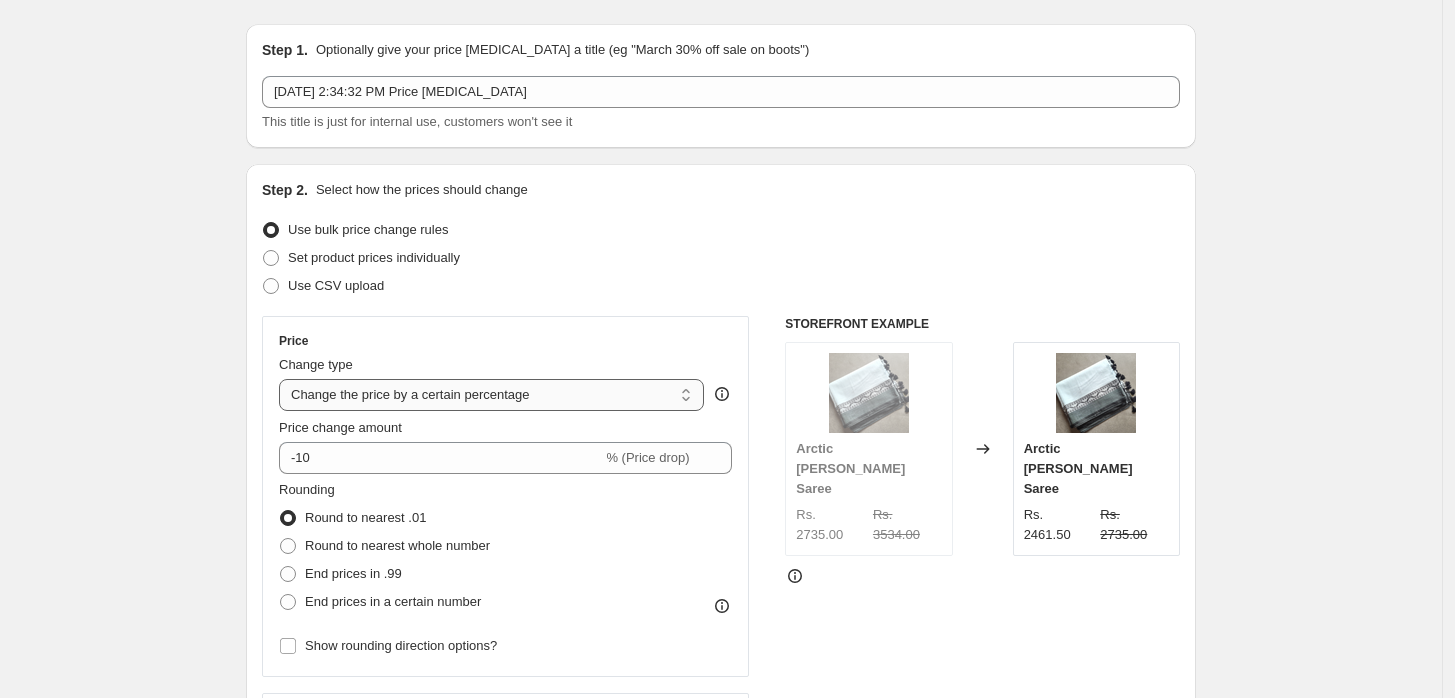 click on "Change the price to a certain amount Change the price by a certain amount Change the price by a certain percentage Change the price to the current compare at price (price before sale) Change the price by a certain amount relative to the compare at price Change the price by a certain percentage relative to the compare at price Don't change the price Change the price by a certain percentage relative to the cost per item Change price to certain cost margin" at bounding box center [491, 395] 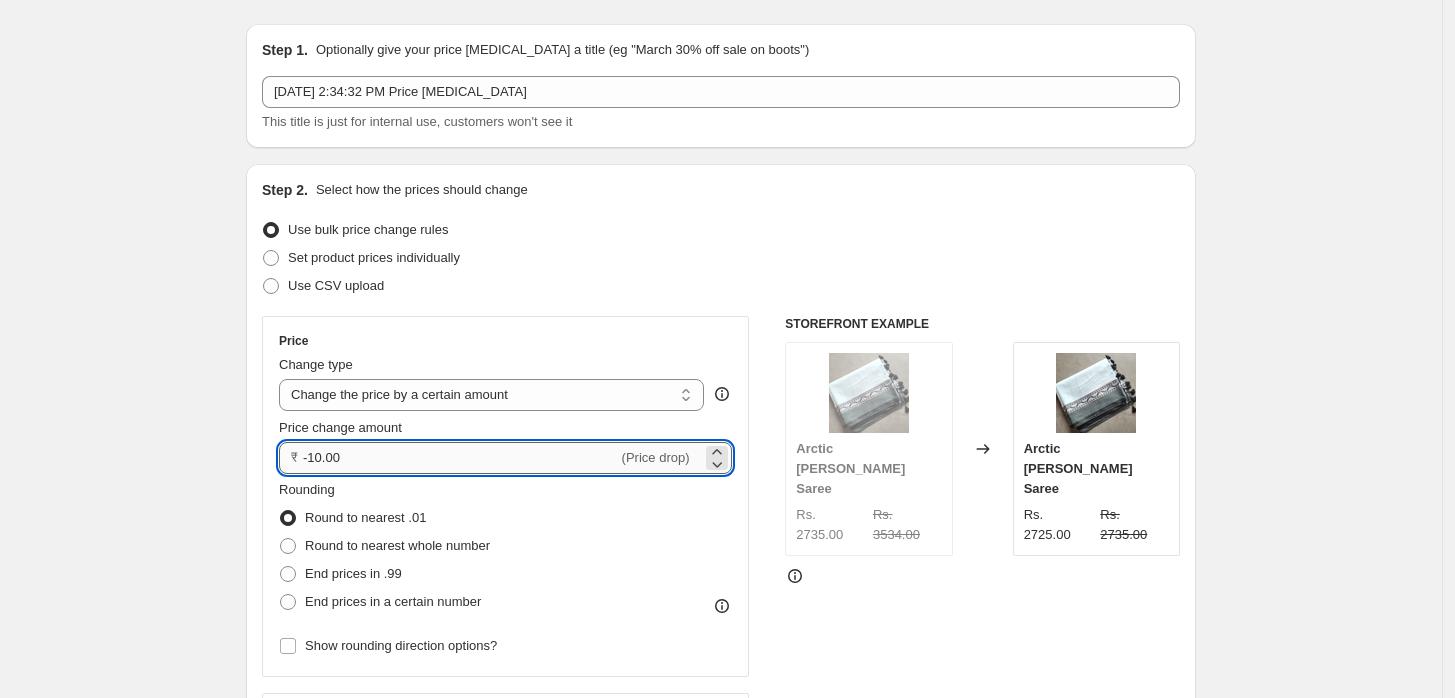 click on "-10.00" at bounding box center (460, 458) 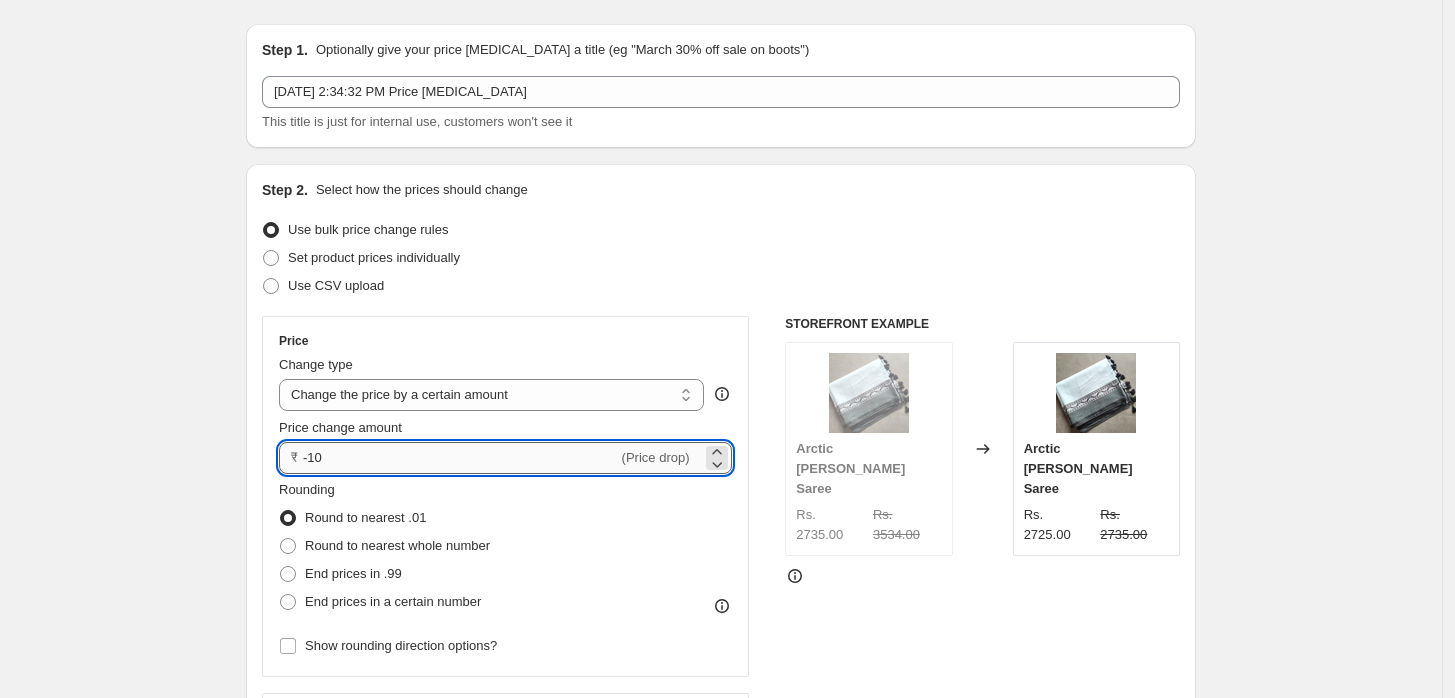 type on "-1" 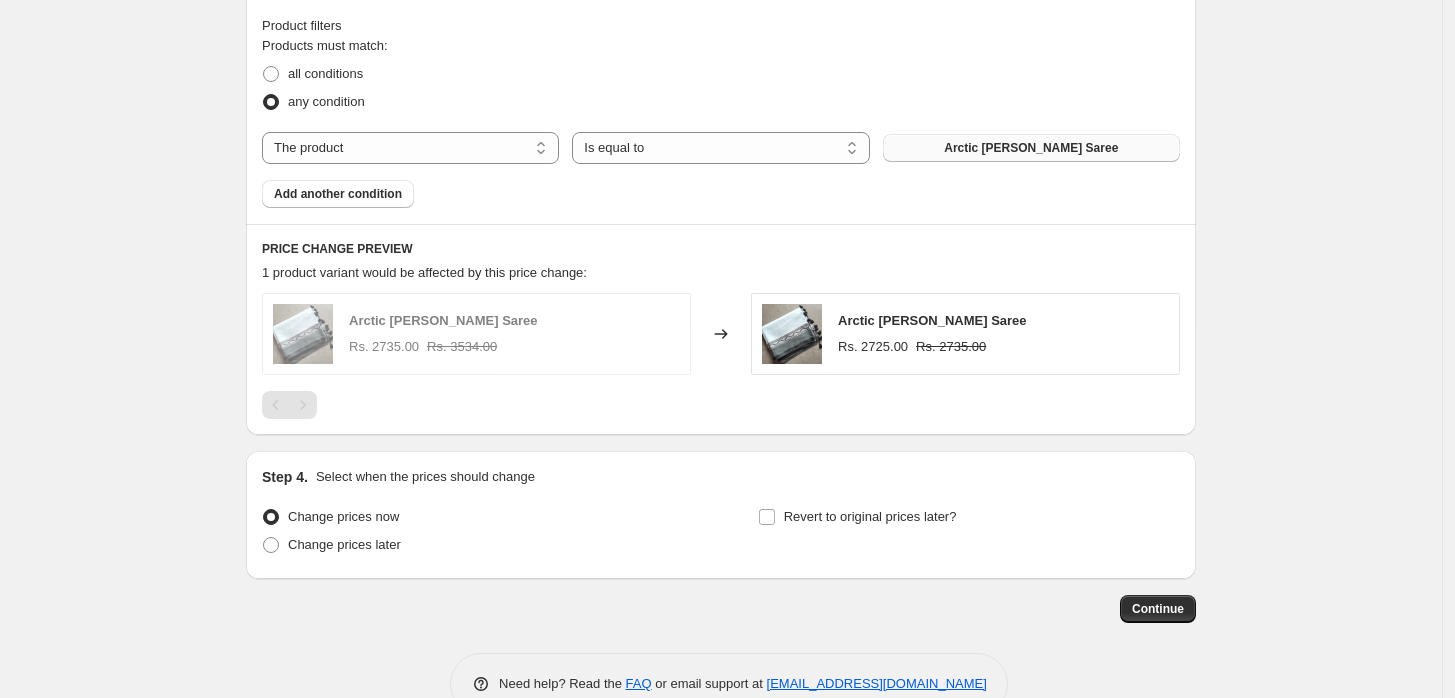 scroll, scrollTop: 1112, scrollLeft: 0, axis: vertical 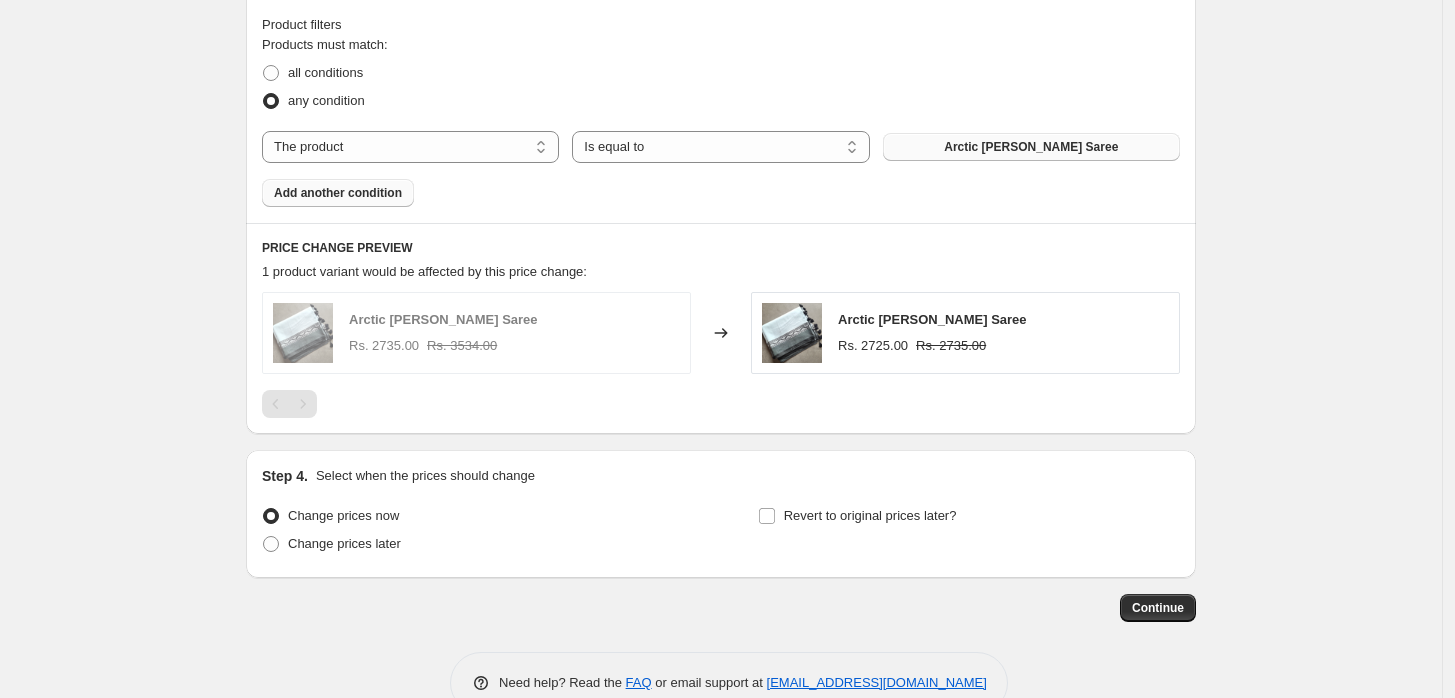 type on "2399.00" 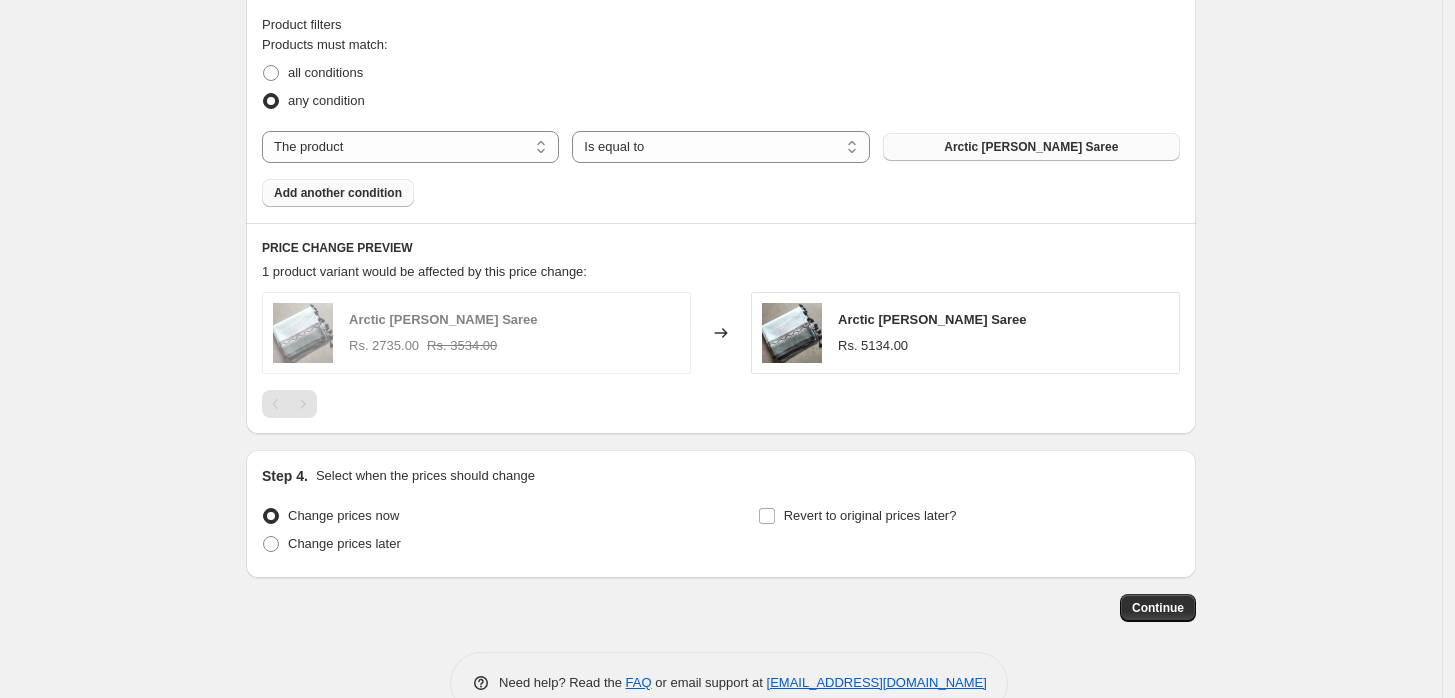 click on "Add another condition" at bounding box center (338, 193) 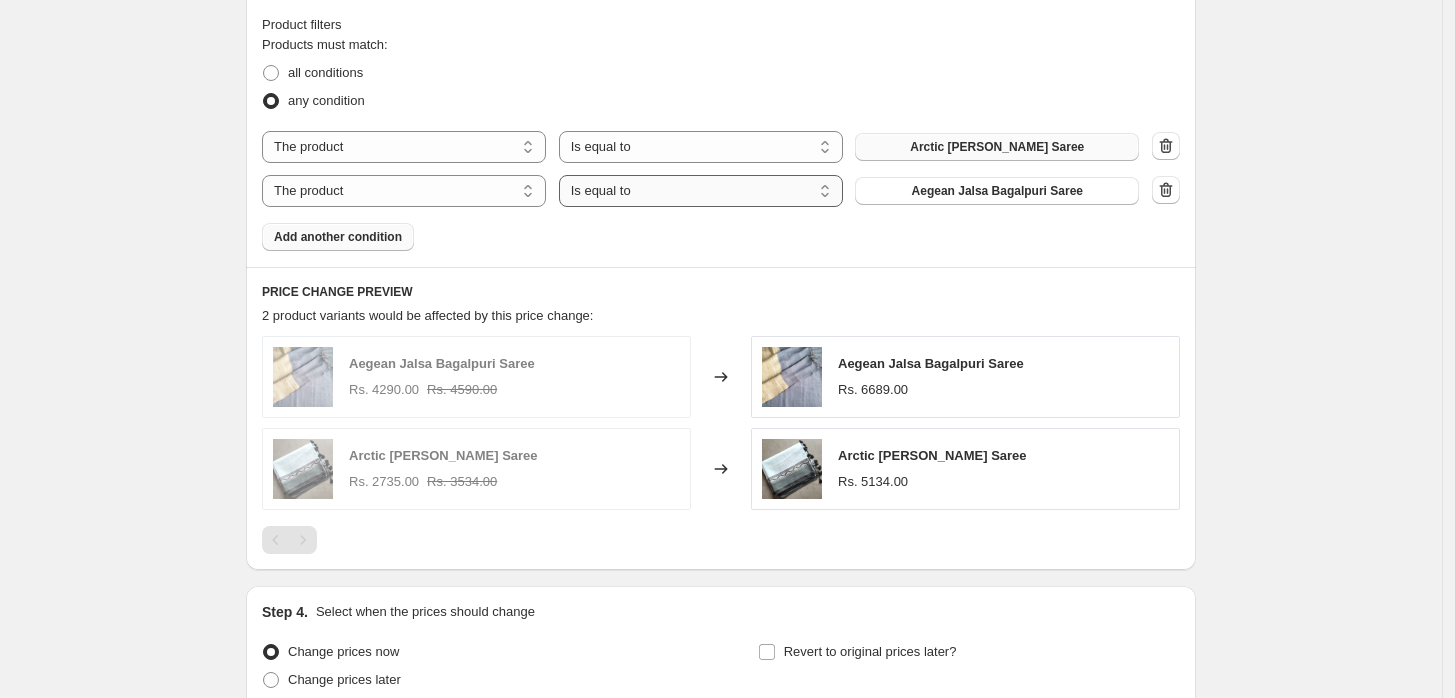 click on "Is equal to Is not equal to" at bounding box center (701, 191) 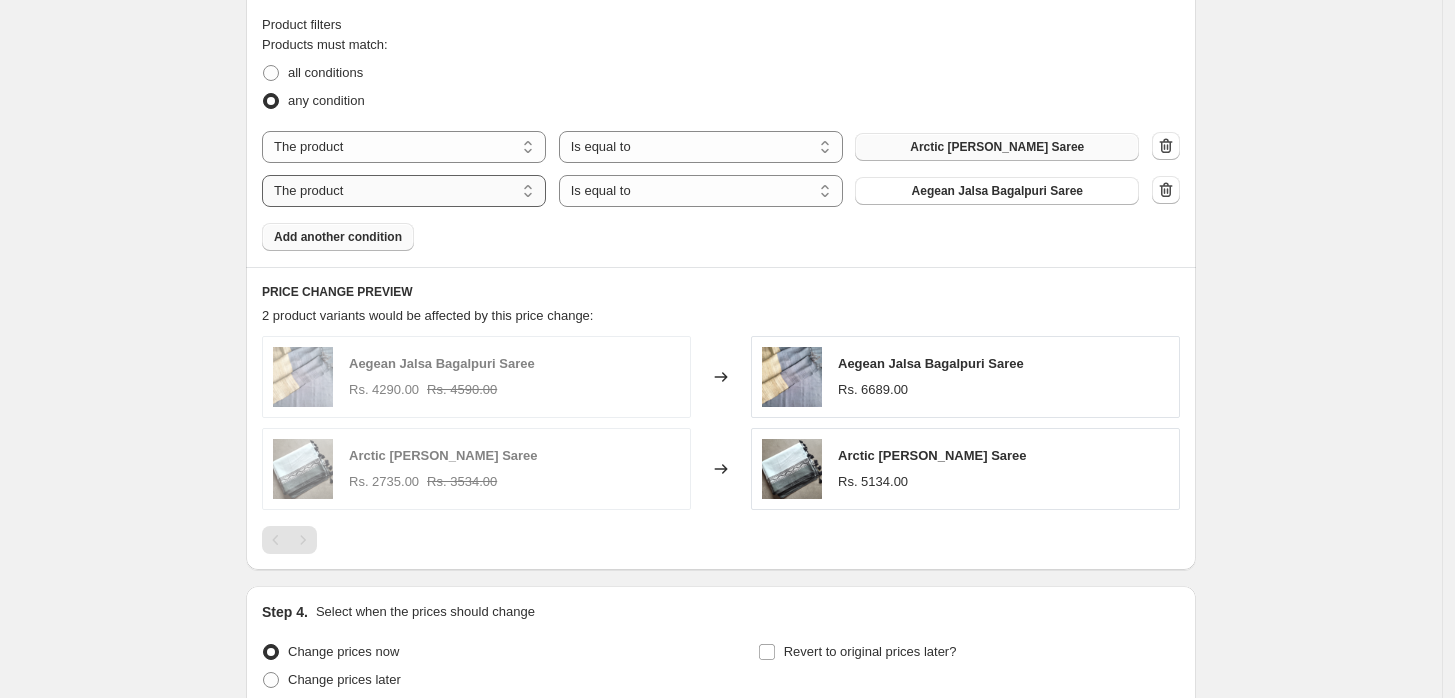 click on "The product The product's collection The product's tag The product's vendor The product's type The product's status The variant's title Inventory quantity" at bounding box center [404, 191] 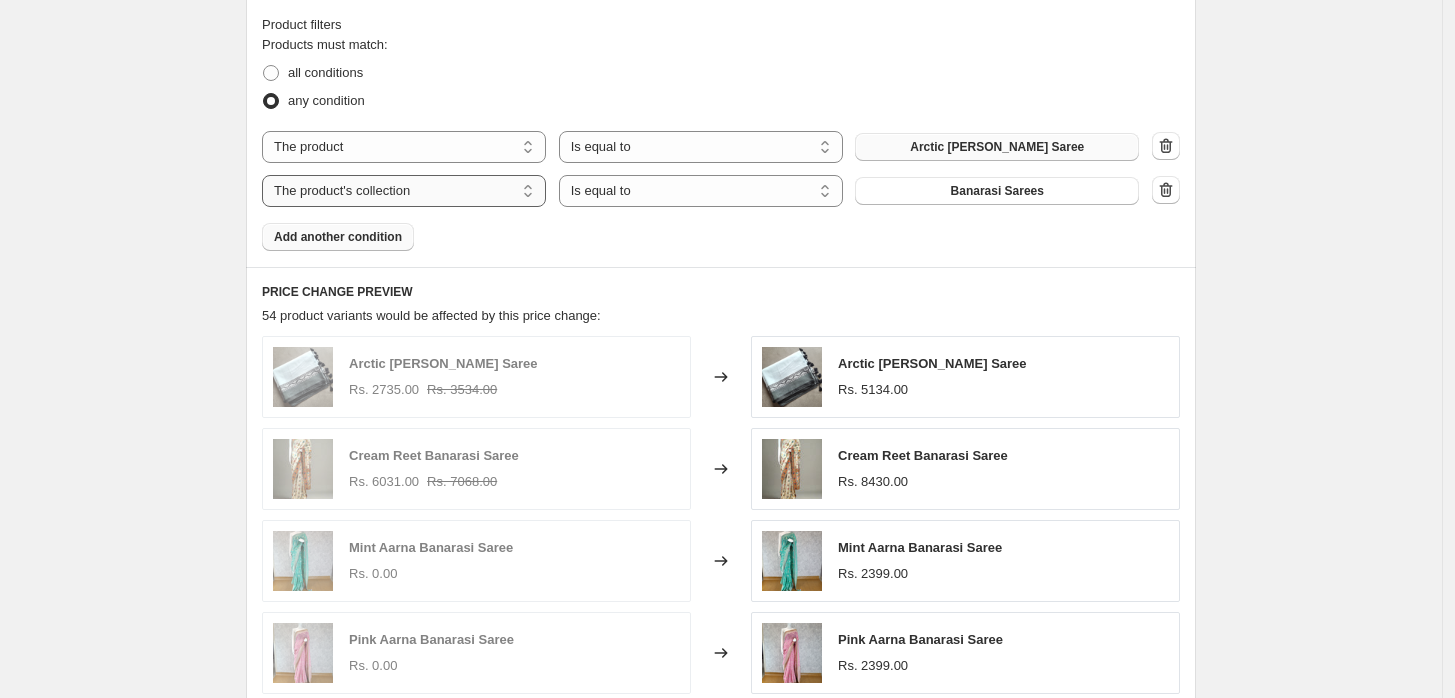 click on "The product The product's collection The product's tag The product's vendor The product's type The product's status The variant's title Inventory quantity" at bounding box center [404, 191] 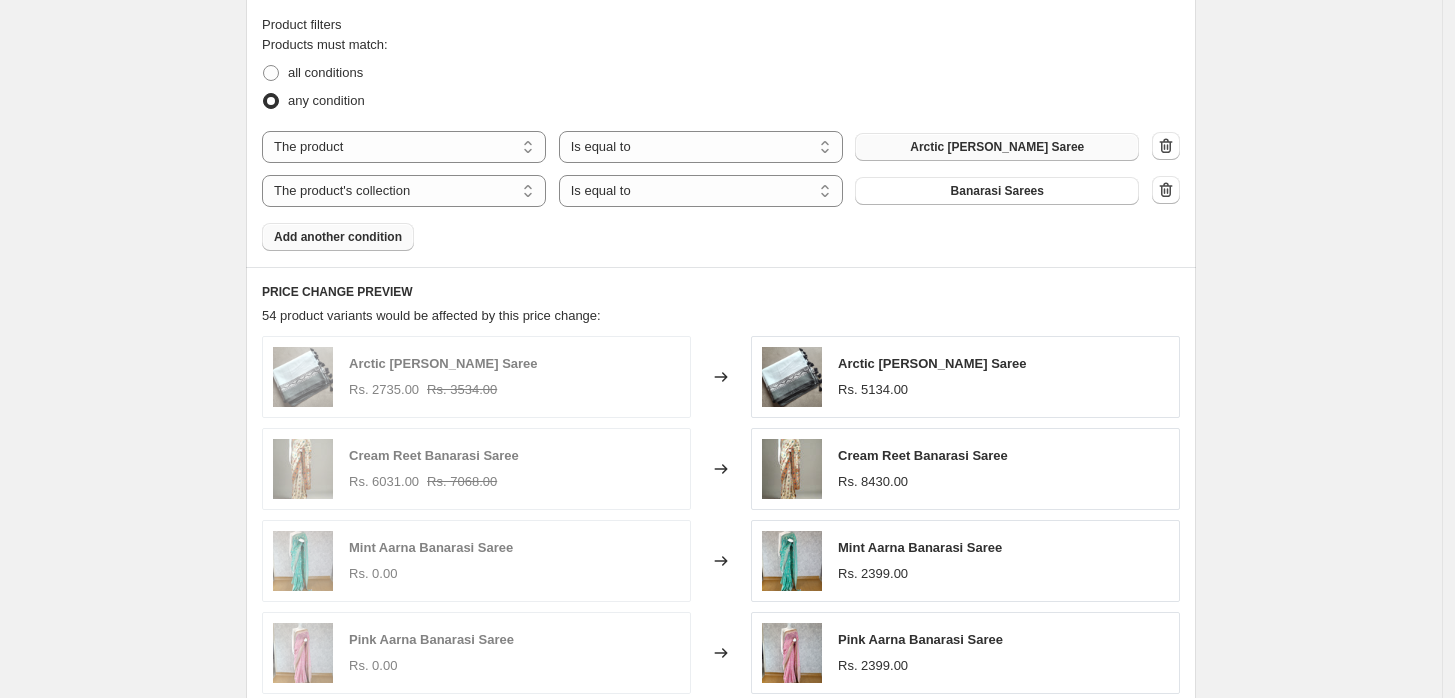 click on "Products must match: all conditions any condition The product The product's collection The product's tag The product's vendor The product's type The product's status The variant's title Inventory quantity The product Is equal to Is not equal to Is equal to Arctic [PERSON_NAME] Saree The product The product's collection The product's tag The product's vendor The product's type The product's status The variant's title Inventory quantity The product's collection Is equal to Is not equal to Is equal to Banarasi Sarees Add another condition" at bounding box center [721, 143] 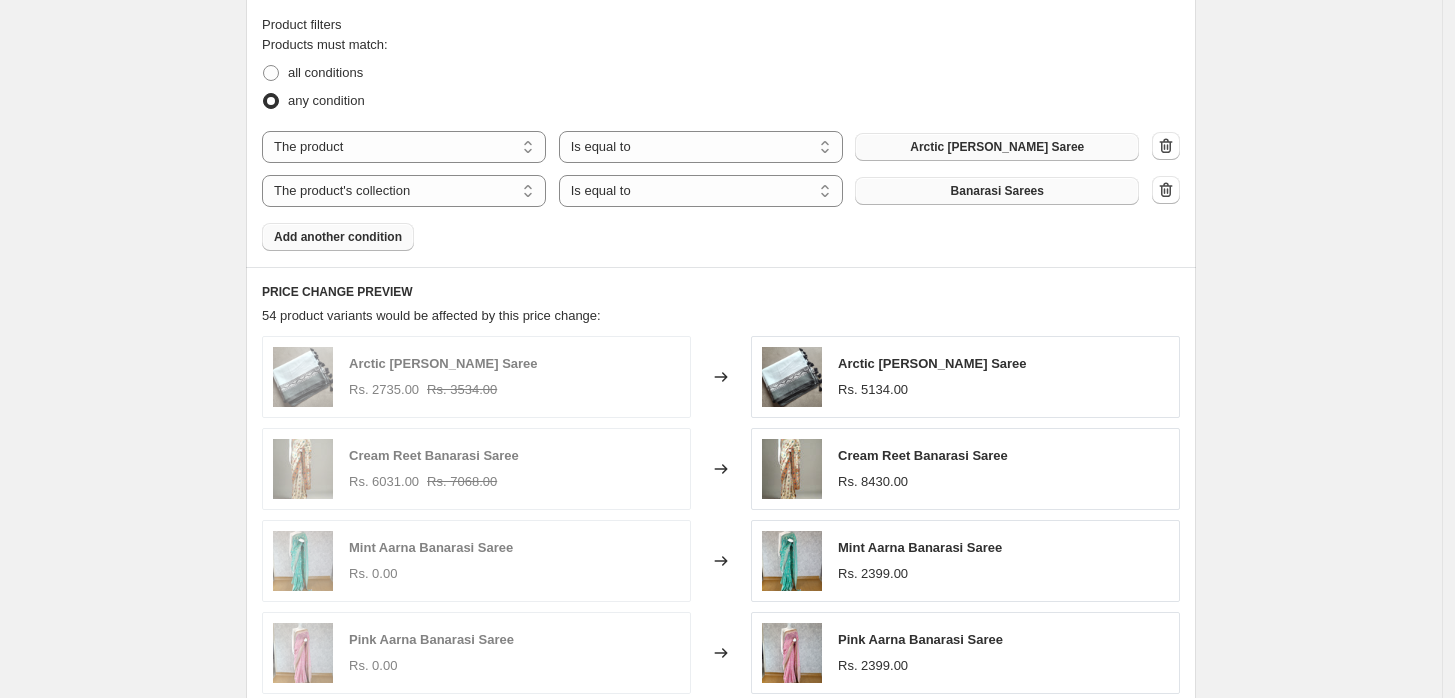 click on "Banarasi Sarees" at bounding box center [997, 191] 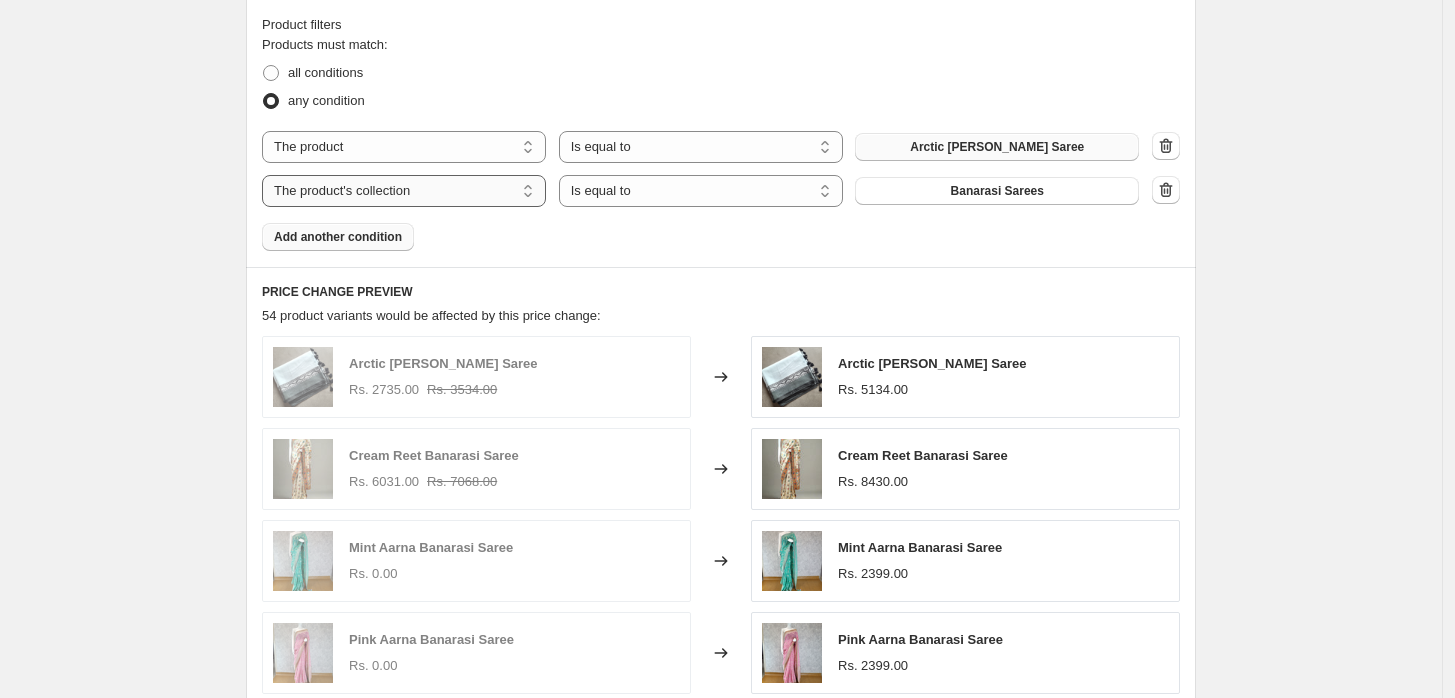 click on "The product The product's collection The product's tag The product's vendor The product's type The product's status The variant's title Inventory quantity" at bounding box center (404, 191) 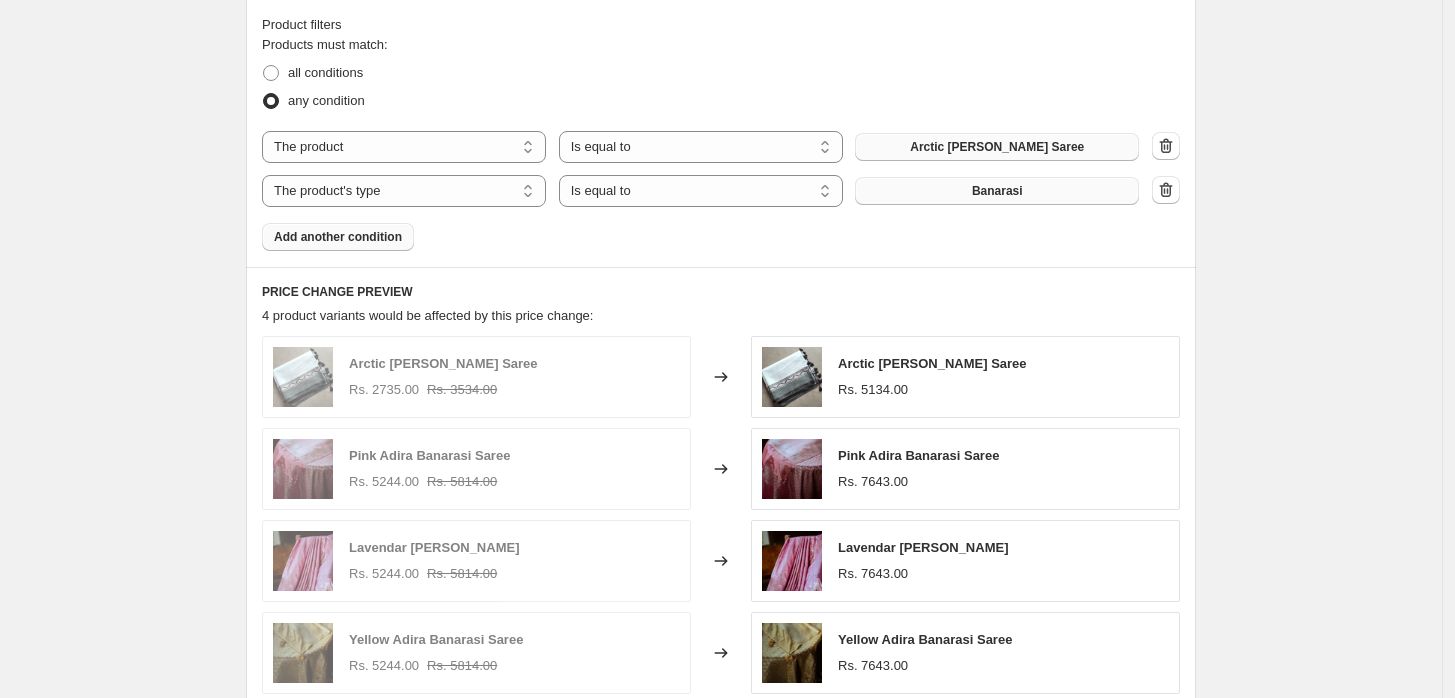 click on "Banarasi" at bounding box center (997, 191) 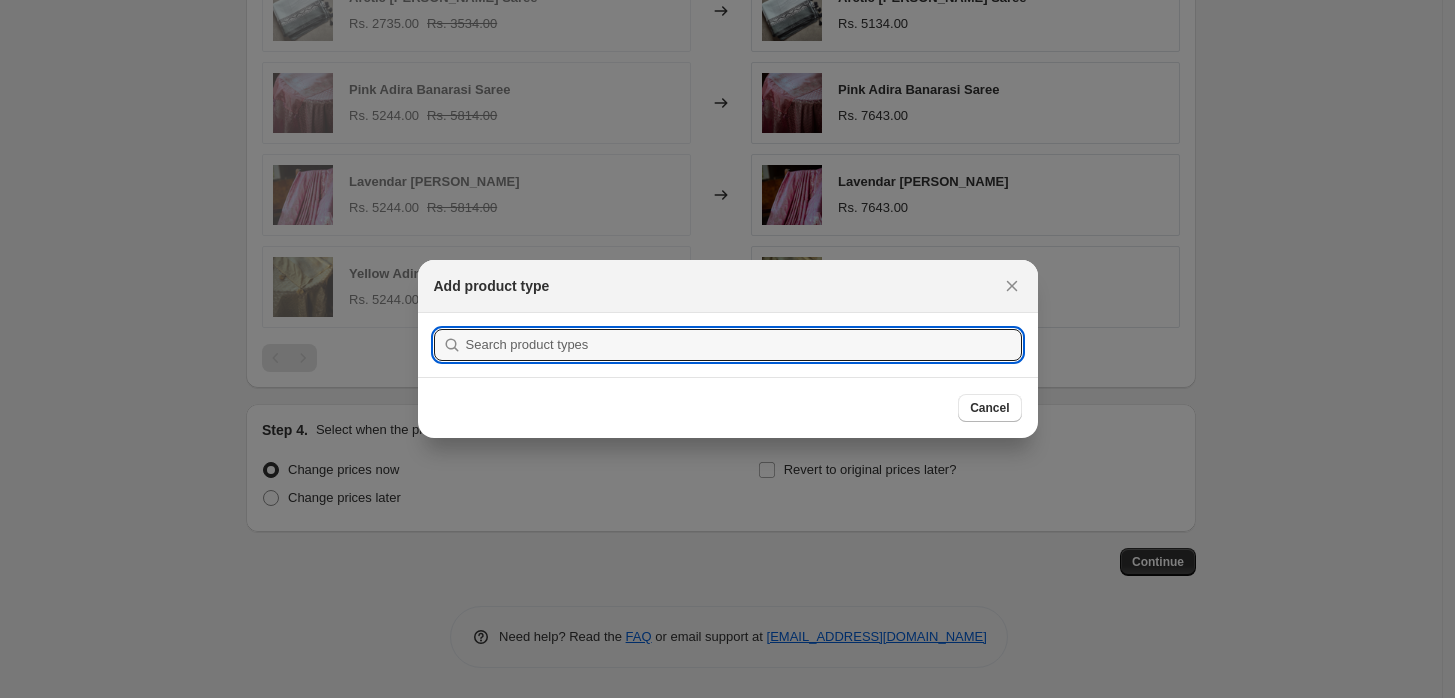 scroll, scrollTop: 0, scrollLeft: 0, axis: both 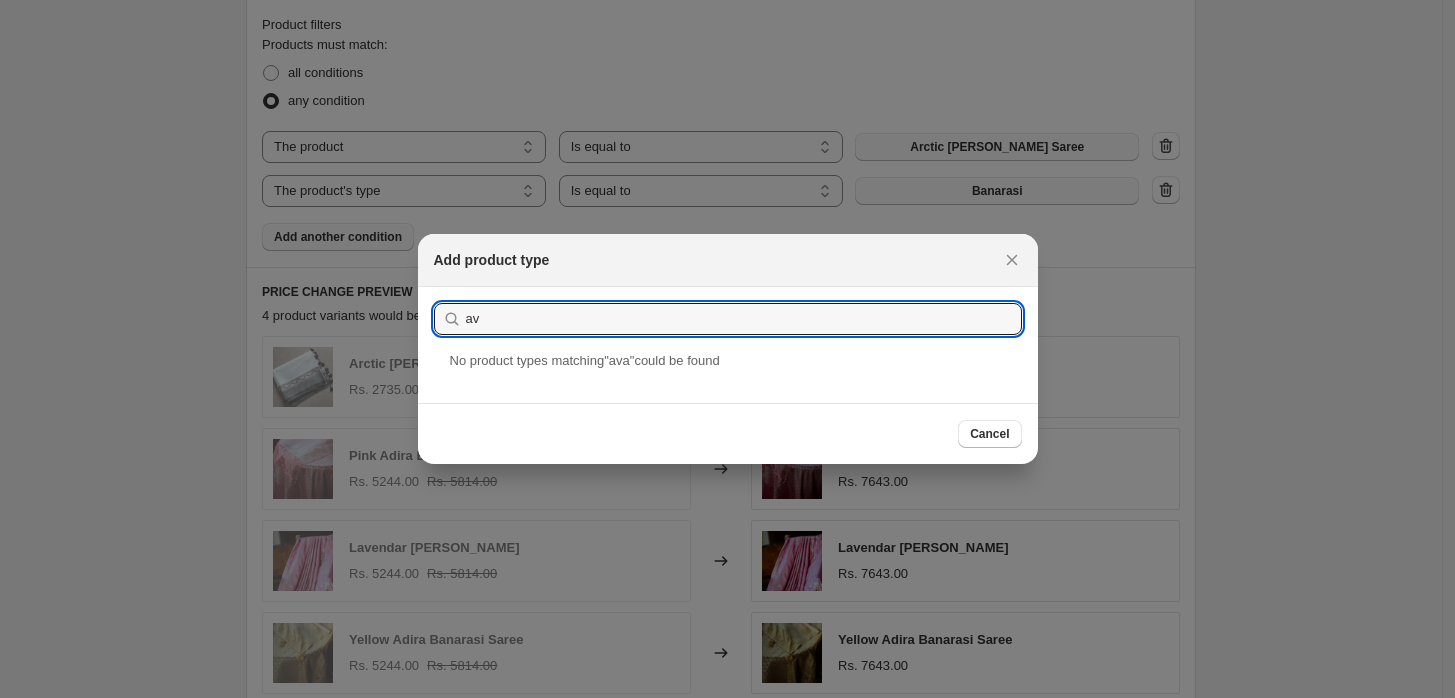 type on "a" 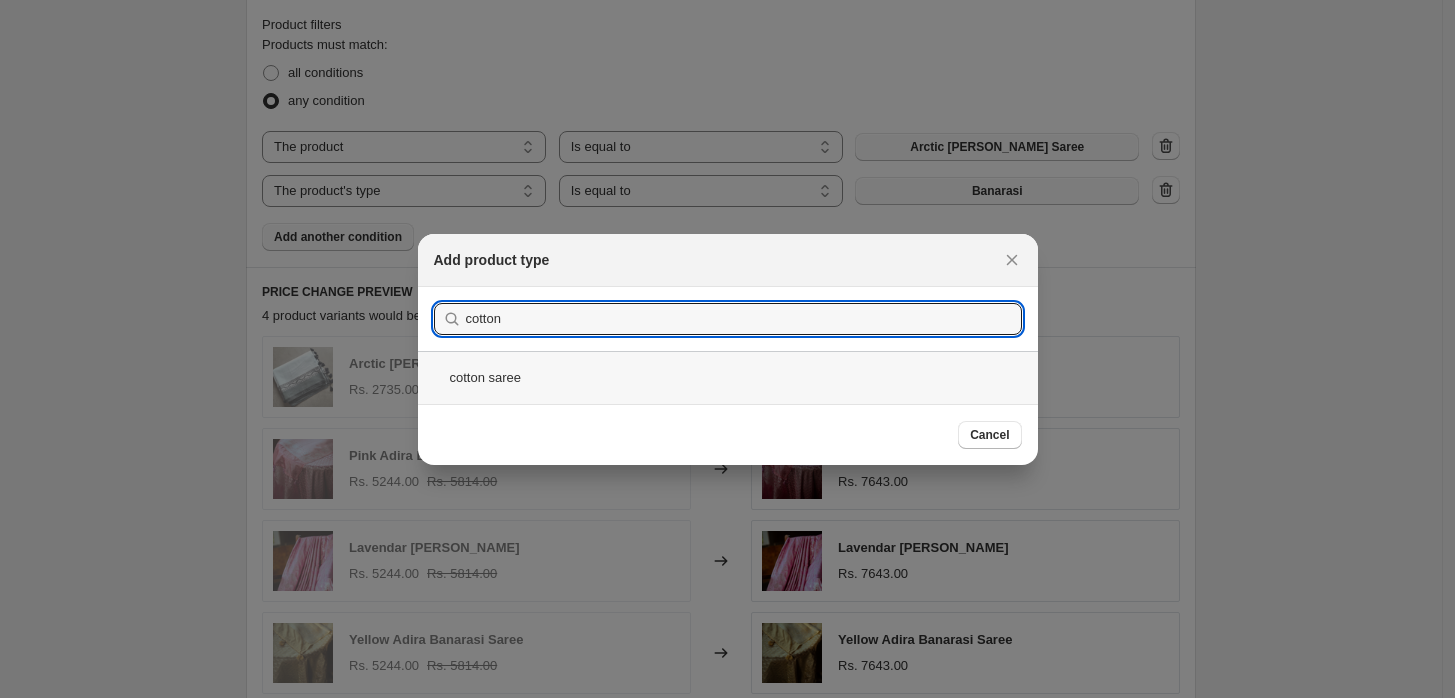 type on "cotton" 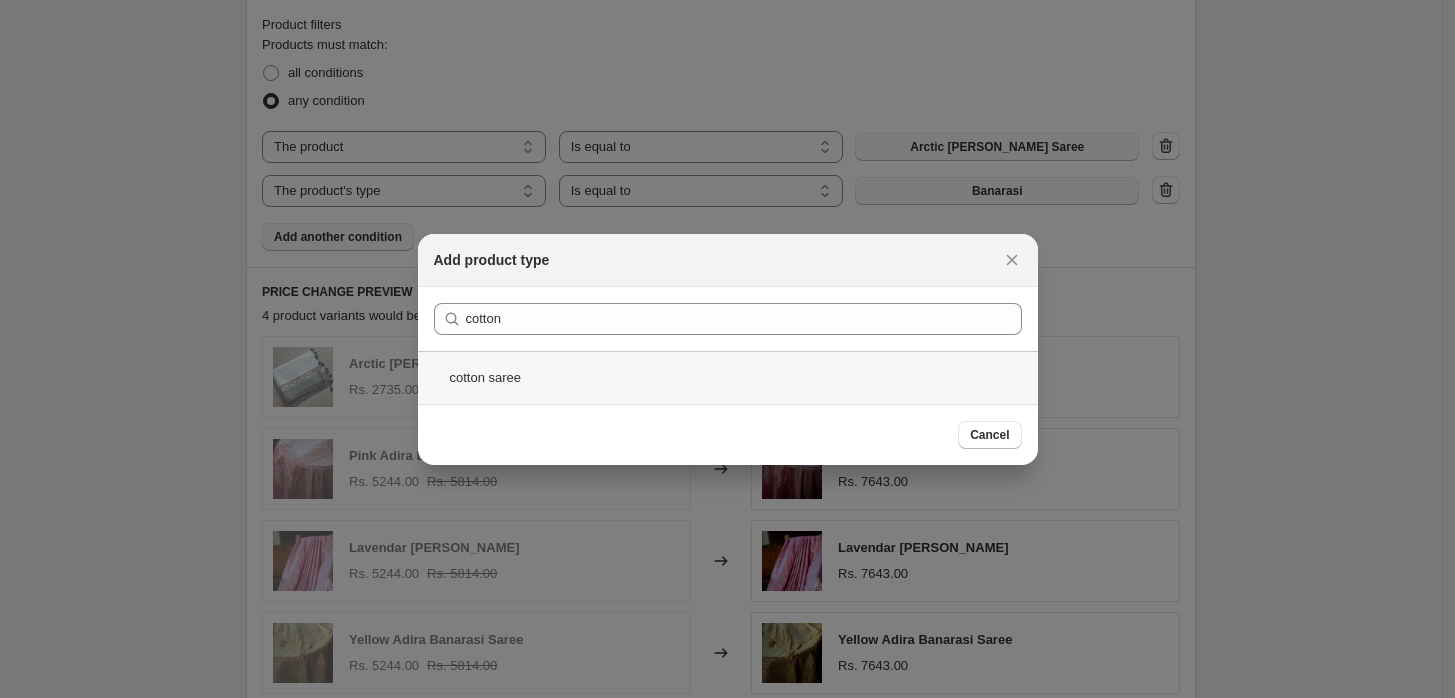 click on "cotton saree" at bounding box center (728, 377) 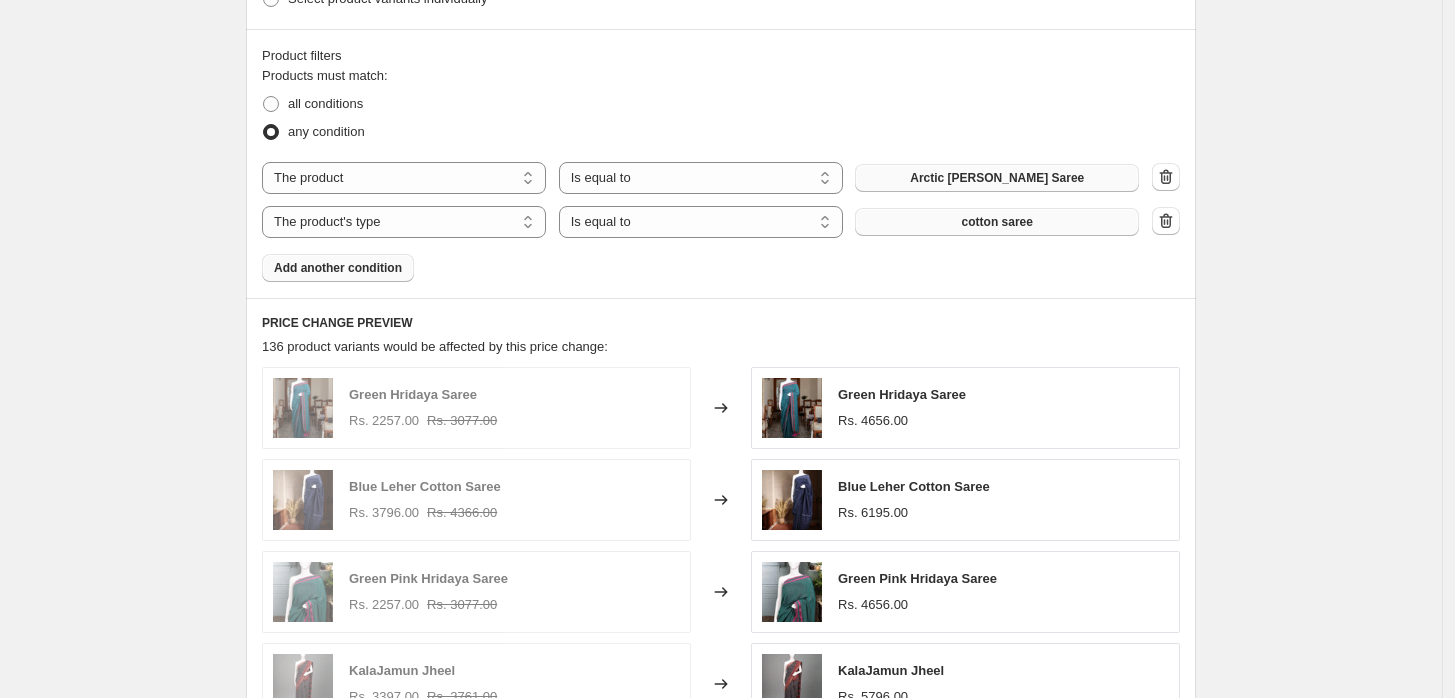 scroll, scrollTop: 1077, scrollLeft: 0, axis: vertical 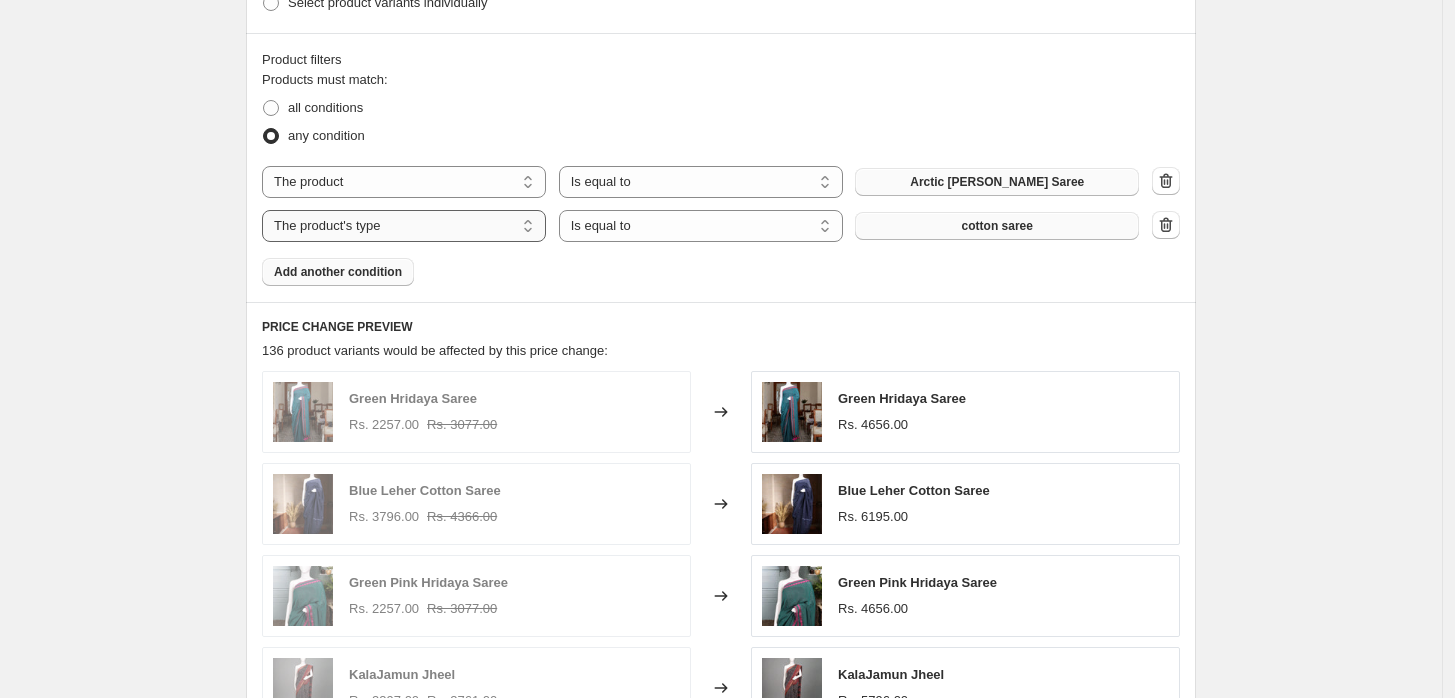 click on "The product The product's collection The product's tag The product's vendor The product's type The product's status The variant's title Inventory quantity" at bounding box center (404, 226) 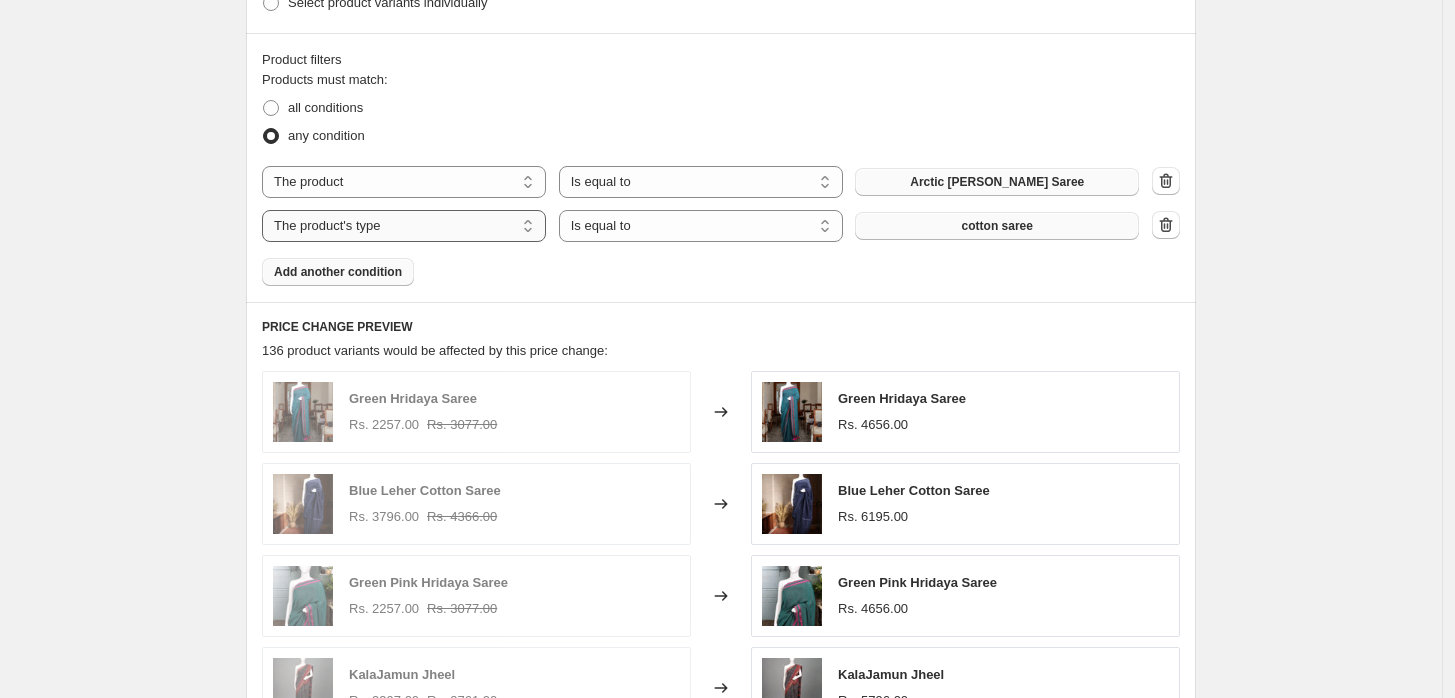 select on "collection" 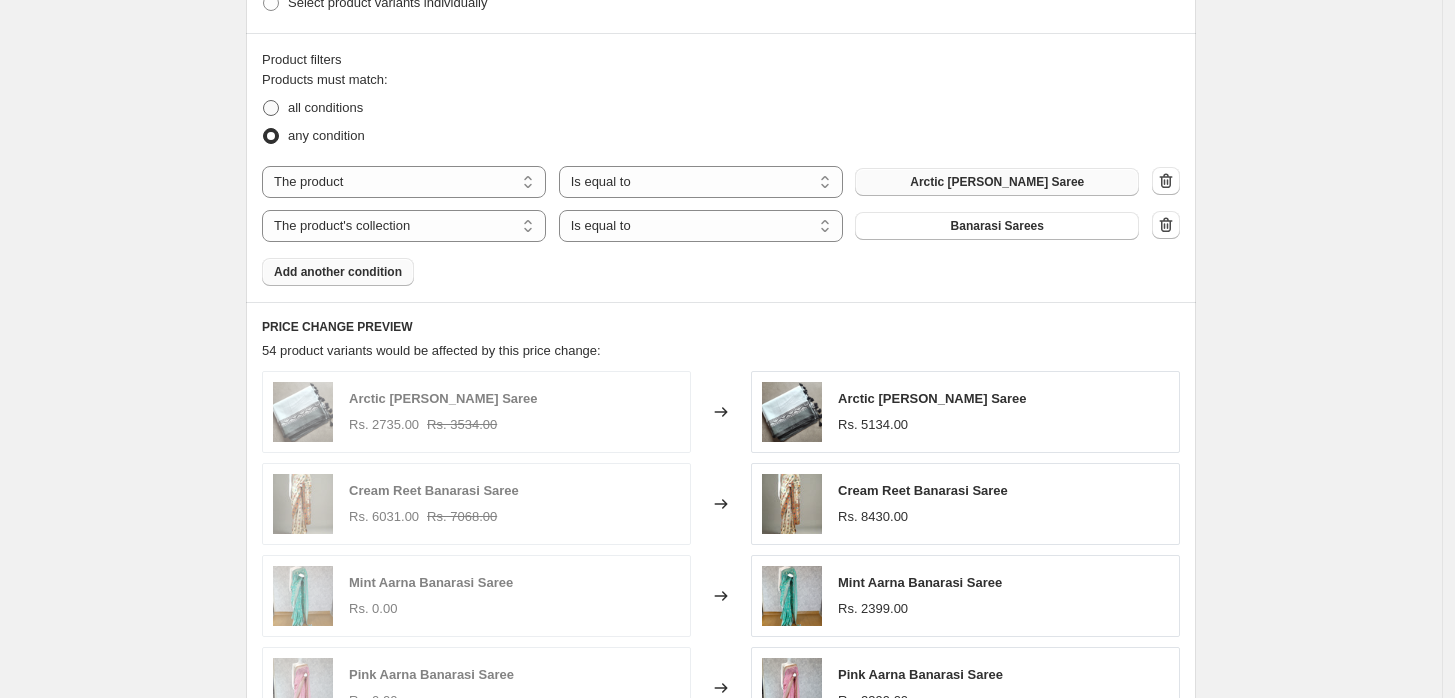 click at bounding box center [271, 108] 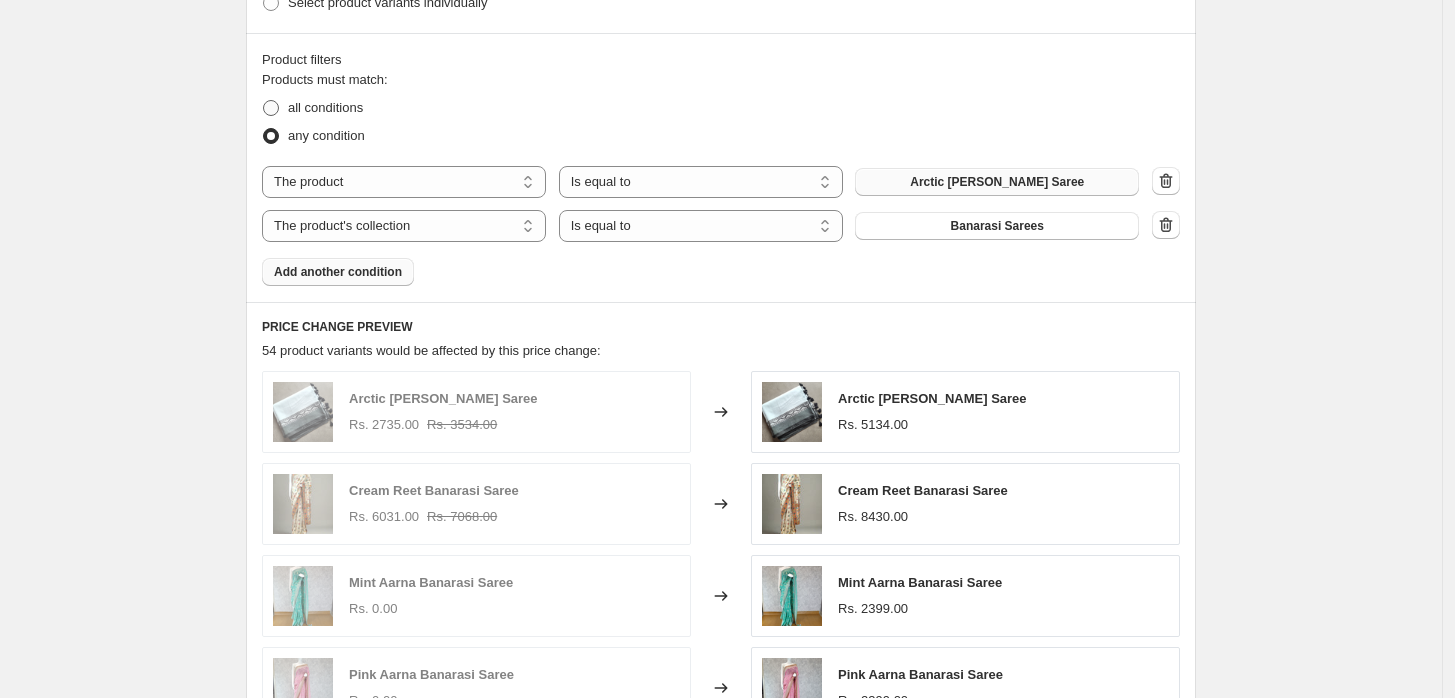 radio on "true" 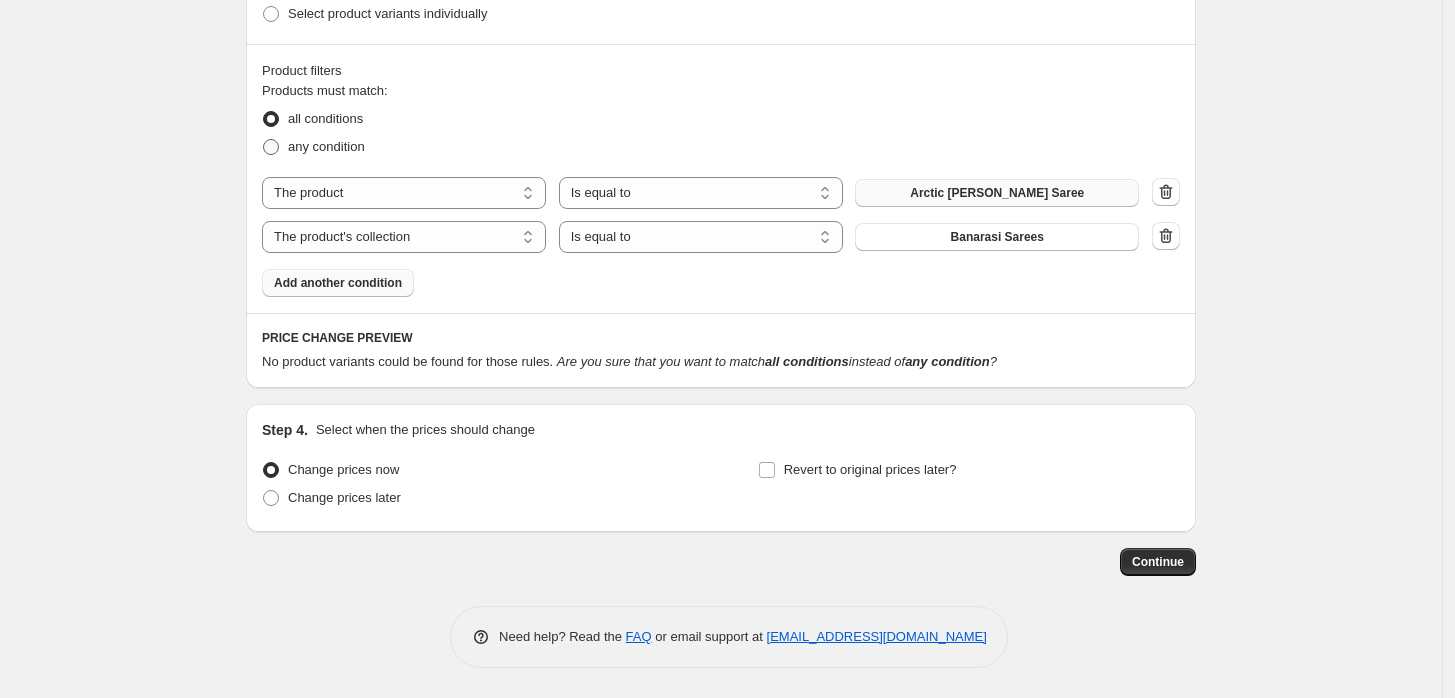 scroll, scrollTop: 1066, scrollLeft: 0, axis: vertical 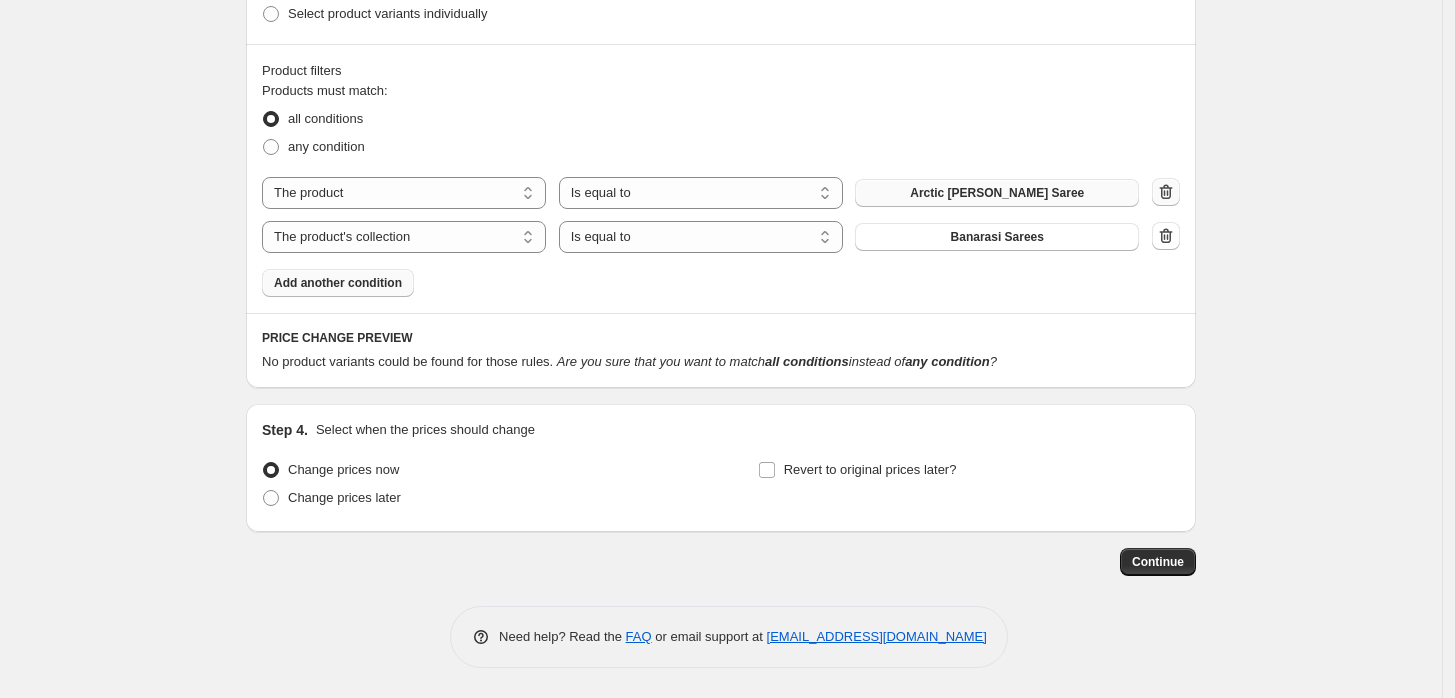 click 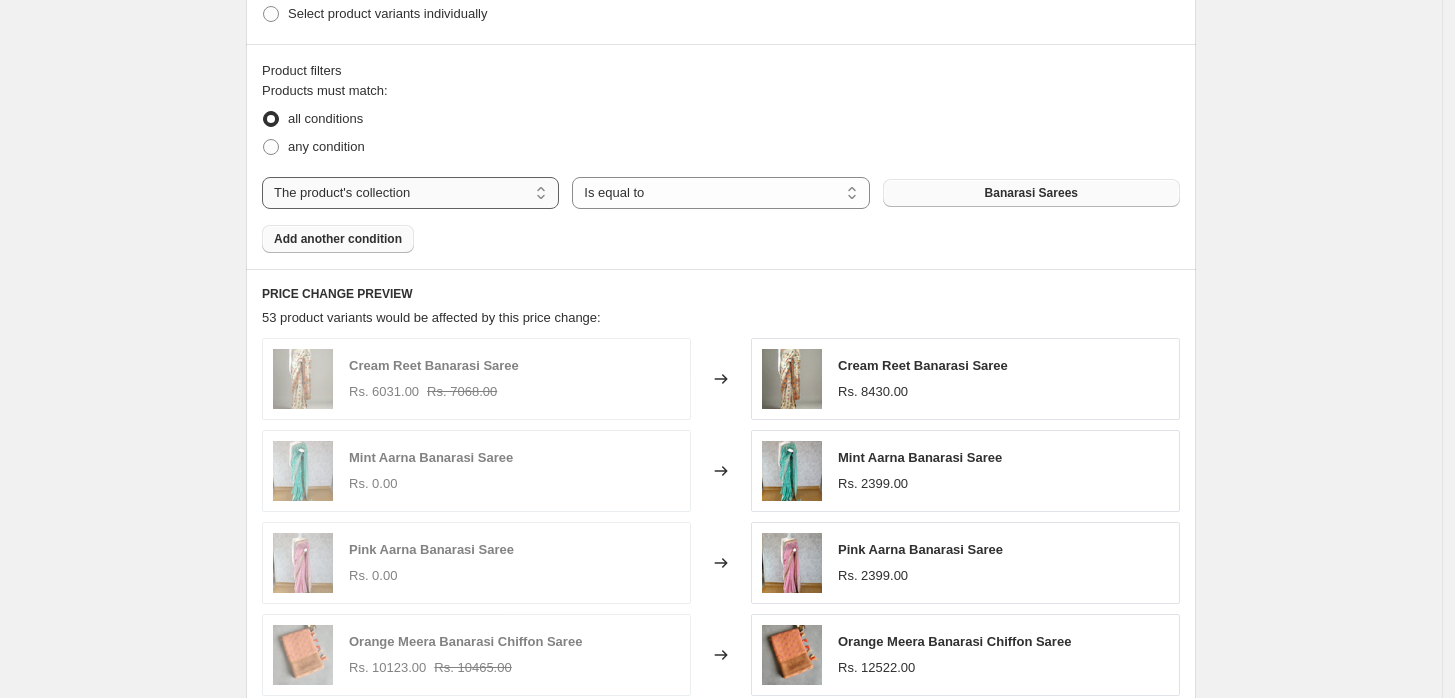 click on "The product The product's collection The product's tag The product's vendor The product's type The product's status The variant's title Inventory quantity" at bounding box center (410, 193) 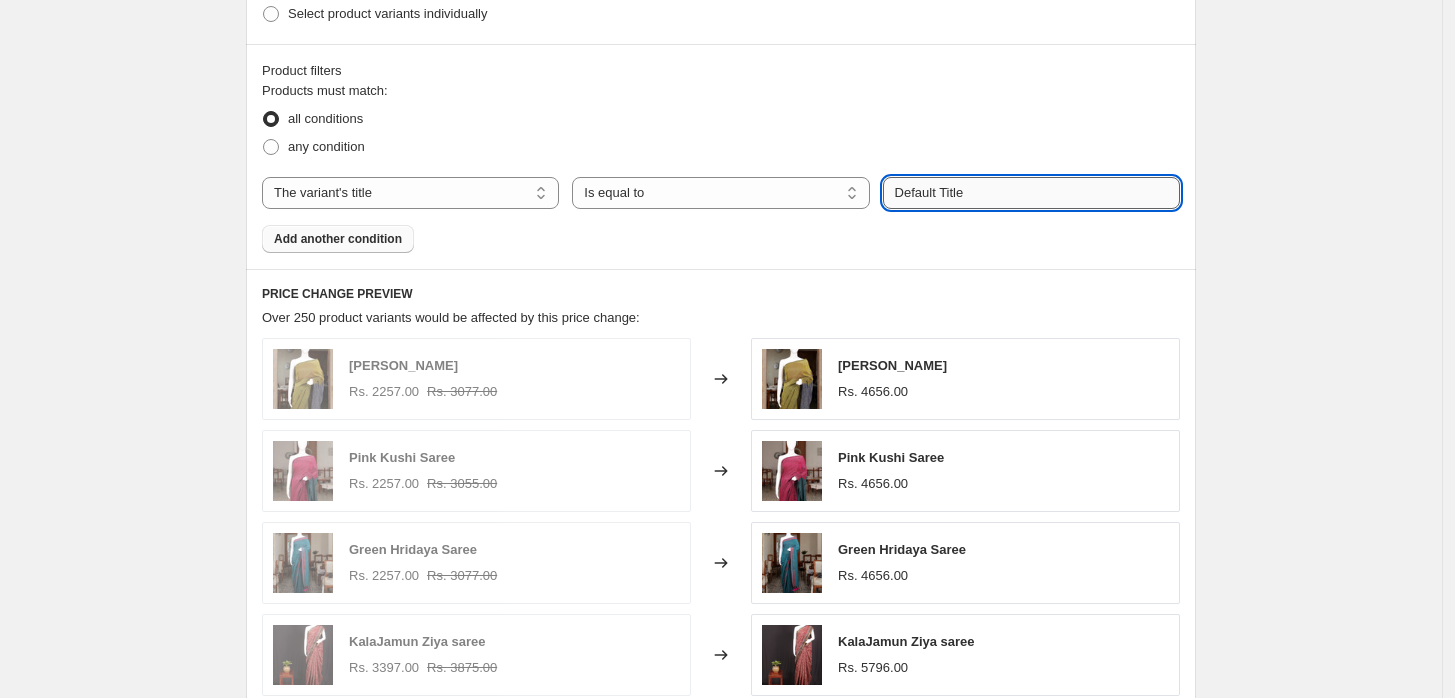 click on "Default Title" at bounding box center [1031, 193] 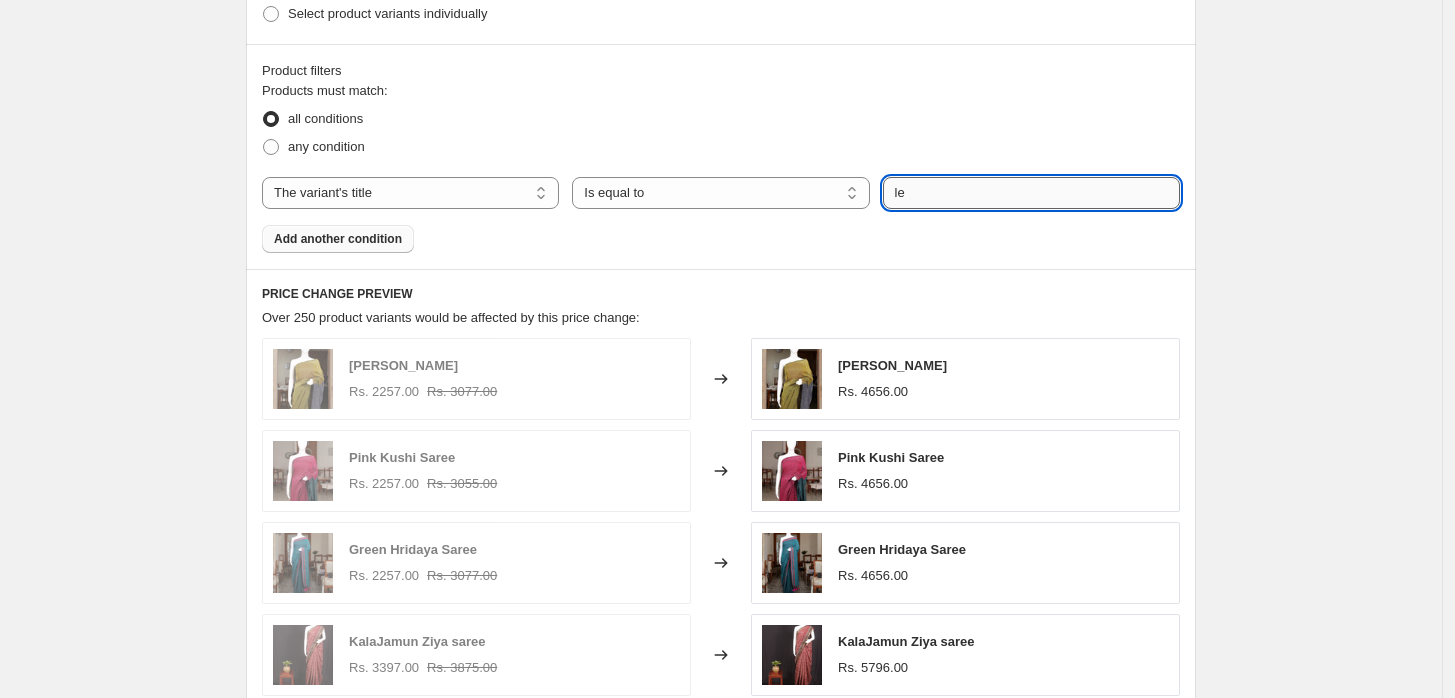 type on "l" 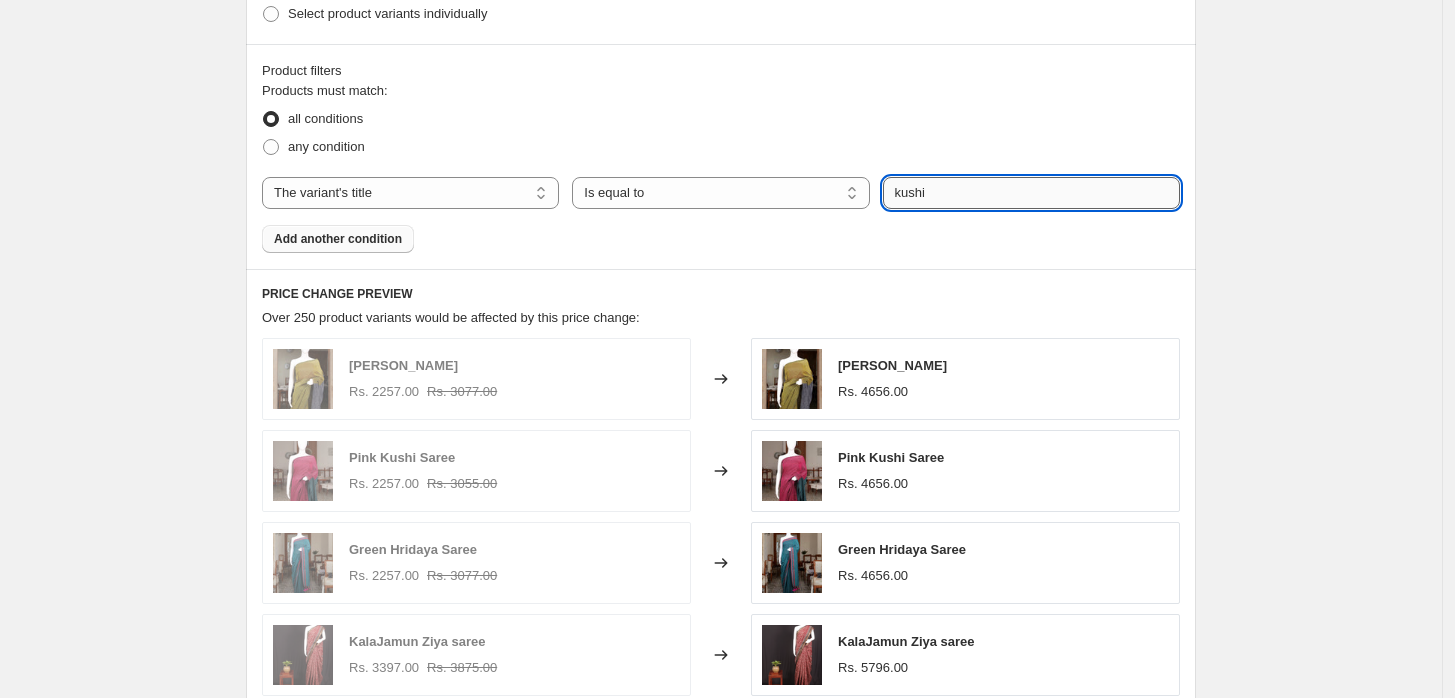 click on "kushi" at bounding box center [1031, 193] 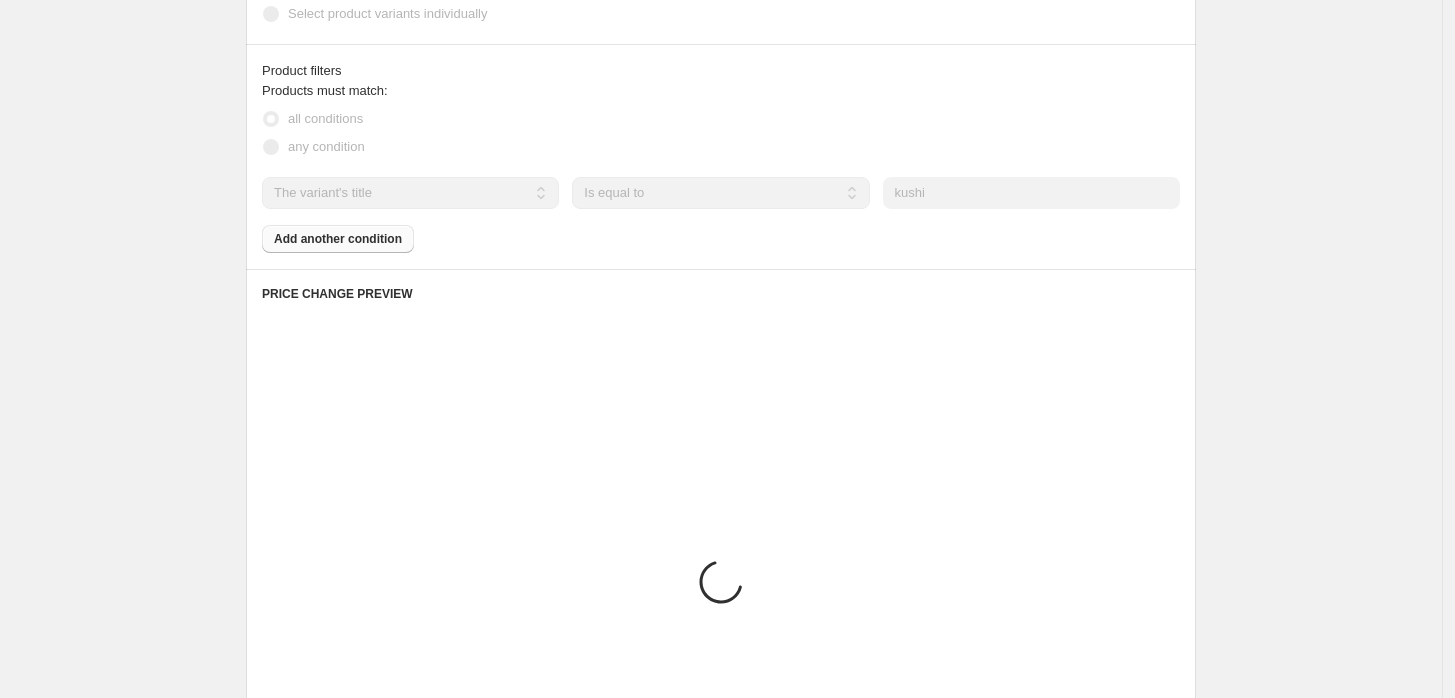 scroll, scrollTop: 1023, scrollLeft: 0, axis: vertical 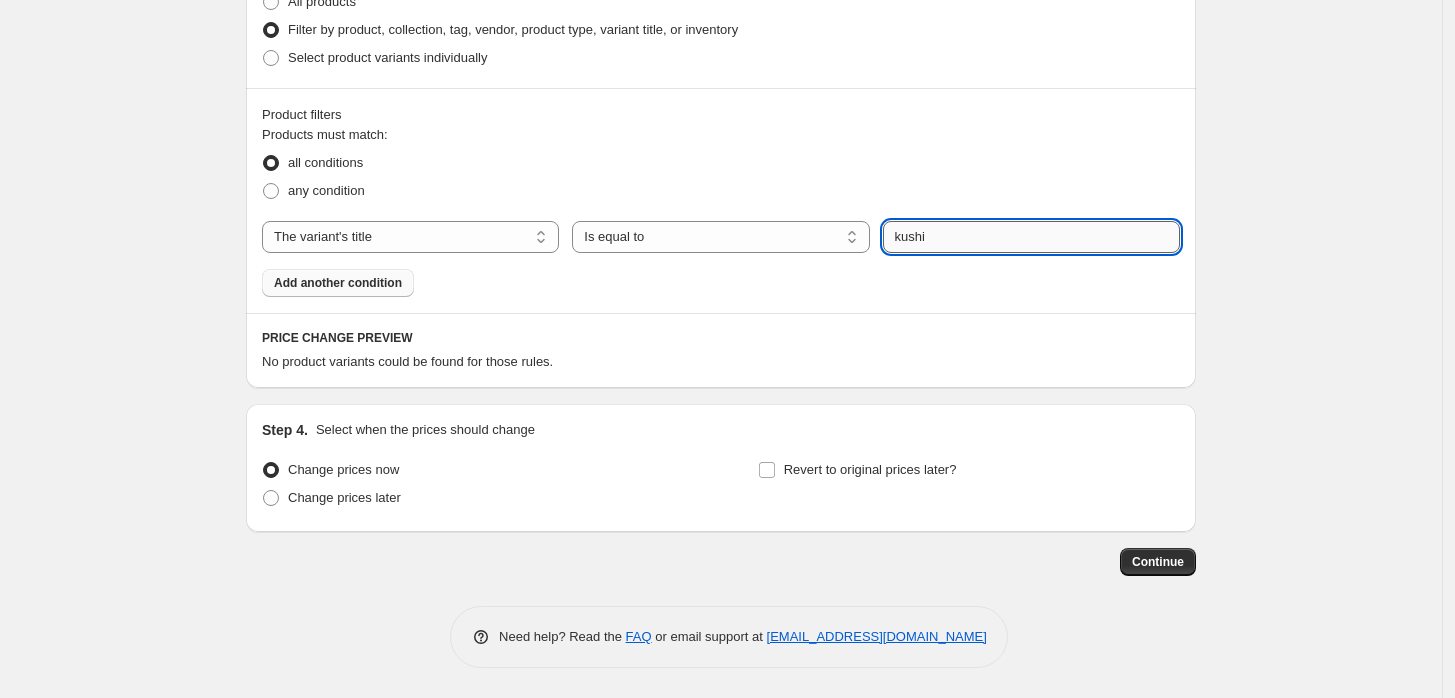 click on "kushi" at bounding box center (1031, 237) 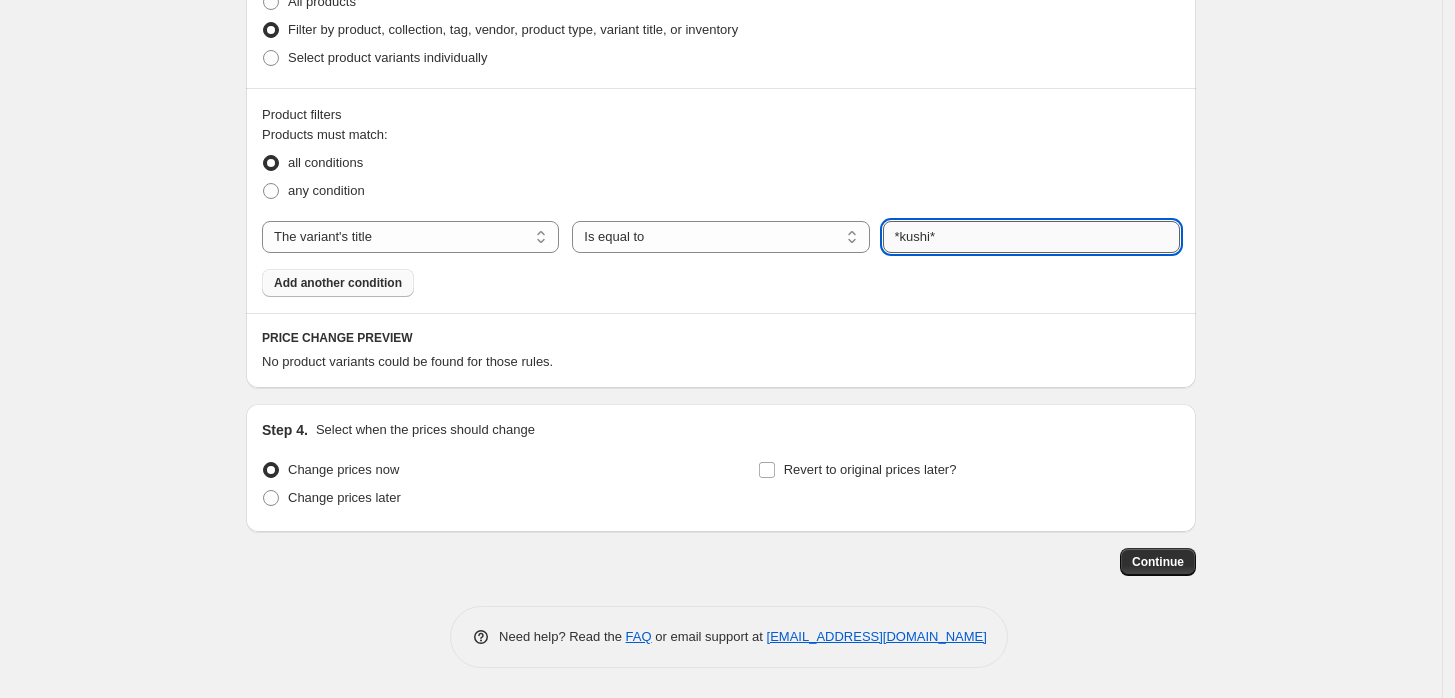 type on "*kushi*" 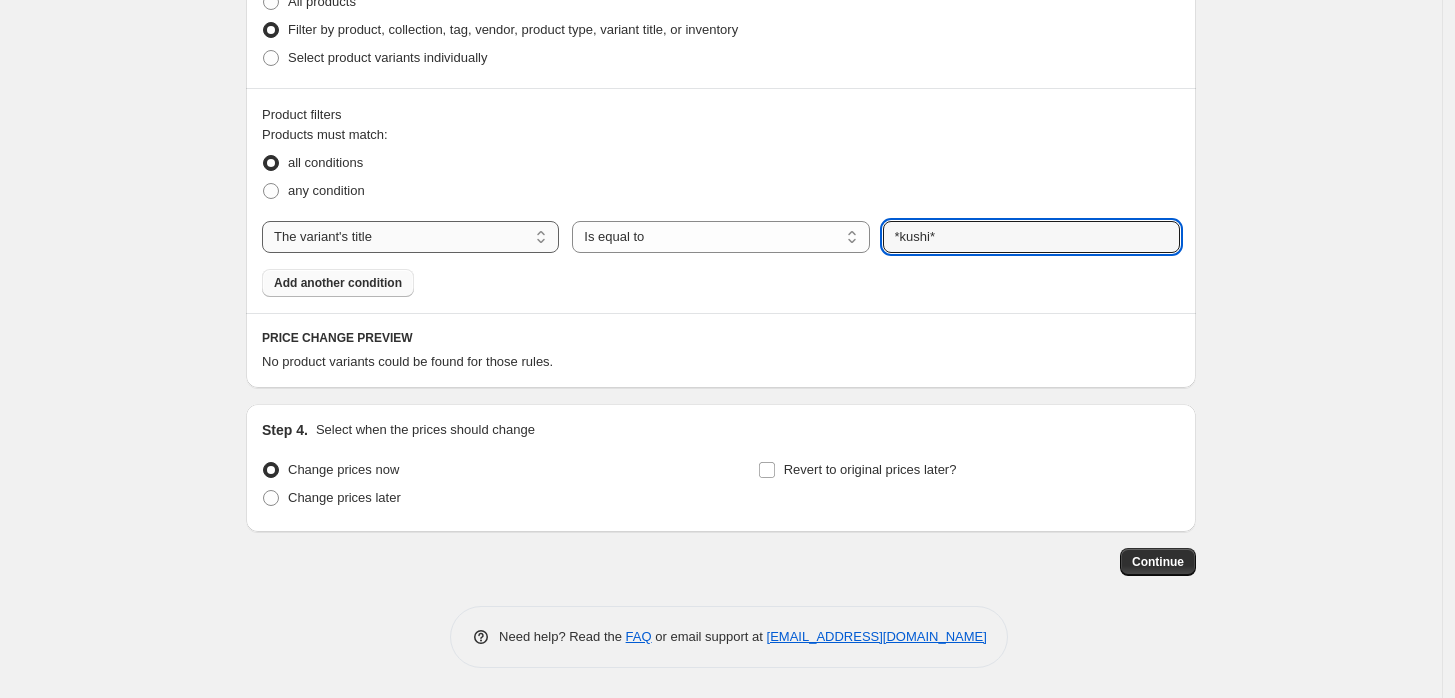 click on "The product The product's collection The product's tag The product's vendor The product's type The product's status The variant's title Inventory quantity" at bounding box center (410, 237) 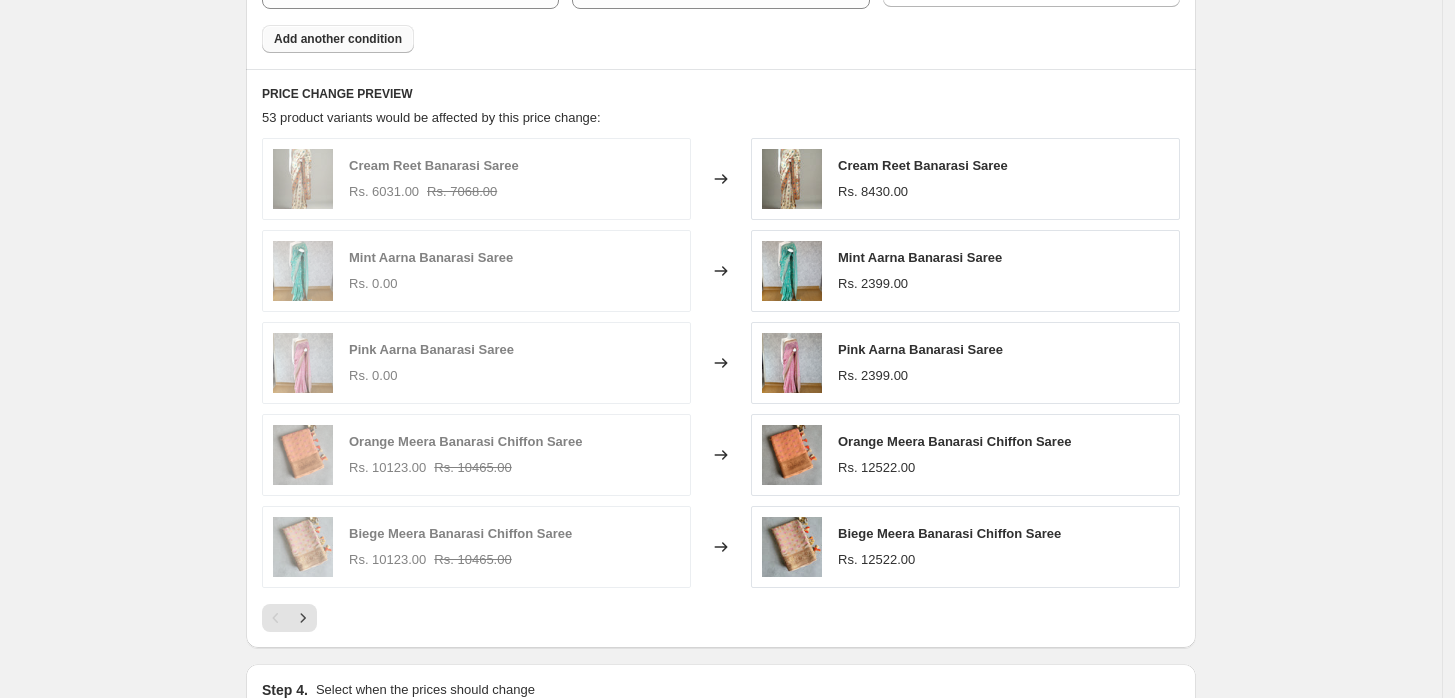 scroll, scrollTop: 1232, scrollLeft: 0, axis: vertical 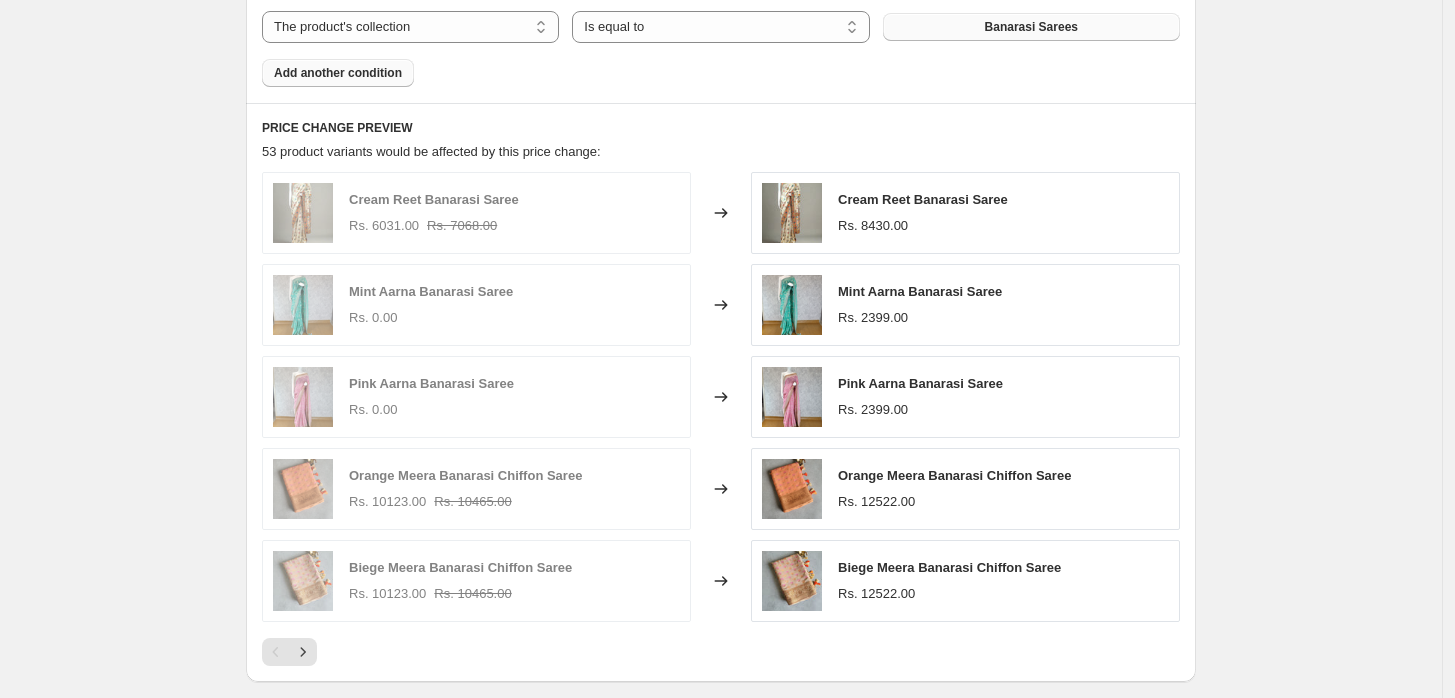 click on "Banarasi Sarees" at bounding box center [1031, 27] 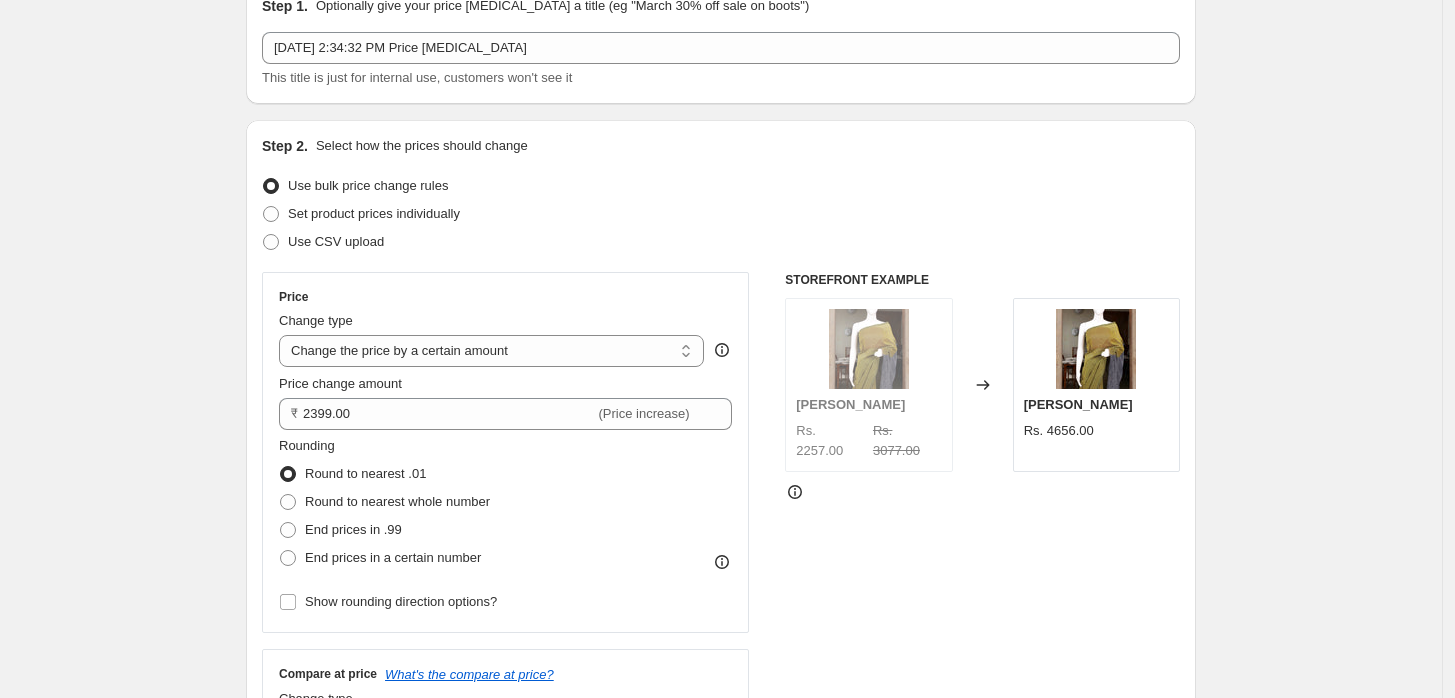 scroll, scrollTop: 97, scrollLeft: 0, axis: vertical 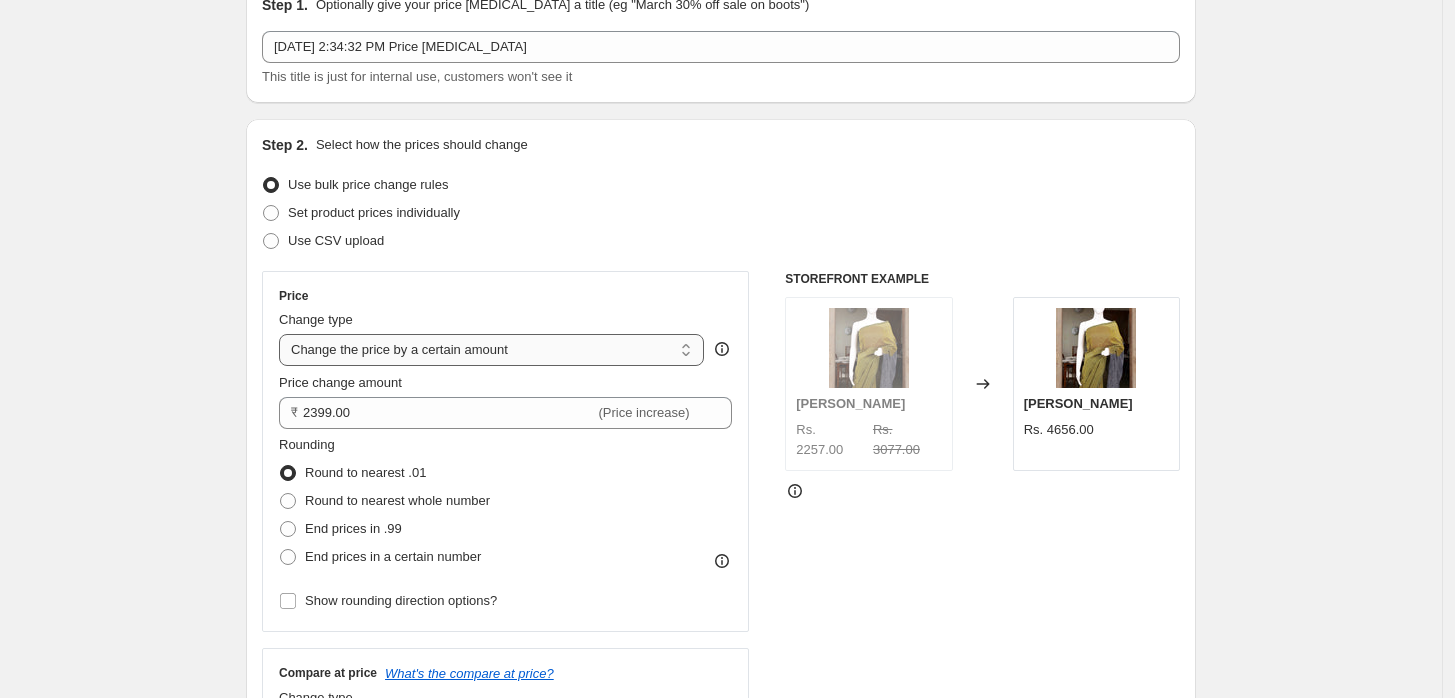 click on "Change the price to a certain amount Change the price by a certain amount Change the price by a certain percentage Change the price to the current compare at price (price before sale) Change the price by a certain amount relative to the compare at price Change the price by a certain percentage relative to the compare at price Don't change the price Change the price by a certain percentage relative to the cost per item Change price to certain cost margin" at bounding box center (491, 350) 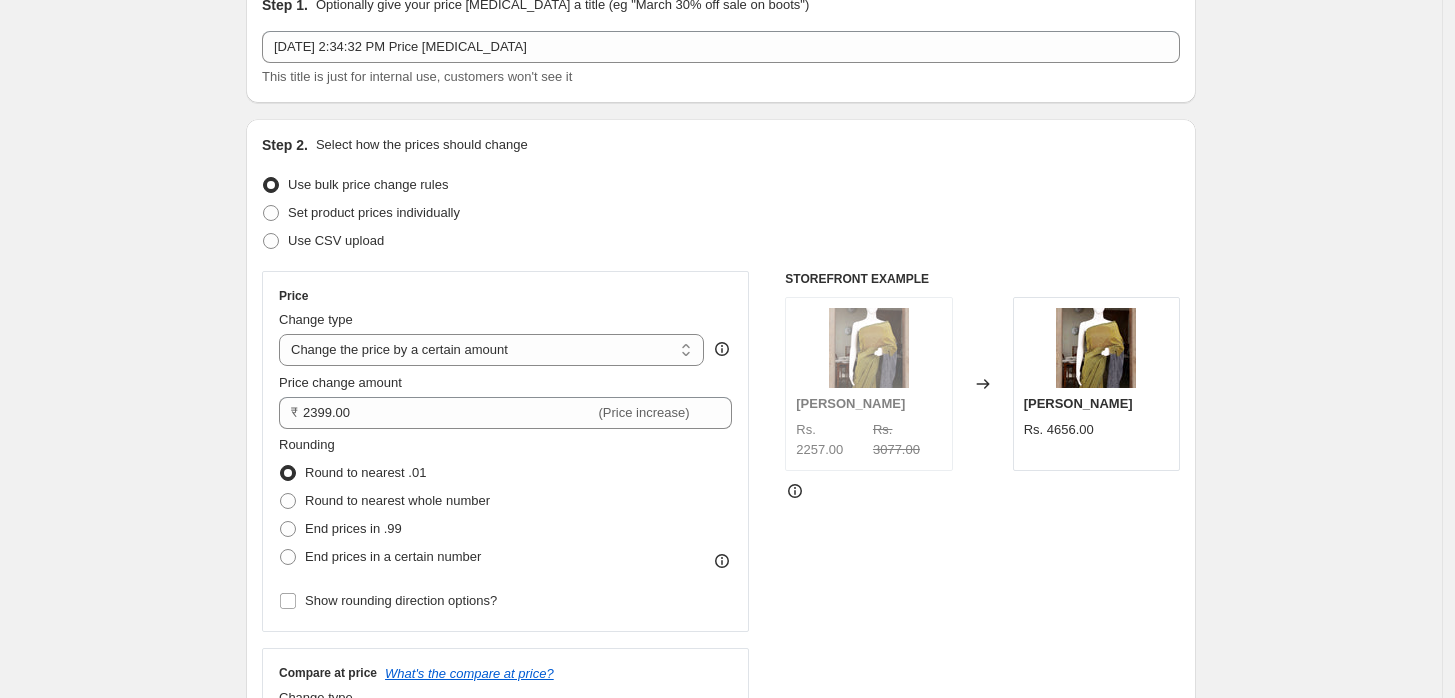 click on "STOREFRONT EXAMPLE Mustard Kushi Saree Rs. 2257.00 Rs. 3077.00 Changed to Mustard Kushi Saree Rs. 4656.00" at bounding box center [982, 516] 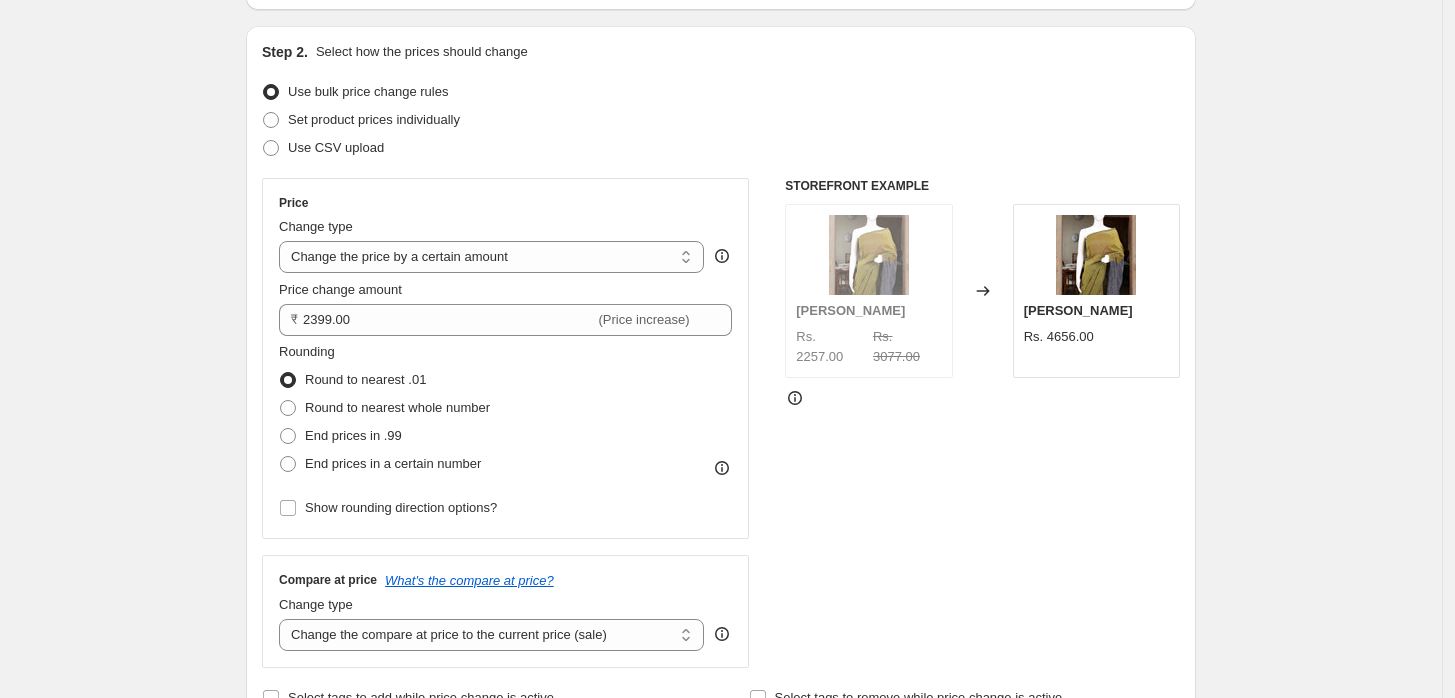 scroll, scrollTop: 191, scrollLeft: 0, axis: vertical 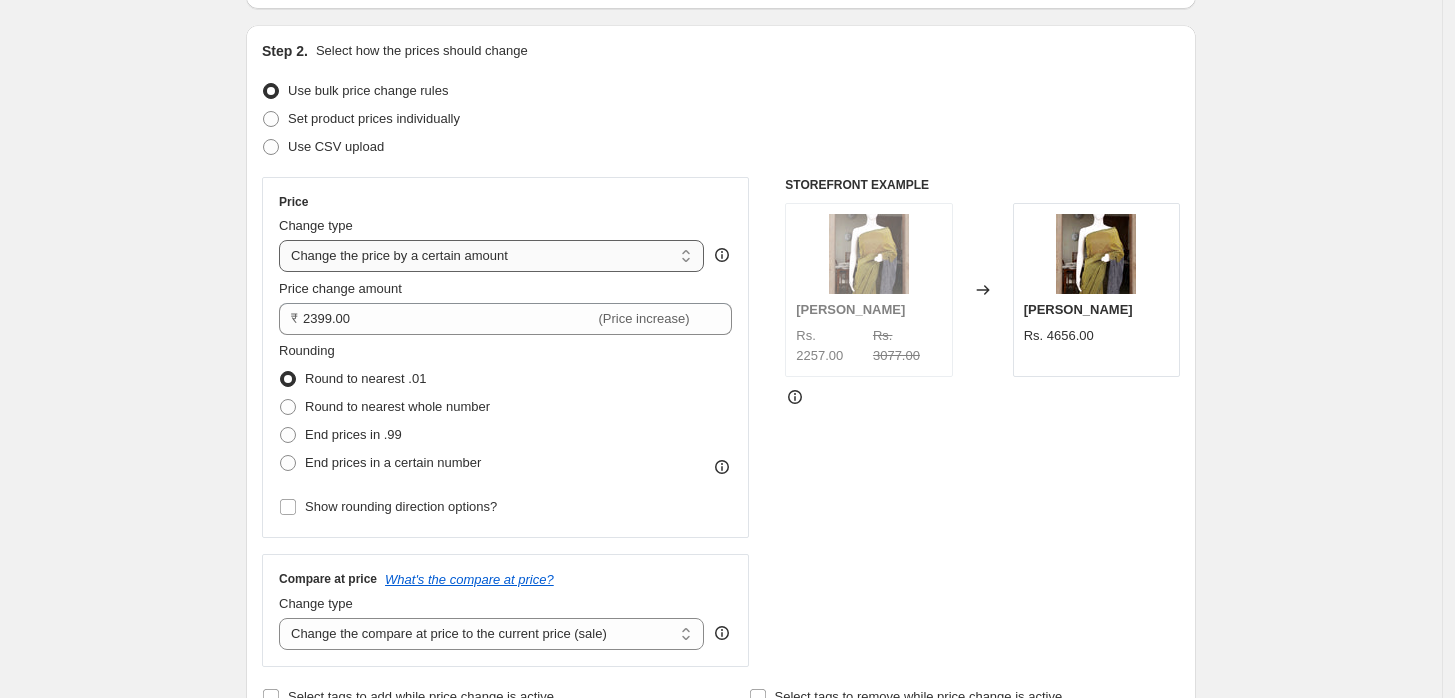 click on "Change the price to a certain amount Change the price by a certain amount Change the price by a certain percentage Change the price to the current compare at price (price before sale) Change the price by a certain amount relative to the compare at price Change the price by a certain percentage relative to the compare at price Don't change the price Change the price by a certain percentage relative to the cost per item Change price to certain cost margin" at bounding box center [491, 256] 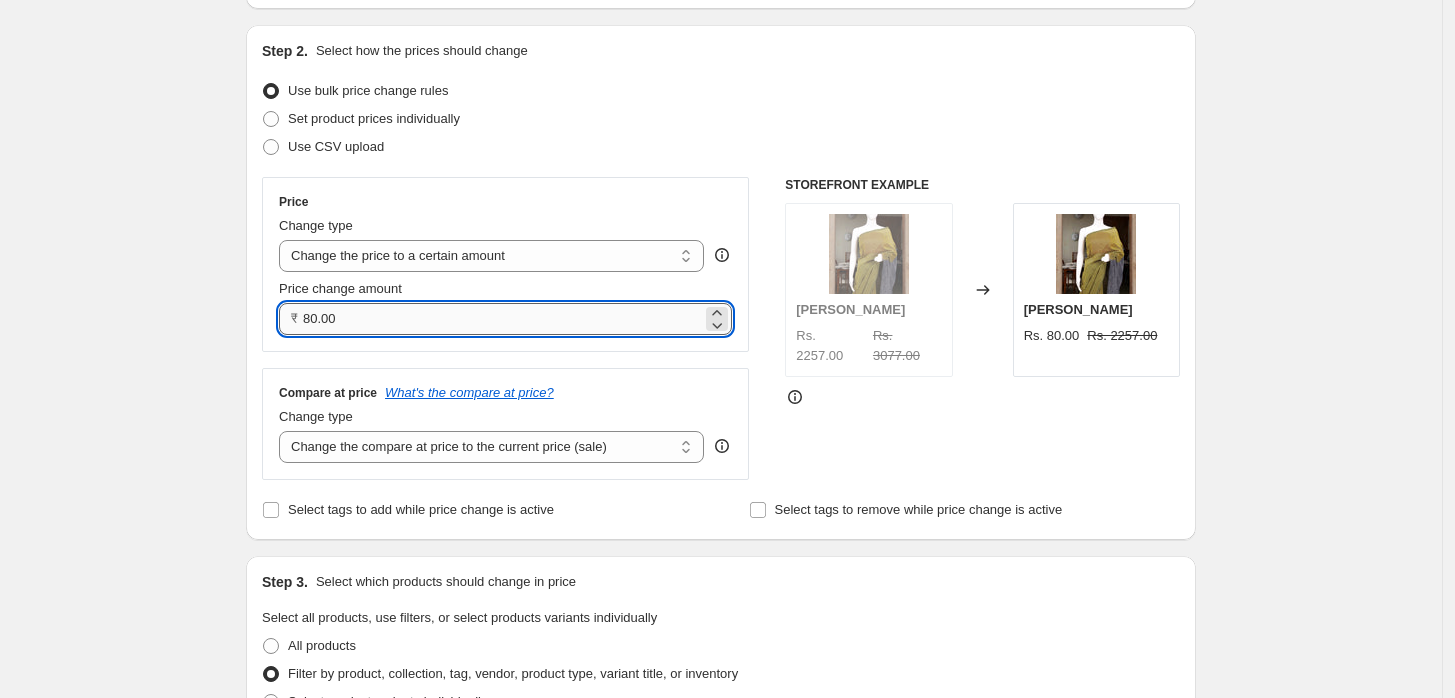click on "80.00" at bounding box center [502, 319] 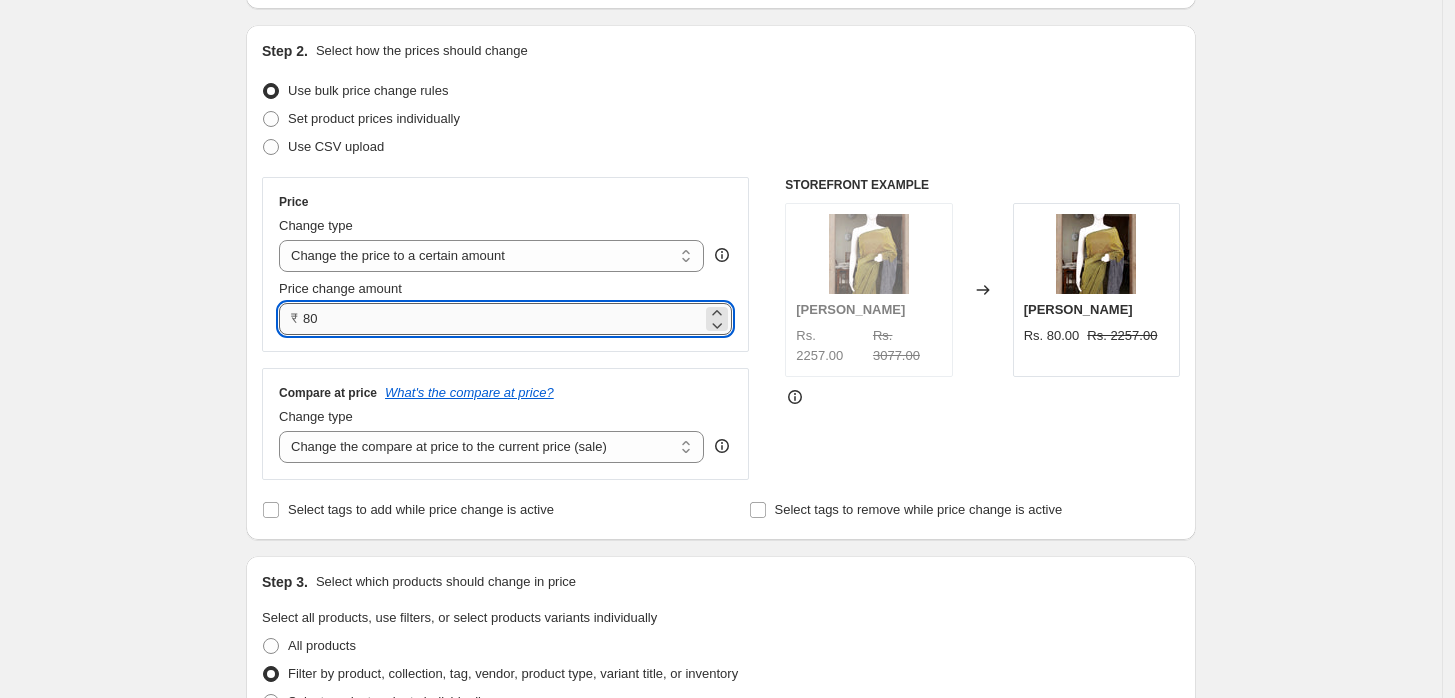 type on "8" 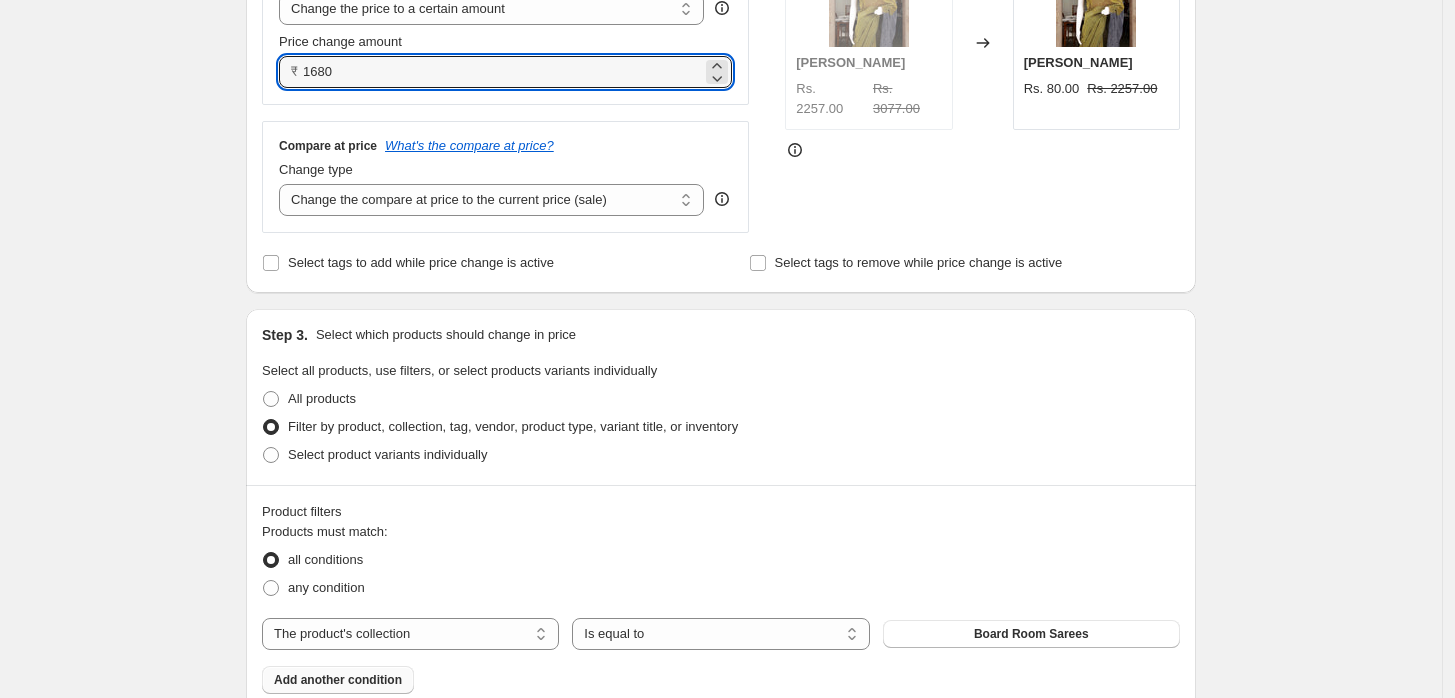 scroll, scrollTop: 676, scrollLeft: 0, axis: vertical 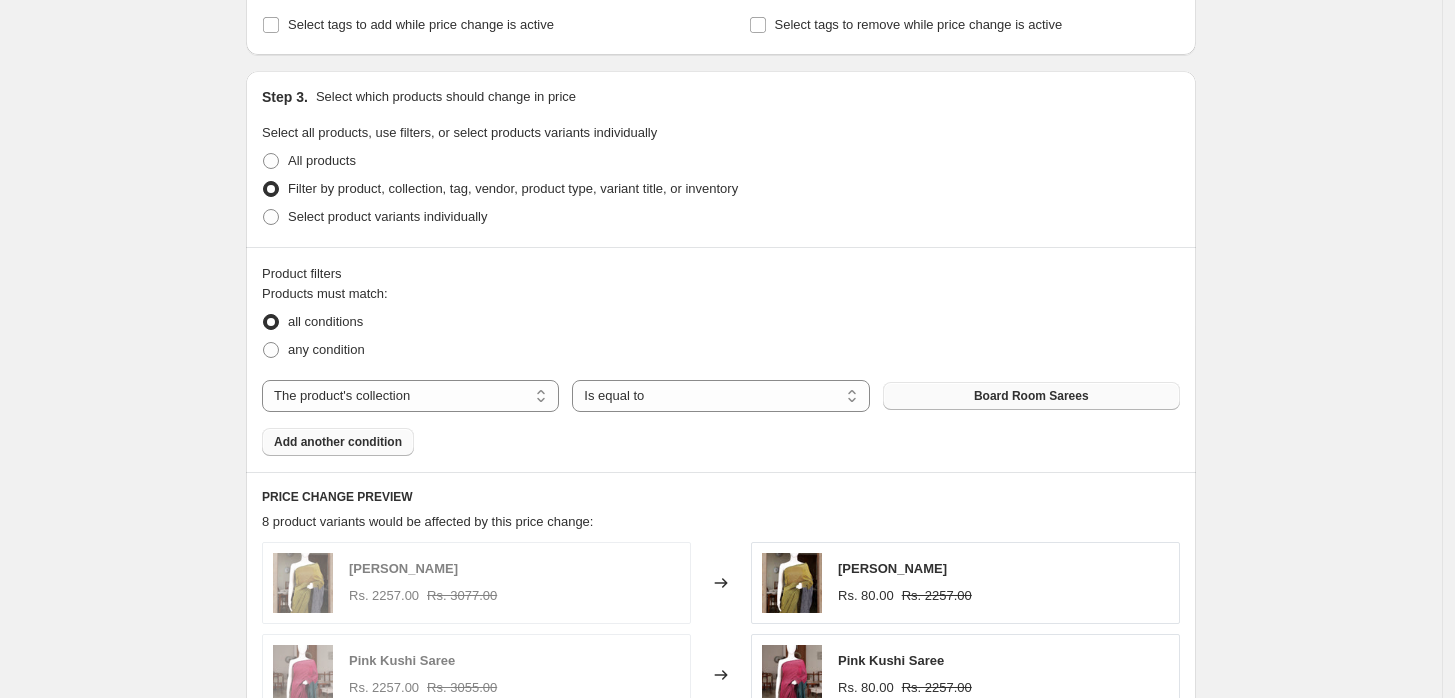 type on "1680.00" 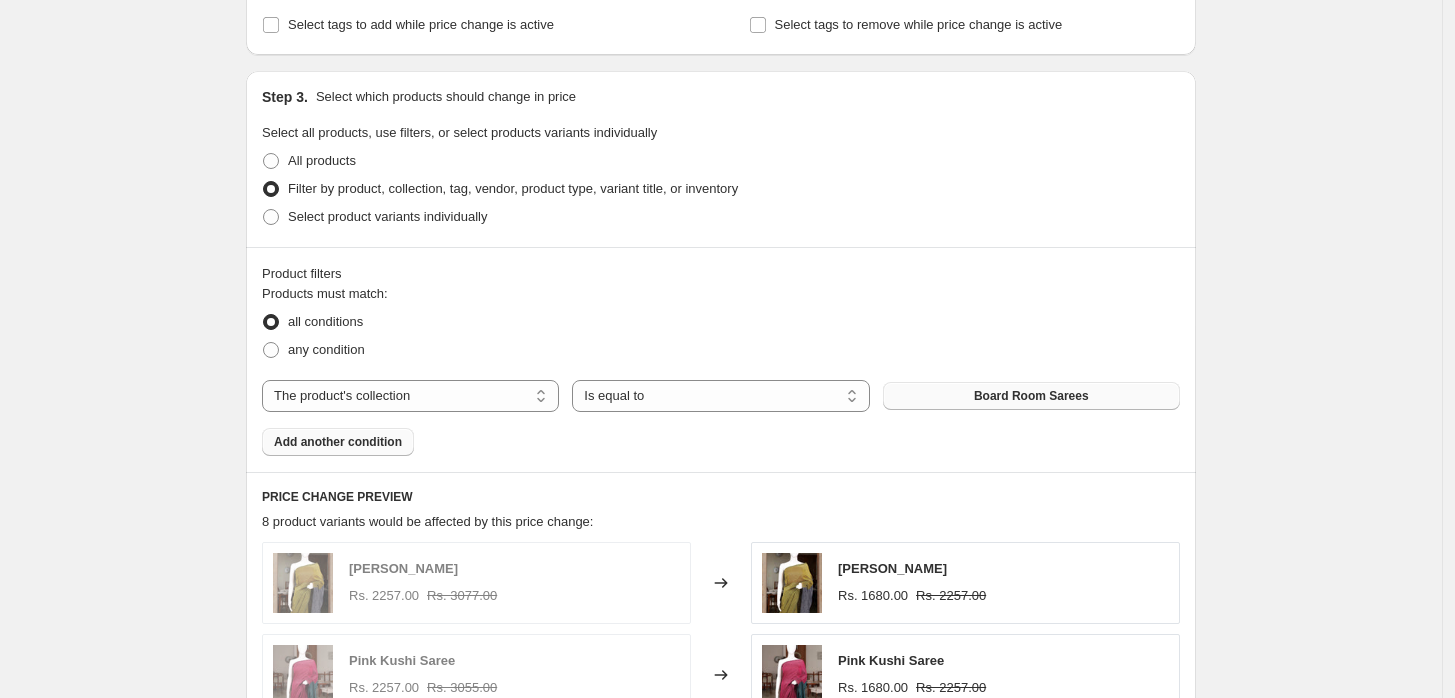 click on "Board Room Sarees" at bounding box center [1031, 396] 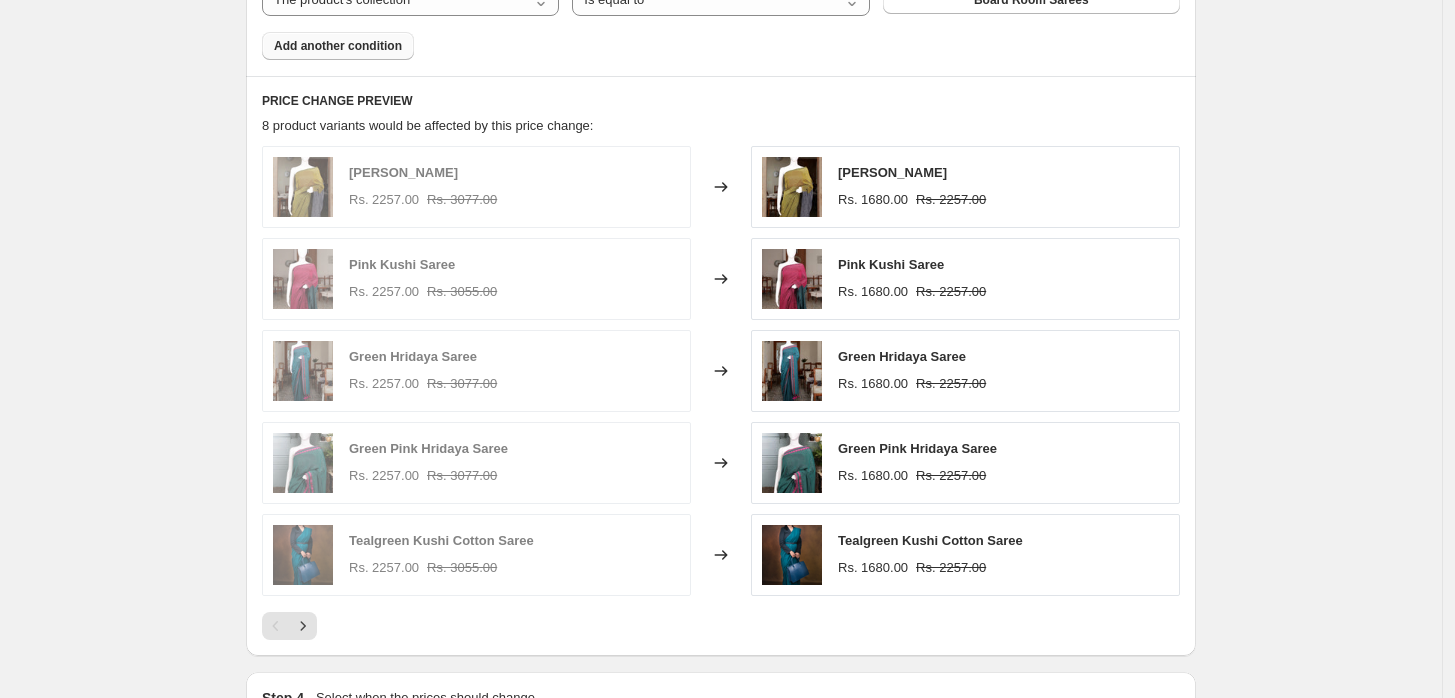 scroll, scrollTop: 1339, scrollLeft: 0, axis: vertical 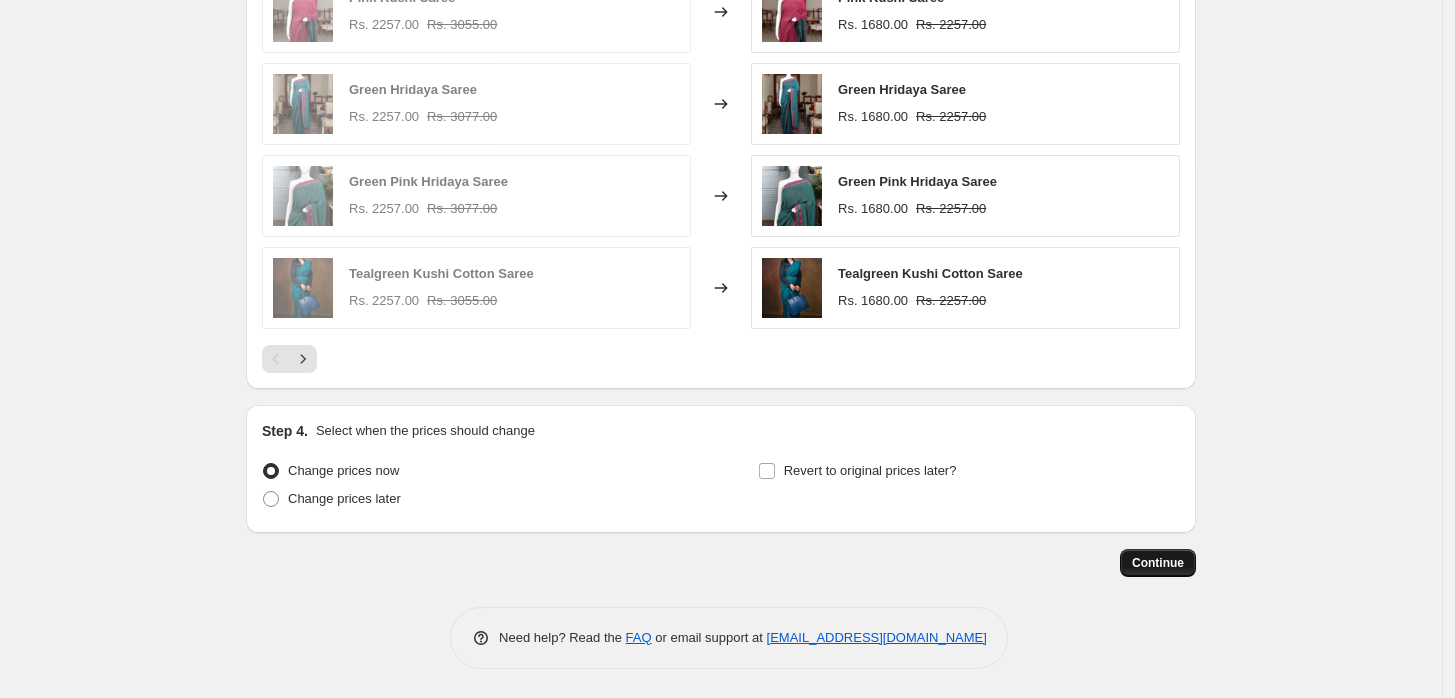 click on "Continue" at bounding box center [1158, 563] 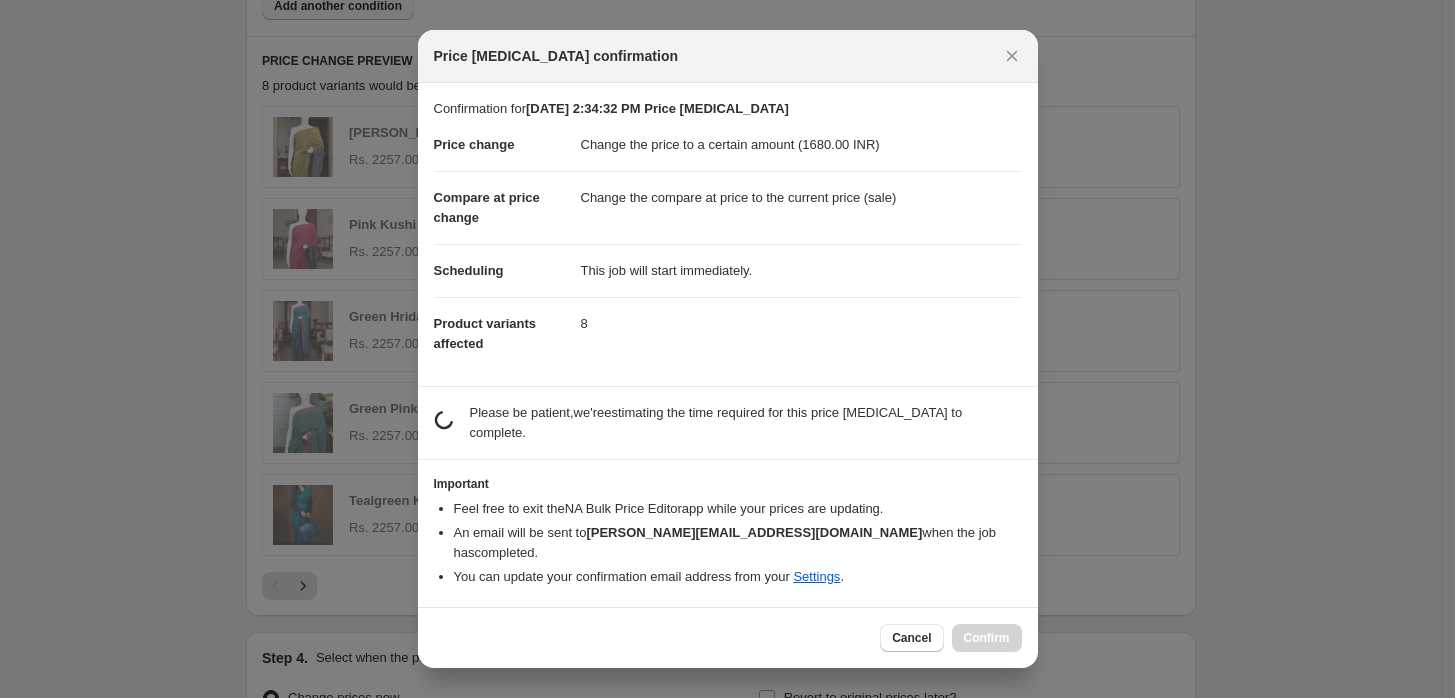 scroll, scrollTop: 0, scrollLeft: 0, axis: both 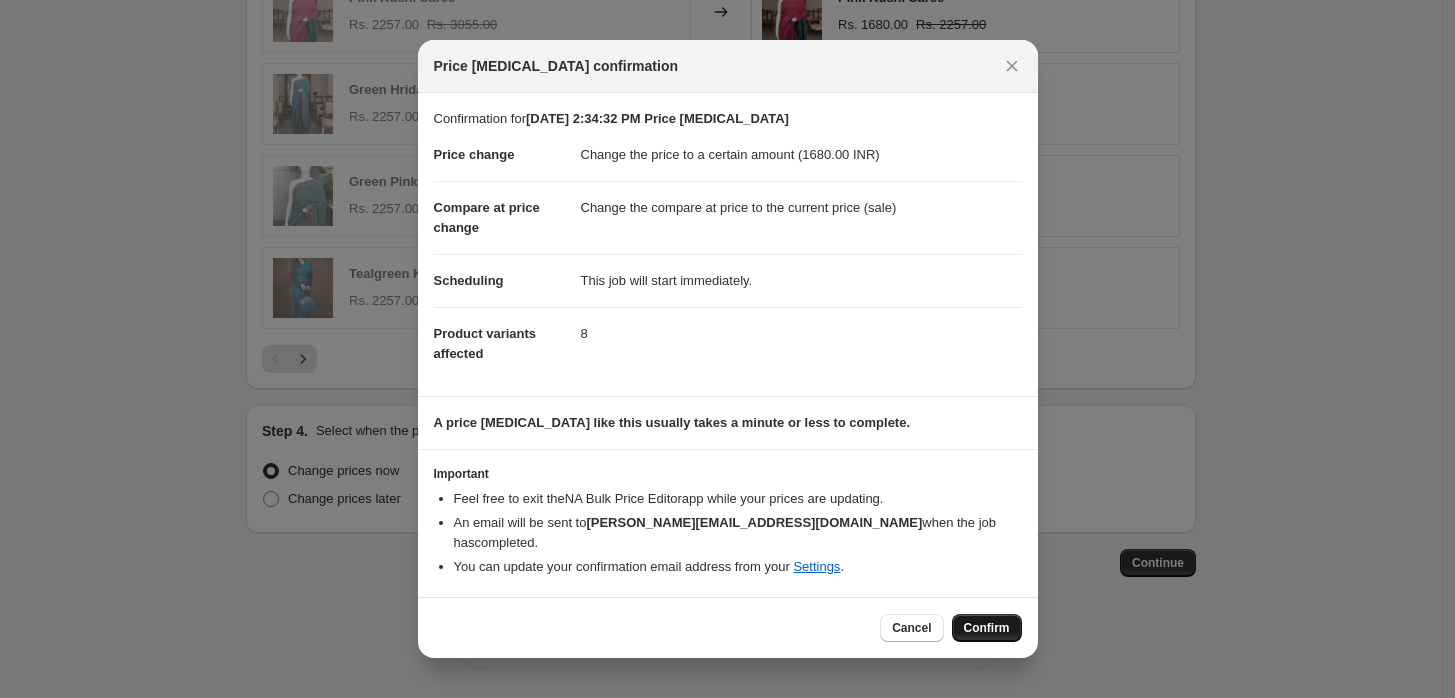 click on "Confirm" at bounding box center (987, 628) 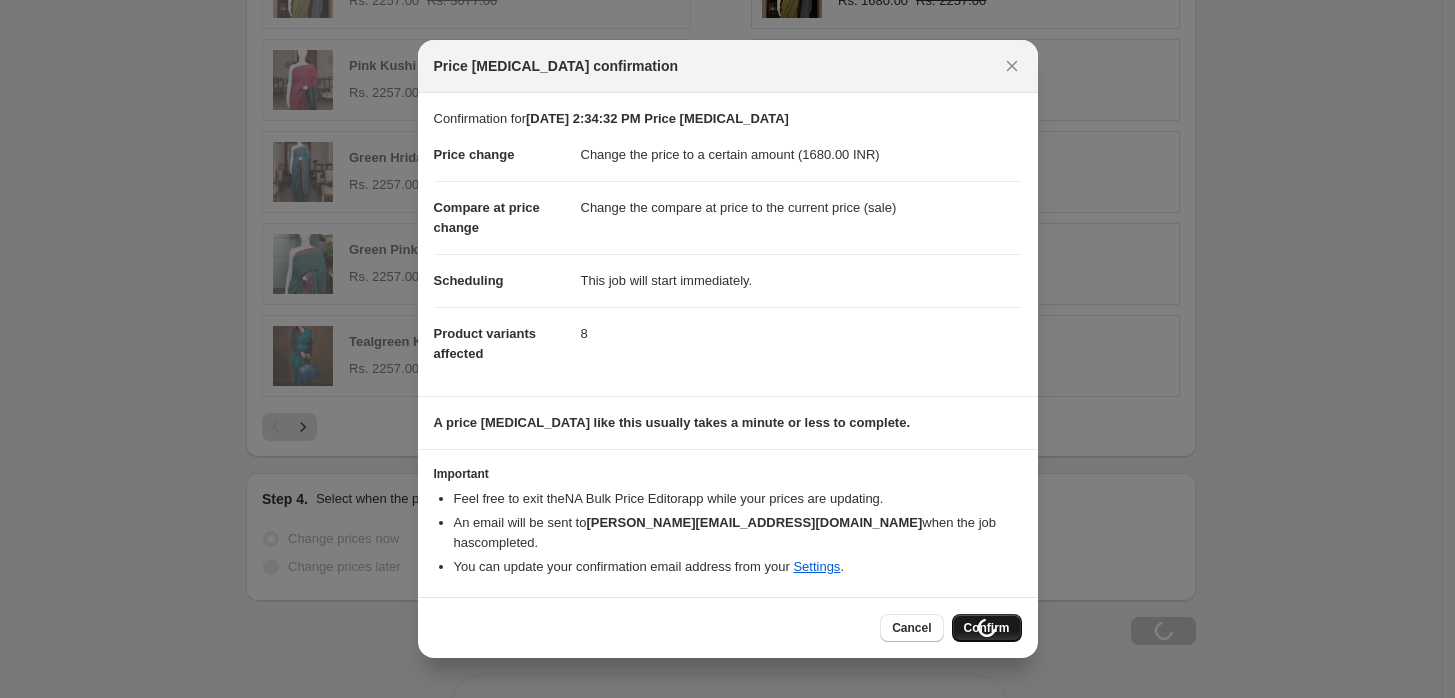 scroll, scrollTop: 1408, scrollLeft: 0, axis: vertical 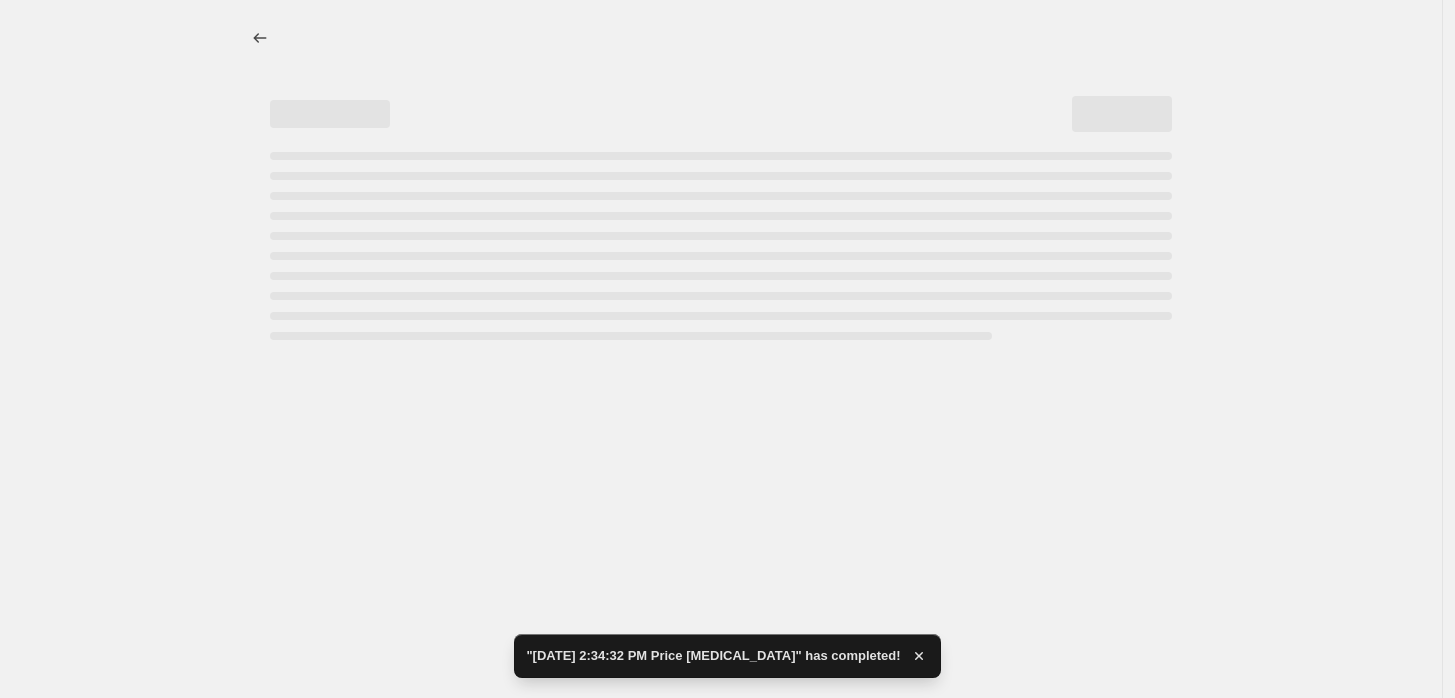 select on "collection" 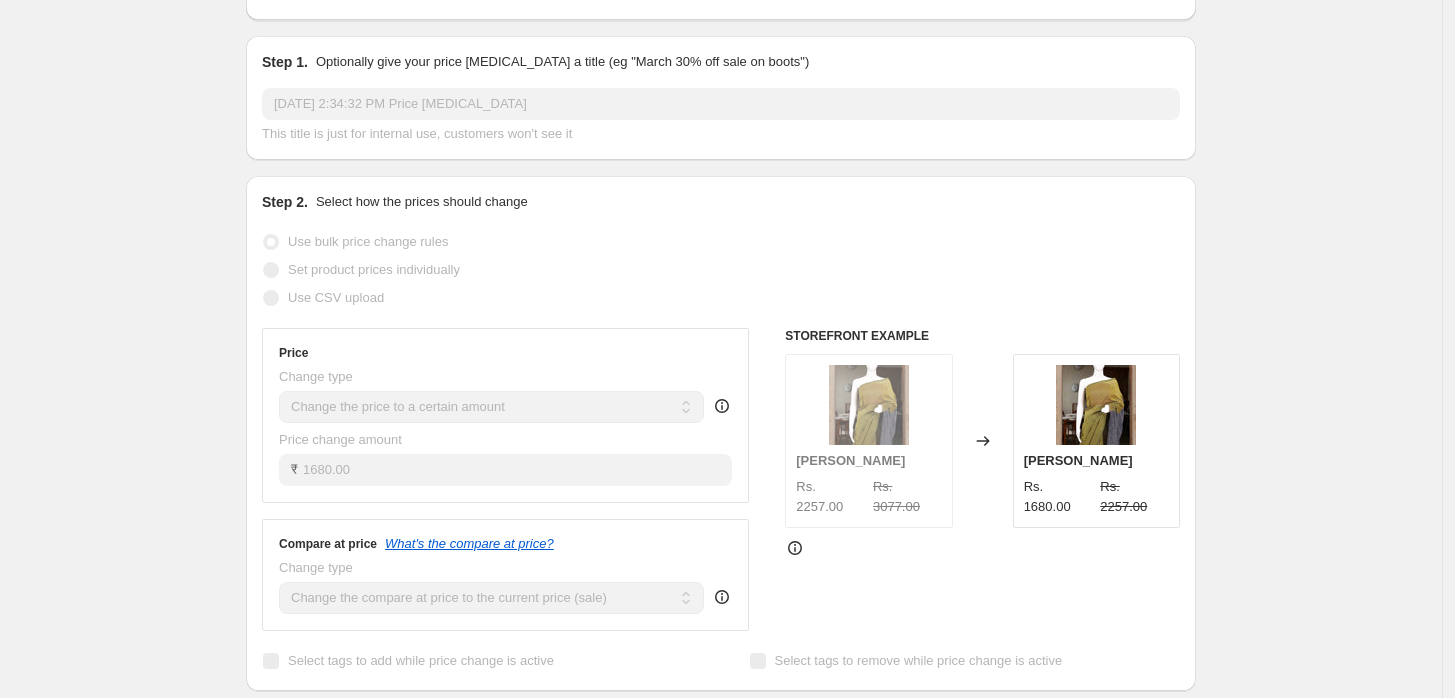 scroll, scrollTop: 0, scrollLeft: 0, axis: both 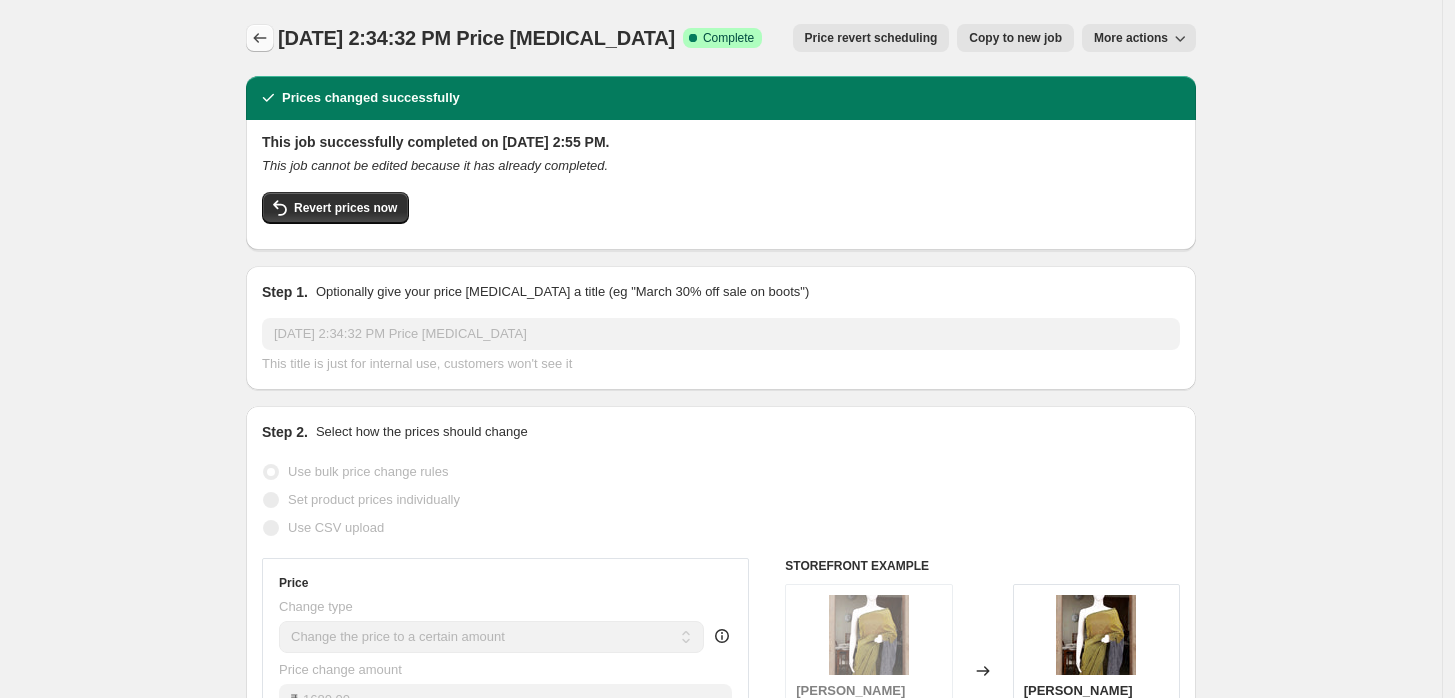 click 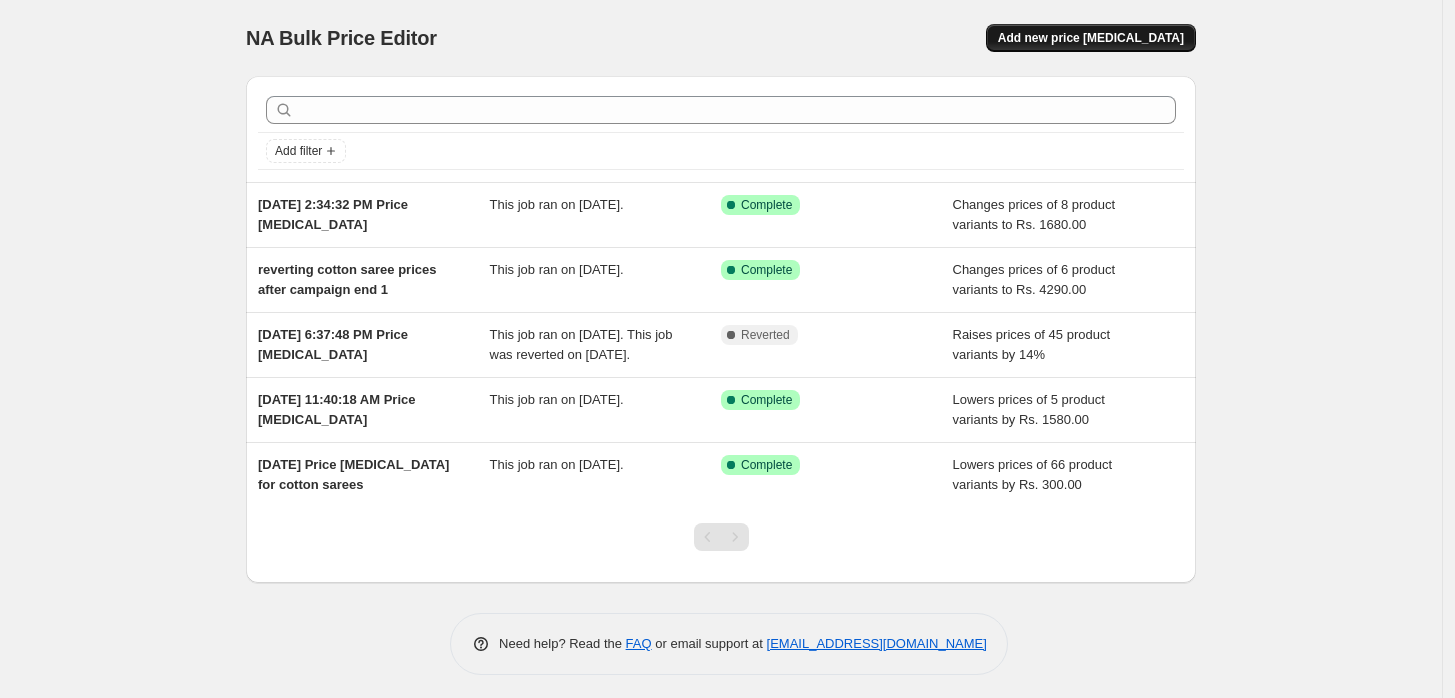 click on "Add new price [MEDICAL_DATA]" at bounding box center [1091, 38] 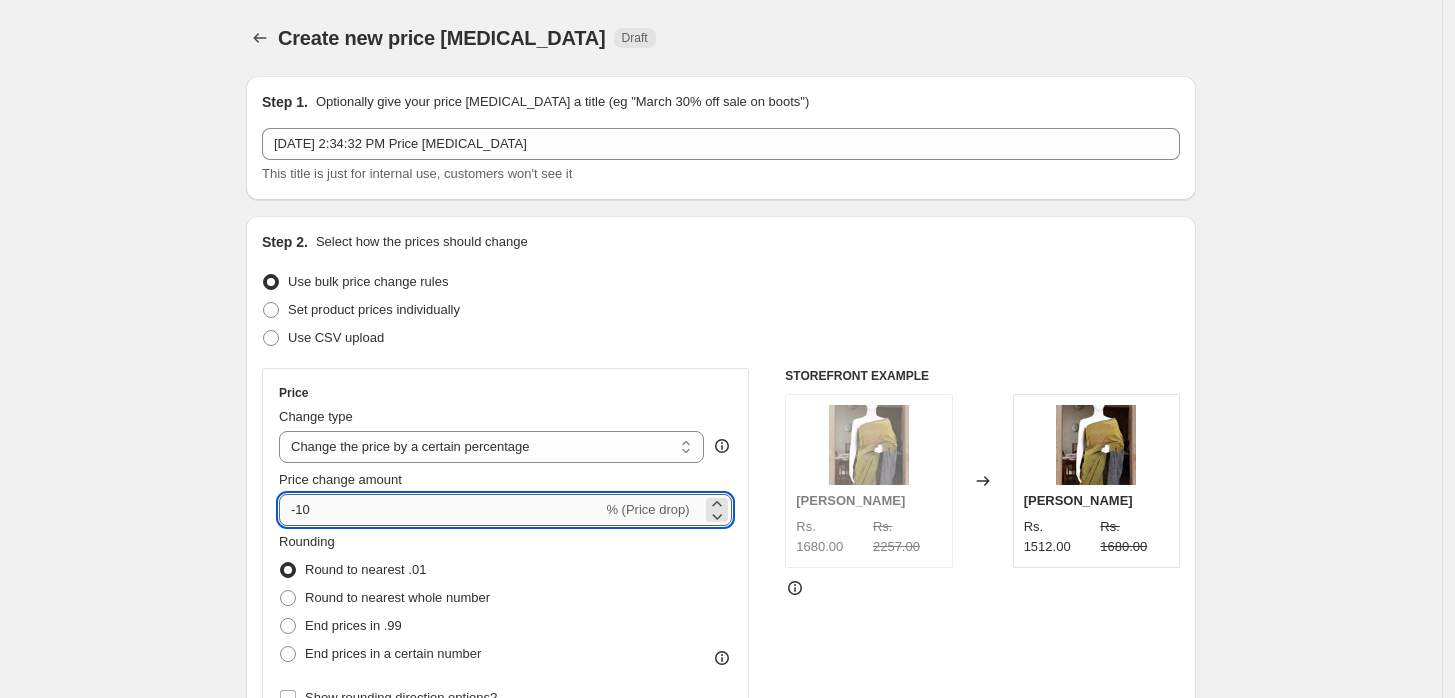 click on "-10" at bounding box center (440, 510) 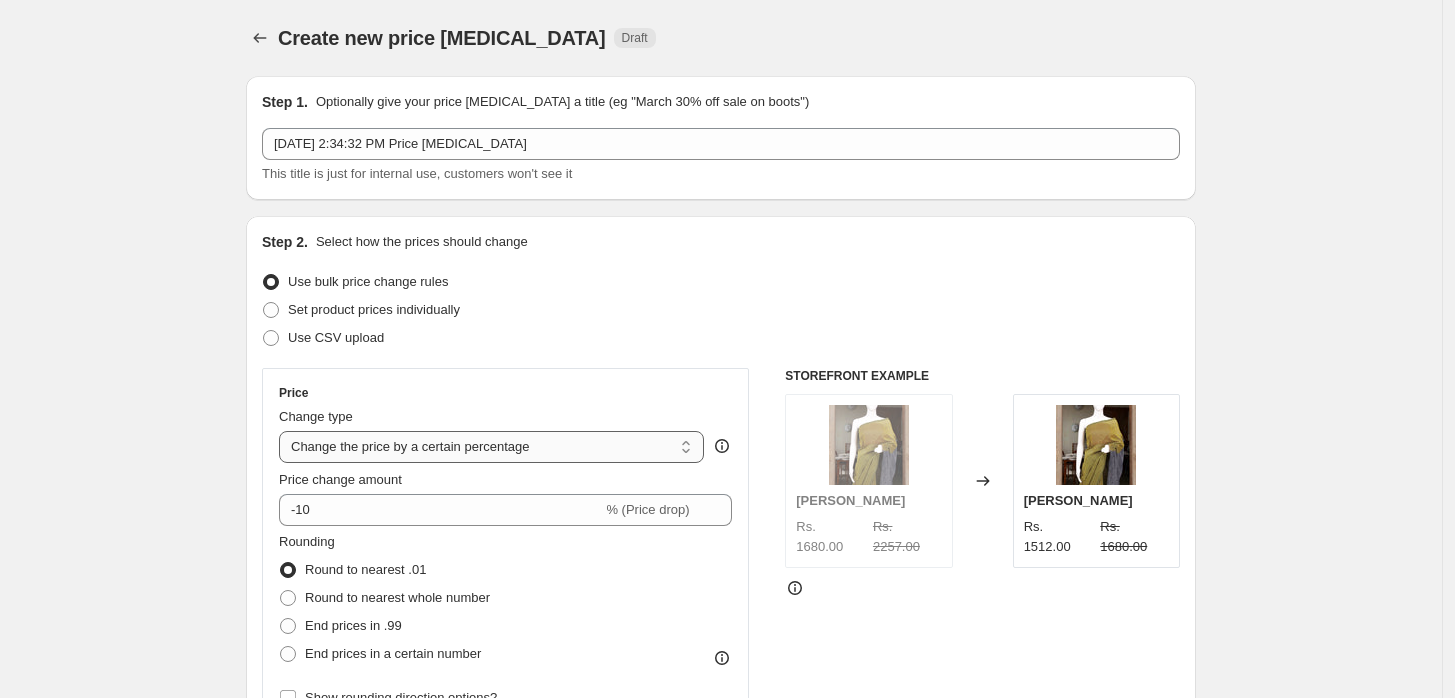 click on "Change the price to a certain amount Change the price by a certain amount Change the price by a certain percentage Change the price to the current compare at price (price before sale) Change the price by a certain amount relative to the compare at price Change the price by a certain percentage relative to the compare at price Don't change the price Change the price by a certain percentage relative to the cost per item Change price to certain cost margin" at bounding box center [491, 447] 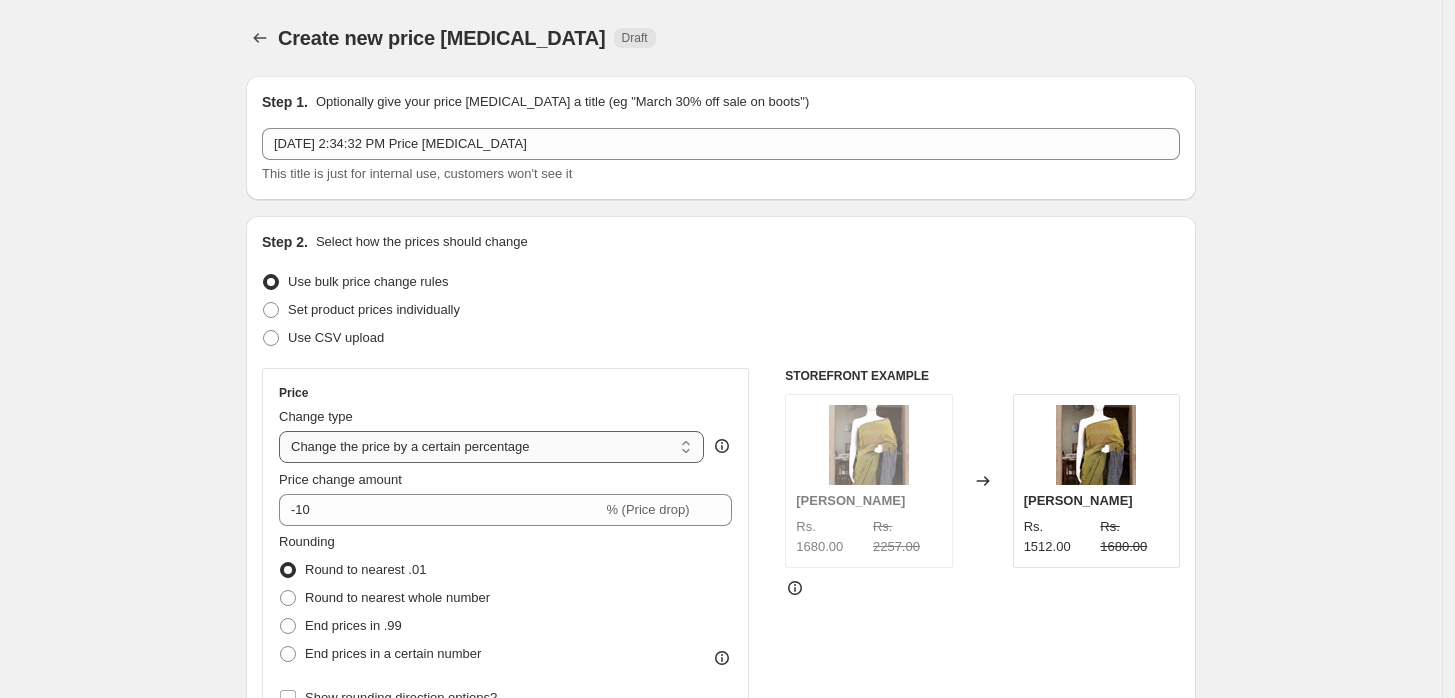 select on "to" 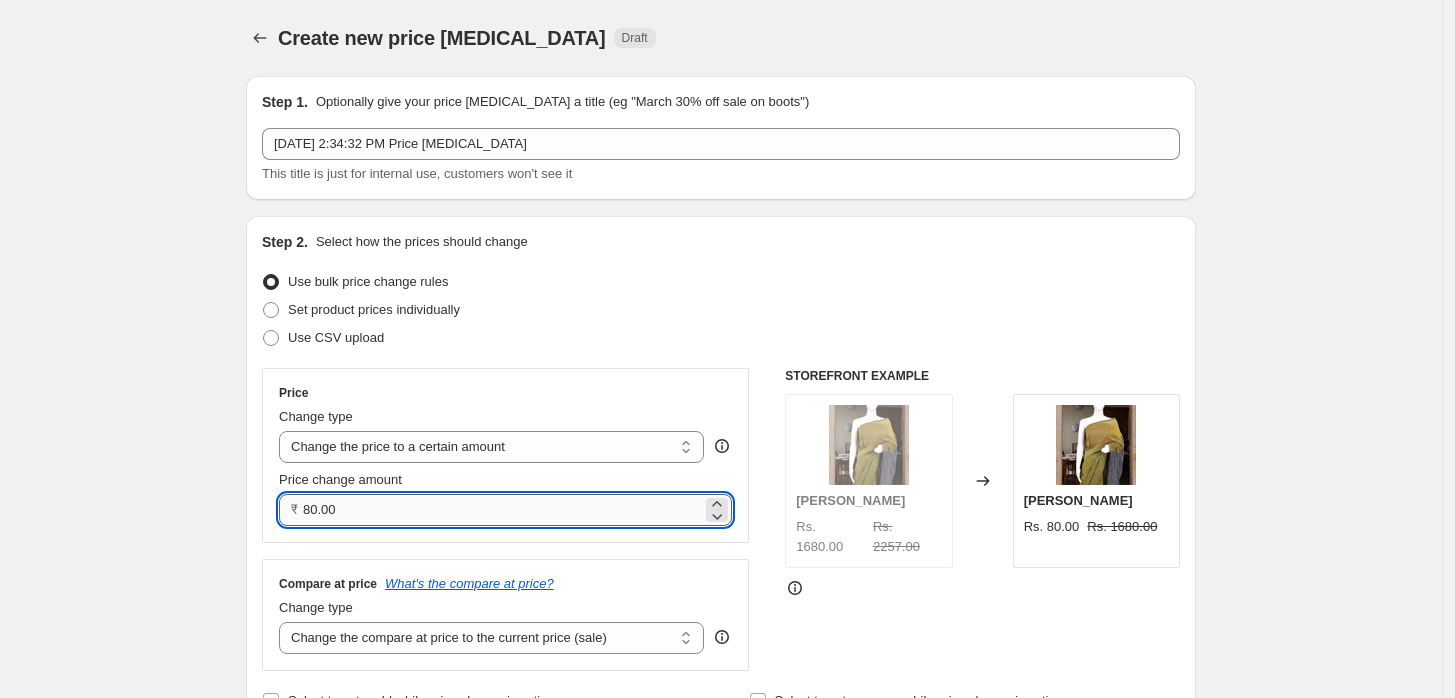 click on "80.00" at bounding box center [502, 510] 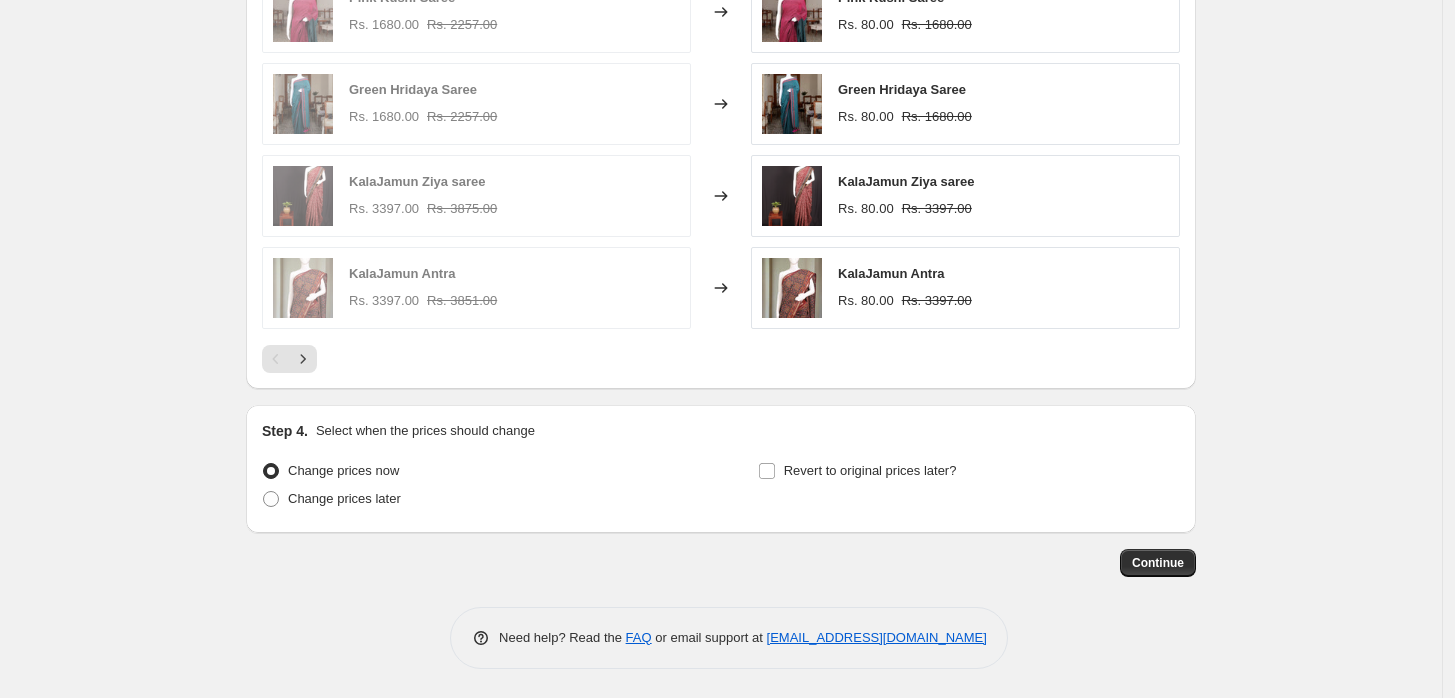 scroll, scrollTop: 0, scrollLeft: 0, axis: both 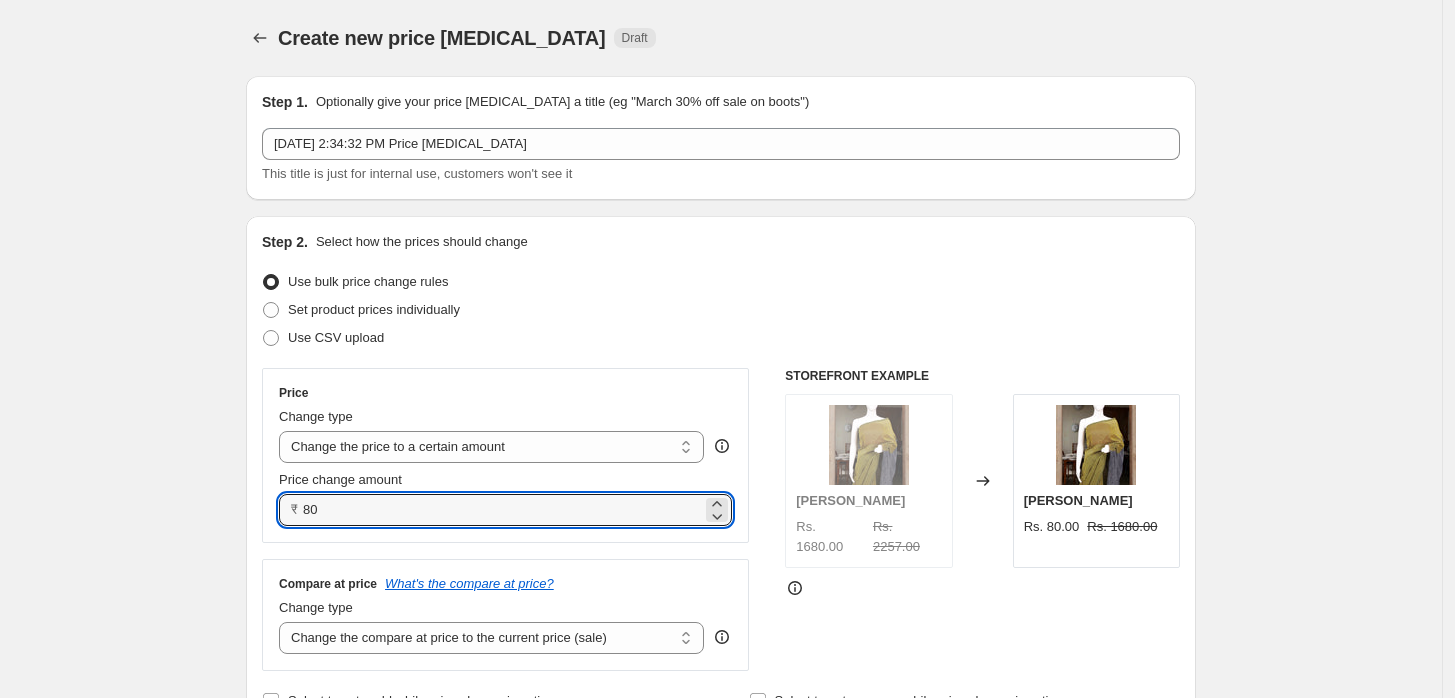 type on "8" 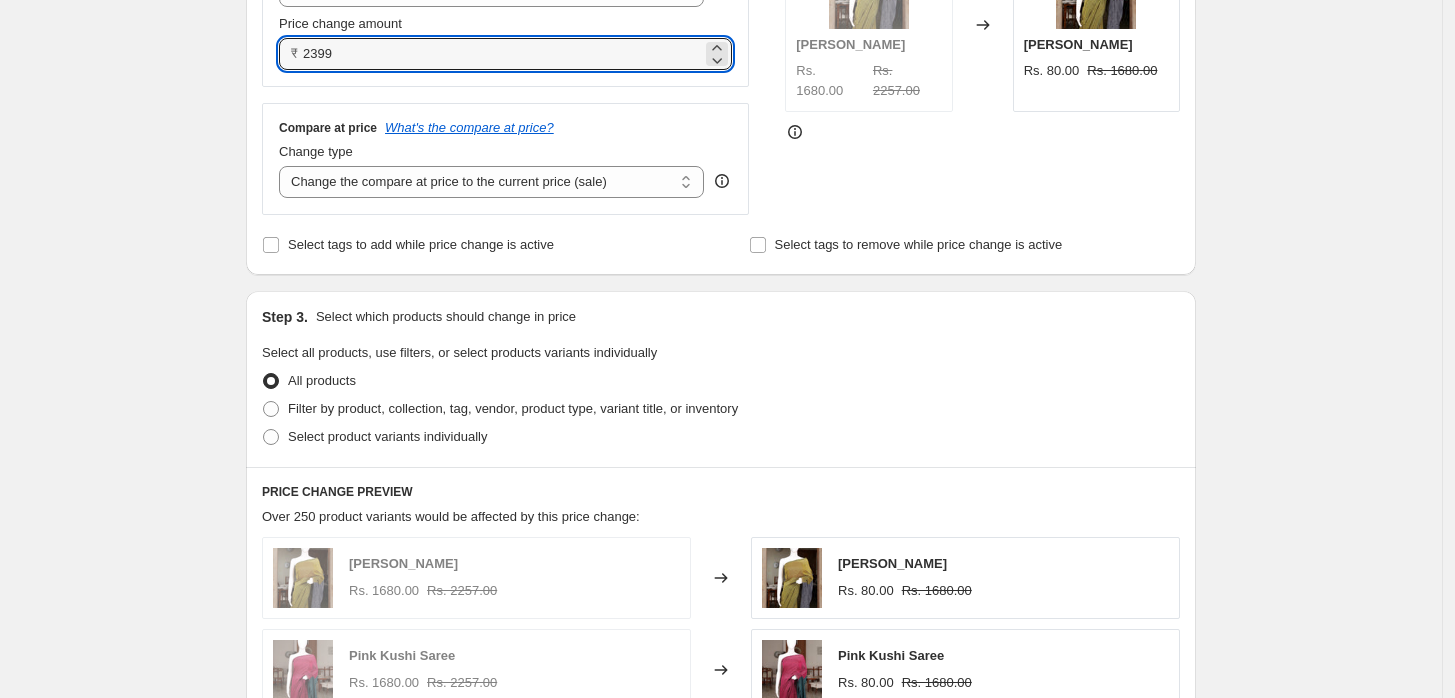 scroll, scrollTop: 456, scrollLeft: 0, axis: vertical 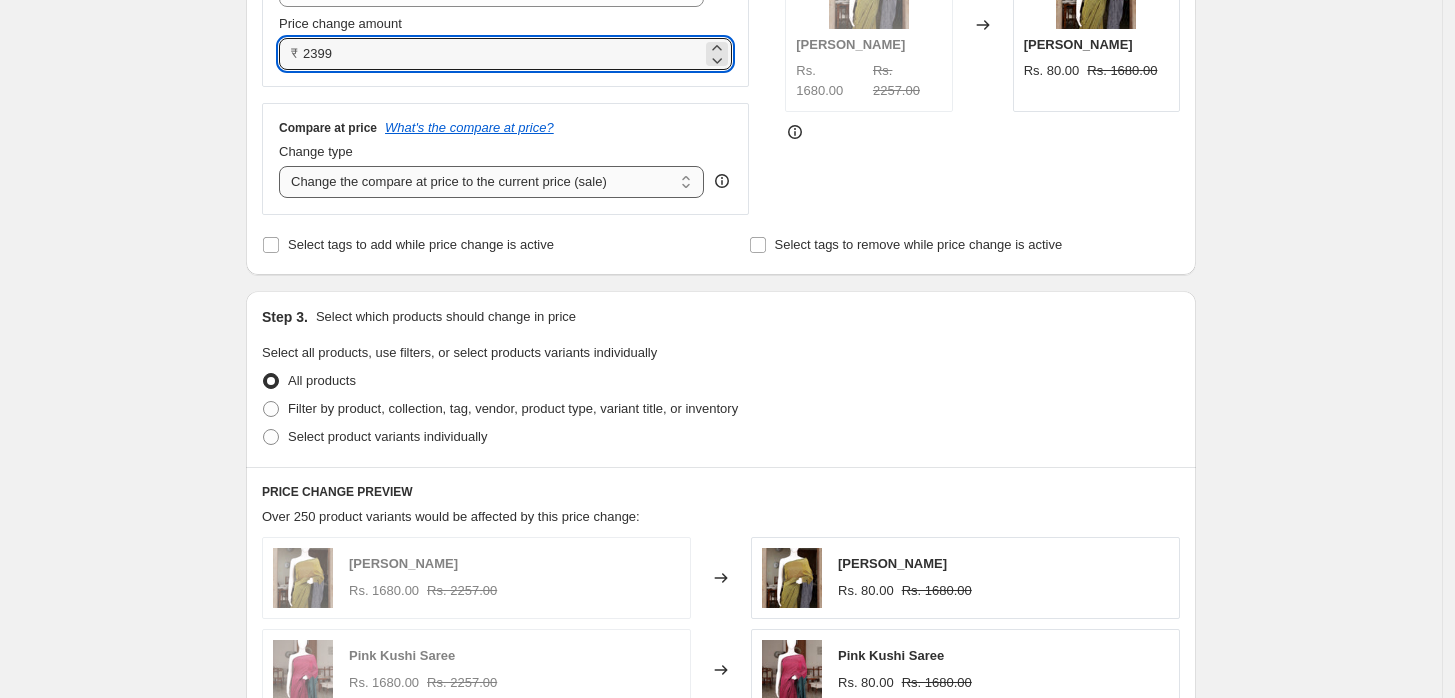 type on "2399.00" 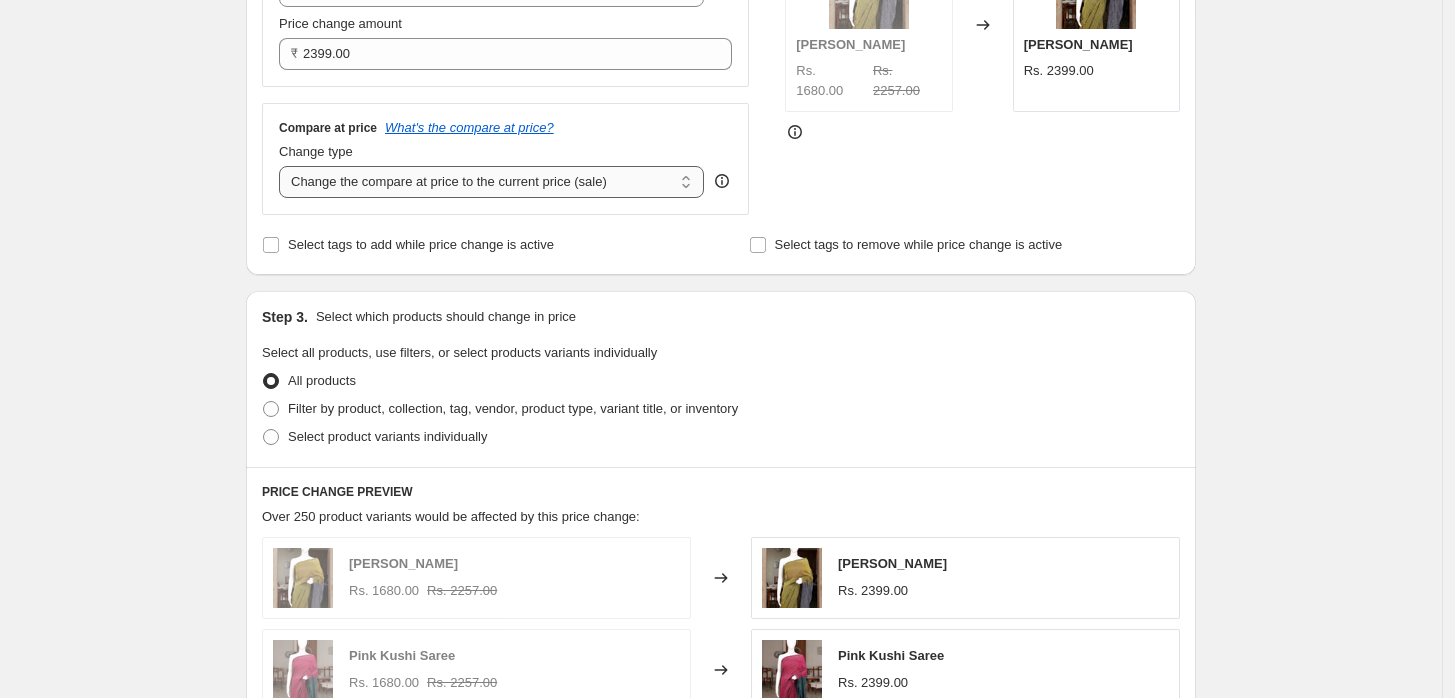 click on "Change the compare at price to the current price (sale) Change the compare at price to a certain amount Change the compare at price by a certain amount Change the compare at price by a certain percentage Change the compare at price by a certain amount relative to the actual price Change the compare at price by a certain percentage relative to the actual price Don't change the compare at price Remove the compare at price" at bounding box center [491, 182] 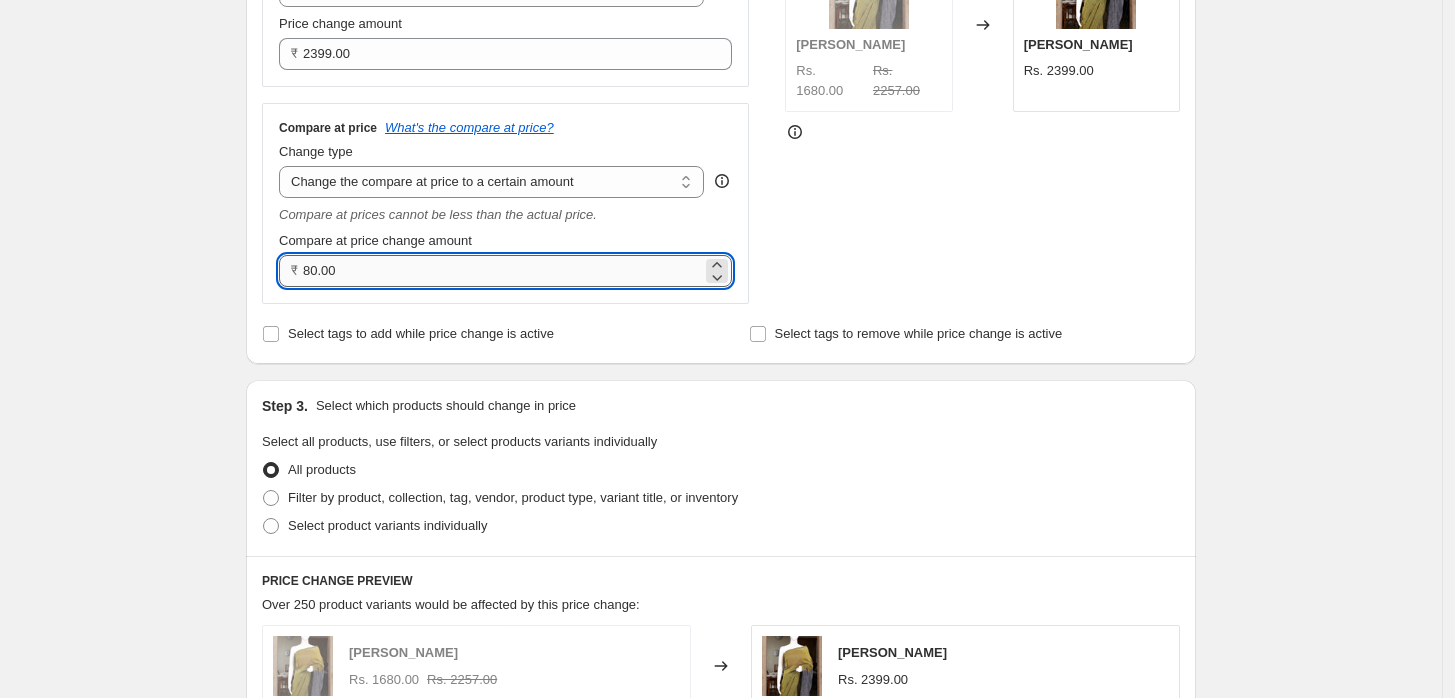 click on "80.00" at bounding box center [502, 271] 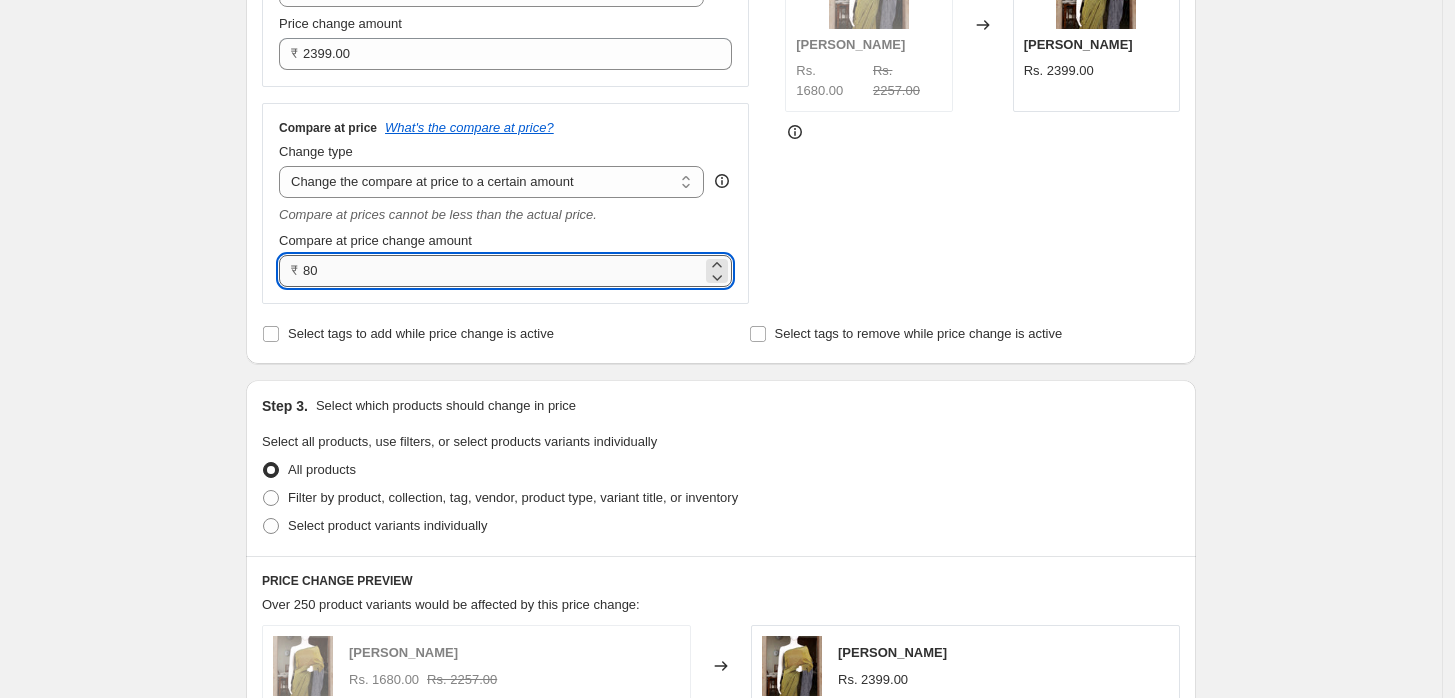 type on "8" 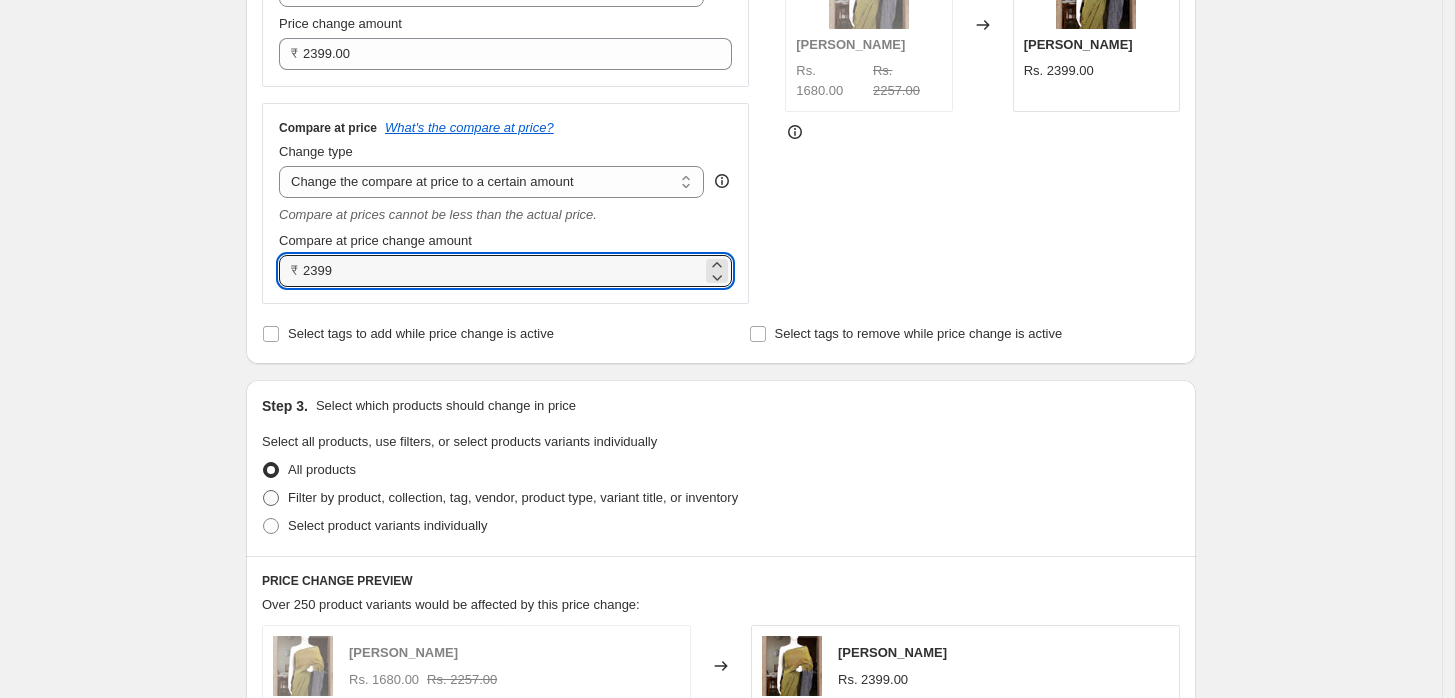 type on "2399.00" 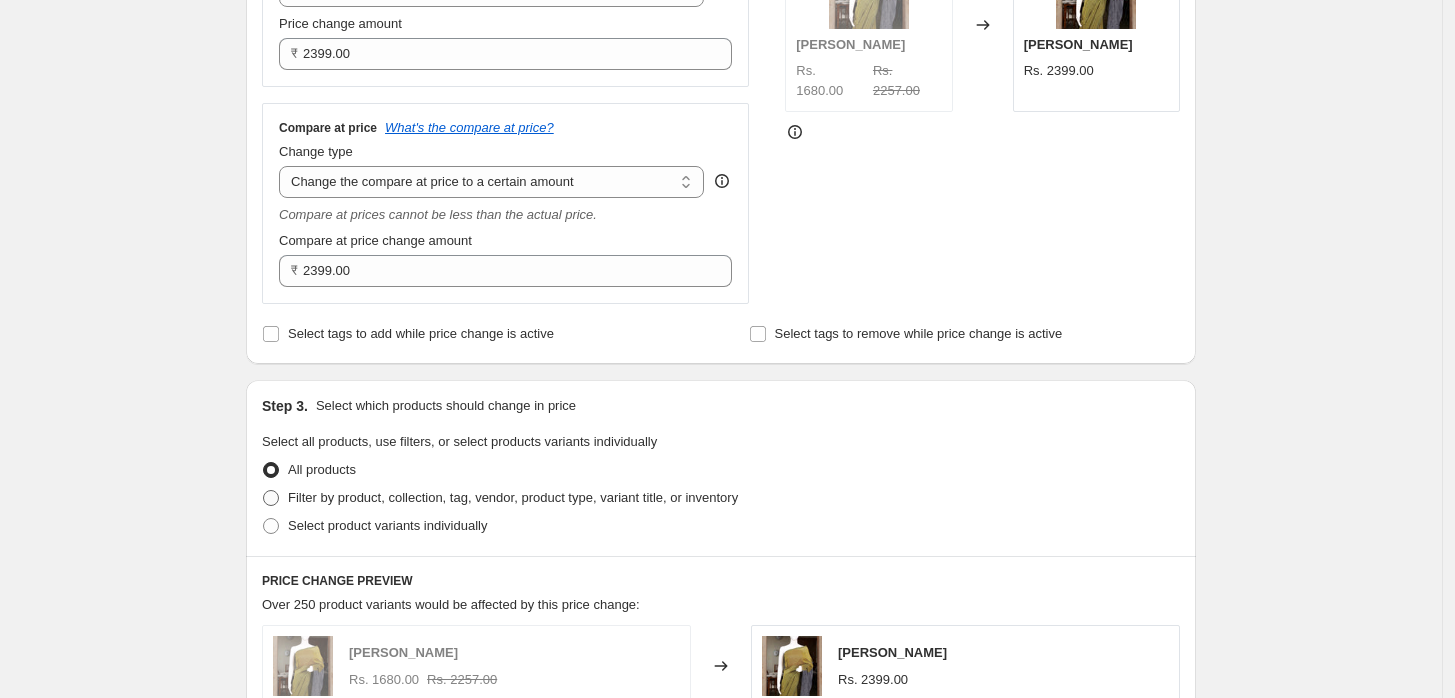click on "Filter by product, collection, tag, vendor, product type, variant title, or inventory" at bounding box center (500, 498) 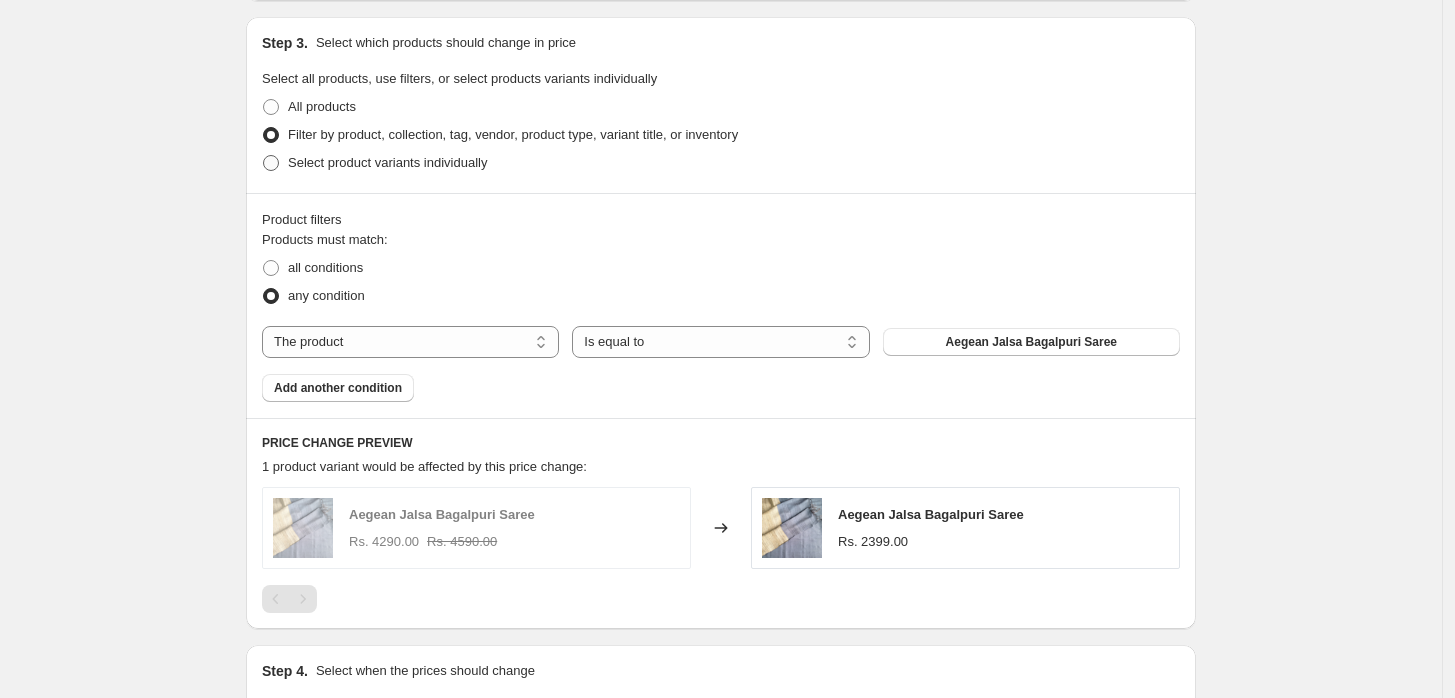 scroll, scrollTop: 817, scrollLeft: 0, axis: vertical 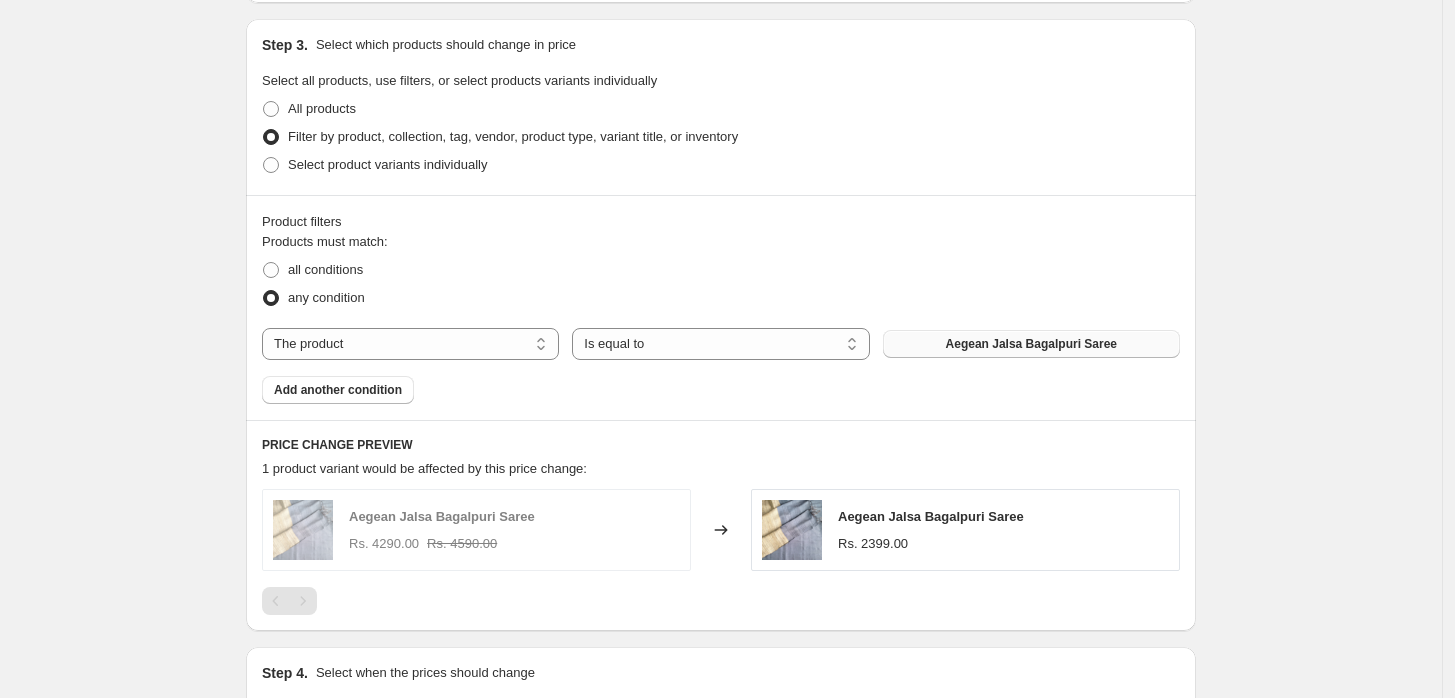 click on "Aegean Jalsa Bagalpuri Saree" at bounding box center (1031, 344) 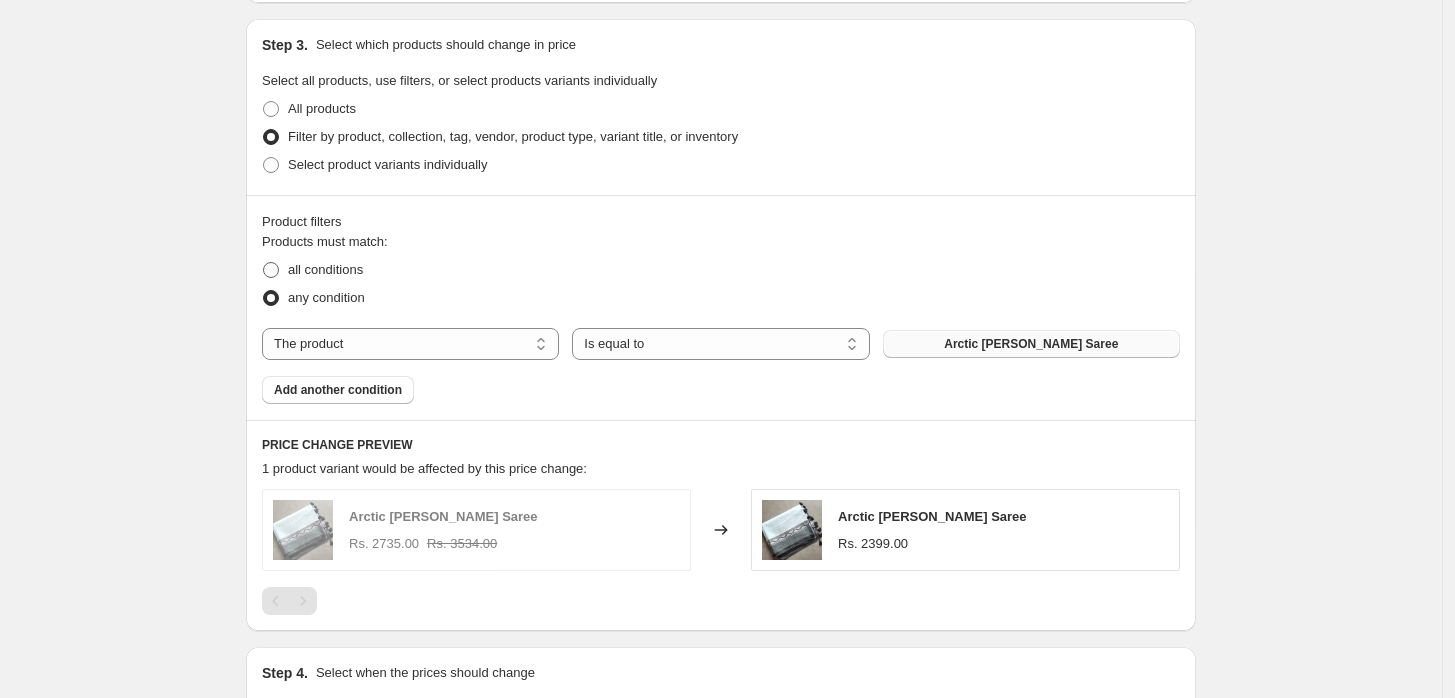 click at bounding box center [271, 270] 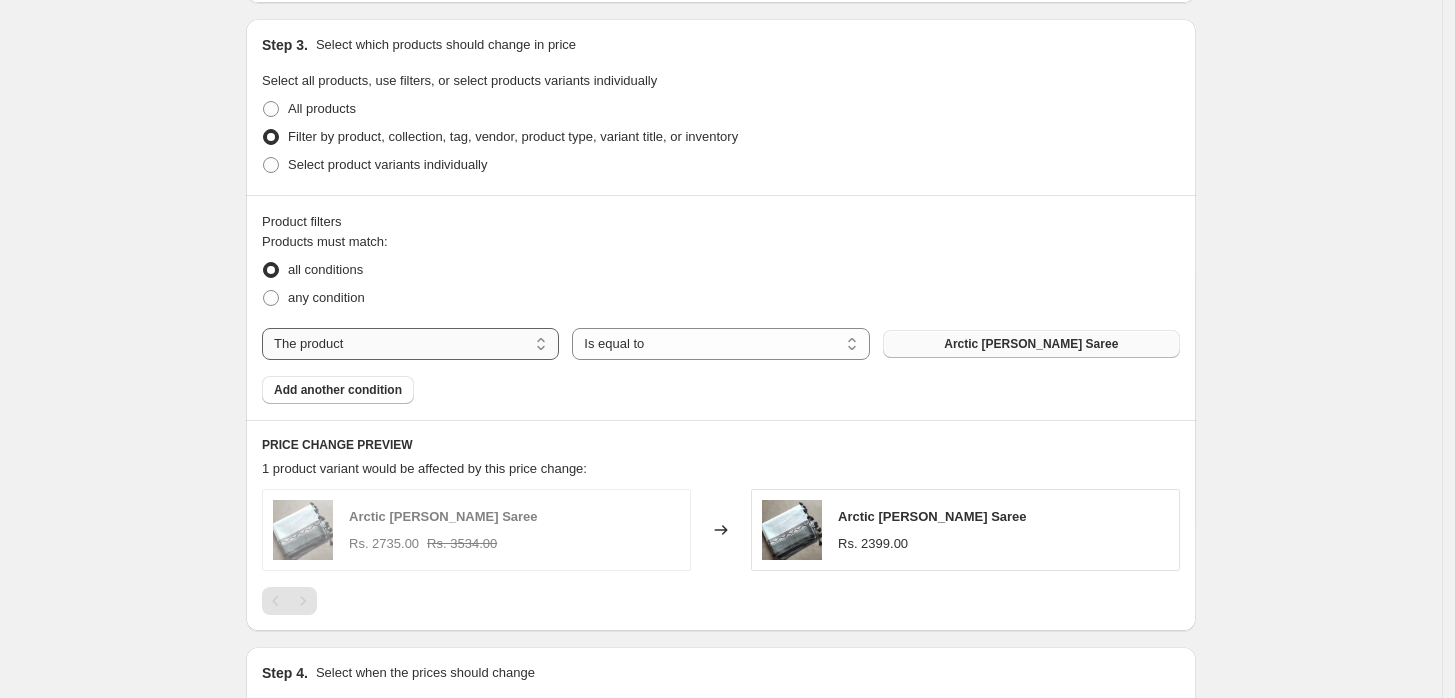 click on "The product The product's collection The product's tag The product's vendor The product's type The product's status The variant's title Inventory quantity" at bounding box center (410, 344) 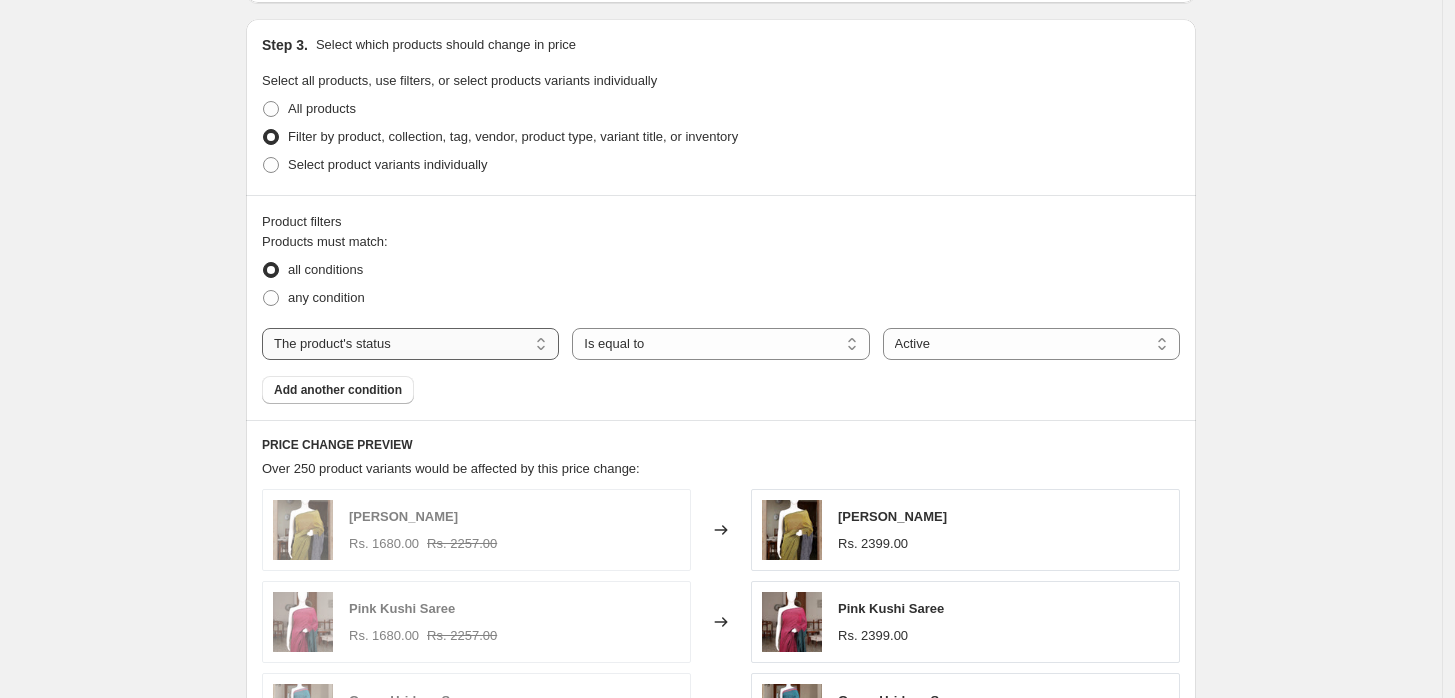click on "The product The product's collection The product's tag The product's vendor The product's type The product's status The variant's title Inventory quantity" at bounding box center [410, 344] 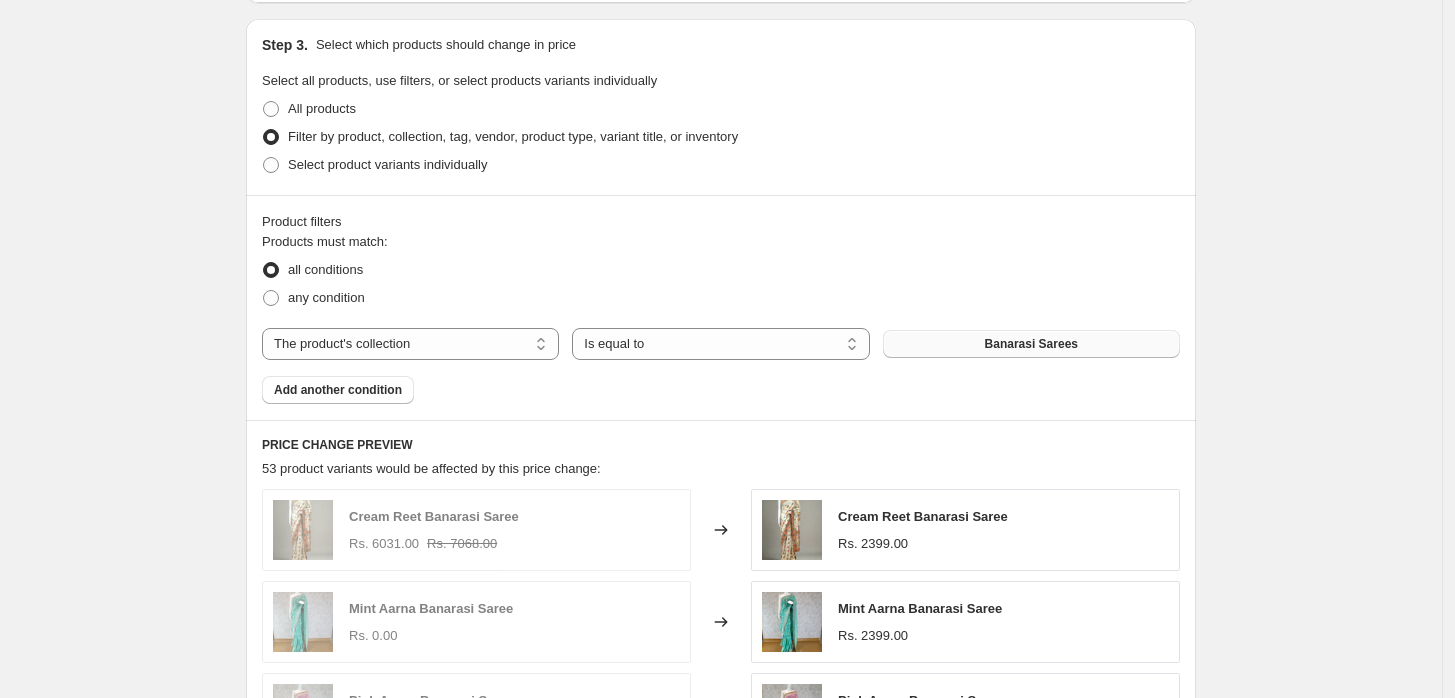 click on "Banarasi Sarees" at bounding box center [1031, 344] 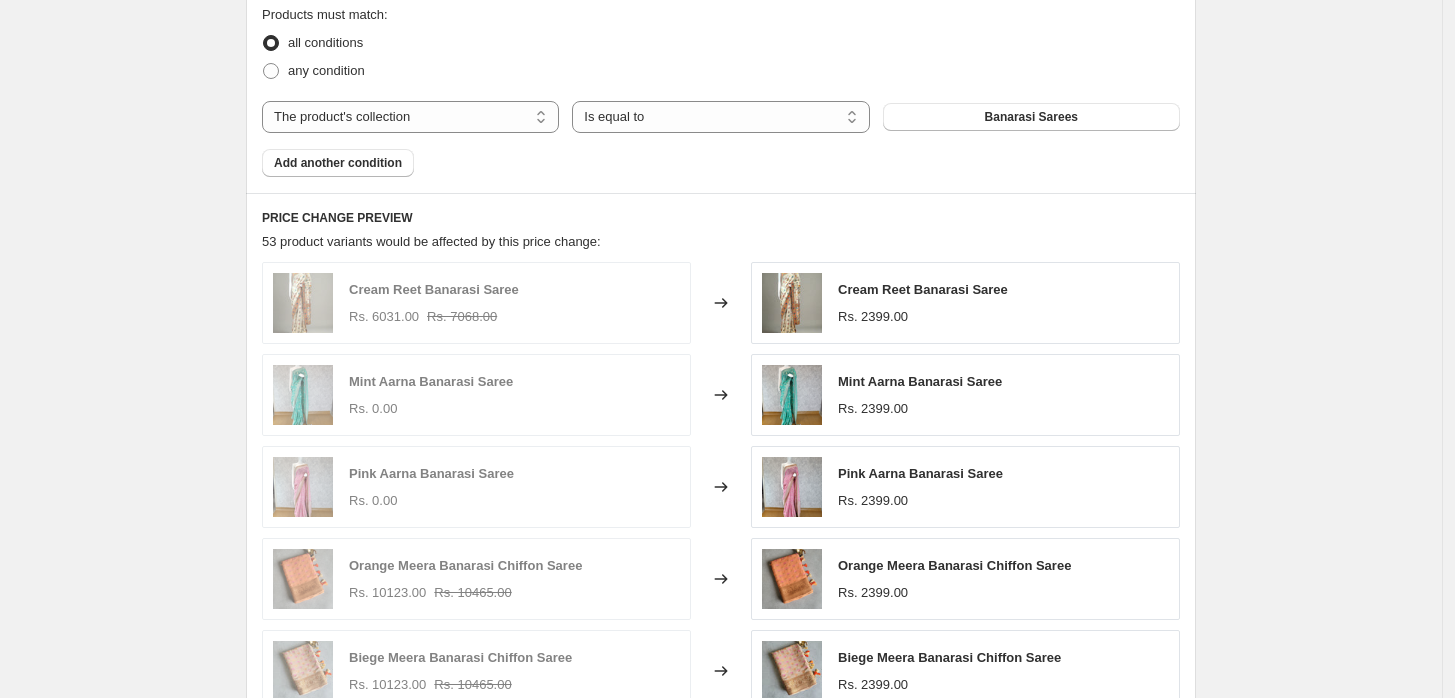 scroll, scrollTop: 1043, scrollLeft: 0, axis: vertical 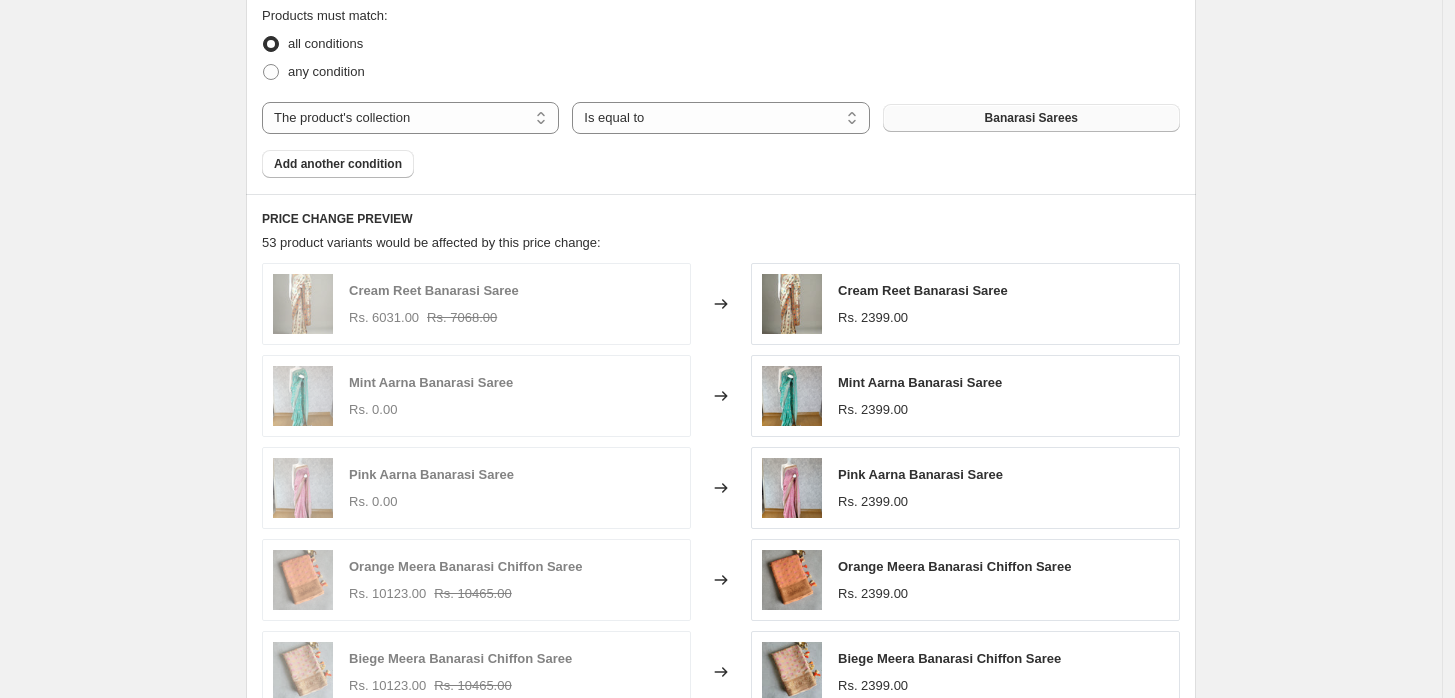 click on "Banarasi Sarees" at bounding box center [1031, 118] 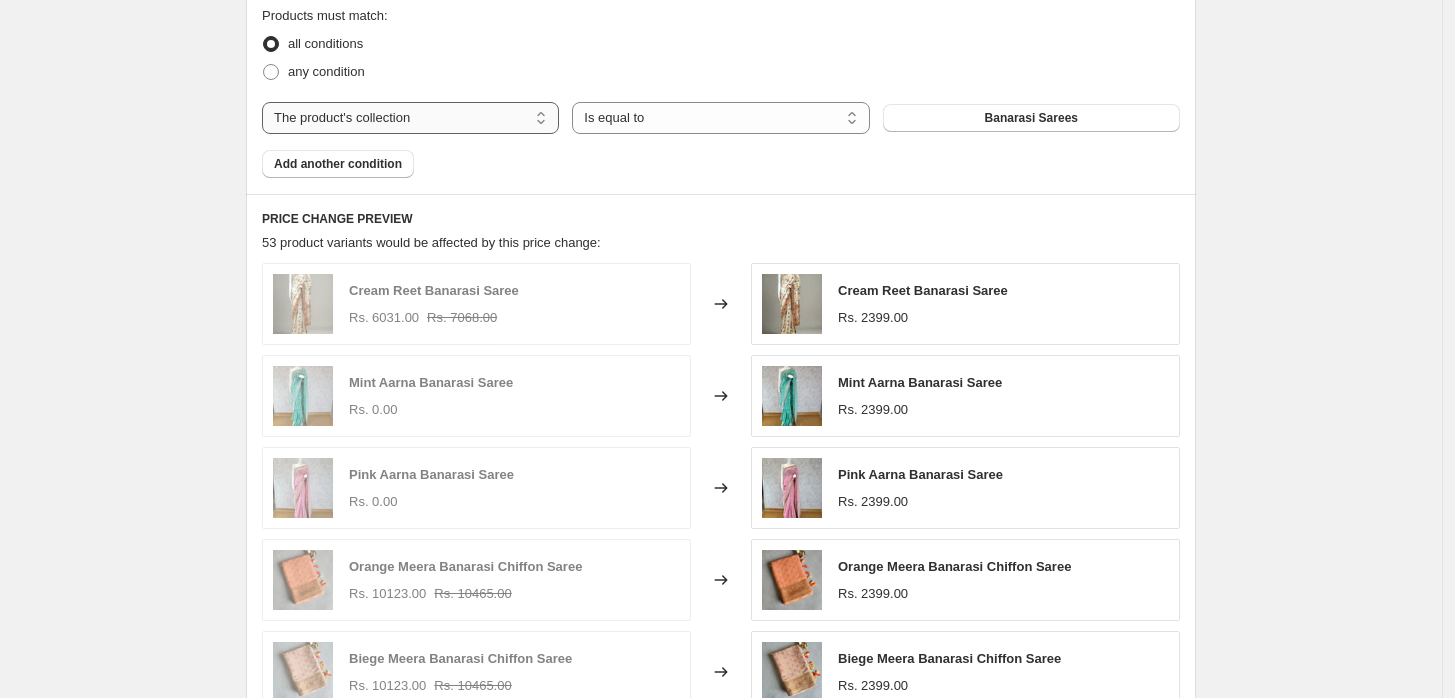 click on "The product The product's collection The product's tag The product's vendor The product's type The product's status The variant's title Inventory quantity" at bounding box center (410, 118) 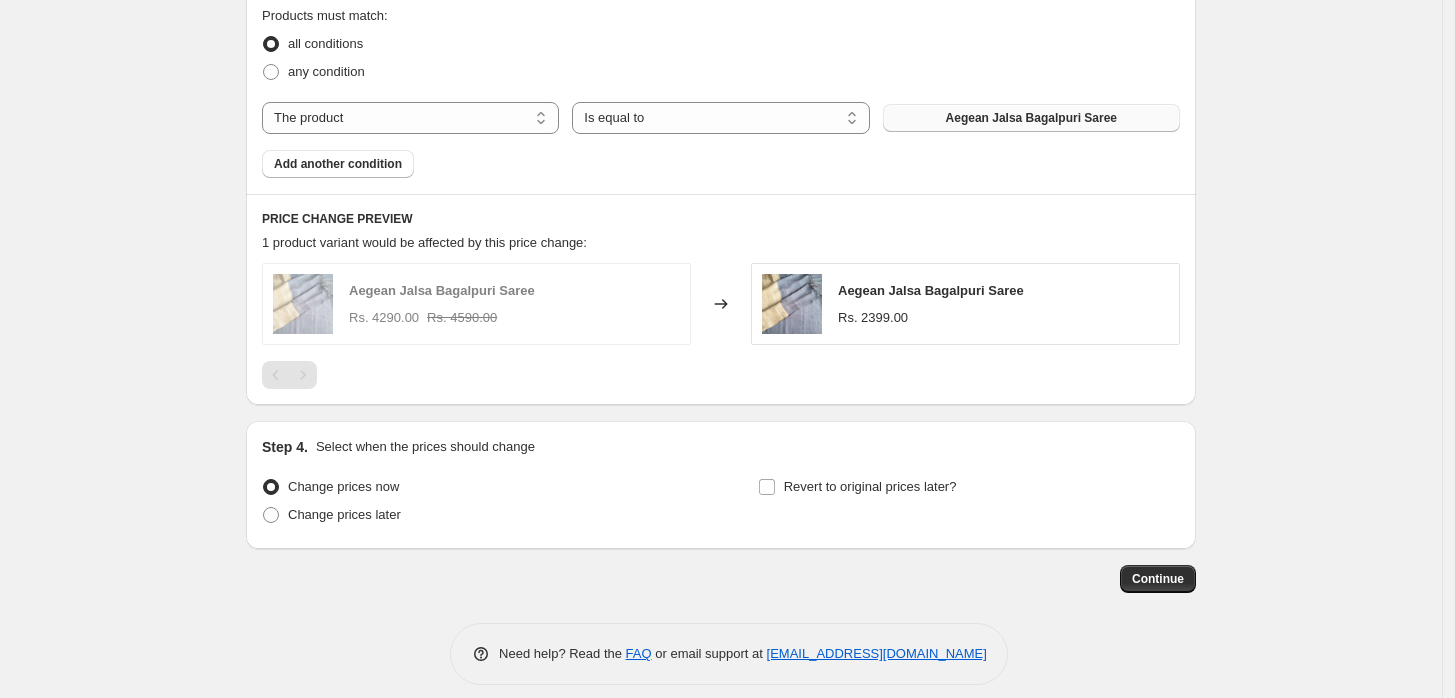 click on "Aegean Jalsa Bagalpuri Saree" at bounding box center [1031, 118] 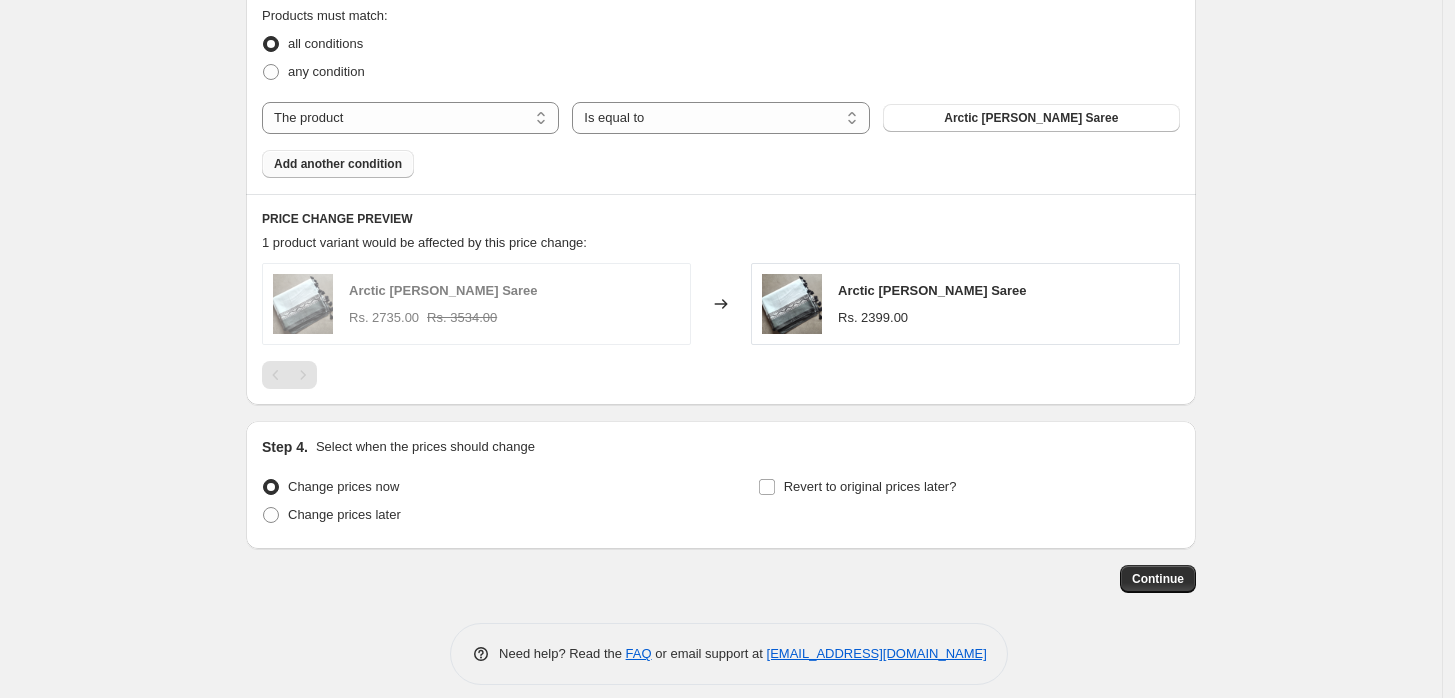 click on "Add another condition" at bounding box center (338, 164) 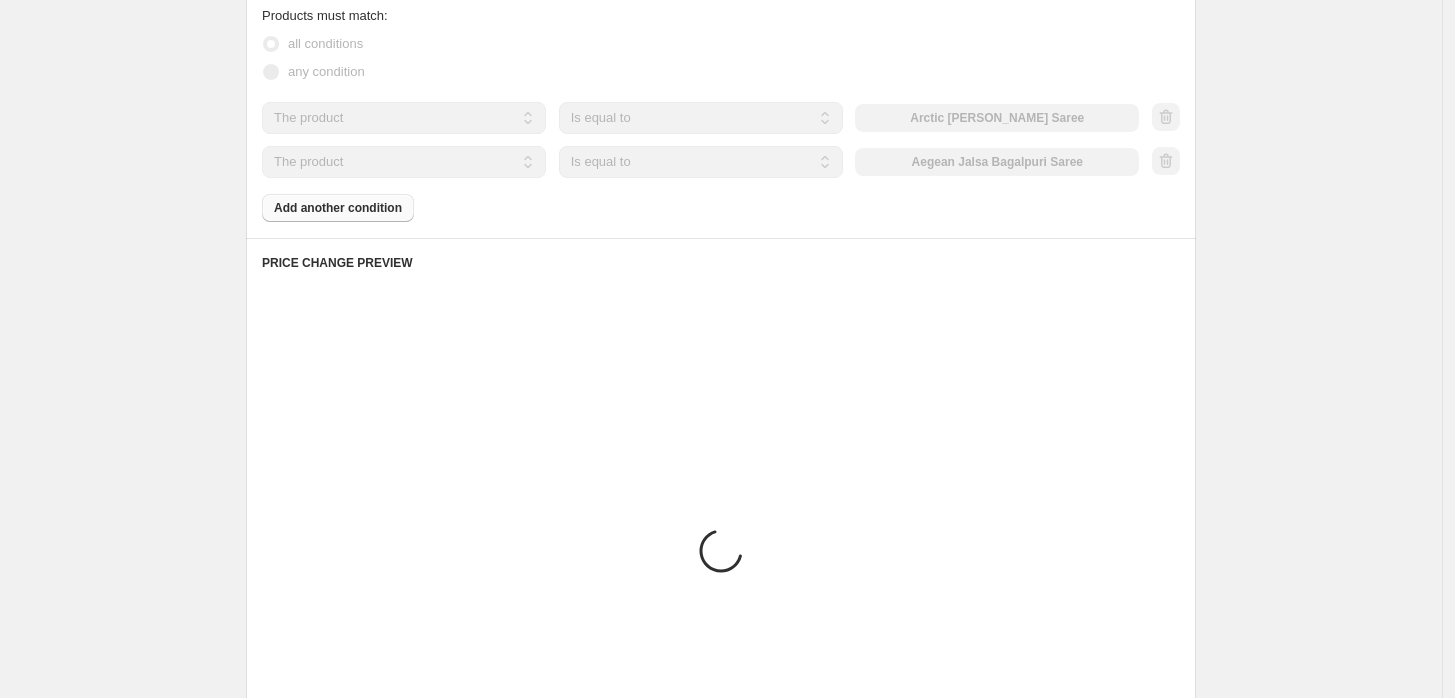 scroll, scrollTop: 969, scrollLeft: 0, axis: vertical 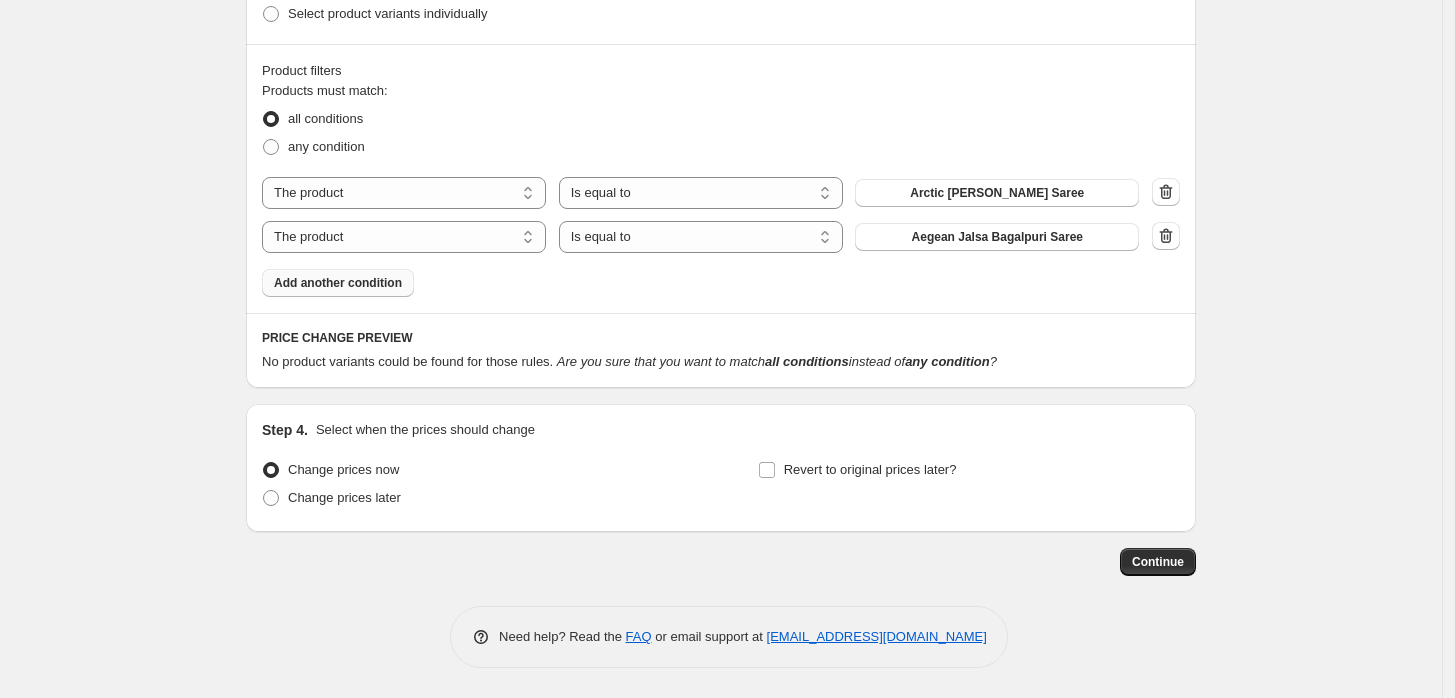 click on "Add another condition" at bounding box center [338, 283] 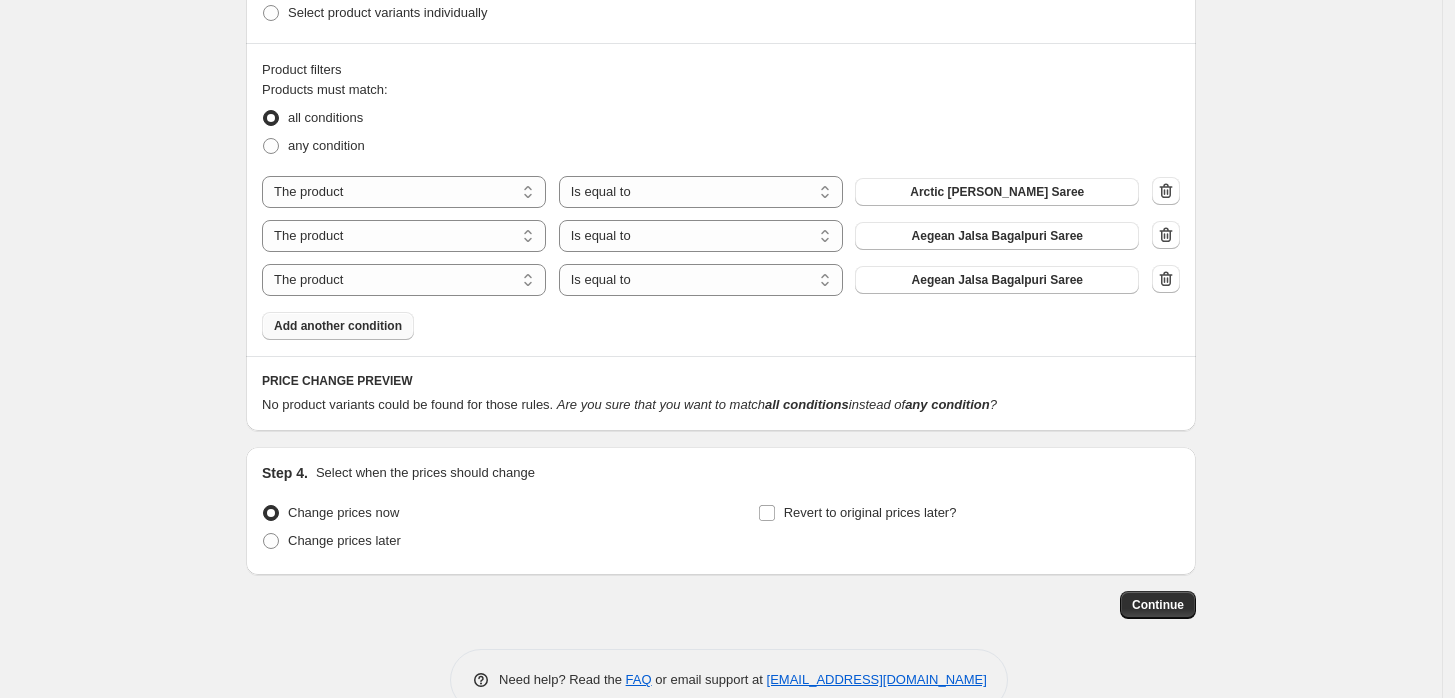 click on "Add another condition" at bounding box center [338, 326] 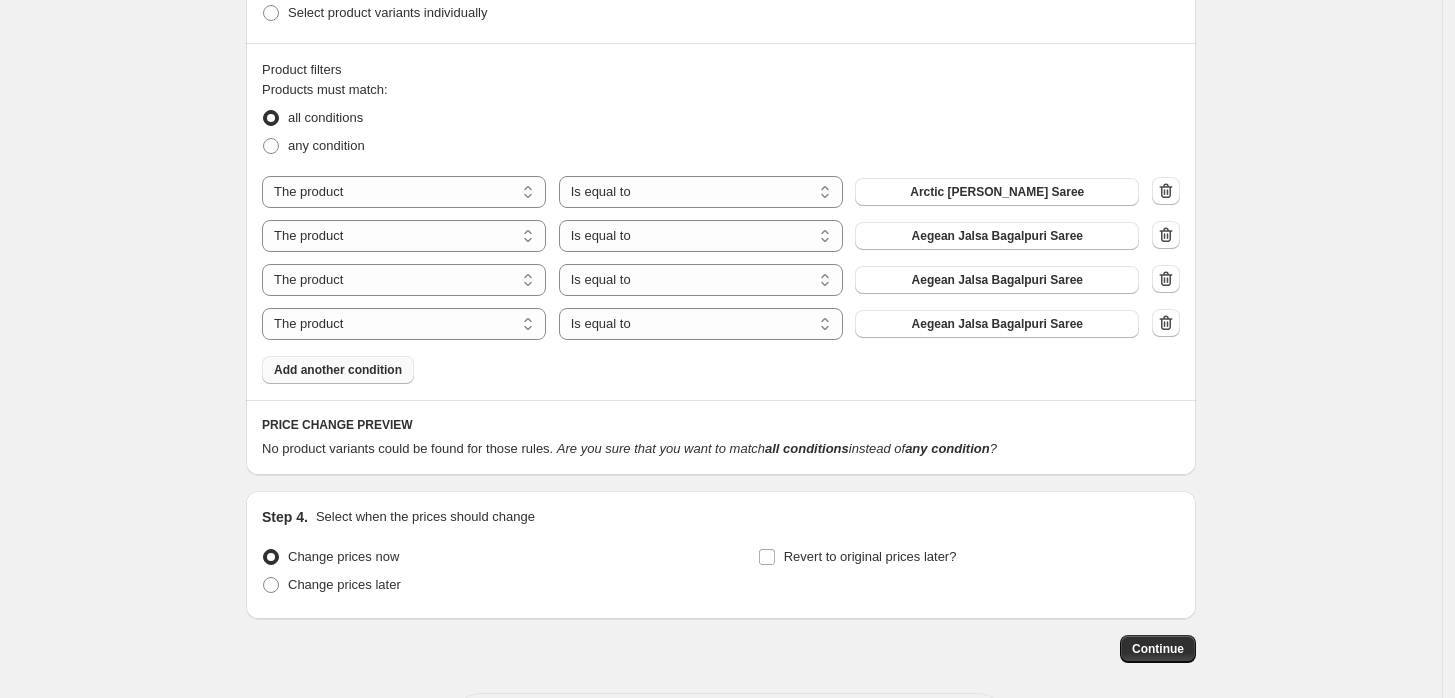 click on "Add another condition" at bounding box center (338, 370) 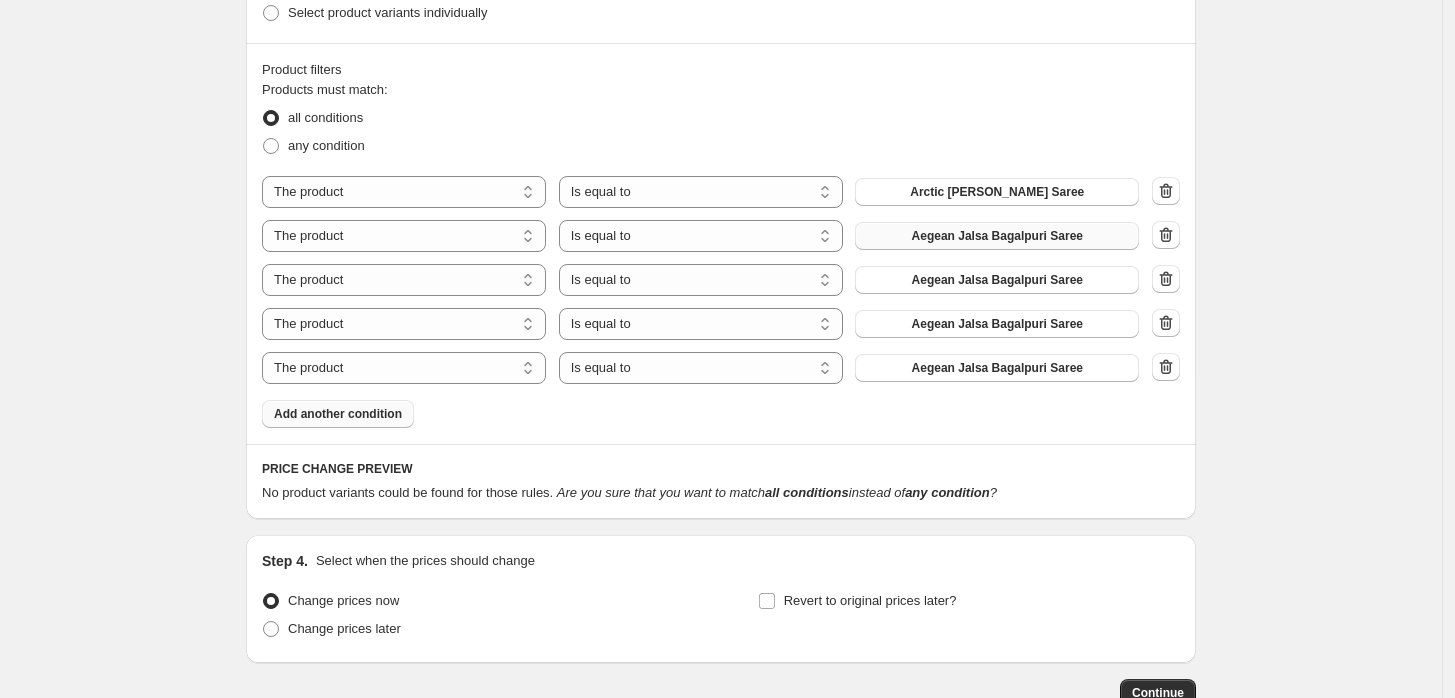 click on "Aegean Jalsa Bagalpuri Saree" at bounding box center [997, 236] 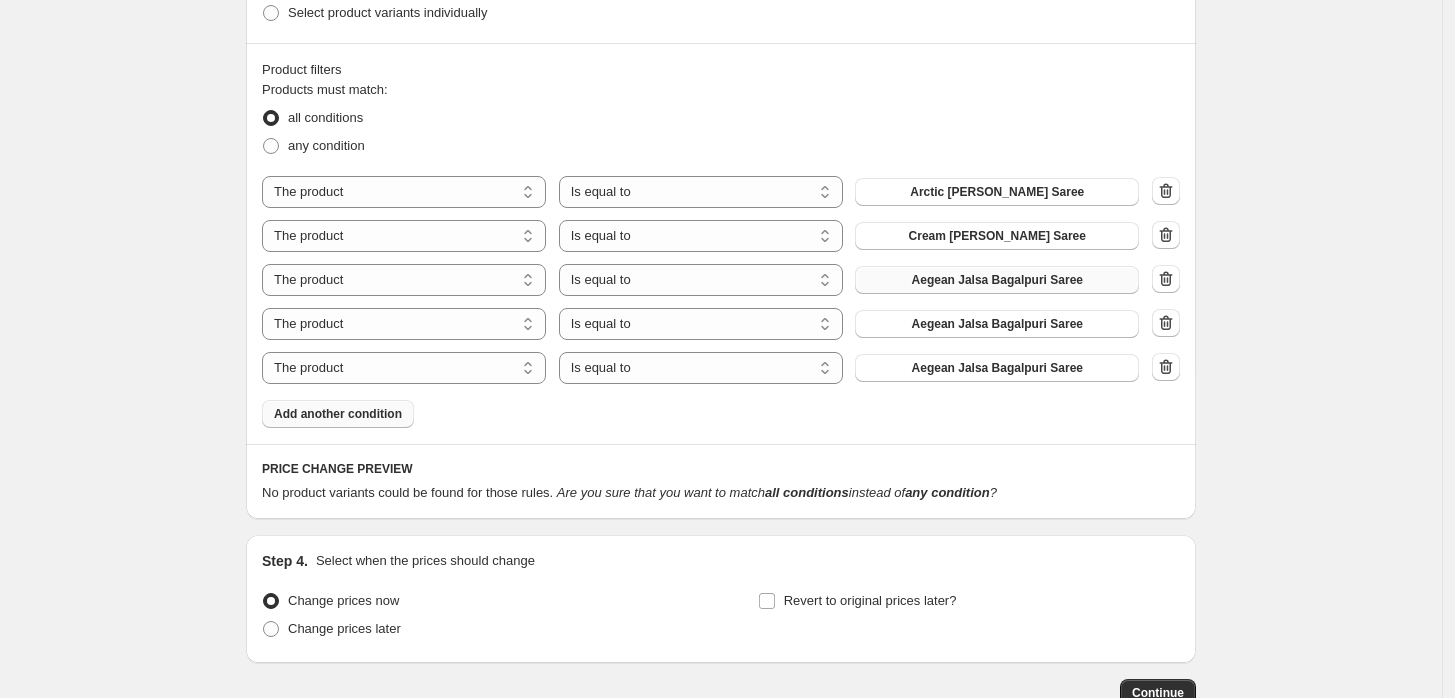 click on "Aegean Jalsa Bagalpuri Saree" at bounding box center (997, 280) 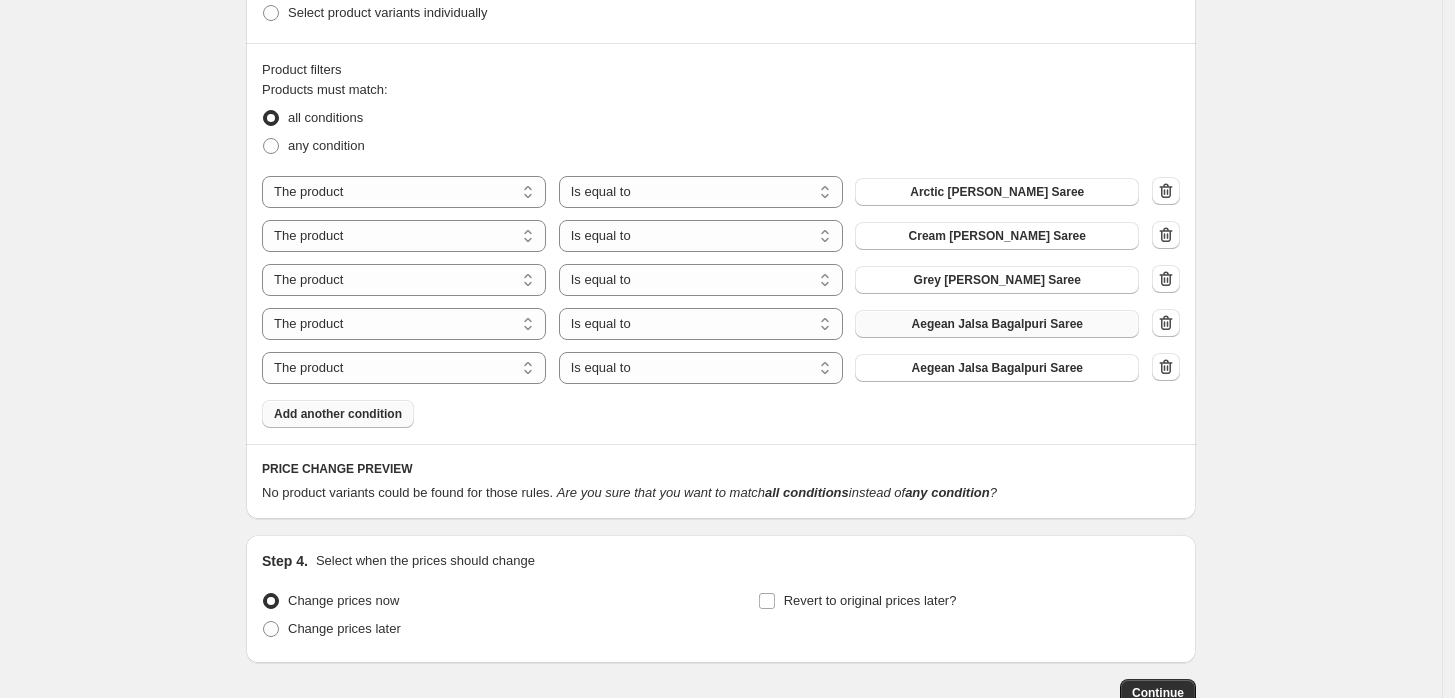 click on "Aegean Jalsa Bagalpuri Saree" at bounding box center [997, 324] 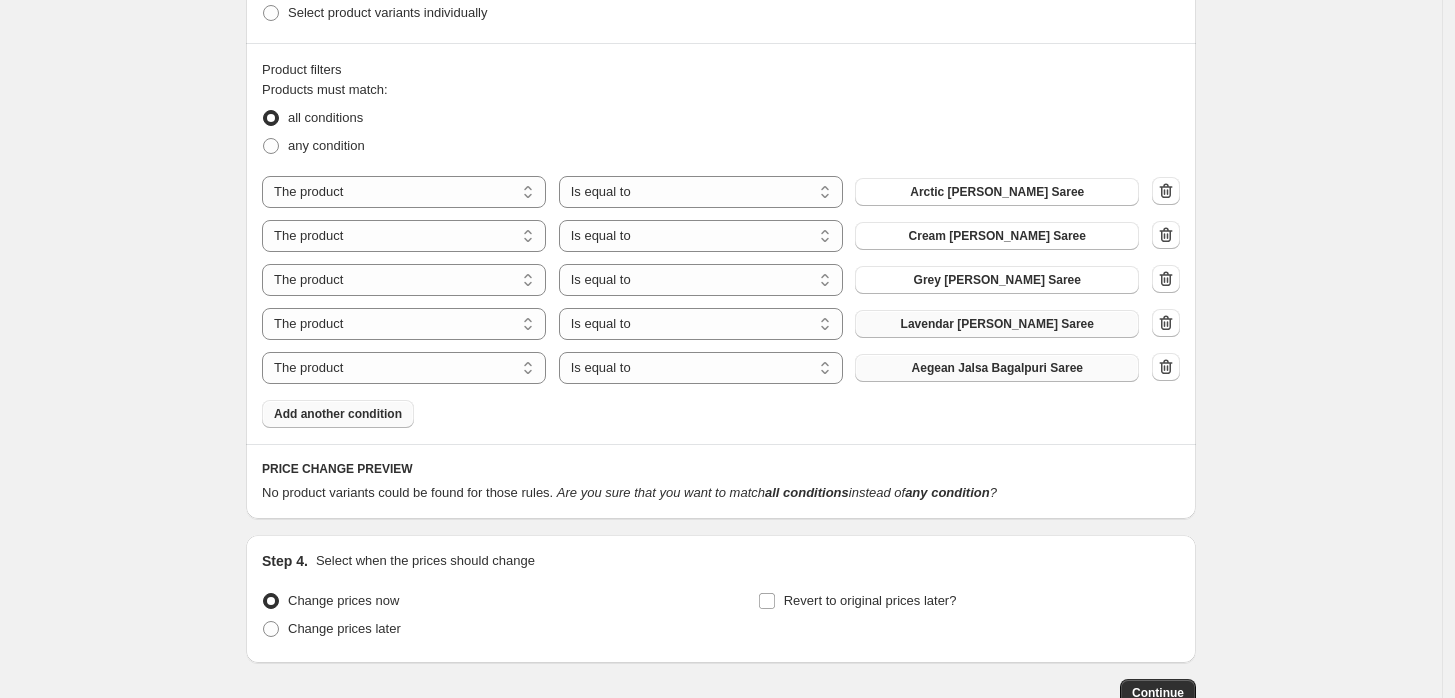 click on "Aegean Jalsa Bagalpuri Saree" at bounding box center [997, 368] 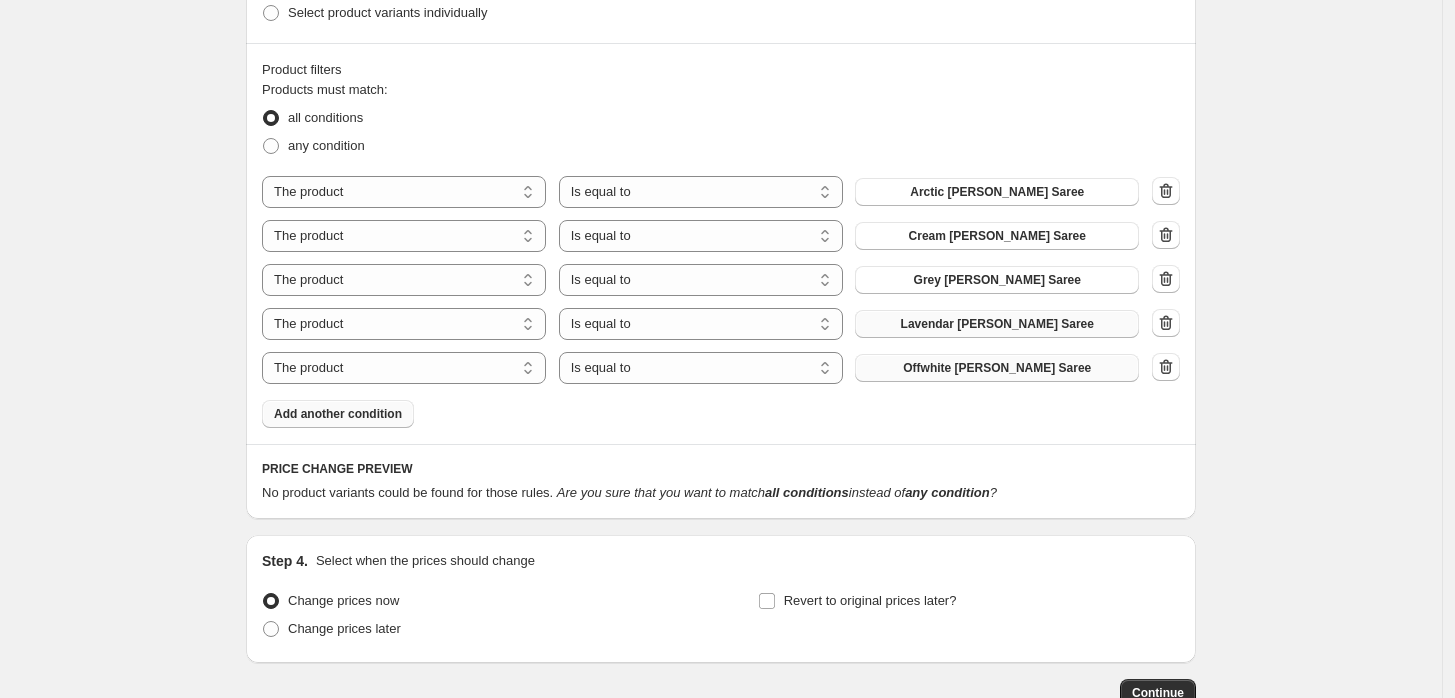 click on "Add another condition" at bounding box center [338, 414] 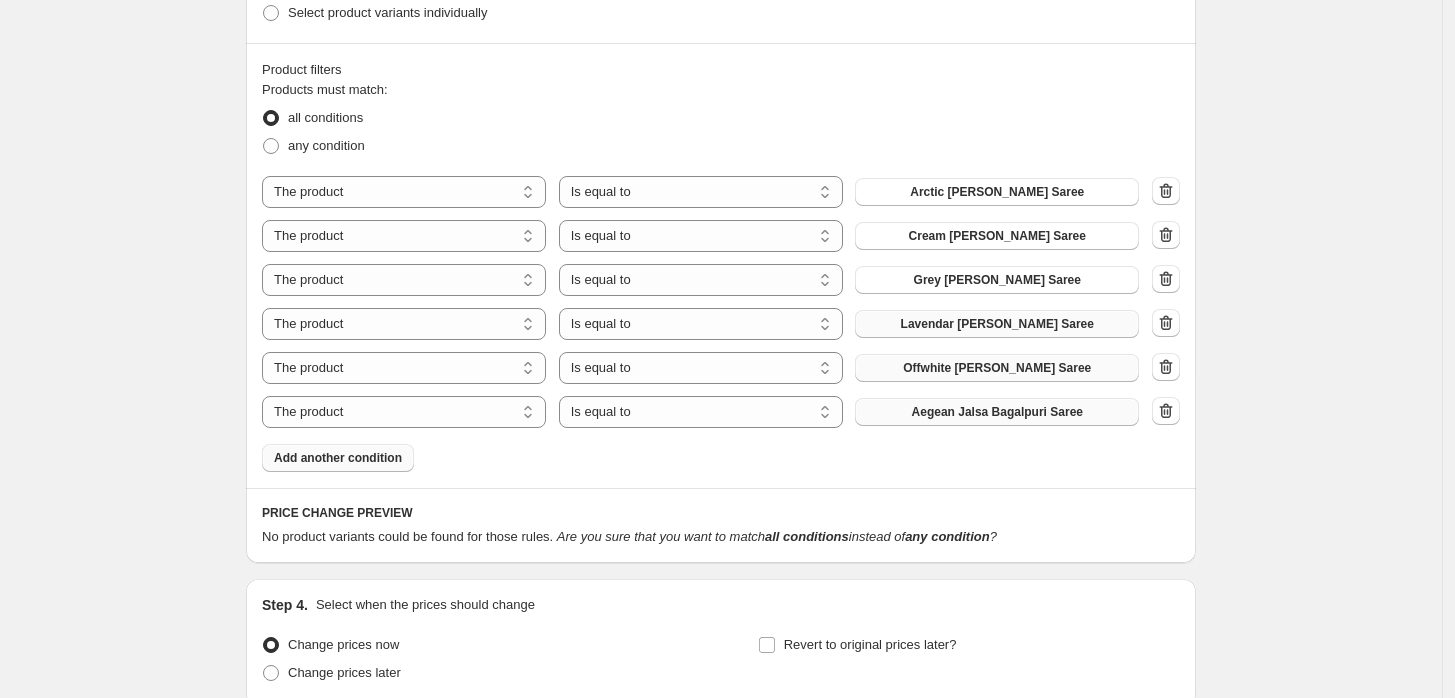 click on "Aegean Jalsa Bagalpuri Saree" at bounding box center (997, 412) 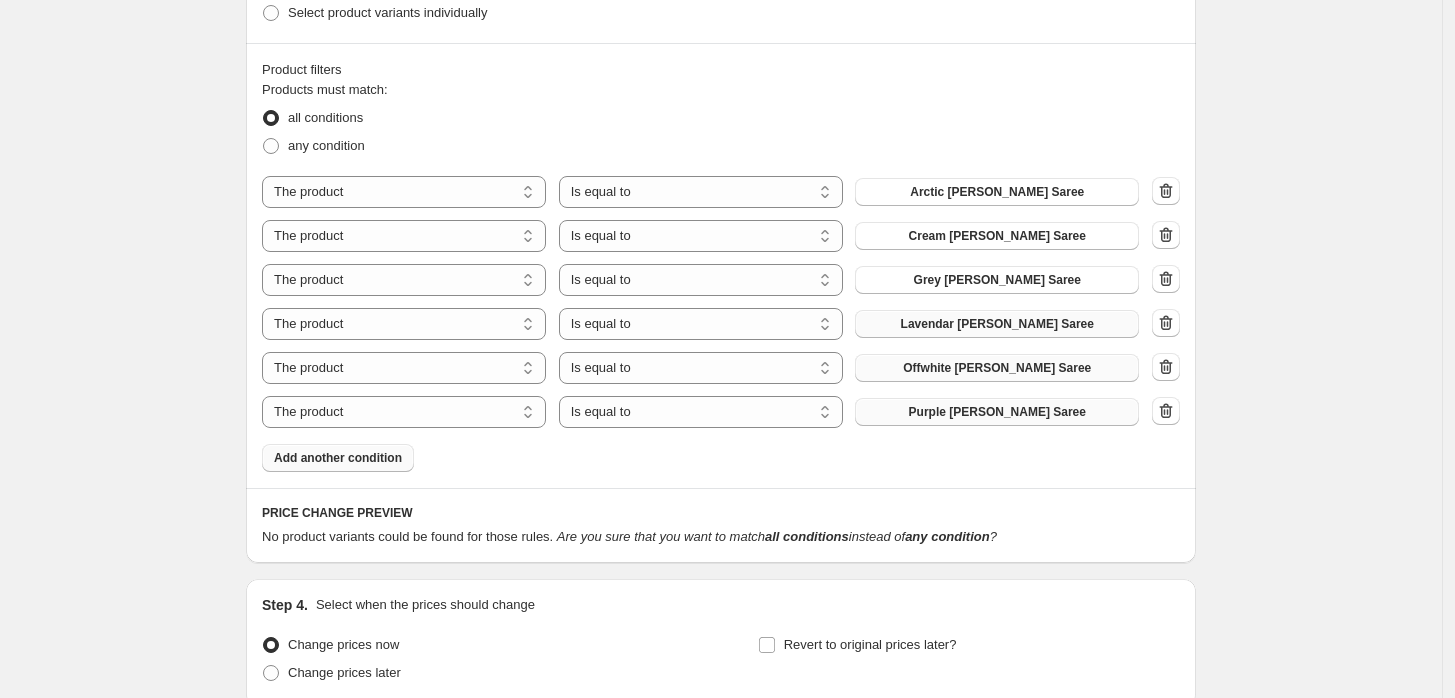click on "Add another condition" at bounding box center [338, 458] 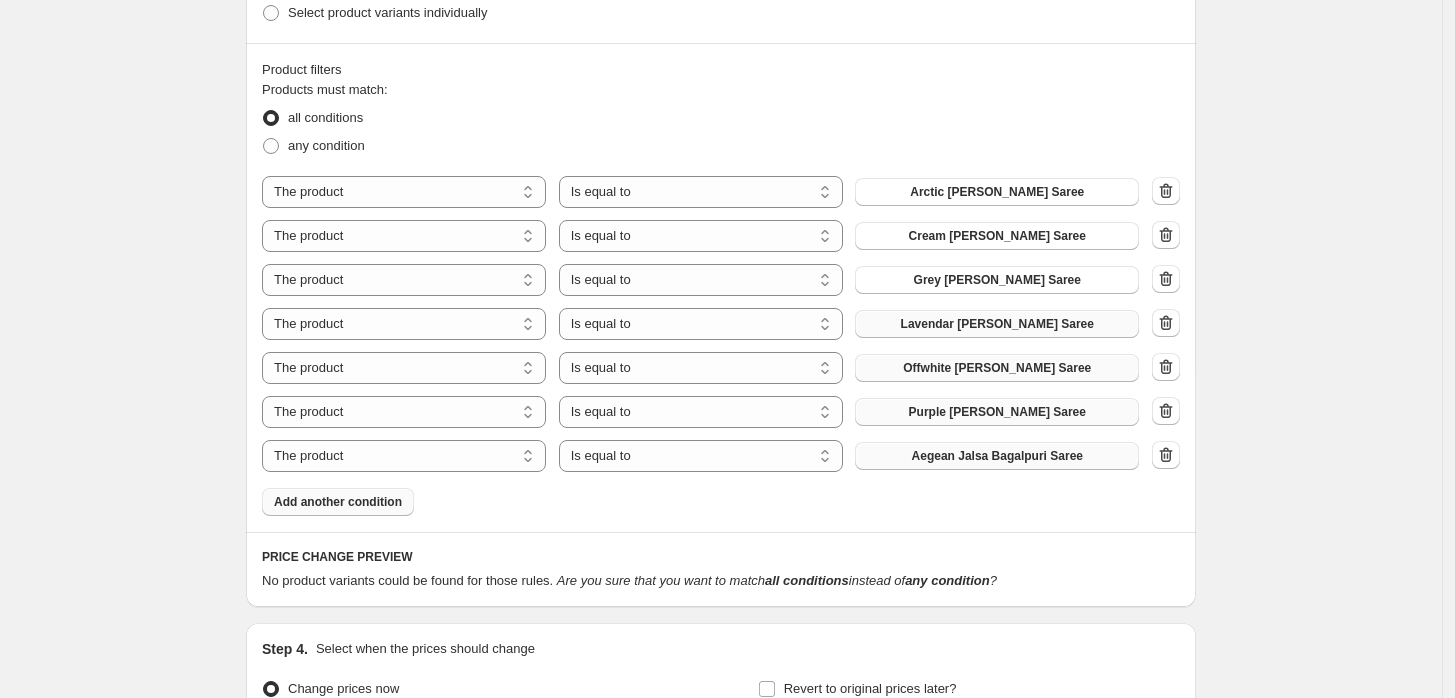 drag, startPoint x: 897, startPoint y: 436, endPoint x: 906, endPoint y: 456, distance: 21.931713 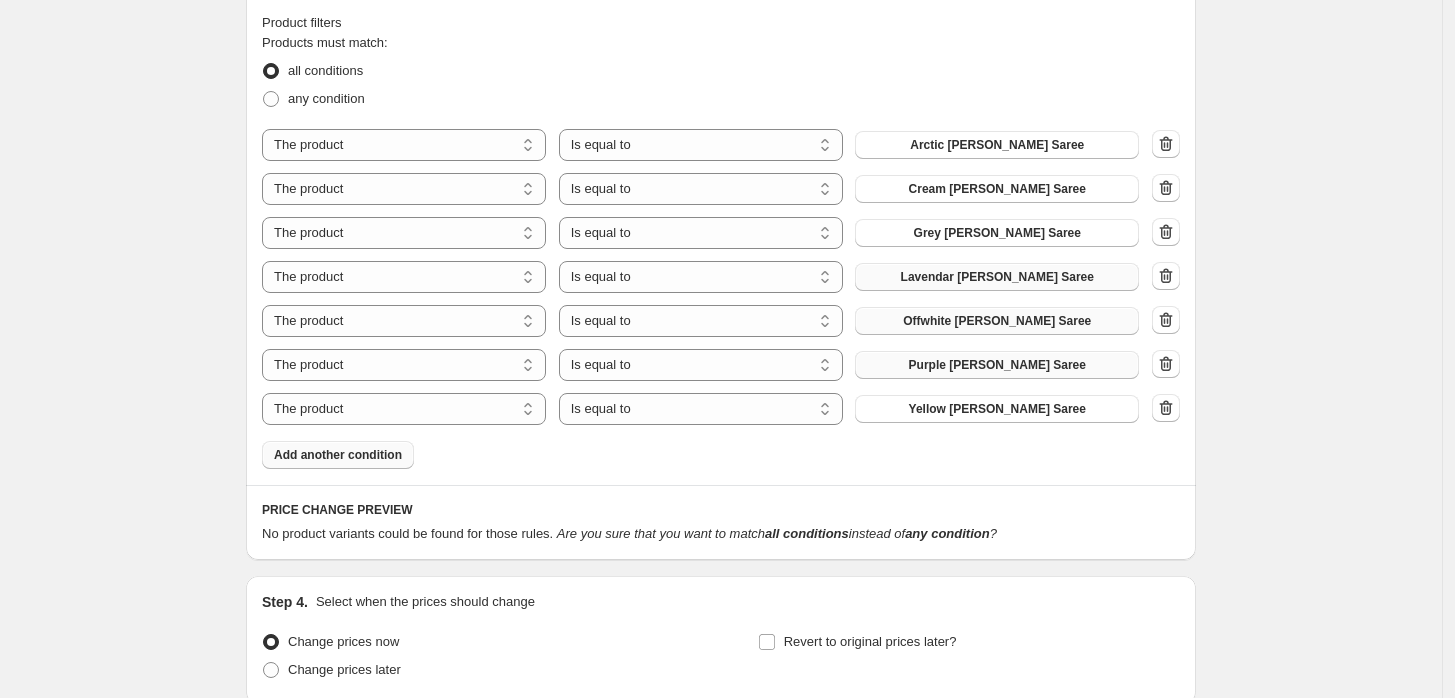 scroll, scrollTop: 1014, scrollLeft: 0, axis: vertical 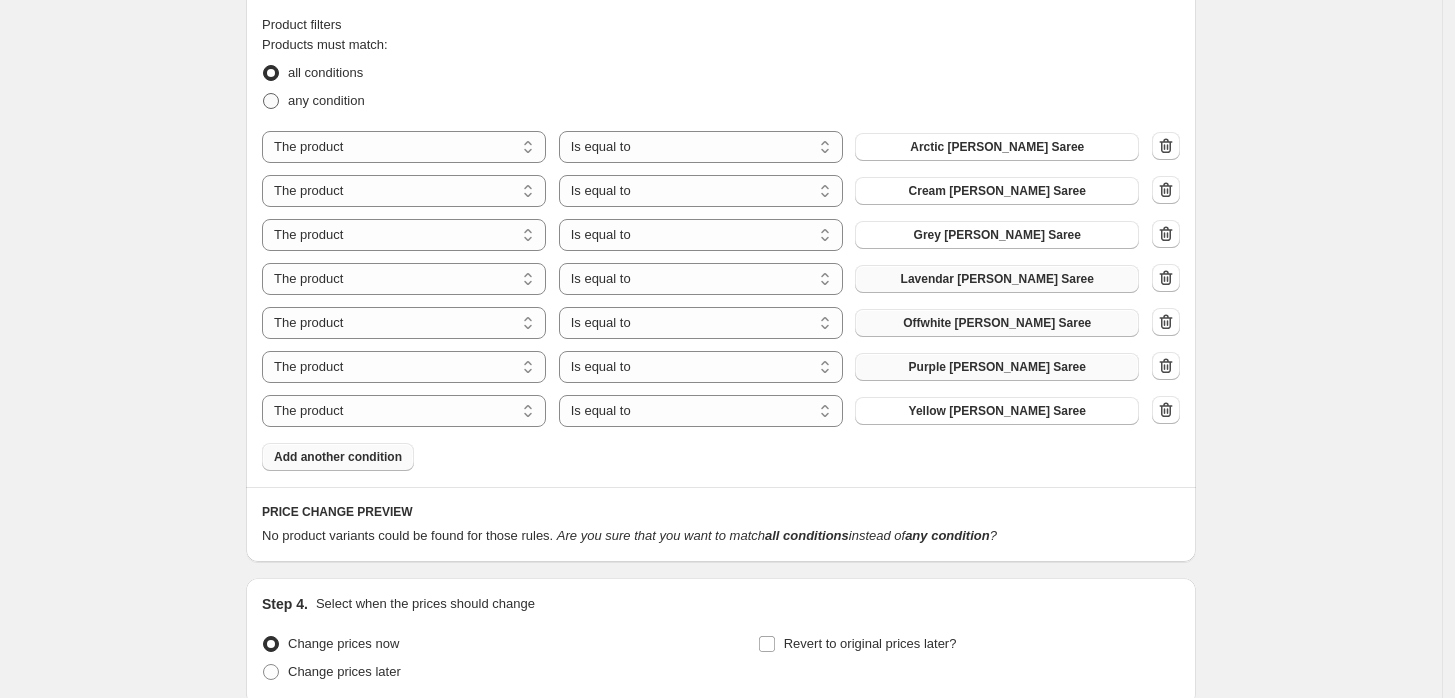 click at bounding box center (271, 101) 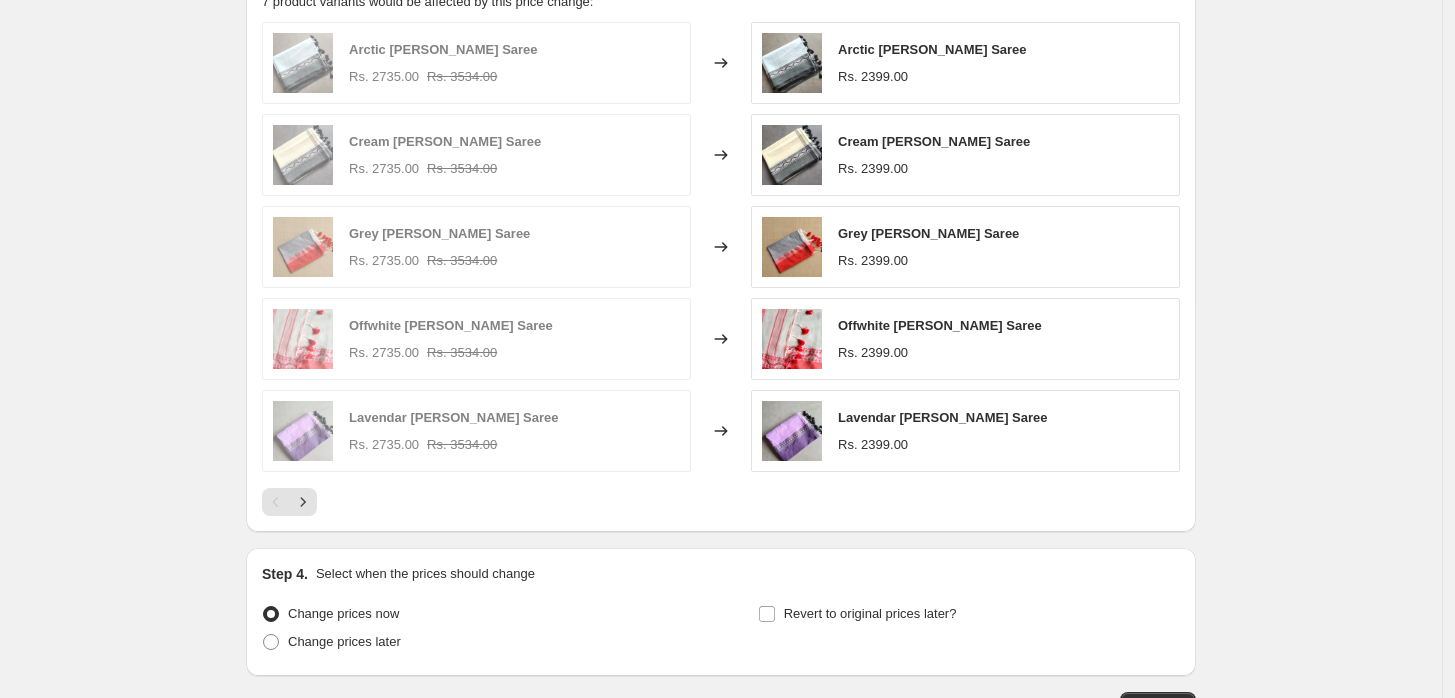 scroll, scrollTop: 1692, scrollLeft: 0, axis: vertical 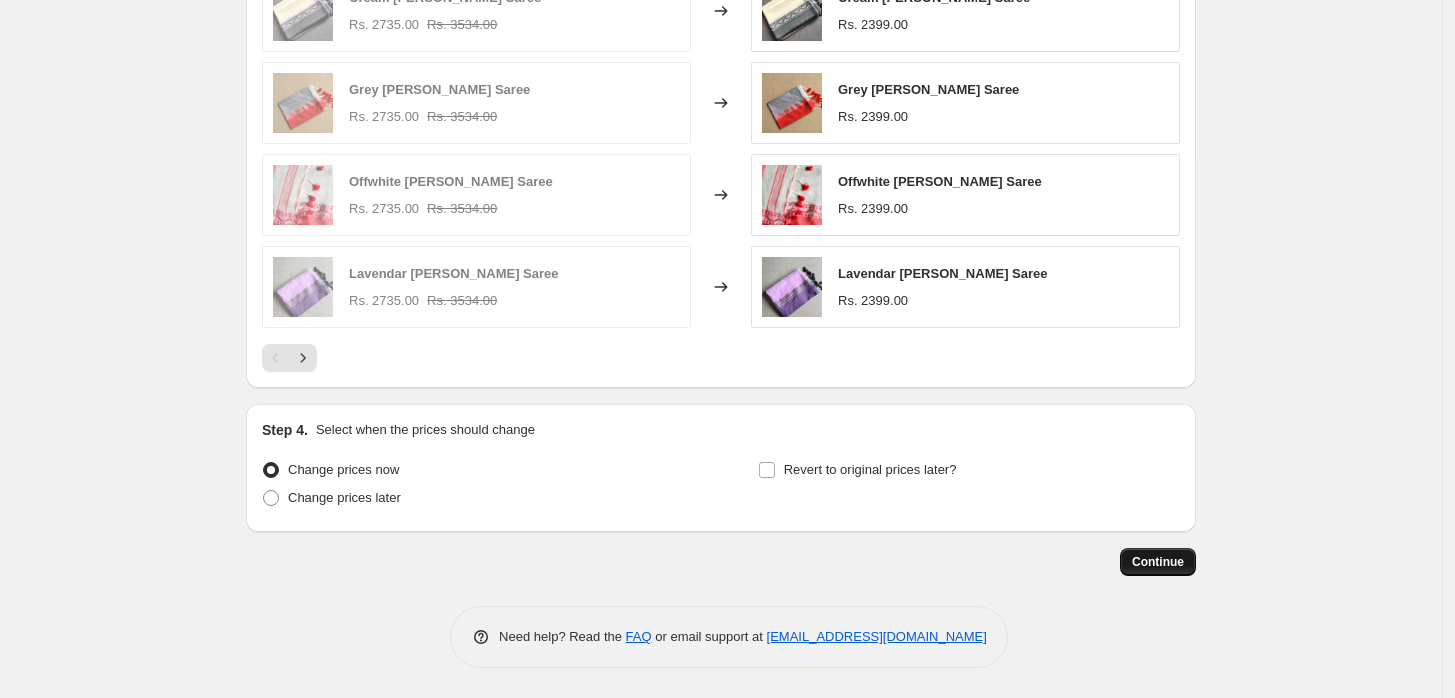 click on "Continue" at bounding box center [1158, 562] 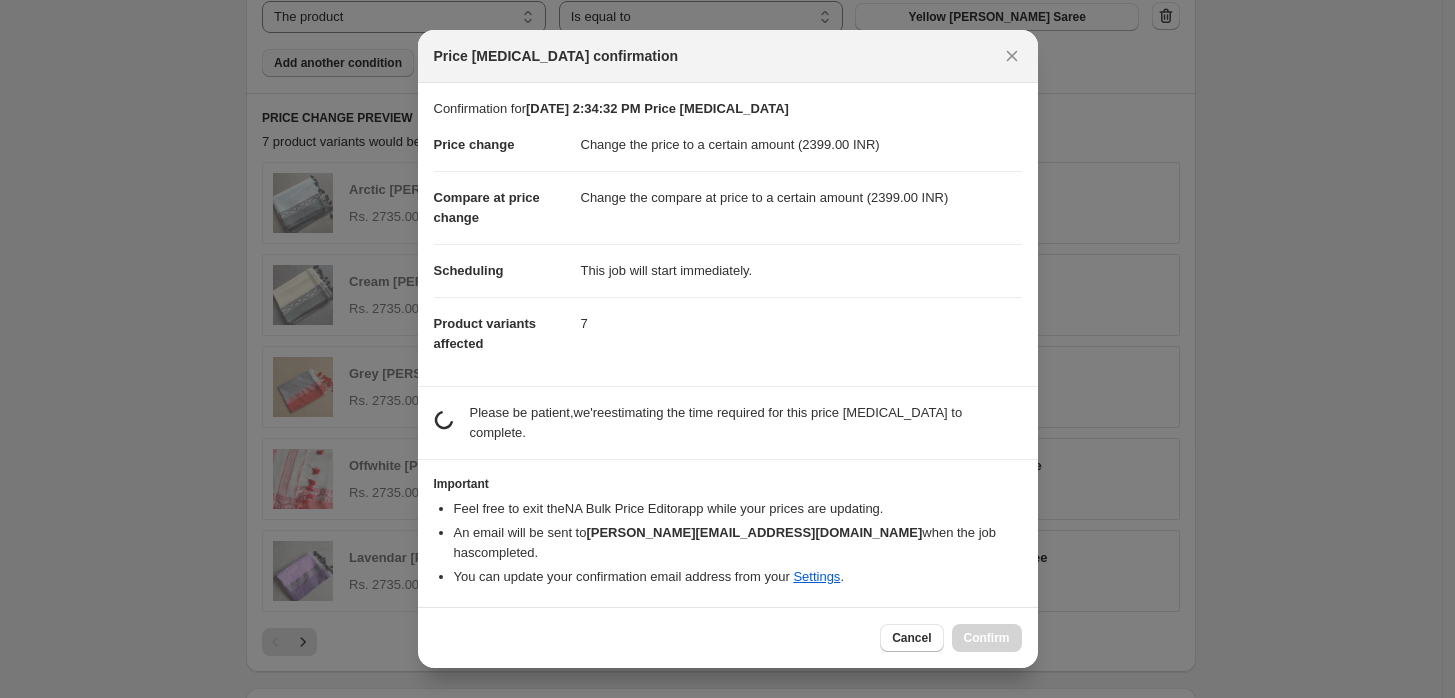 scroll, scrollTop: 0, scrollLeft: 0, axis: both 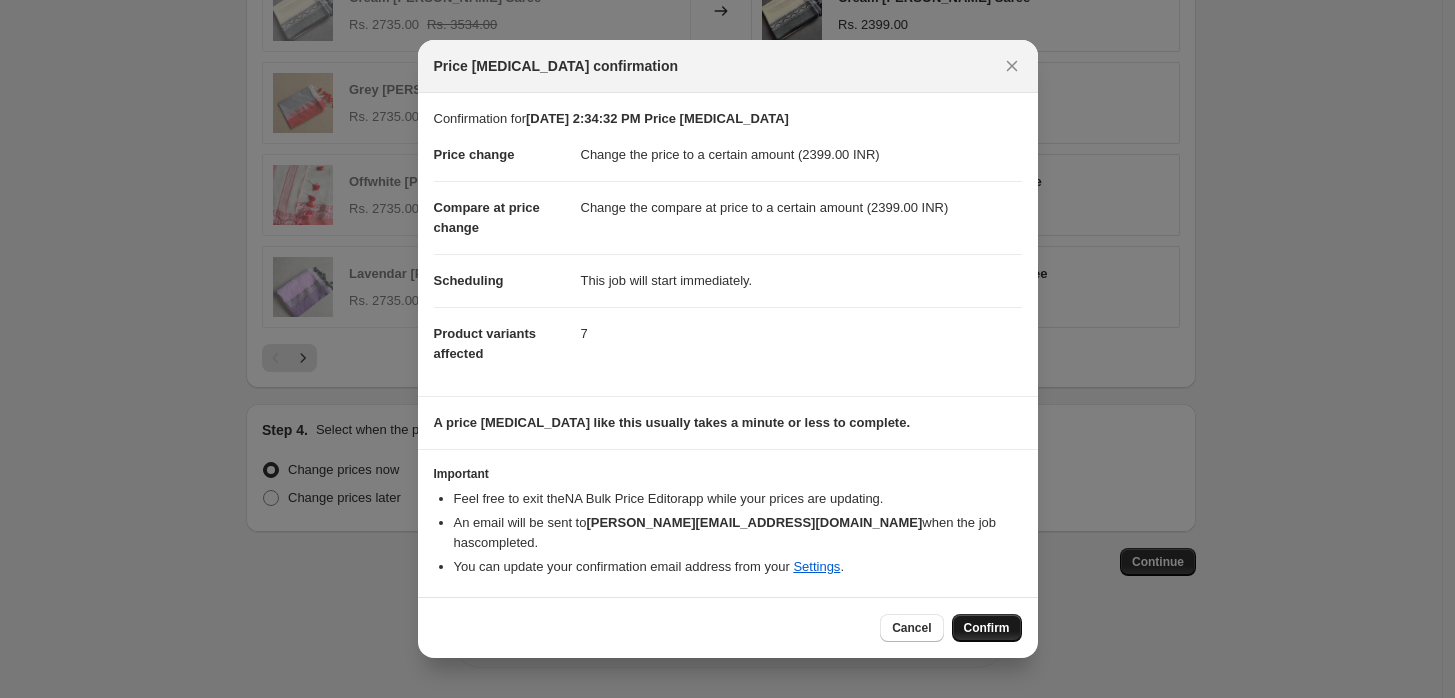 click on "Confirm" at bounding box center [987, 628] 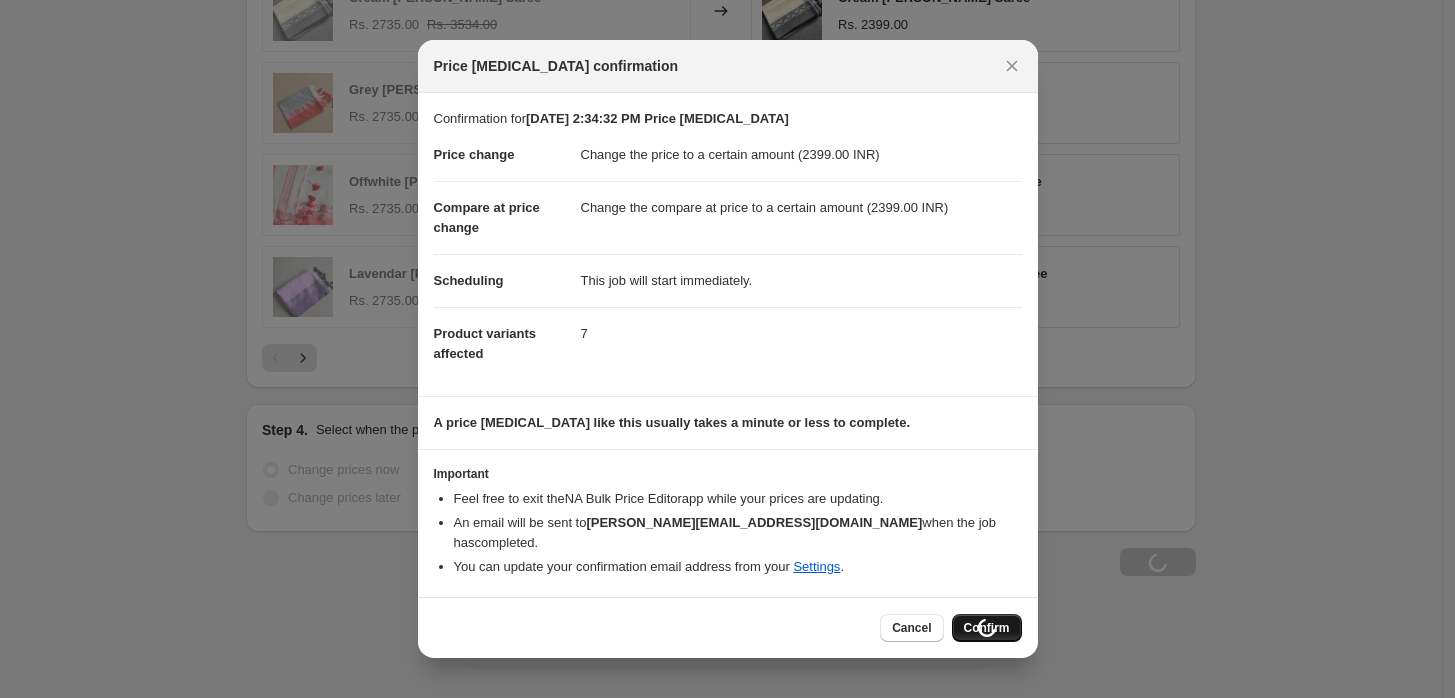scroll, scrollTop: 1760, scrollLeft: 0, axis: vertical 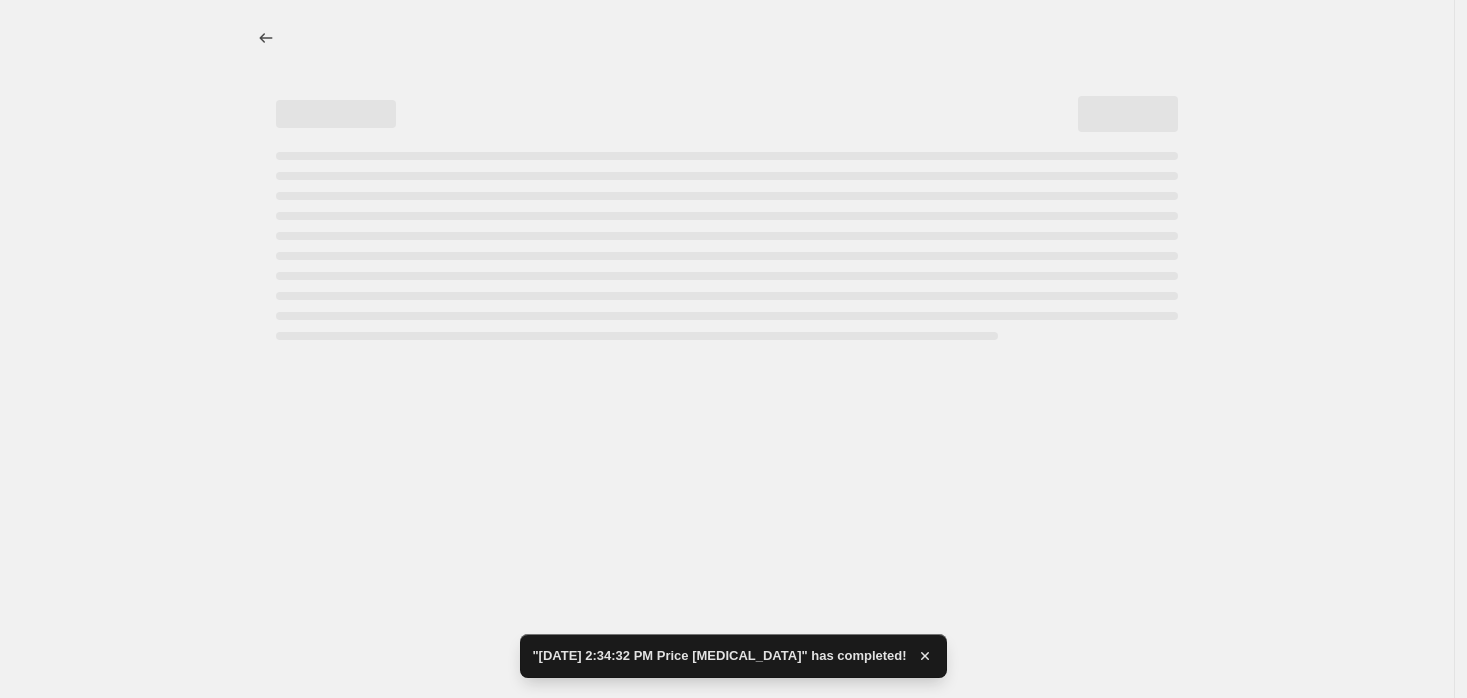 select on "to" 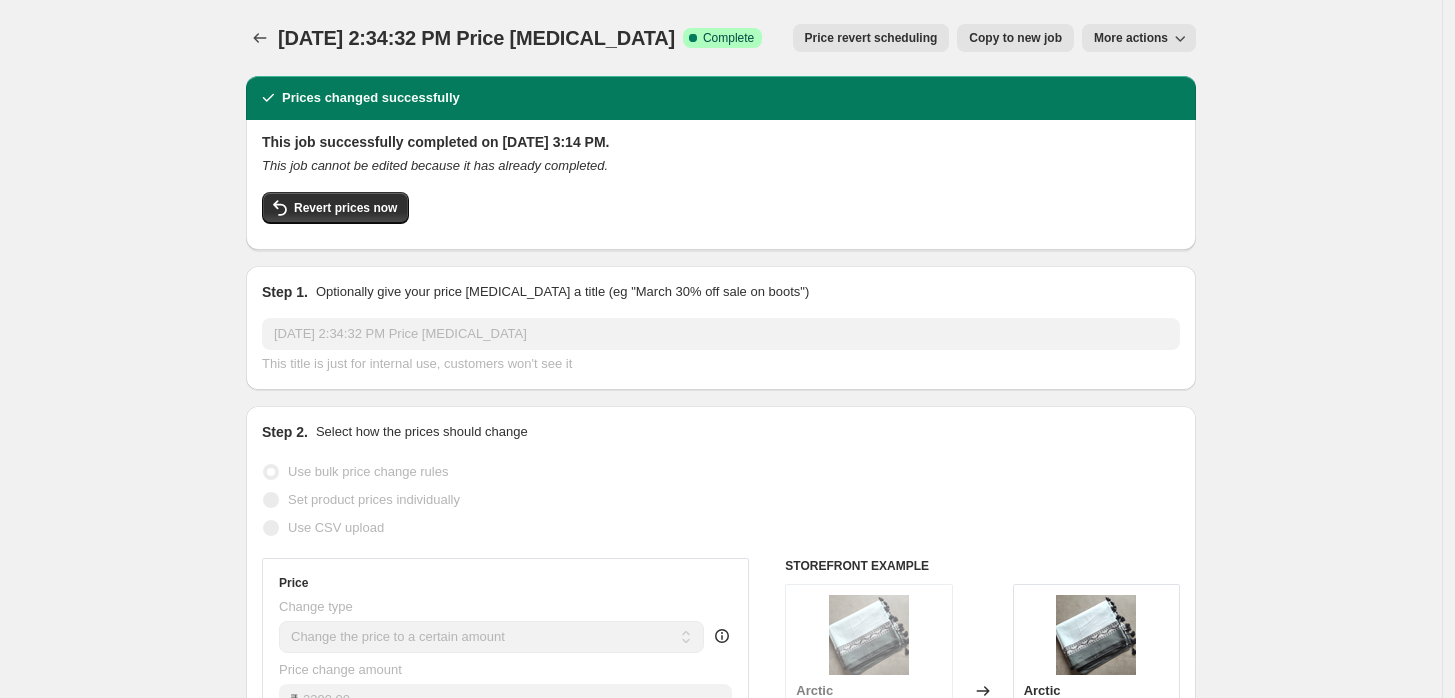click on "More actions" at bounding box center (1131, 38) 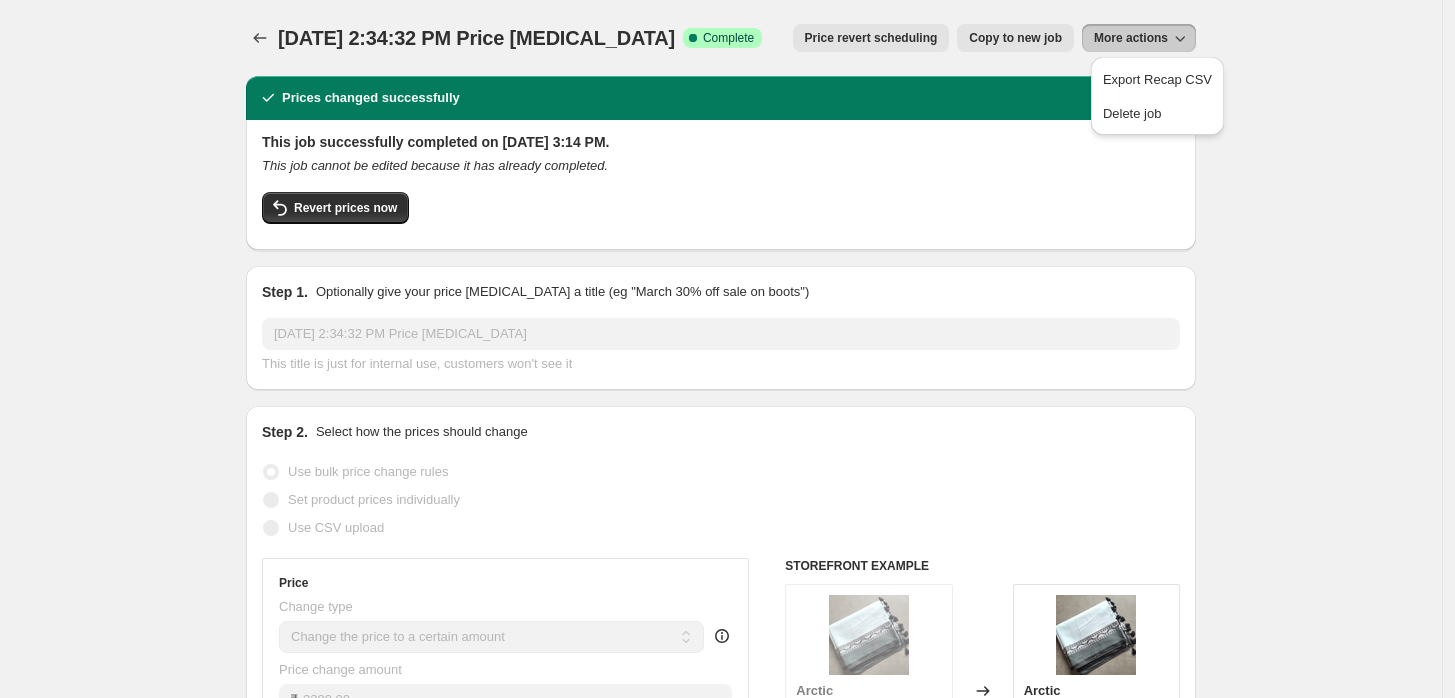 click on "[DATE] 2:34:32 PM Price [MEDICAL_DATA]. This page is ready [DATE] 2:34:32 PM Price [MEDICAL_DATA] Success Complete Complete Price revert scheduling Copy to new job Export Recap CSV Delete job More actions Price revert scheduling Copy to new job More actions Prices changed successfully This job successfully completed on [DATE] 3:14 PM. This job cannot be edited because it has already completed. Revert prices now Step 1. Optionally give your price [MEDICAL_DATA] a title (eg "March 30% off sale on boots") [DATE] 2:34:32 PM Price [MEDICAL_DATA] This title is just for internal use, customers won't see it Step 2. Select how the prices should change Use bulk price change rules Set product prices individually Use CSV upload Price Change type Change the price to a certain amount Change the price by a certain amount Change the price by a certain percentage Change the price to the current compare at price (price before sale) Change the price by a certain amount relative to the compare at price ₹ 2399.00" at bounding box center [721, 1268] 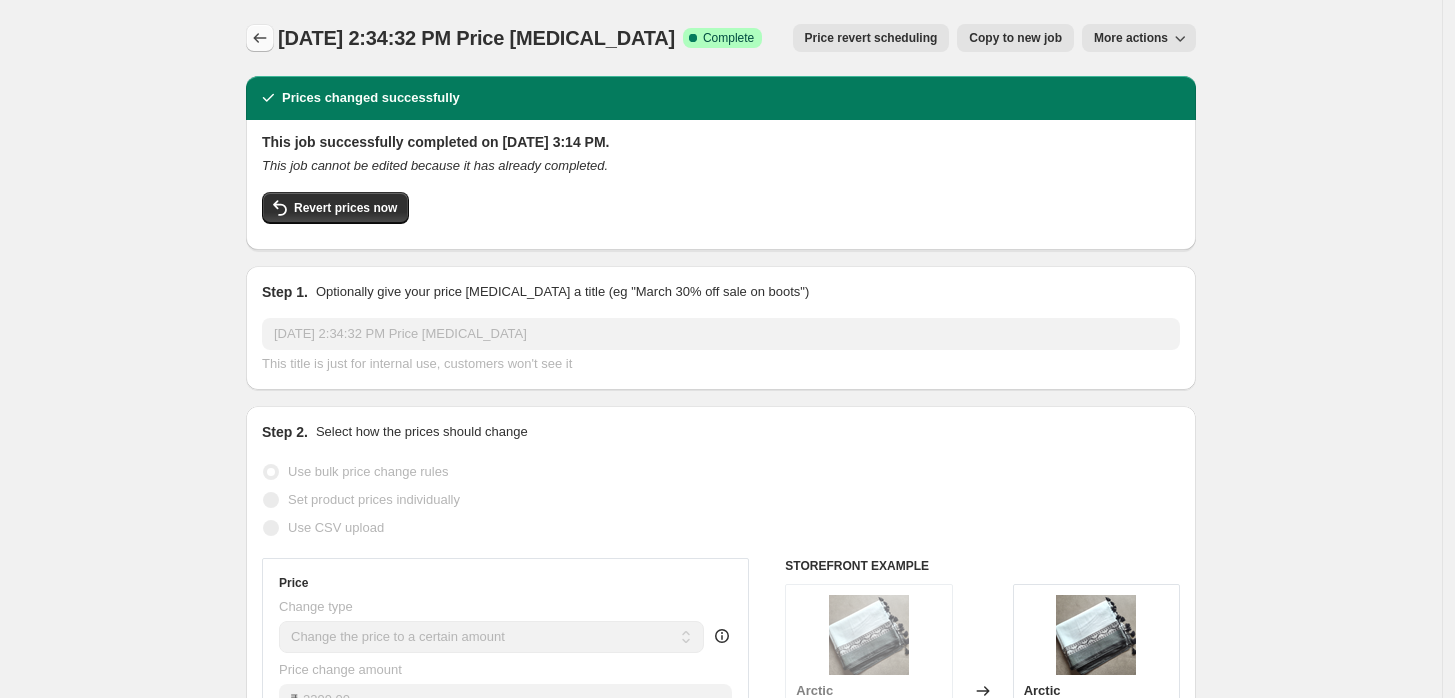 click at bounding box center (260, 38) 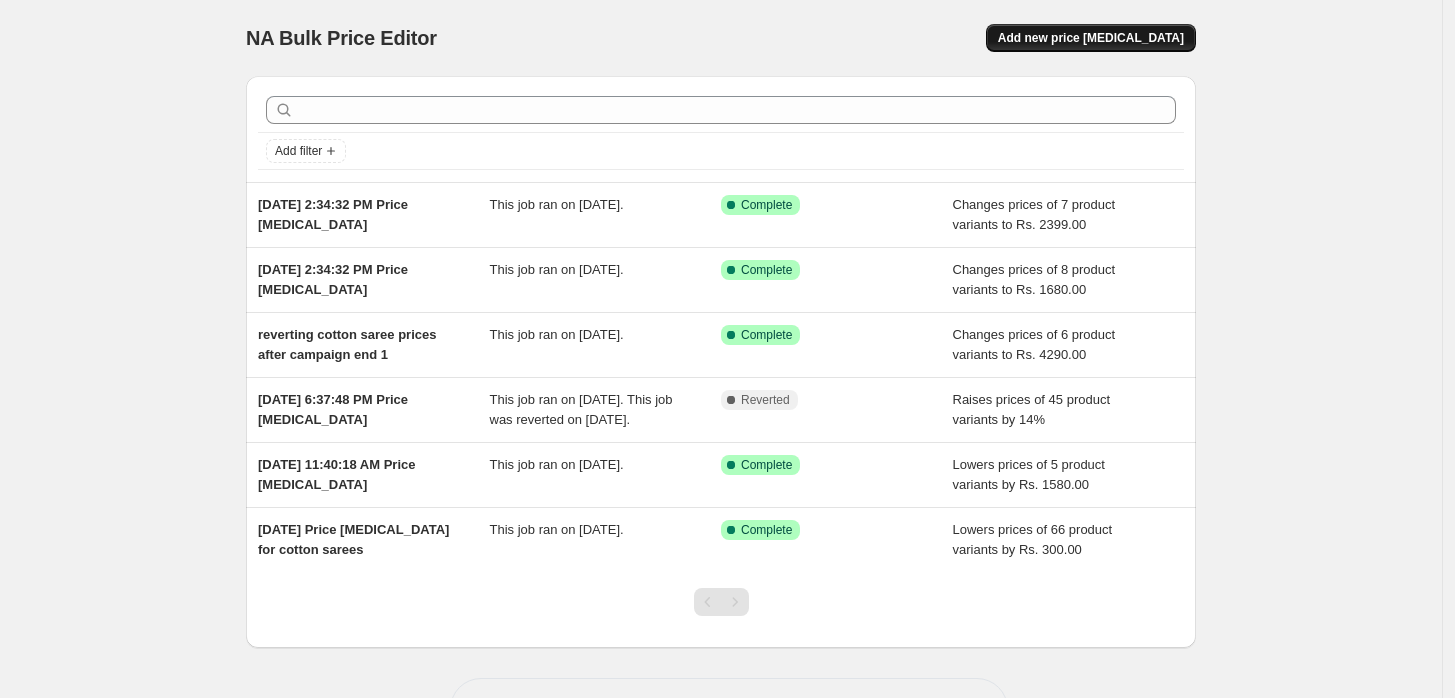 click on "Add new price [MEDICAL_DATA]" at bounding box center [1091, 38] 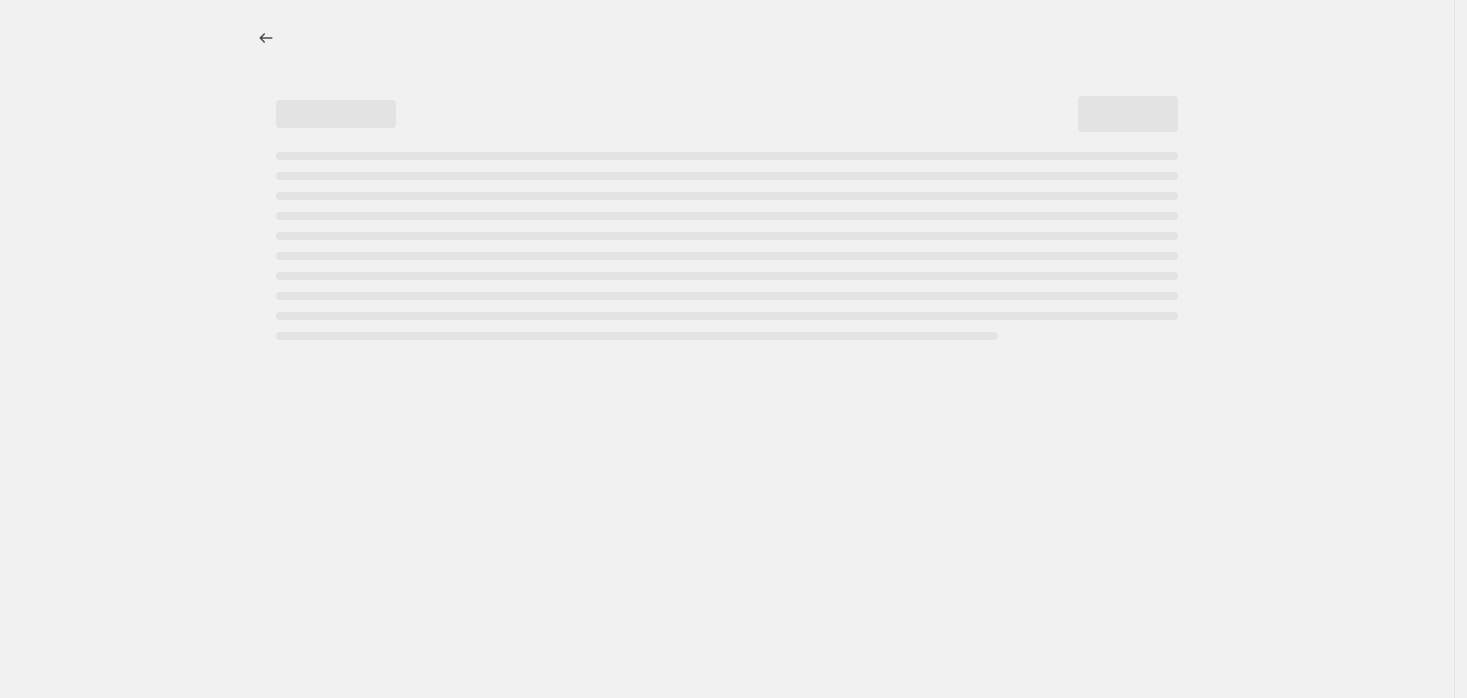 select on "percentage" 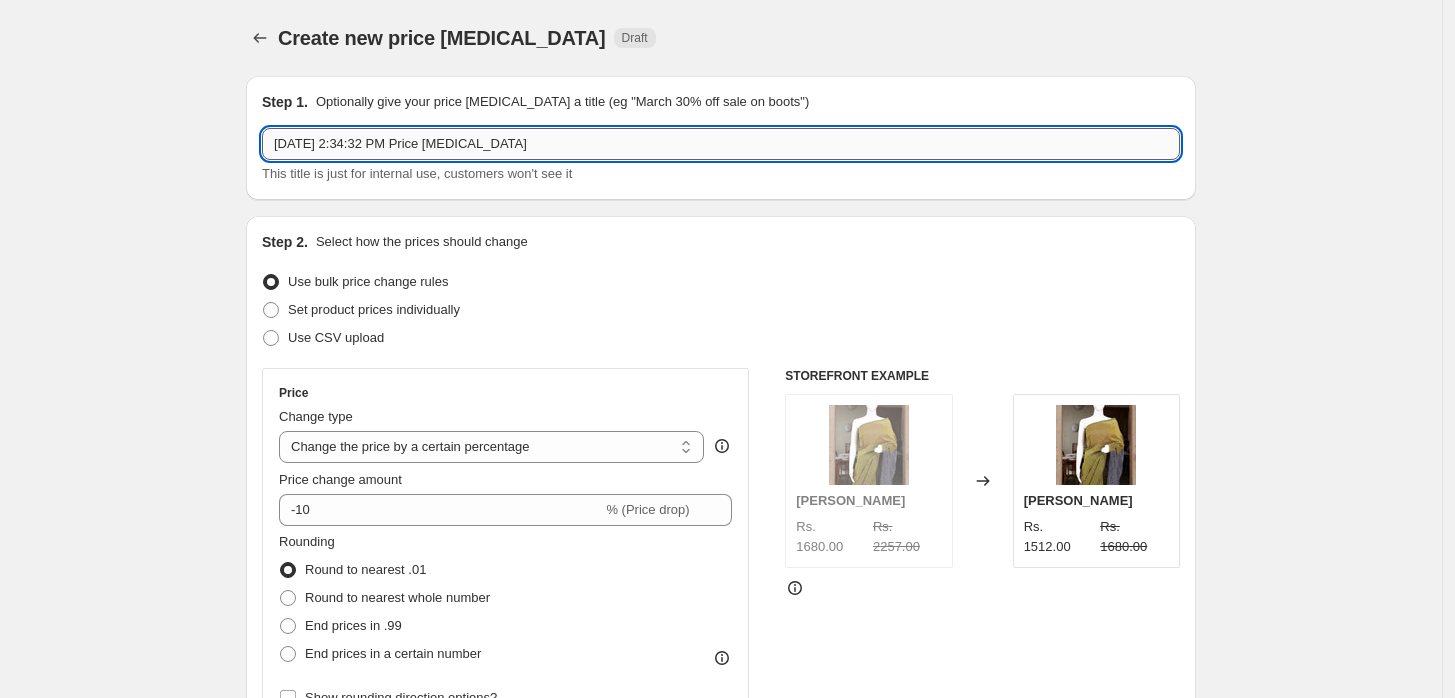 click on "[DATE] 2:34:32 PM Price [MEDICAL_DATA]" at bounding box center (721, 144) 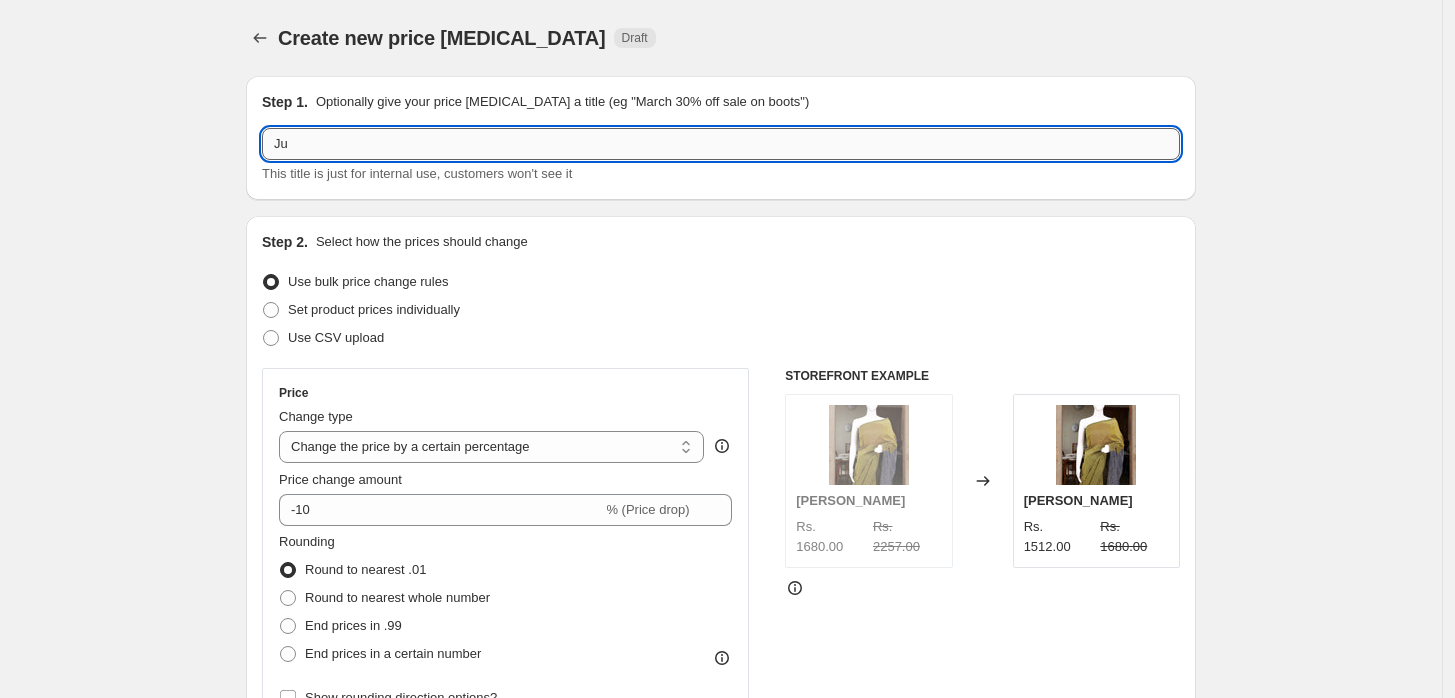 type on "J" 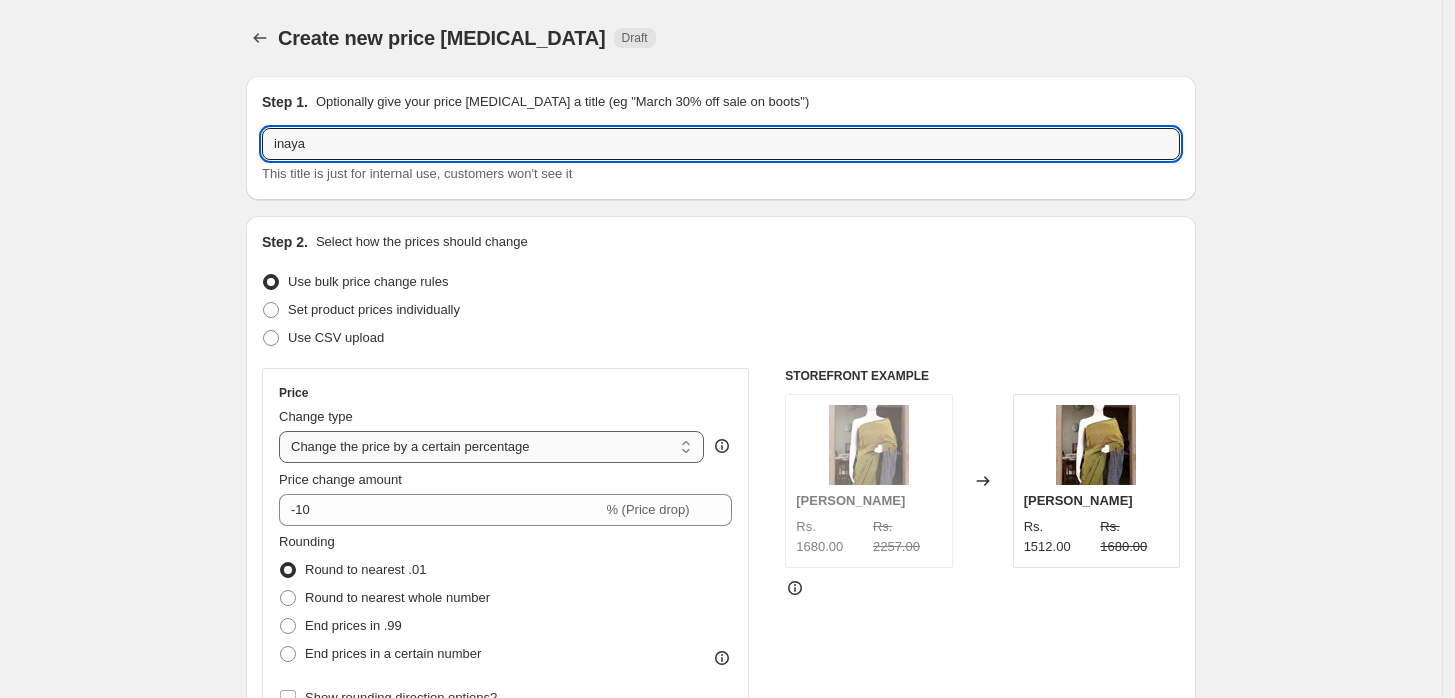 type on "inaya" 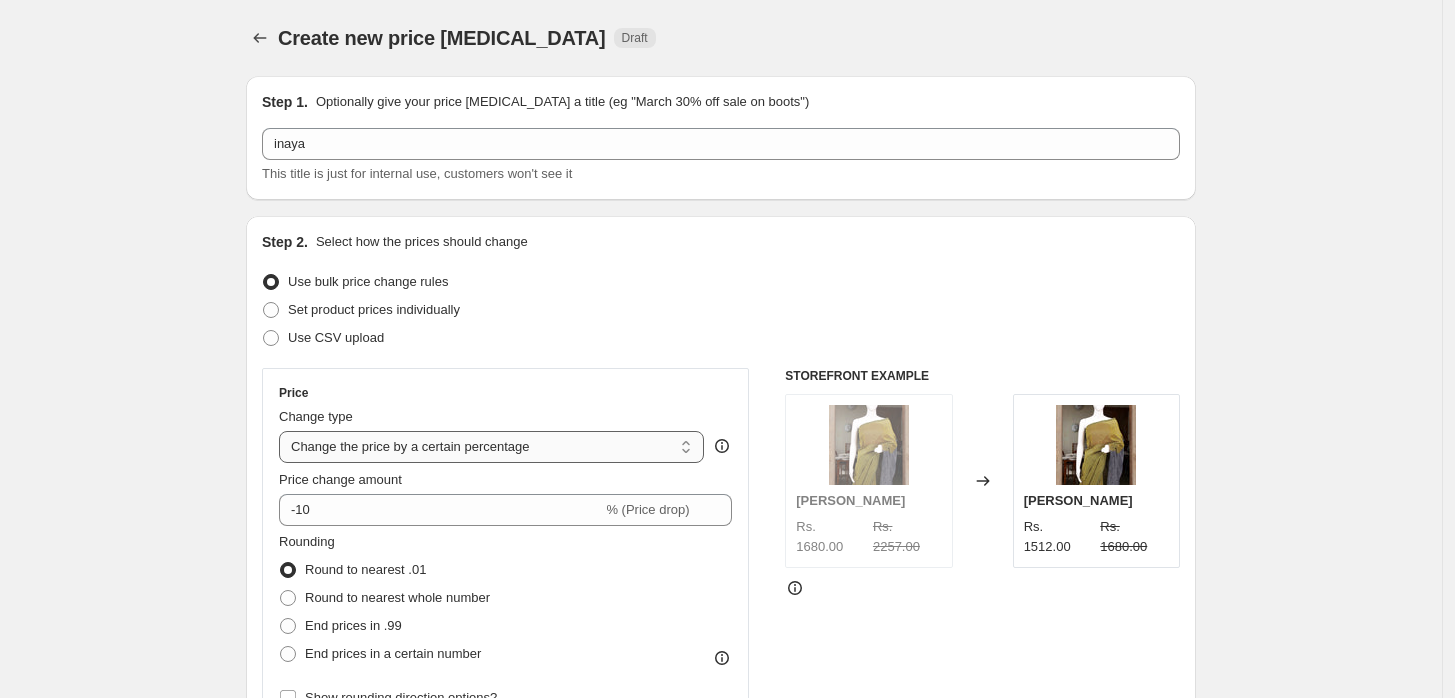 click on "Change the price to a certain amount Change the price by a certain amount Change the price by a certain percentage Change the price to the current compare at price (price before sale) Change the price by a certain amount relative to the compare at price Change the price by a certain percentage relative to the compare at price Don't change the price Change the price by a certain percentage relative to the cost per item Change price to certain cost margin" at bounding box center (491, 447) 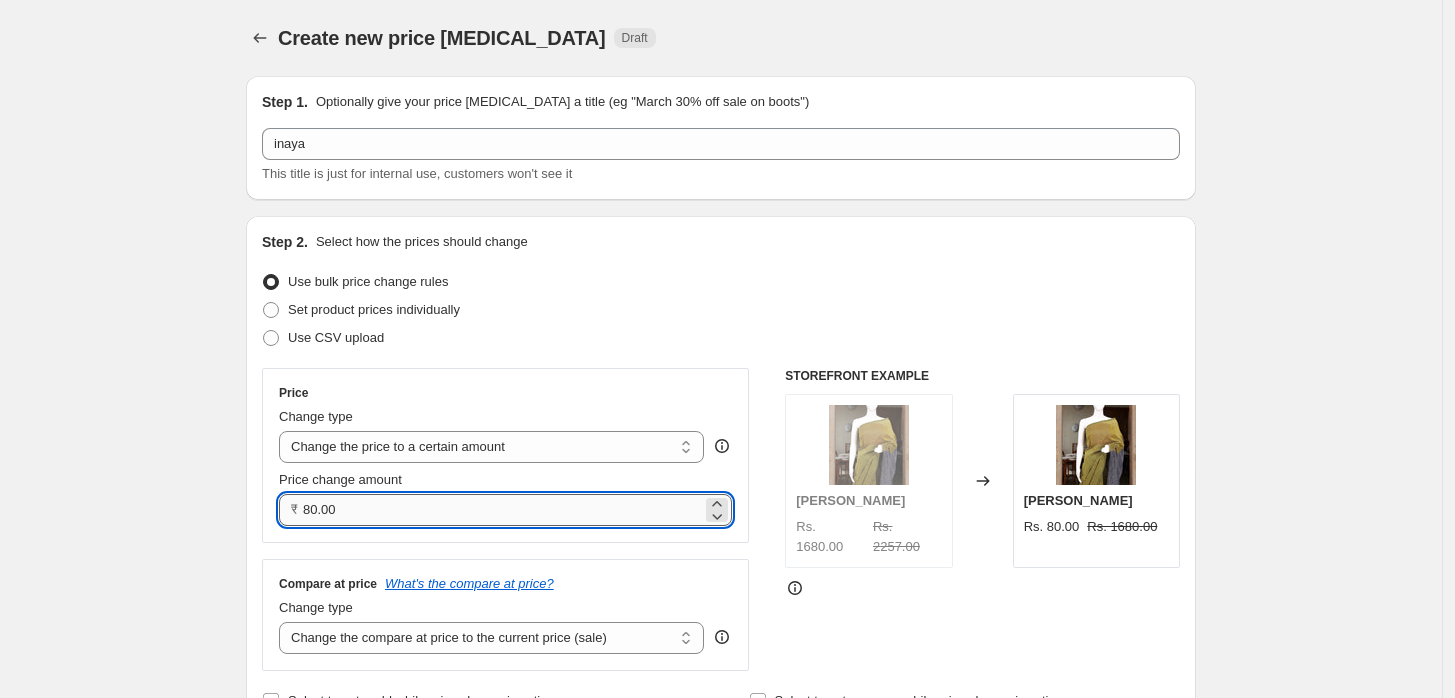 click on "80.00" at bounding box center (502, 510) 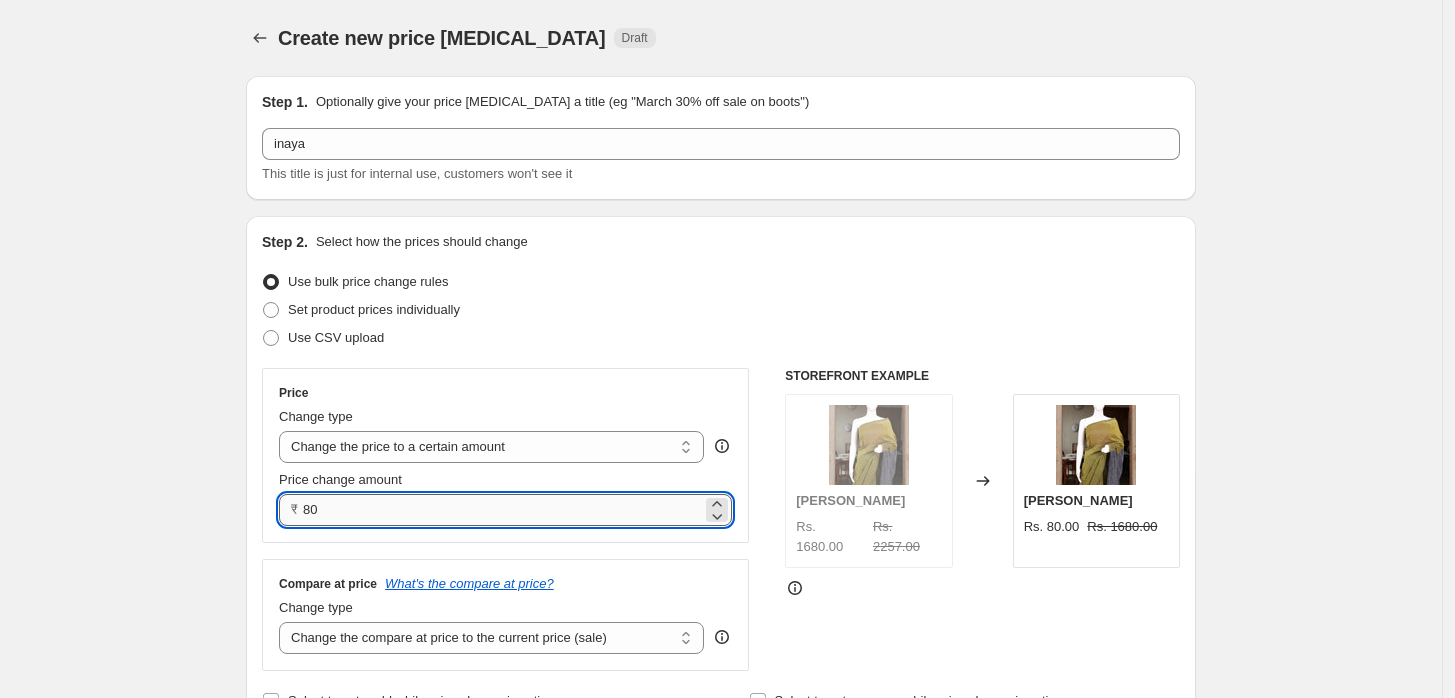 type on "8" 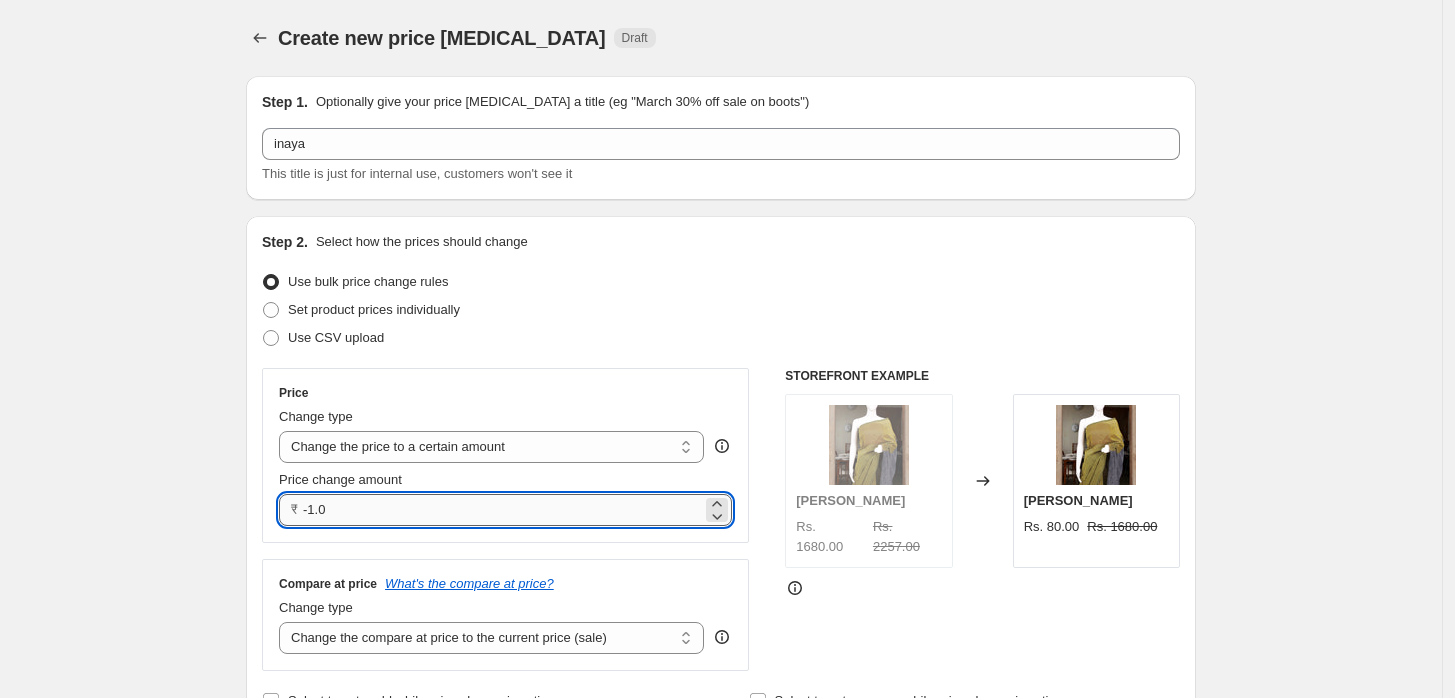type on "-1" 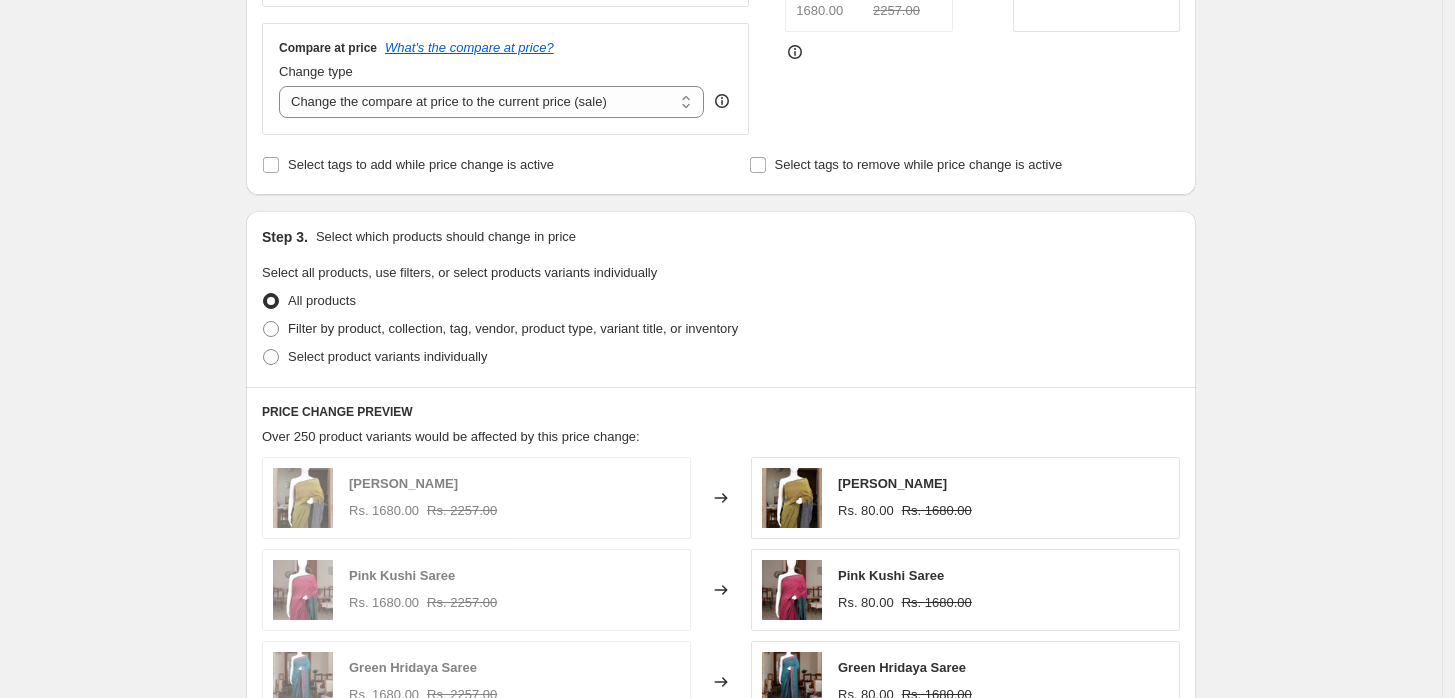 scroll, scrollTop: 536, scrollLeft: 0, axis: vertical 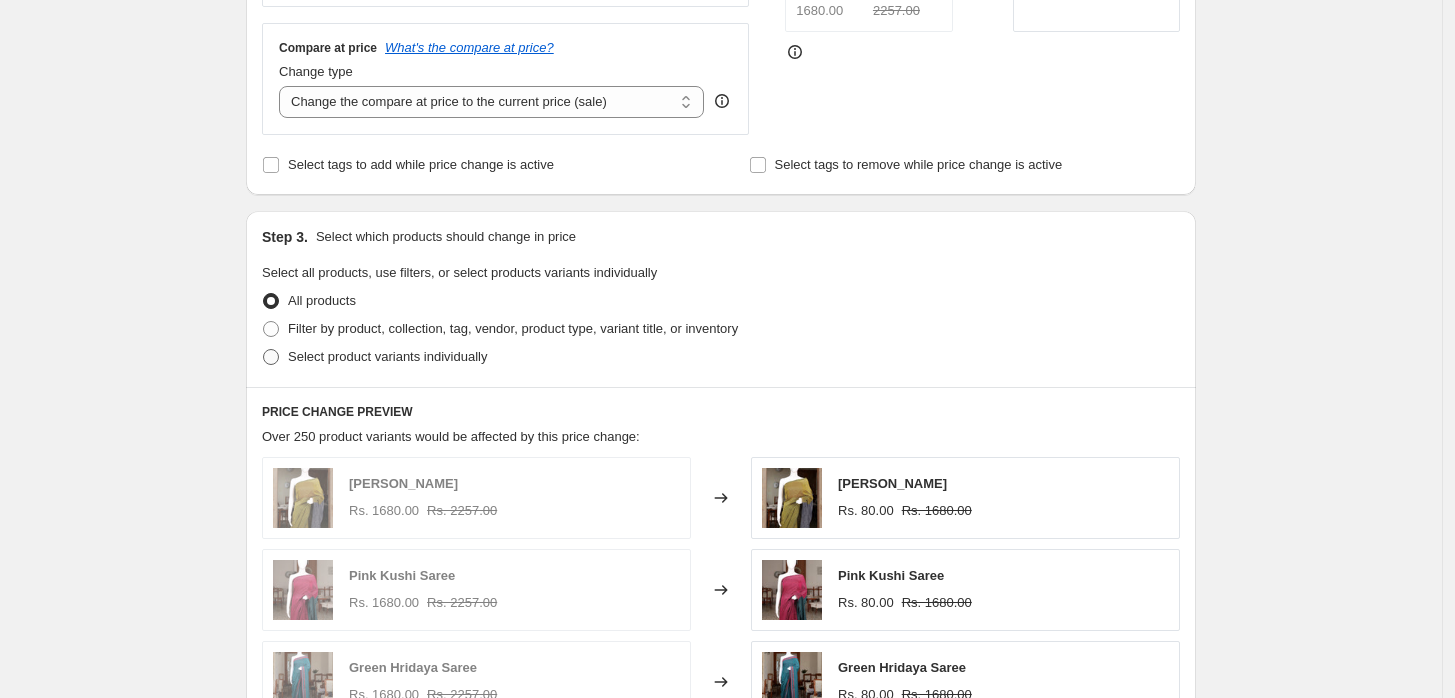 type on "3080.00" 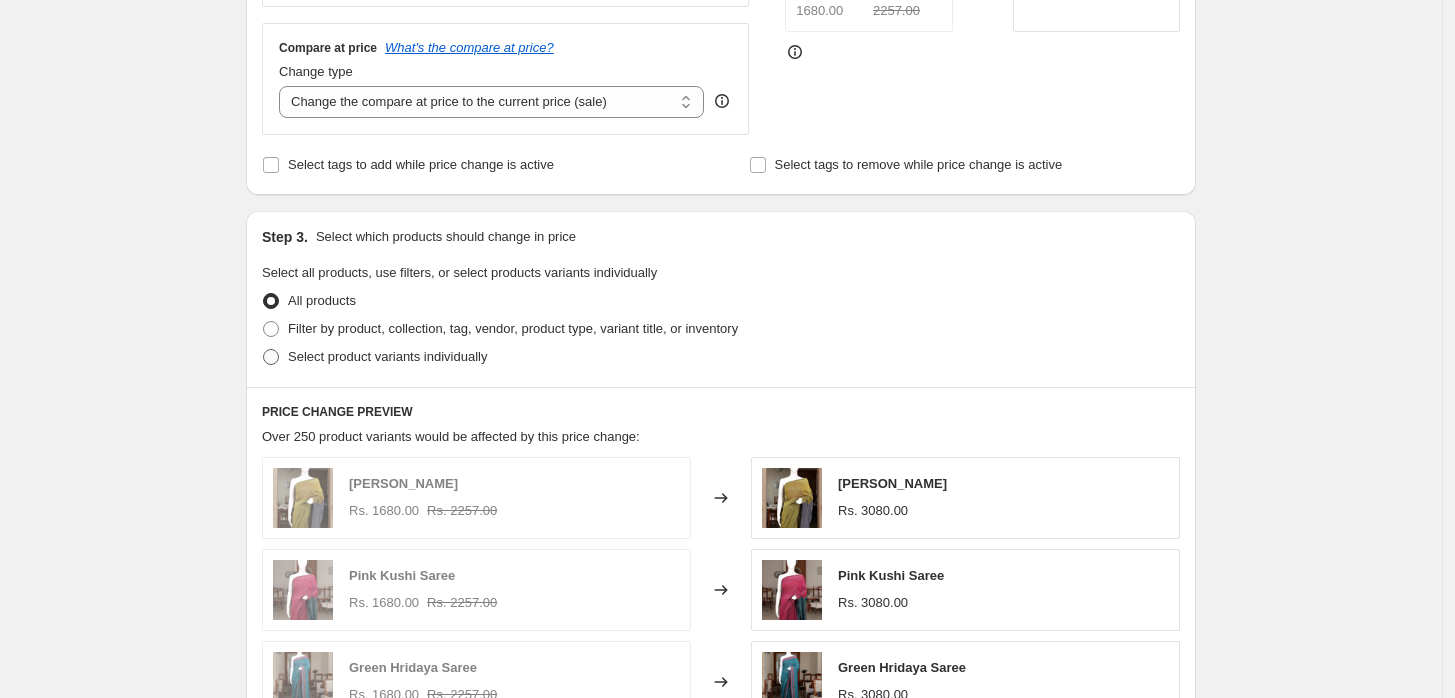 click at bounding box center [271, 357] 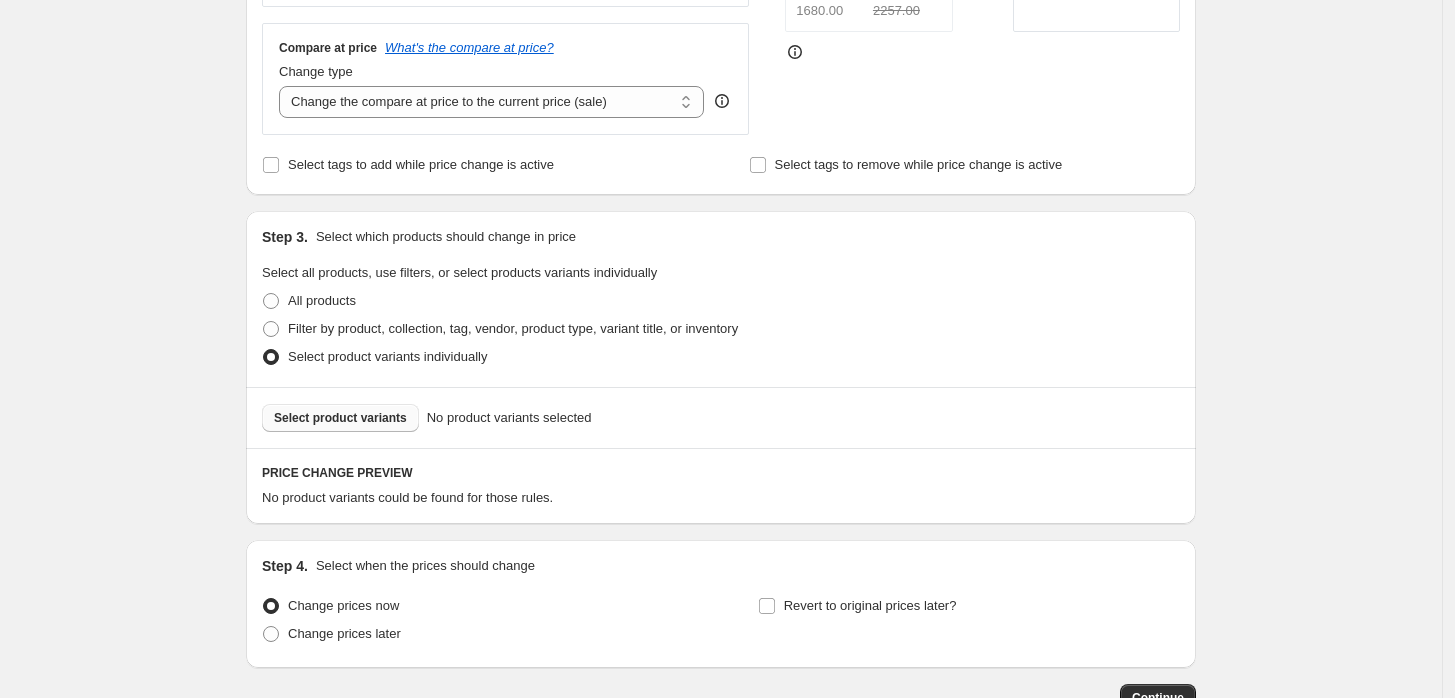 click on "Select product variants" at bounding box center (340, 418) 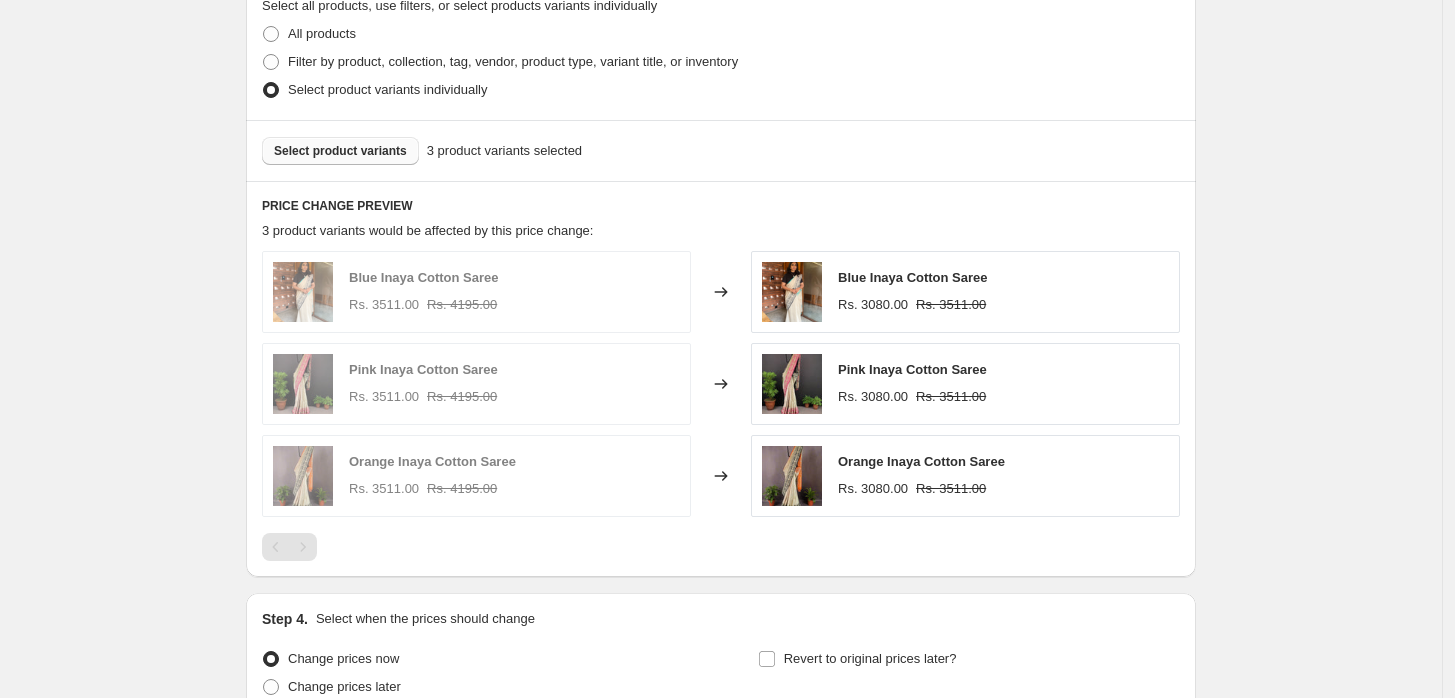 scroll, scrollTop: 786, scrollLeft: 0, axis: vertical 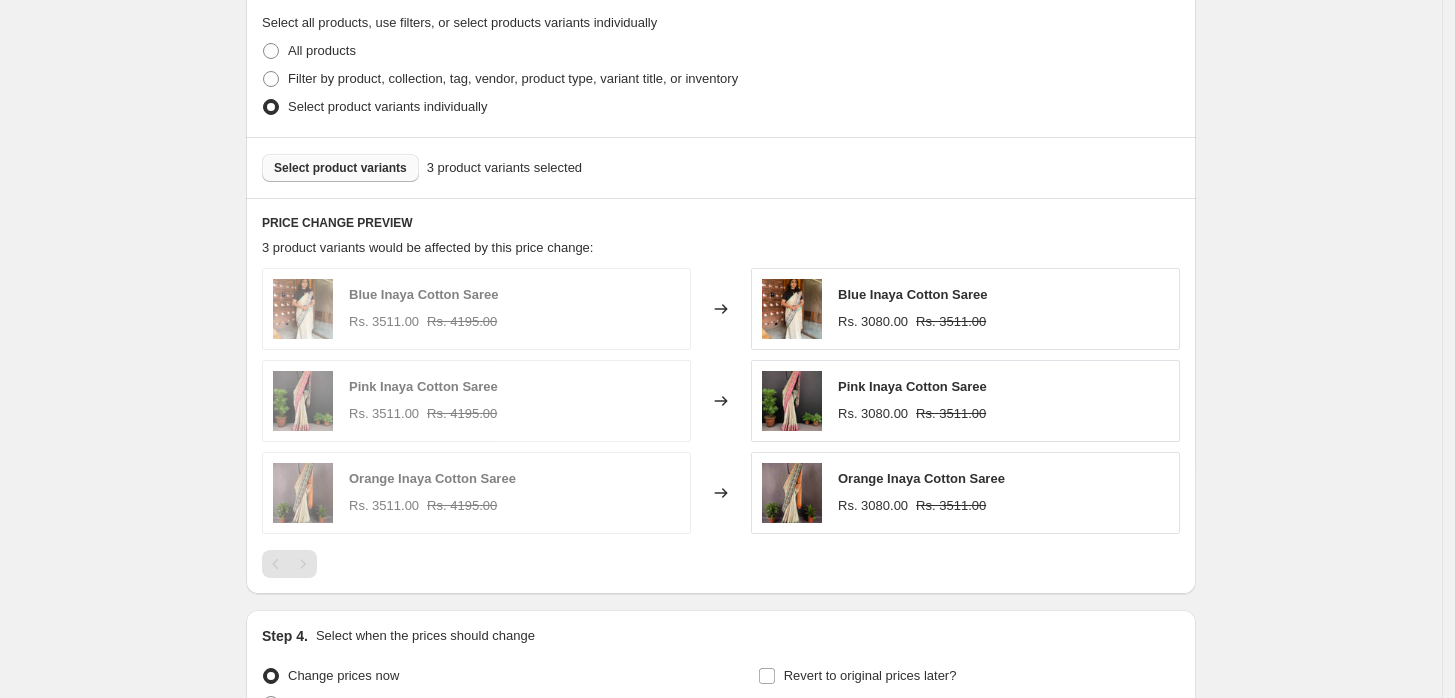 click on "Select product variants" at bounding box center (340, 168) 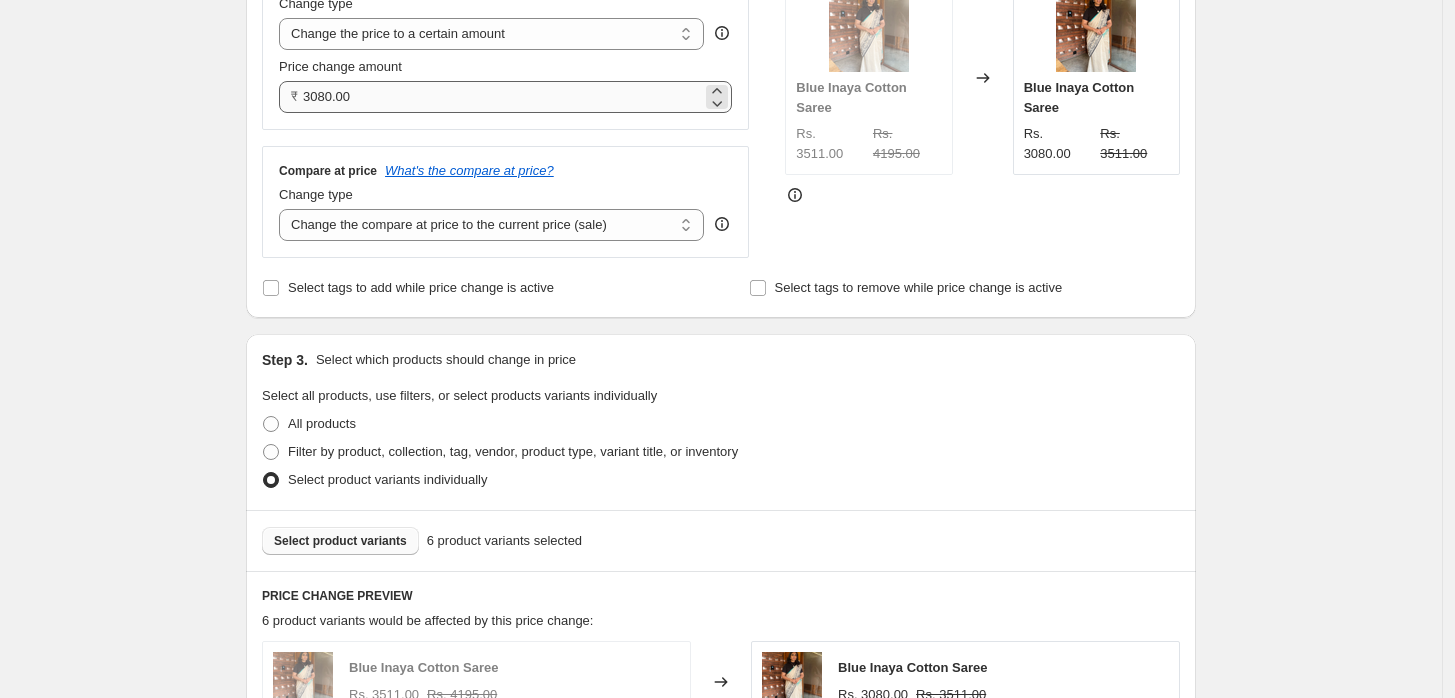scroll, scrollTop: 414, scrollLeft: 0, axis: vertical 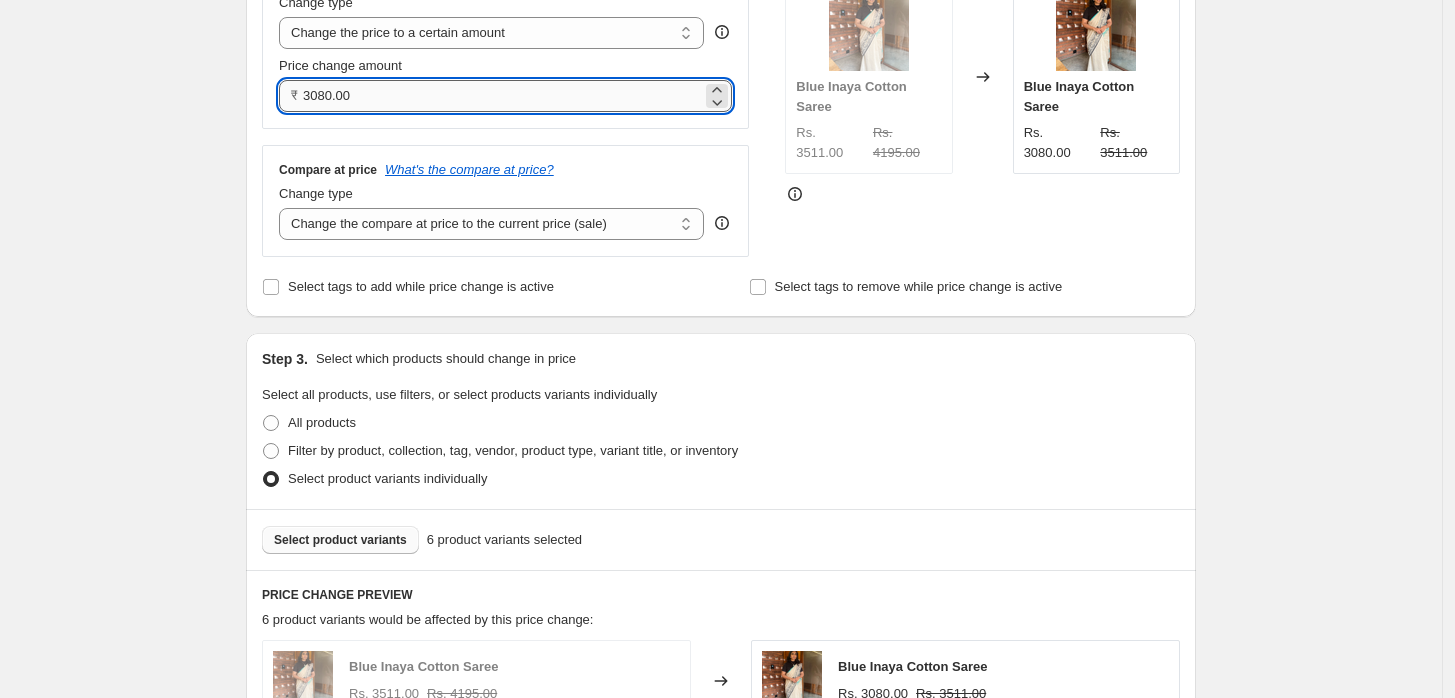 click on "3080.00" at bounding box center [502, 96] 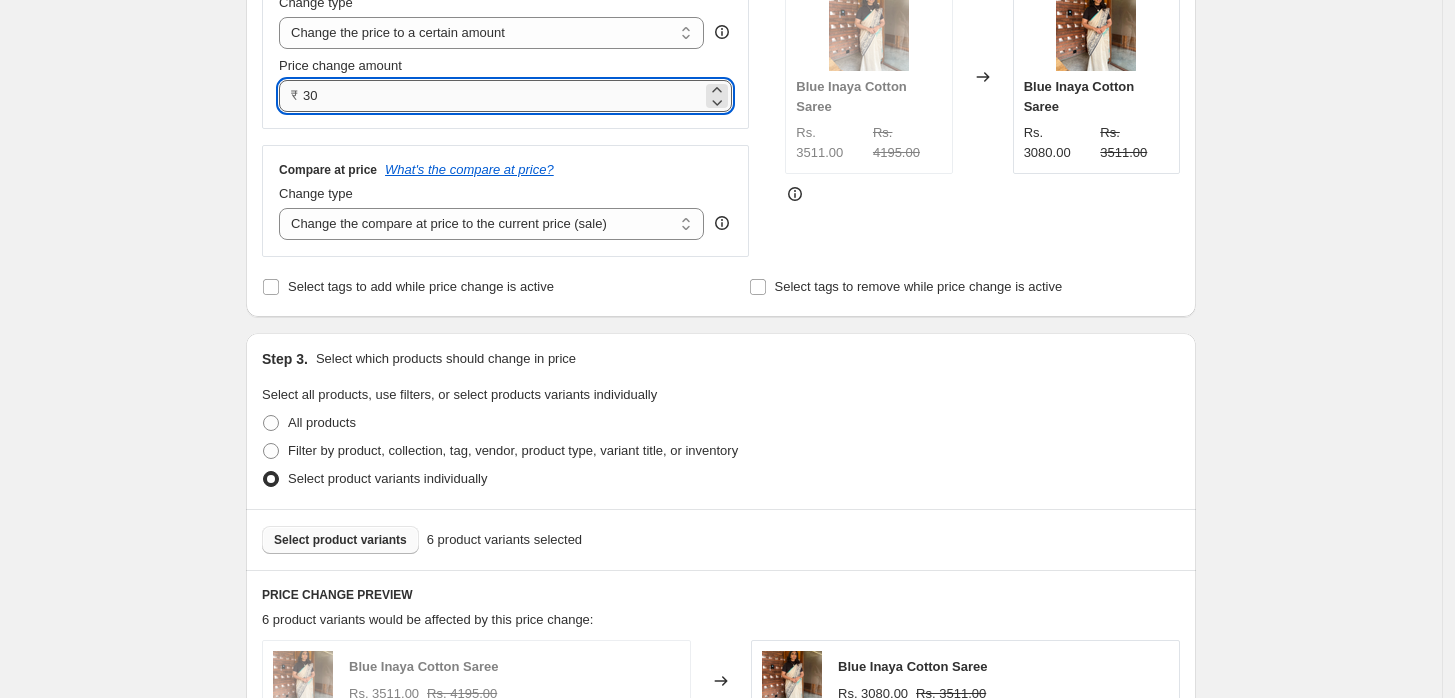 type on "3" 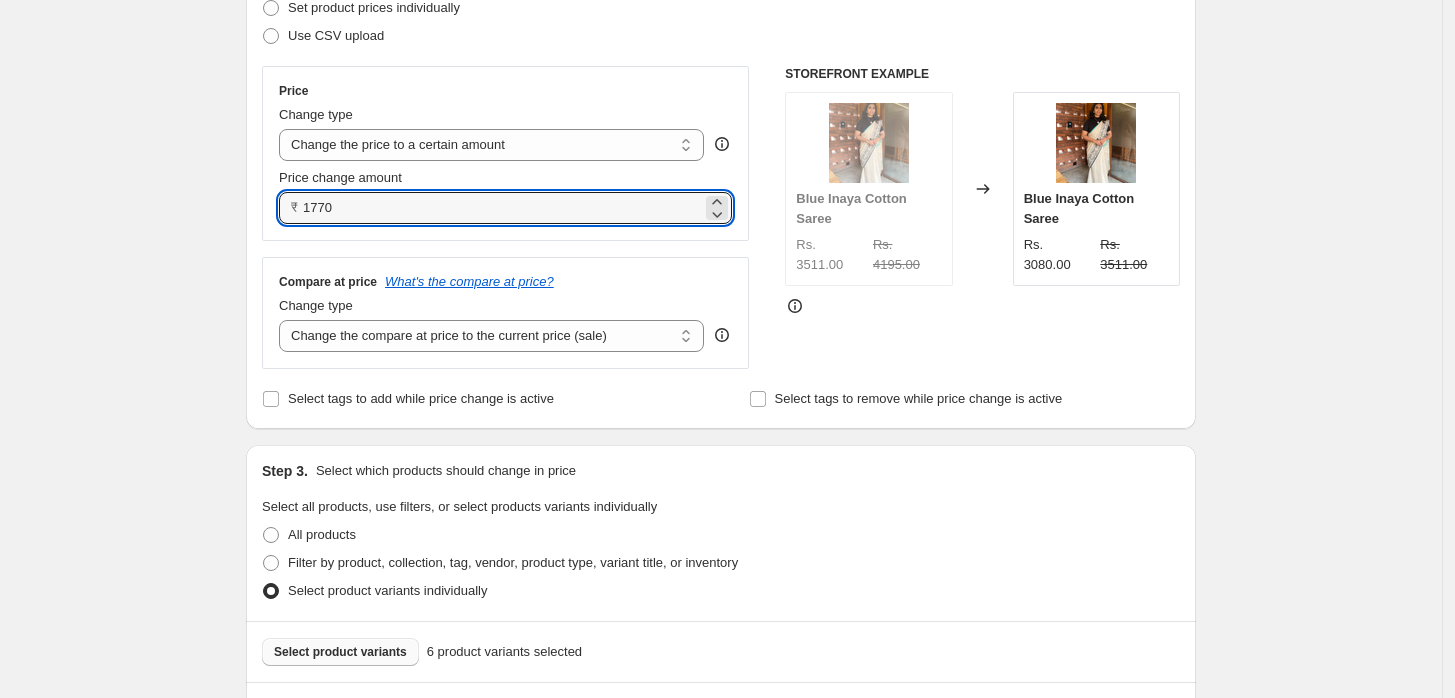 scroll, scrollTop: 0, scrollLeft: 0, axis: both 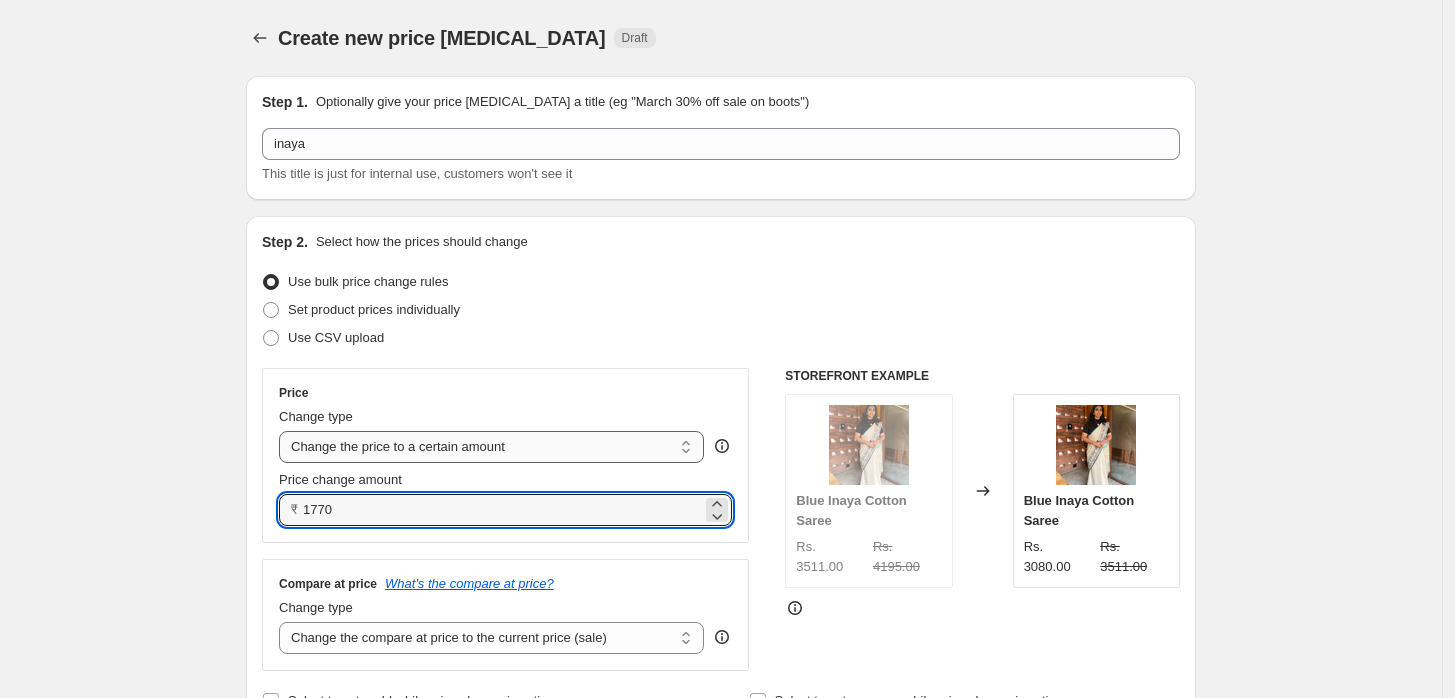 type on "1770.00" 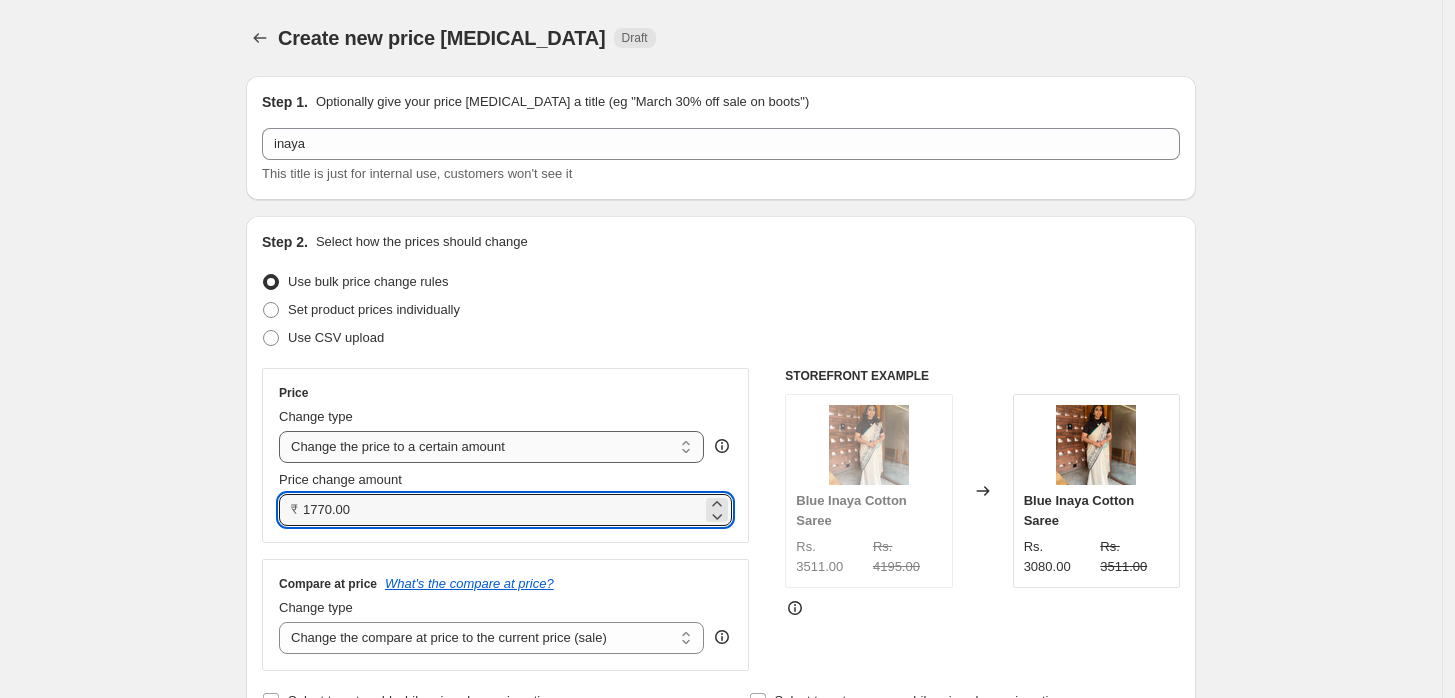 click on "Change the price to a certain amount Change the price by a certain amount Change the price by a certain percentage Change the price to the current compare at price (price before sale) Change the price by a certain amount relative to the compare at price Change the price by a certain percentage relative to the compare at price Don't change the price Change the price by a certain percentage relative to the cost per item Change price to certain cost margin" at bounding box center (491, 447) 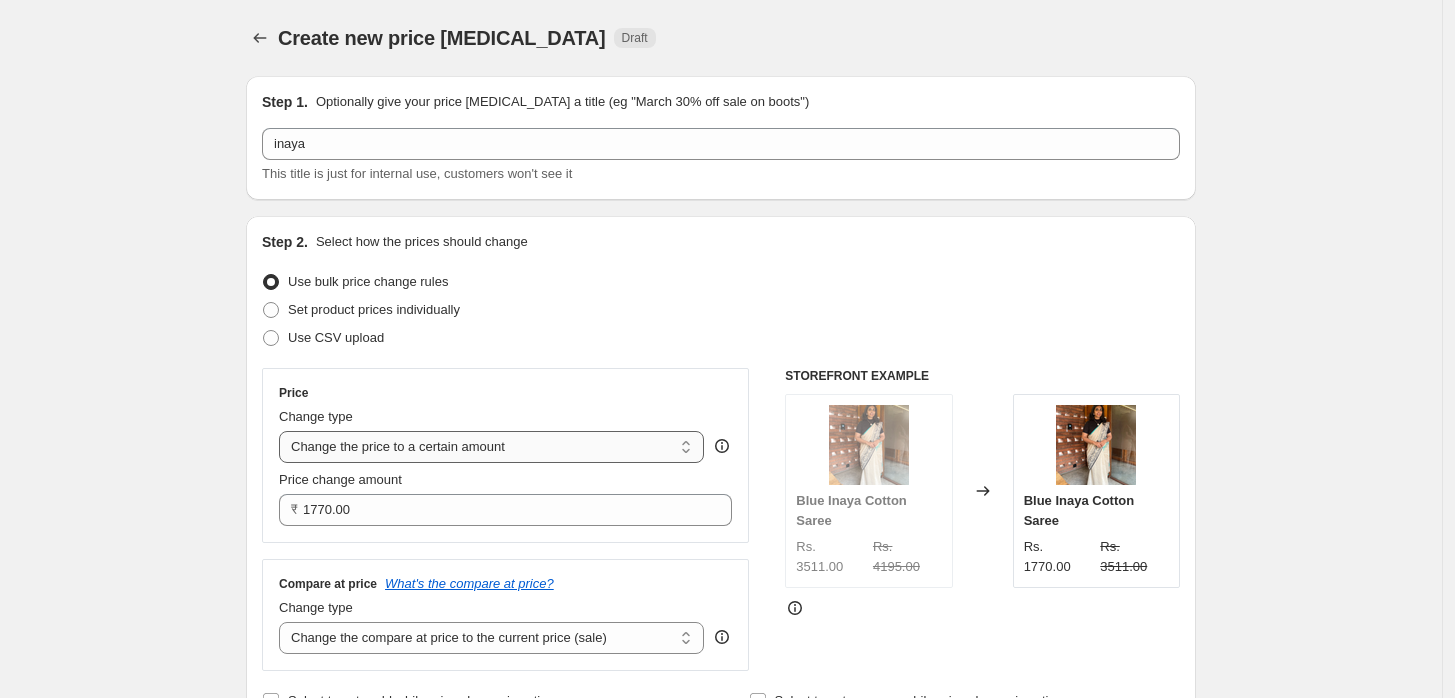 click on "Change the price to a certain amount Change the price by a certain amount Change the price by a certain percentage Change the price to the current compare at price (price before sale) Change the price by a certain amount relative to the compare at price Change the price by a certain percentage relative to the compare at price Don't change the price Change the price by a certain percentage relative to the cost per item Change price to certain cost margin" at bounding box center [491, 447] 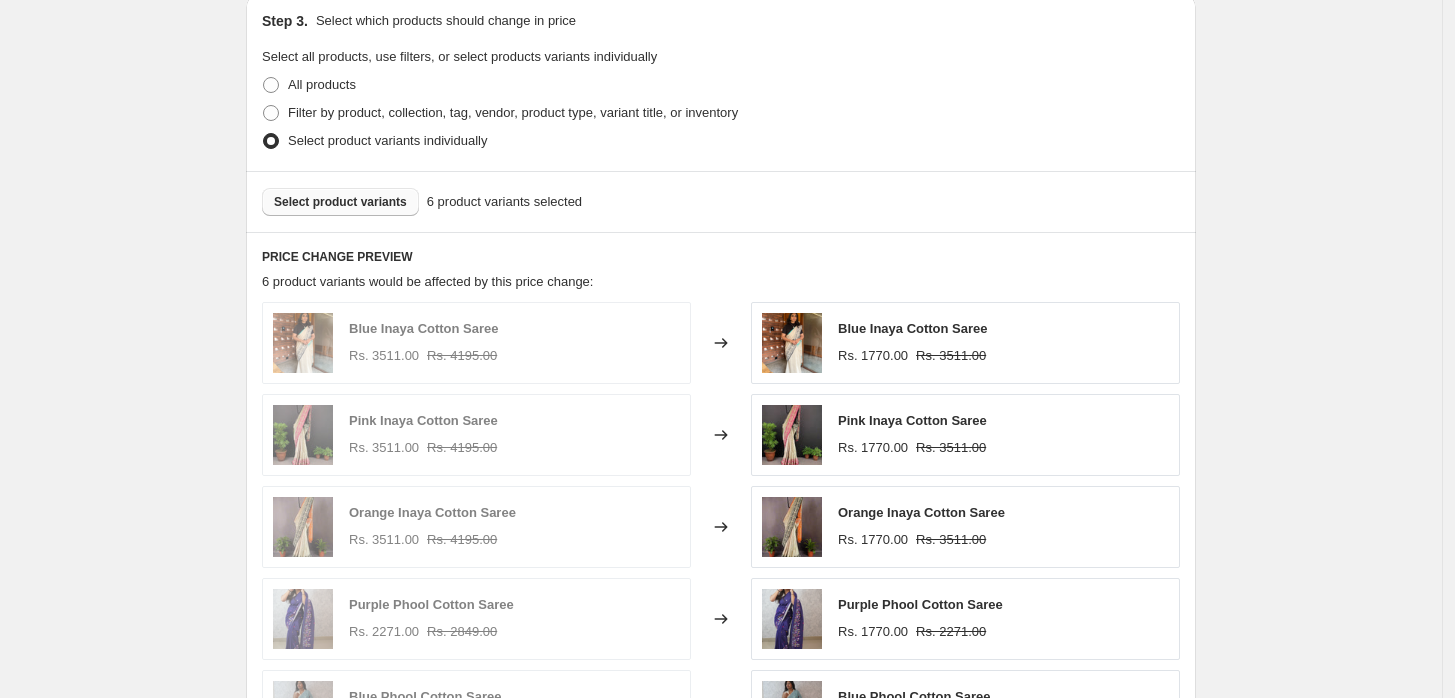 scroll, scrollTop: 833, scrollLeft: 0, axis: vertical 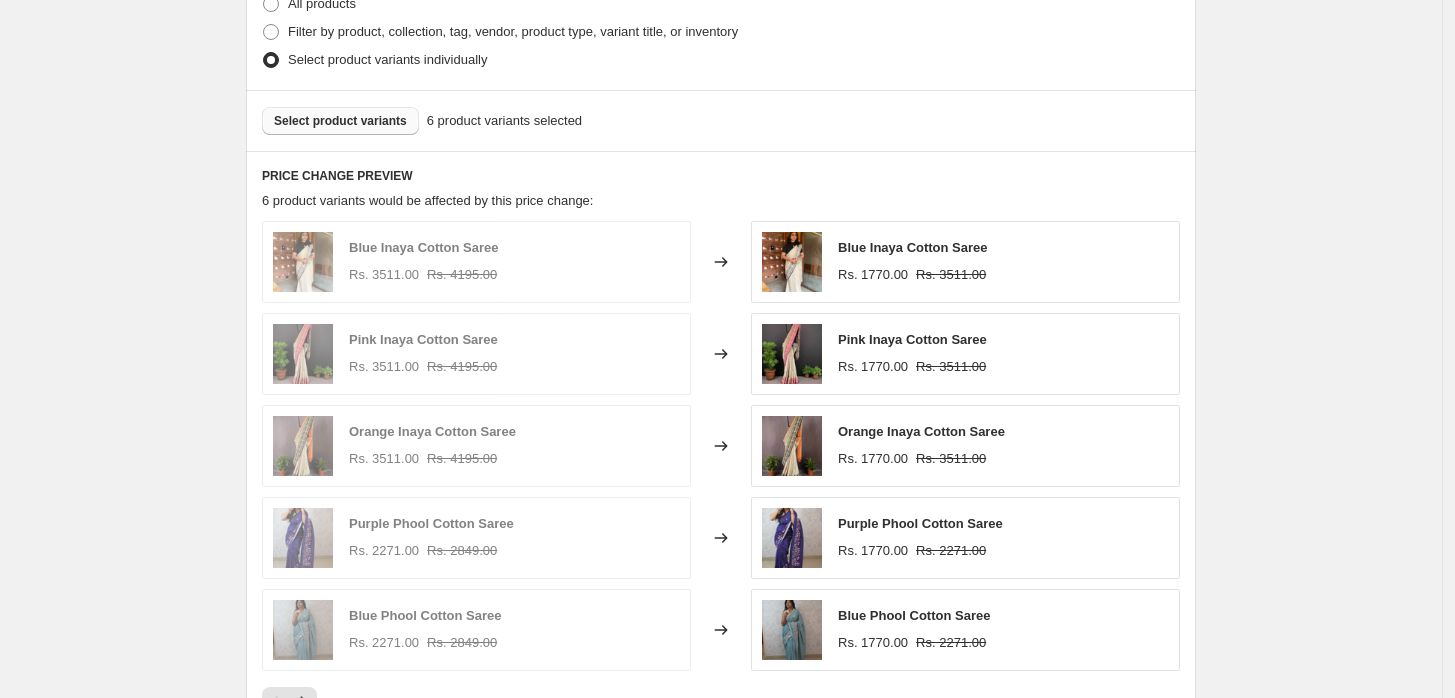 click on "Select product variants" at bounding box center [340, 121] 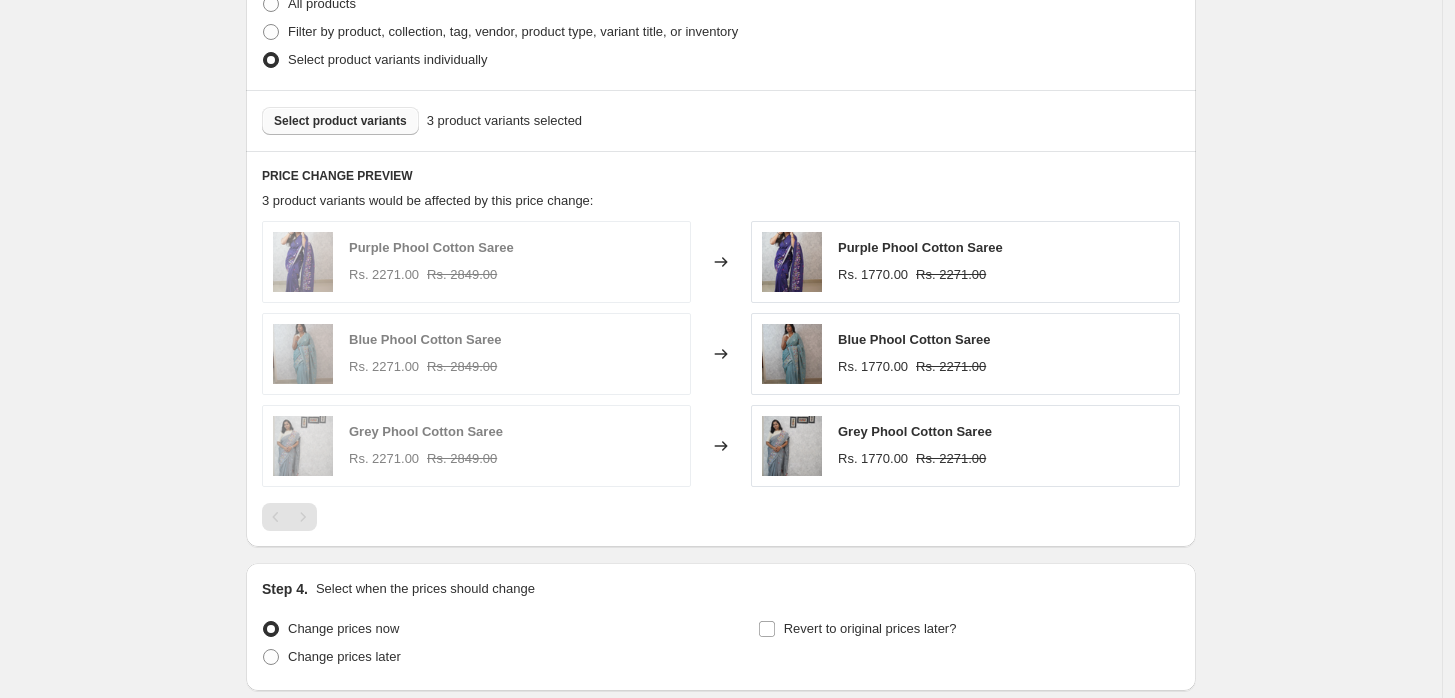 scroll, scrollTop: 992, scrollLeft: 0, axis: vertical 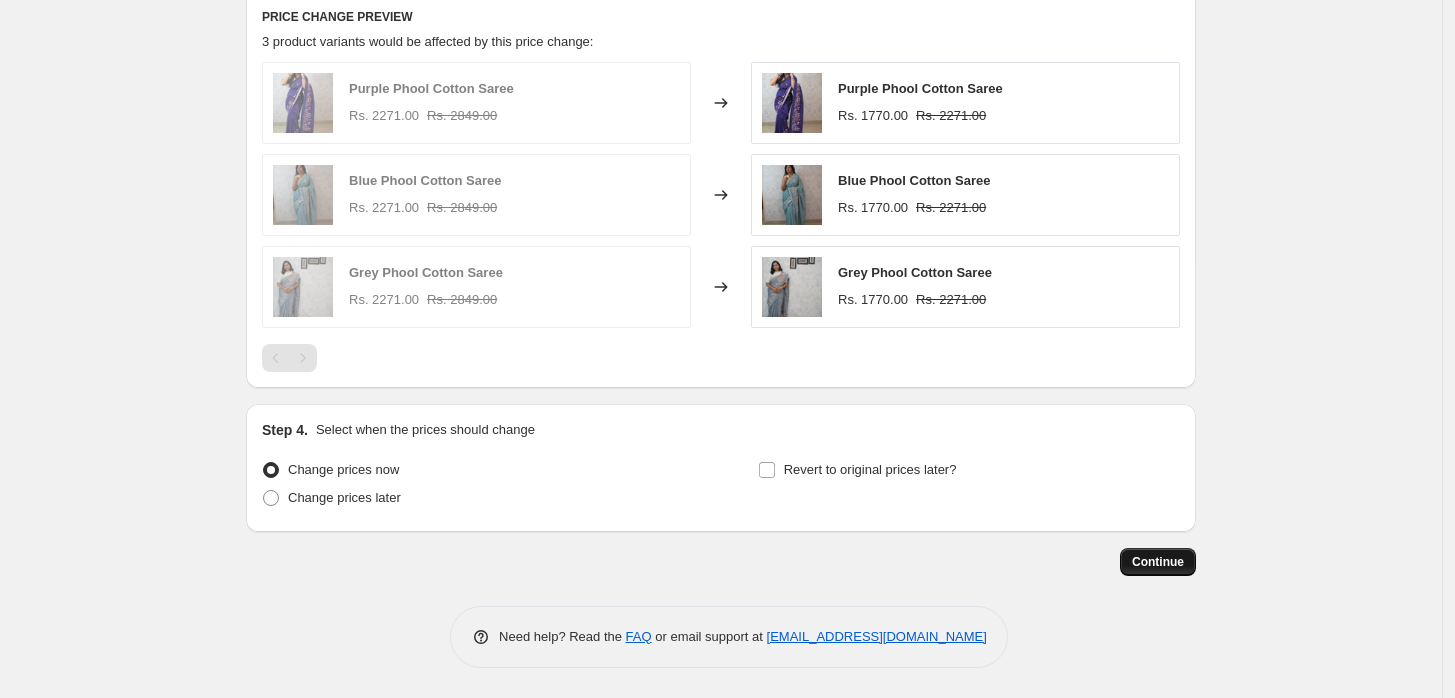 click on "Continue" at bounding box center [1158, 562] 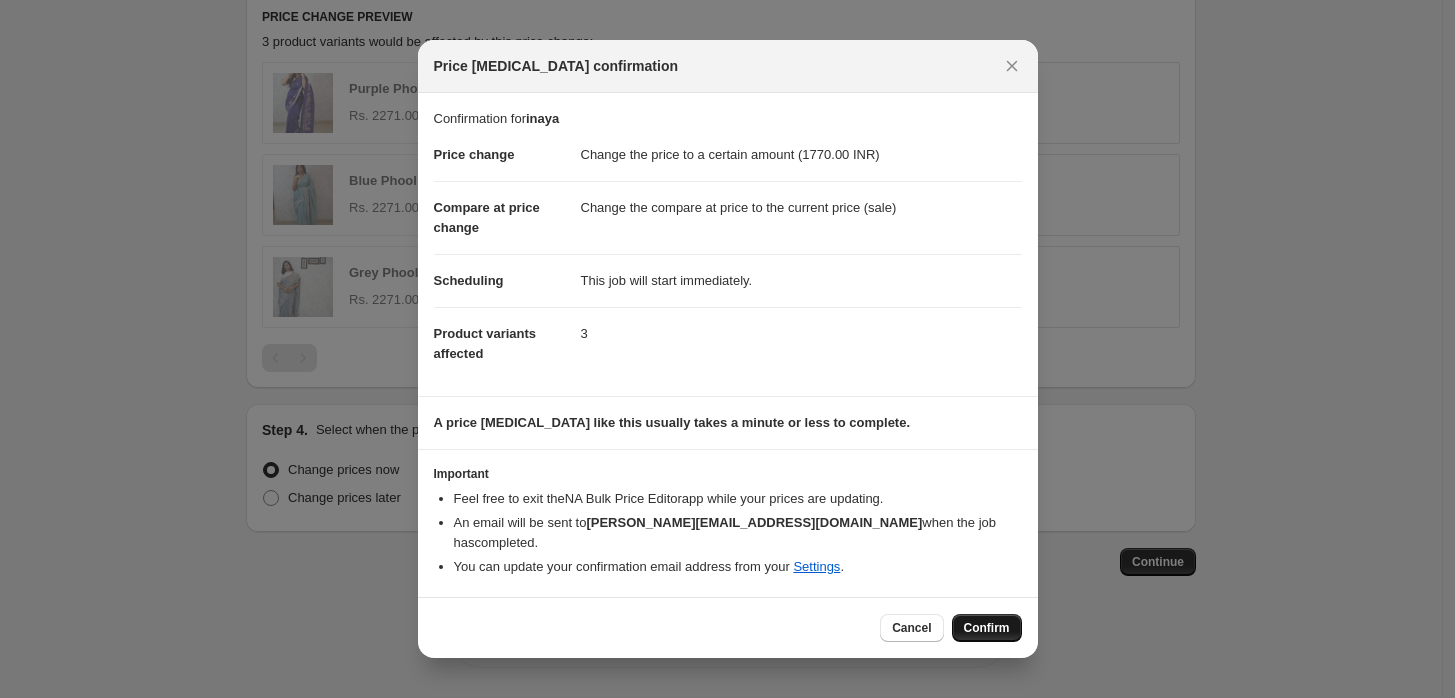 click on "Confirm" at bounding box center [987, 628] 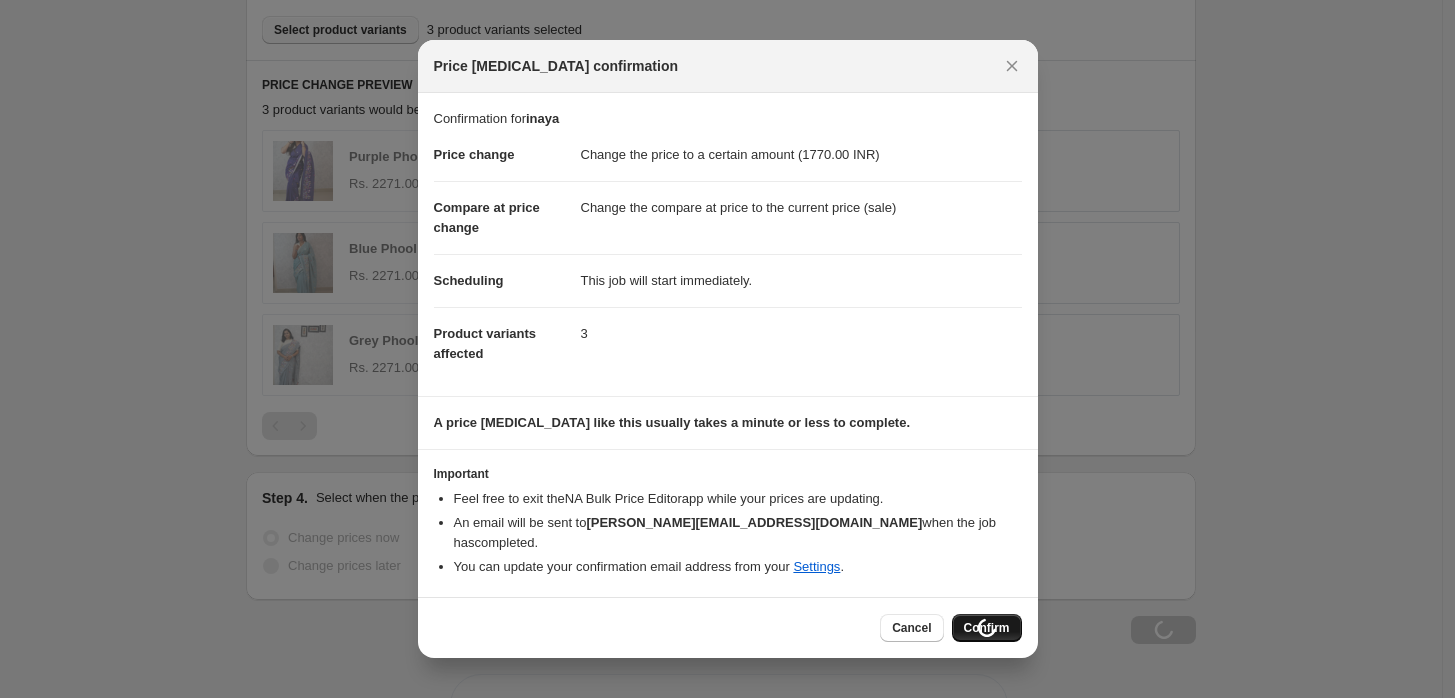 scroll, scrollTop: 1060, scrollLeft: 0, axis: vertical 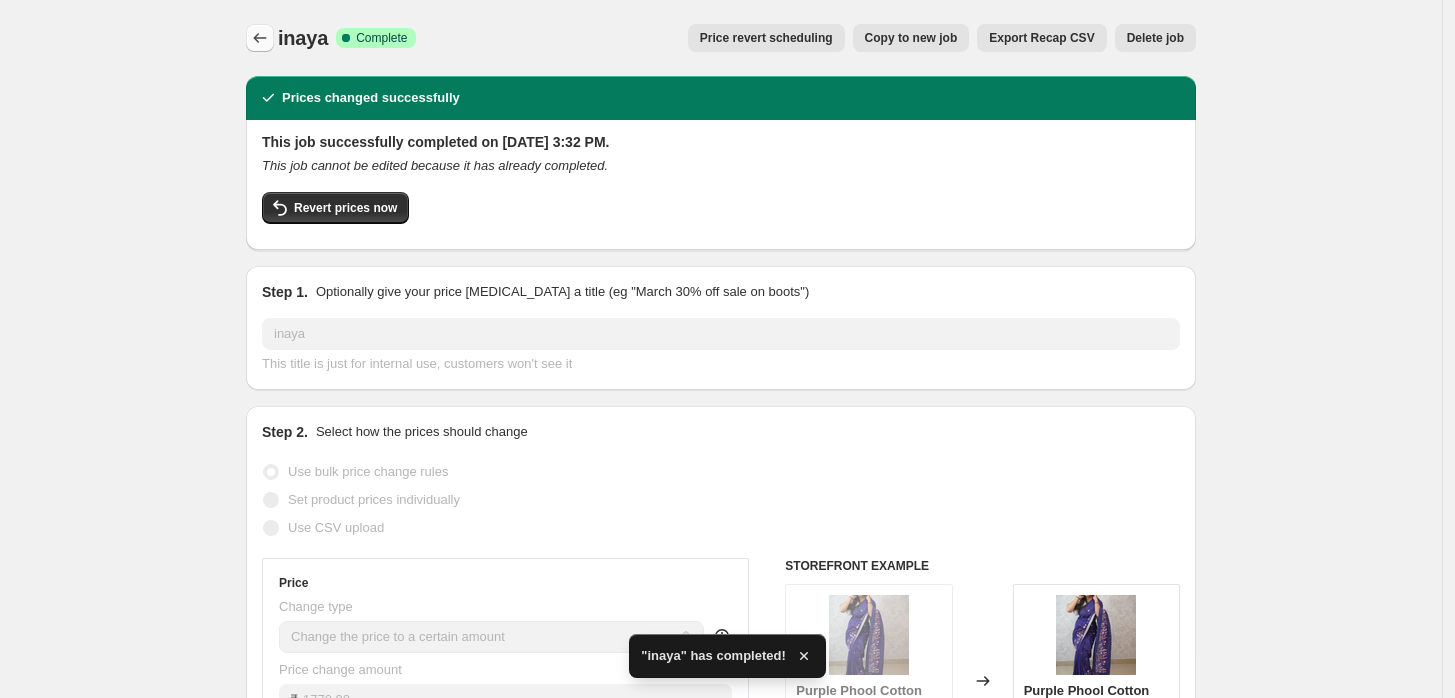 click 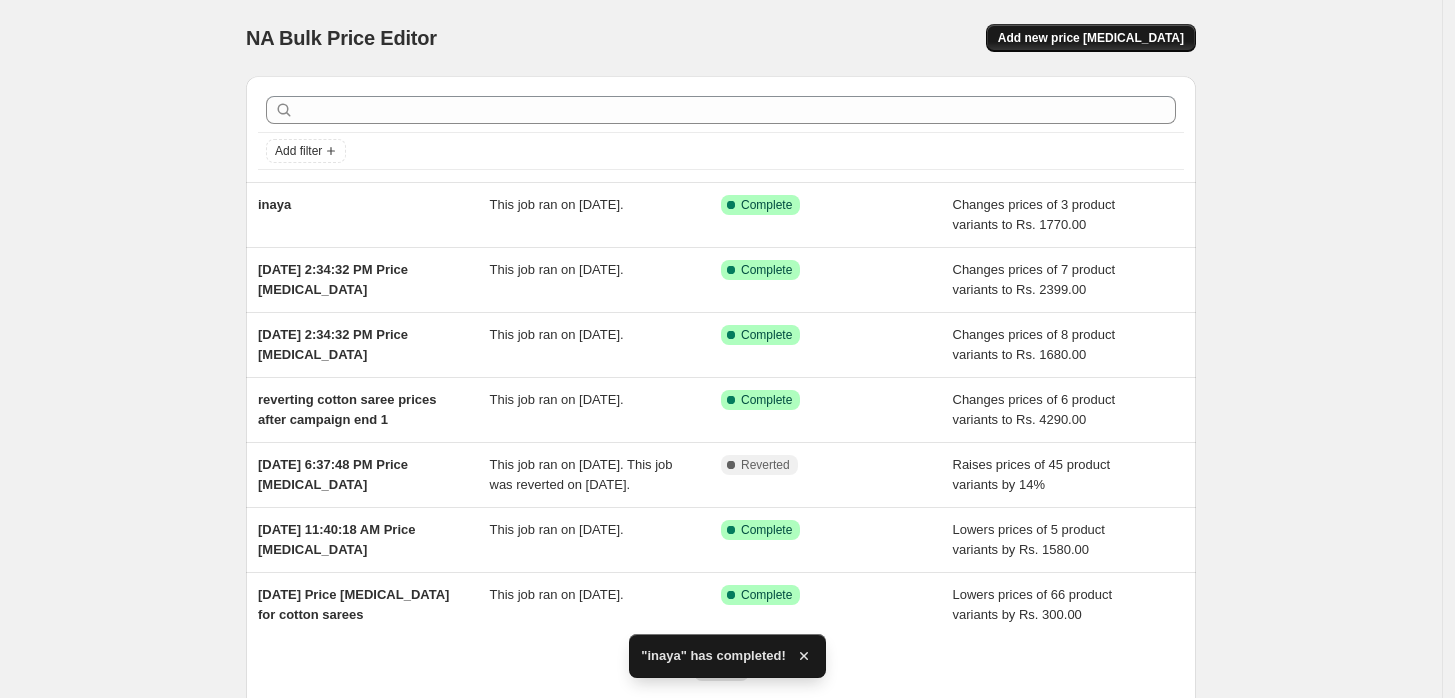 click on "Add new price [MEDICAL_DATA]" at bounding box center (1091, 38) 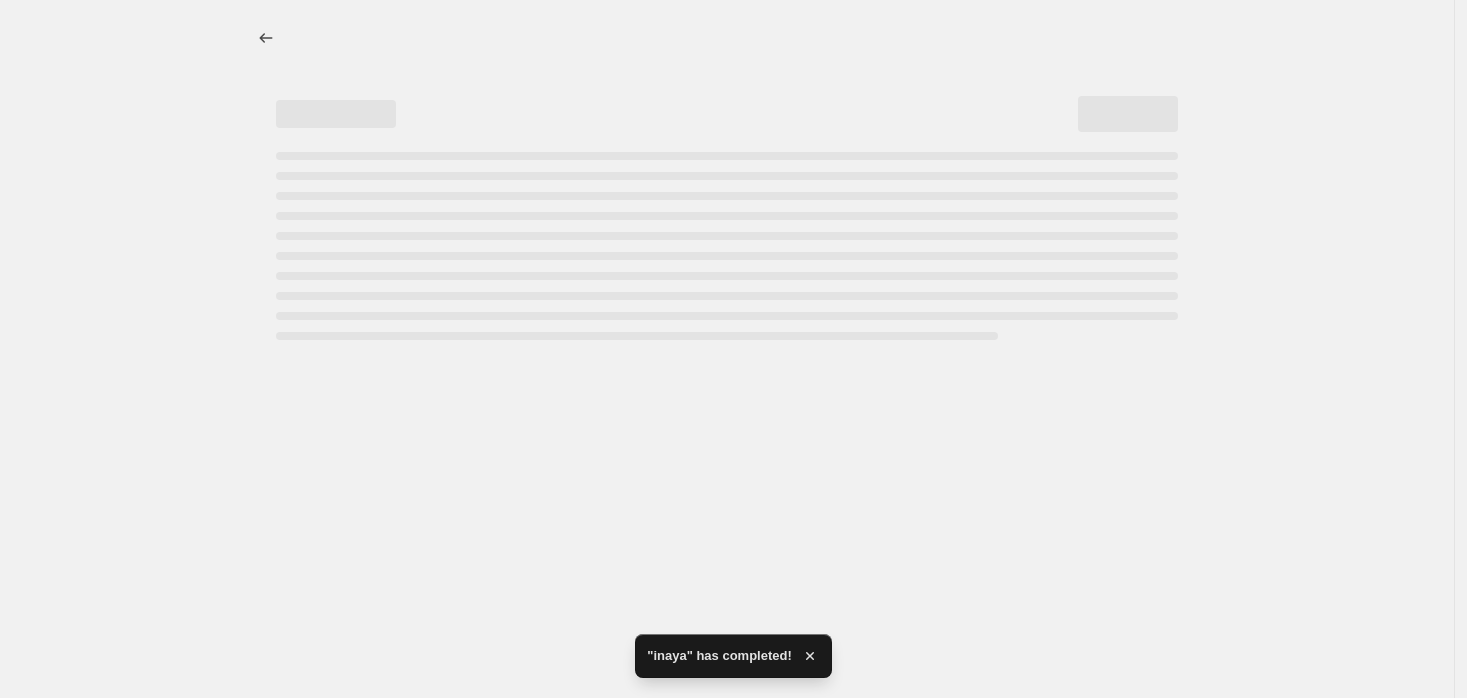 select on "percentage" 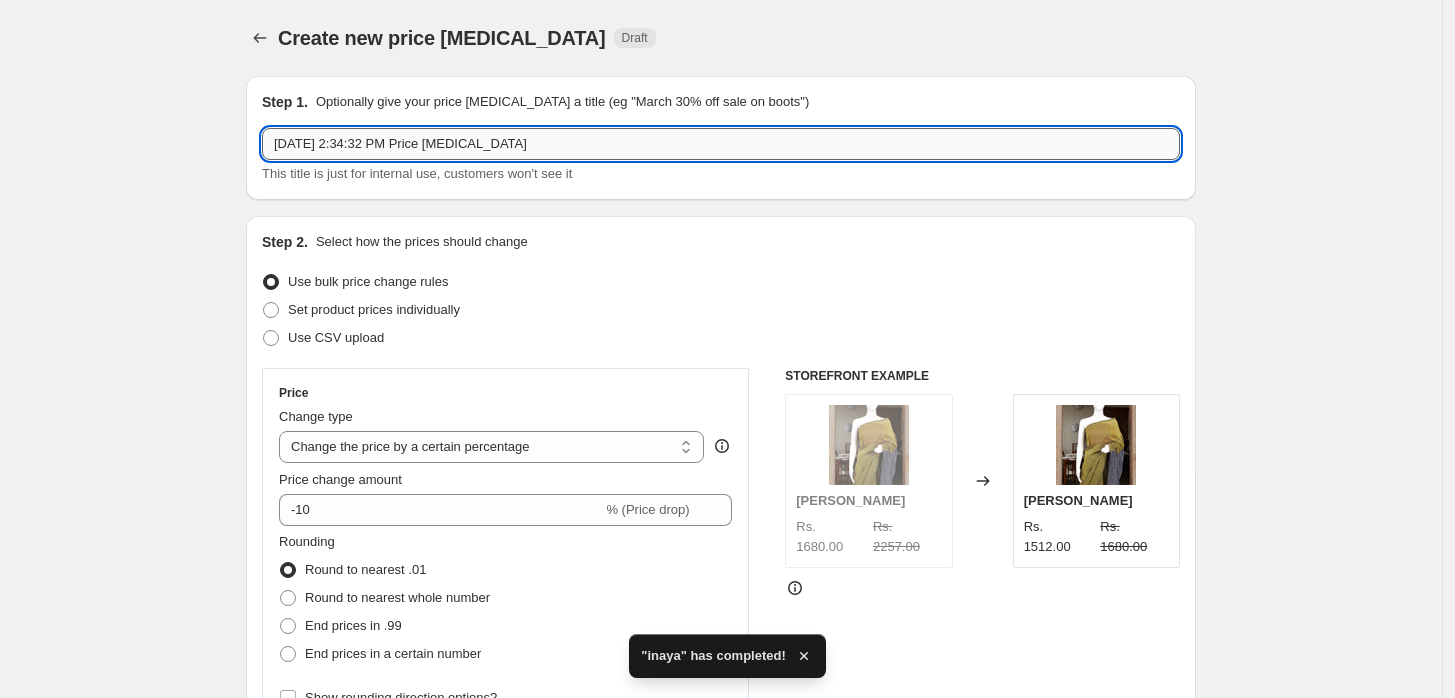 click on "[DATE] 2:34:32 PM Price [MEDICAL_DATA]" at bounding box center (721, 144) 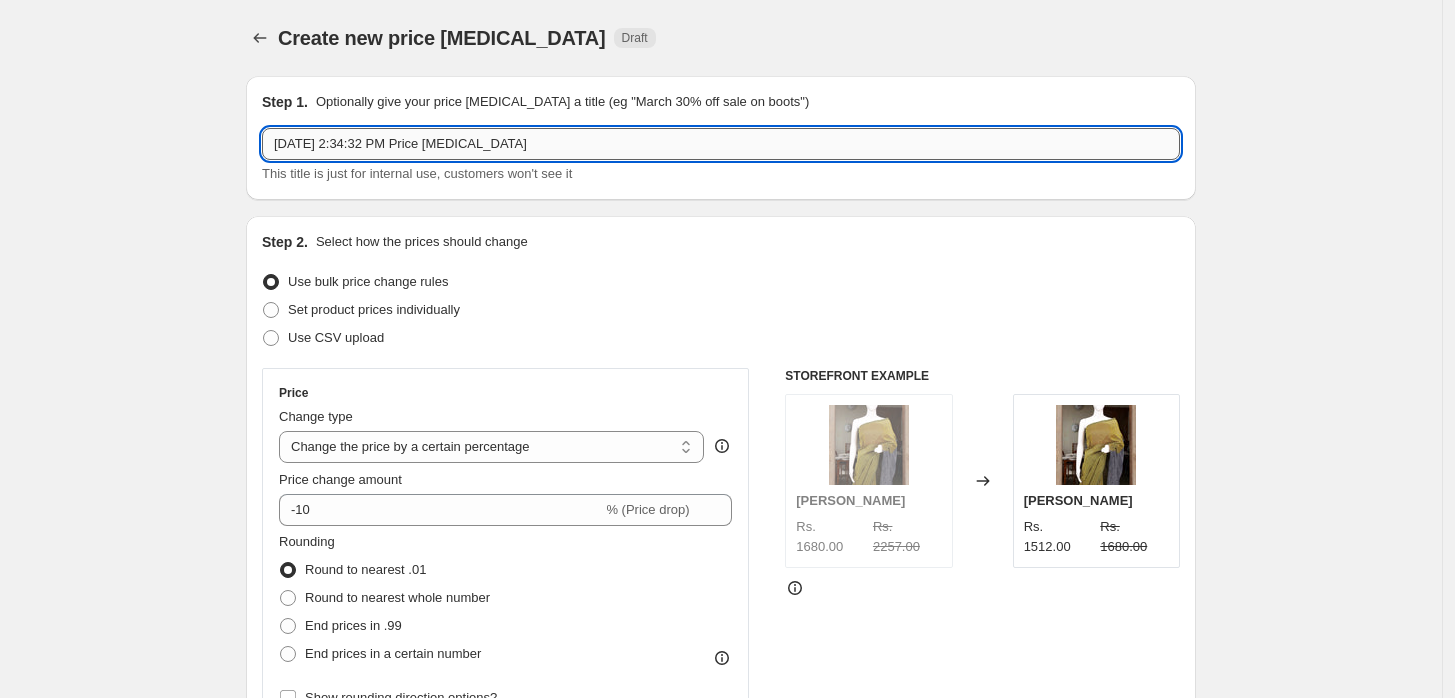 click on "[DATE] 2:34:32 PM Price [MEDICAL_DATA]" at bounding box center [721, 144] 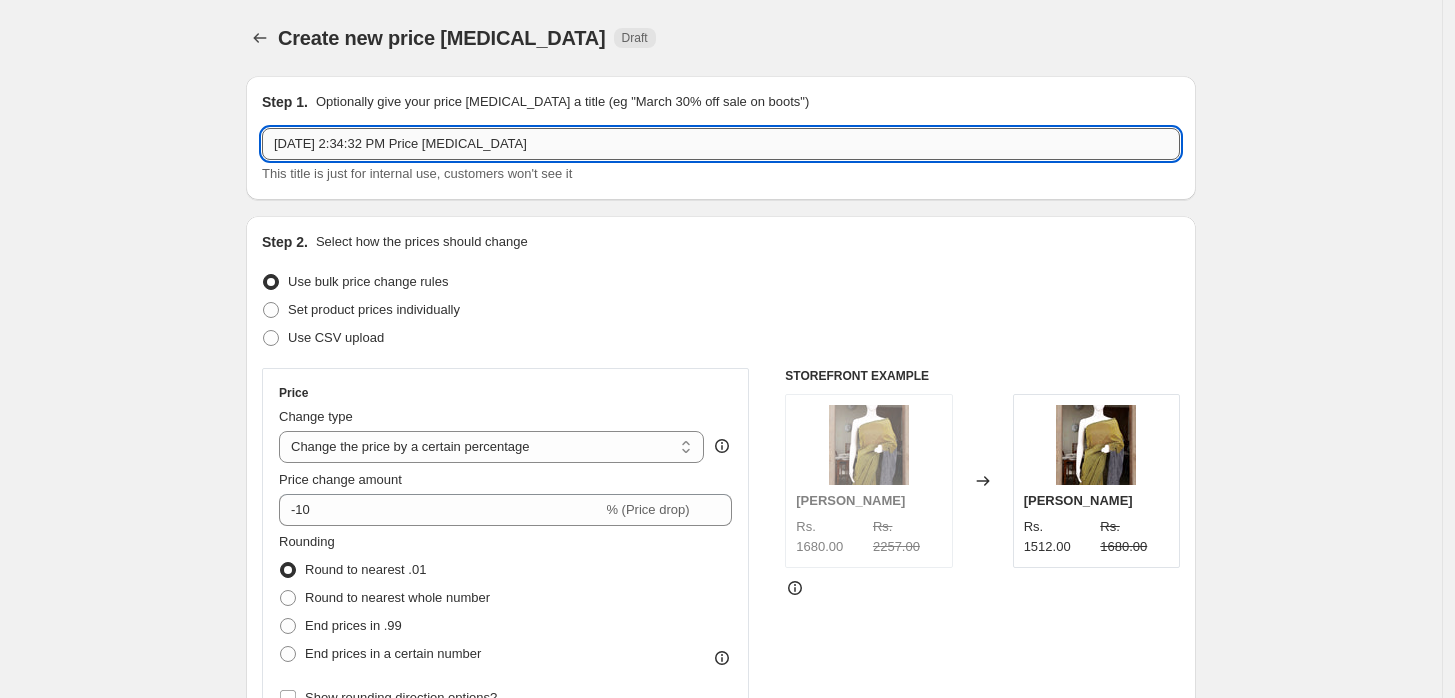 click on "[DATE] 2:34:32 PM Price [MEDICAL_DATA]" at bounding box center (721, 144) 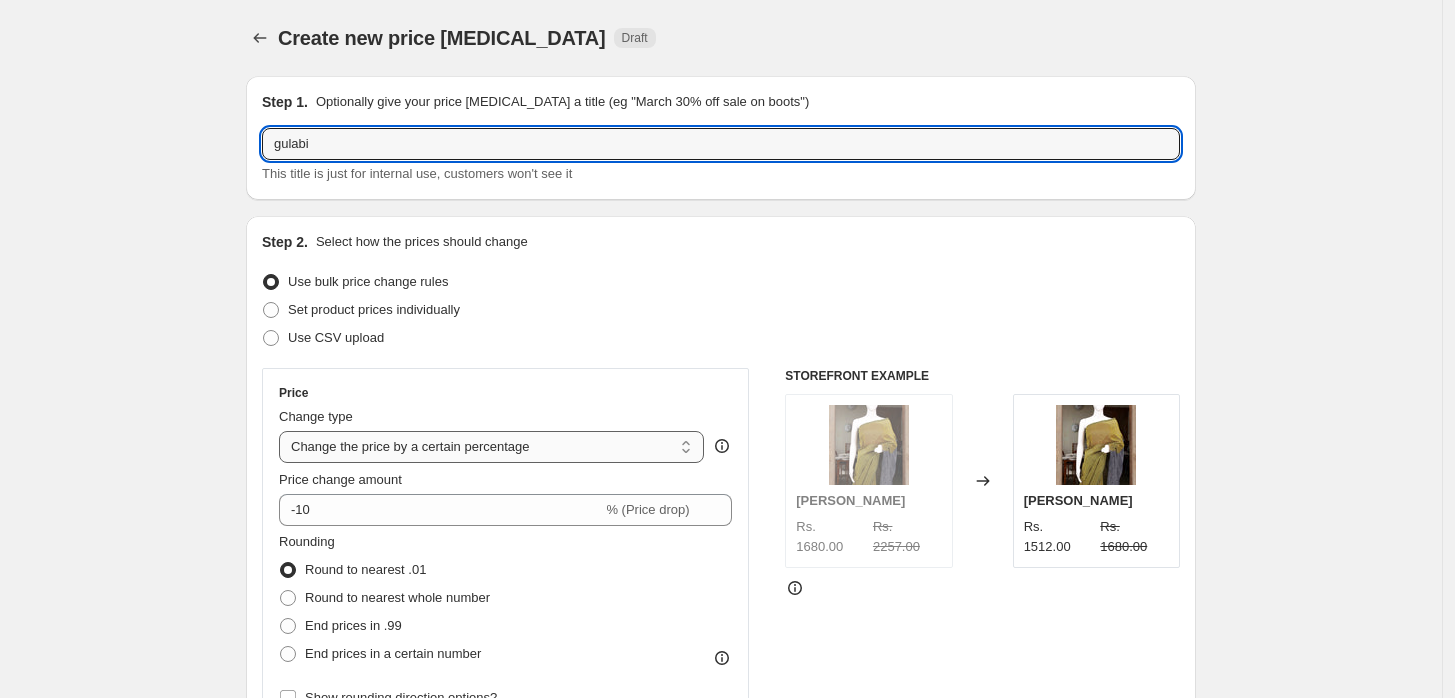 type on "gulabi" 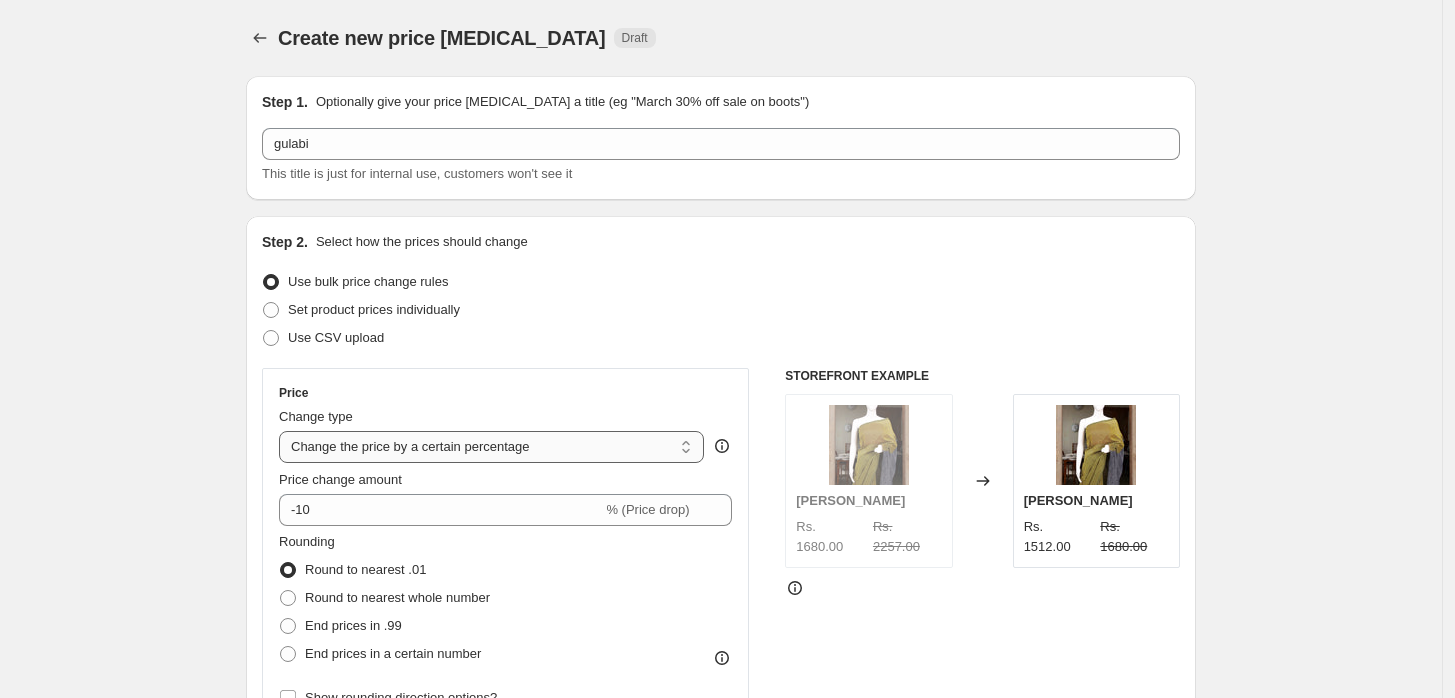 click on "Change the price to a certain amount Change the price by a certain amount Change the price by a certain percentage Change the price to the current compare at price (price before sale) Change the price by a certain amount relative to the compare at price Change the price by a certain percentage relative to the compare at price Don't change the price Change the price by a certain percentage relative to the cost per item Change price to certain cost margin" at bounding box center (491, 447) 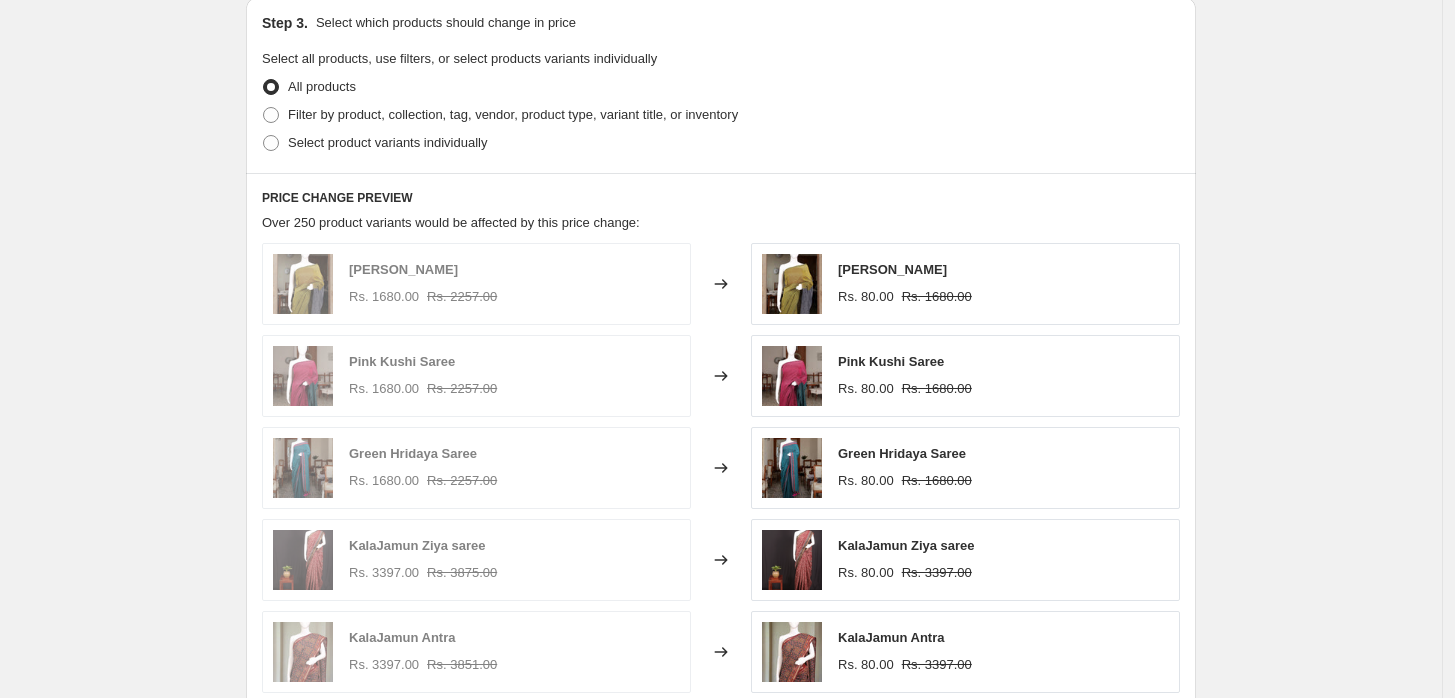 scroll, scrollTop: 751, scrollLeft: 0, axis: vertical 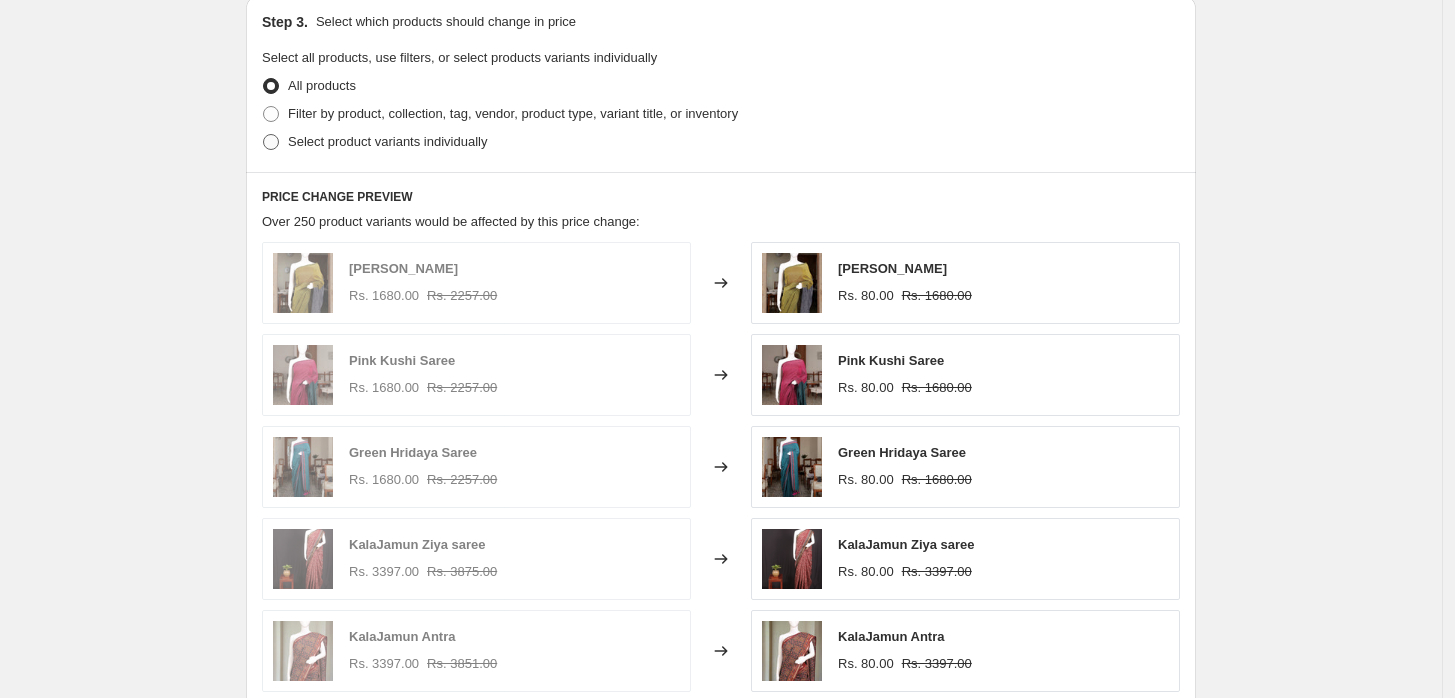 click at bounding box center [271, 142] 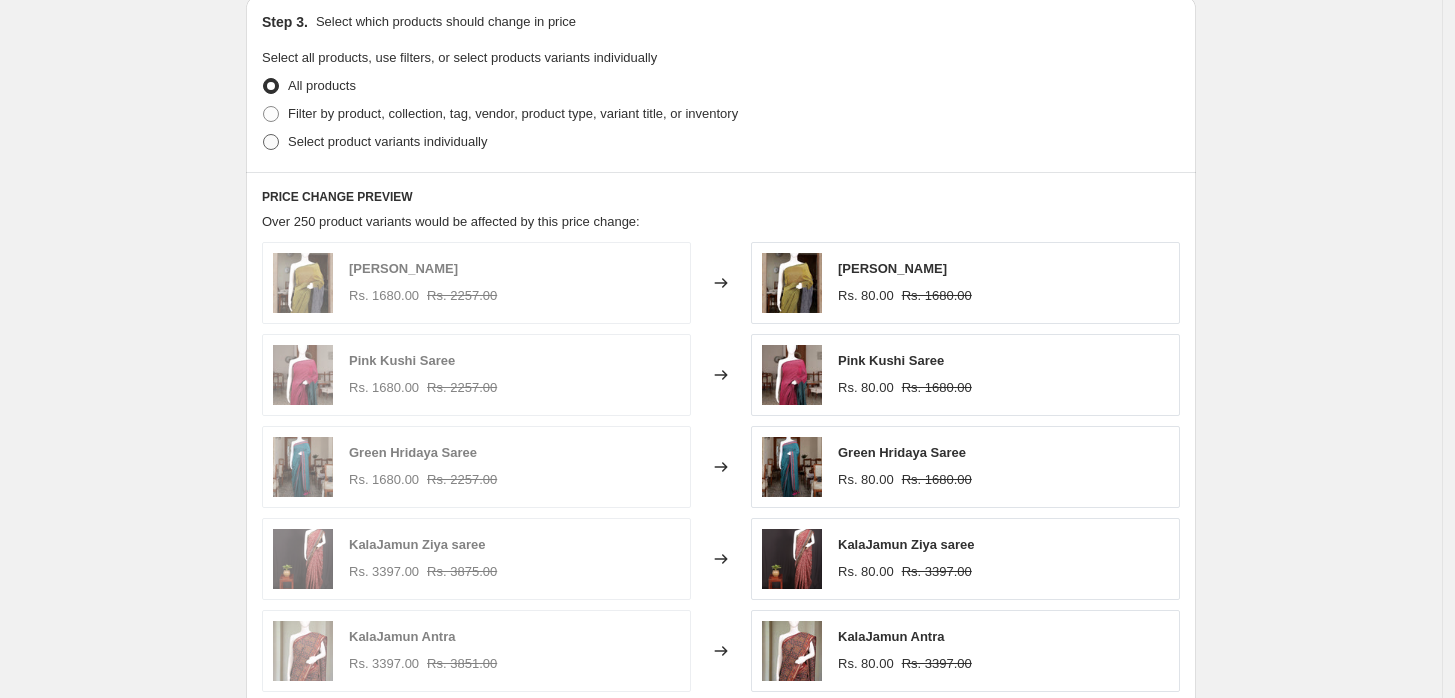 radio on "true" 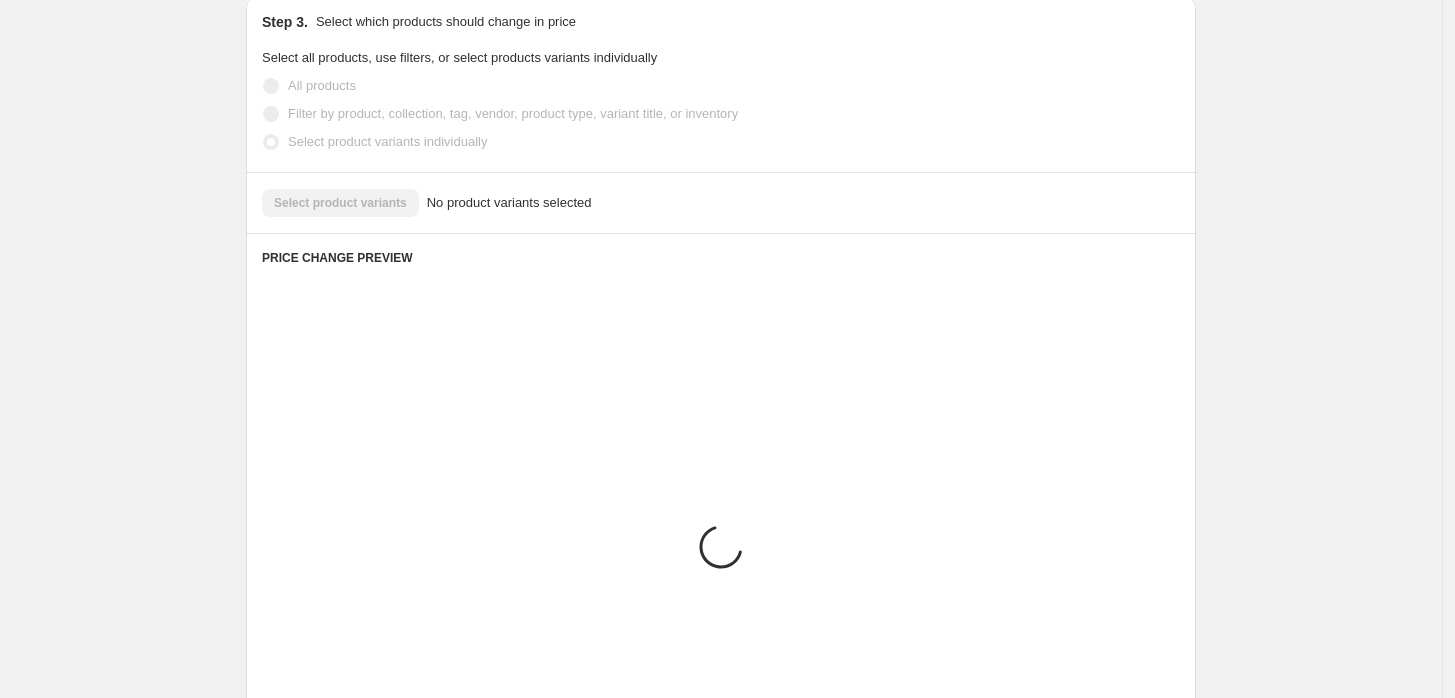 scroll, scrollTop: 672, scrollLeft: 0, axis: vertical 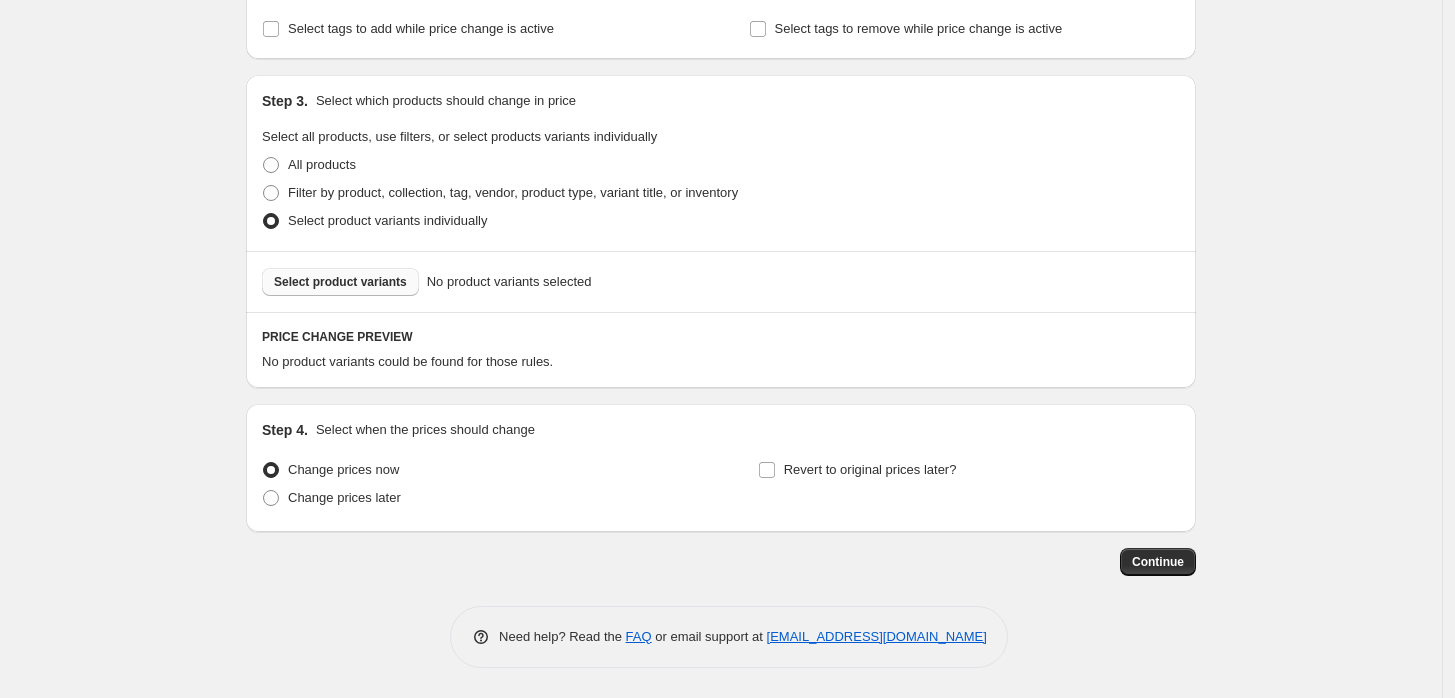 click on "Select product variants" at bounding box center (340, 282) 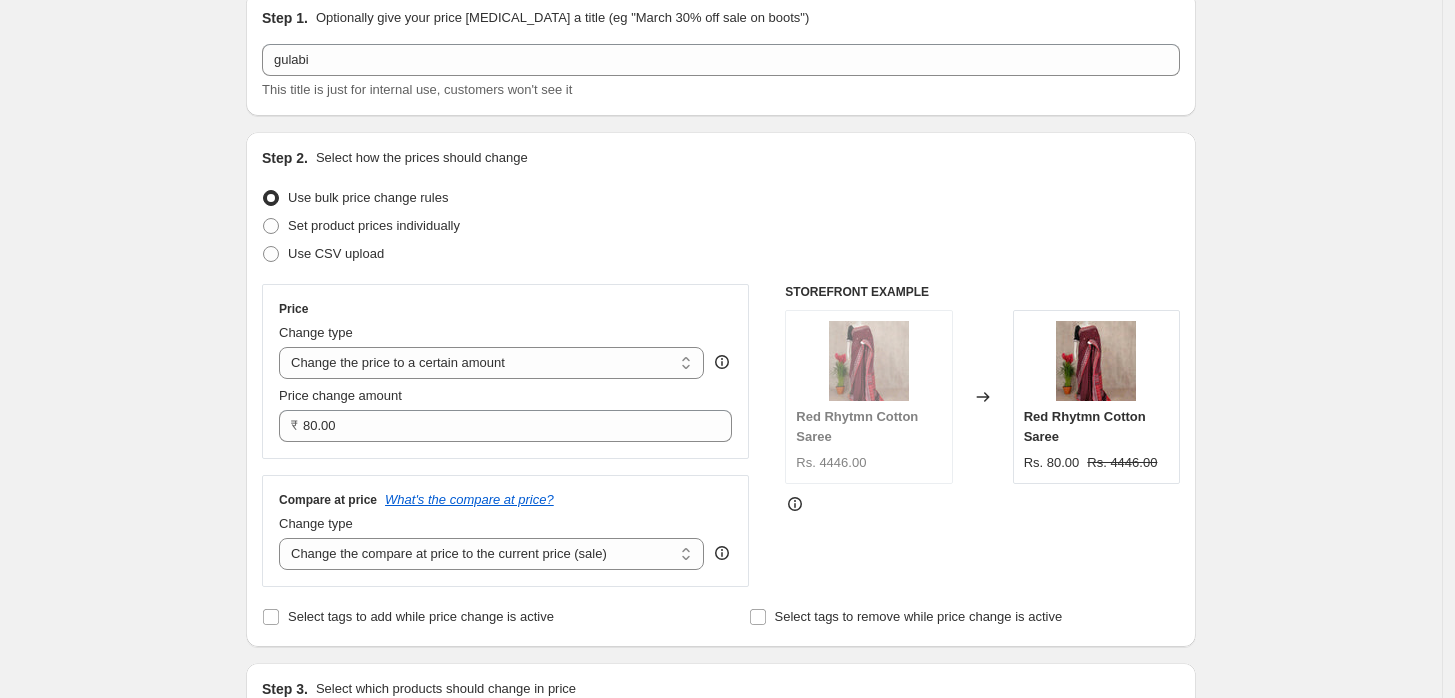 scroll, scrollTop: 0, scrollLeft: 0, axis: both 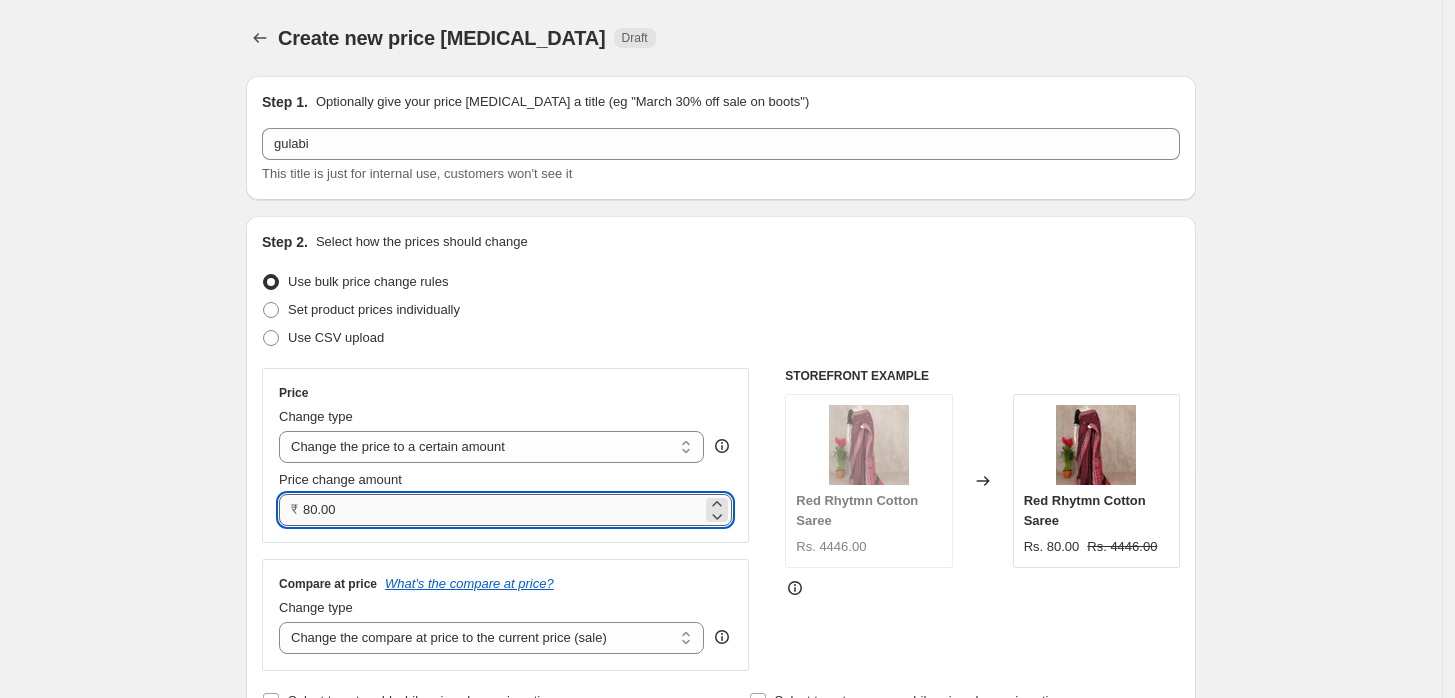 click on "80.00" at bounding box center (502, 510) 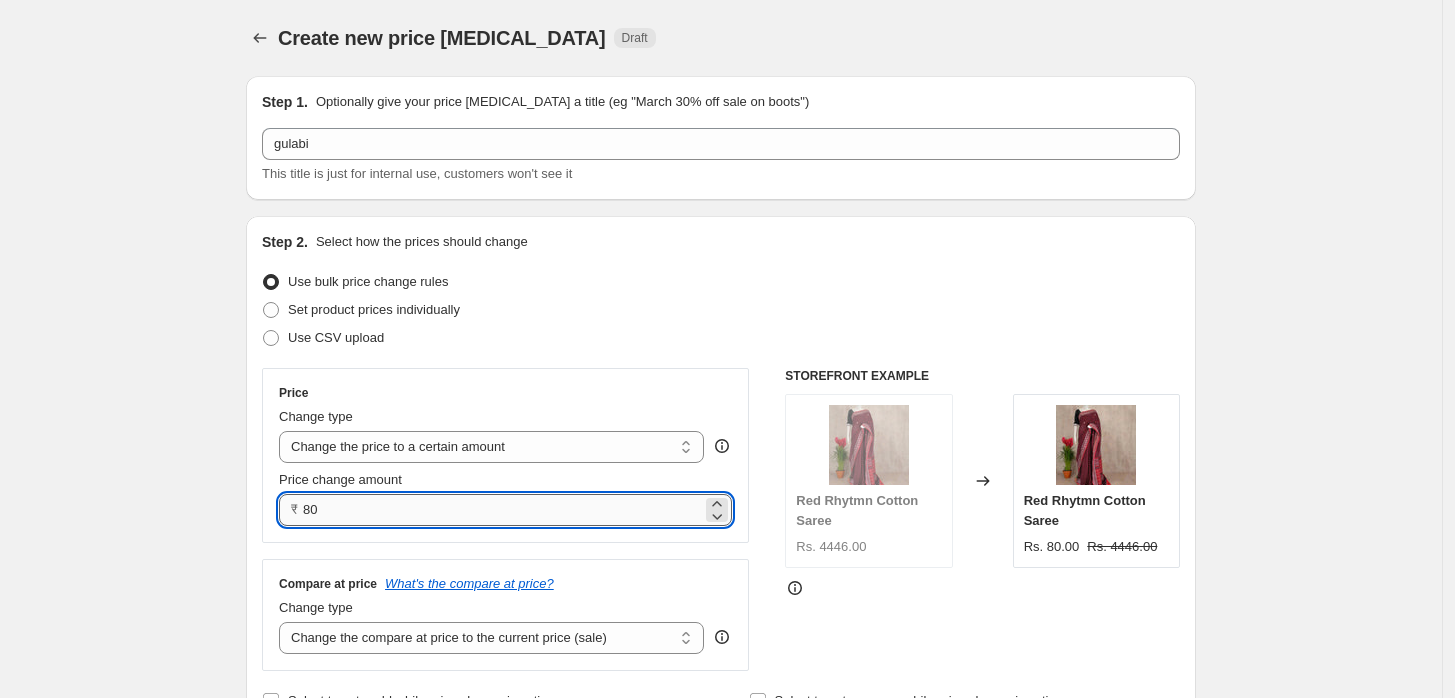 type on "8" 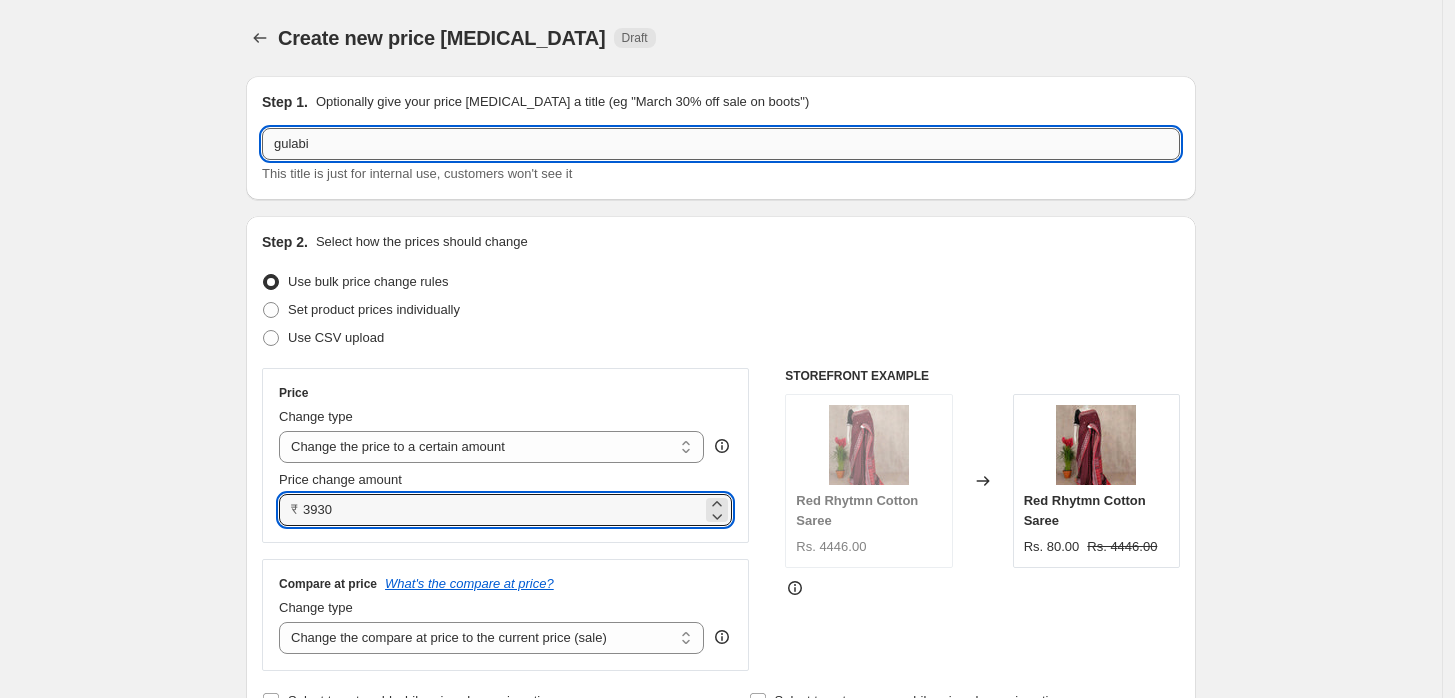 type on "3930.00" 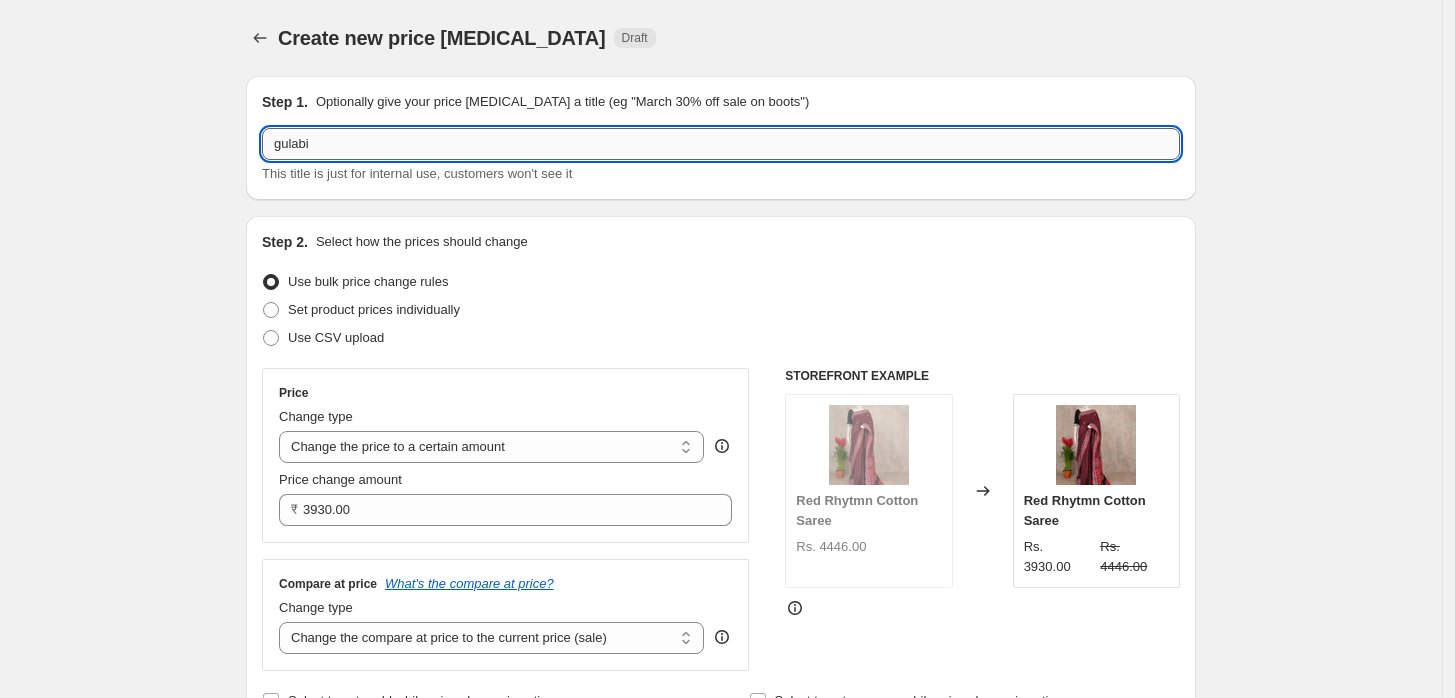 click on "gulabi" at bounding box center (721, 144) 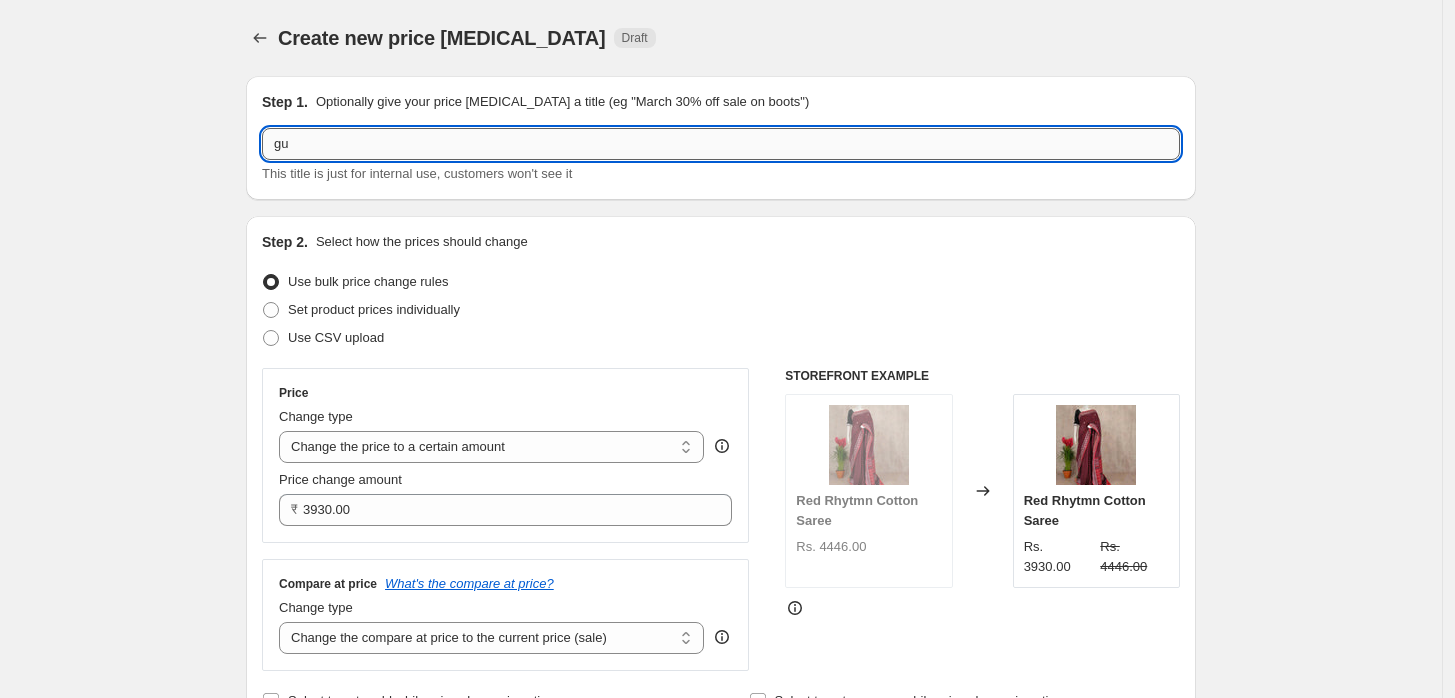 type on "g" 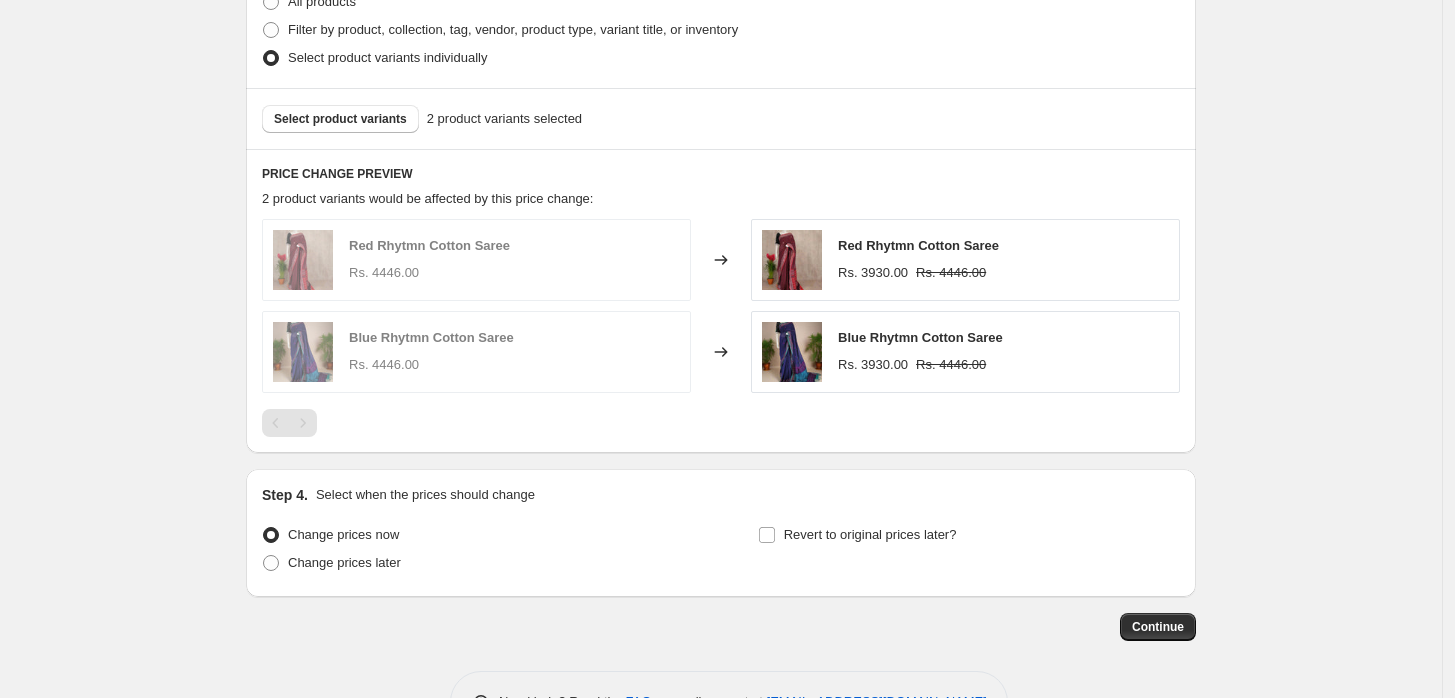 scroll, scrollTop: 900, scrollLeft: 0, axis: vertical 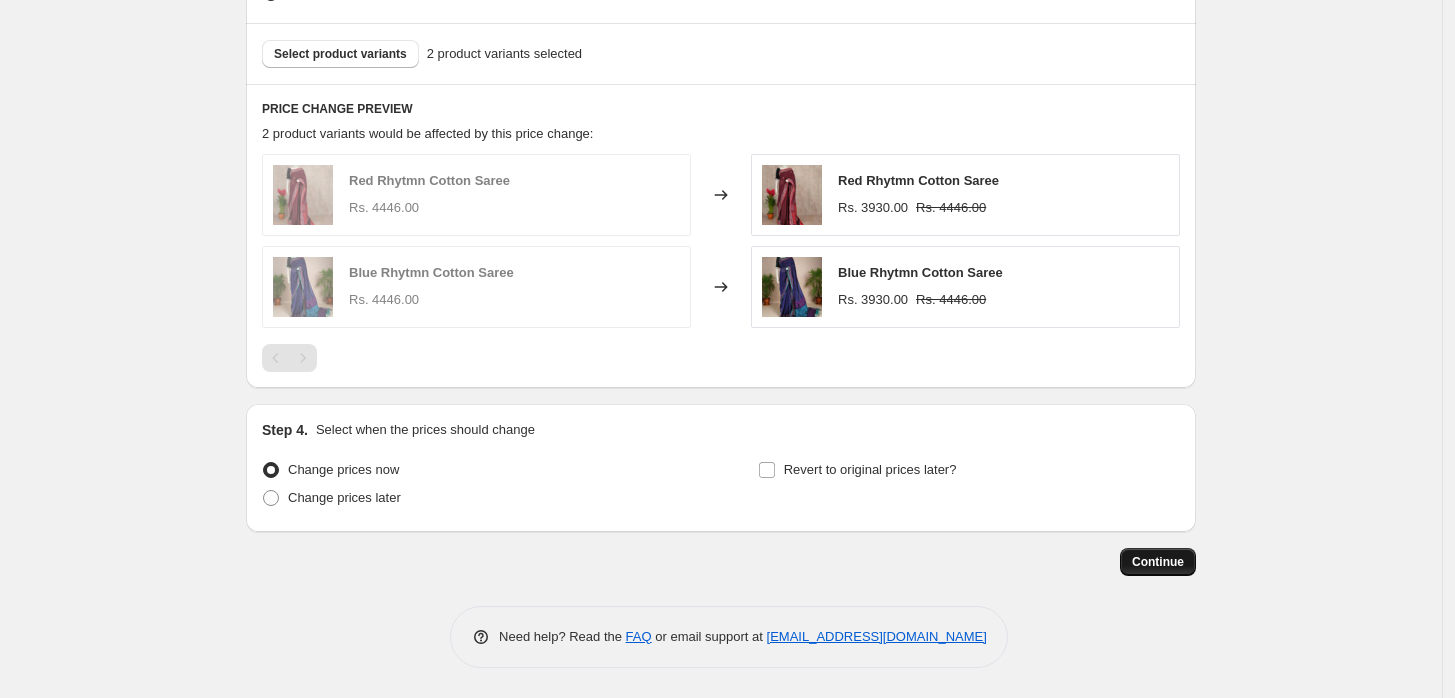 type on "rhytmn" 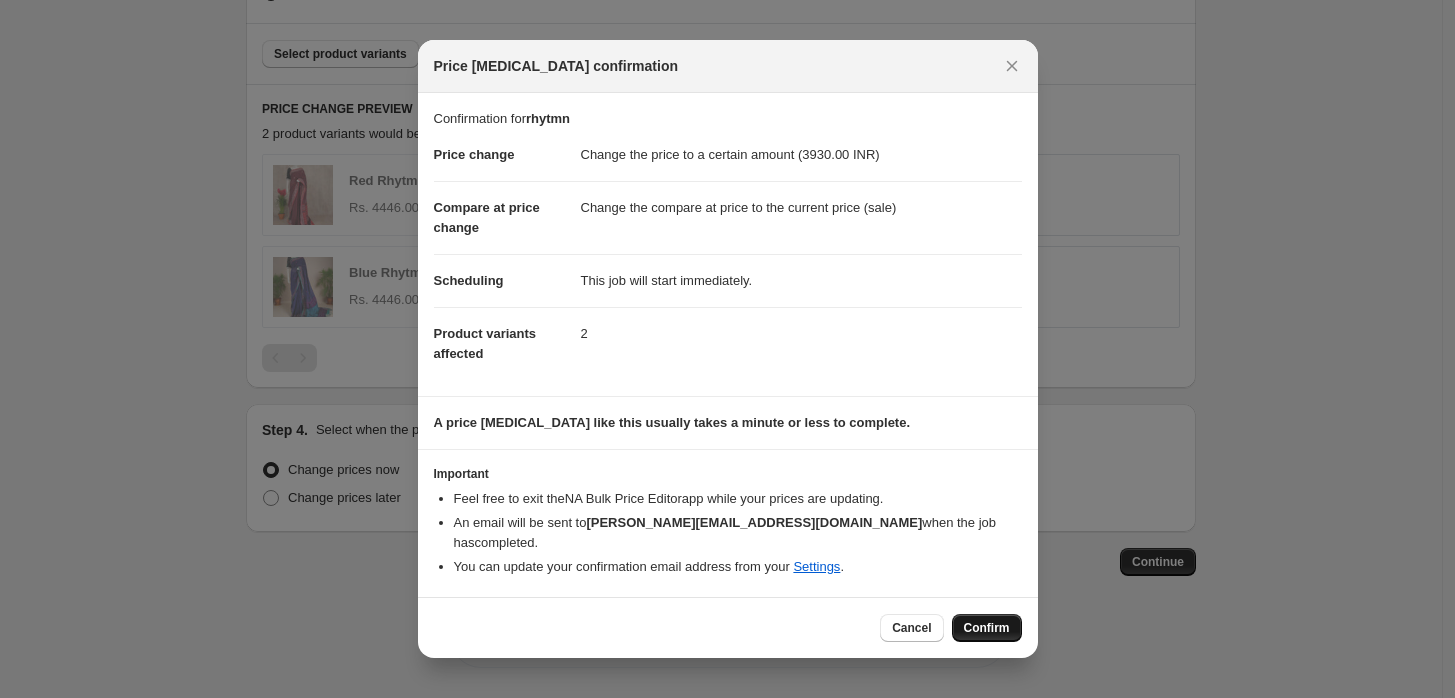 click on "Confirm" at bounding box center [987, 628] 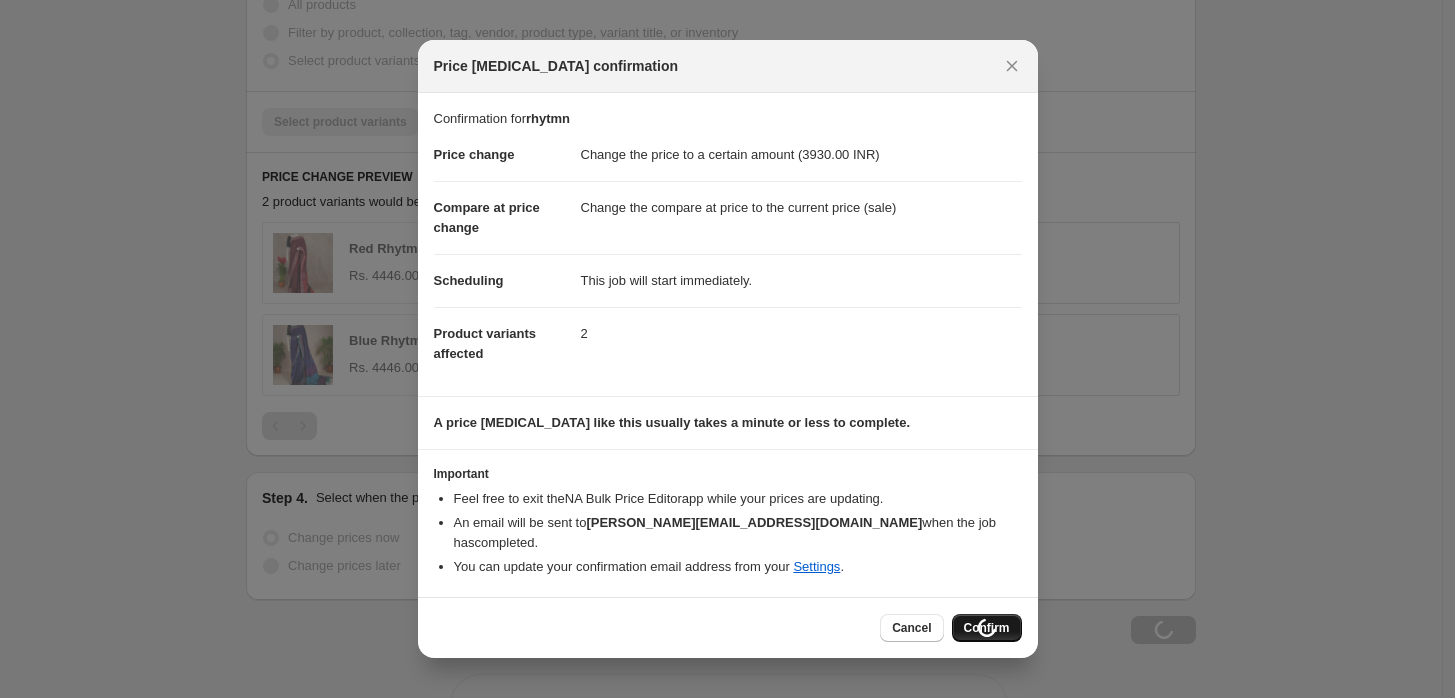 scroll, scrollTop: 968, scrollLeft: 0, axis: vertical 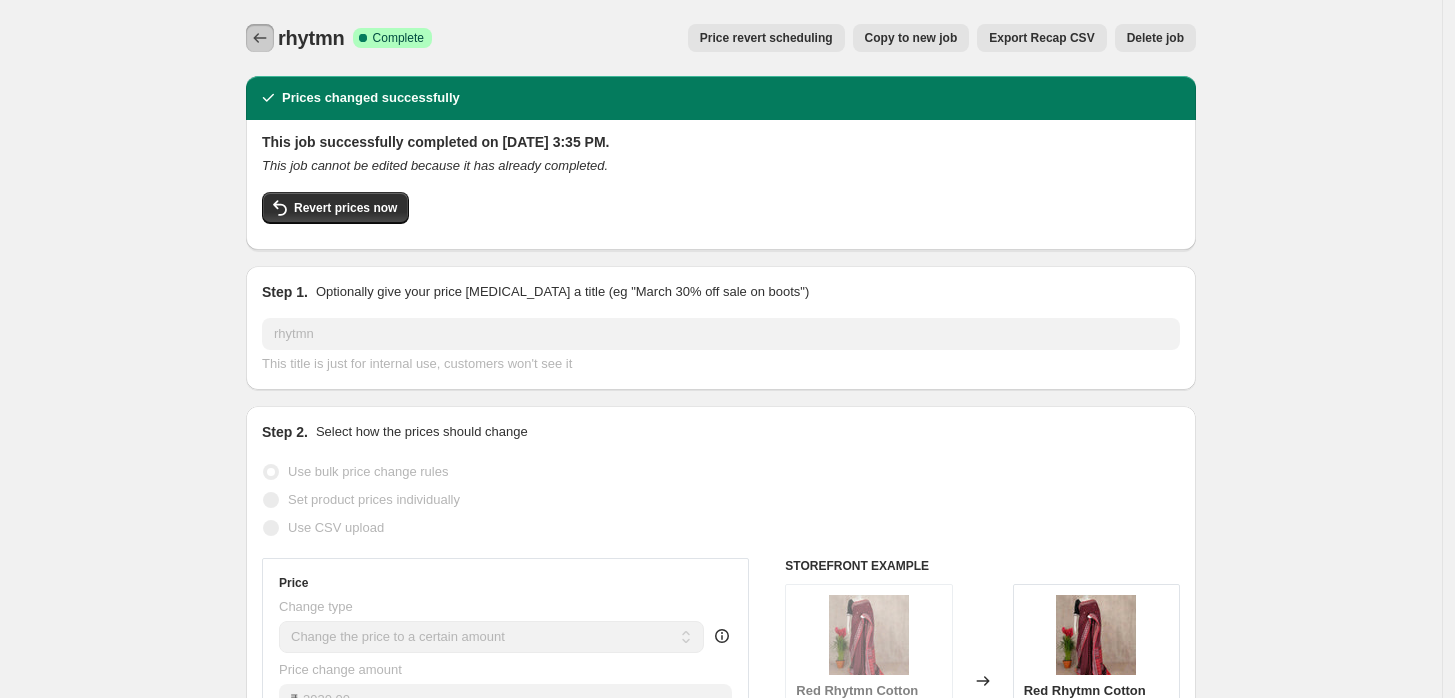 click 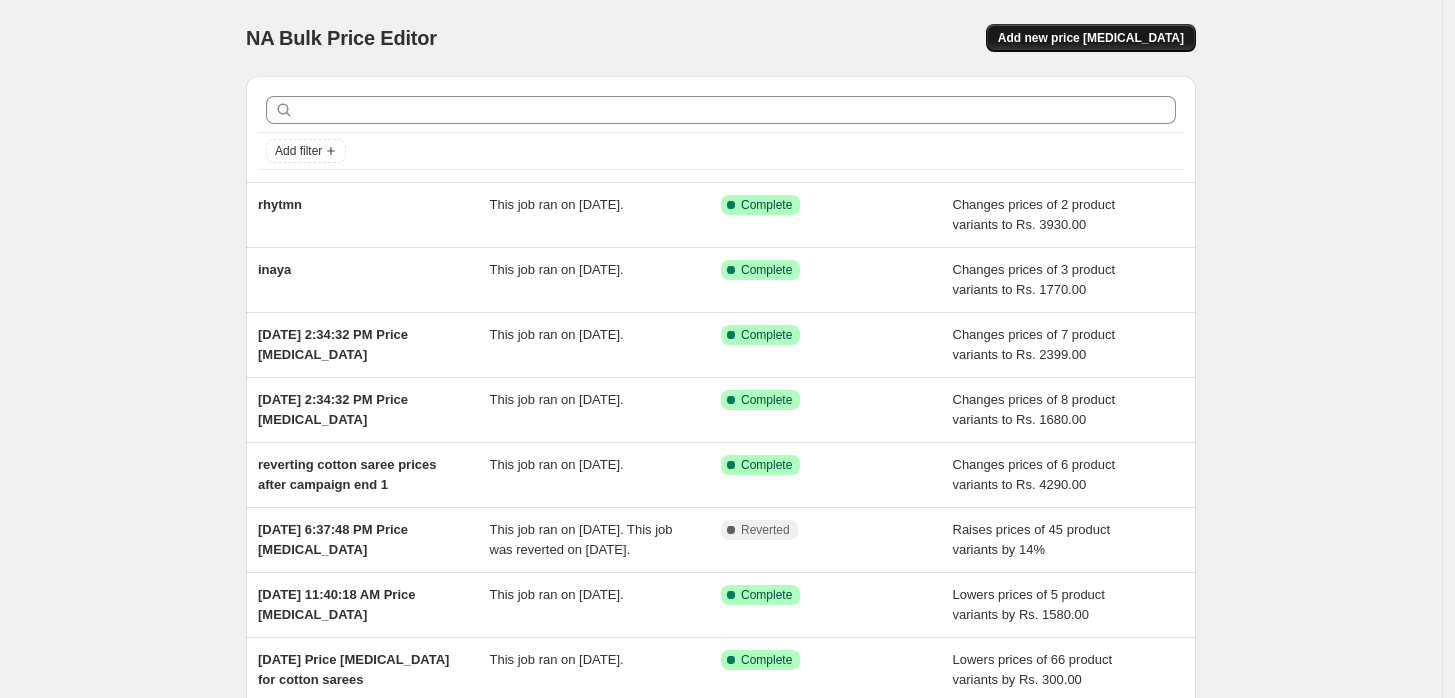 click on "Add new price [MEDICAL_DATA]" at bounding box center (1091, 38) 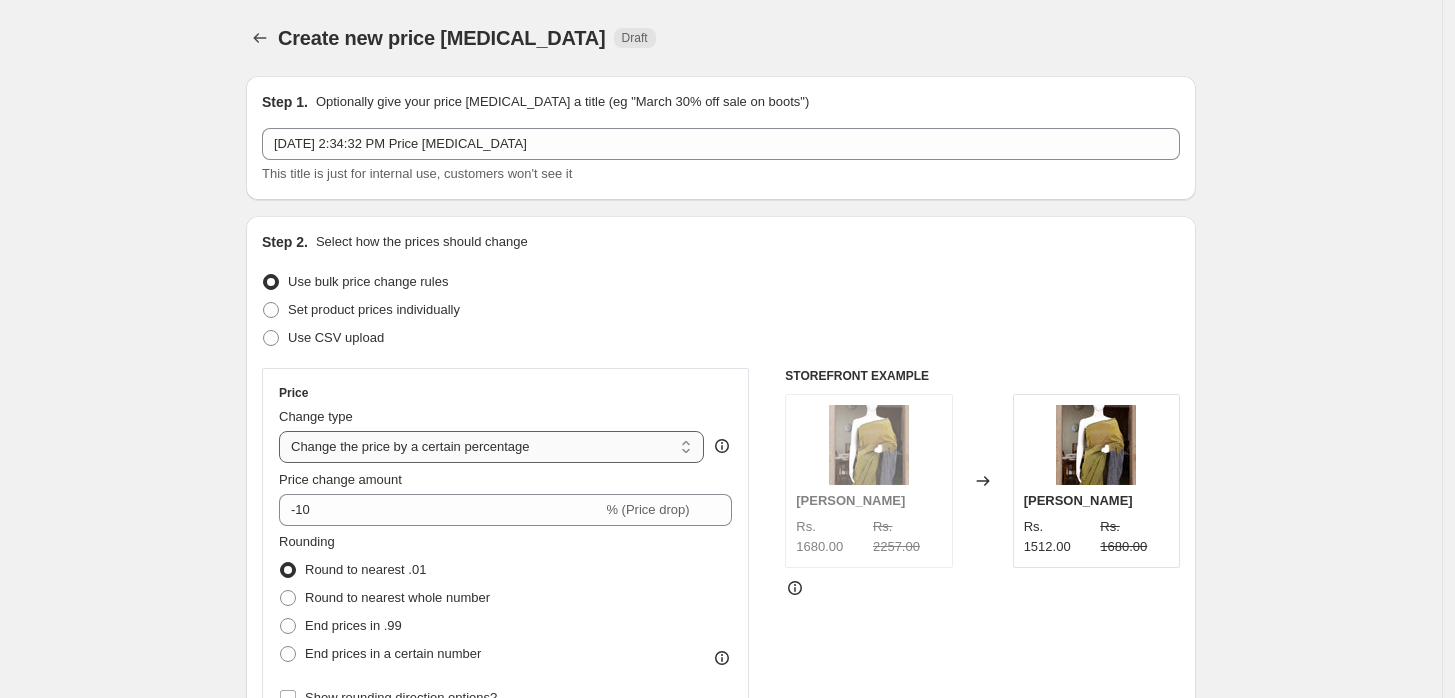 click on "Change the price to a certain amount Change the price by a certain amount Change the price by a certain percentage Change the price to the current compare at price (price before sale) Change the price by a certain amount relative to the compare at price Change the price by a certain percentage relative to the compare at price Don't change the price Change the price by a certain percentage relative to the cost per item Change price to certain cost margin" at bounding box center [491, 447] 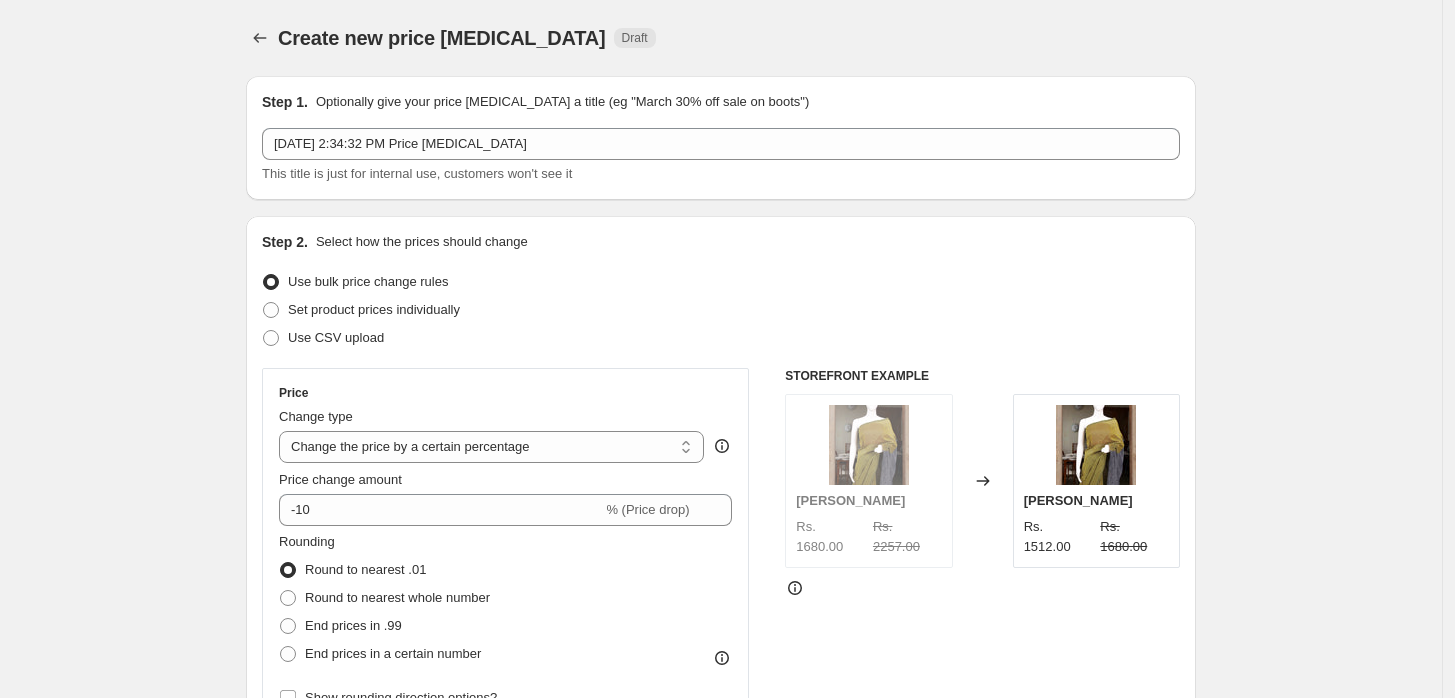 click on "This title is just for internal use, customers won't see it" at bounding box center [721, 174] 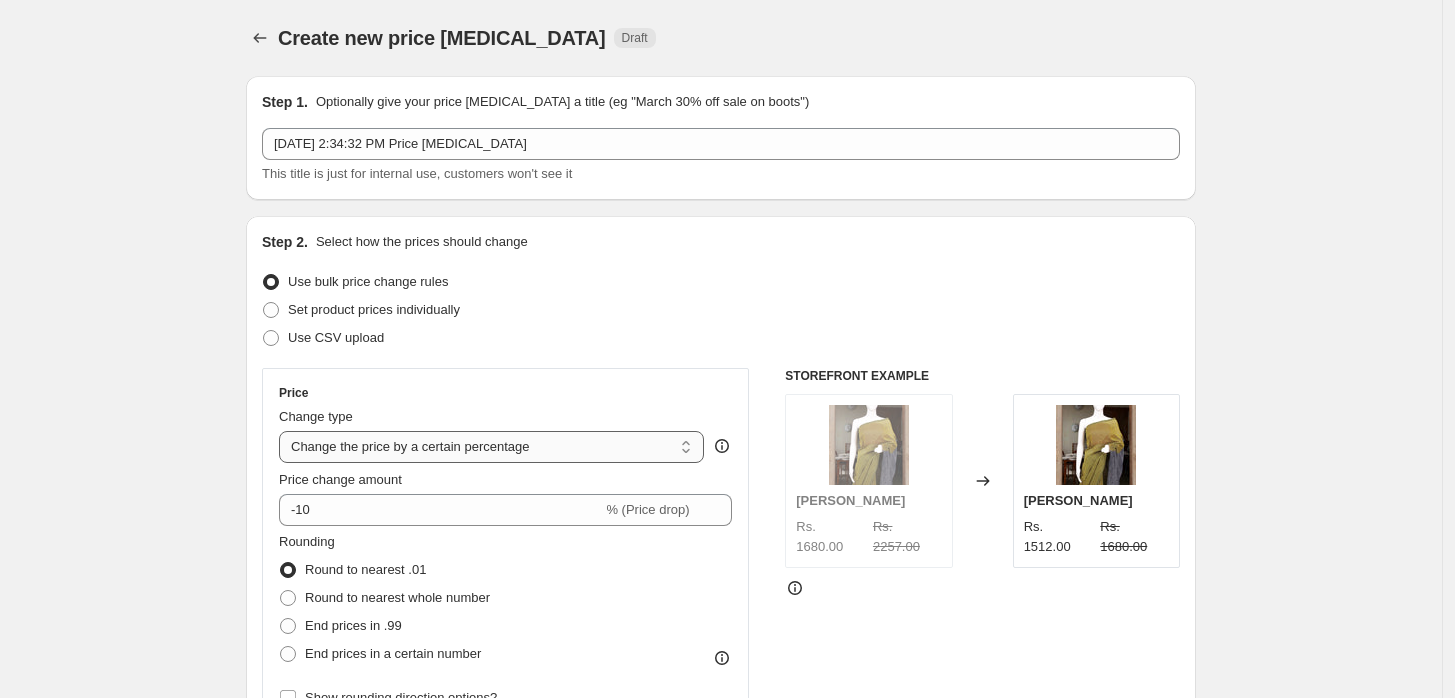 click on "Change the price to a certain amount Change the price by a certain amount Change the price by a certain percentage Change the price to the current compare at price (price before sale) Change the price by a certain amount relative to the compare at price Change the price by a certain percentage relative to the compare at price Don't change the price Change the price by a certain percentage relative to the cost per item Change price to certain cost margin" at bounding box center (491, 447) 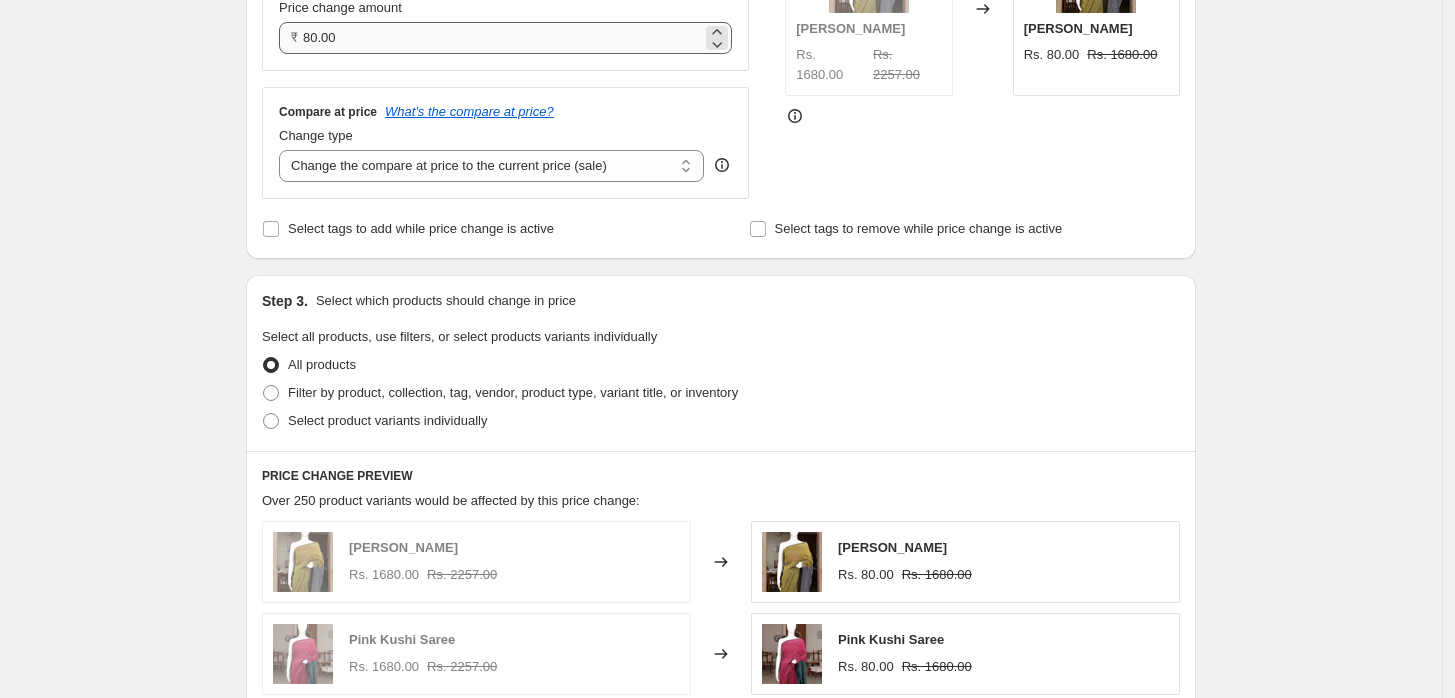 scroll, scrollTop: 513, scrollLeft: 0, axis: vertical 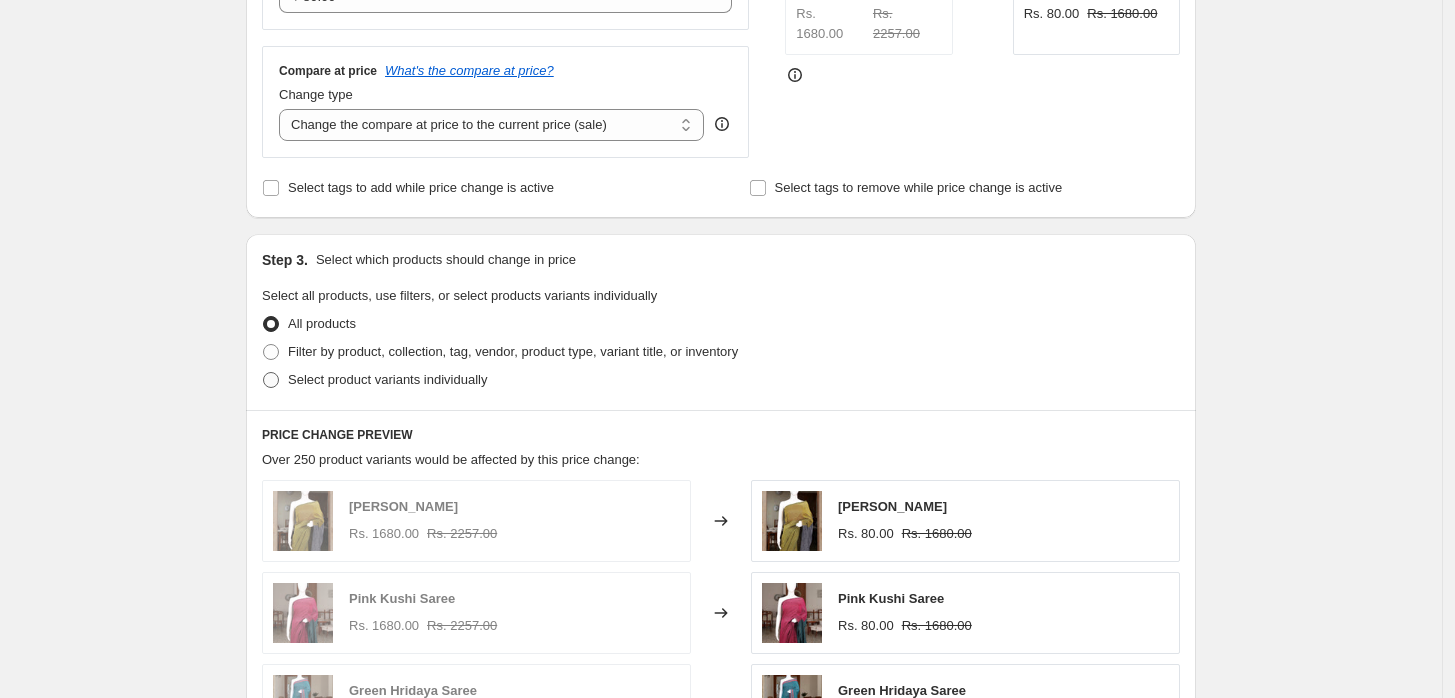click on "Select product variants individually" at bounding box center (374, 380) 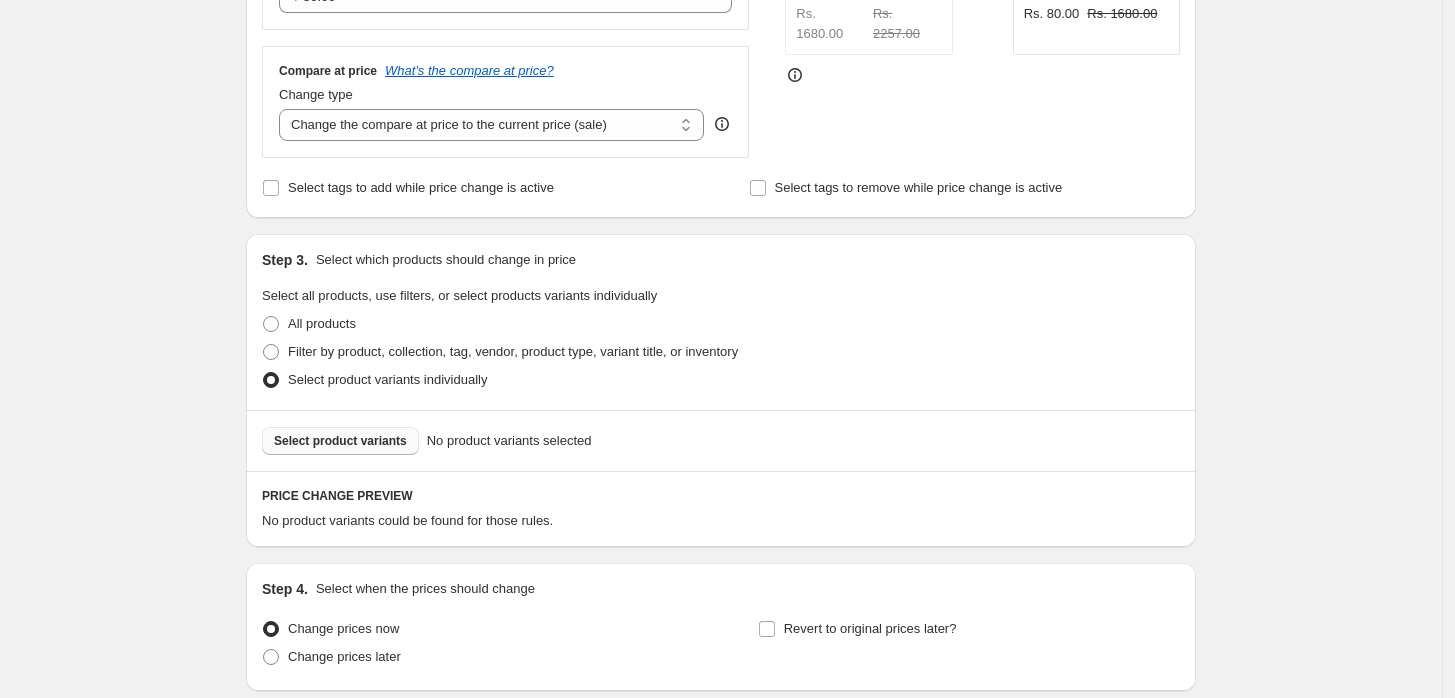 click on "Select product variants" at bounding box center [340, 441] 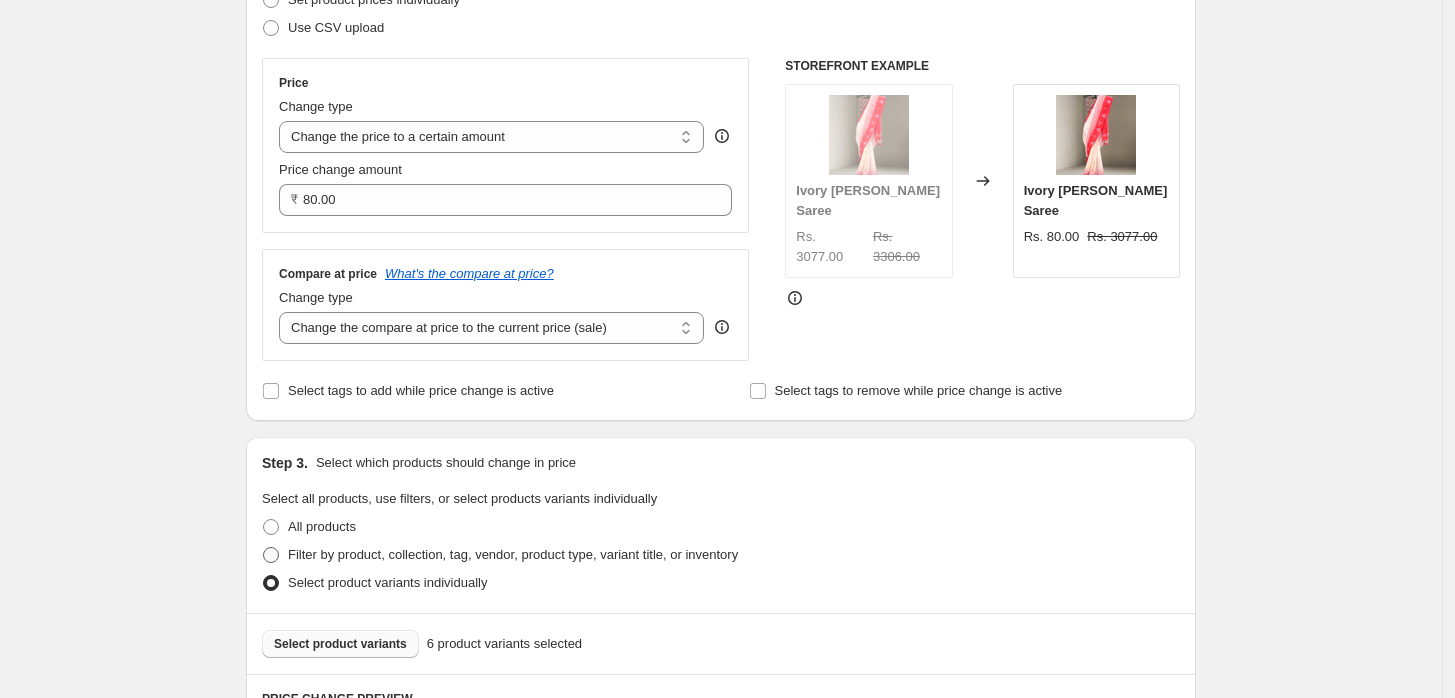scroll, scrollTop: 309, scrollLeft: 0, axis: vertical 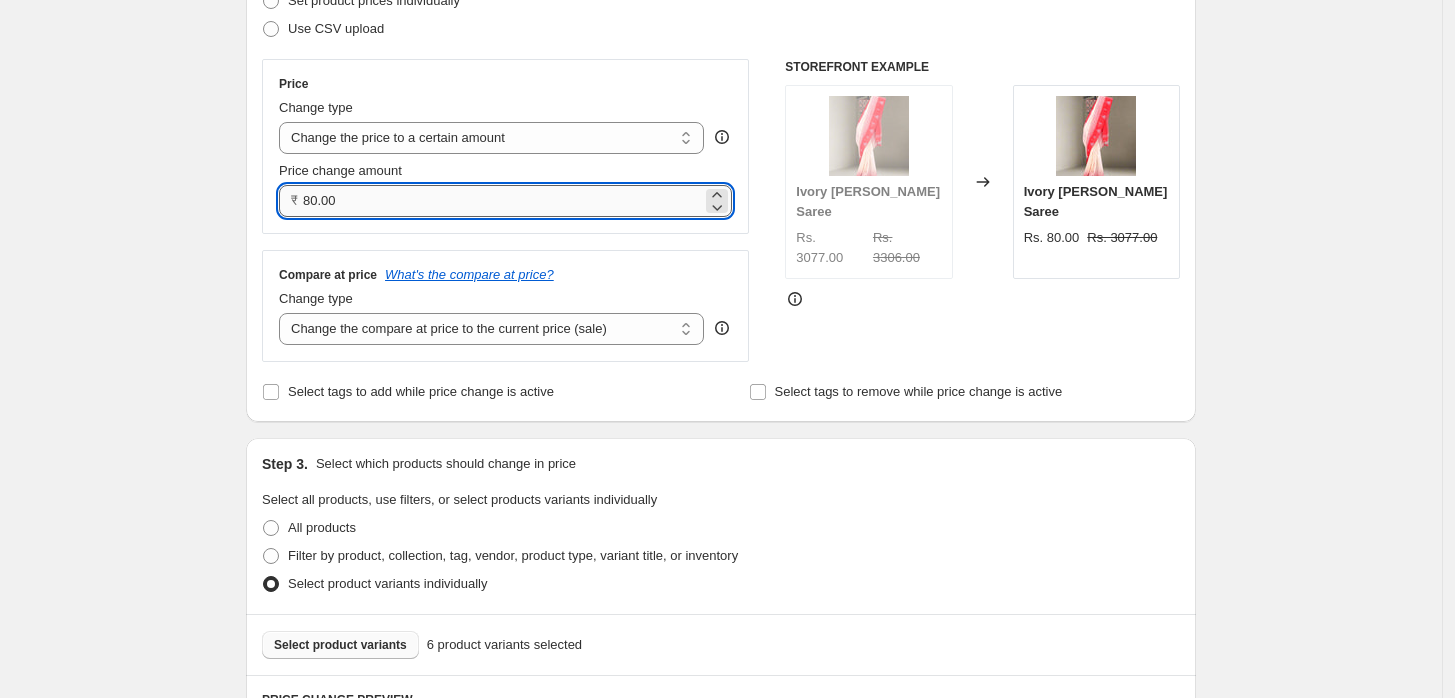 click on "80.00" at bounding box center (502, 201) 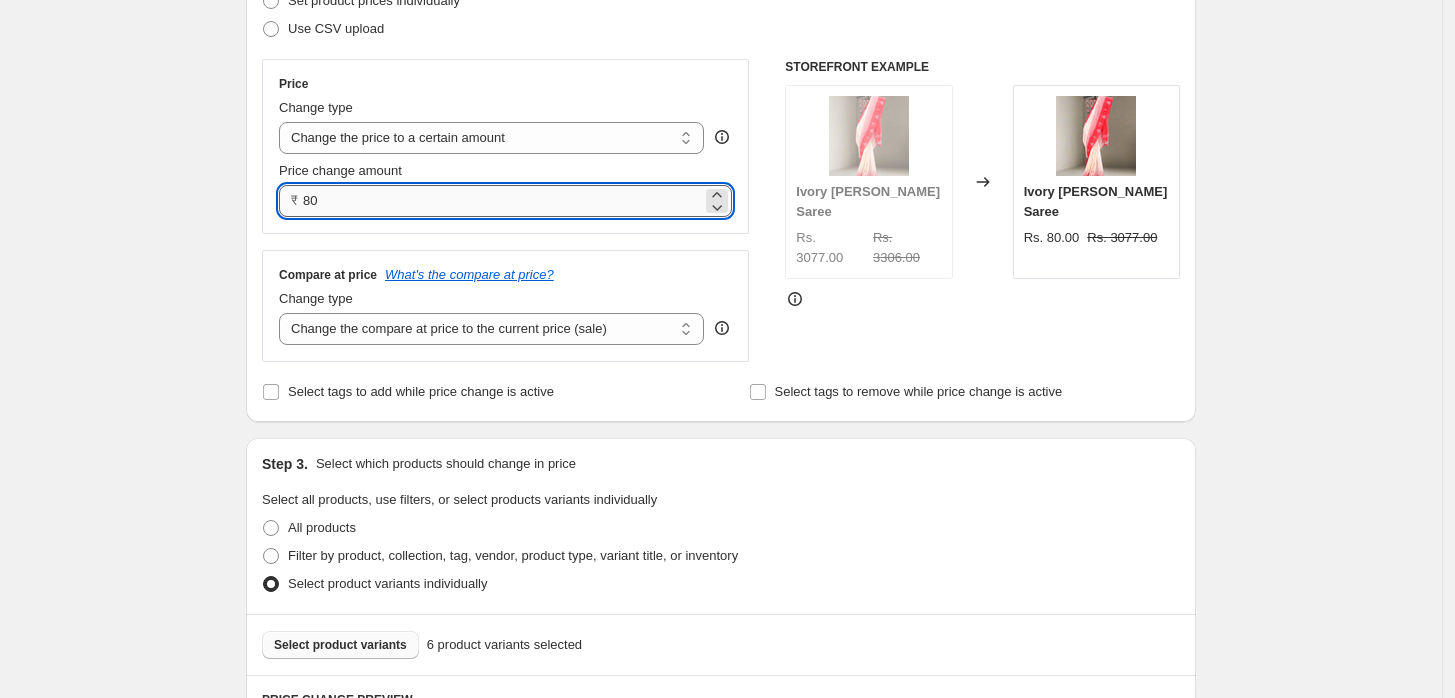 type on "8" 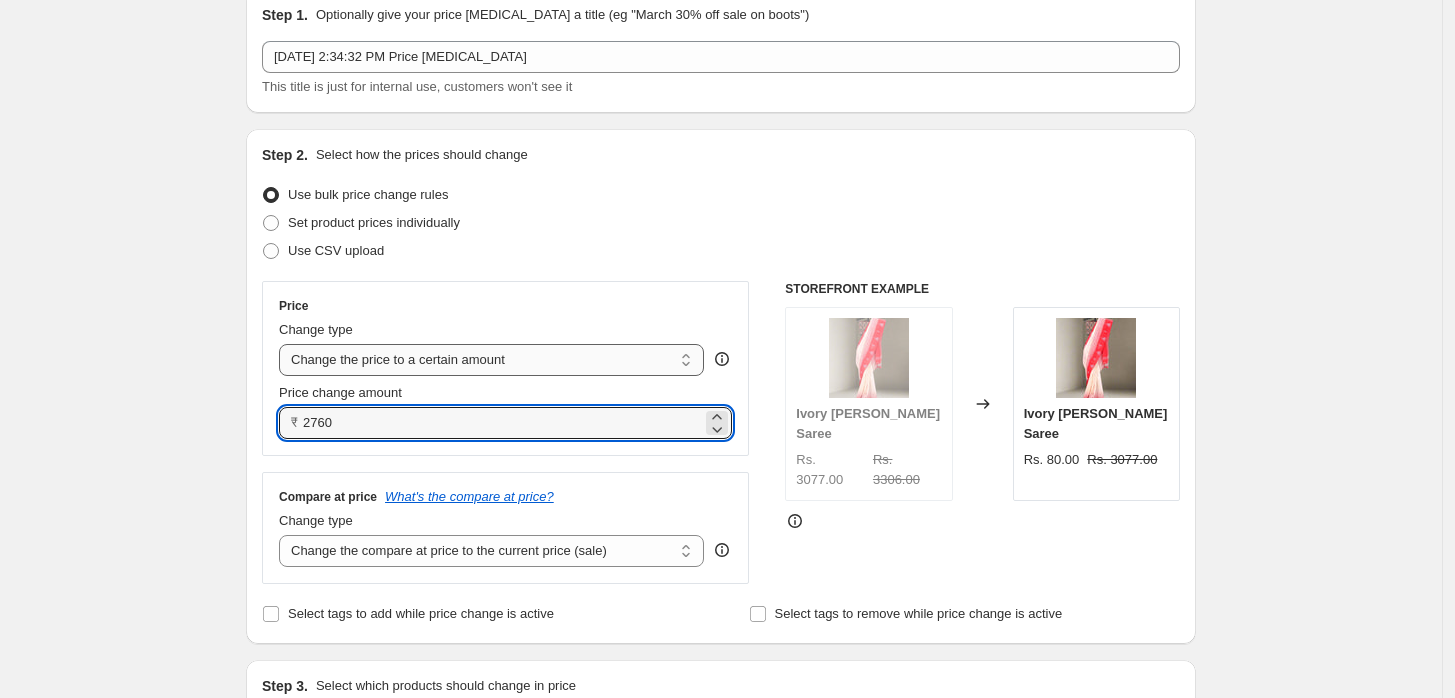 scroll, scrollTop: 20, scrollLeft: 0, axis: vertical 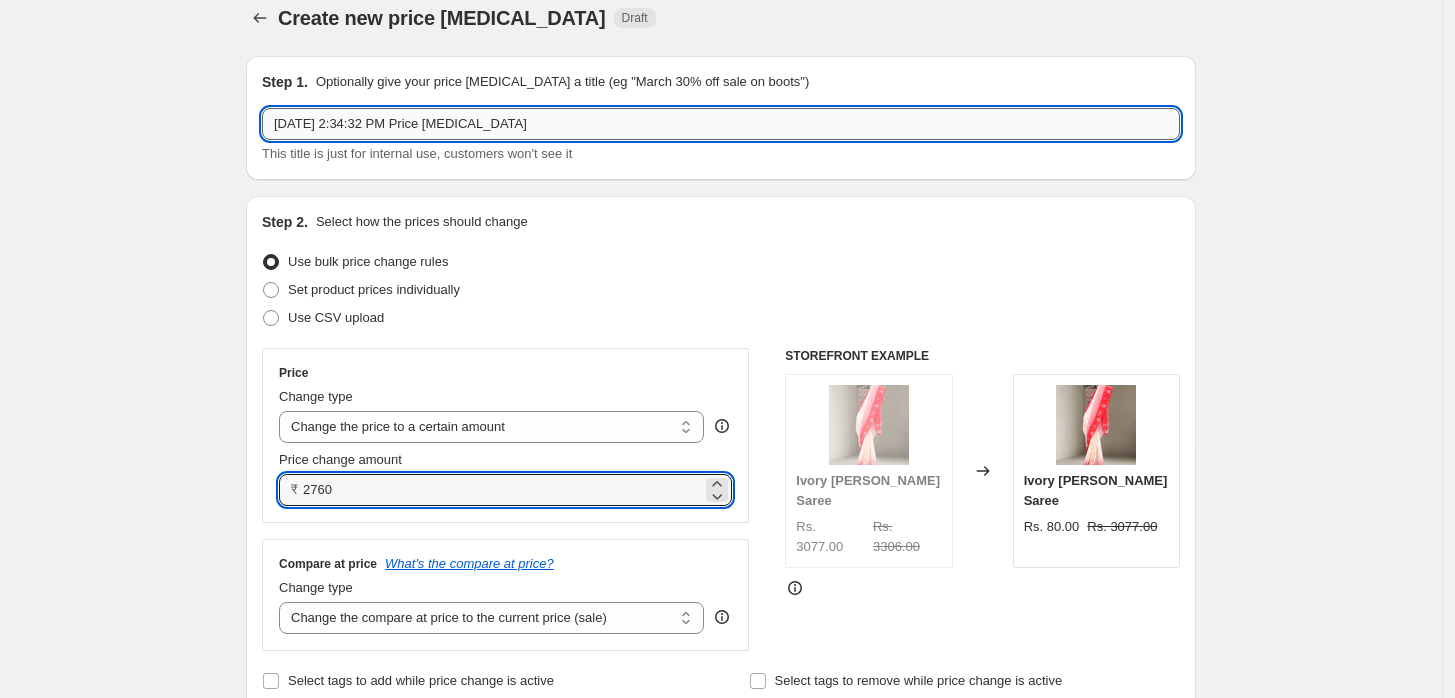 type on "2760.00" 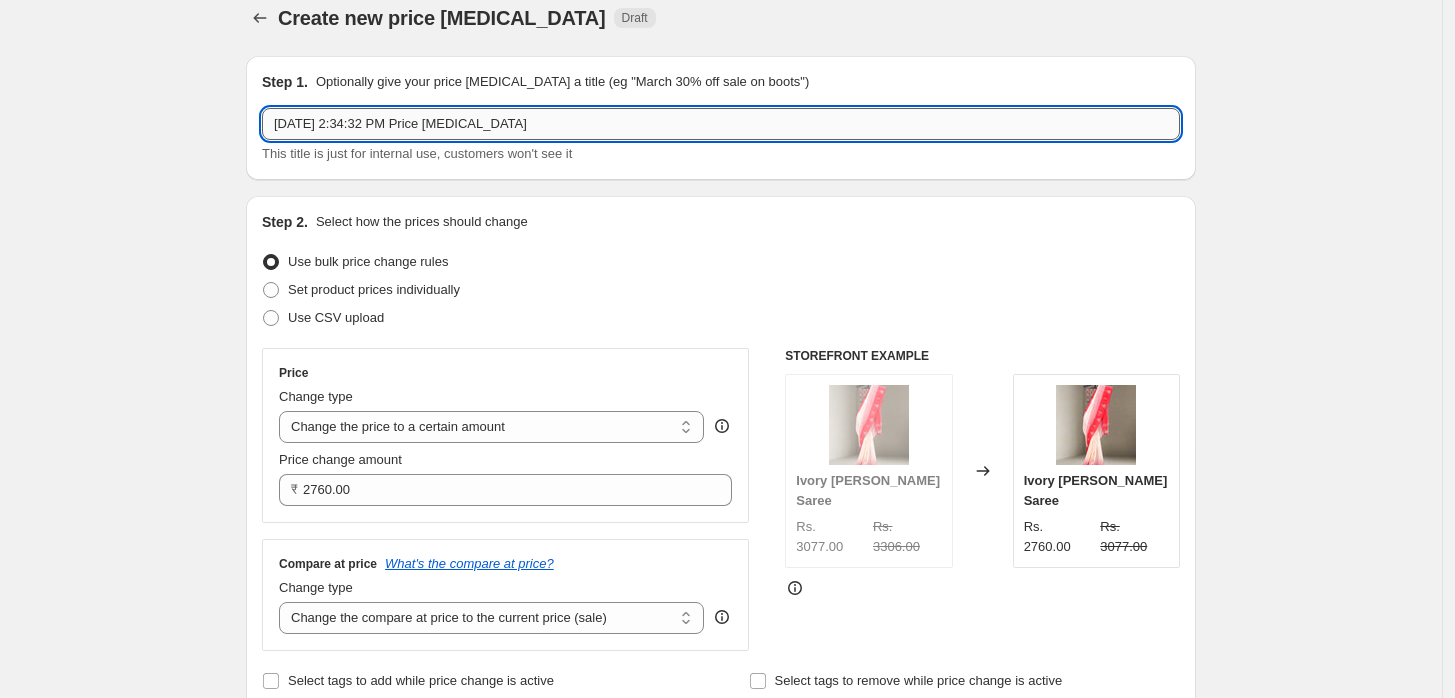 click on "[DATE] 2:34:32 PM Price [MEDICAL_DATA]" at bounding box center [721, 124] 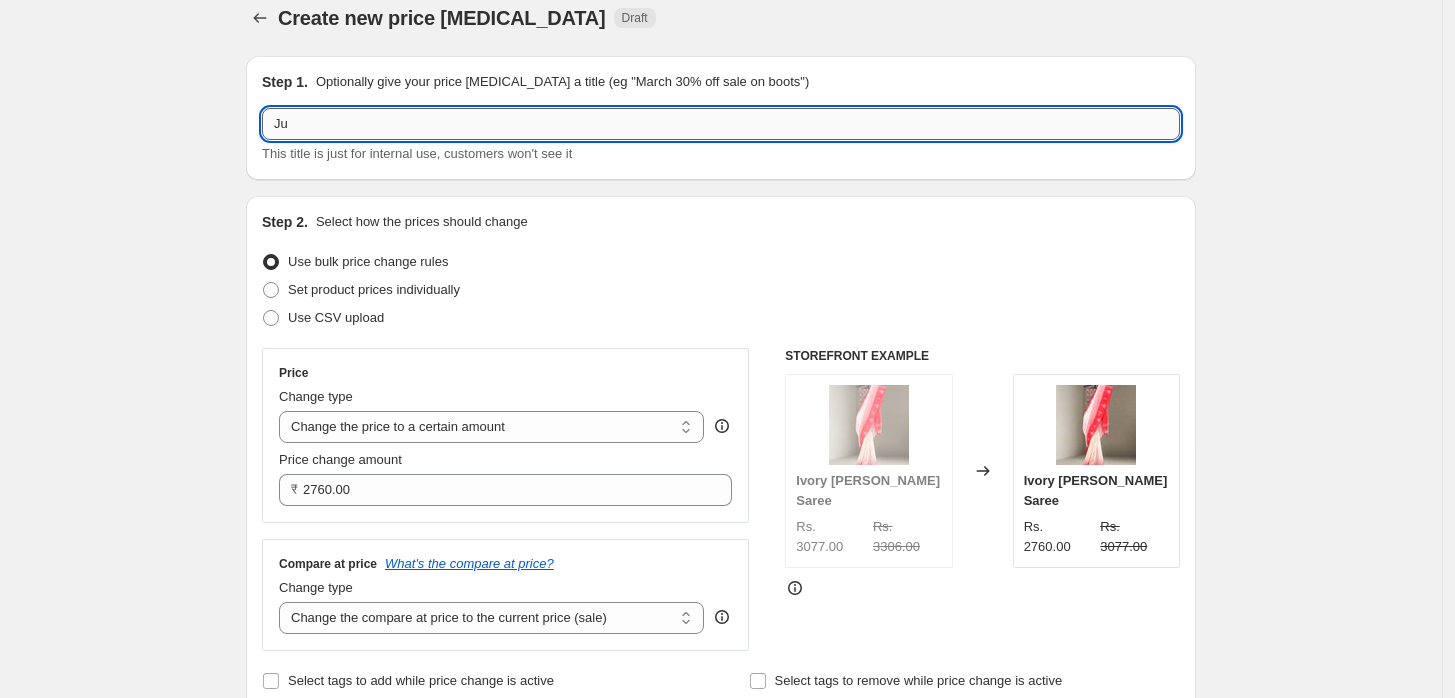 type on "J" 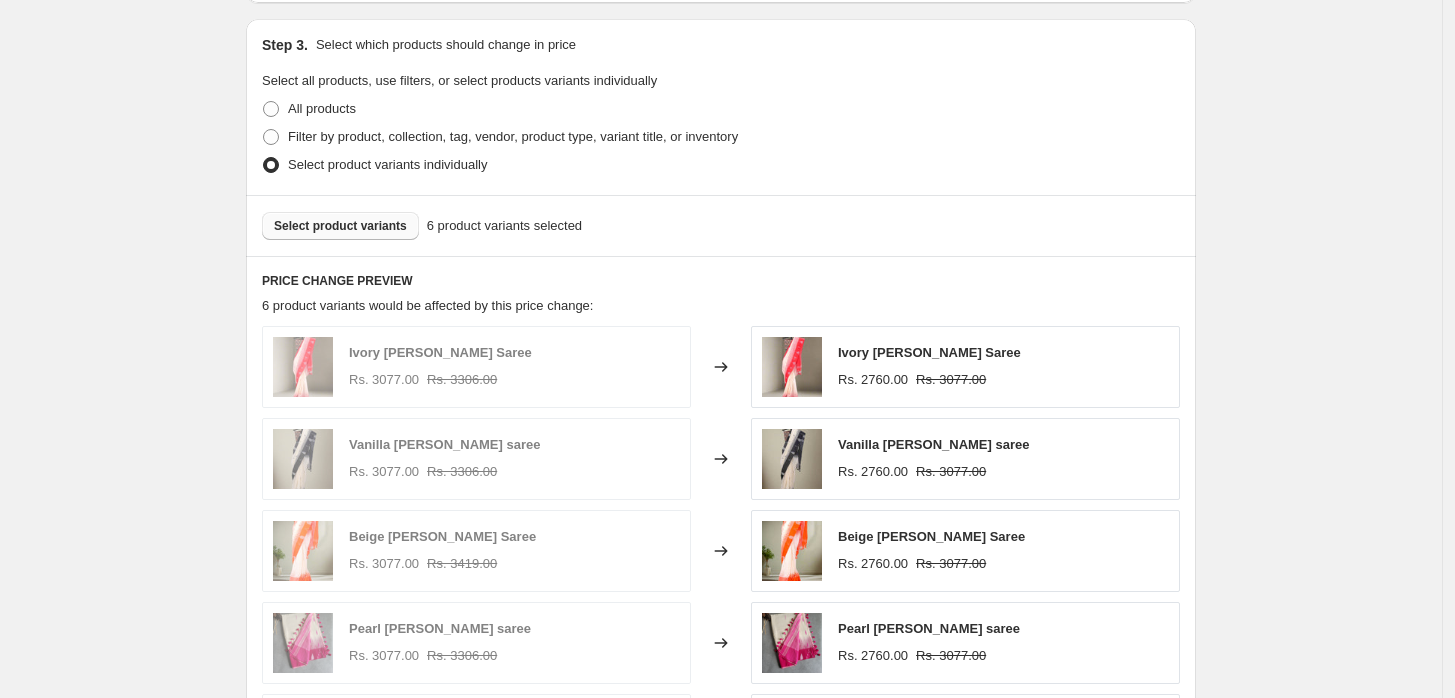scroll, scrollTop: 1176, scrollLeft: 0, axis: vertical 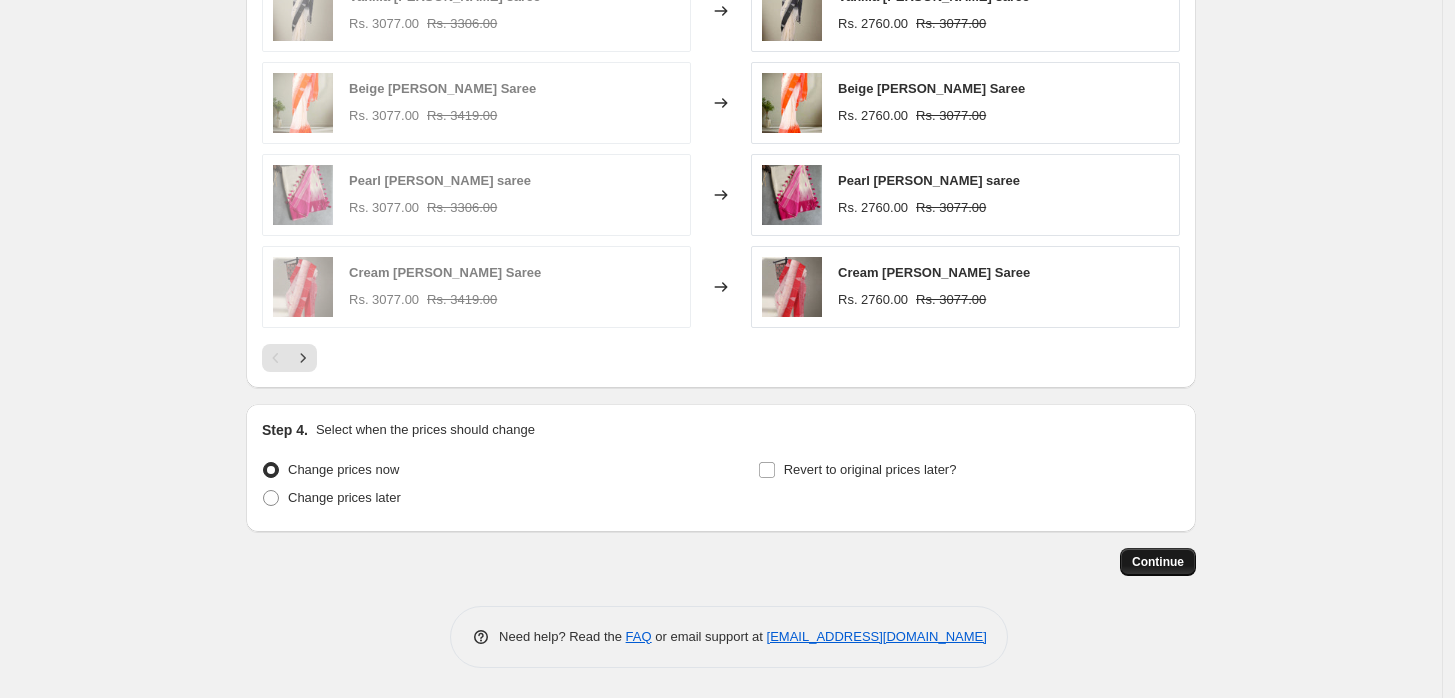 type on "aparna" 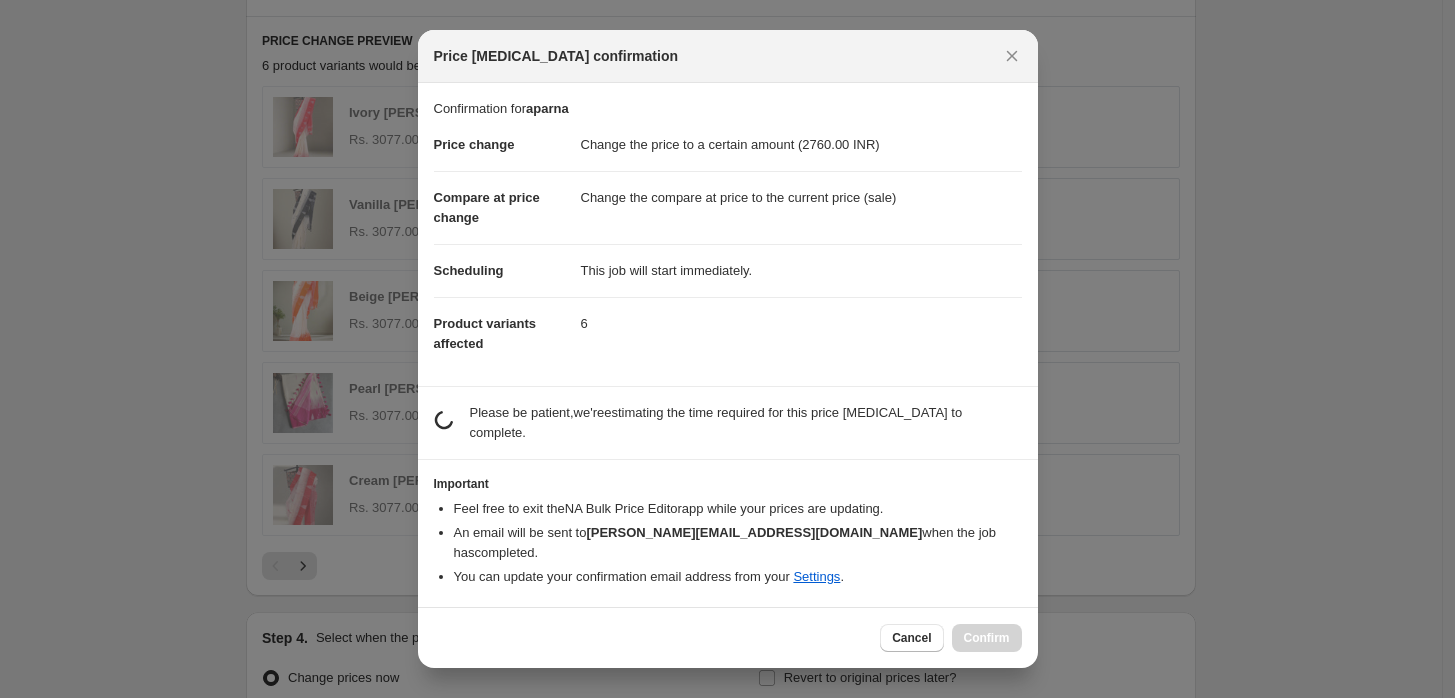 scroll, scrollTop: 0, scrollLeft: 0, axis: both 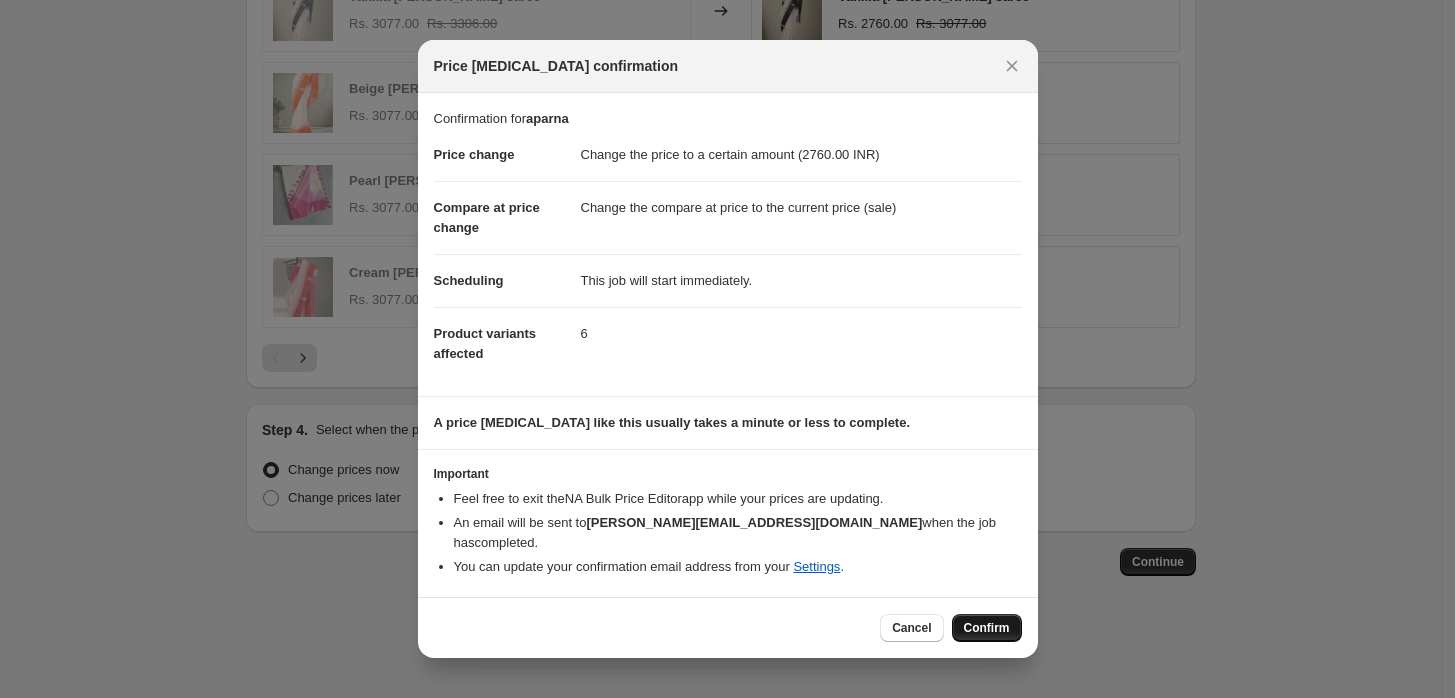 click on "Confirm" at bounding box center (987, 628) 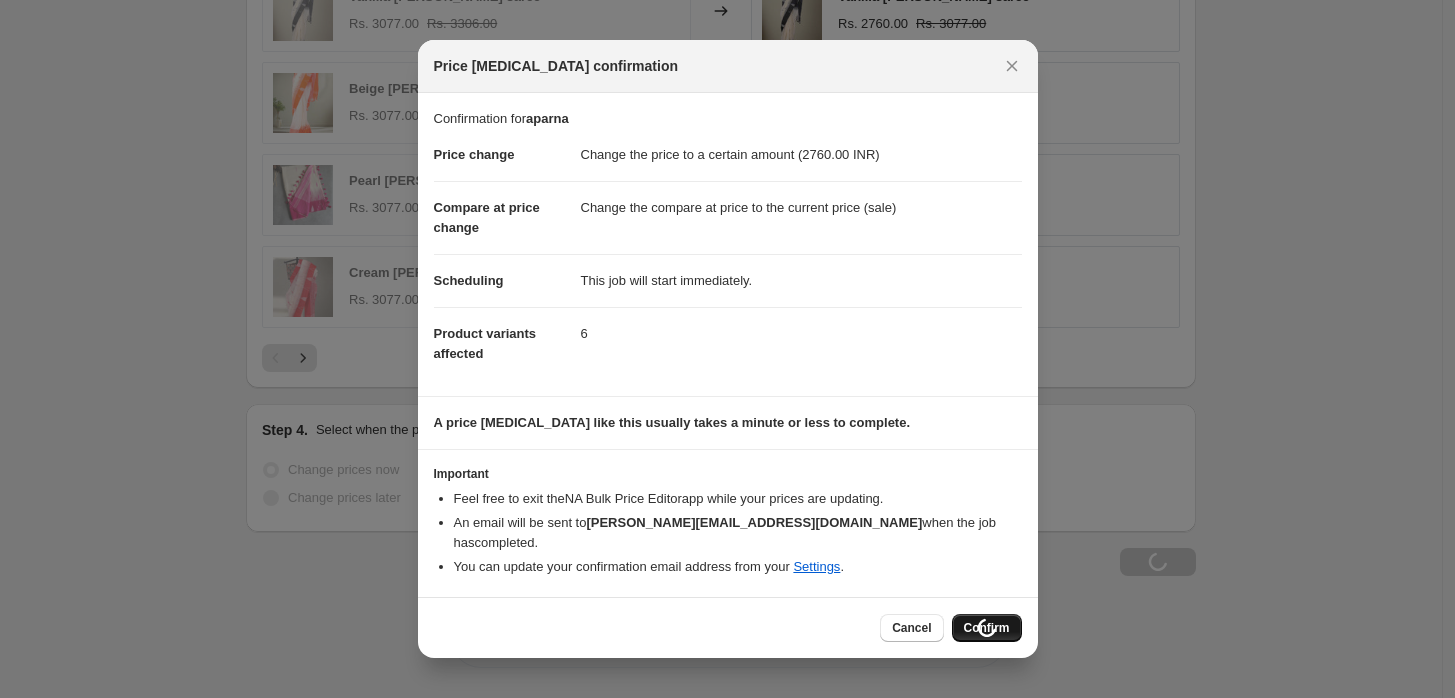 scroll, scrollTop: 1243, scrollLeft: 0, axis: vertical 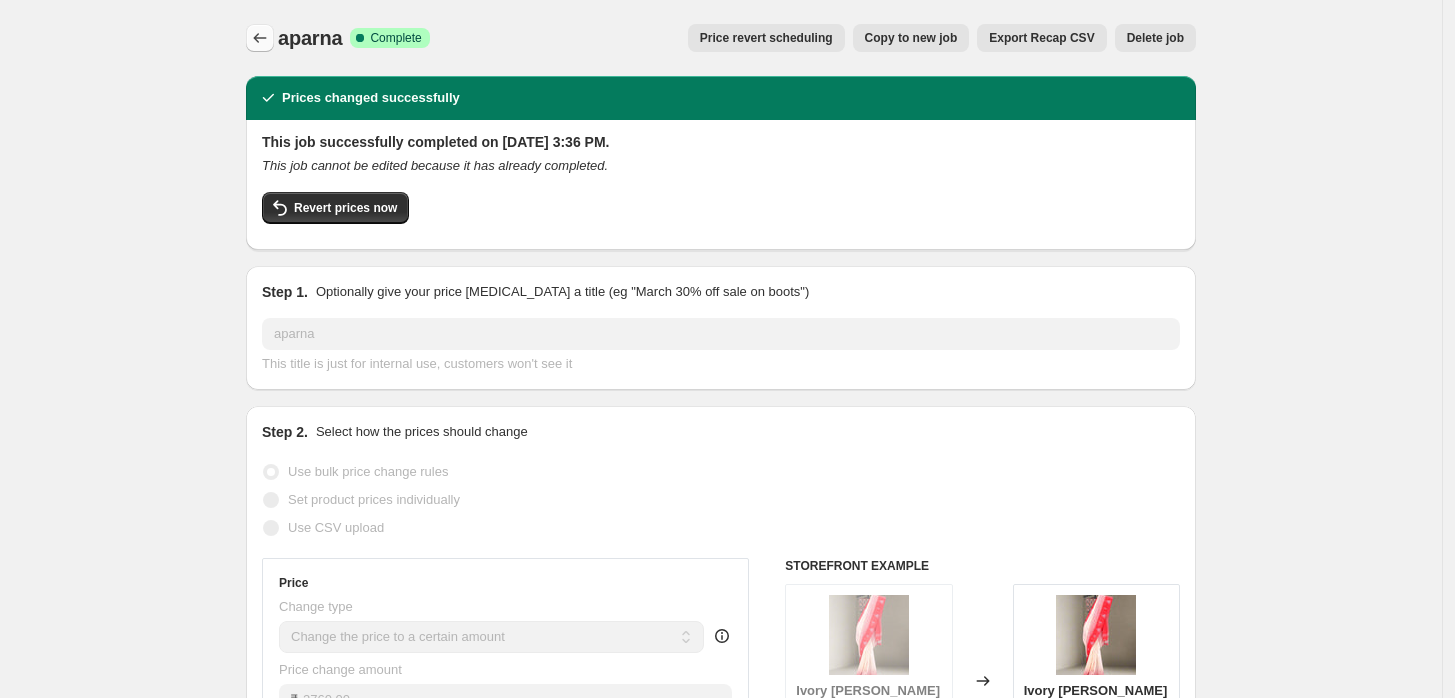 click 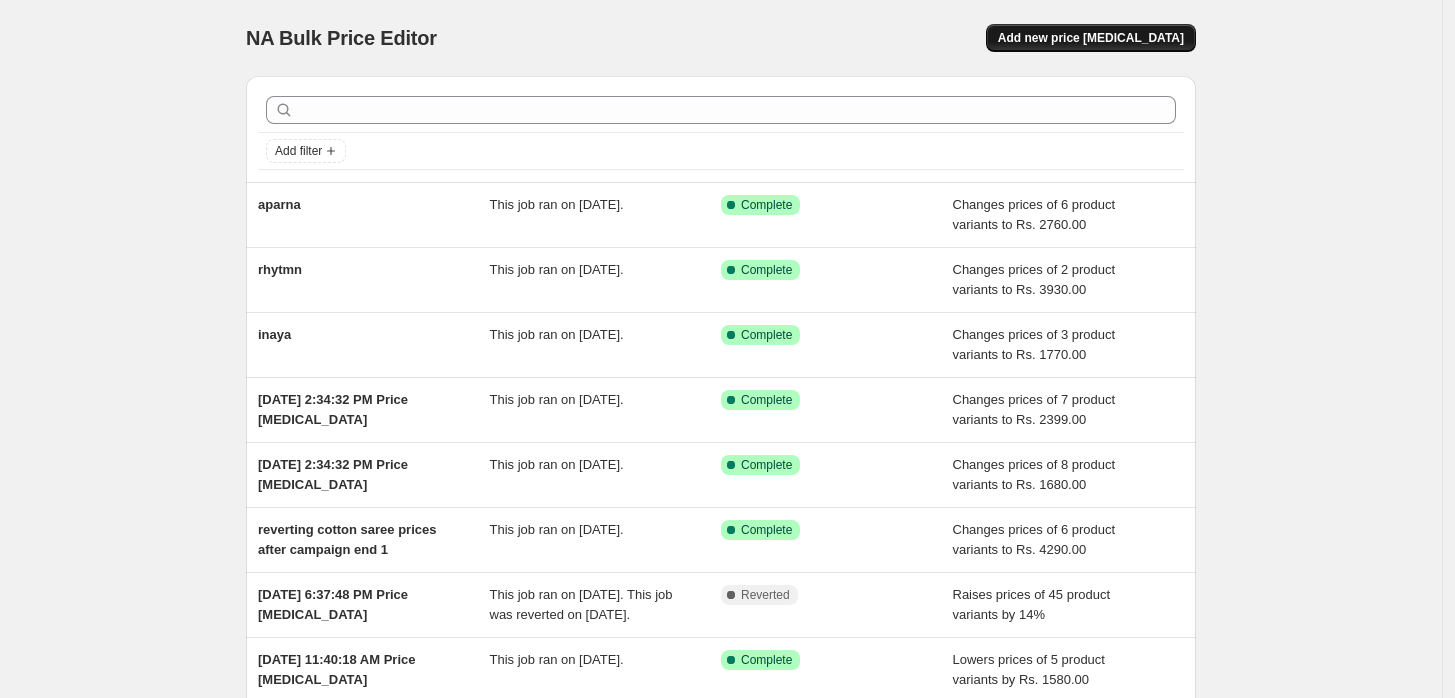 click on "Add new price [MEDICAL_DATA]" at bounding box center [1091, 38] 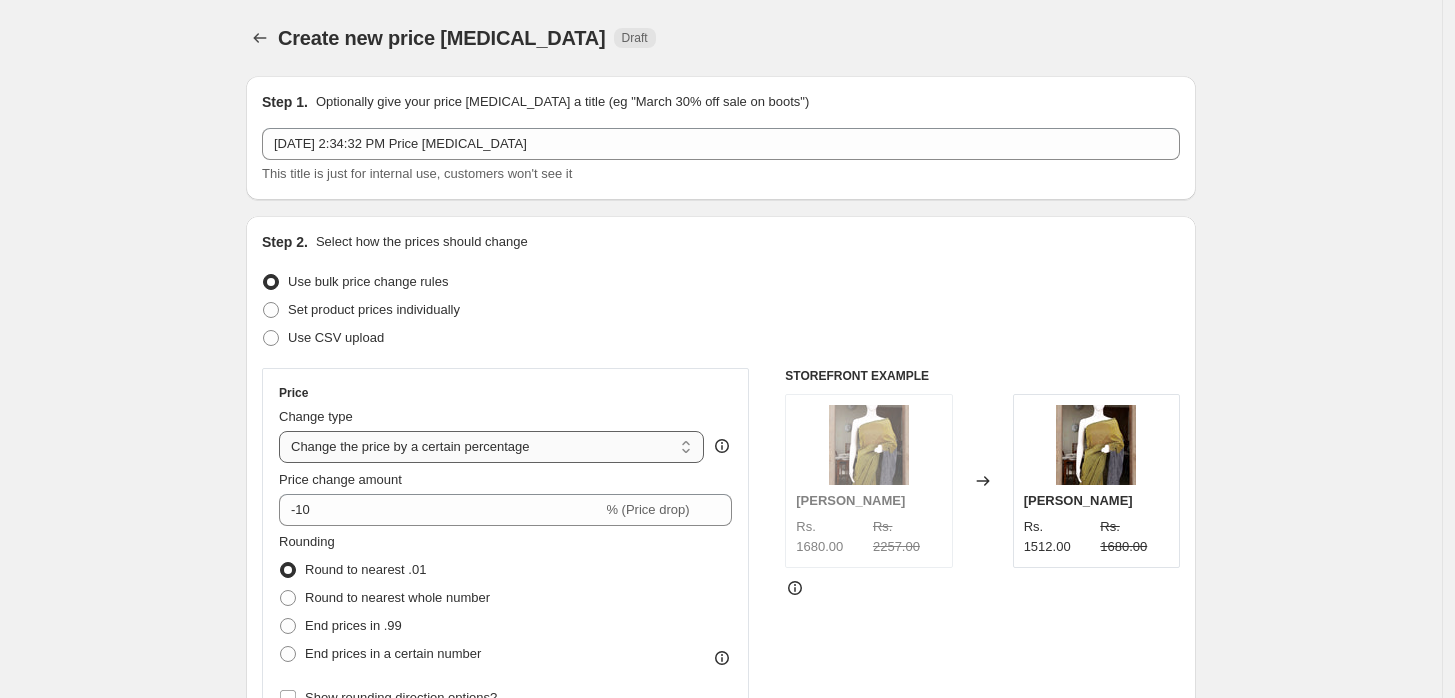 click on "Change the price to a certain amount Change the price by a certain amount Change the price by a certain percentage Change the price to the current compare at price (price before sale) Change the price by a certain amount relative to the compare at price Change the price by a certain percentage relative to the compare at price Don't change the price Change the price by a certain percentage relative to the cost per item Change price to certain cost margin" at bounding box center [491, 447] 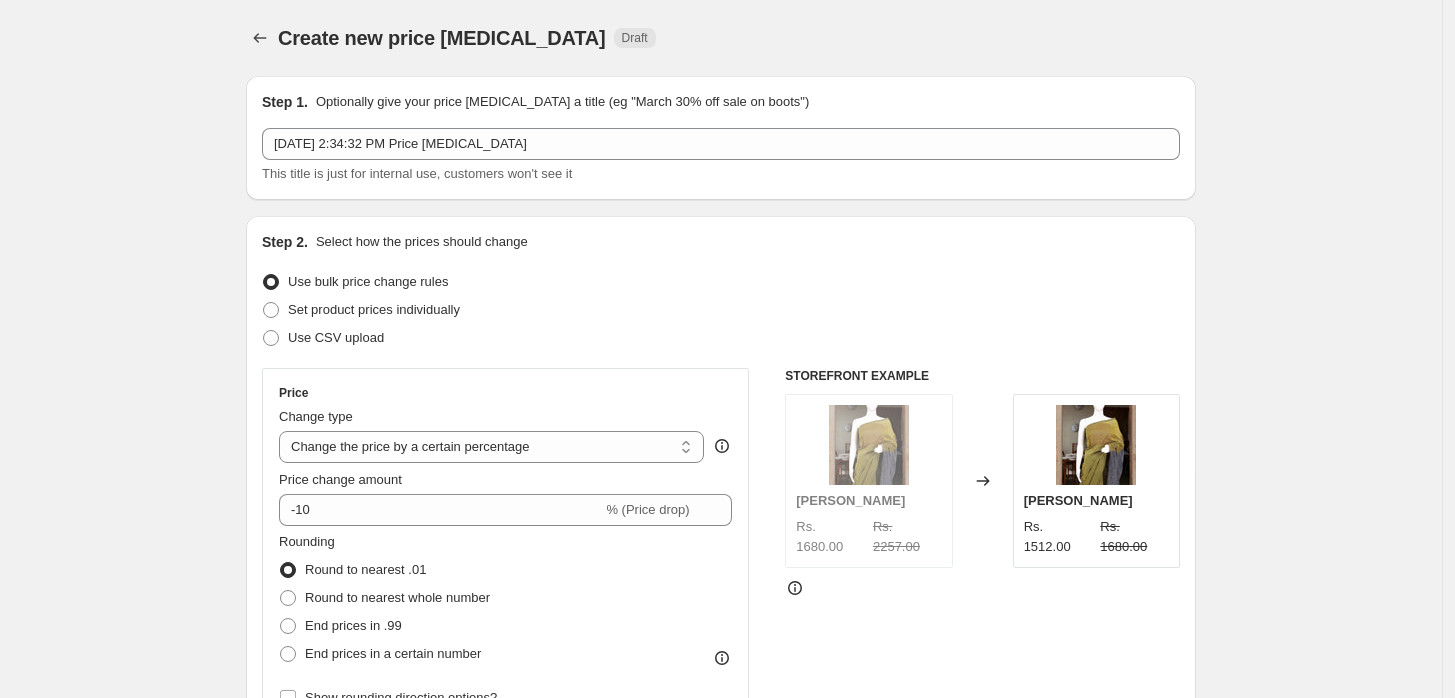 type on "80.00" 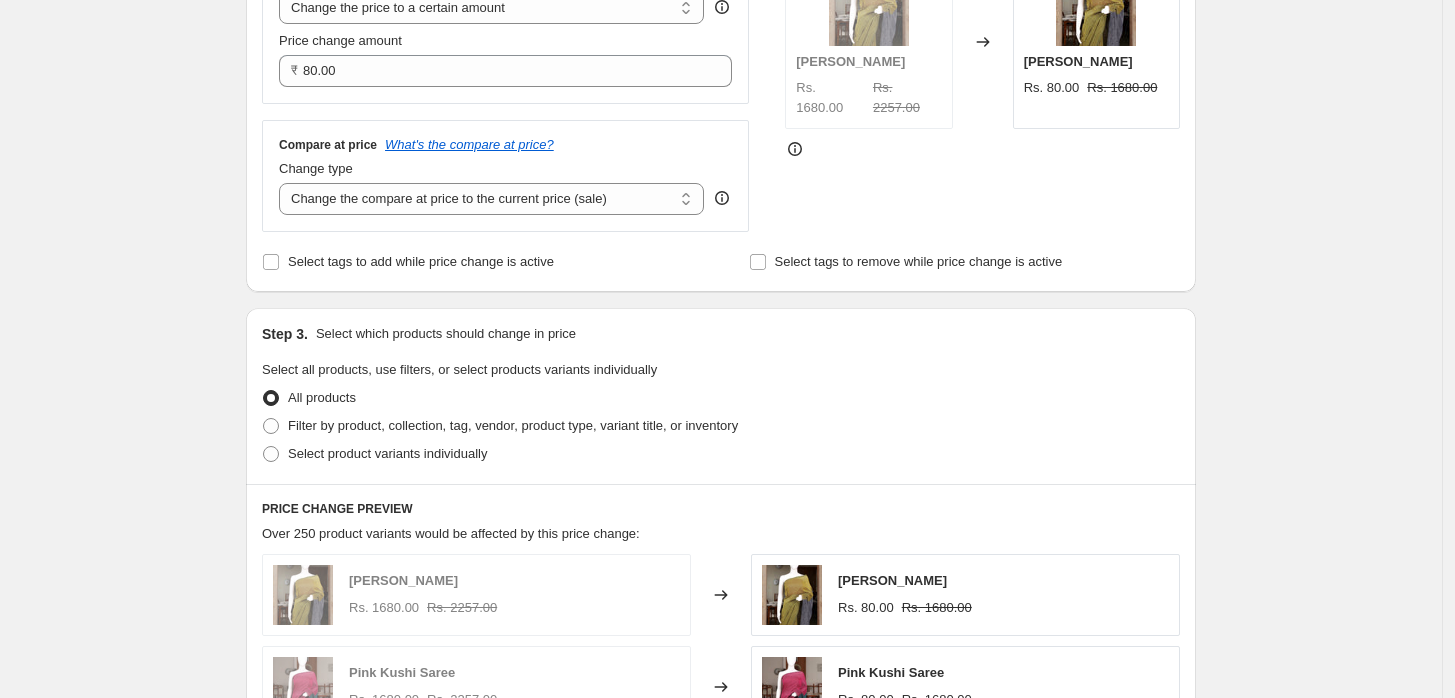 scroll, scrollTop: 449, scrollLeft: 0, axis: vertical 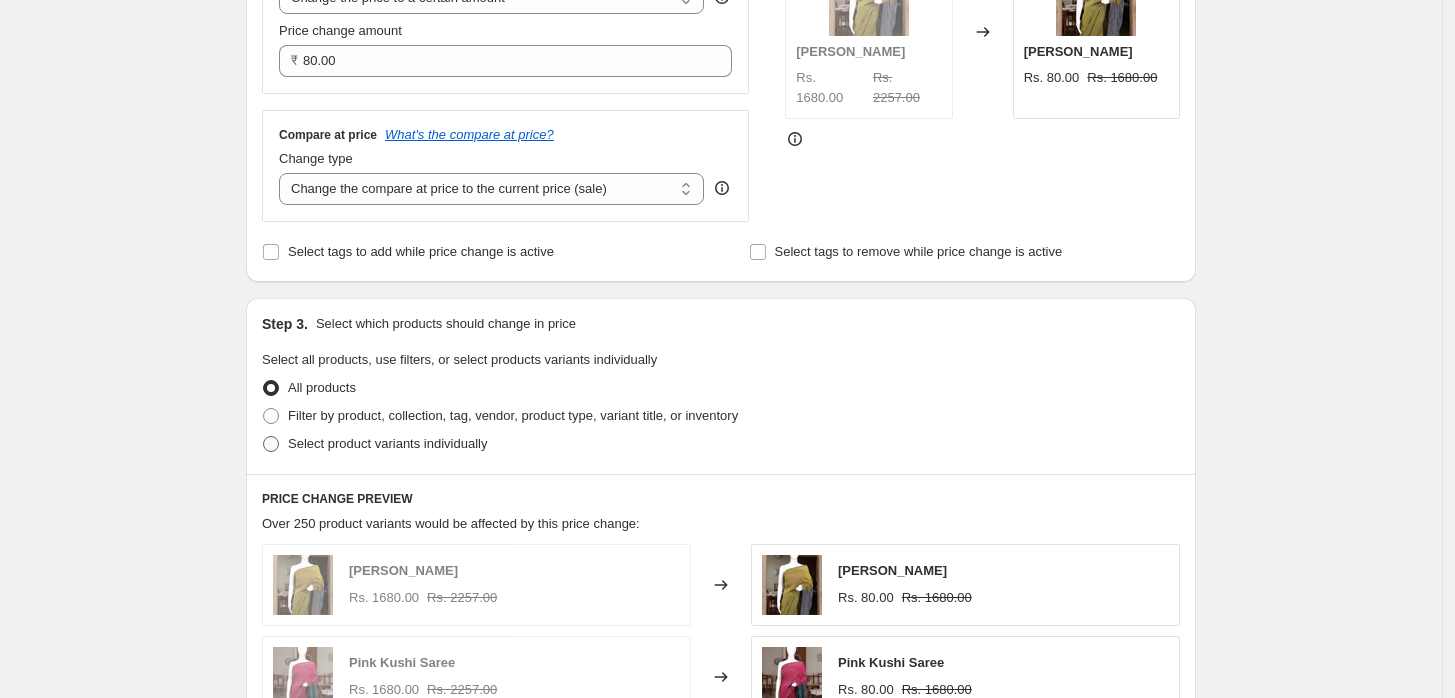 click on "Select product variants individually" at bounding box center [387, 443] 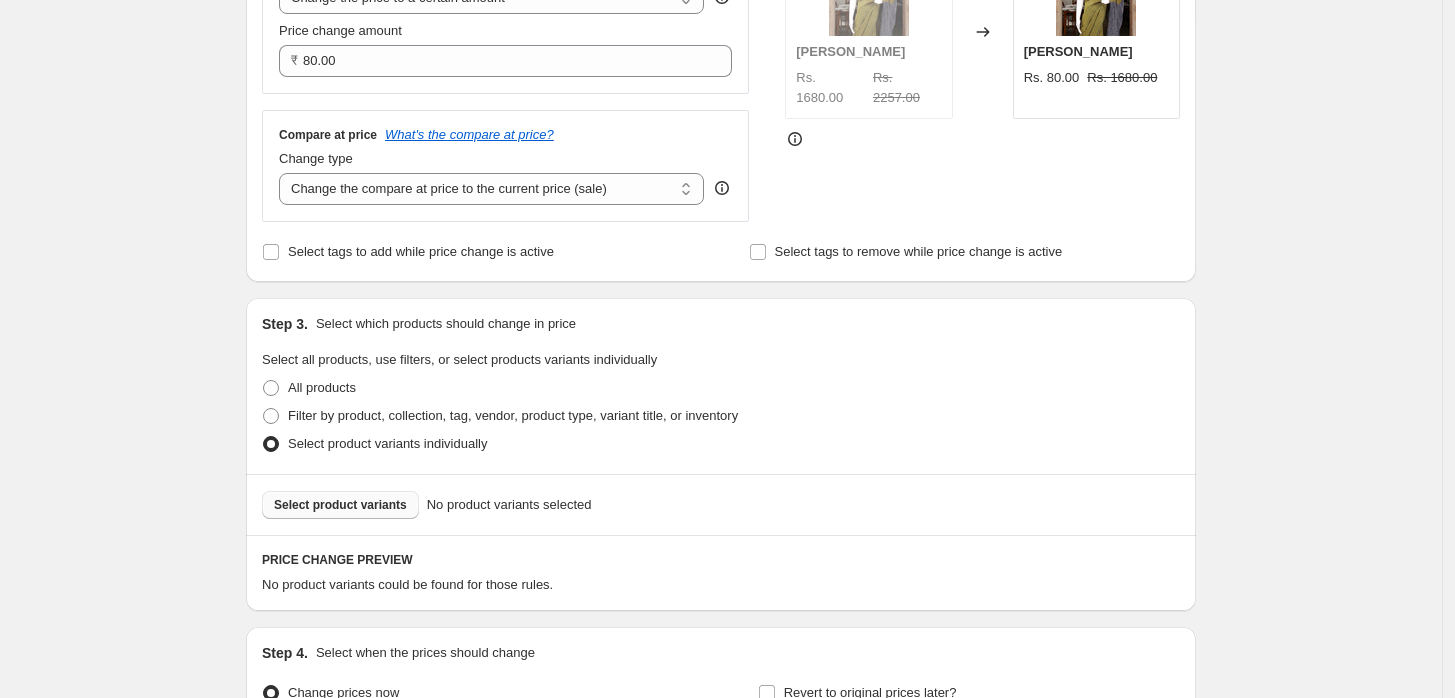 click on "Select product variants" at bounding box center [340, 505] 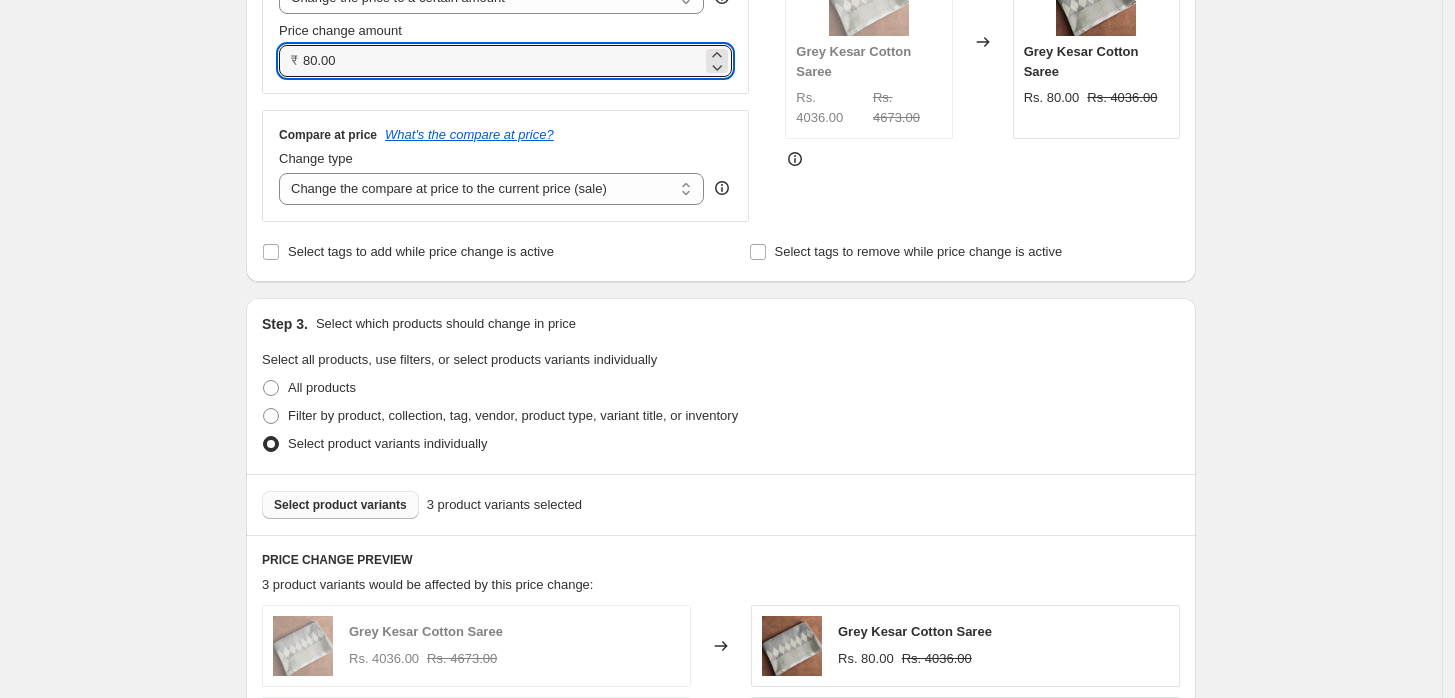 click on "80.00" at bounding box center (502, 61) 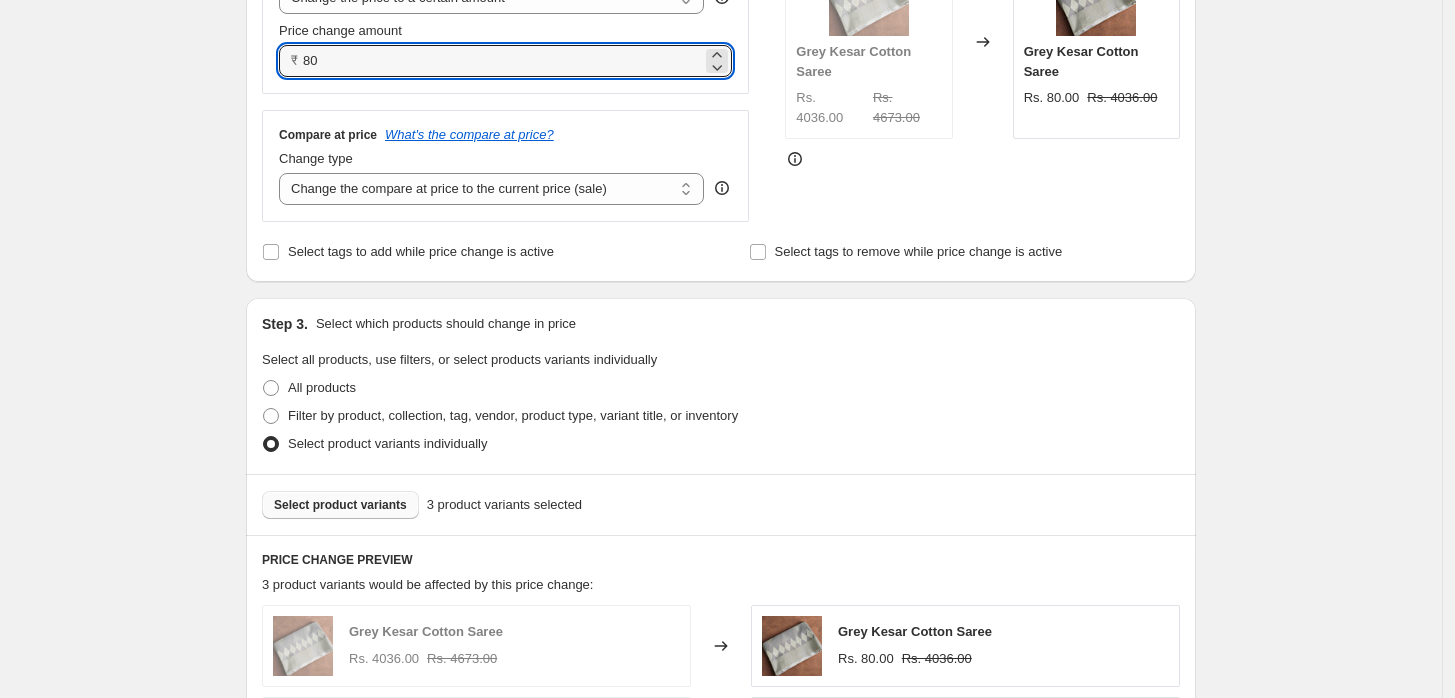 type on "8" 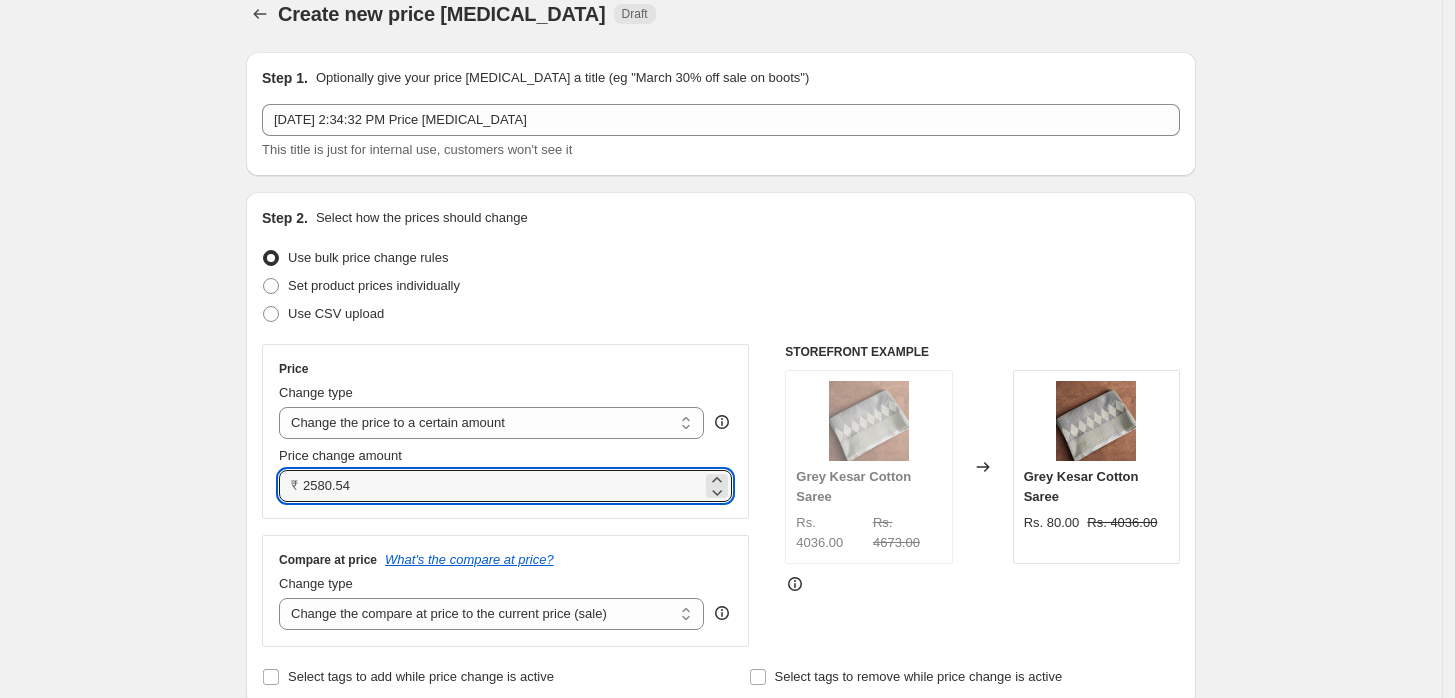 scroll, scrollTop: 14, scrollLeft: 0, axis: vertical 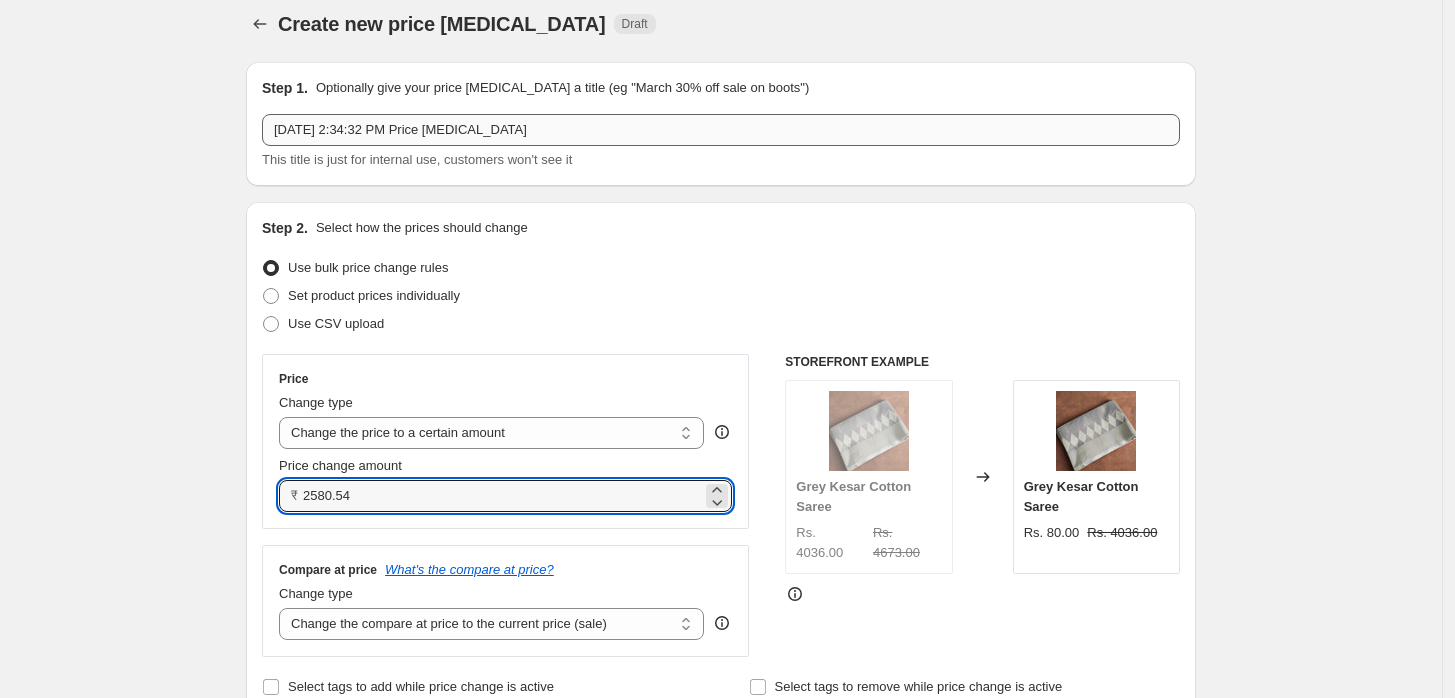 type on "2580.54" 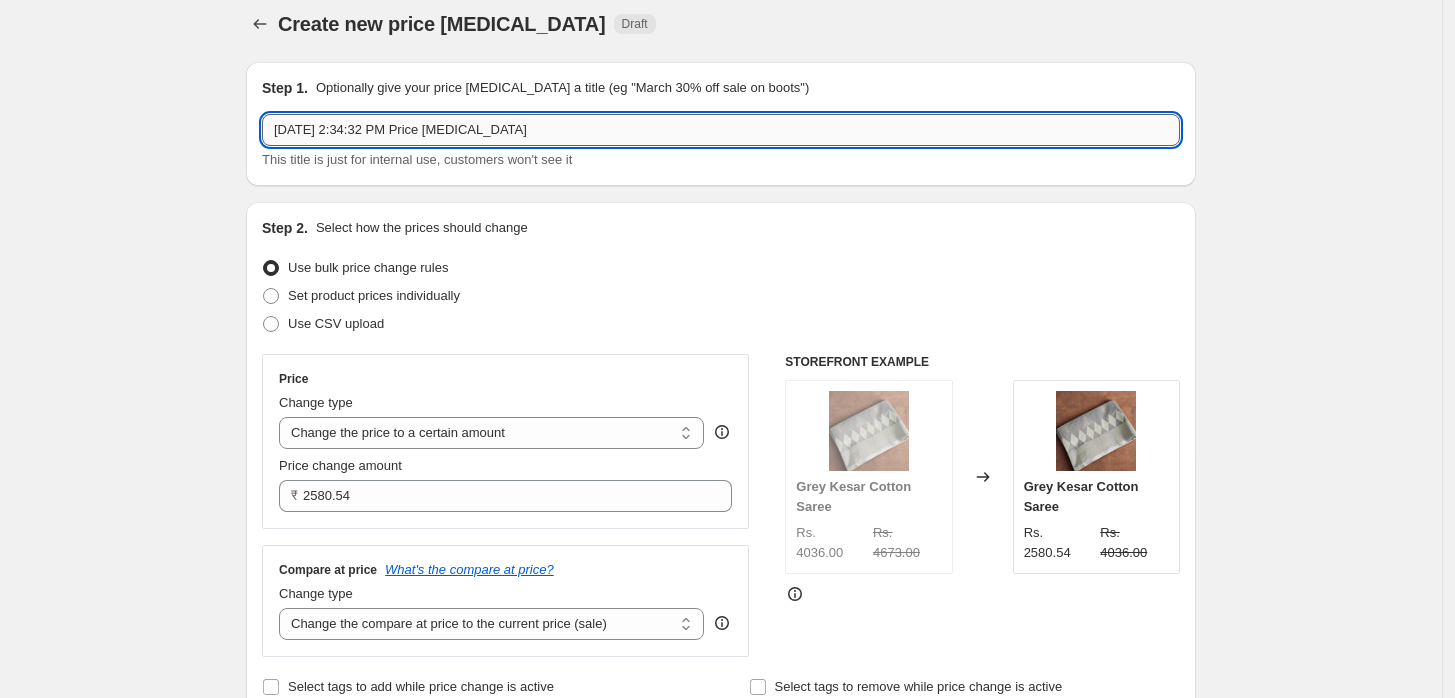 click on "[DATE] 2:34:32 PM Price [MEDICAL_DATA]" at bounding box center (721, 130) 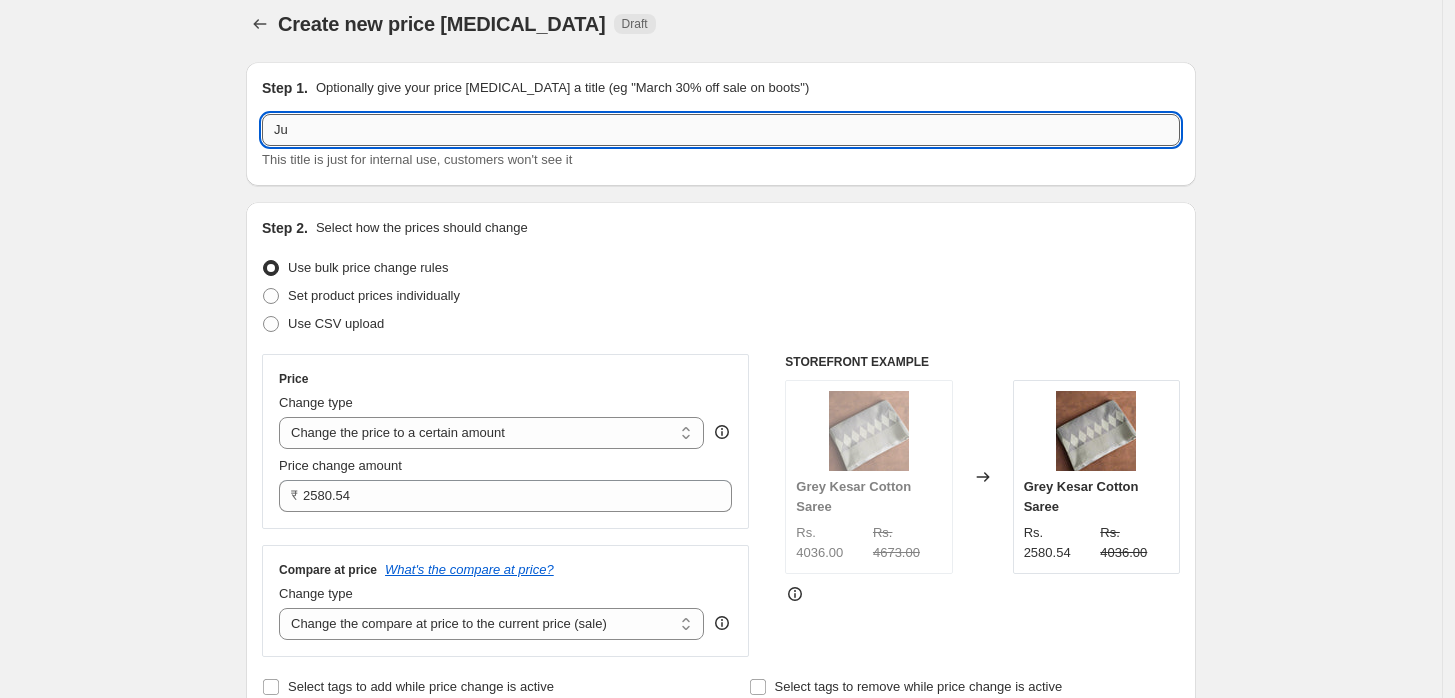 type on "J" 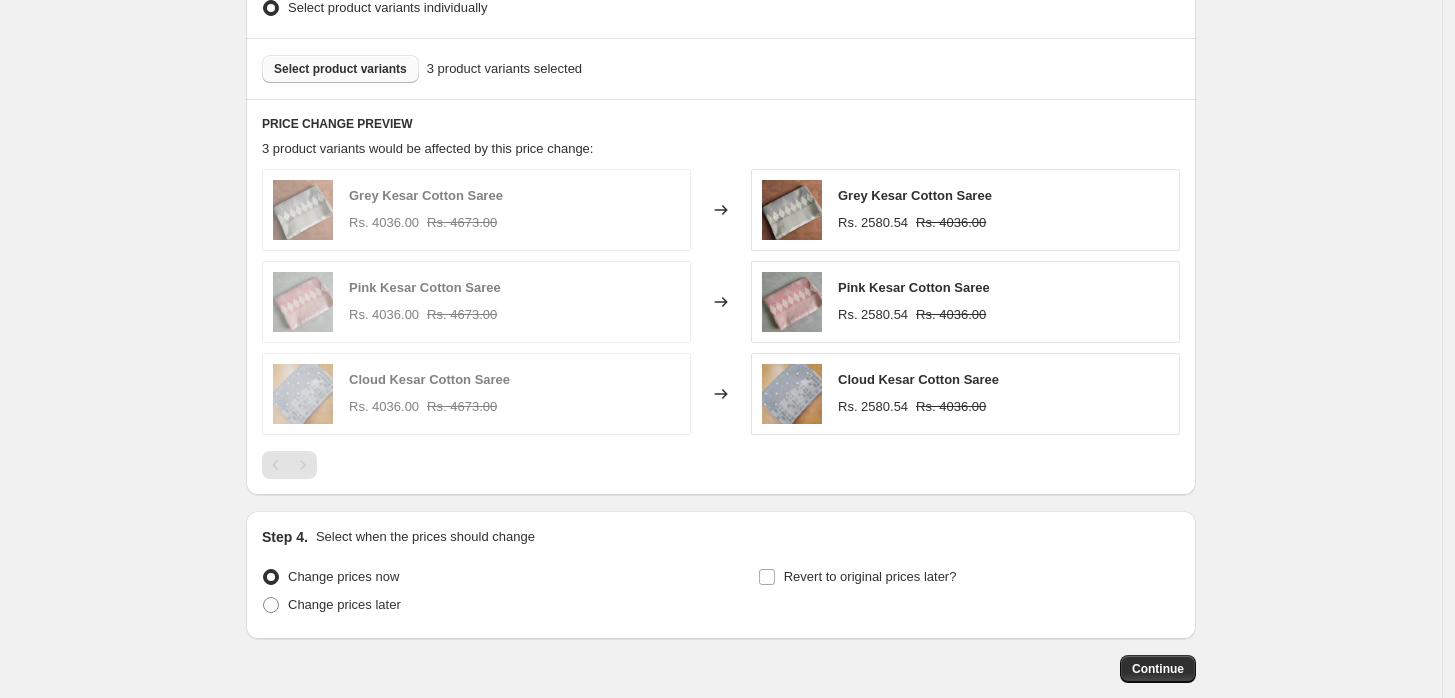 scroll, scrollTop: 992, scrollLeft: 0, axis: vertical 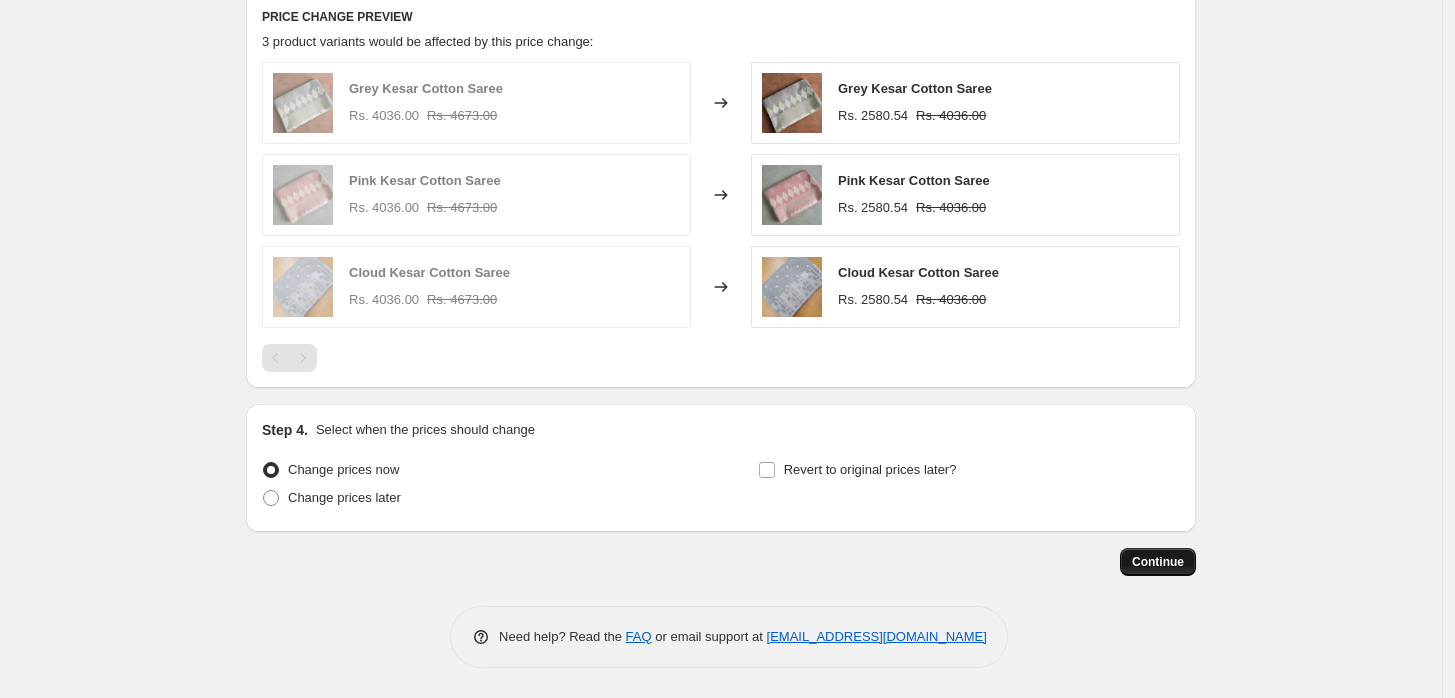 type on "kesar" 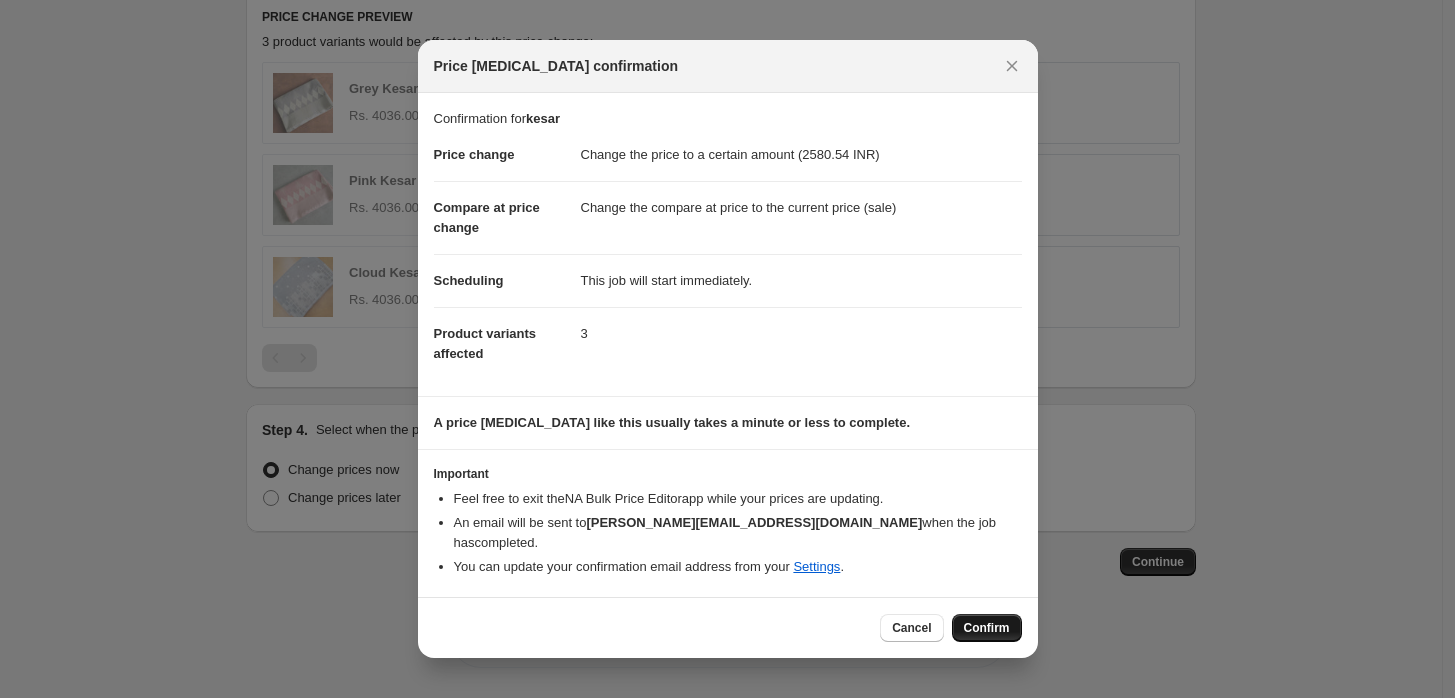 click on "Confirm" at bounding box center (987, 628) 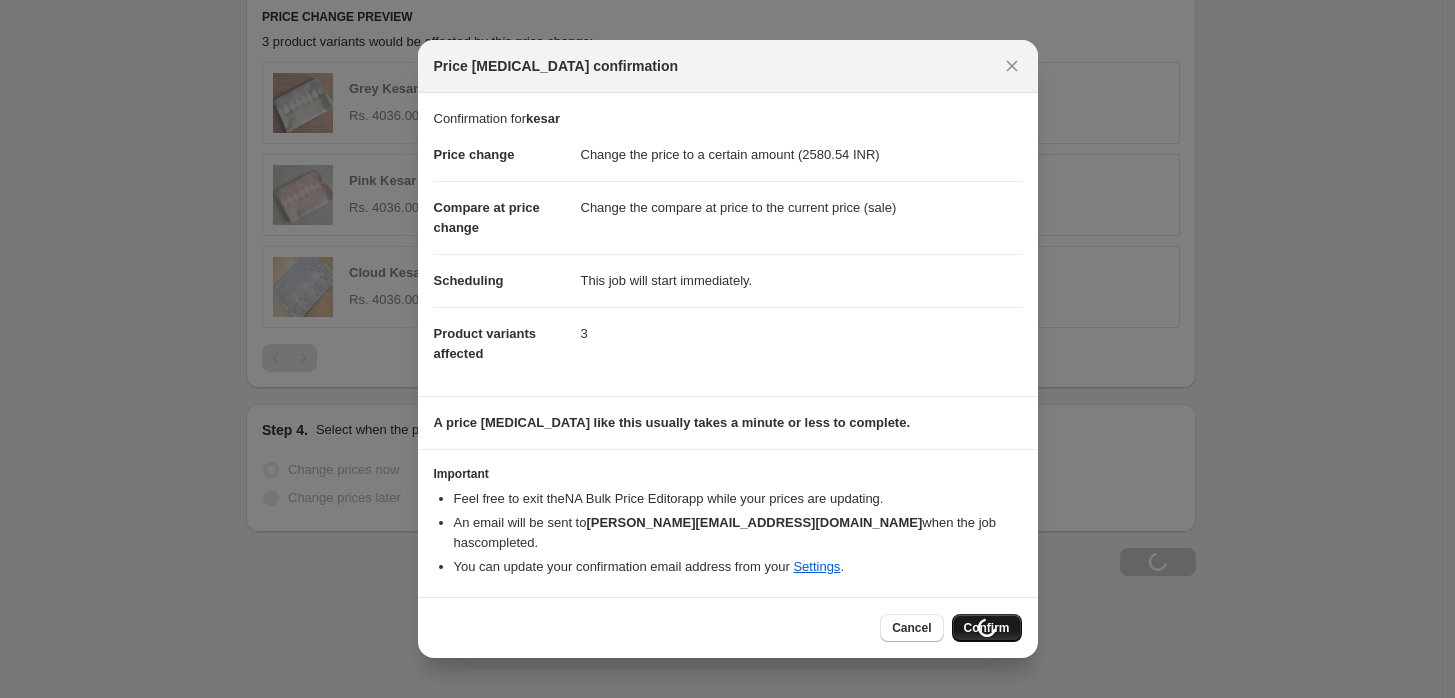 scroll, scrollTop: 1060, scrollLeft: 0, axis: vertical 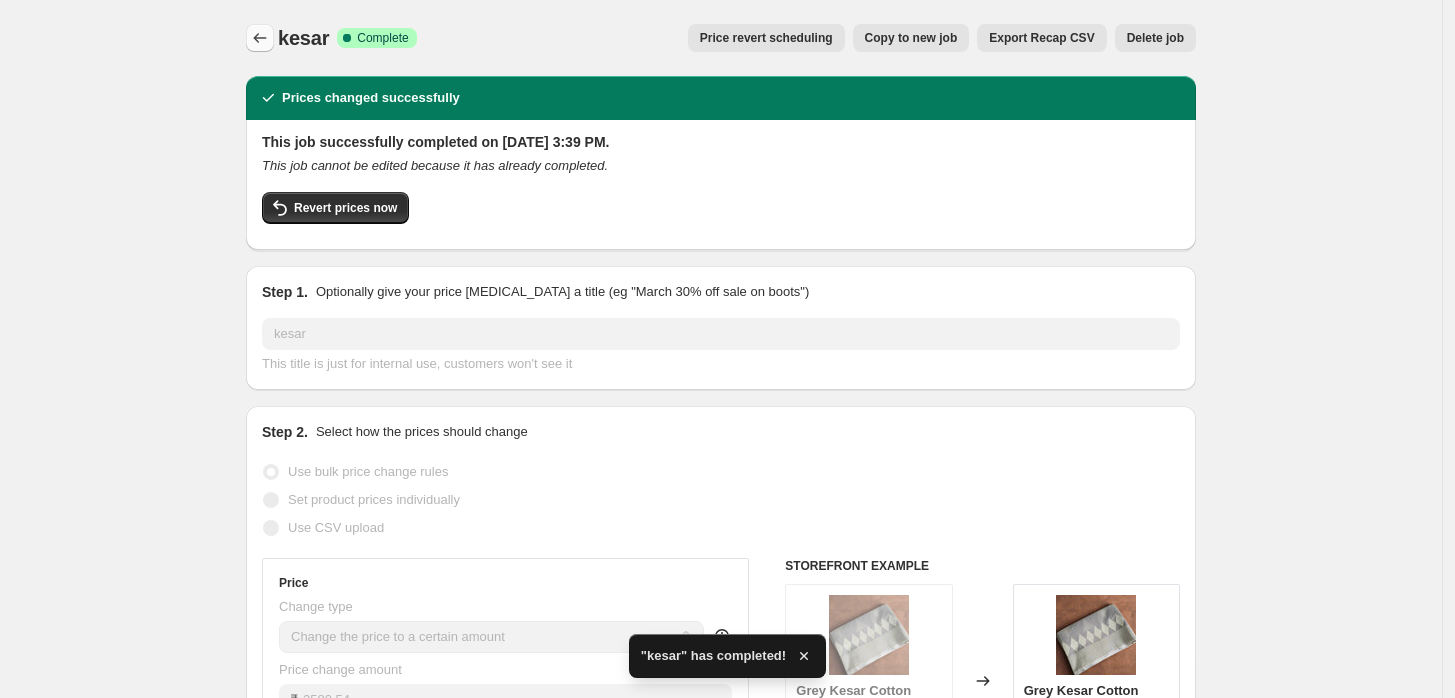 click 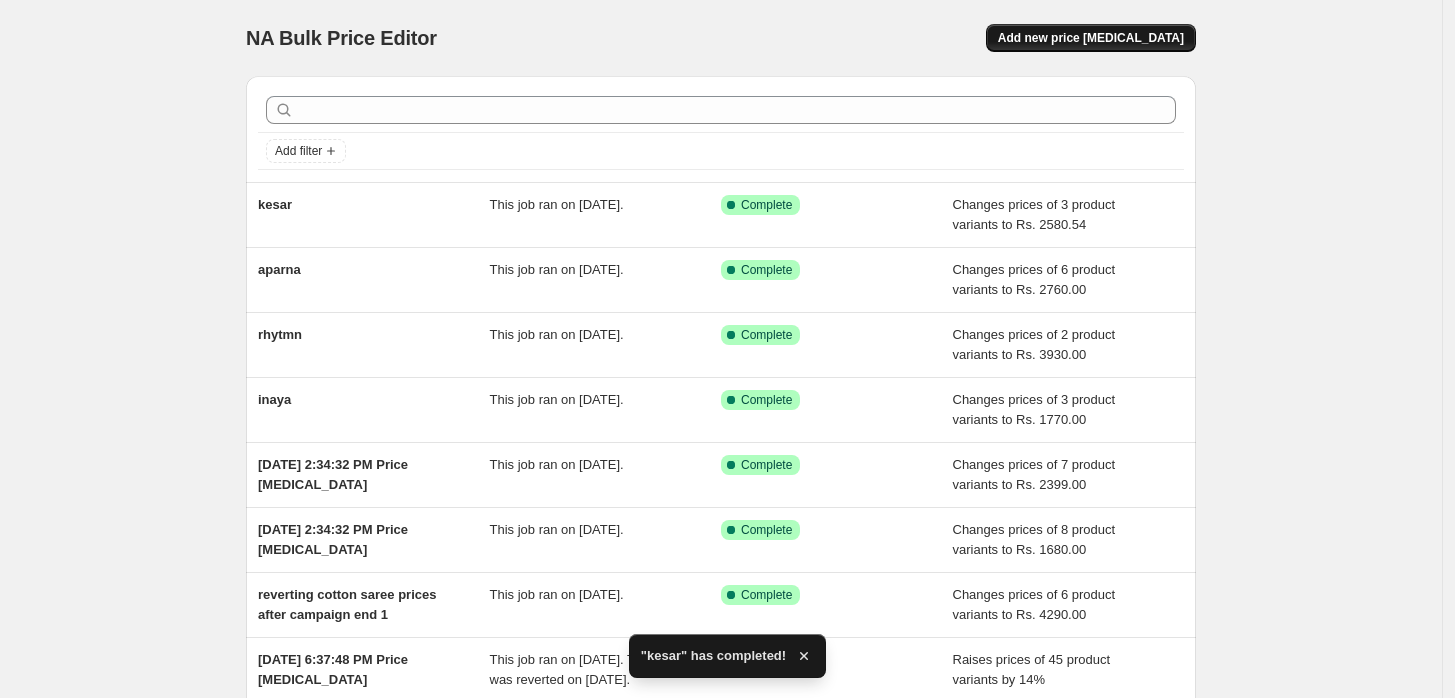 click on "Add new price [MEDICAL_DATA]" at bounding box center (1091, 38) 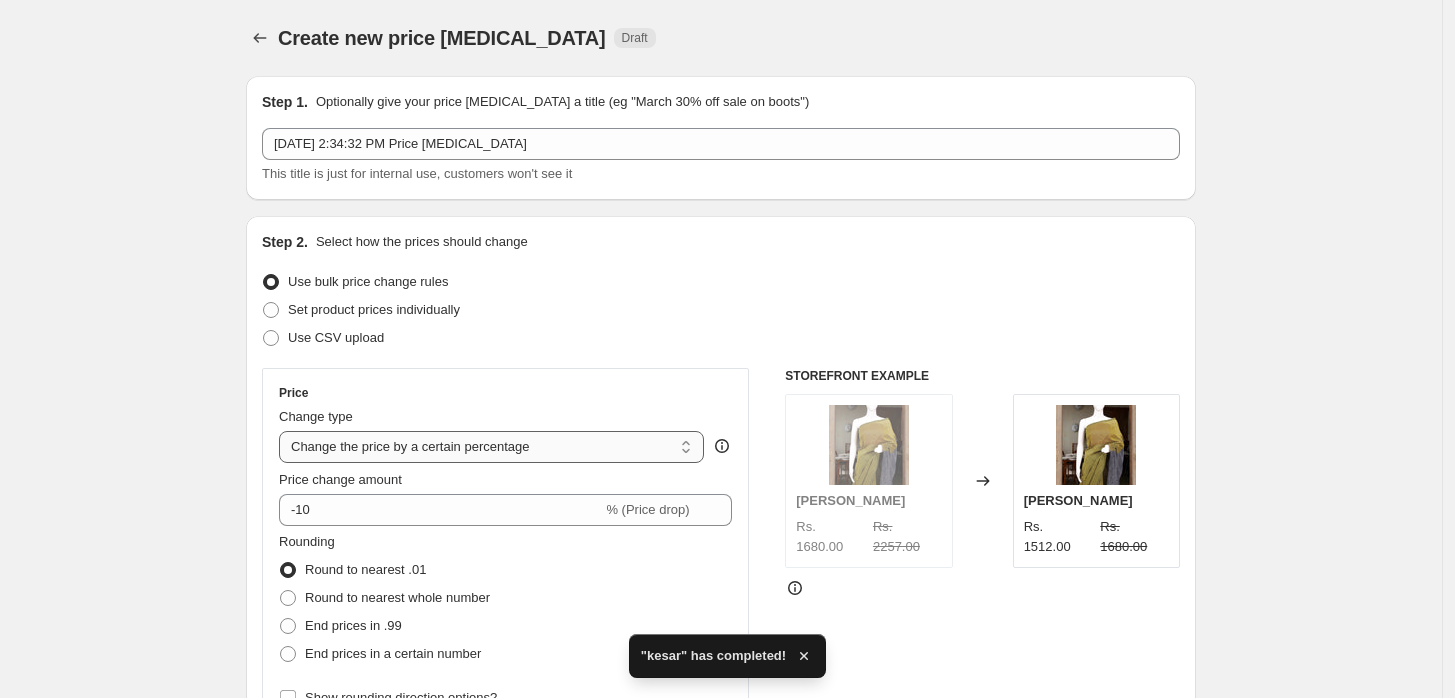 click on "Change the price to a certain amount Change the price by a certain amount Change the price by a certain percentage Change the price to the current compare at price (price before sale) Change the price by a certain amount relative to the compare at price Change the price by a certain percentage relative to the compare at price Don't change the price Change the price by a certain percentage relative to the cost per item Change price to certain cost margin" at bounding box center (491, 447) 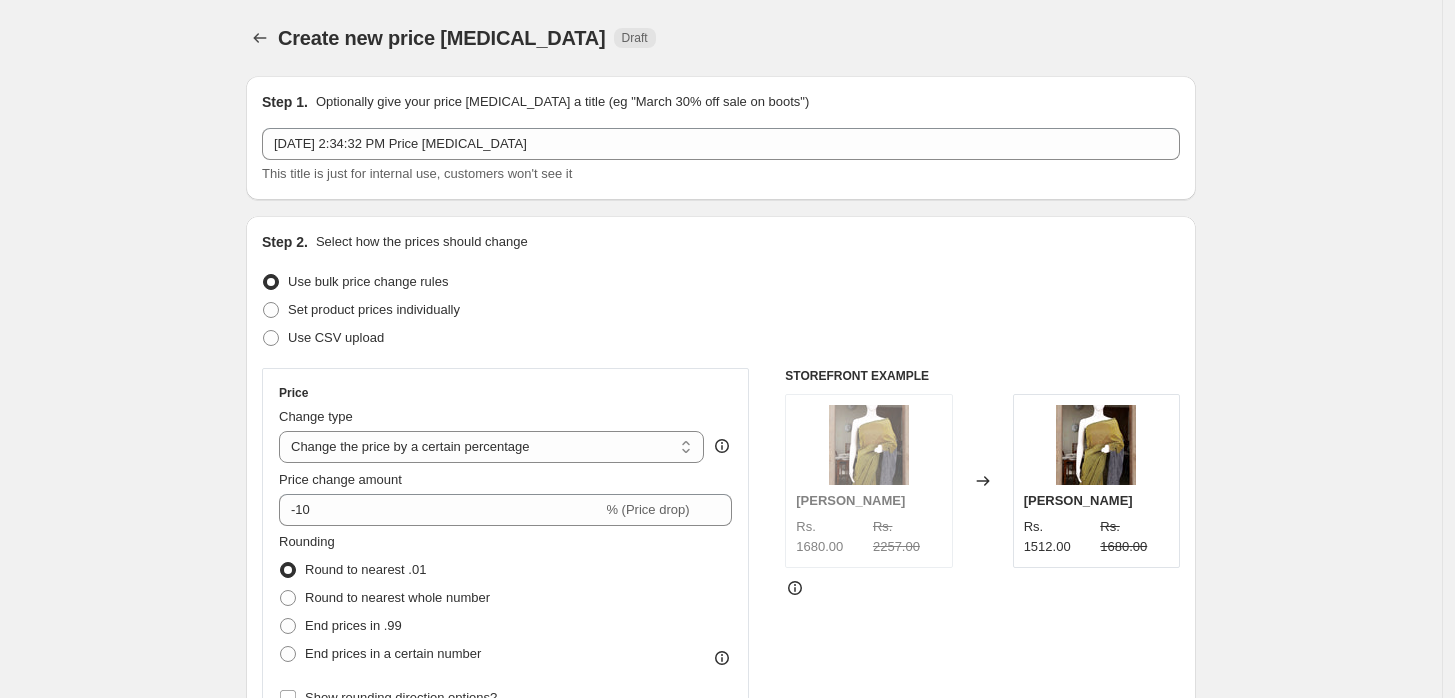 select on "to" 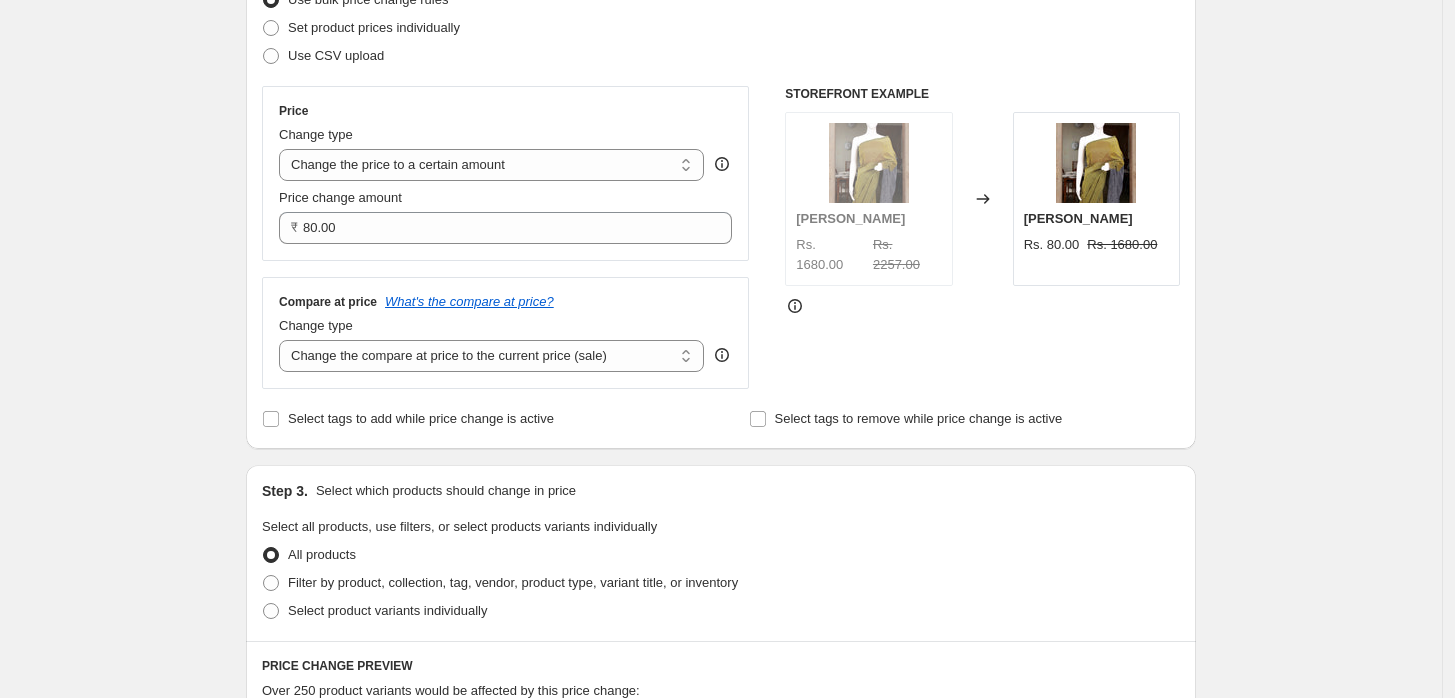 scroll, scrollTop: 483, scrollLeft: 0, axis: vertical 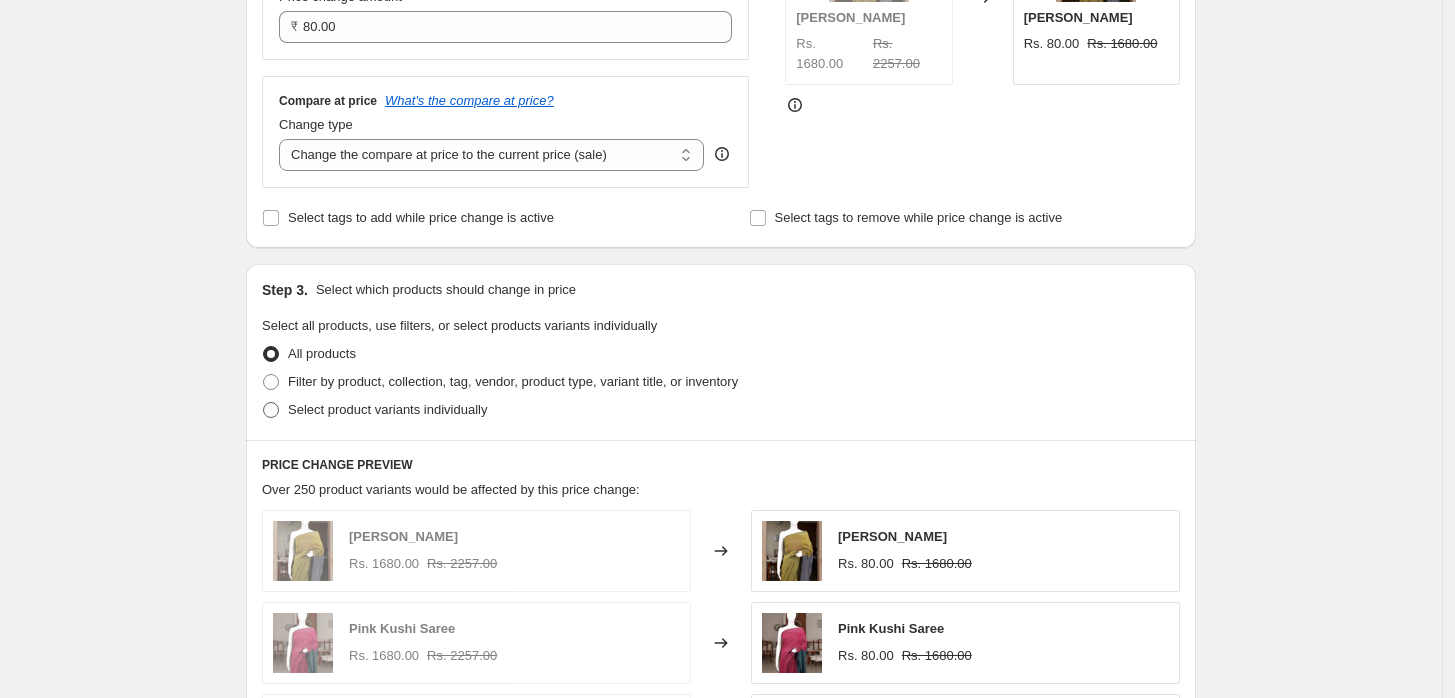 click at bounding box center [271, 410] 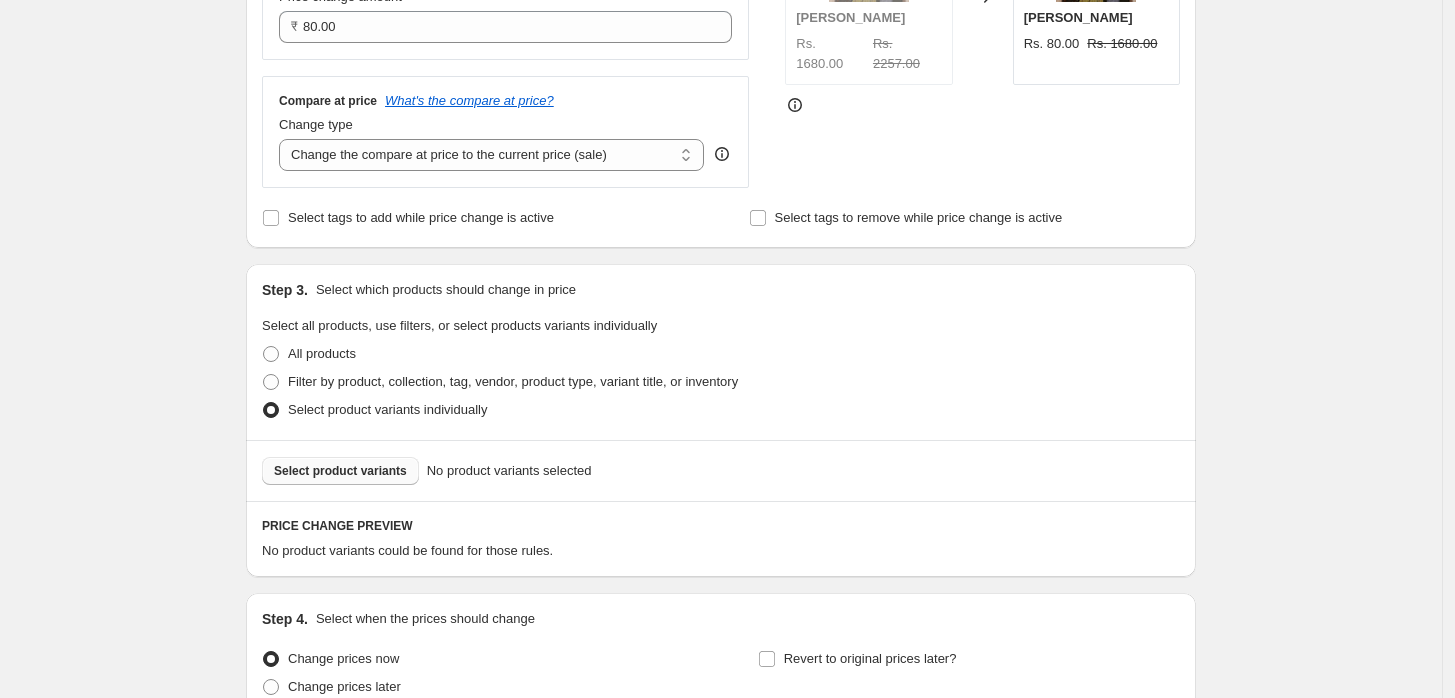 click on "Select product variants" at bounding box center [340, 471] 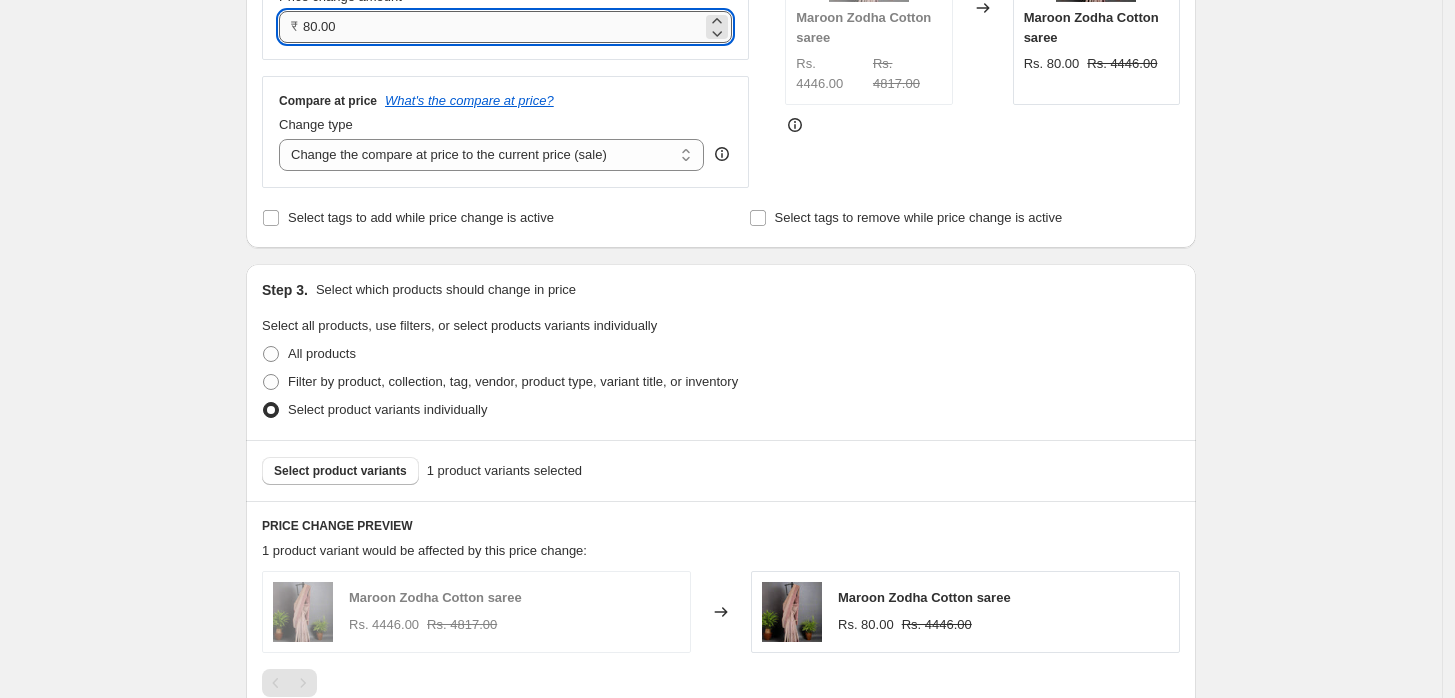 click on "80.00" at bounding box center (502, 27) 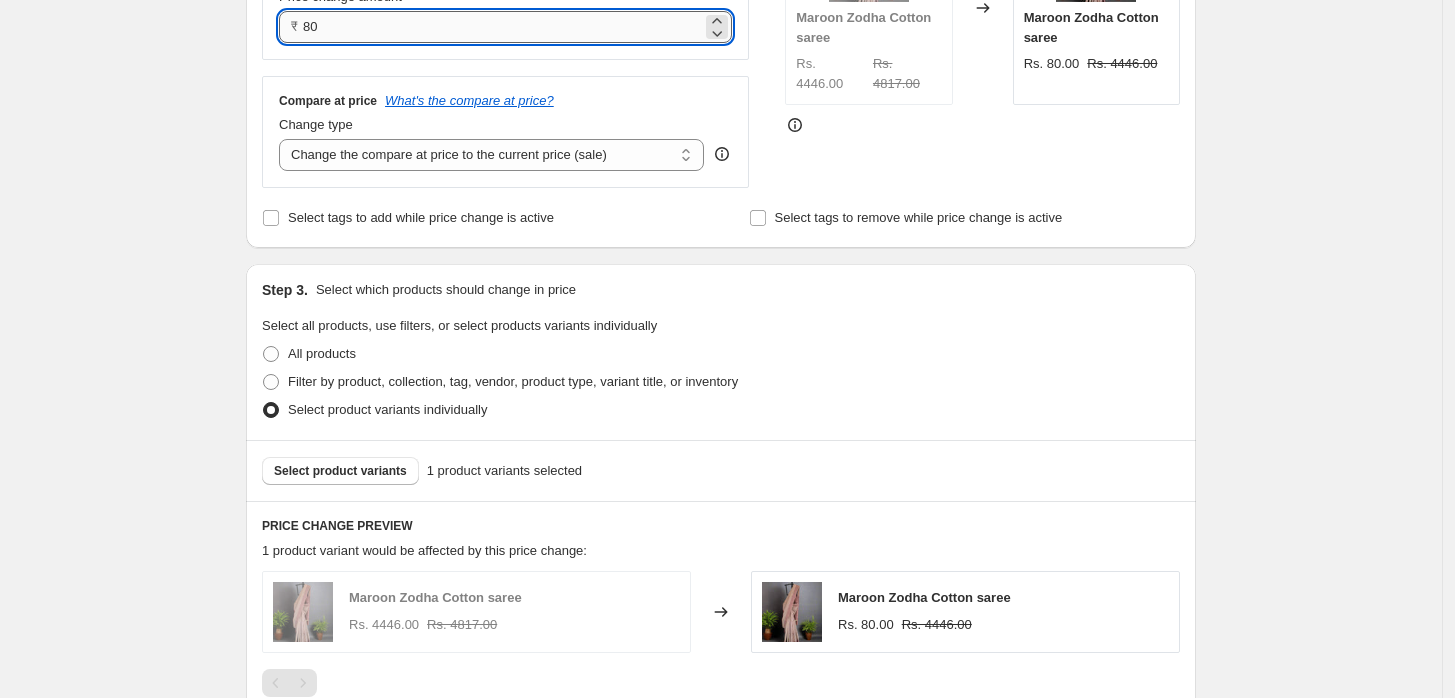 type on "8" 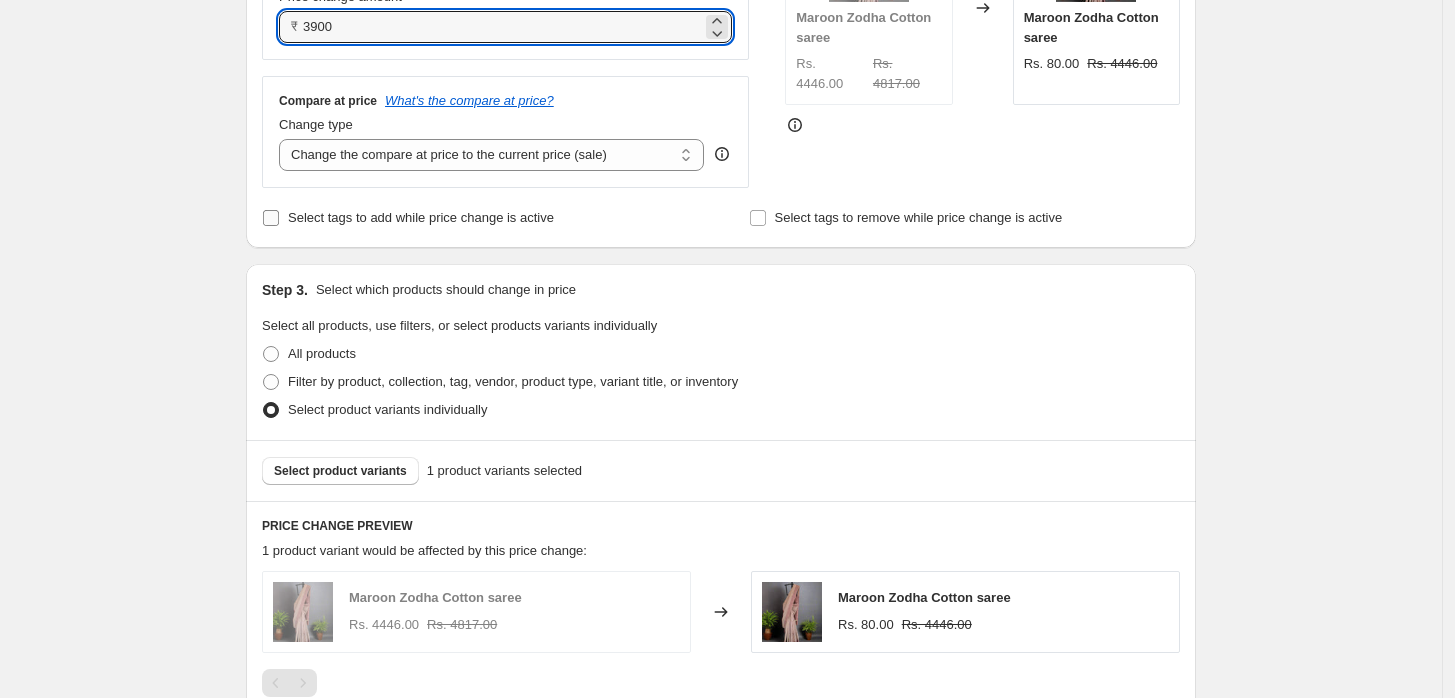 scroll, scrollTop: 808, scrollLeft: 0, axis: vertical 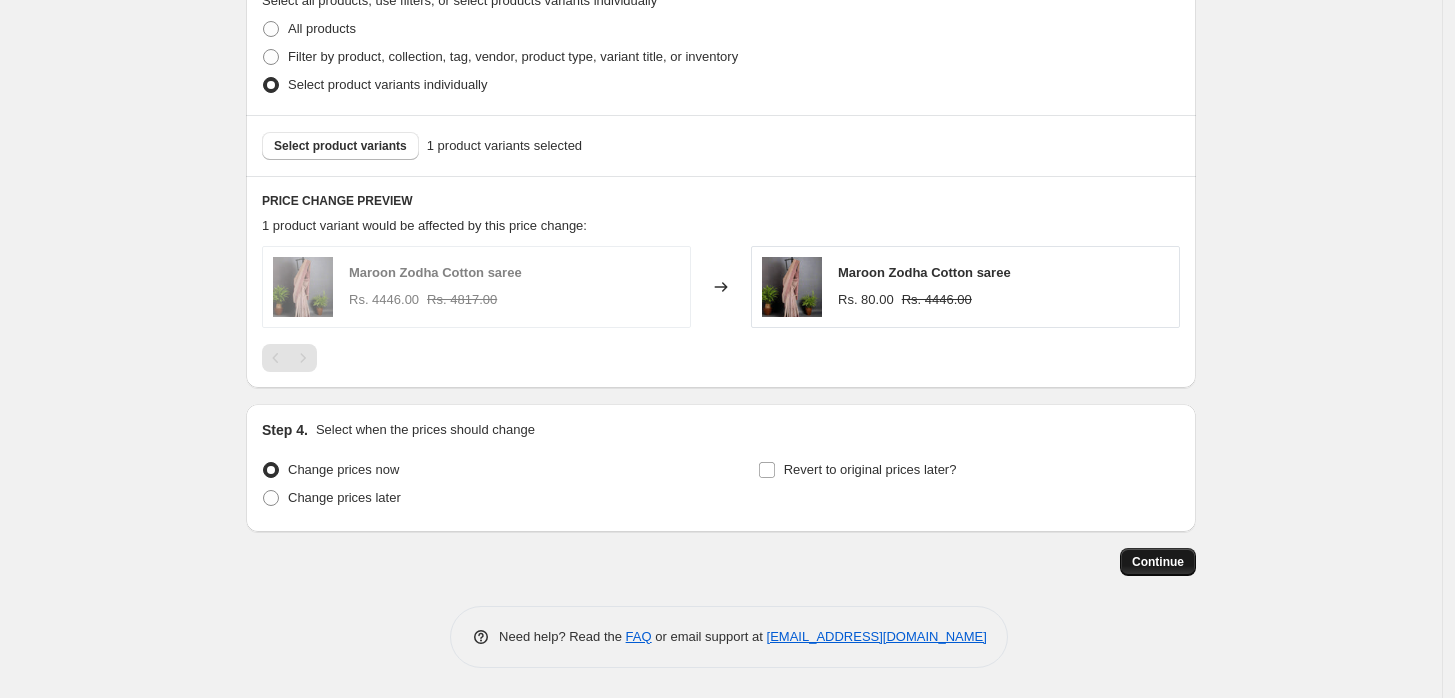 type on "3900.00" 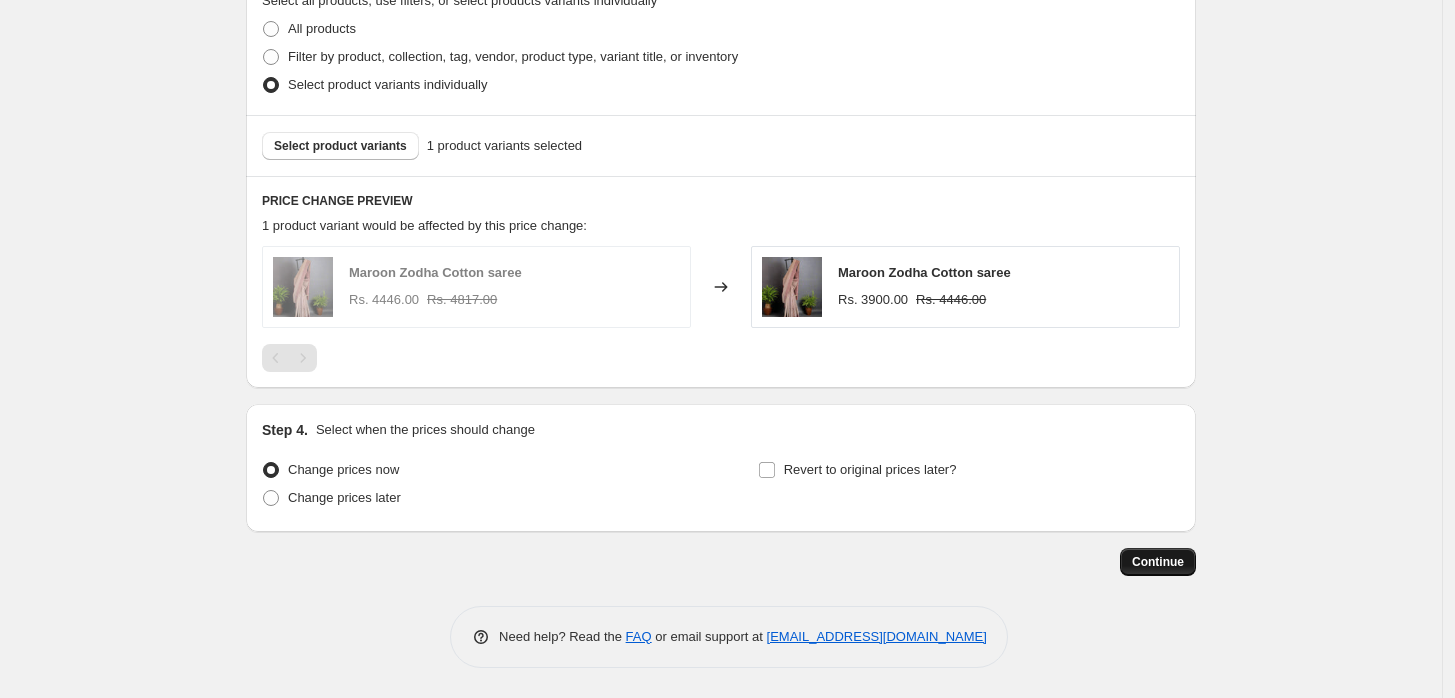 click on "Continue" at bounding box center (1158, 562) 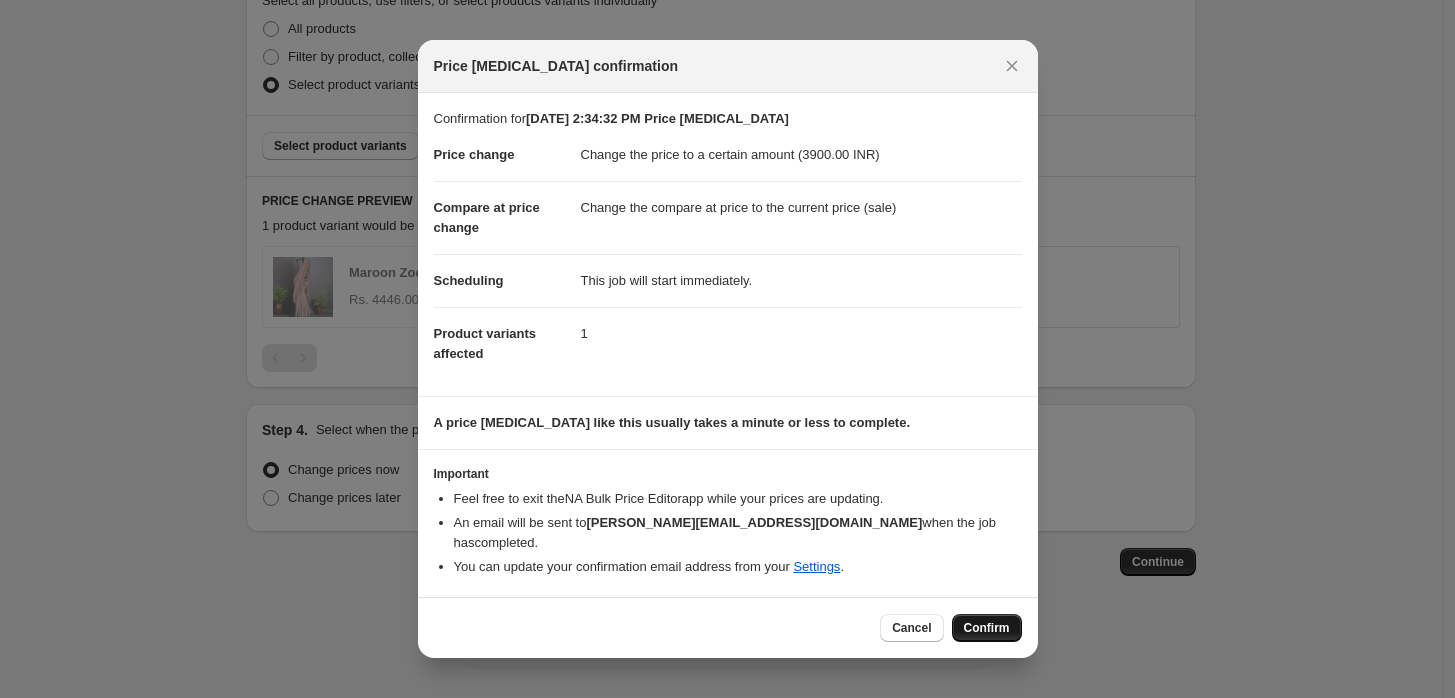 click on "Confirm" at bounding box center [987, 628] 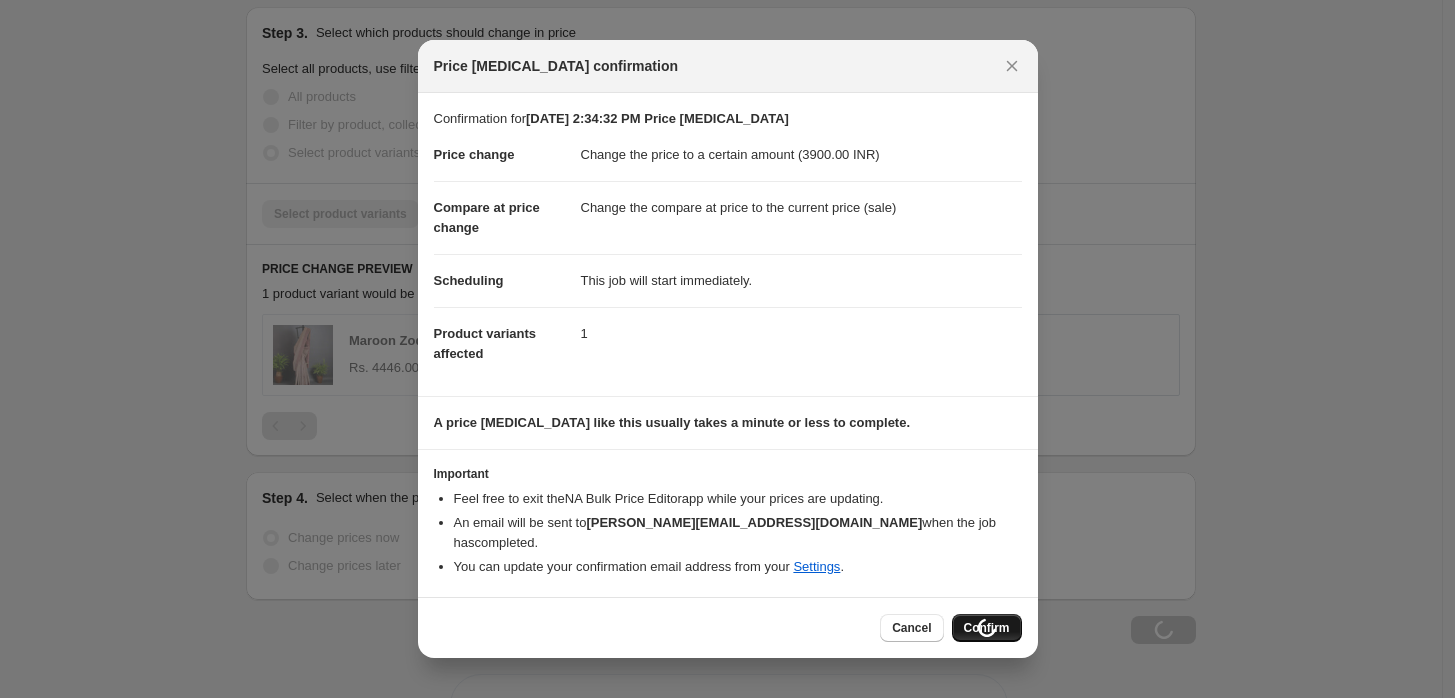 scroll, scrollTop: 876, scrollLeft: 0, axis: vertical 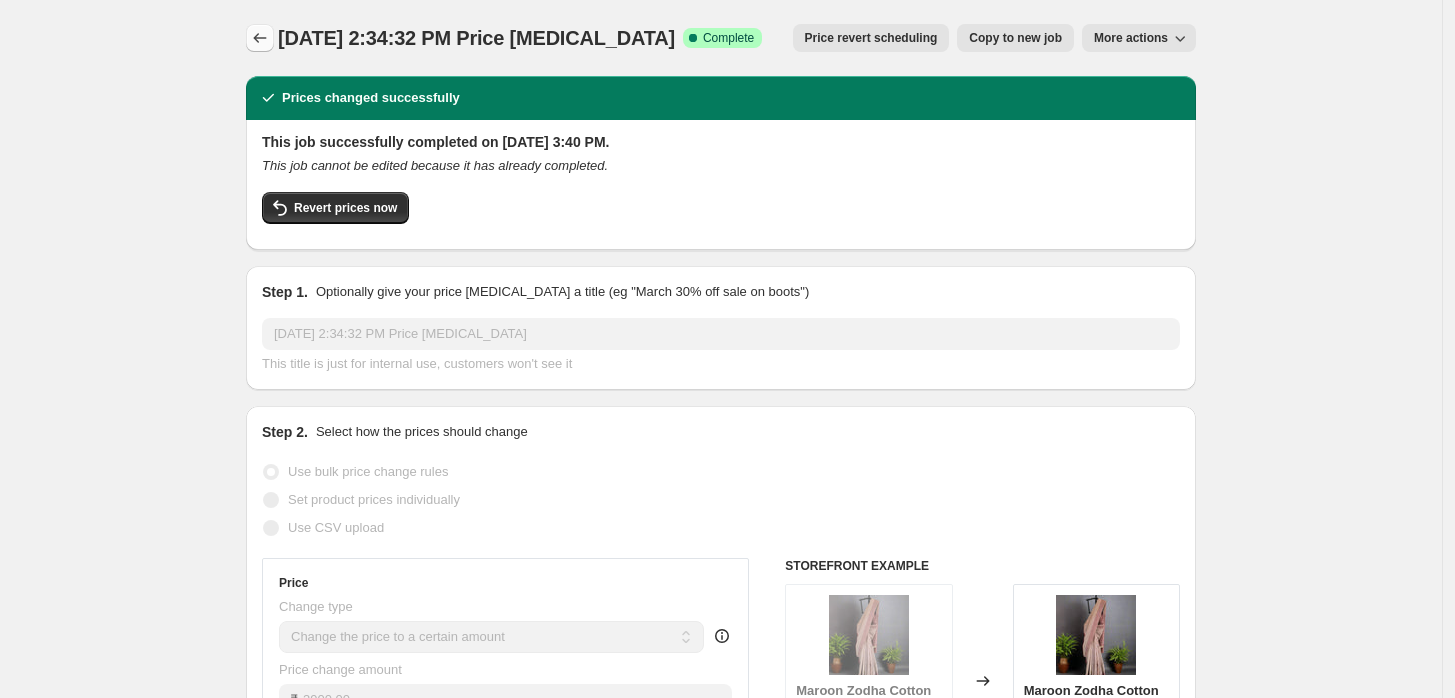 click 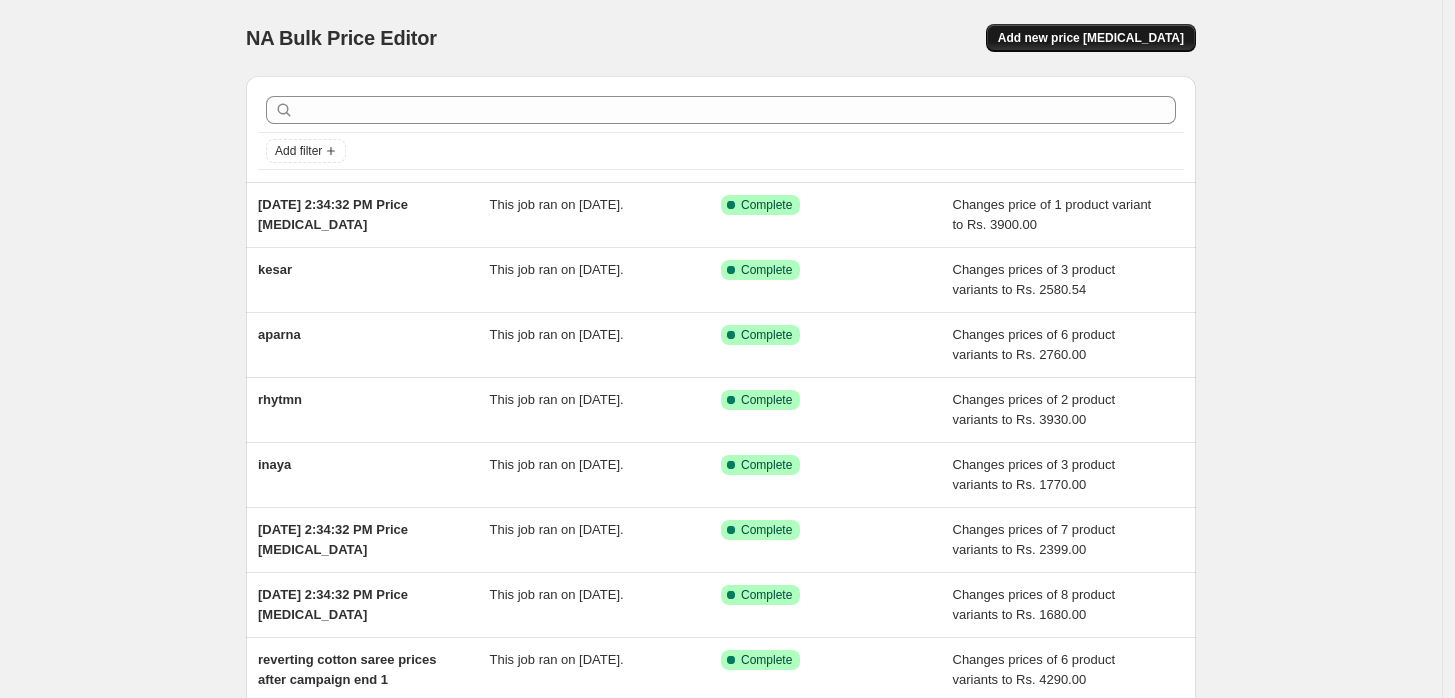 click on "Add new price [MEDICAL_DATA]" at bounding box center [1091, 38] 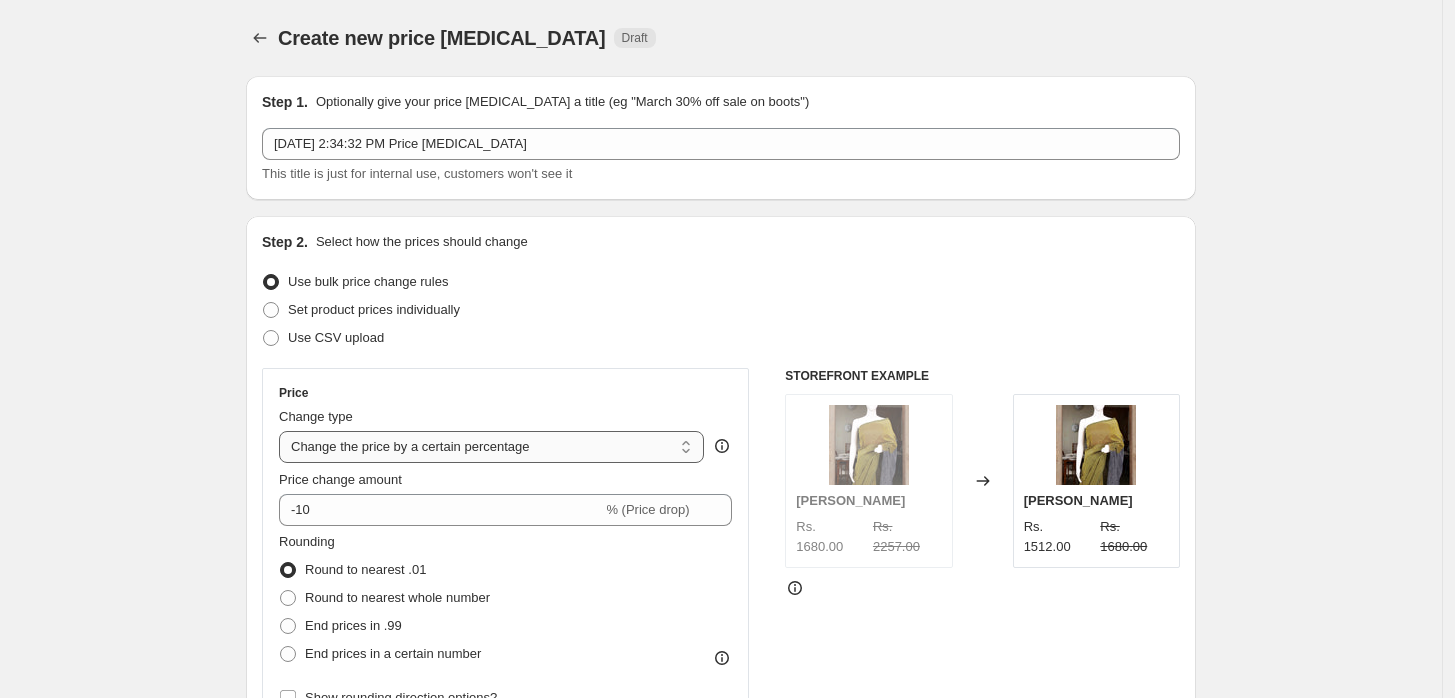 click on "Change the price to a certain amount Change the price by a certain amount Change the price by a certain percentage Change the price to the current compare at price (price before sale) Change the price by a certain amount relative to the compare at price Change the price by a certain percentage relative to the compare at price Don't change the price Change the price by a certain percentage relative to the cost per item Change price to certain cost margin" at bounding box center (491, 447) 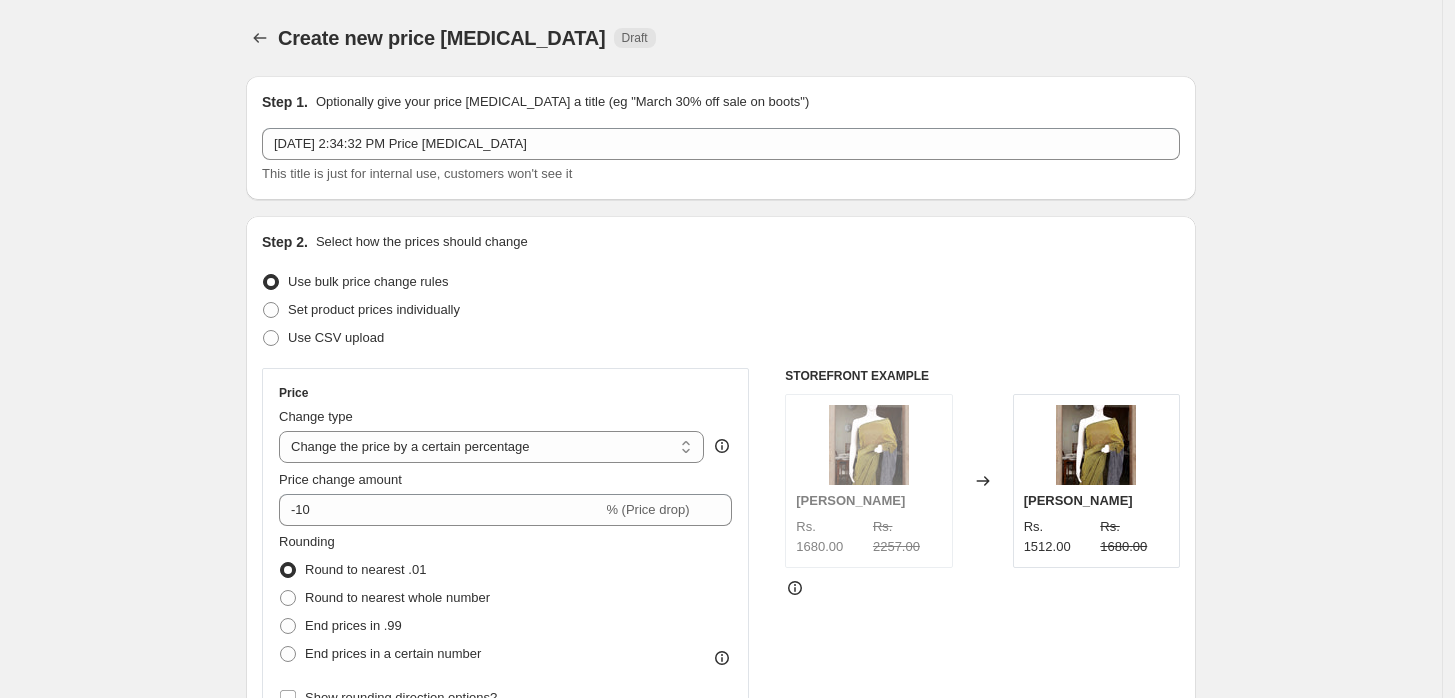 type on "80.00" 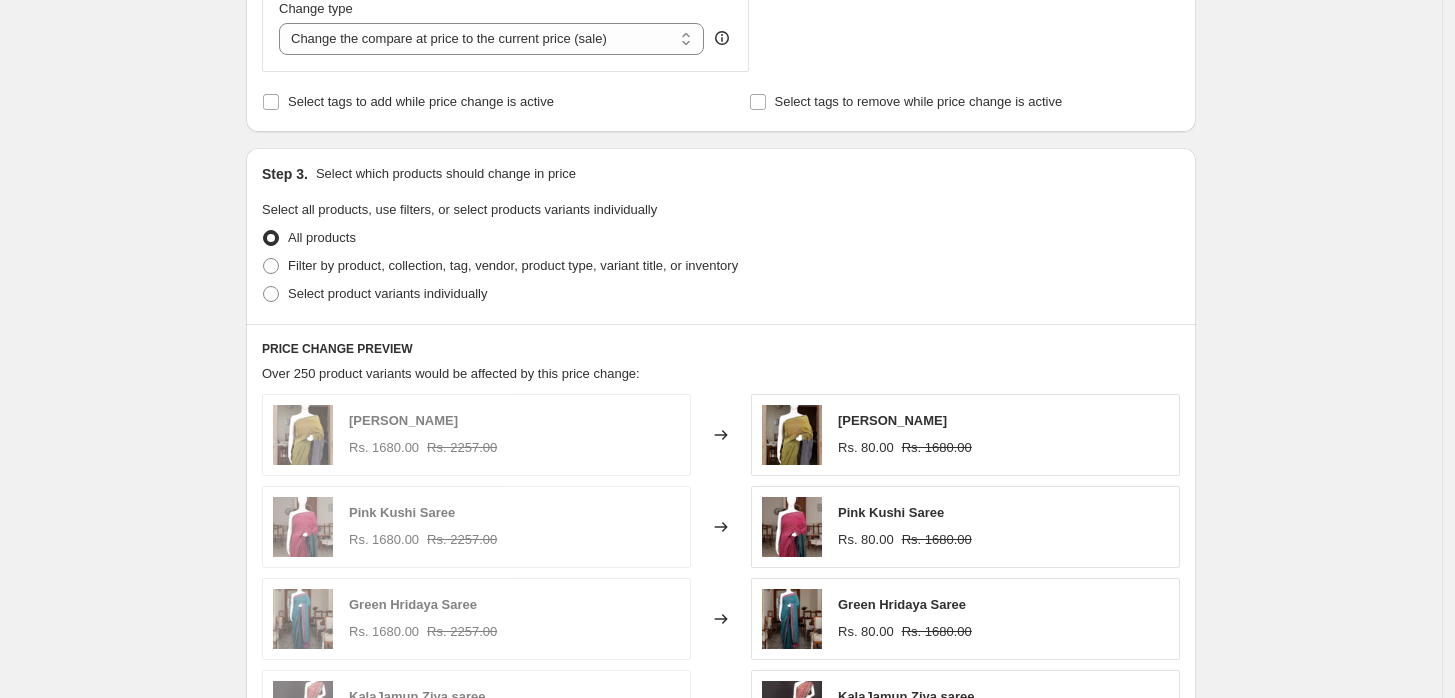 scroll, scrollTop: 600, scrollLeft: 0, axis: vertical 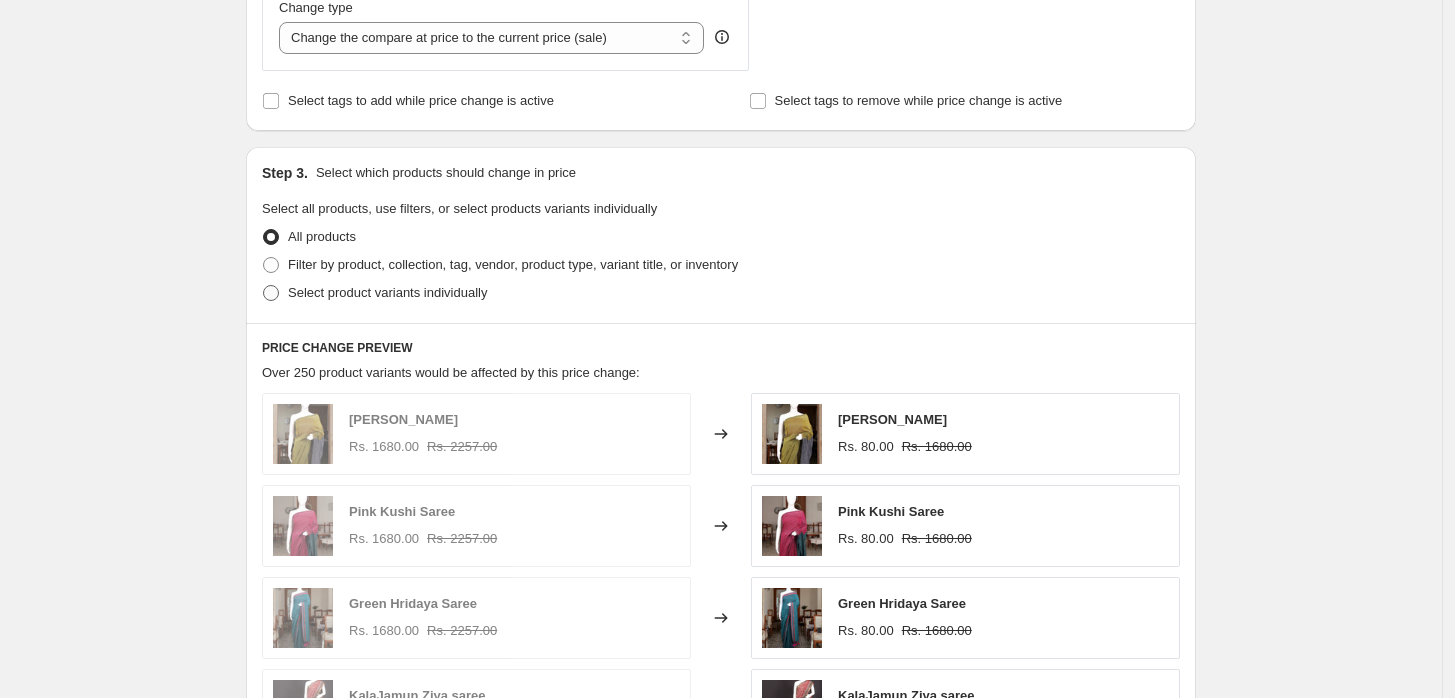 click on "Select product variants individually" at bounding box center (374, 293) 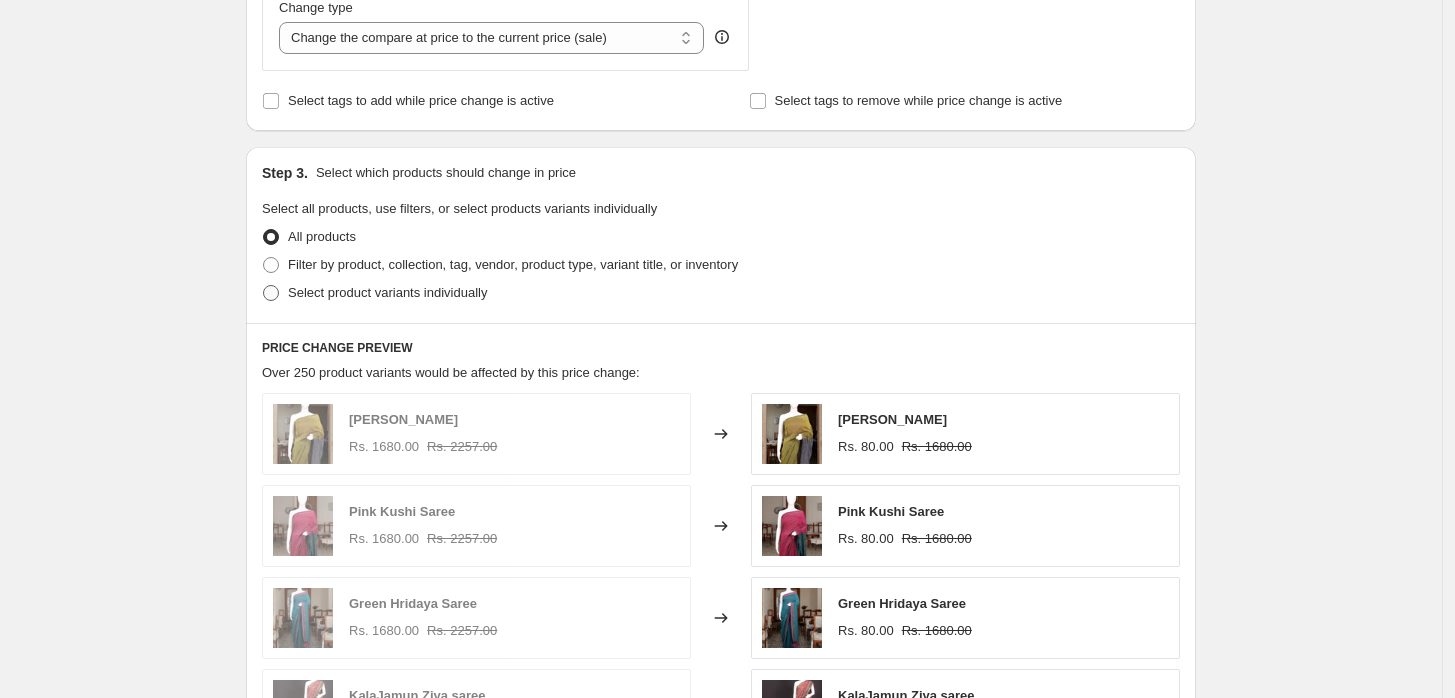 radio on "true" 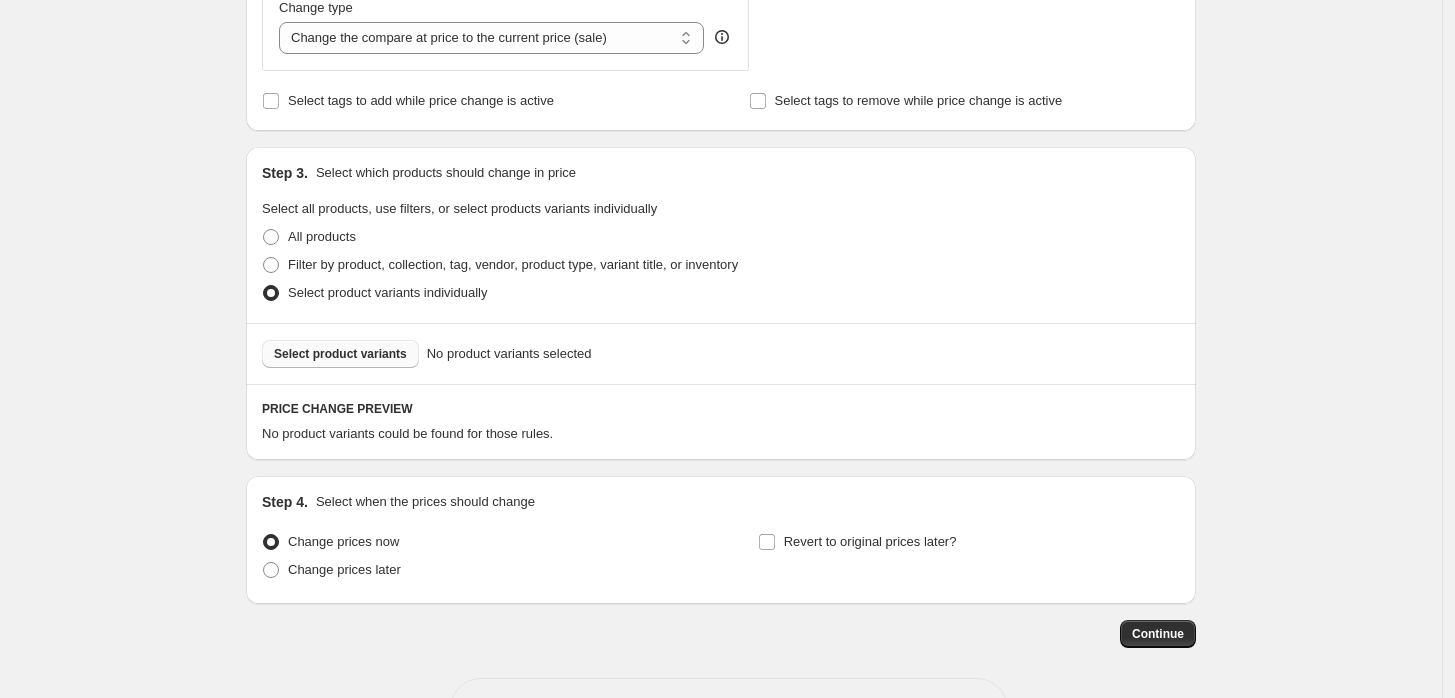 click on "Select product variants" at bounding box center [340, 354] 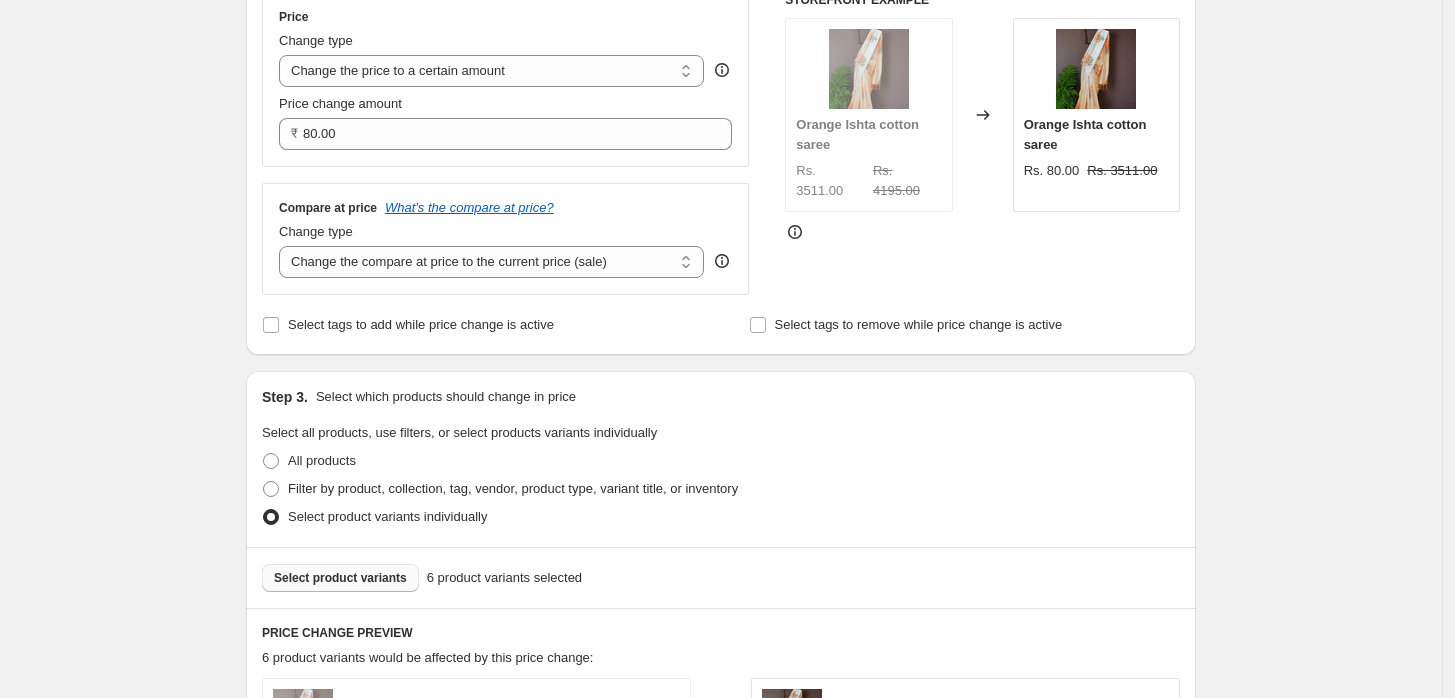 scroll, scrollTop: 266, scrollLeft: 0, axis: vertical 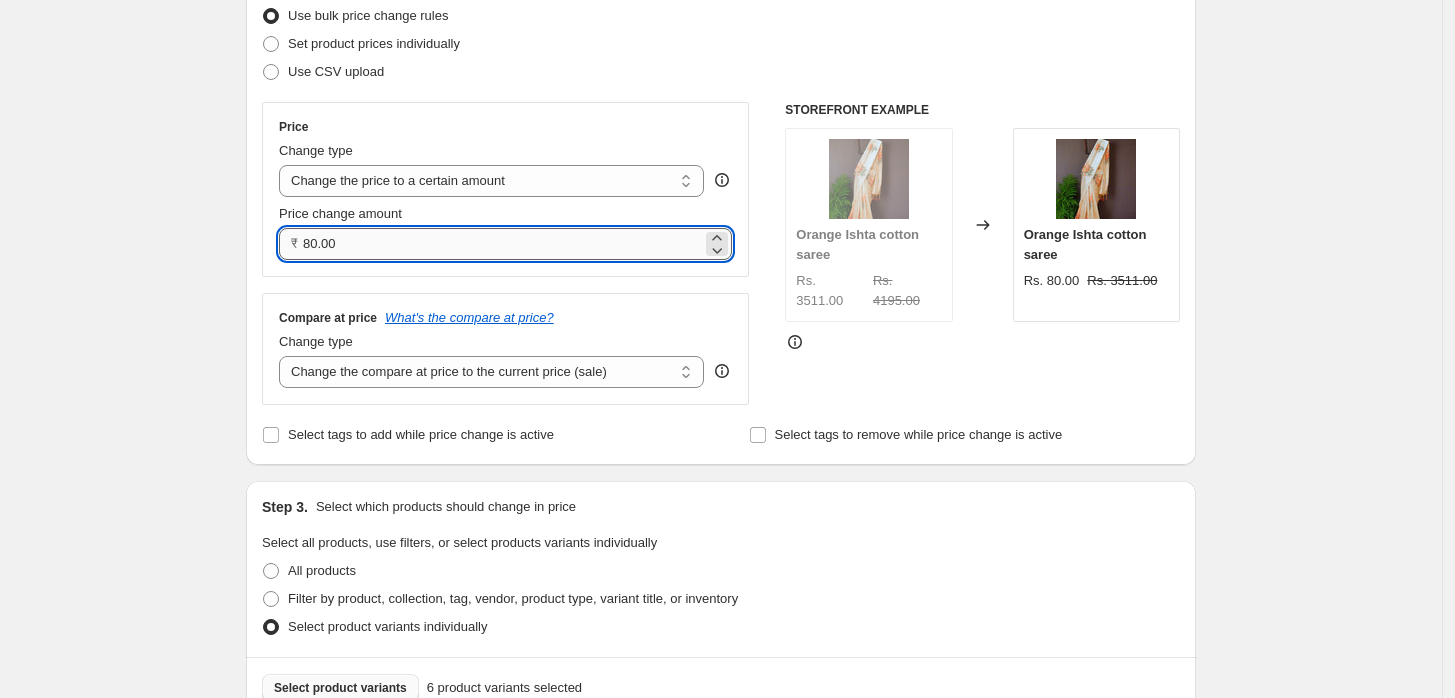 click on "80.00" at bounding box center (502, 244) 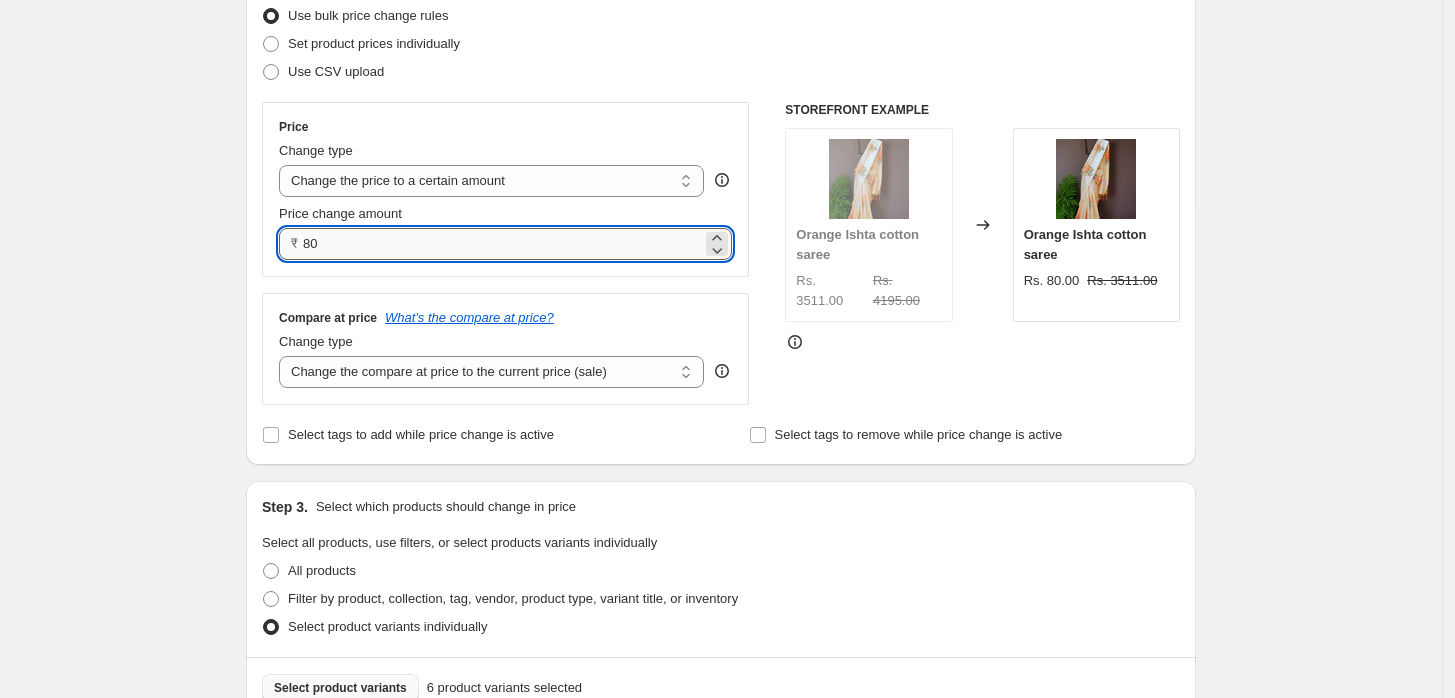 type on "8" 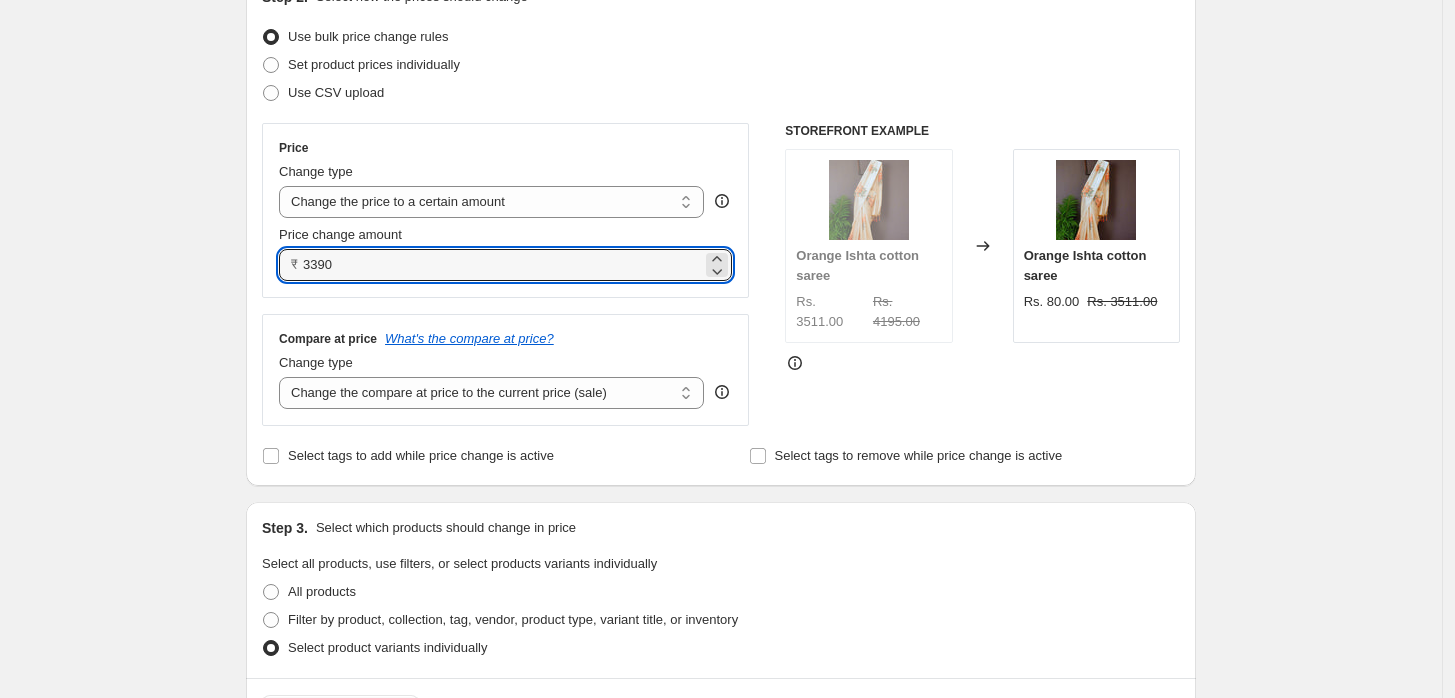 scroll, scrollTop: 243, scrollLeft: 0, axis: vertical 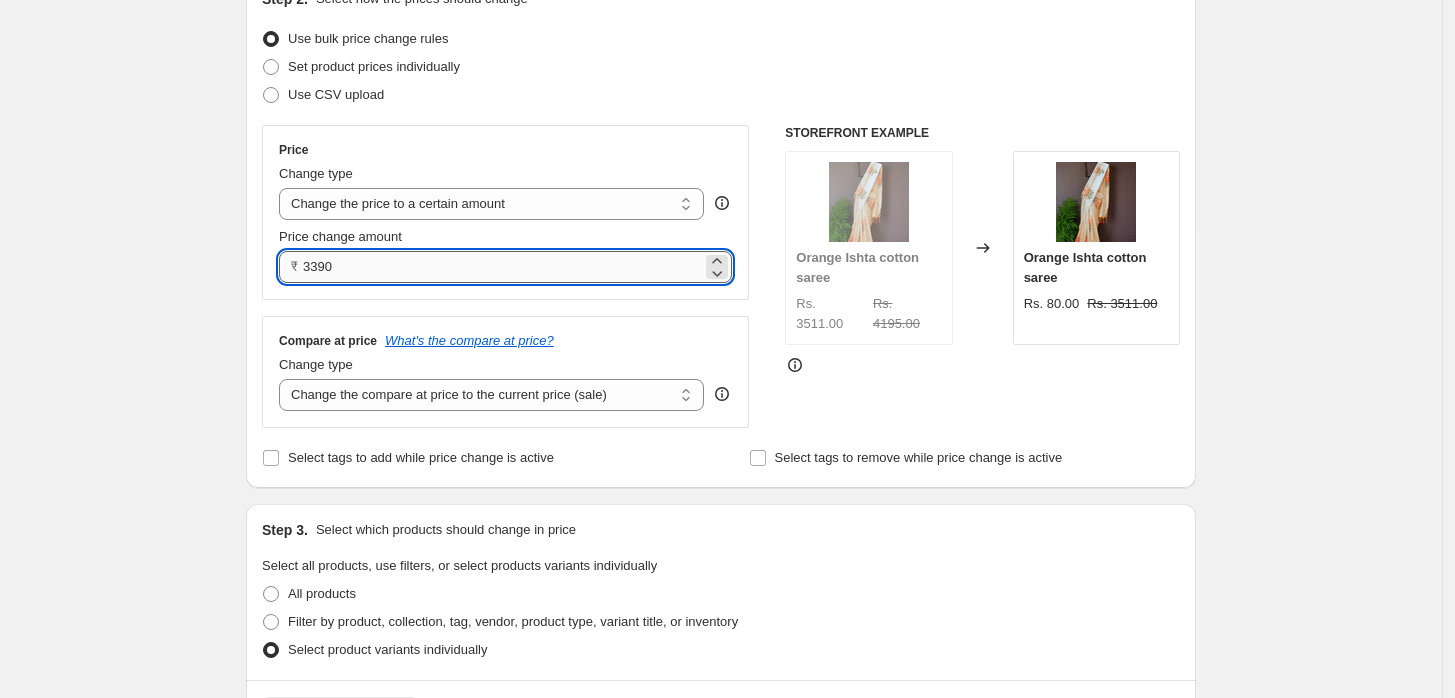 click on "3390" at bounding box center (502, 267) 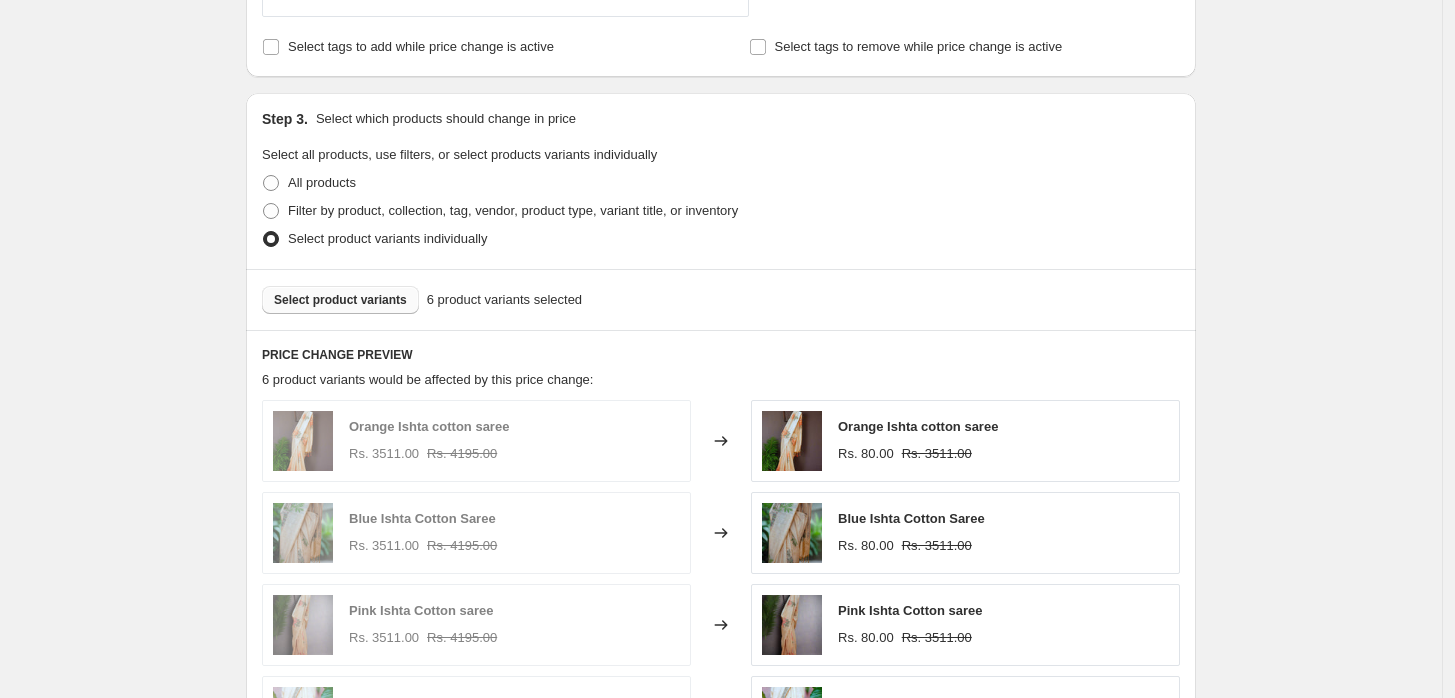 scroll, scrollTop: 637, scrollLeft: 0, axis: vertical 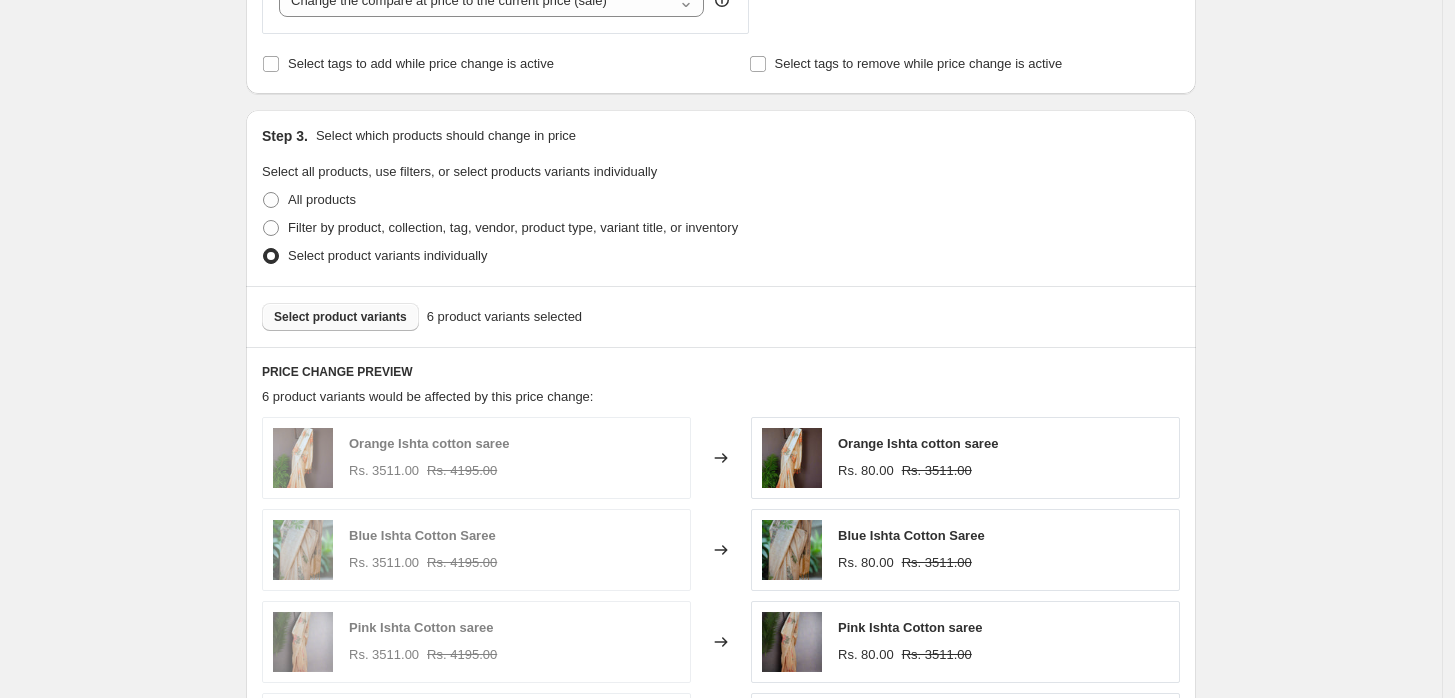 type on "3390.00" 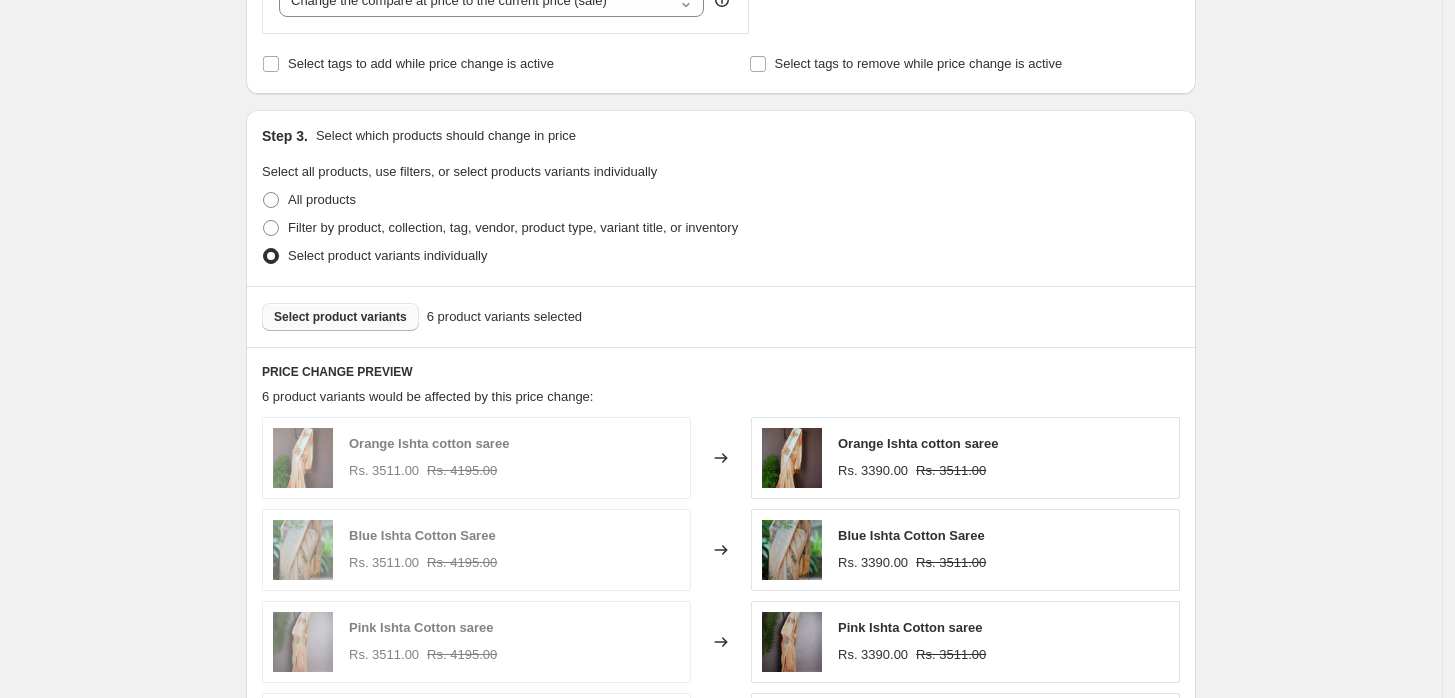 click on "Select product variants" at bounding box center [340, 317] 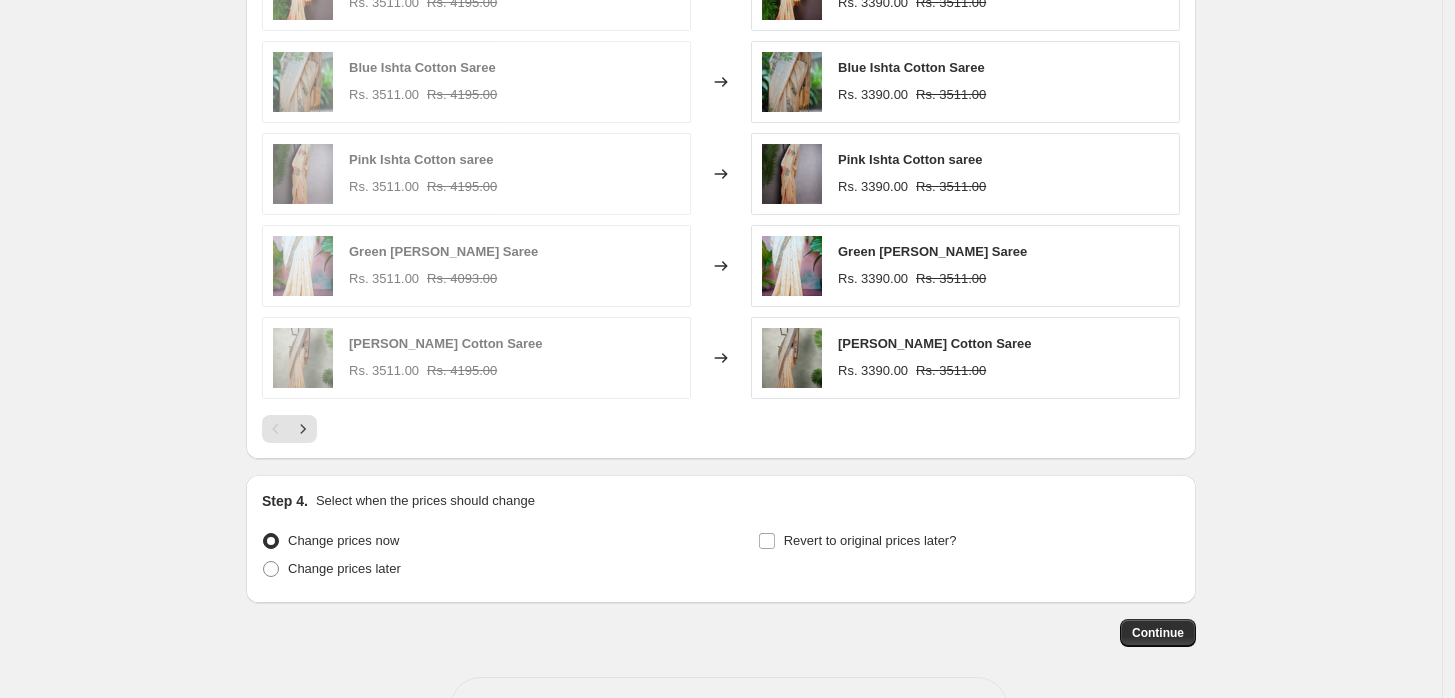 scroll, scrollTop: 1092, scrollLeft: 0, axis: vertical 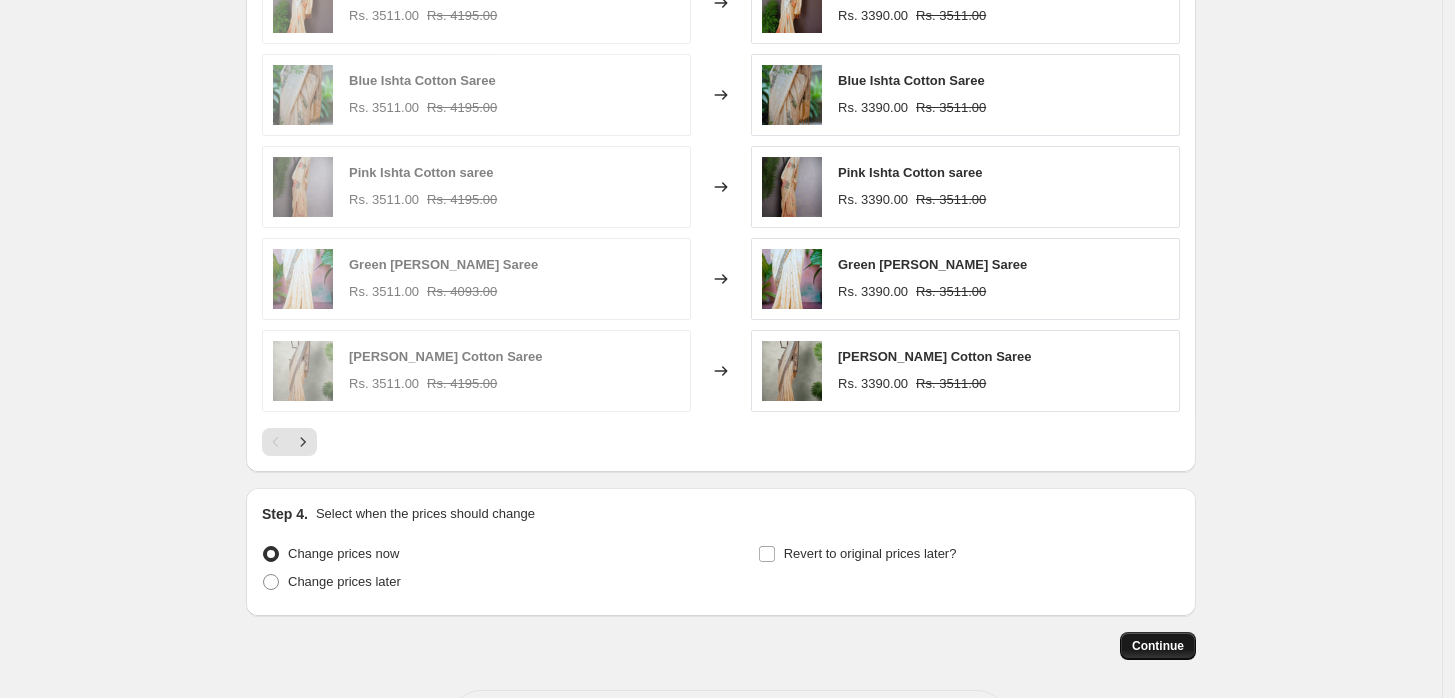 click on "Continue" at bounding box center (1158, 646) 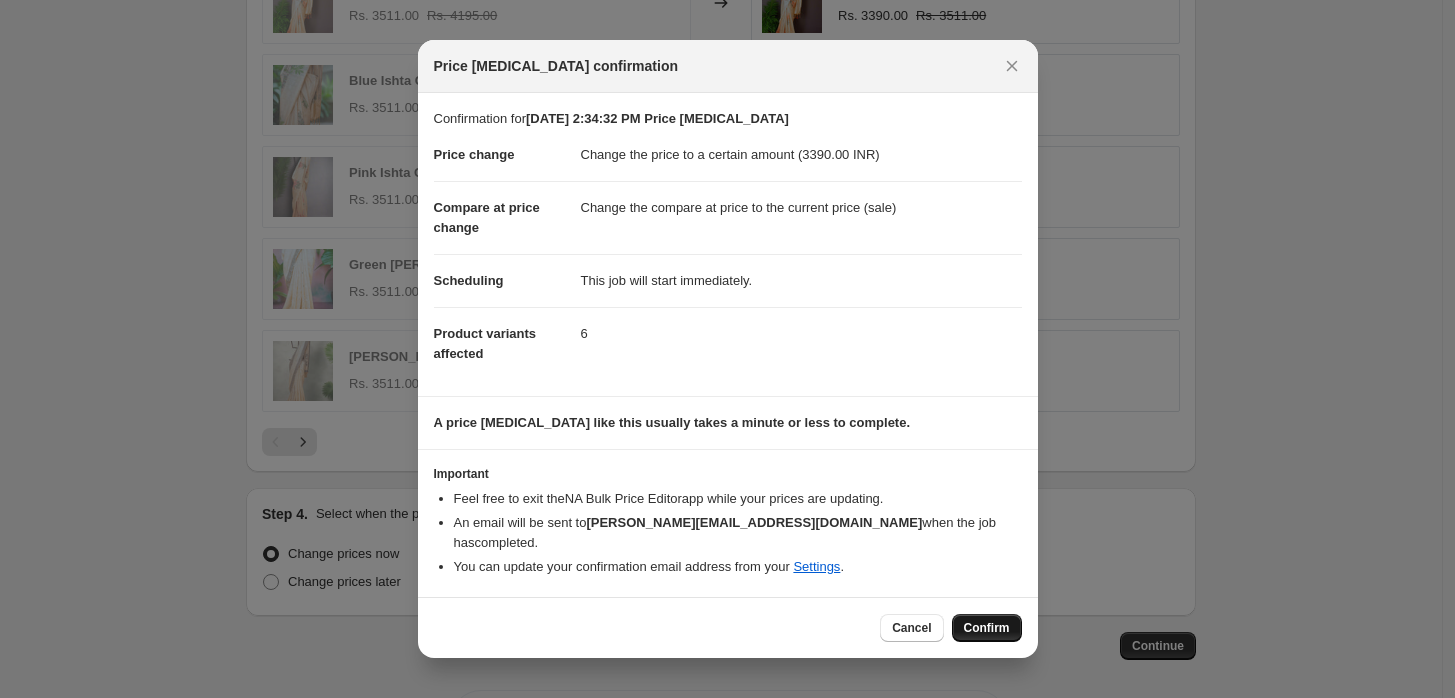 click on "Confirm" at bounding box center [987, 628] 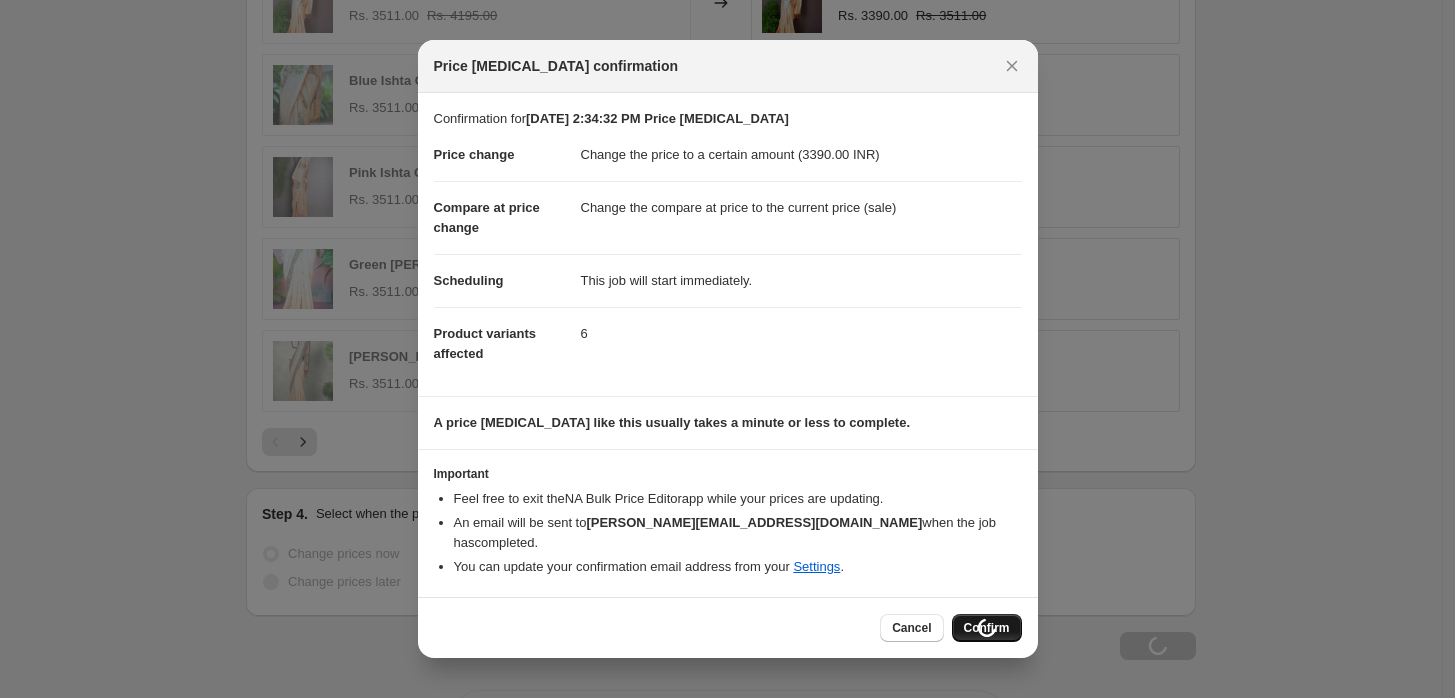 scroll, scrollTop: 1160, scrollLeft: 0, axis: vertical 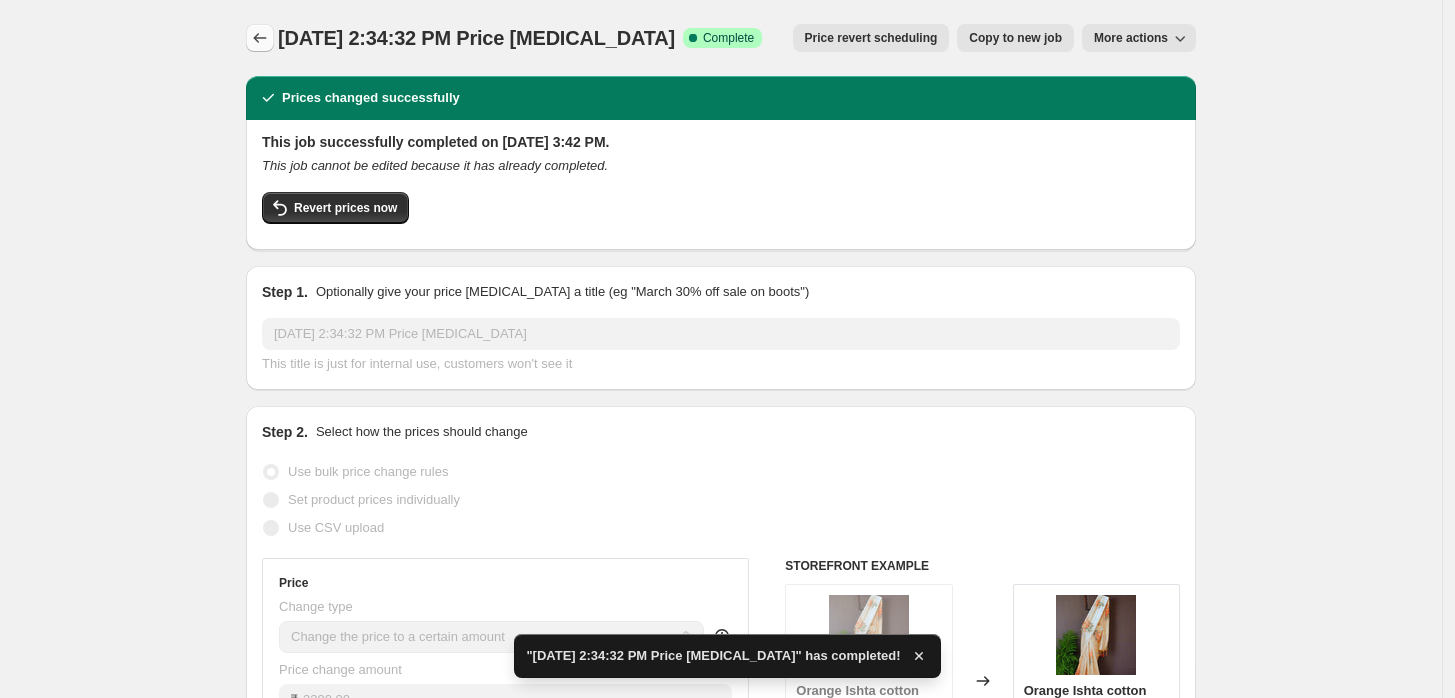 click 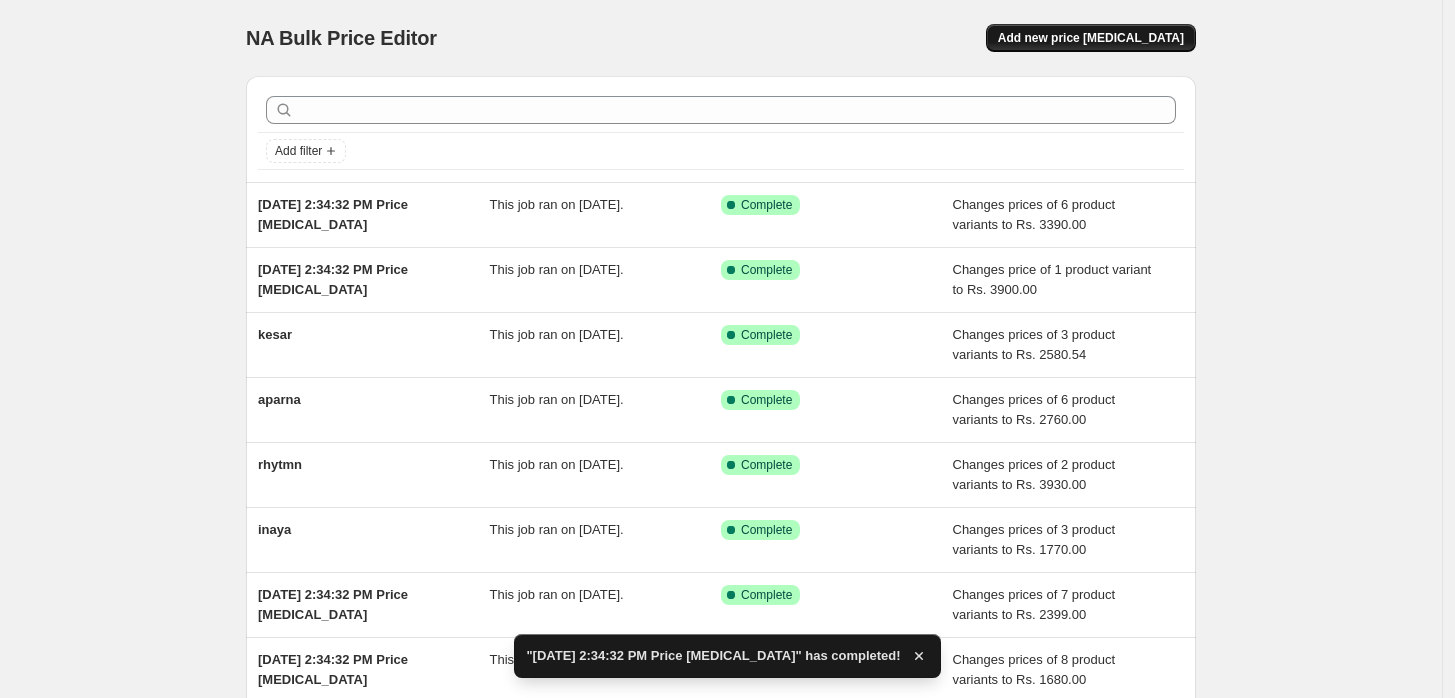 click on "Add new price [MEDICAL_DATA]" at bounding box center (1091, 38) 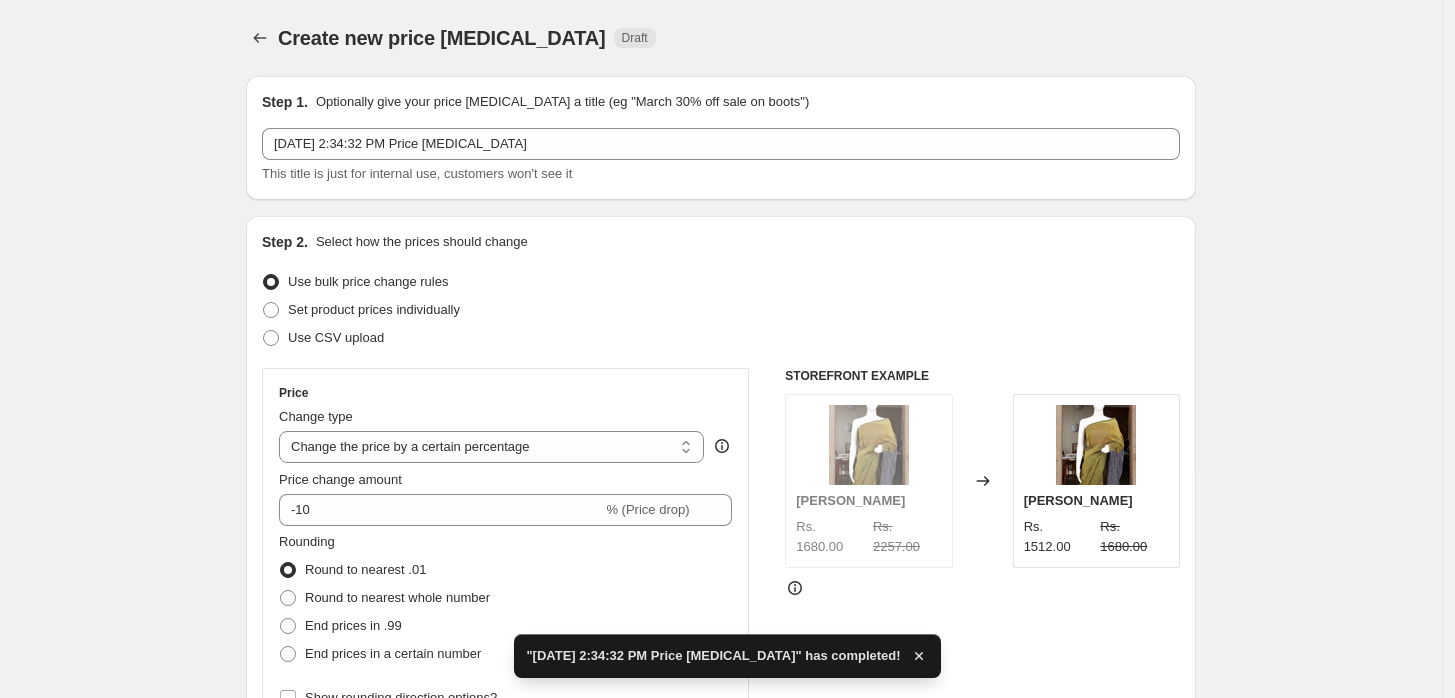 drag, startPoint x: 491, startPoint y: 445, endPoint x: 532, endPoint y: 202, distance: 246.43457 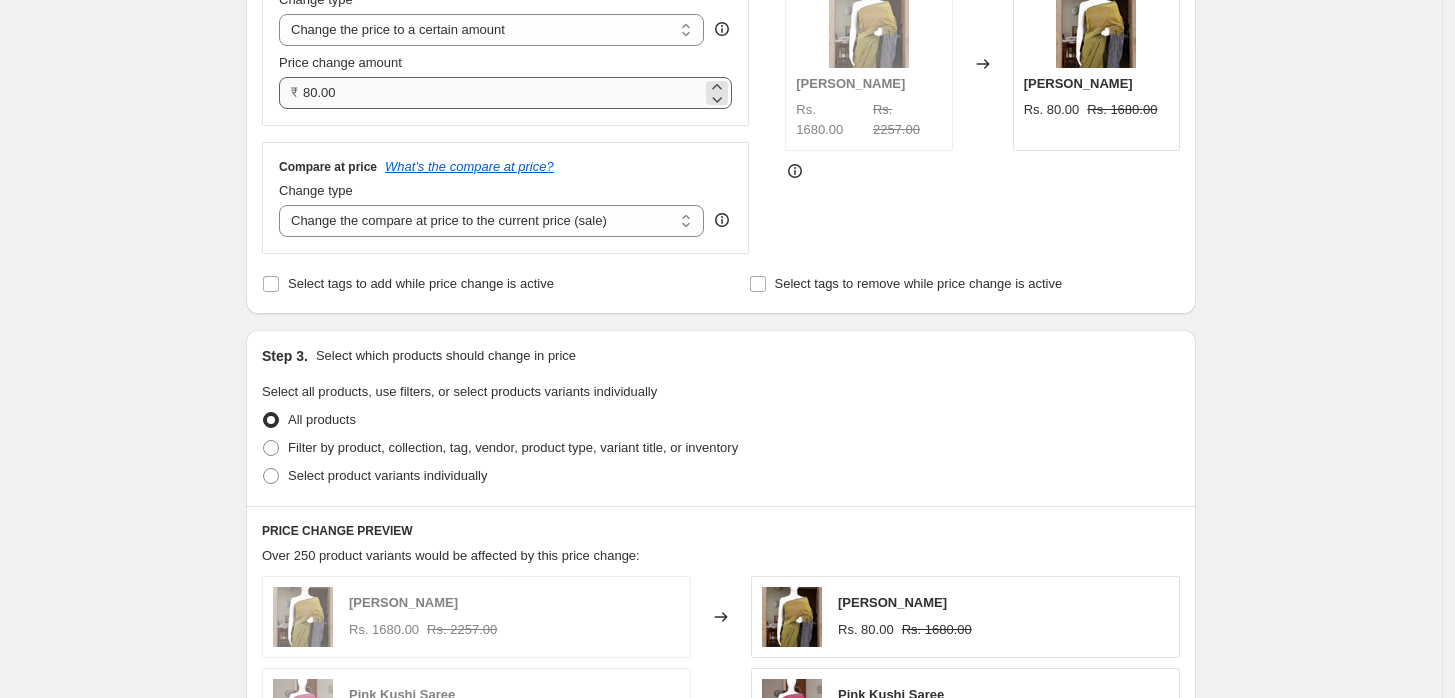 scroll, scrollTop: 421, scrollLeft: 0, axis: vertical 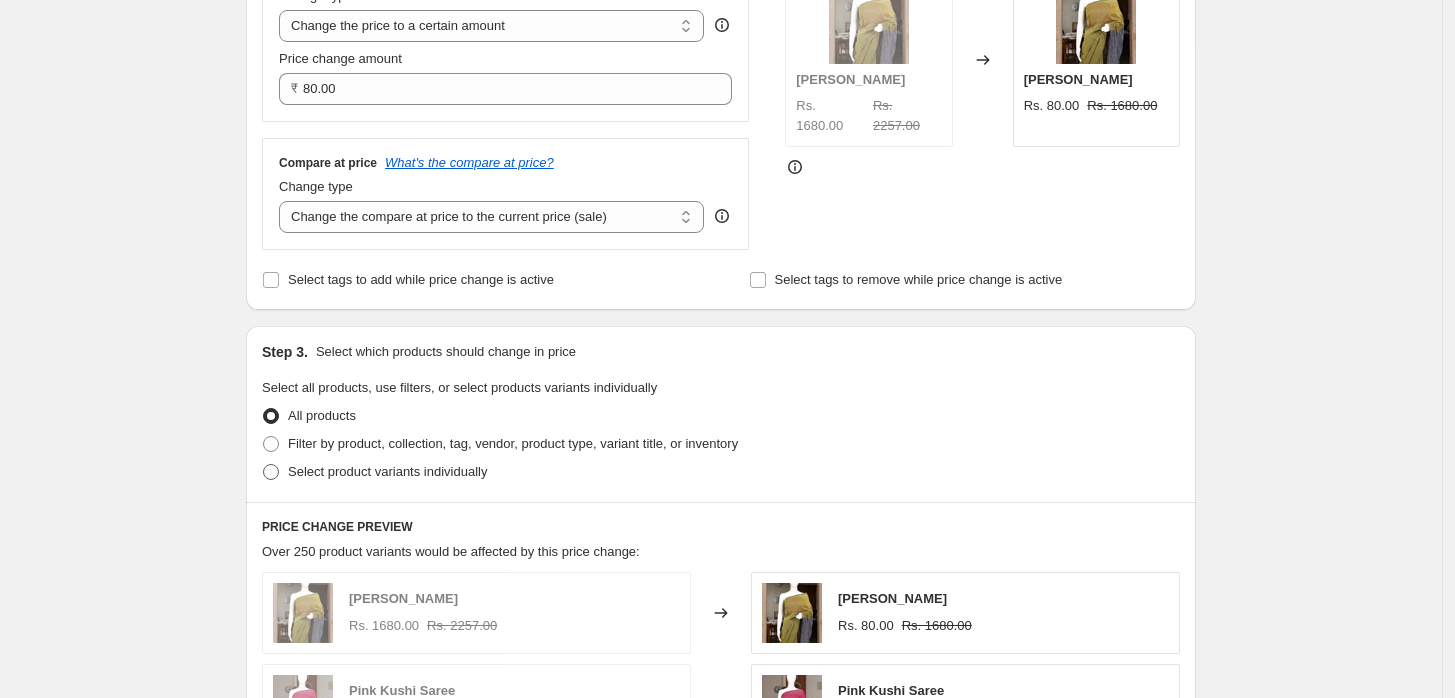 click at bounding box center [271, 472] 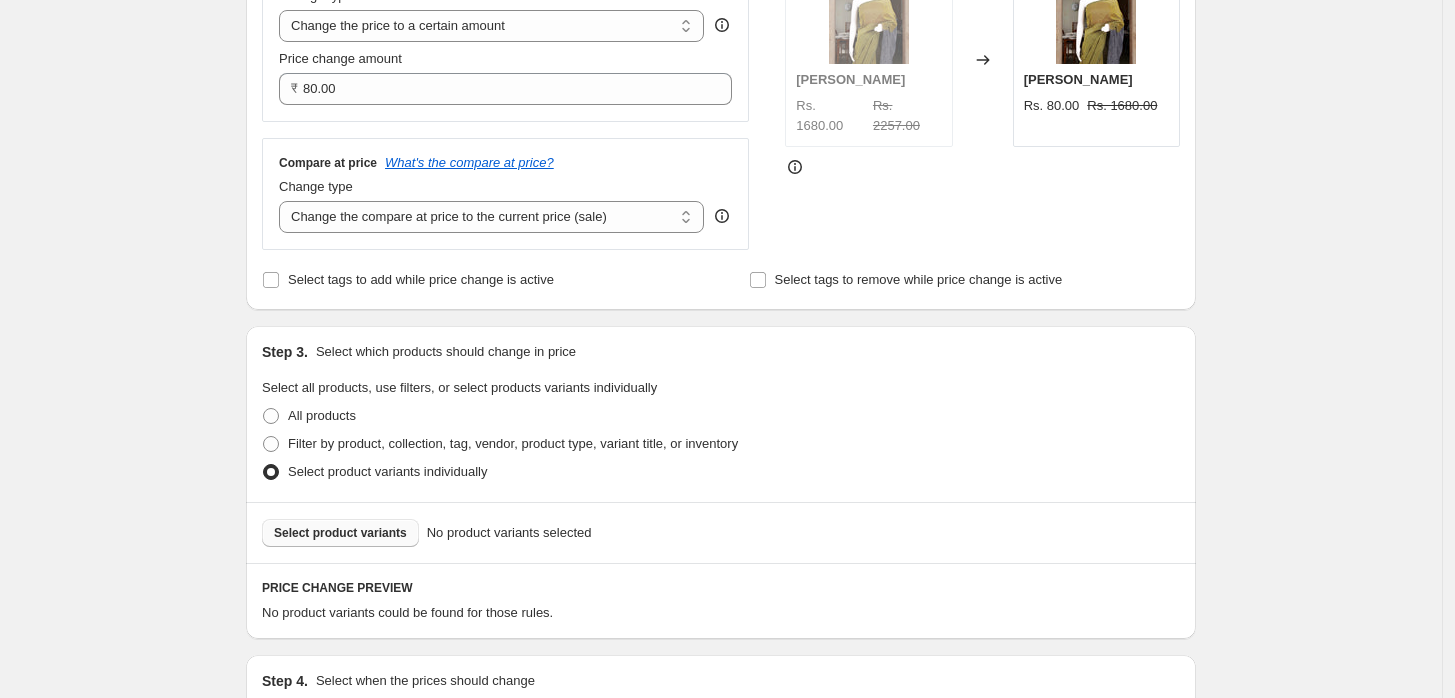 click on "Select product variants" at bounding box center (340, 533) 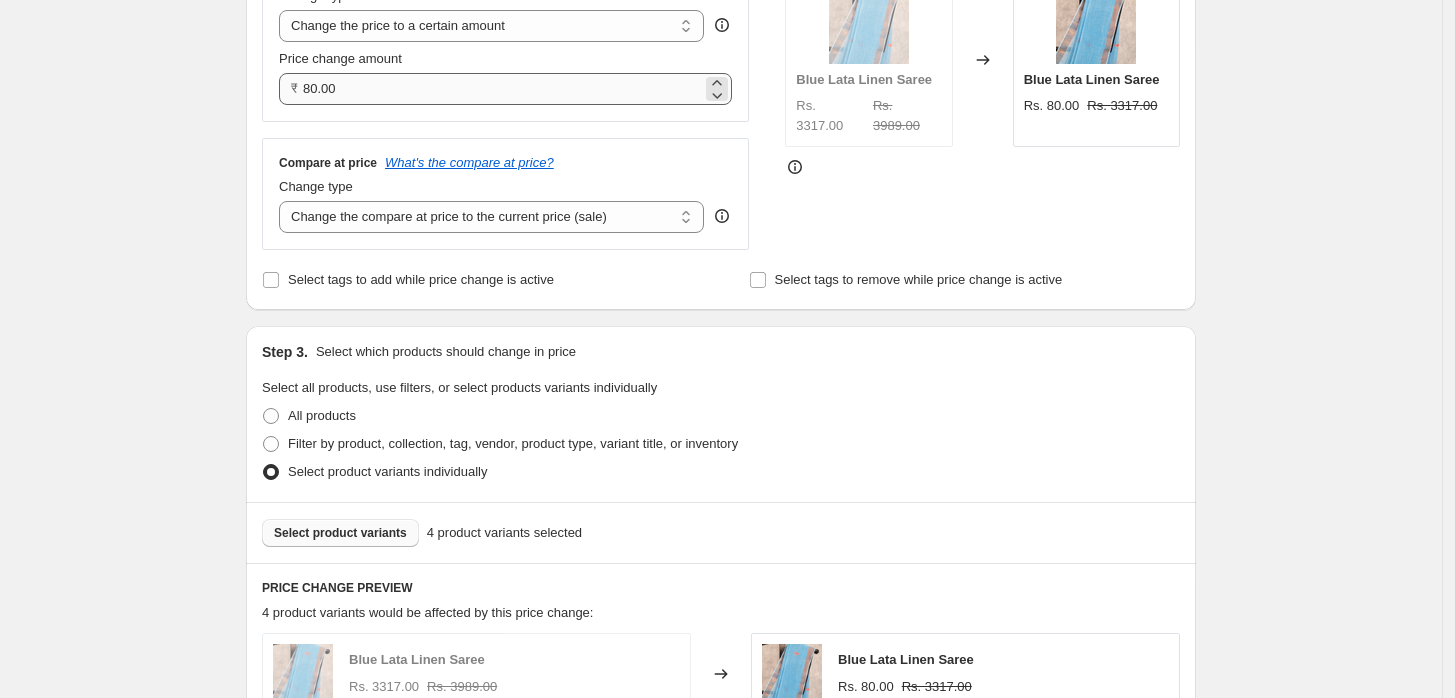 click on "80.00" at bounding box center (502, 89) 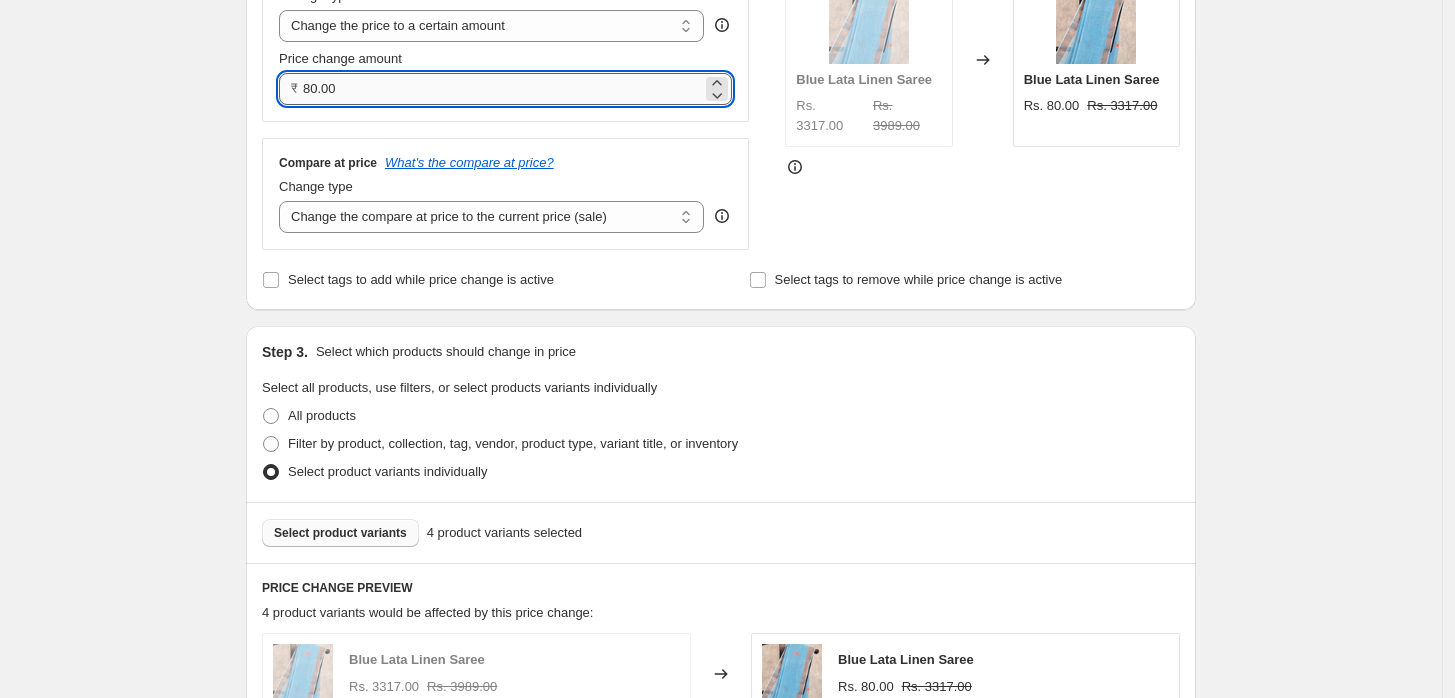 click on "80.00" at bounding box center [502, 89] 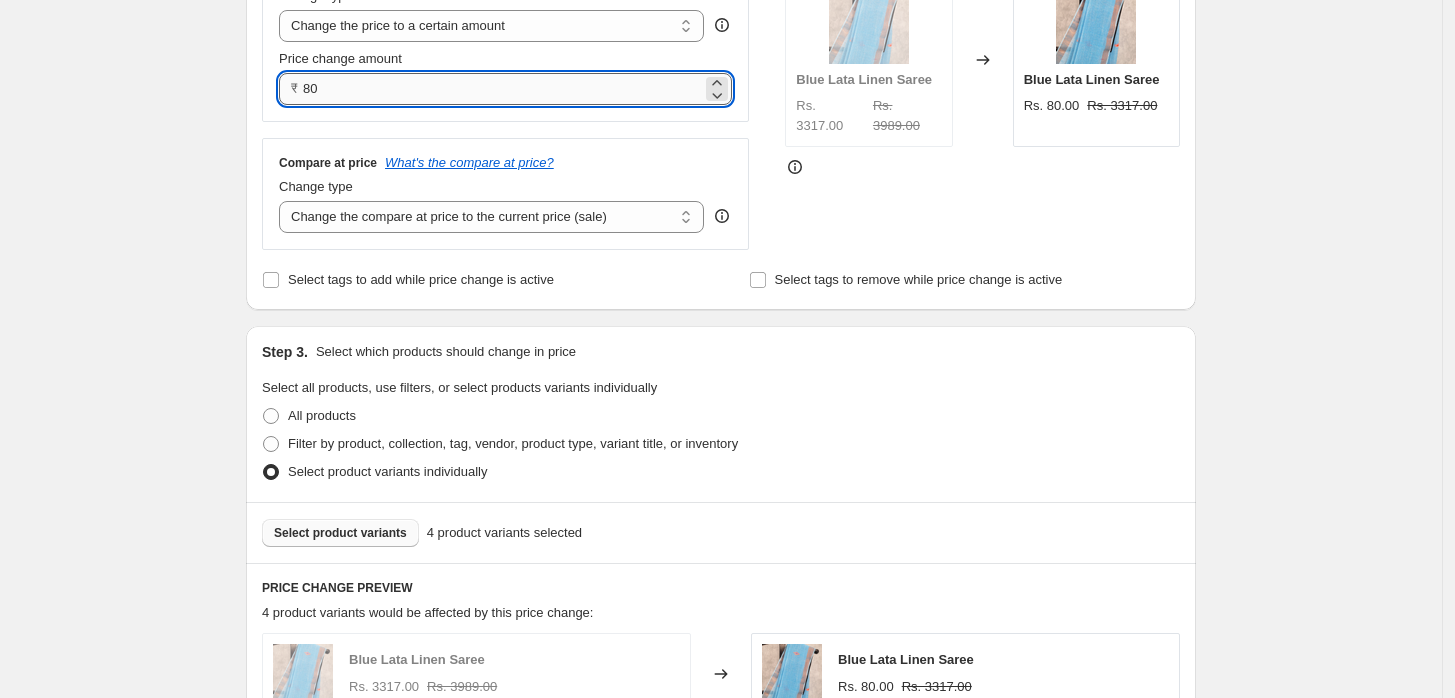 type on "8" 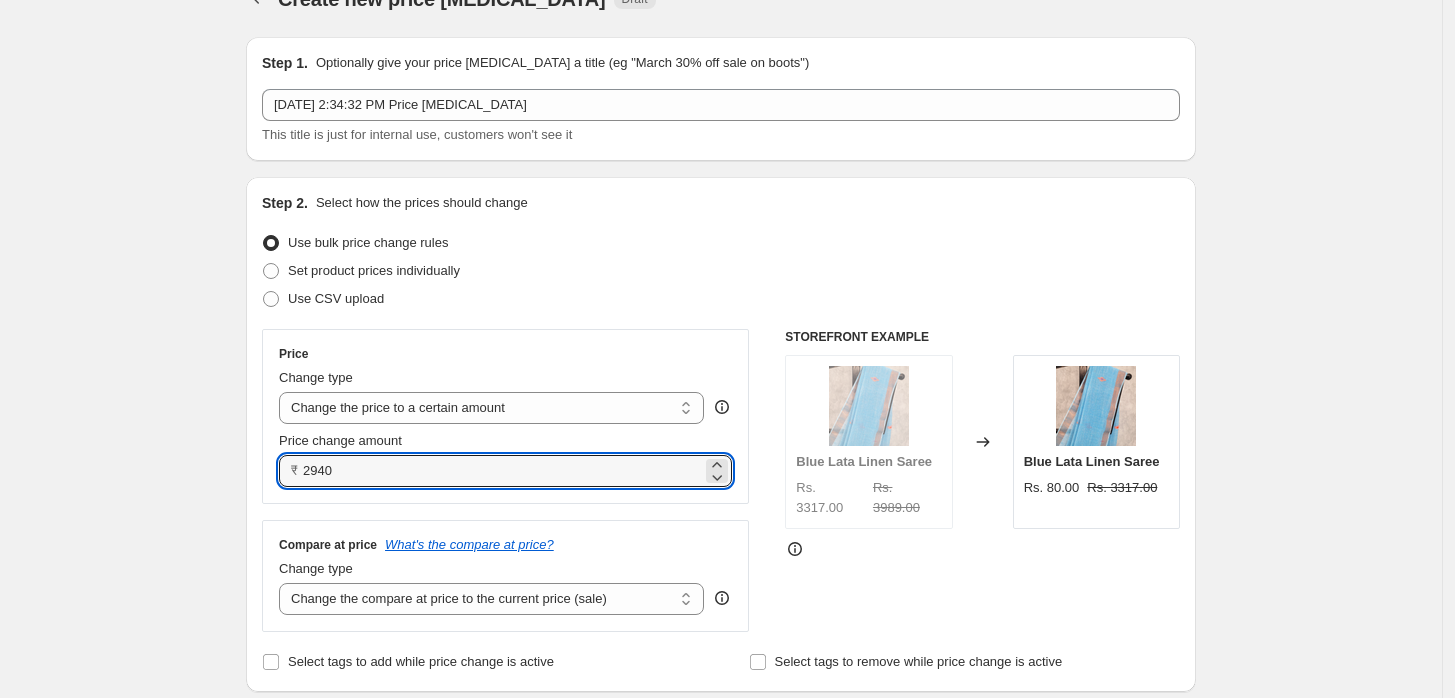 scroll, scrollTop: 38, scrollLeft: 0, axis: vertical 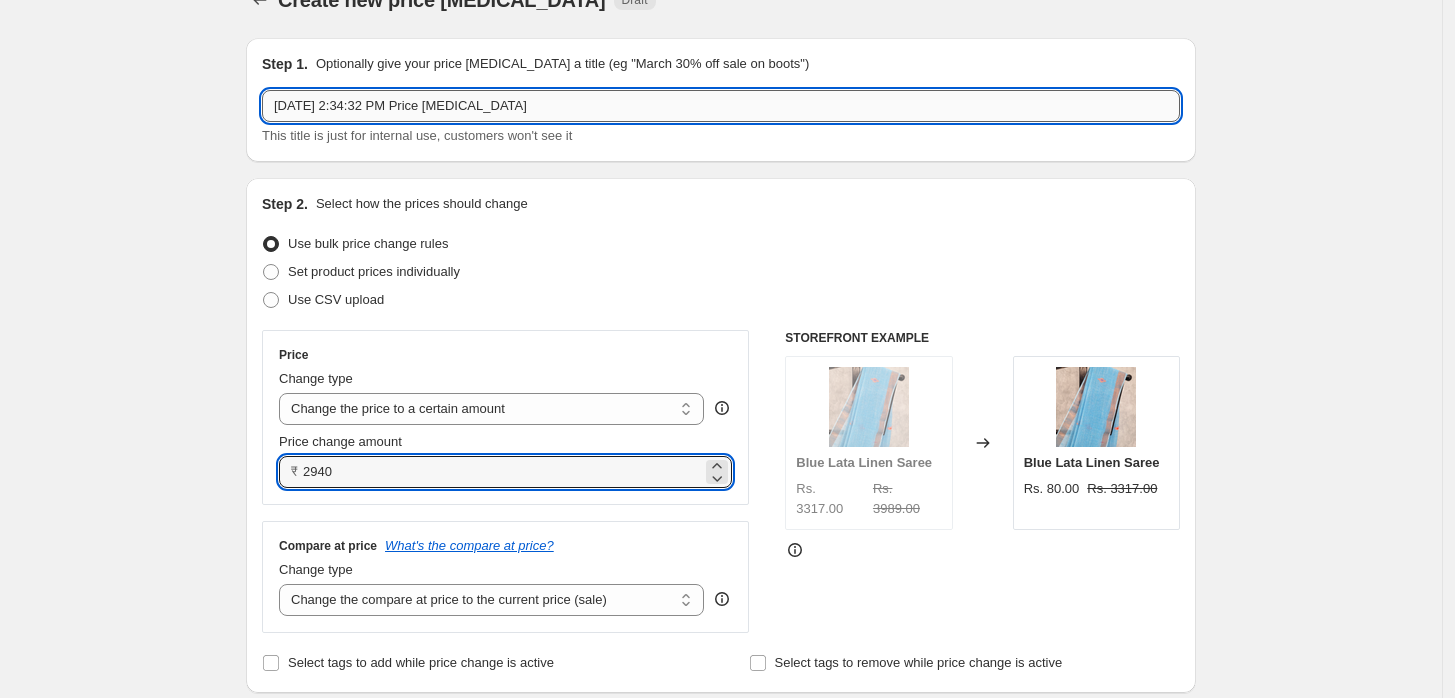 type on "2940.00" 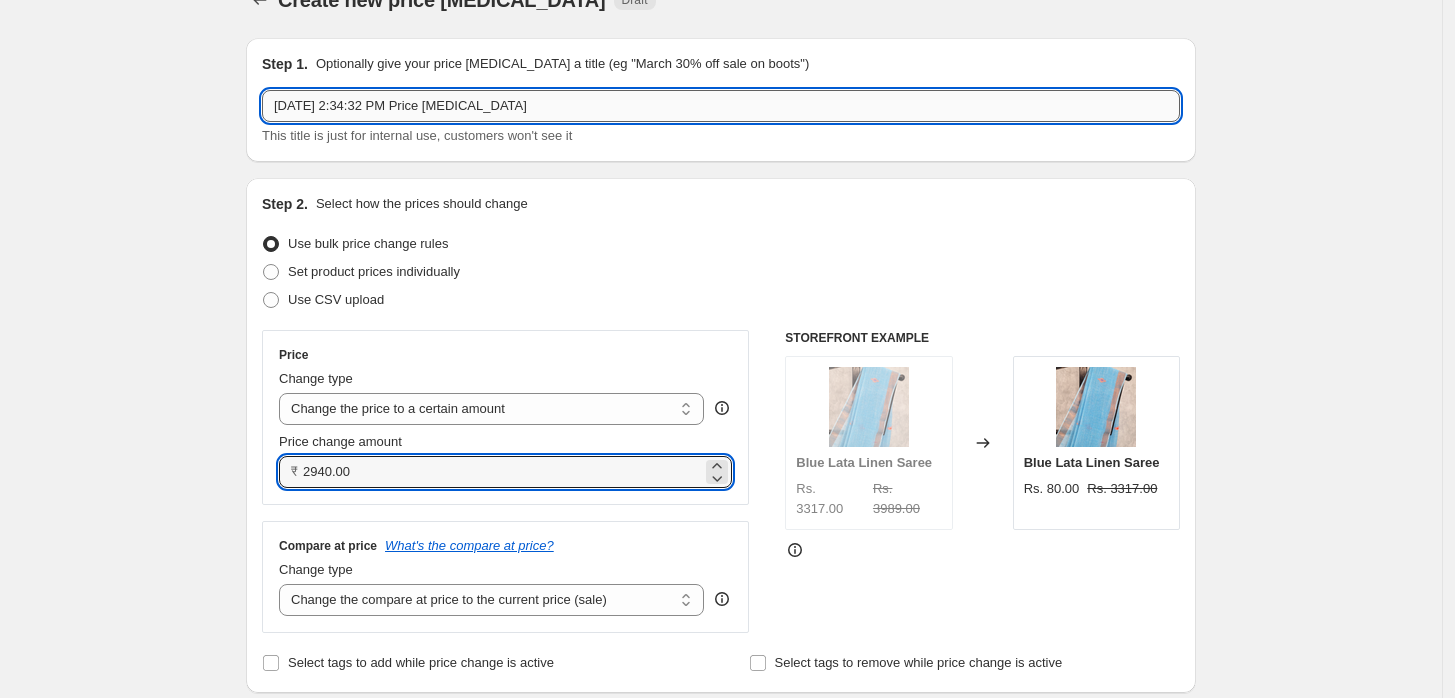 click on "[DATE] 2:34:32 PM Price [MEDICAL_DATA]" at bounding box center (721, 106) 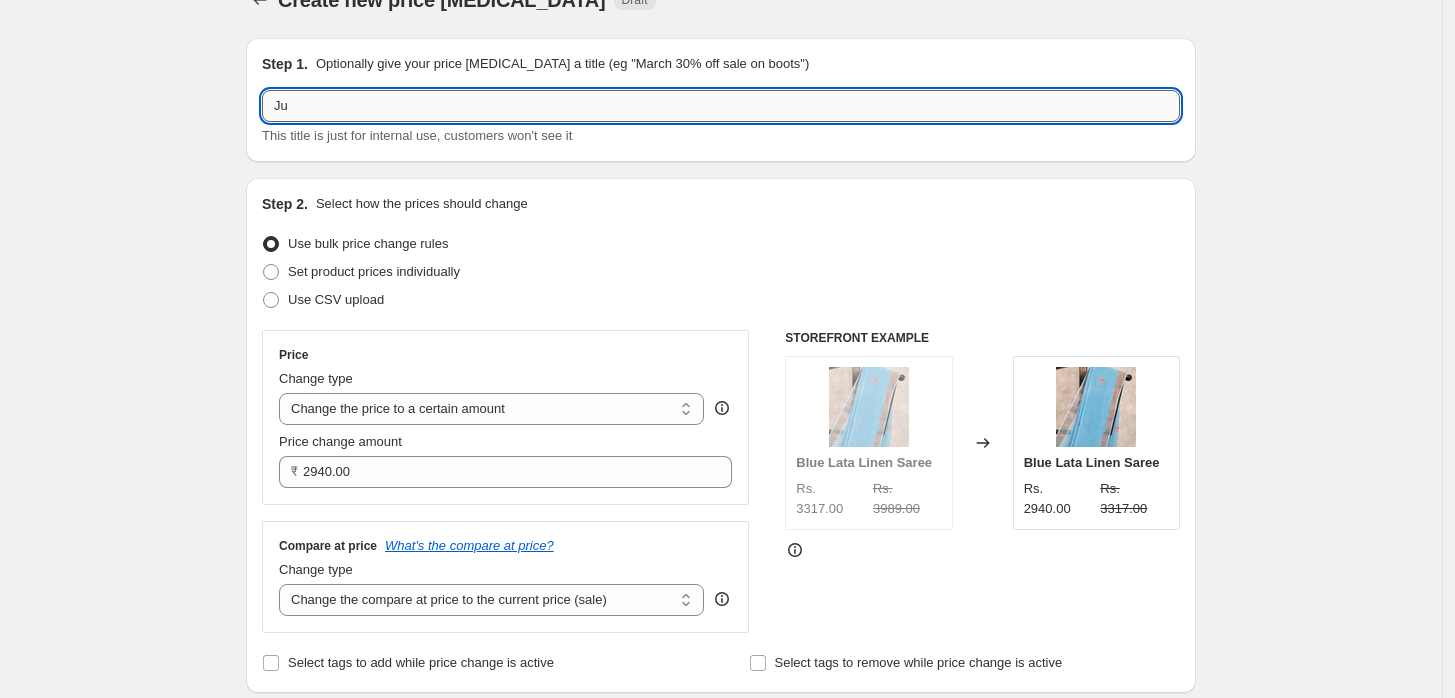 type on "J" 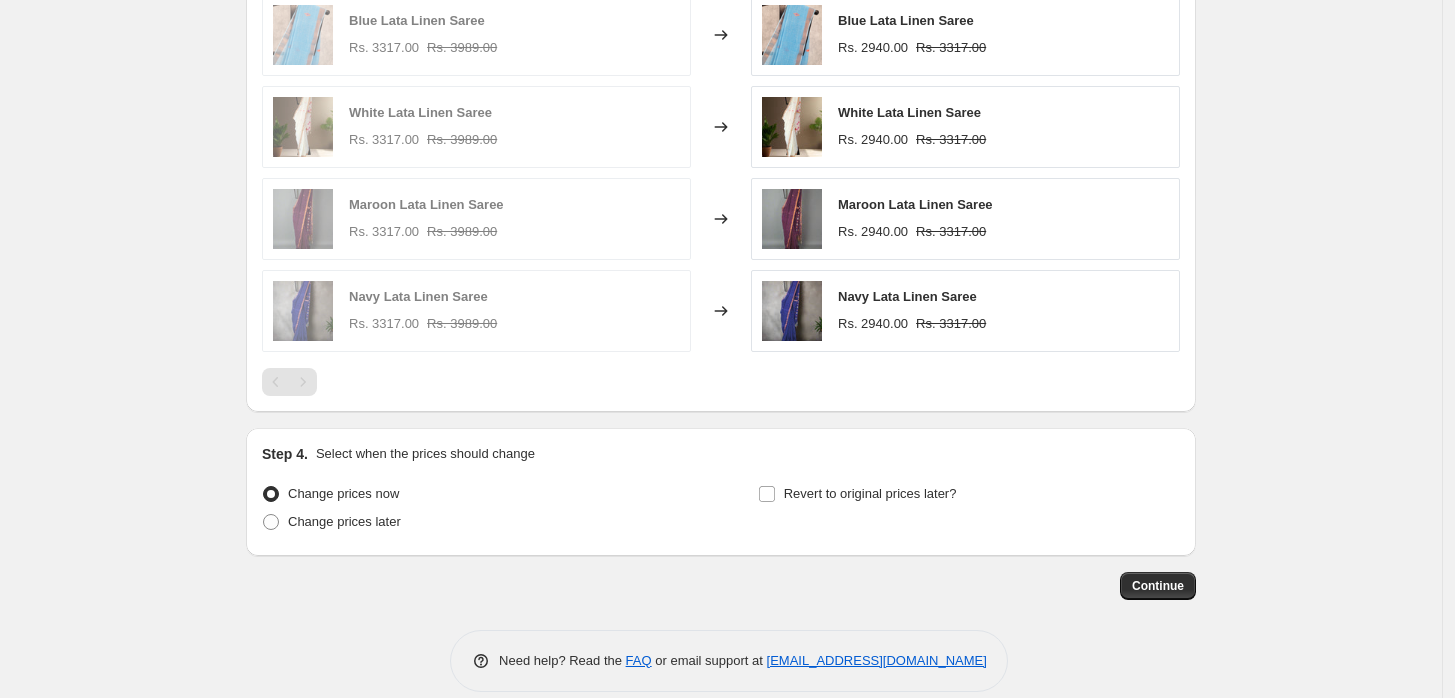 scroll, scrollTop: 1062, scrollLeft: 0, axis: vertical 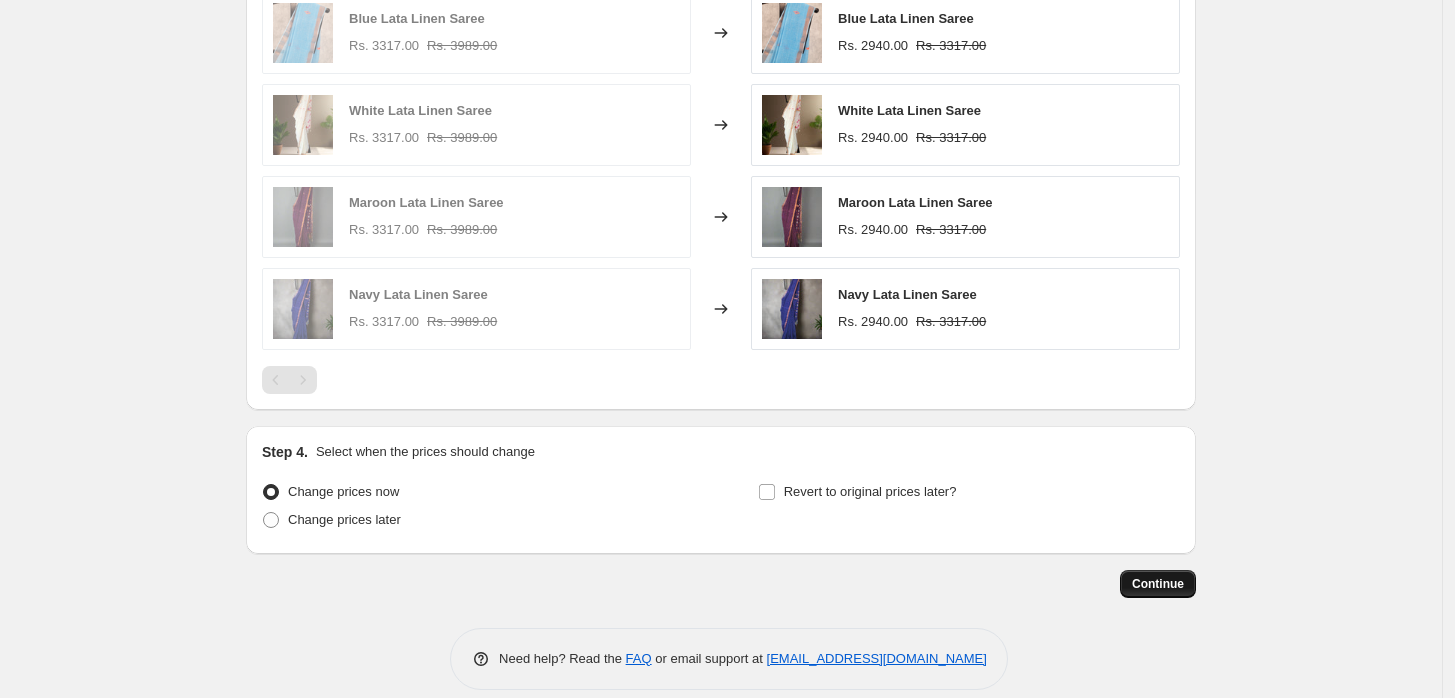 type on "lata" 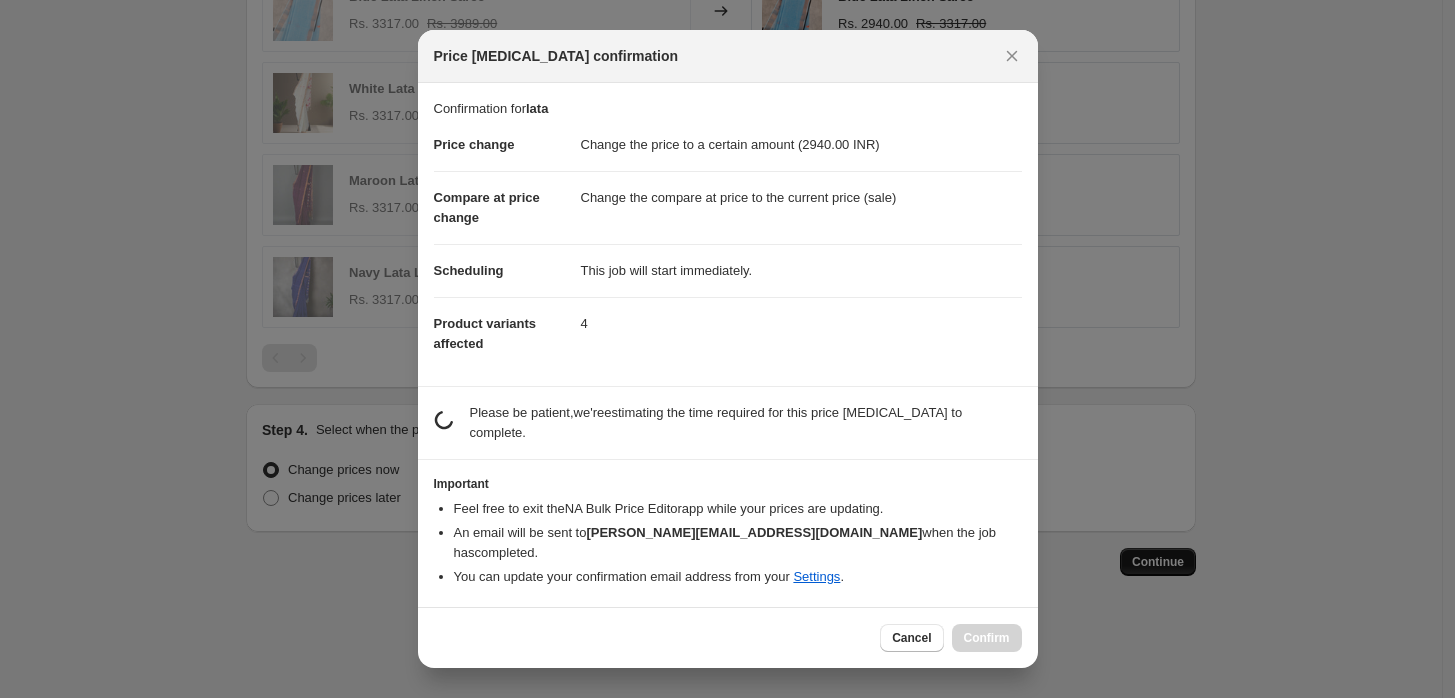 scroll, scrollTop: 0, scrollLeft: 0, axis: both 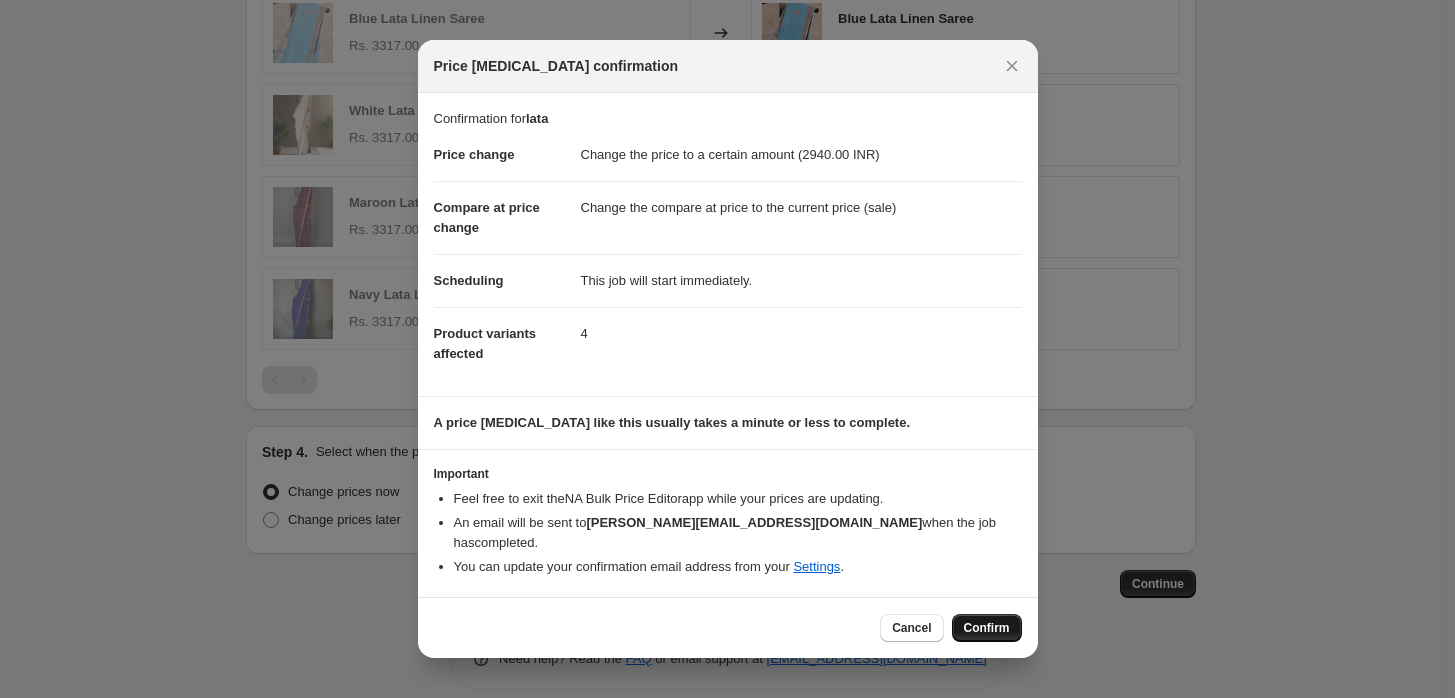 click on "Confirm" at bounding box center [987, 628] 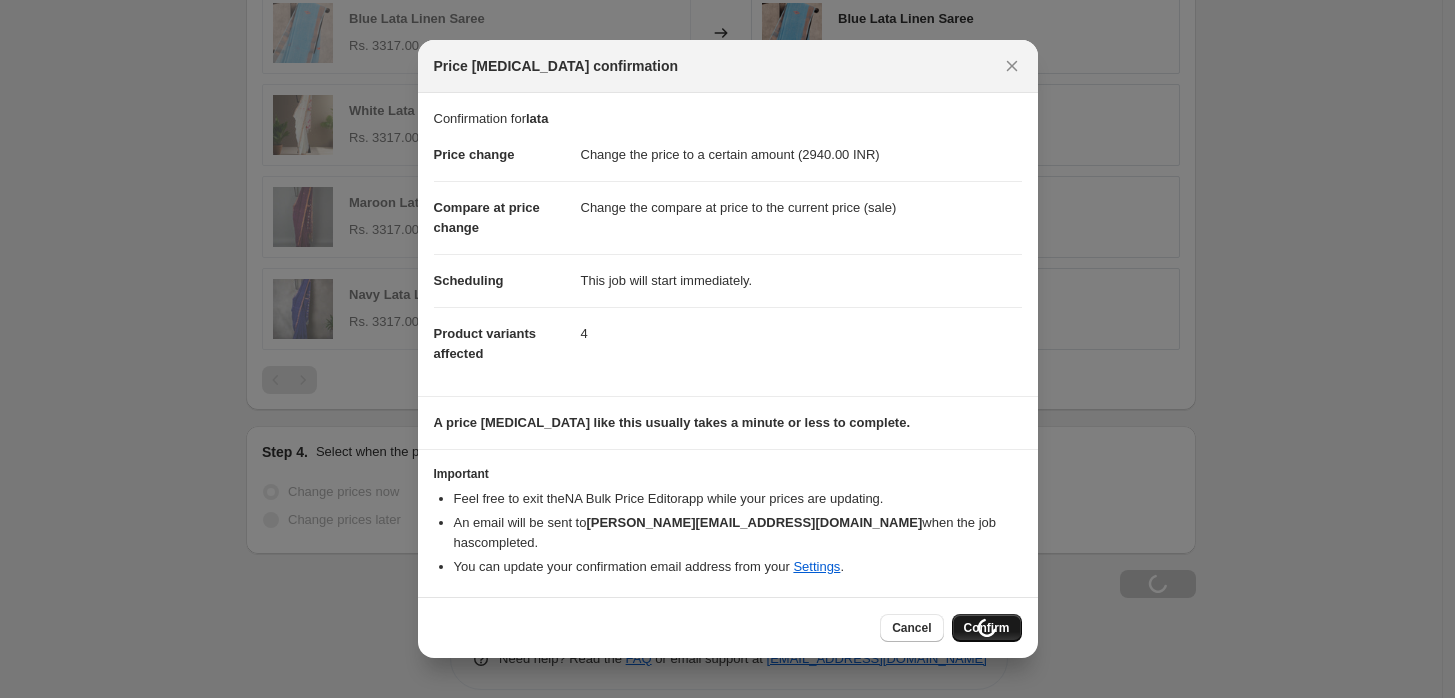 scroll, scrollTop: 1130, scrollLeft: 0, axis: vertical 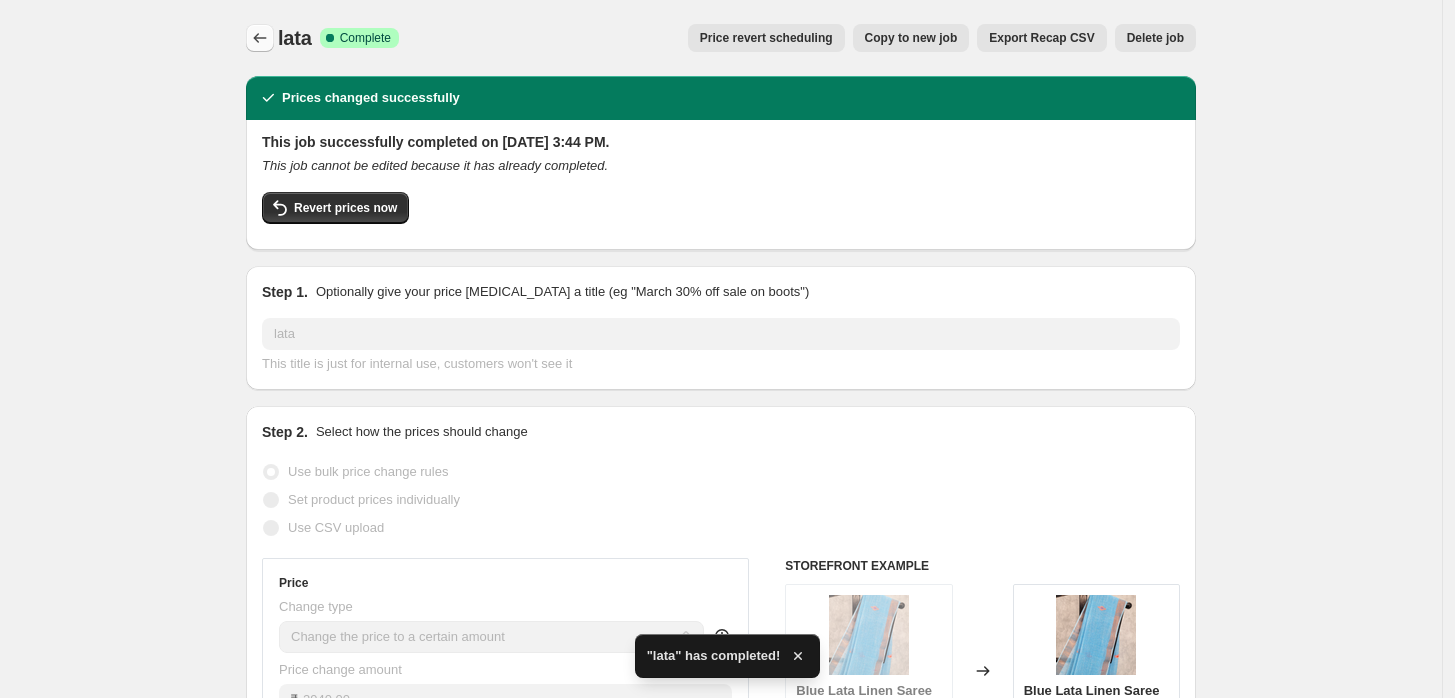 click 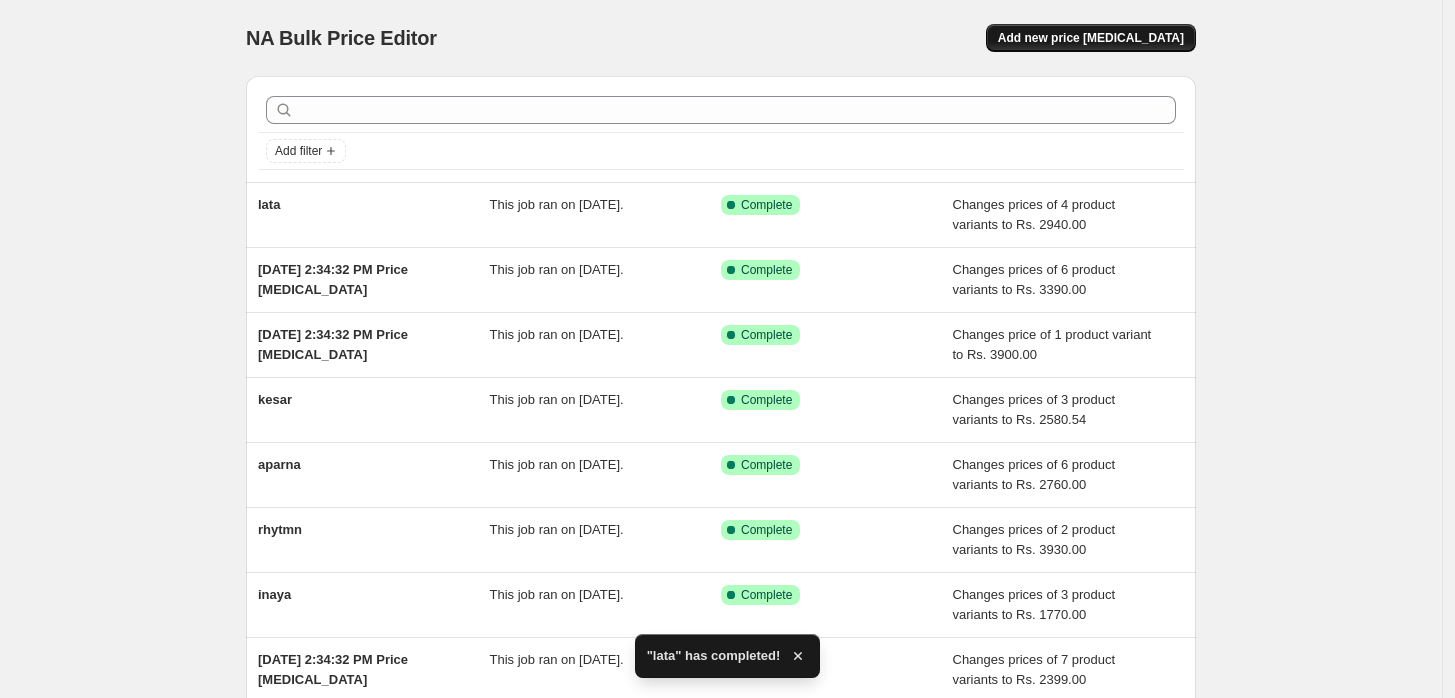 click on "Add new price [MEDICAL_DATA]" at bounding box center (1091, 38) 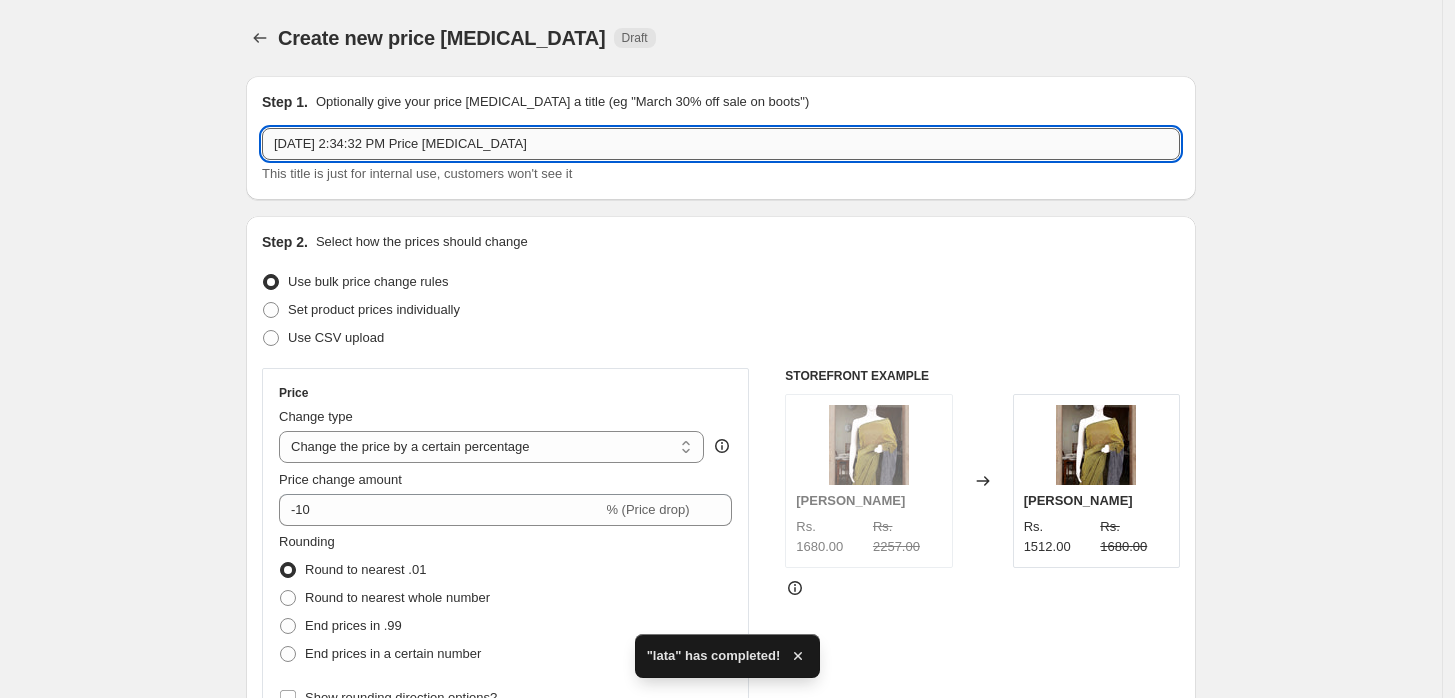 click on "[DATE] 2:34:32 PM Price [MEDICAL_DATA]" at bounding box center [721, 144] 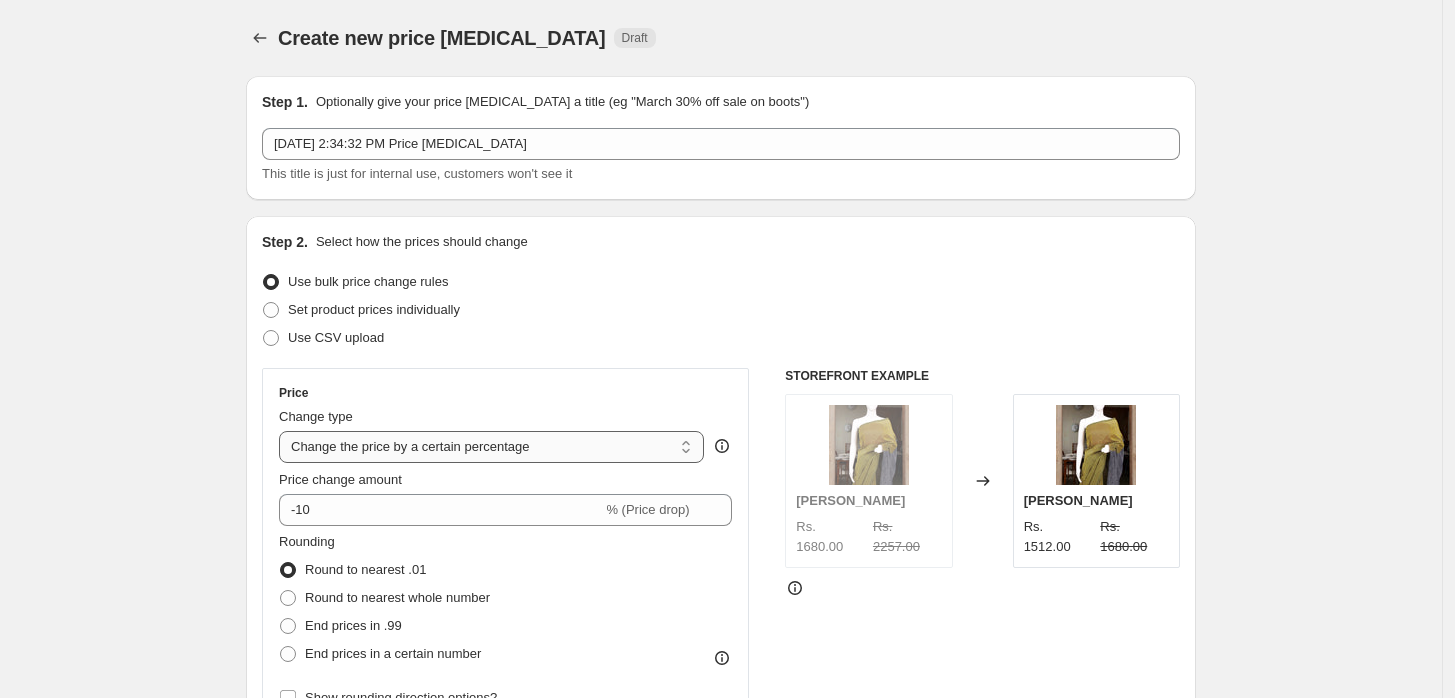 click on "Change the price to a certain amount Change the price by a certain amount Change the price by a certain percentage Change the price to the current compare at price (price before sale) Change the price by a certain amount relative to the compare at price Change the price by a certain percentage relative to the compare at price Don't change the price Change the price by a certain percentage relative to the cost per item Change price to certain cost margin" at bounding box center (491, 447) 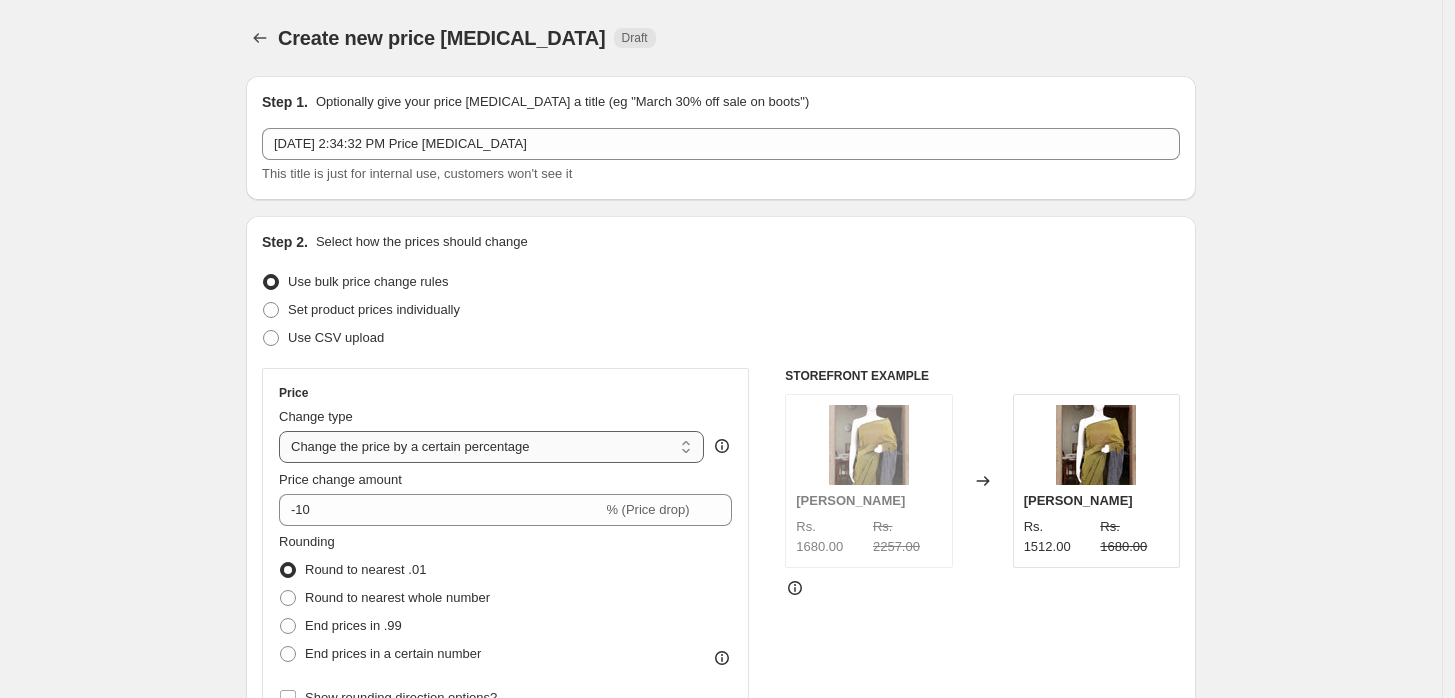 select on "to" 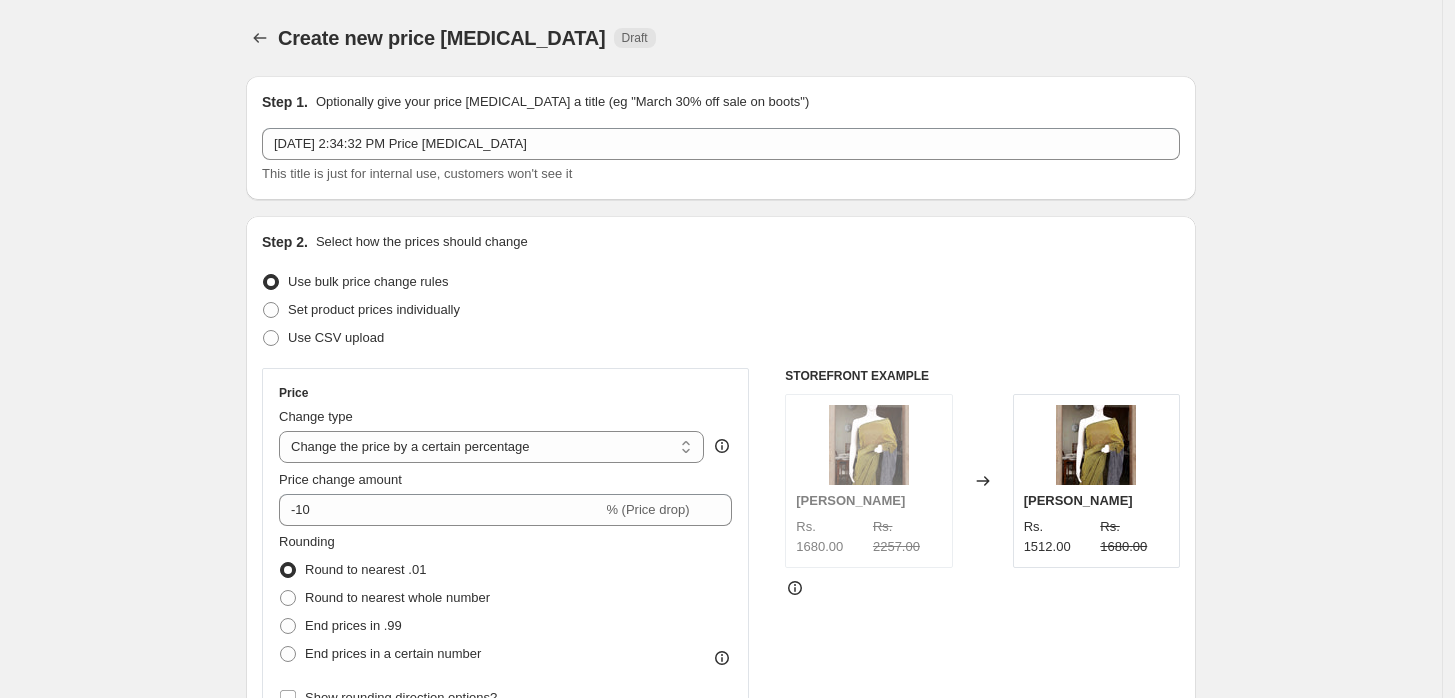 type on "80.00" 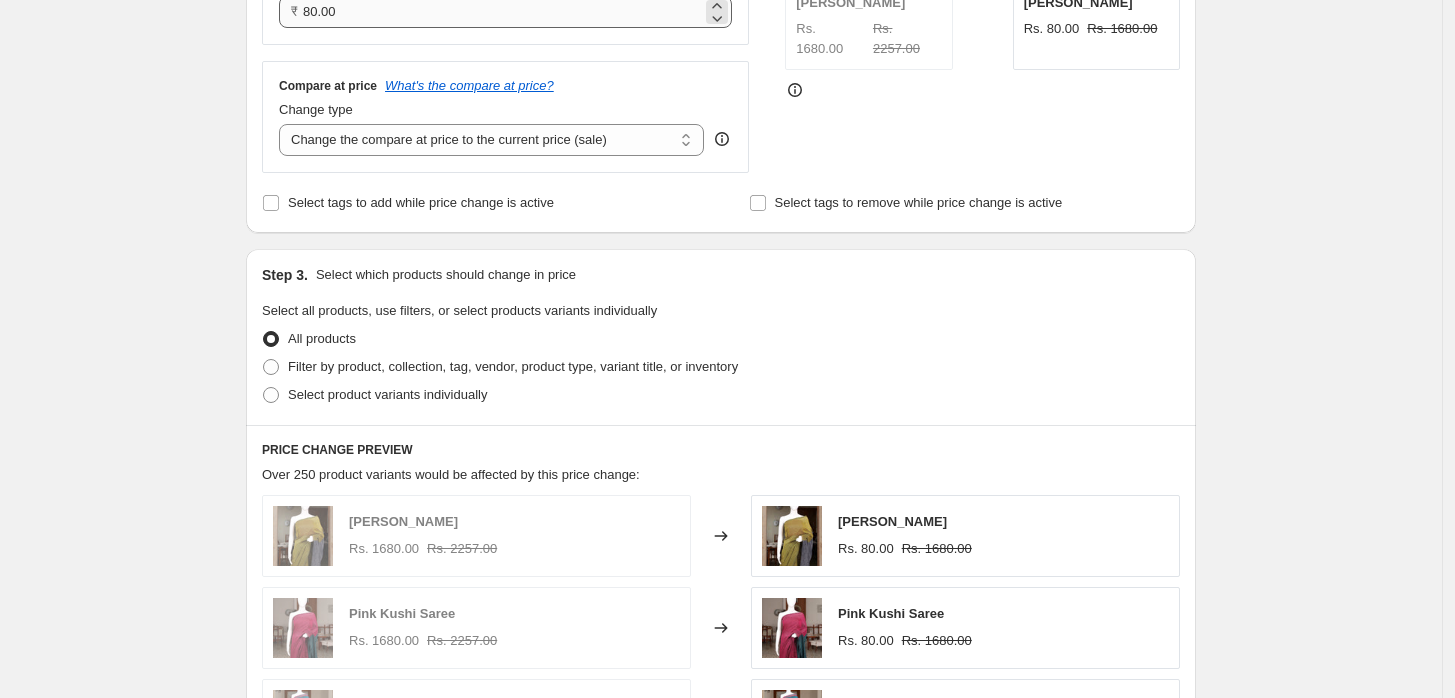 scroll, scrollTop: 617, scrollLeft: 0, axis: vertical 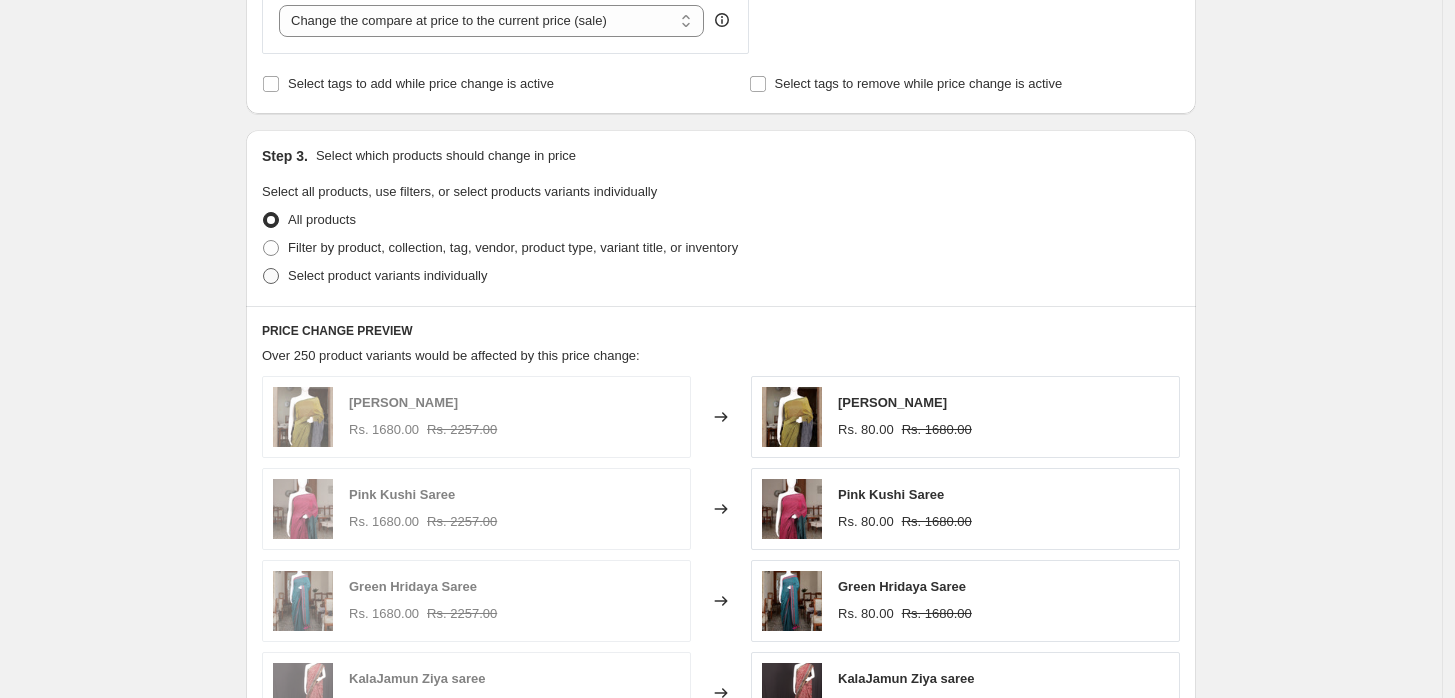 click at bounding box center [271, 276] 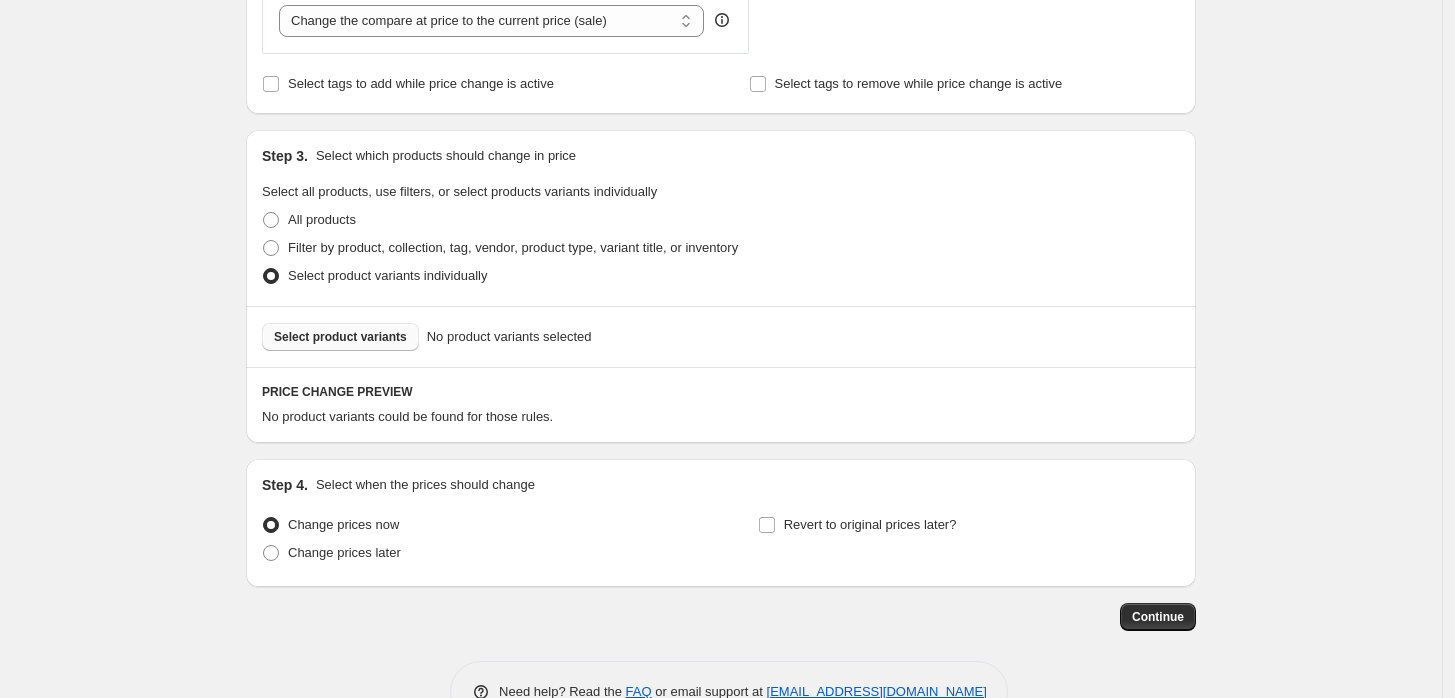 click on "Select product variants" at bounding box center (340, 337) 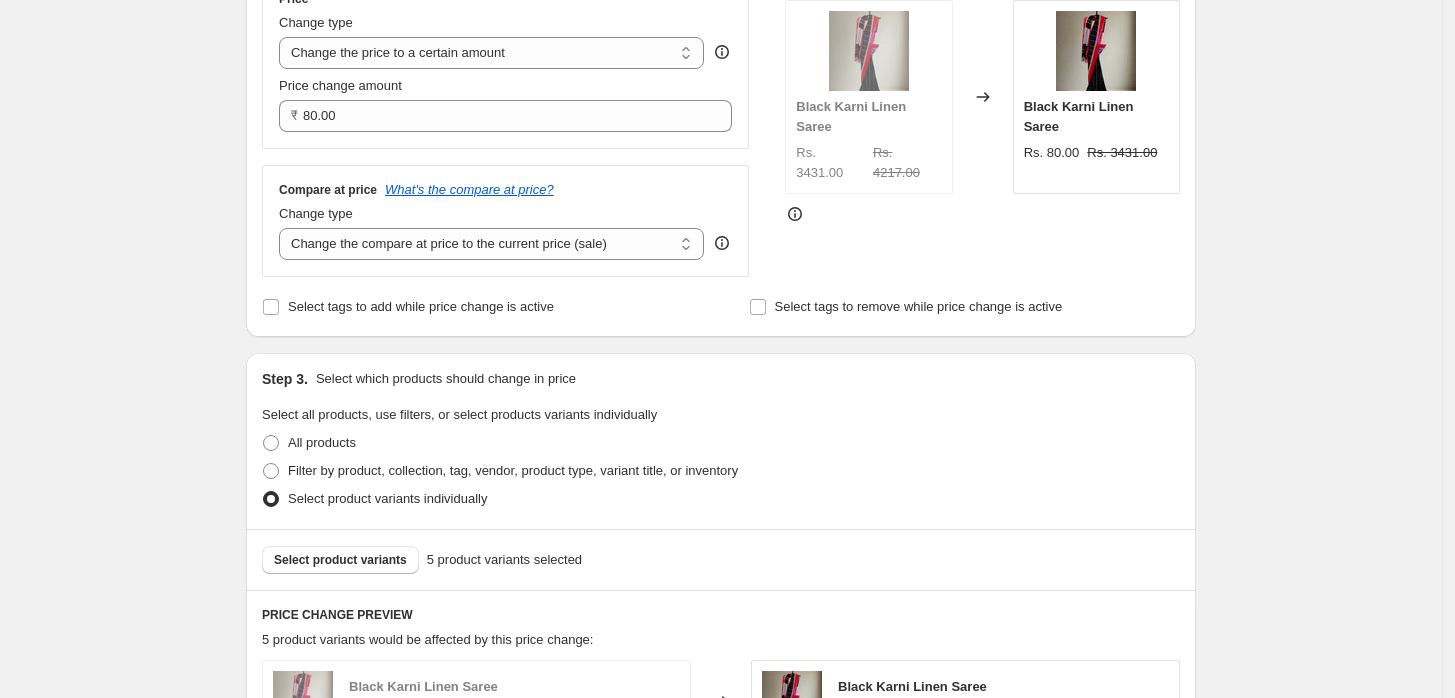 scroll, scrollTop: 363, scrollLeft: 0, axis: vertical 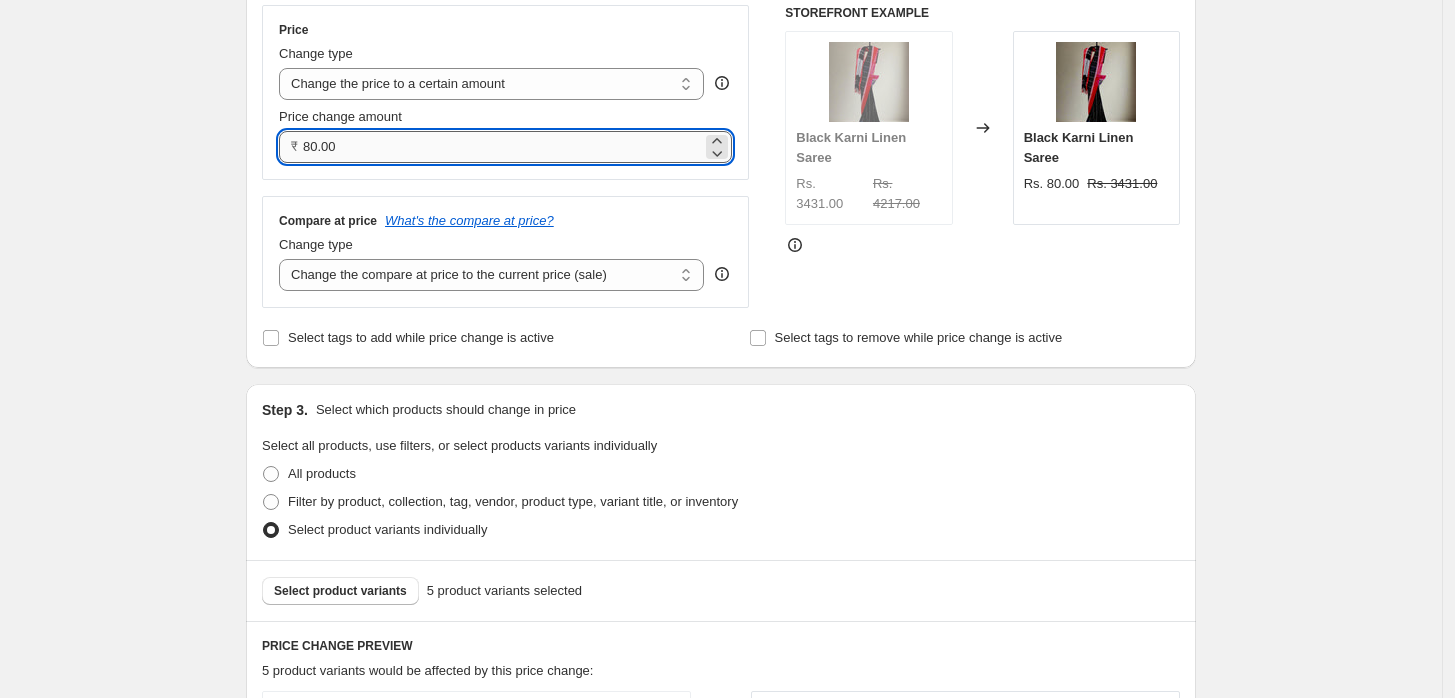 click on "80.00" at bounding box center (502, 147) 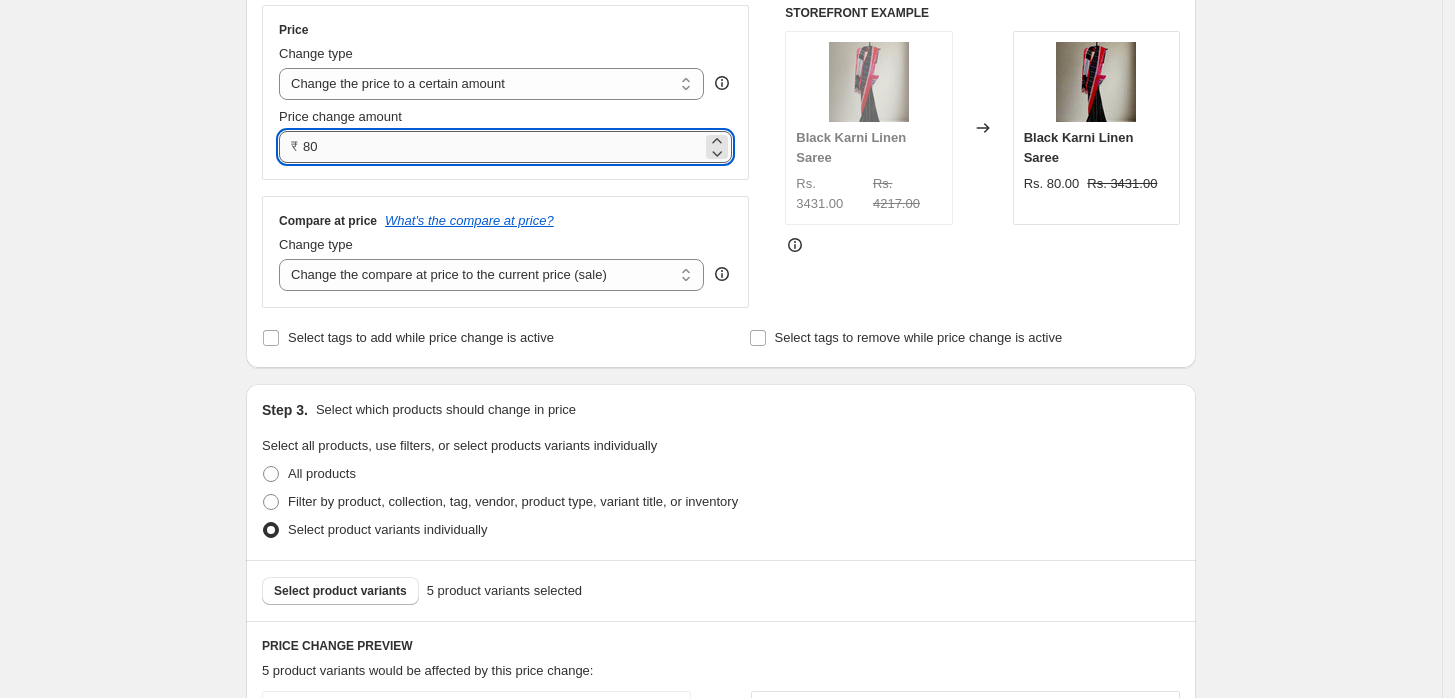 type on "8" 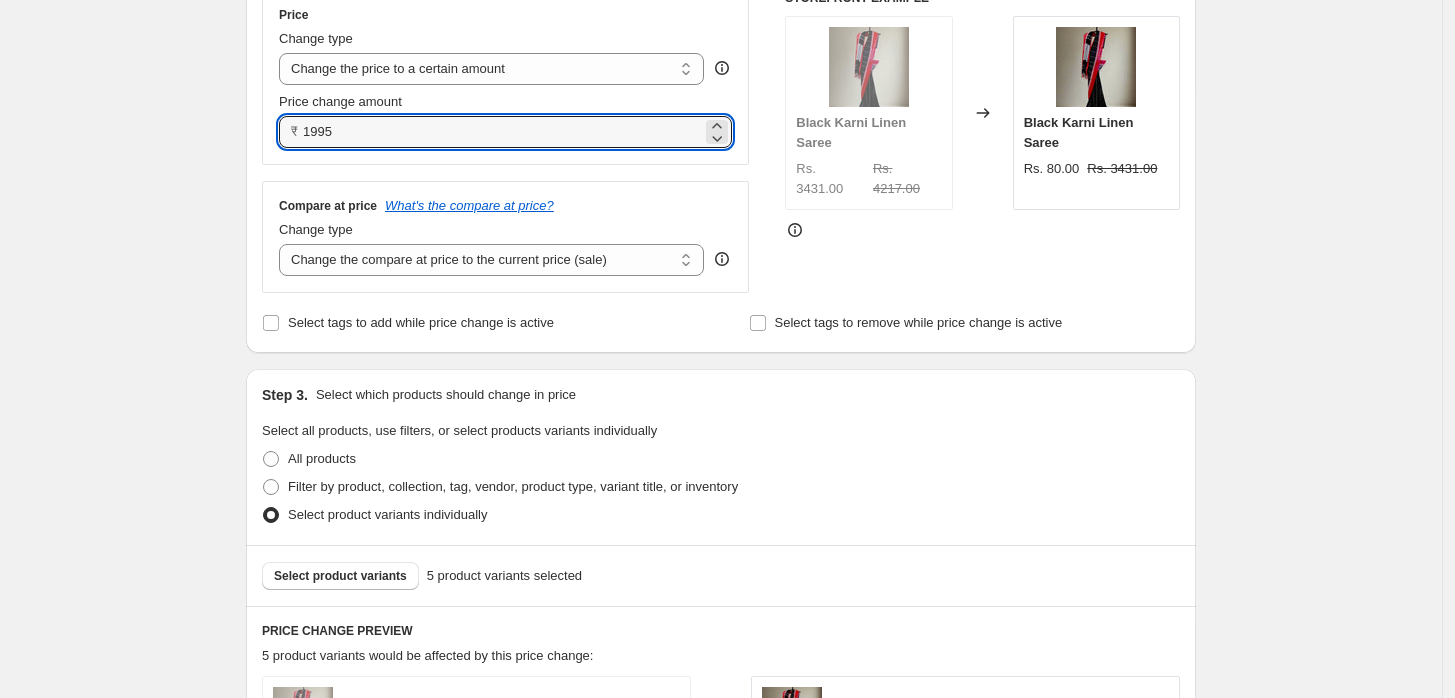 scroll, scrollTop: 0, scrollLeft: 0, axis: both 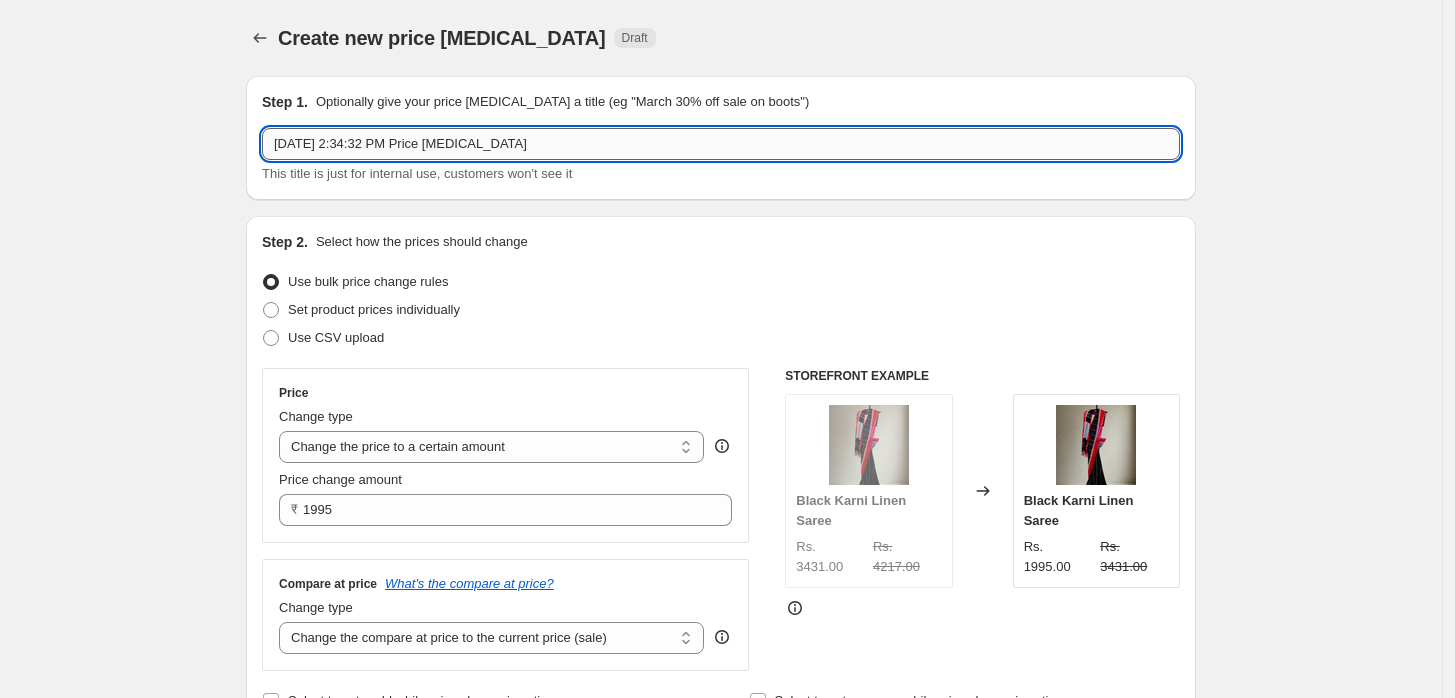 type on "1995.00" 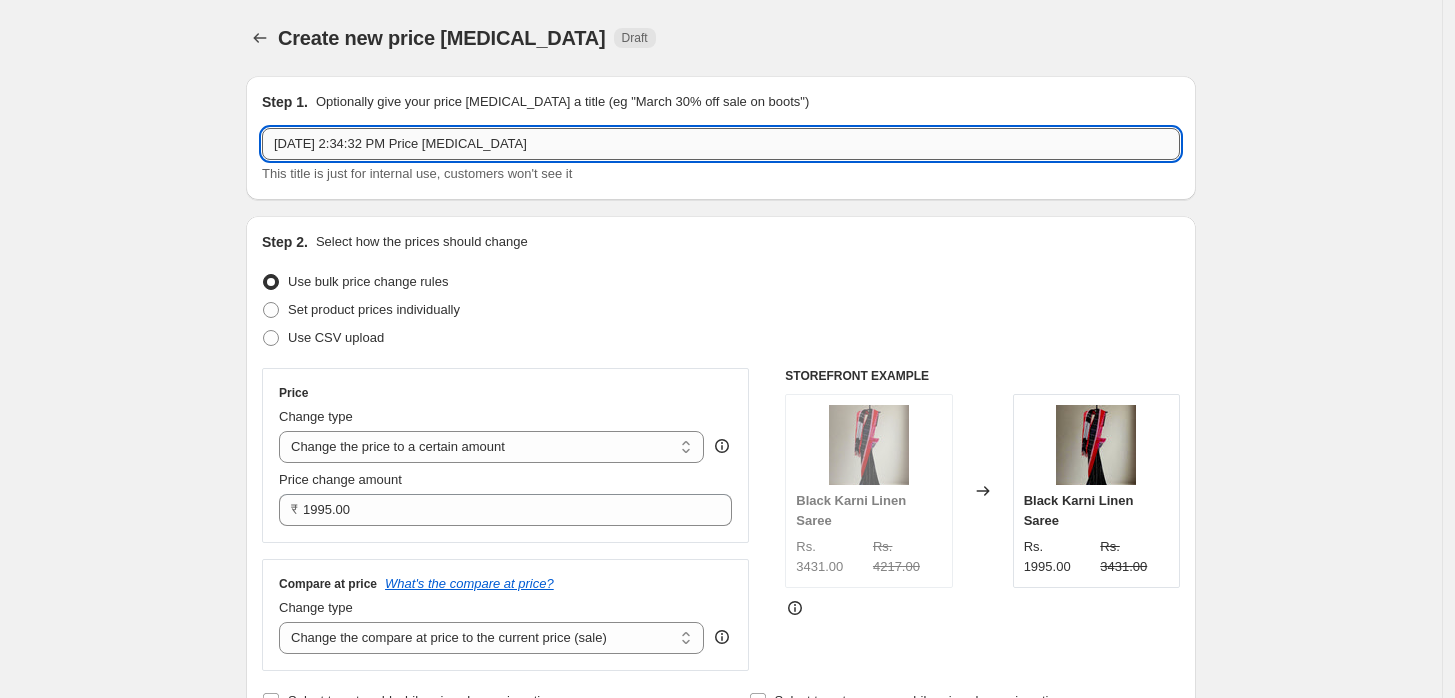 click on "[DATE] 2:34:32 PM Price [MEDICAL_DATA]" at bounding box center [721, 144] 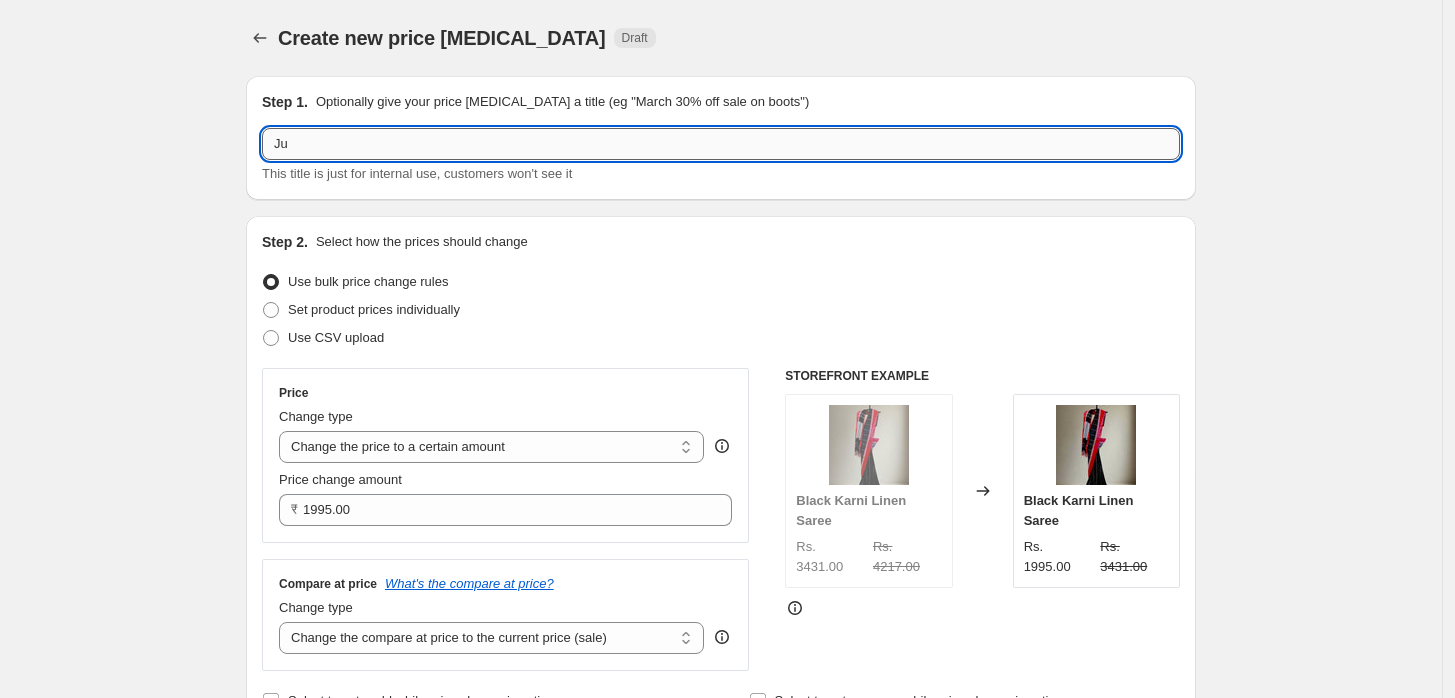 type on "J" 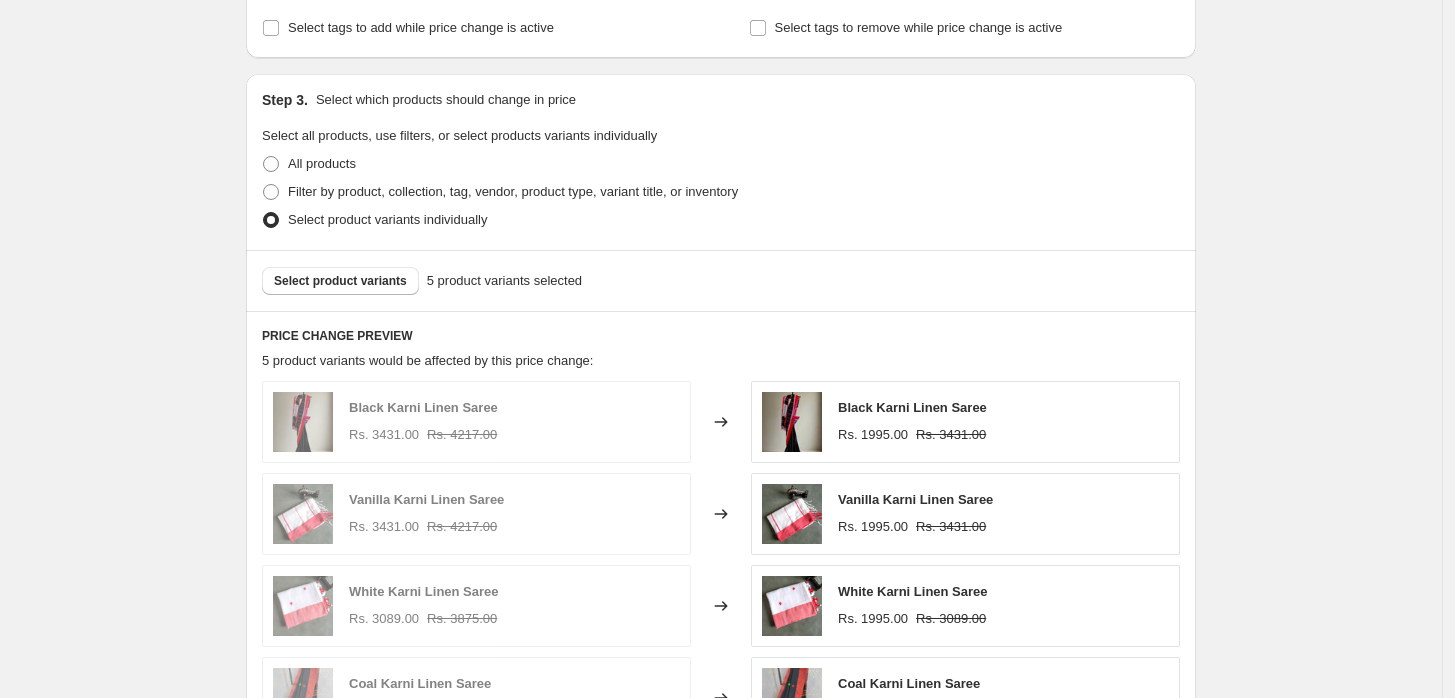 scroll, scrollTop: 1176, scrollLeft: 0, axis: vertical 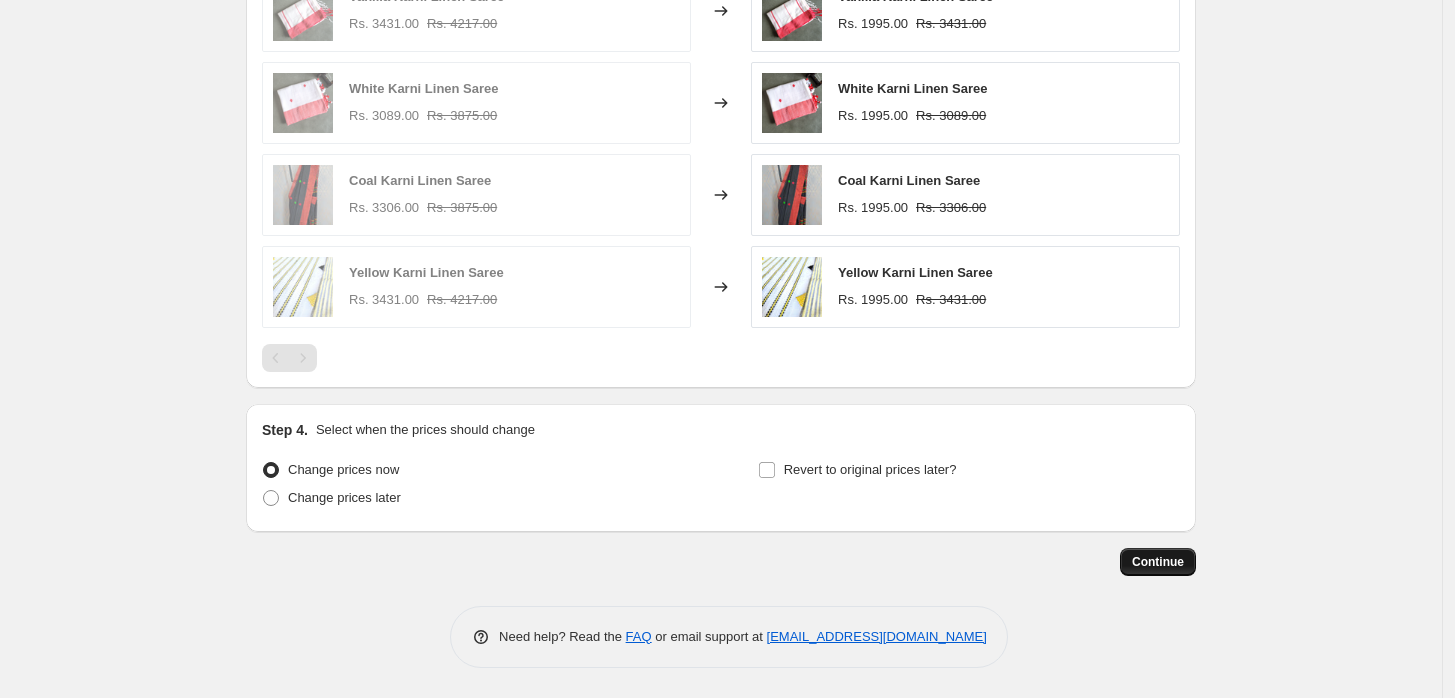 type on "karni" 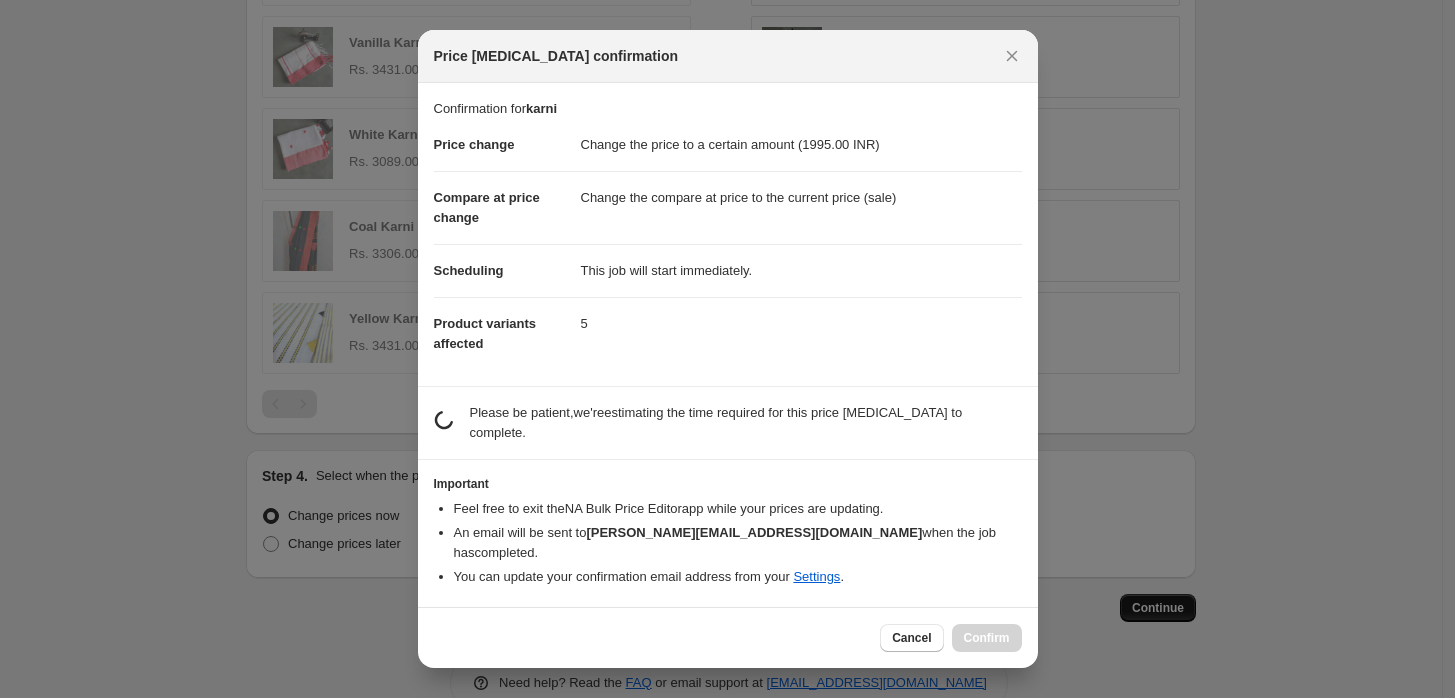 scroll, scrollTop: 0, scrollLeft: 0, axis: both 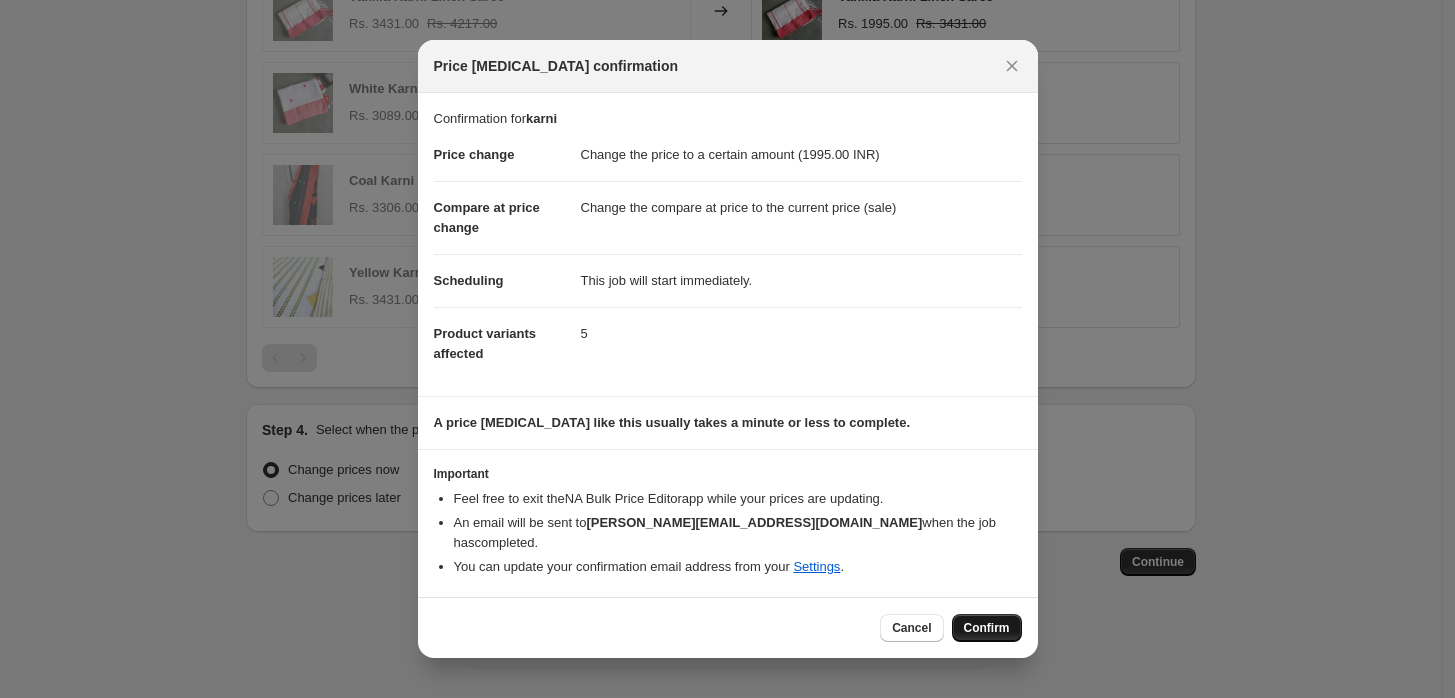 click on "Confirm" at bounding box center (987, 628) 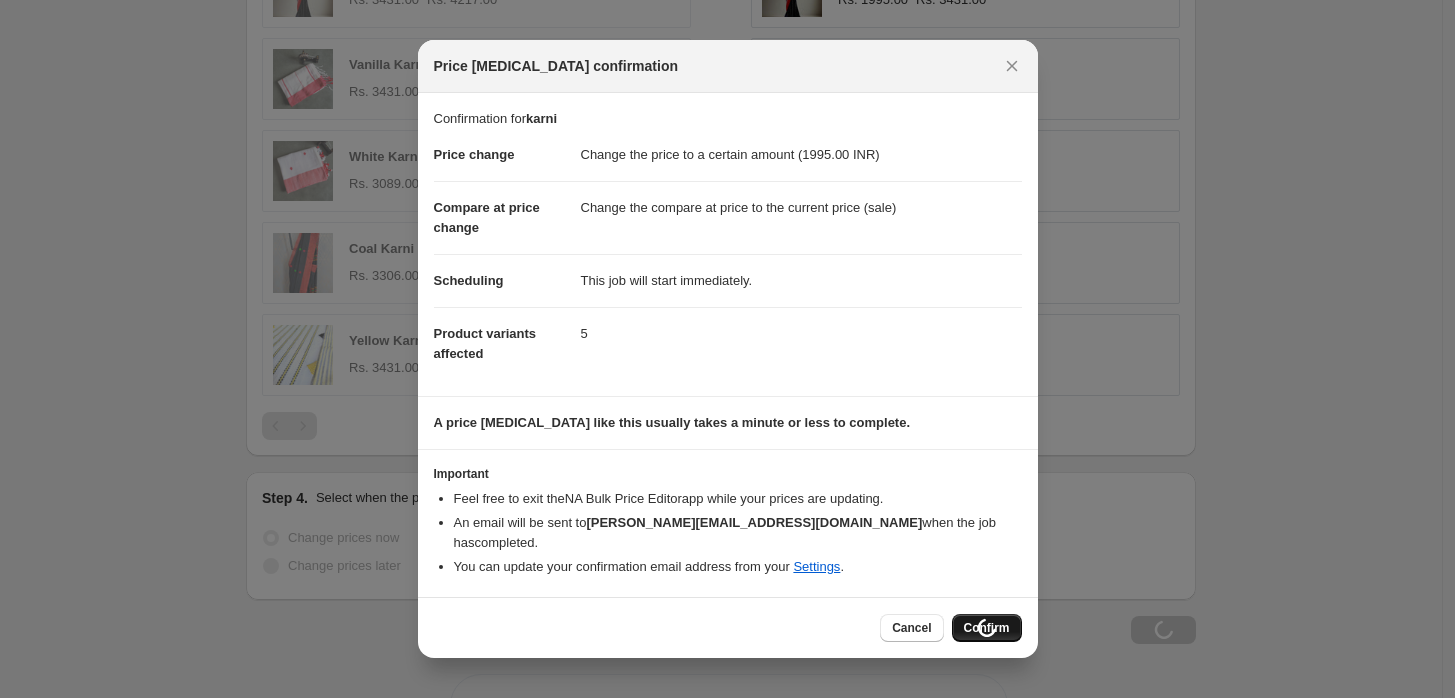 scroll, scrollTop: 1243, scrollLeft: 0, axis: vertical 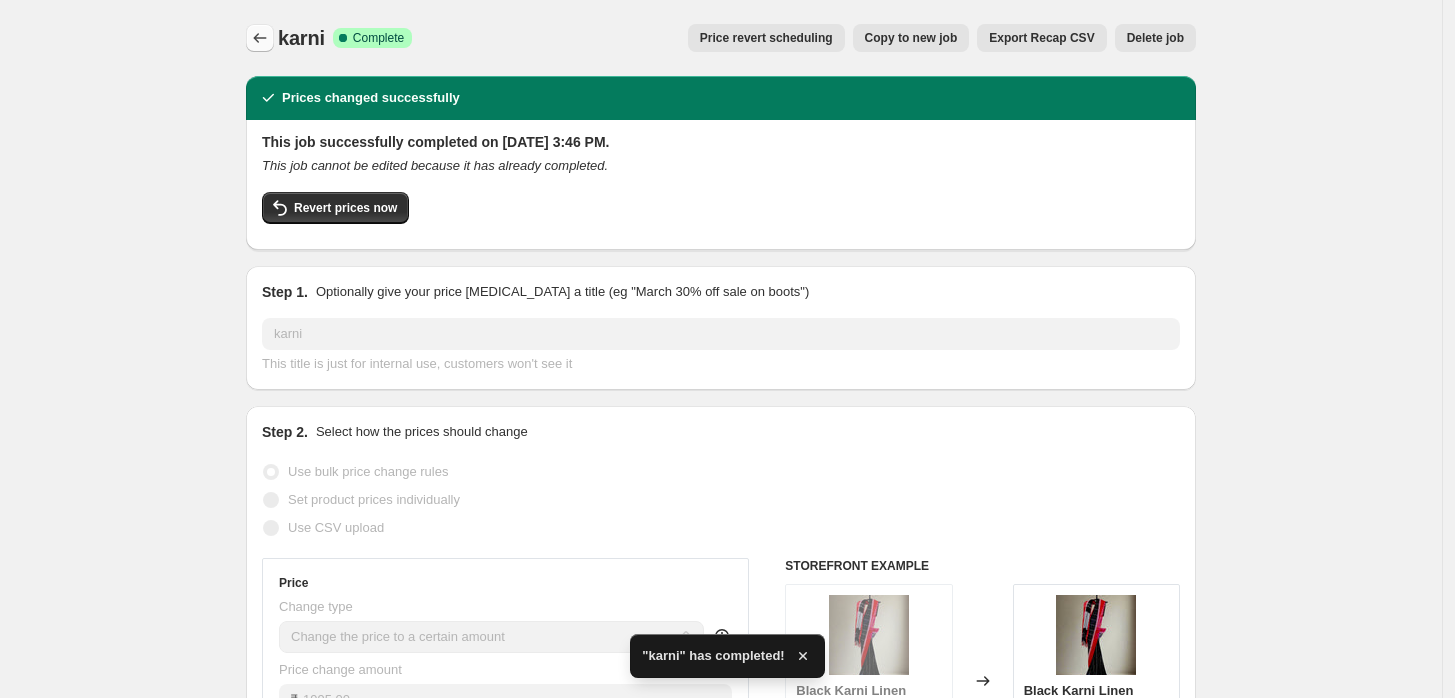 click 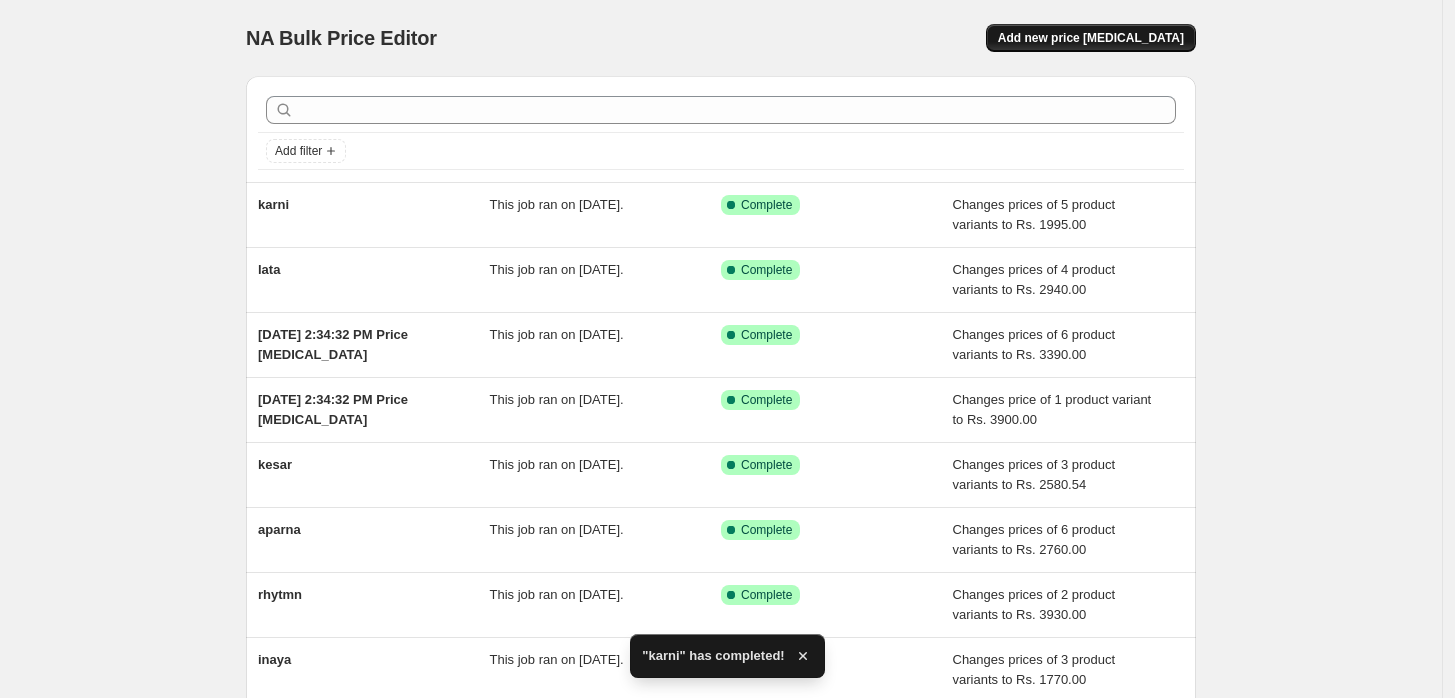 click on "Add new price [MEDICAL_DATA]" at bounding box center [1091, 38] 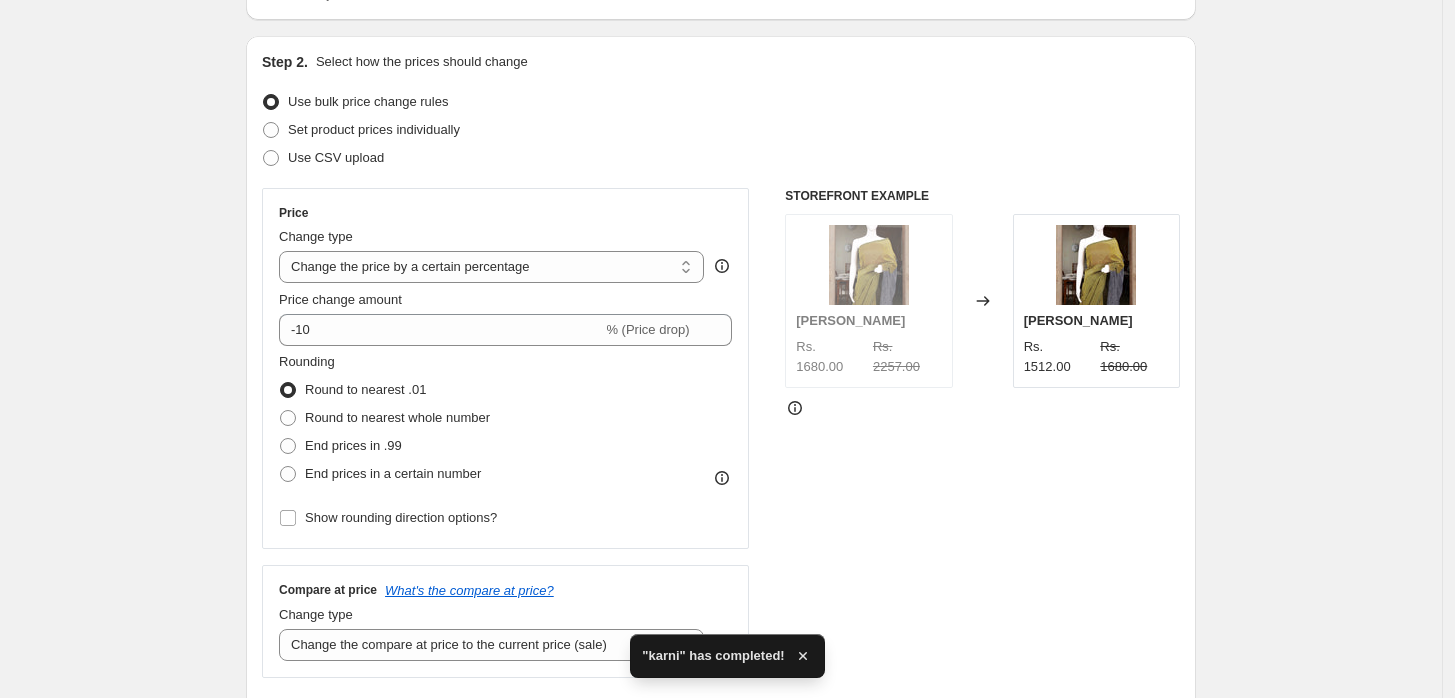 scroll, scrollTop: 181, scrollLeft: 0, axis: vertical 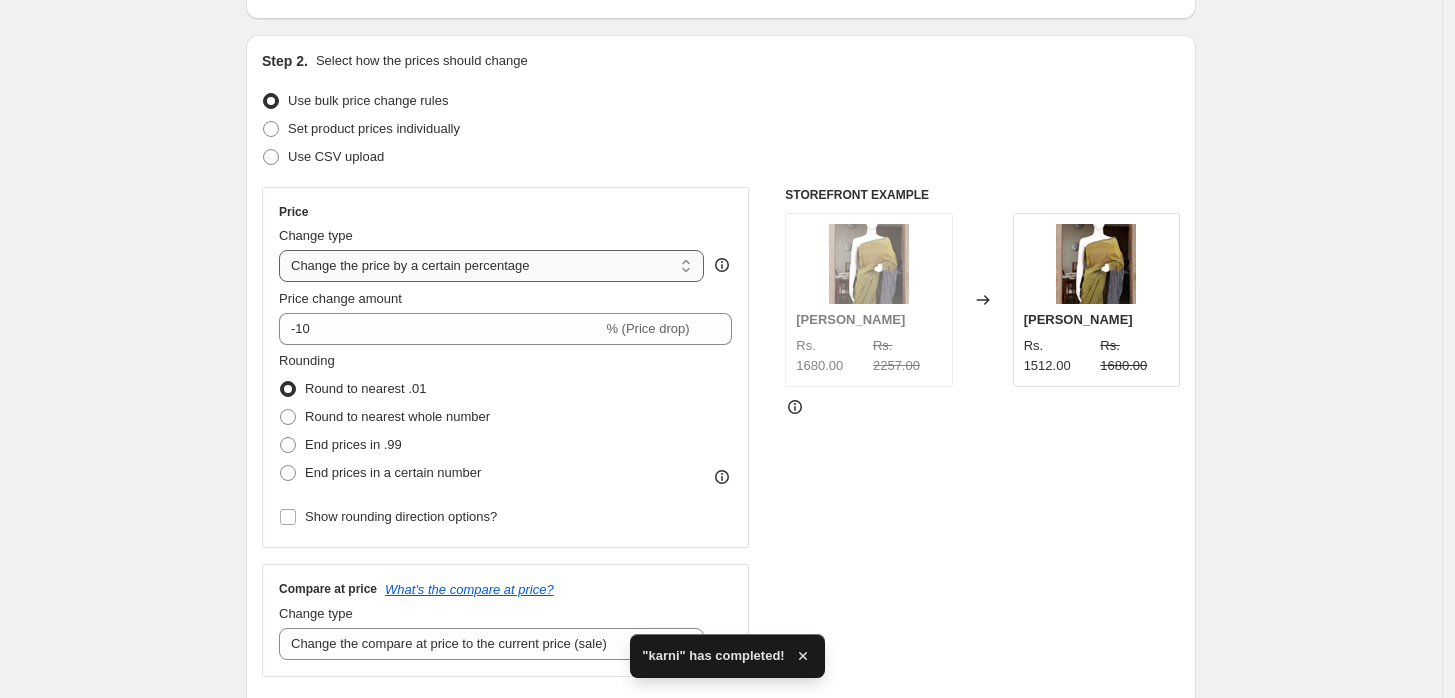 click on "Change the price to a certain amount Change the price by a certain amount Change the price by a certain percentage Change the price to the current compare at price (price before sale) Change the price by a certain amount relative to the compare at price Change the price by a certain percentage relative to the compare at price Don't change the price Change the price by a certain percentage relative to the cost per item Change price to certain cost margin" at bounding box center [491, 266] 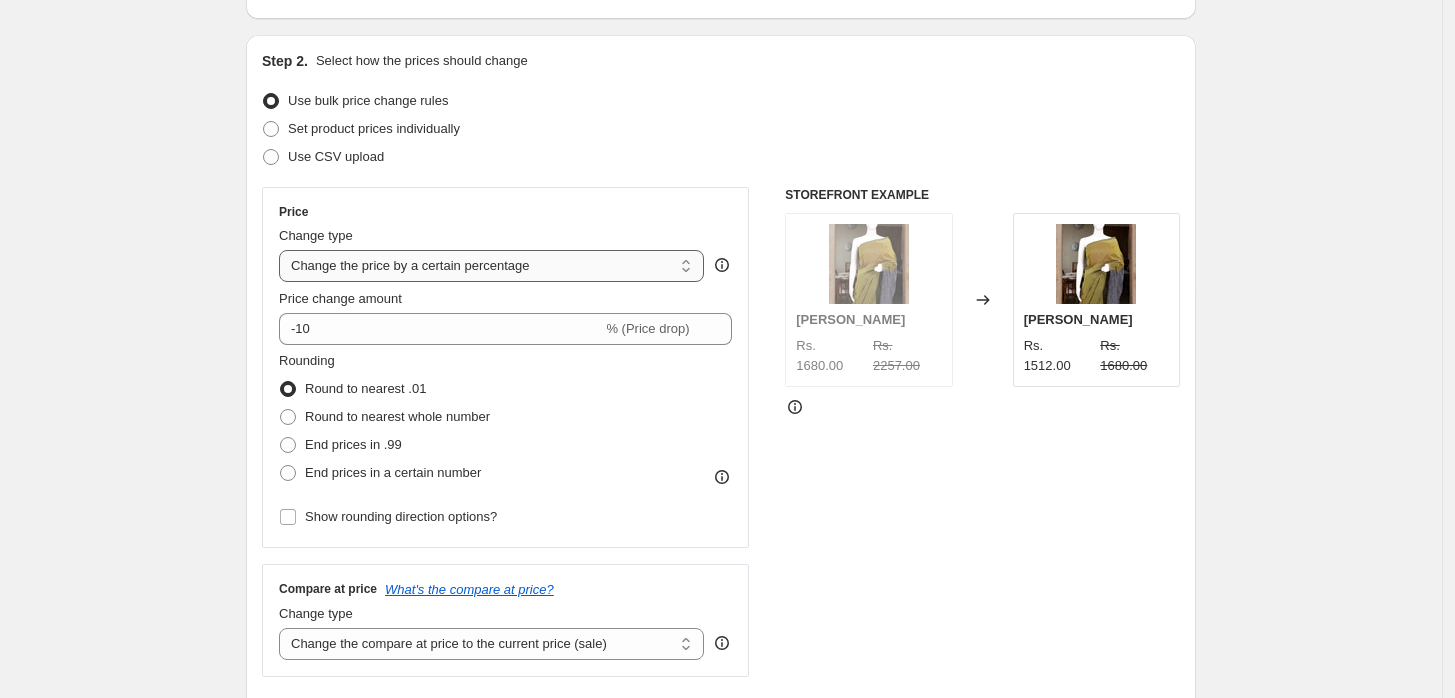 select on "to" 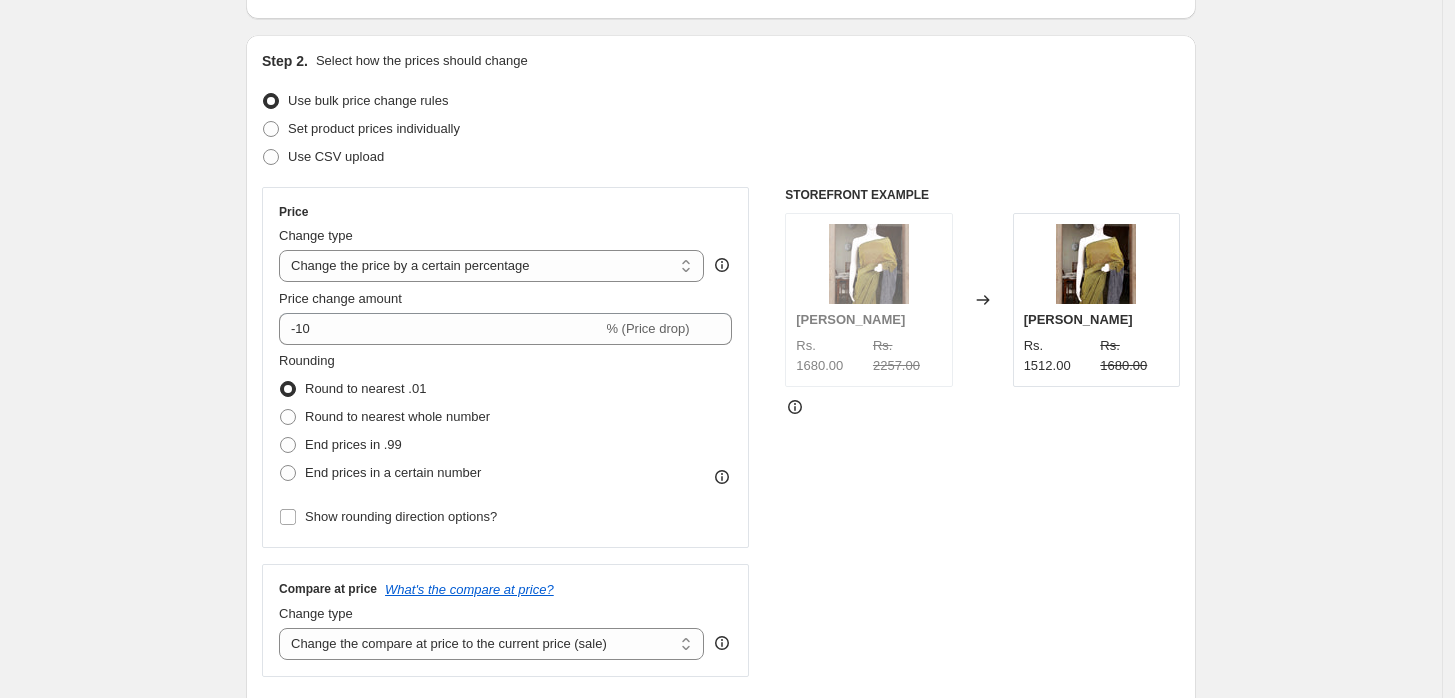 type on "80.00" 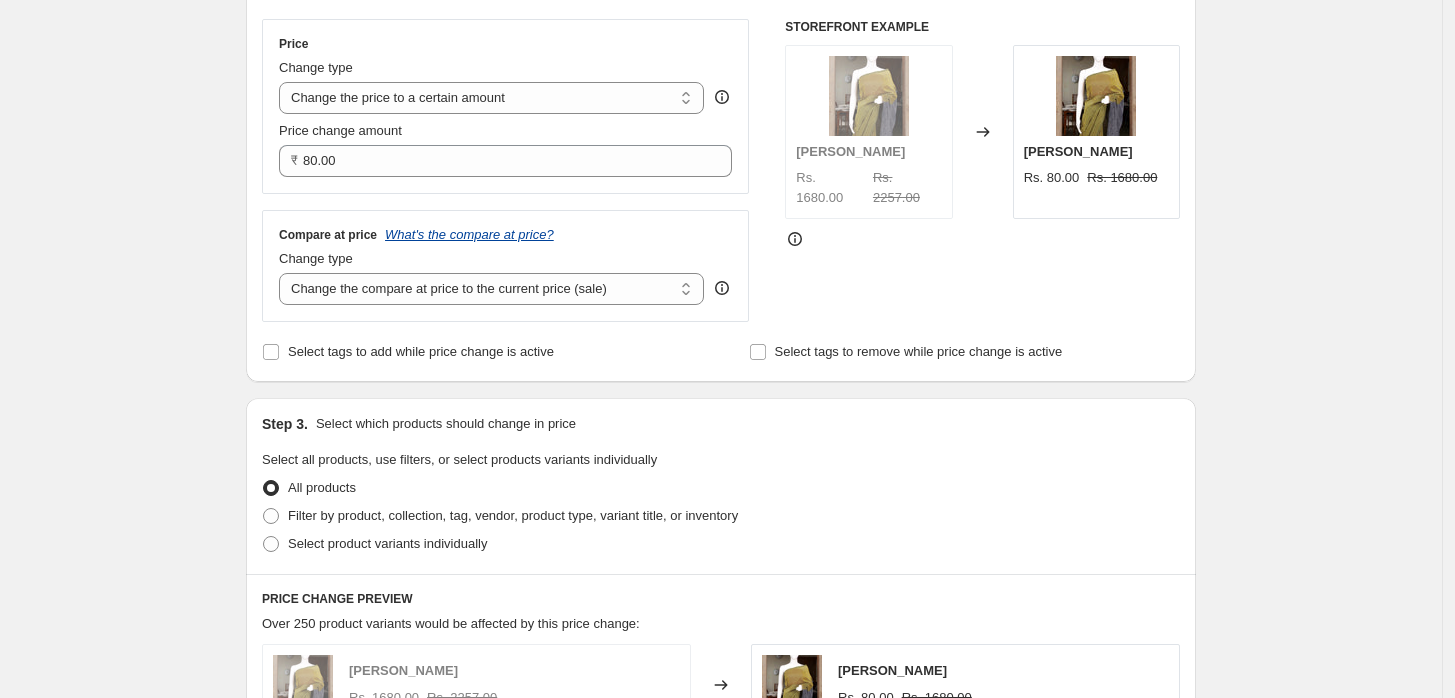 scroll, scrollTop: 350, scrollLeft: 0, axis: vertical 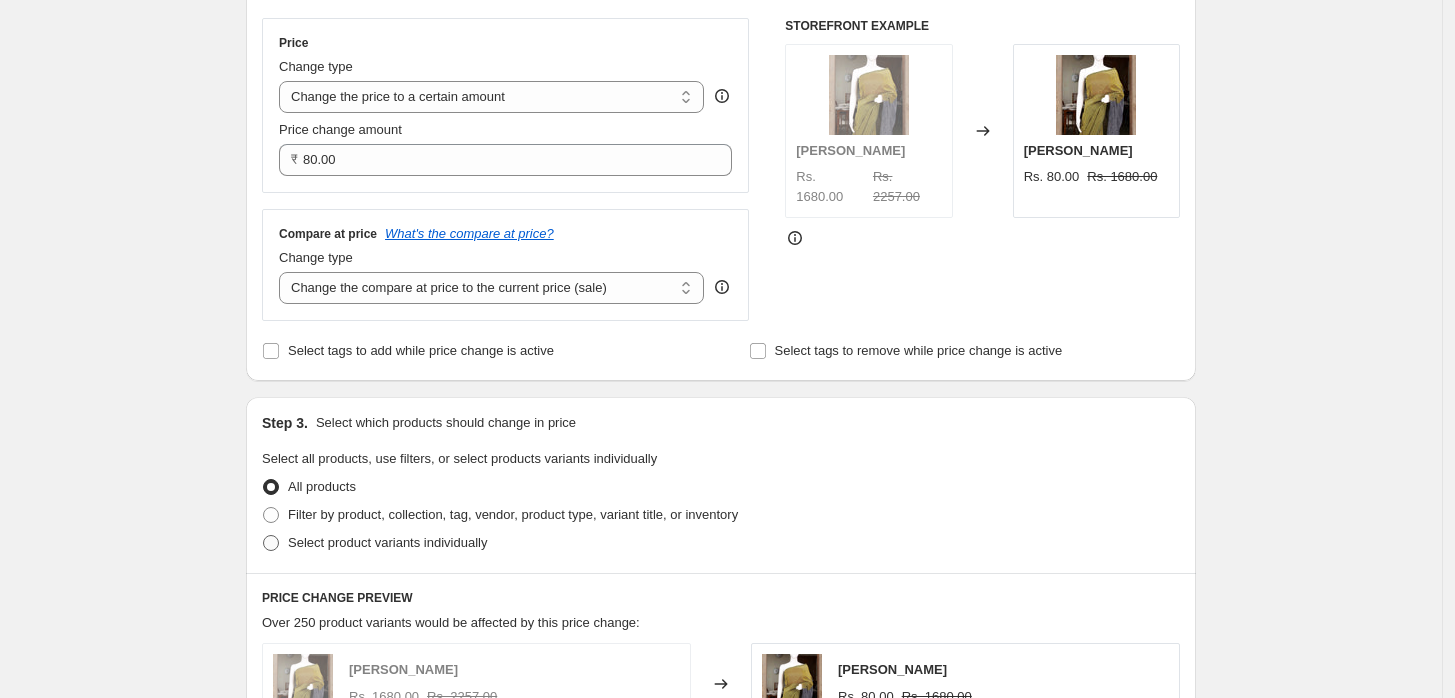 click at bounding box center [271, 543] 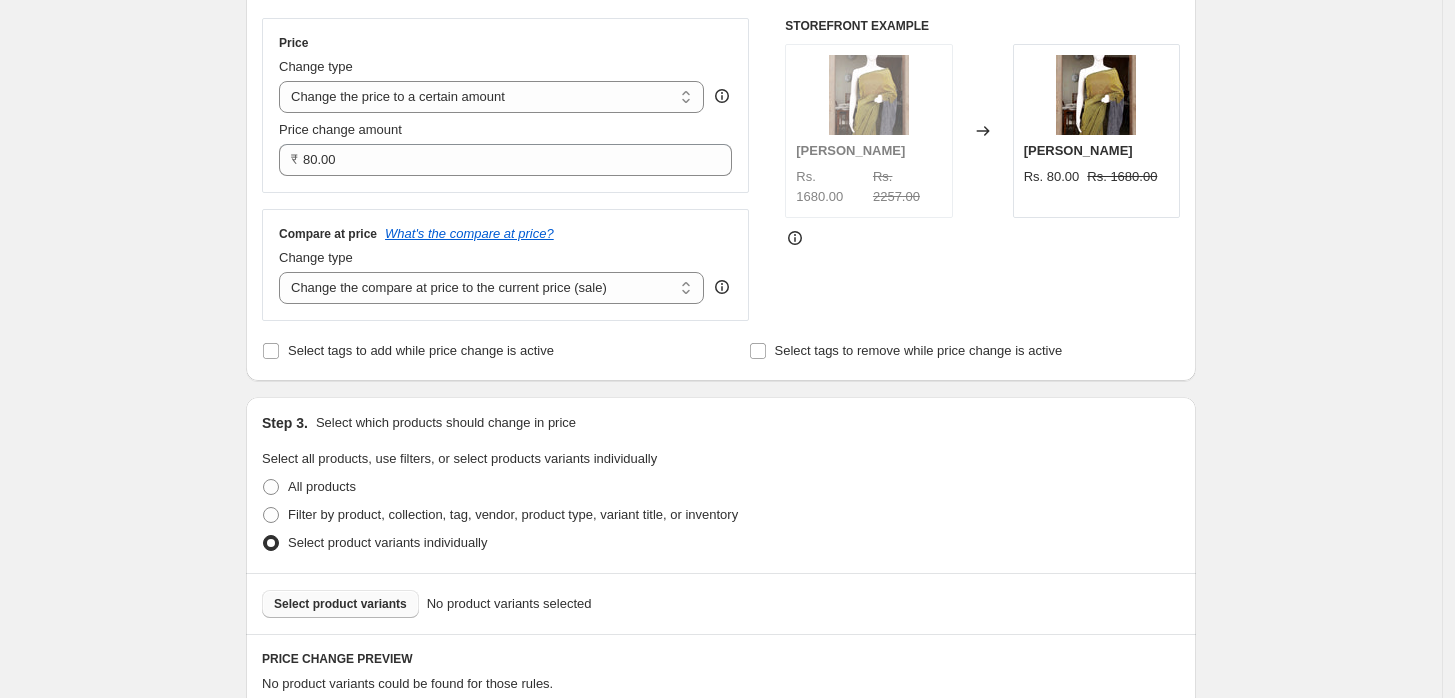 click on "Select product variants" at bounding box center [340, 604] 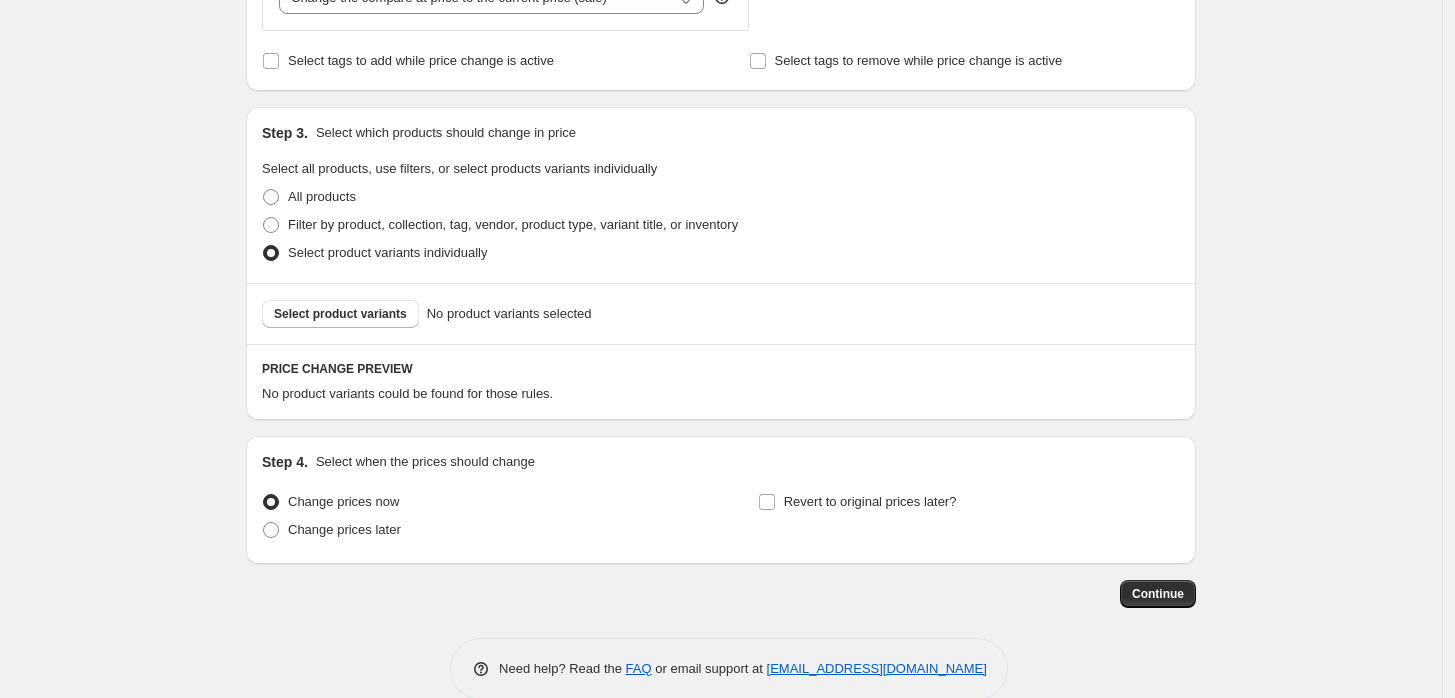 scroll, scrollTop: 672, scrollLeft: 0, axis: vertical 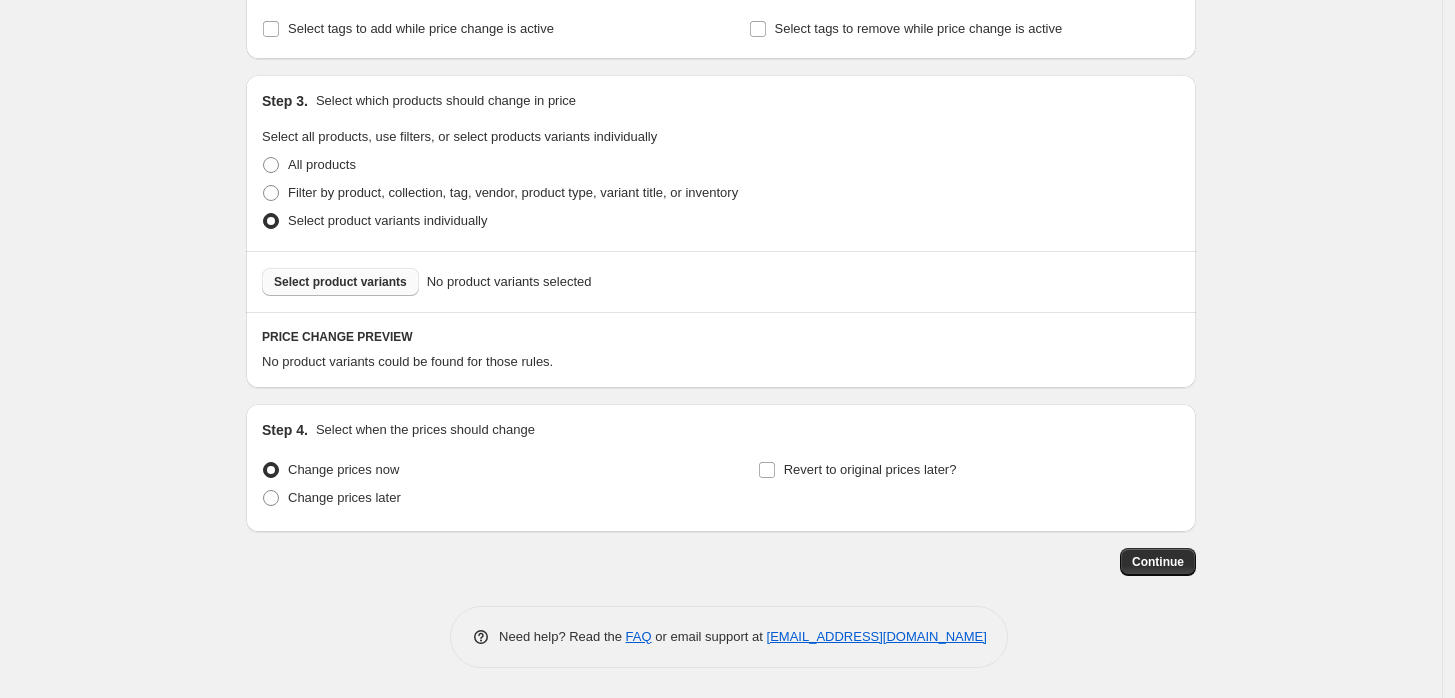 click on "Select product variants" at bounding box center (340, 282) 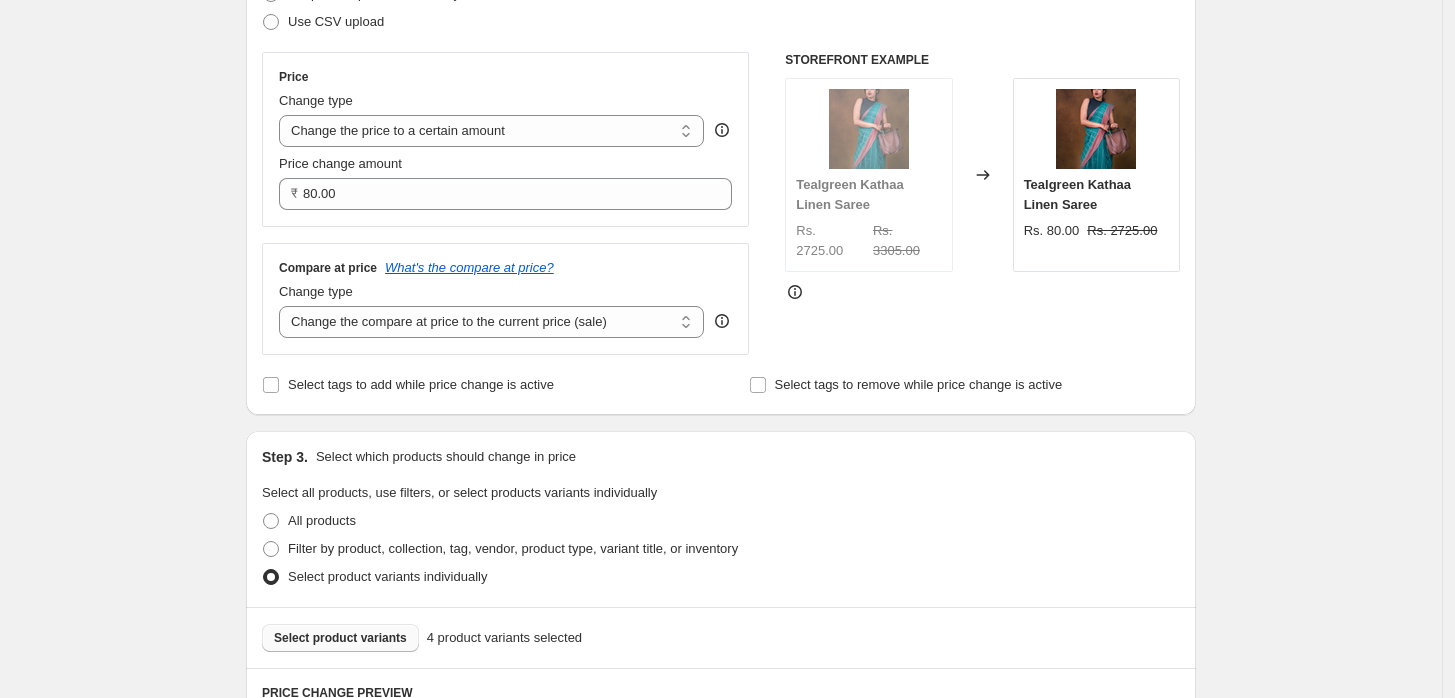 scroll, scrollTop: 313, scrollLeft: 0, axis: vertical 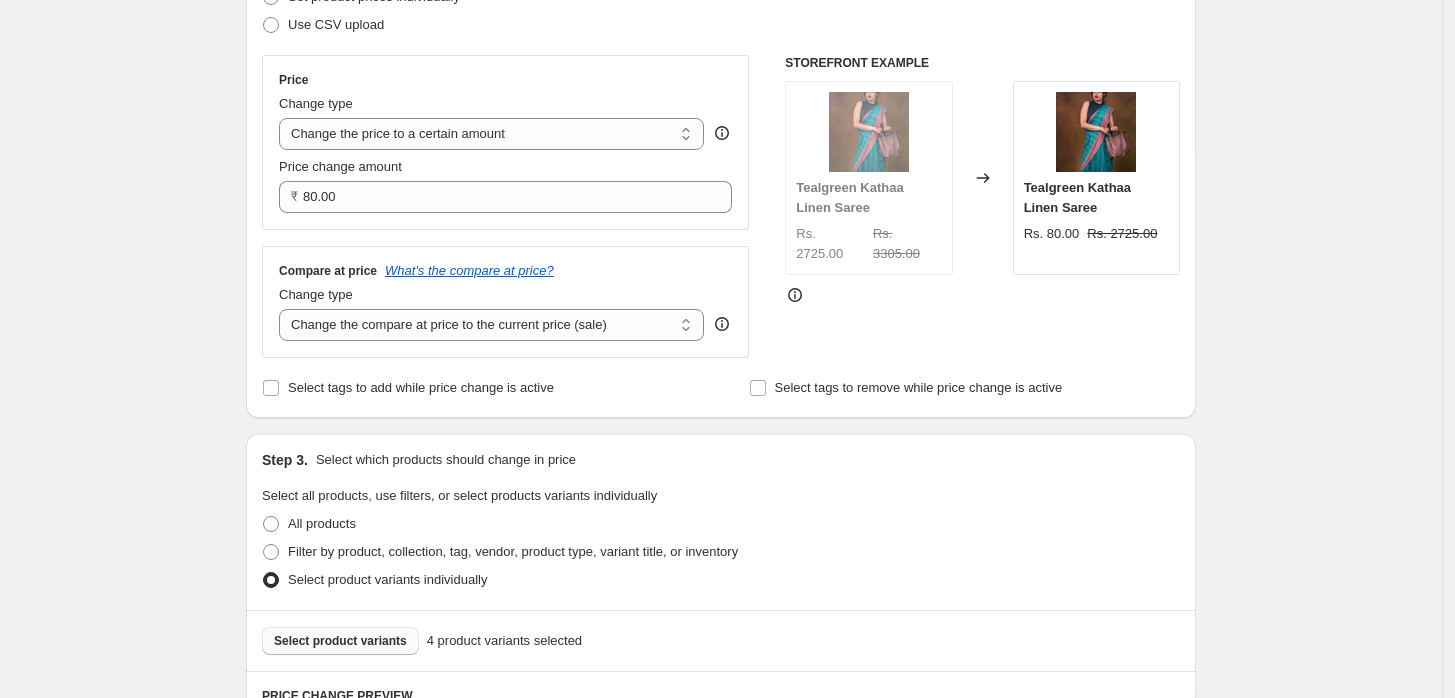 click on "Step 2. Select how the prices should change Use bulk price change rules Set product prices individually Use CSV upload Price Change type Change the price to a certain amount Change the price by a certain amount Change the price by a certain percentage Change the price to the current compare at price (price before sale) Change the price by a certain amount relative to the compare at price Change the price by a certain percentage relative to the compare at price Don't change the price Change the price by a certain percentage relative to the cost per item Change price to certain cost margin Change the price to a certain amount Price change amount ₹ 80.00 Compare at price What's the compare at price? Change type Change the compare at price to the current price (sale) Change the compare at price to a certain amount Change the compare at price by a certain amount Change the compare at price by a certain percentage Change the compare at price by a certain amount relative to the actual price STOREFRONT EXAMPLE" at bounding box center (721, 160) 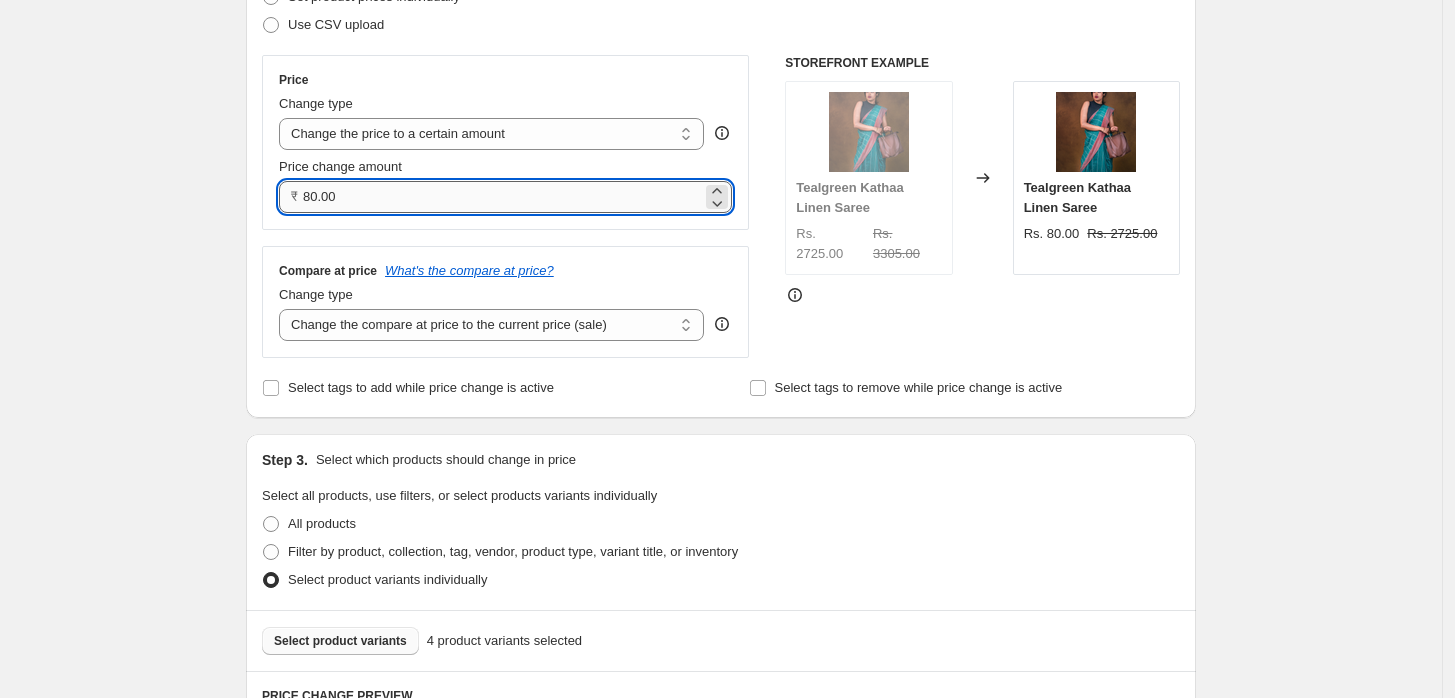 click on "80.00" at bounding box center [502, 197] 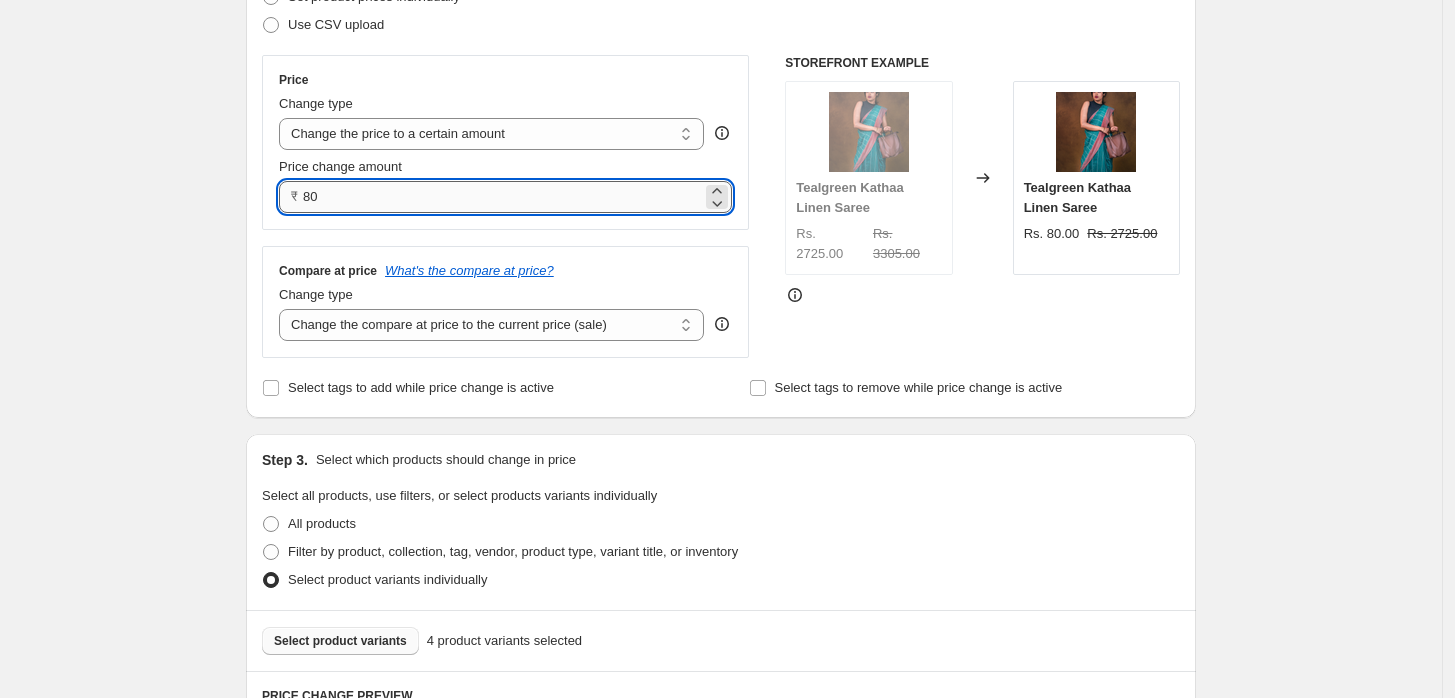 type on "8" 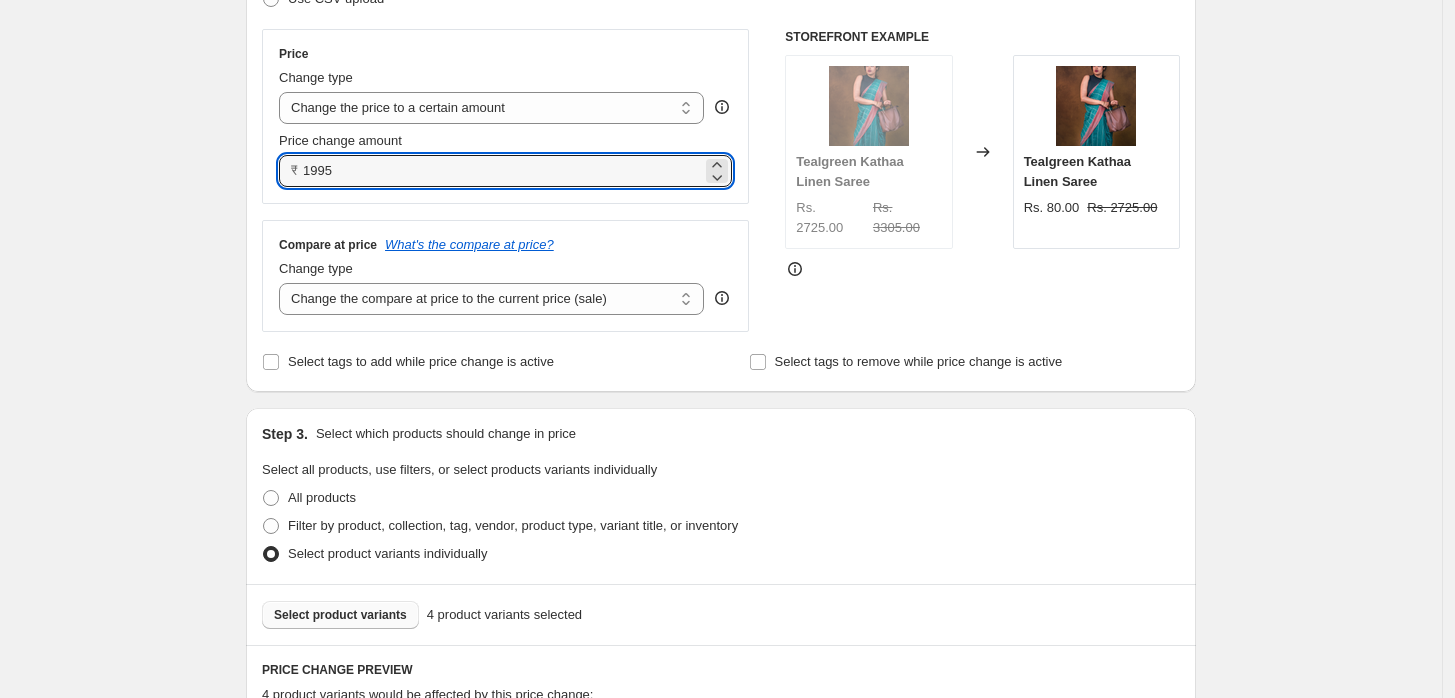 scroll, scrollTop: 0, scrollLeft: 0, axis: both 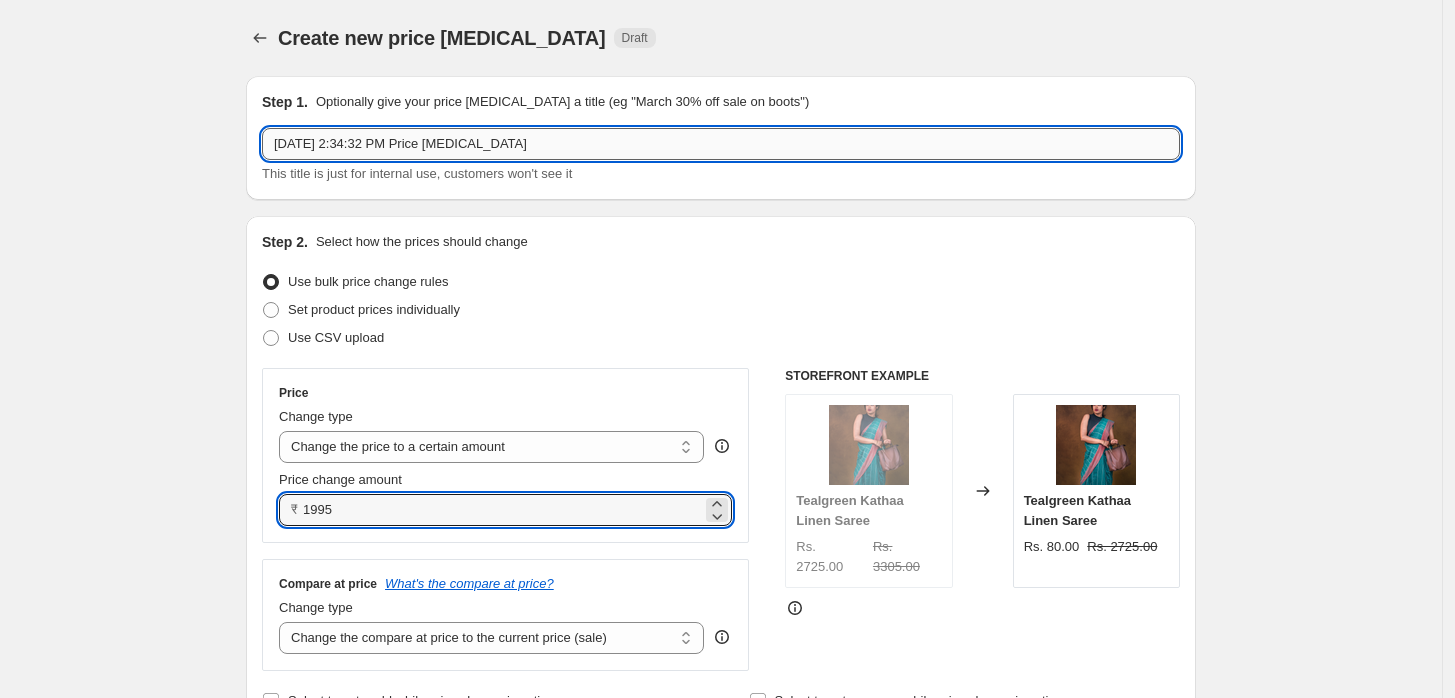 type on "1995.00" 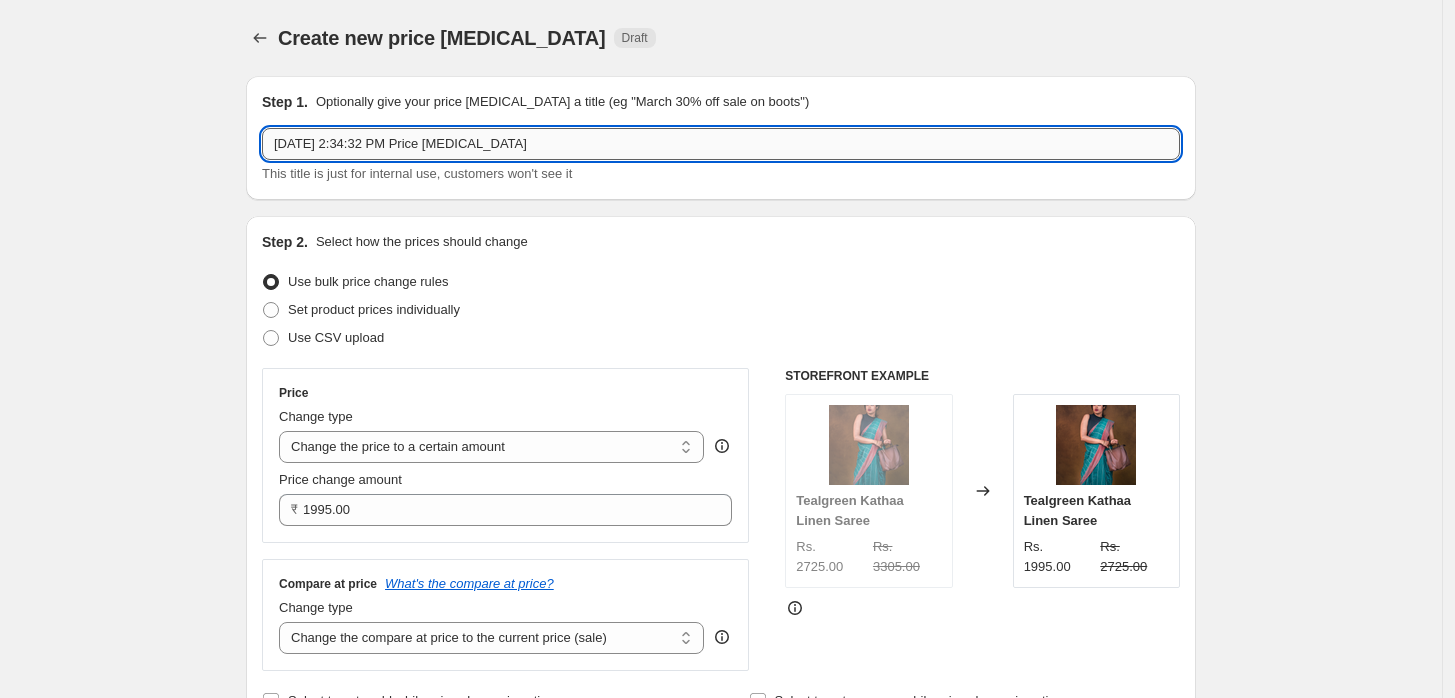click on "[DATE] 2:34:32 PM Price [MEDICAL_DATA]" at bounding box center [721, 144] 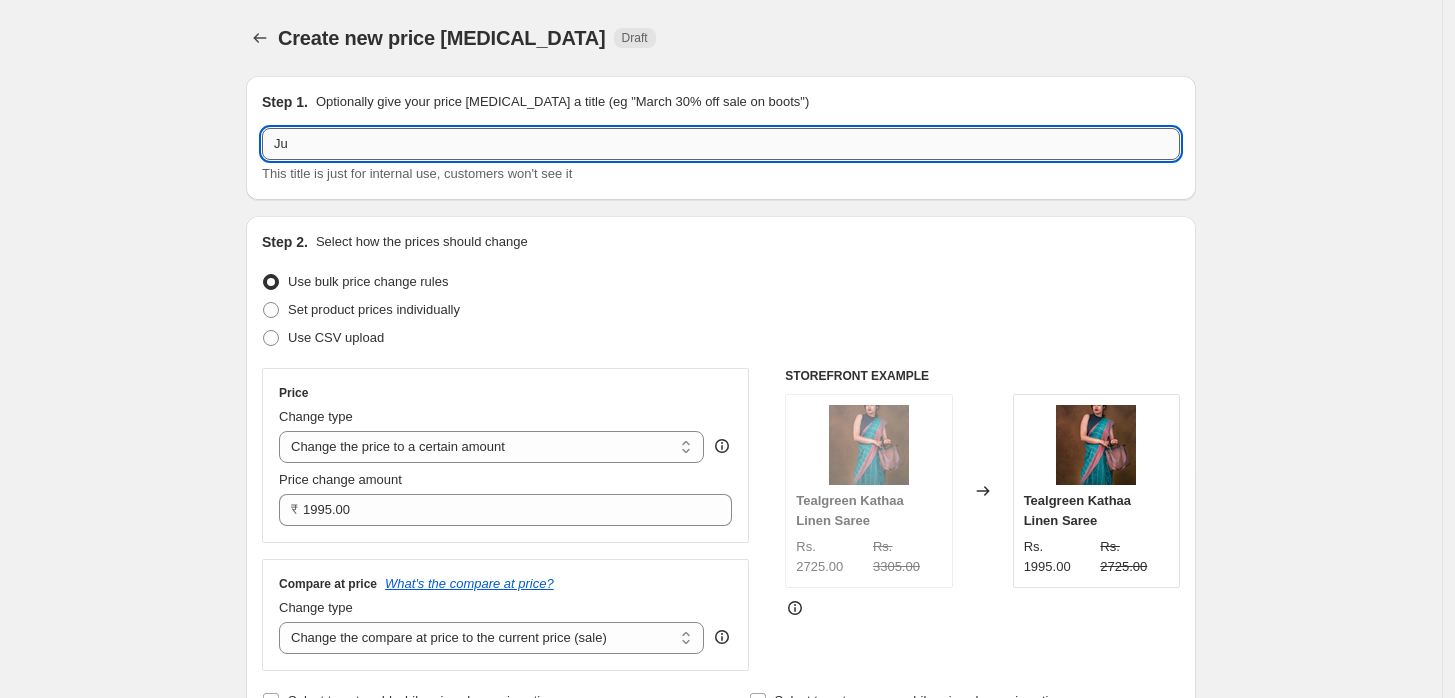 type on "J" 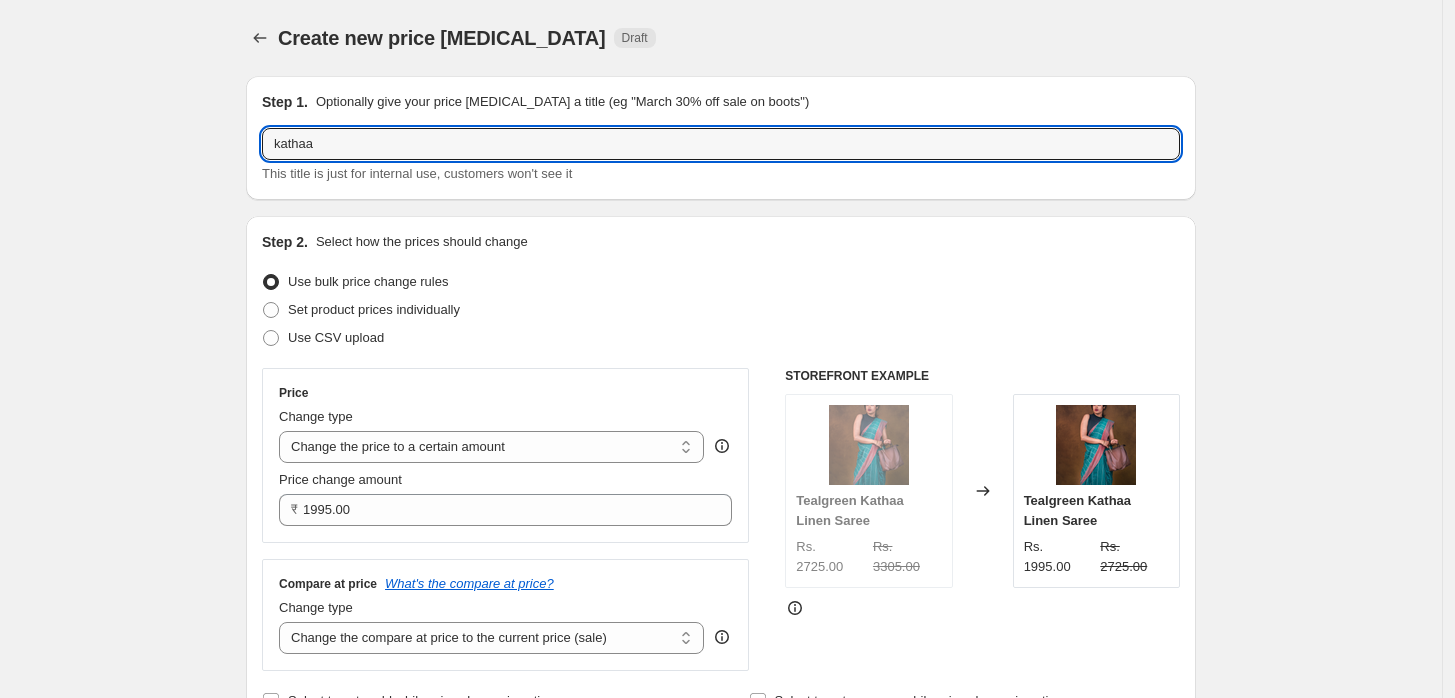 scroll, scrollTop: 1083, scrollLeft: 0, axis: vertical 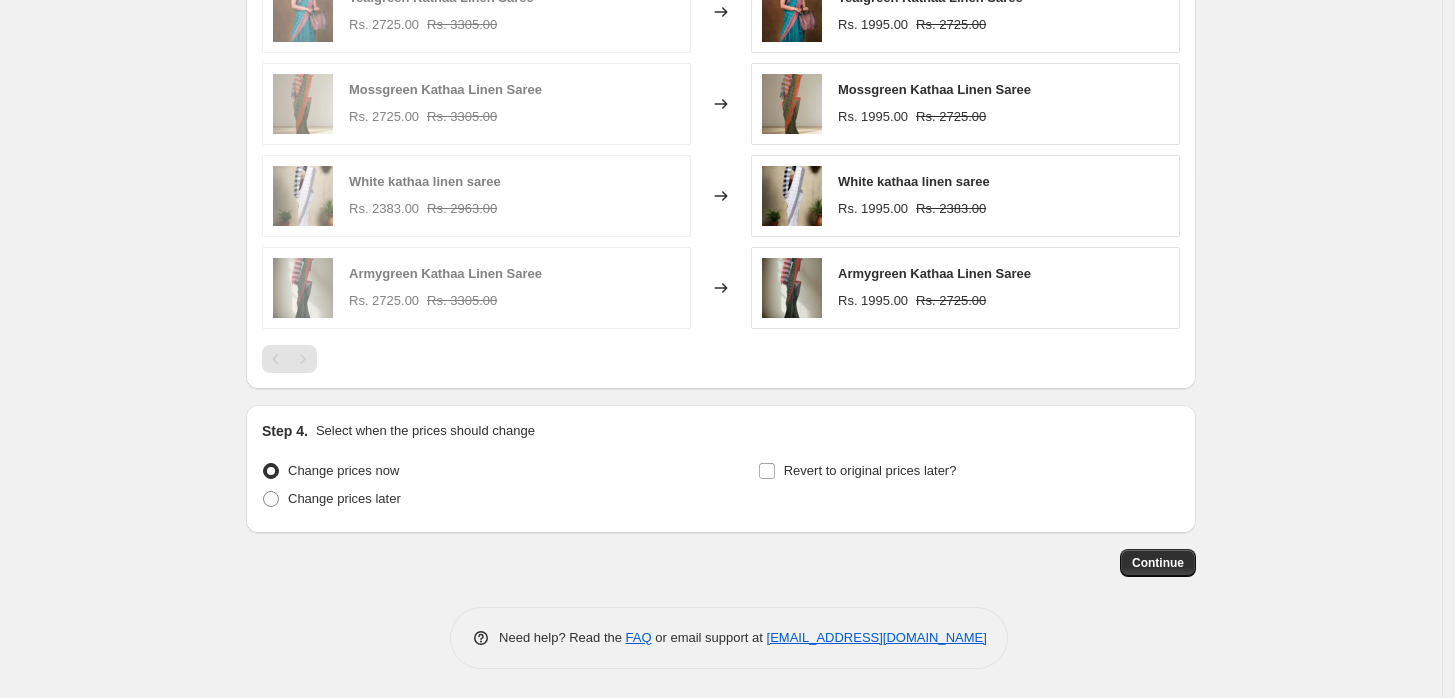 type on "kathaa" 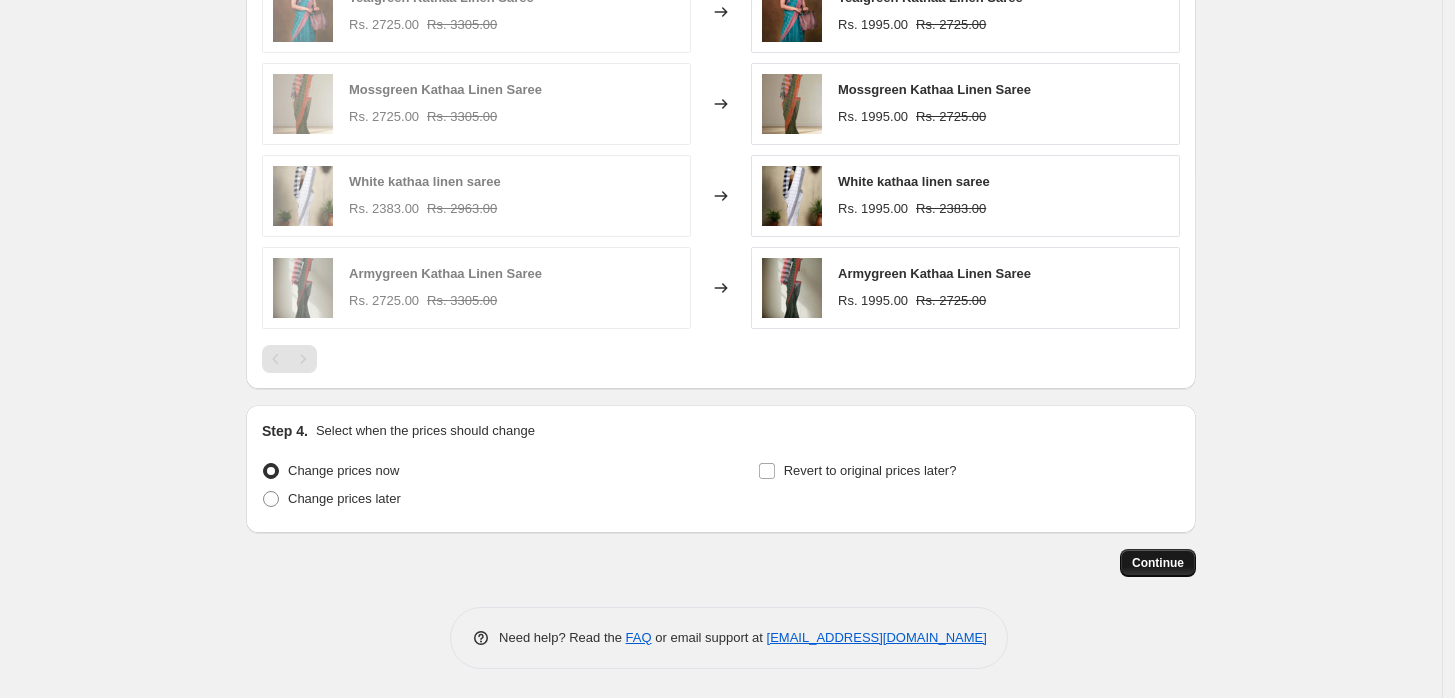click on "Continue" at bounding box center [1158, 563] 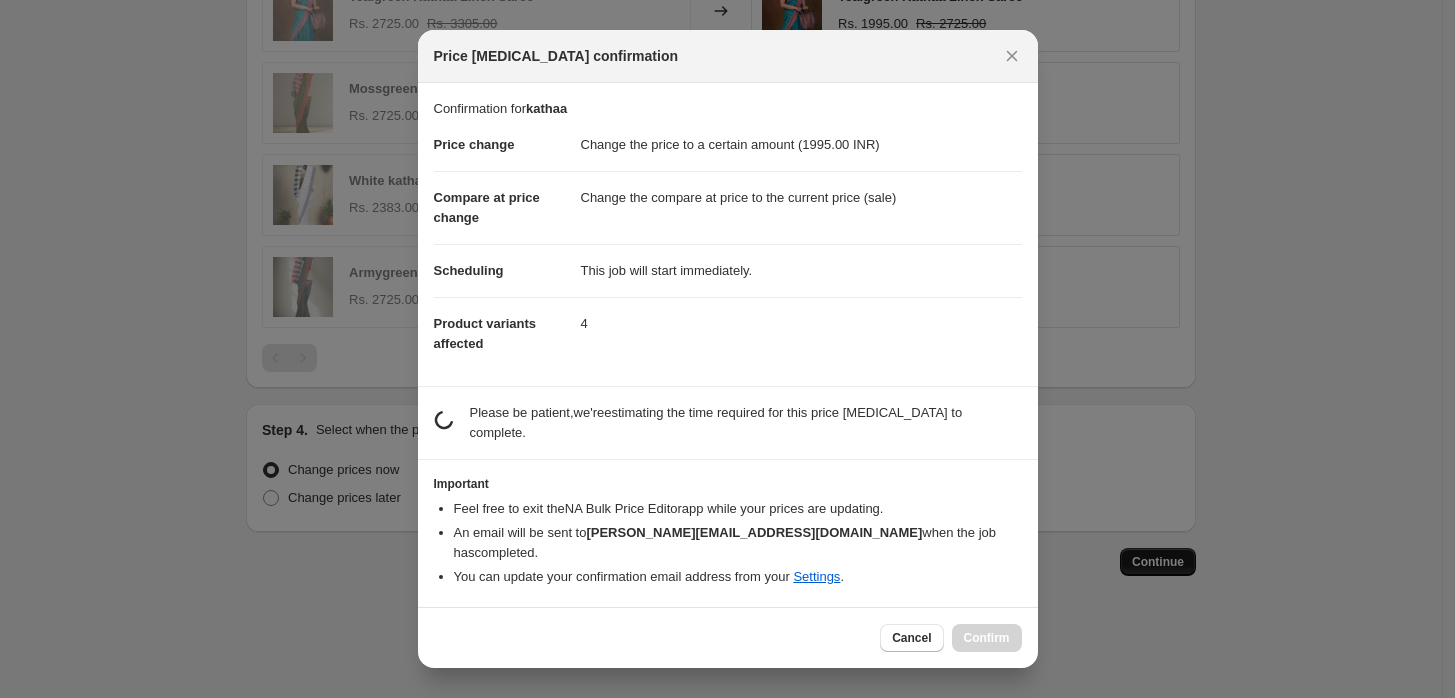 scroll, scrollTop: 0, scrollLeft: 0, axis: both 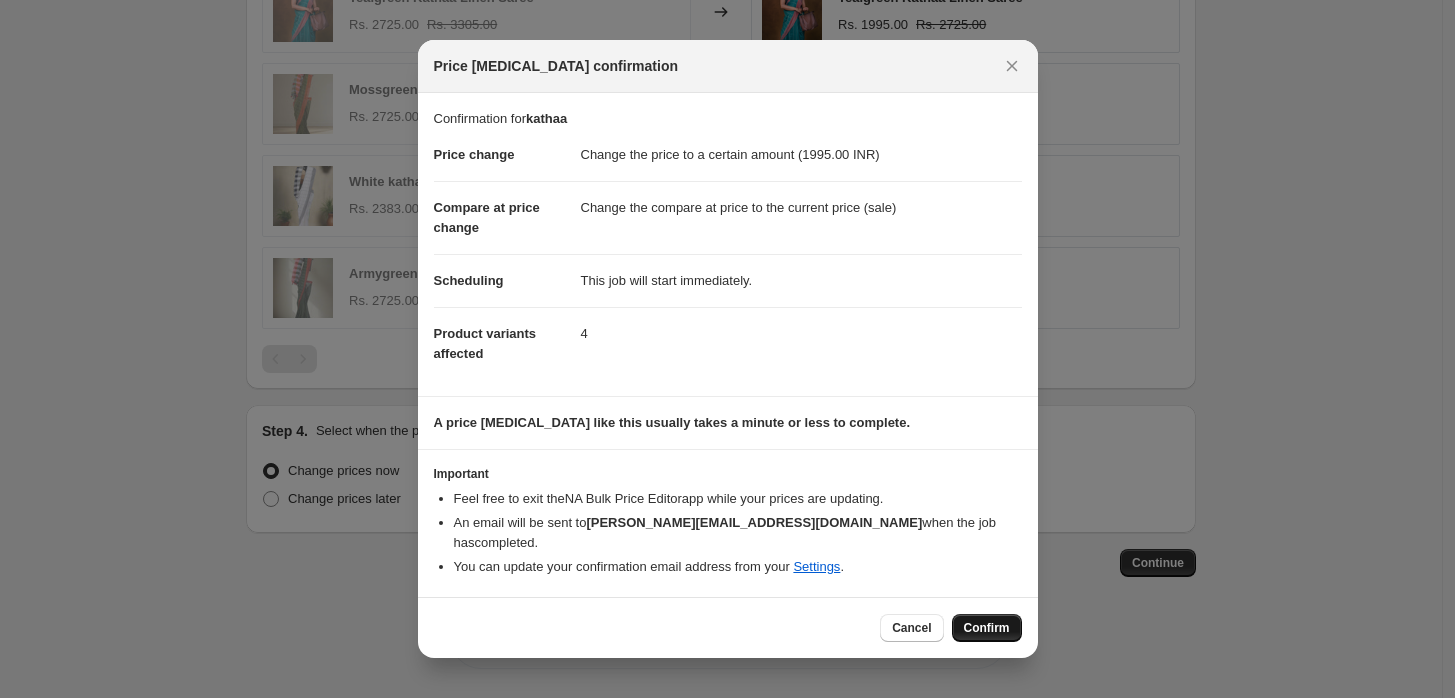 click on "Confirm" at bounding box center [987, 628] 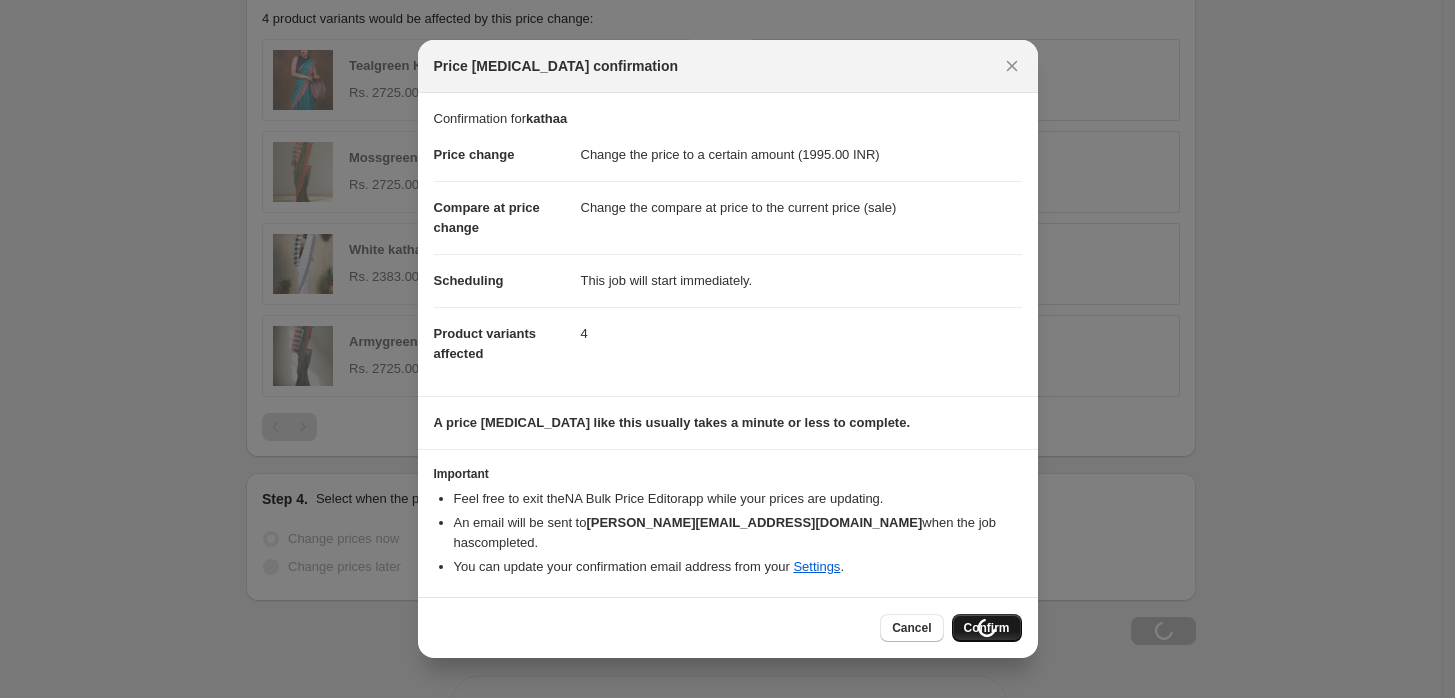 scroll, scrollTop: 1152, scrollLeft: 0, axis: vertical 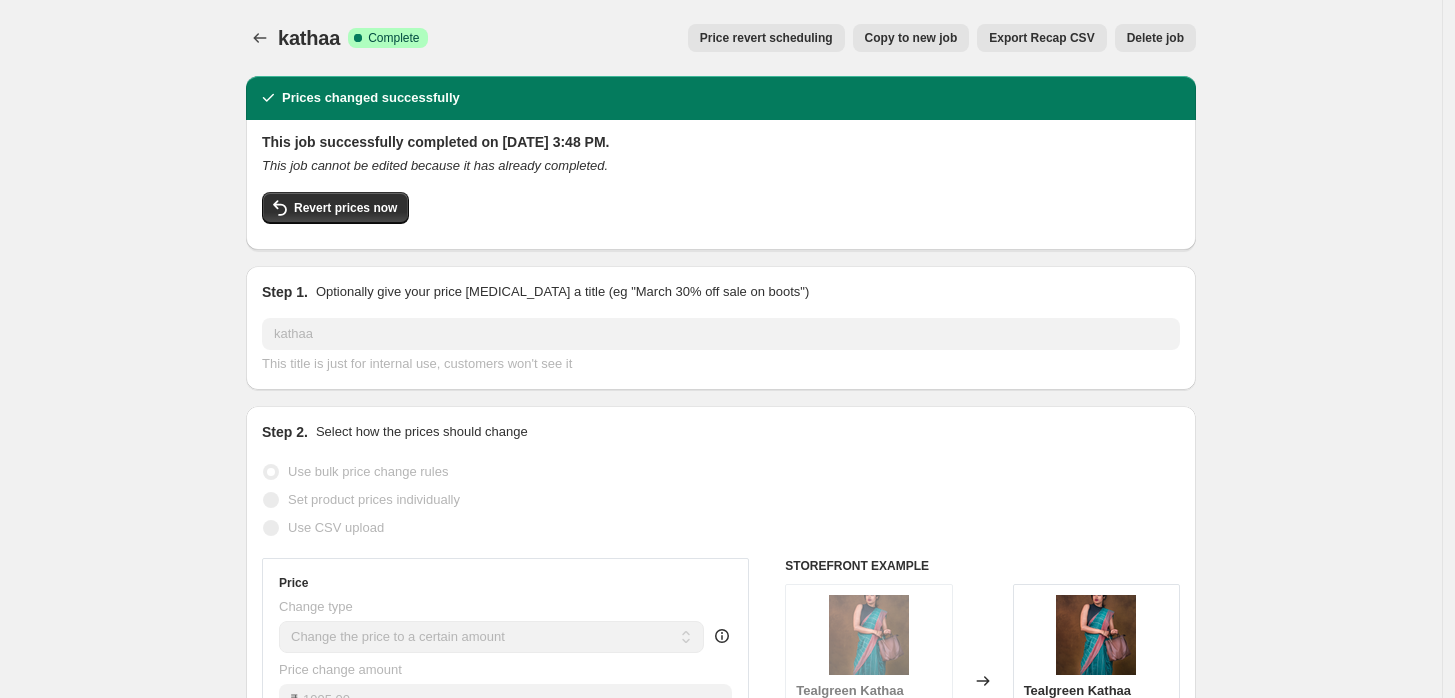 click on "Copy to new job" at bounding box center [911, 38] 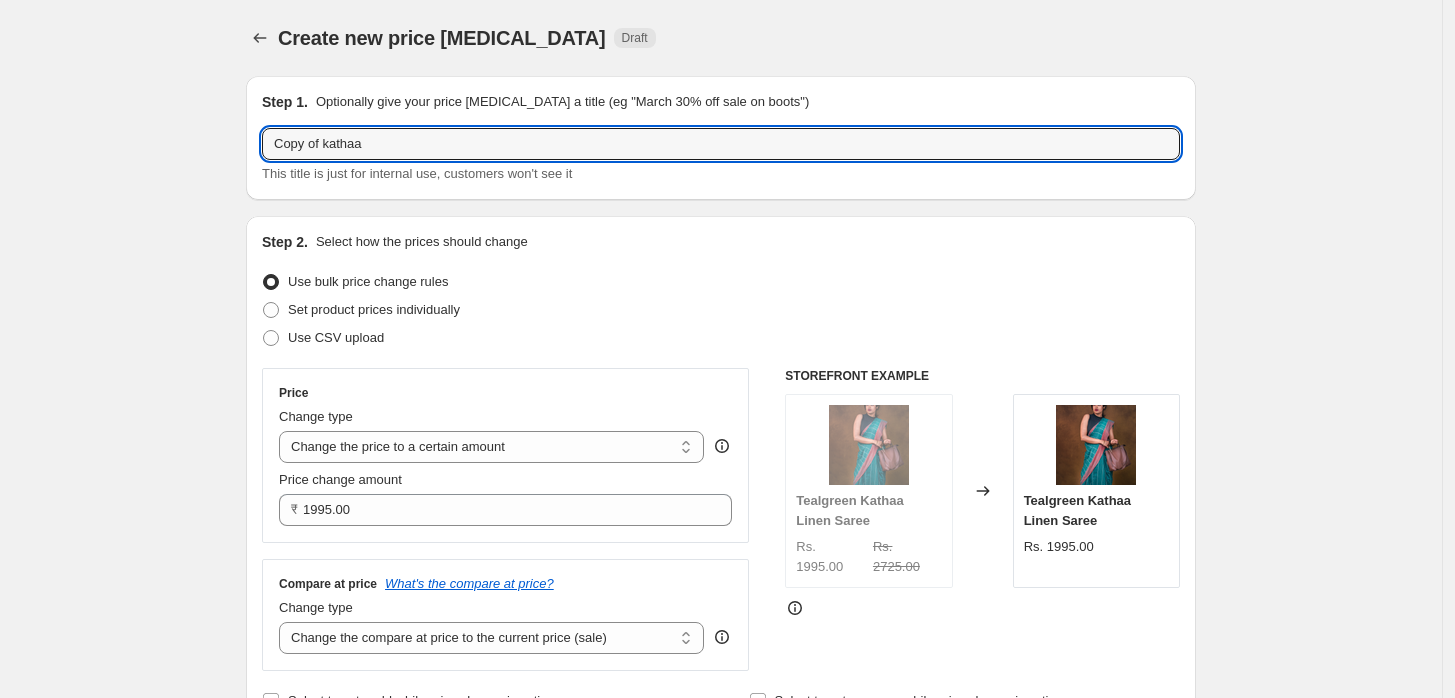drag, startPoint x: 368, startPoint y: 143, endPoint x: 89, endPoint y: 165, distance: 279.86603 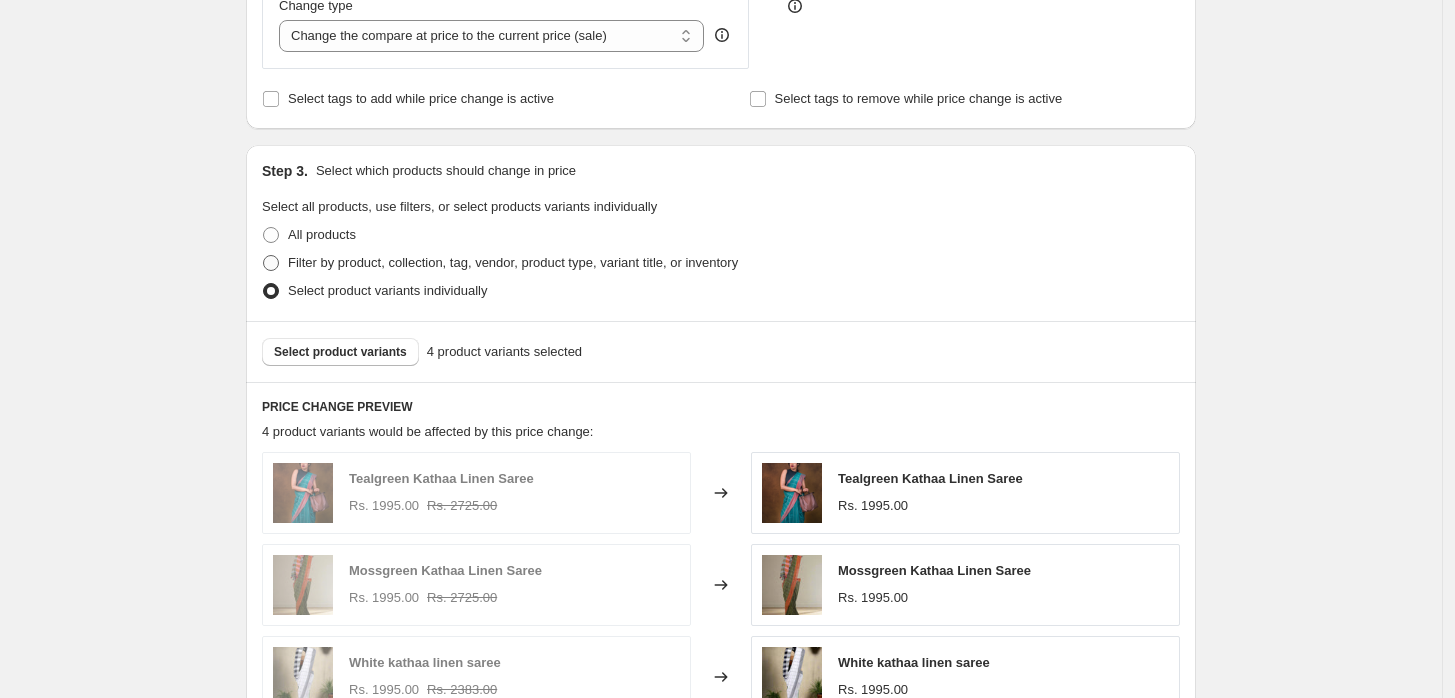 scroll, scrollTop: 609, scrollLeft: 0, axis: vertical 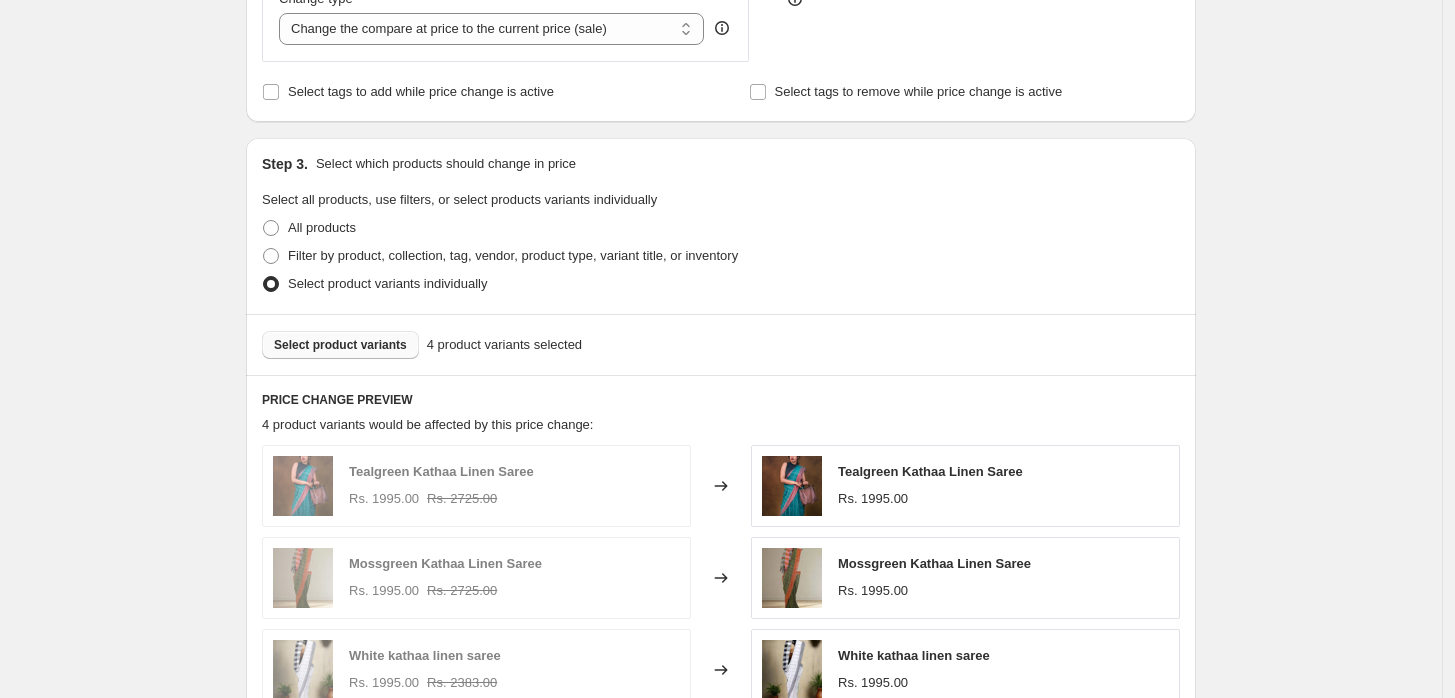 type on "karuna" 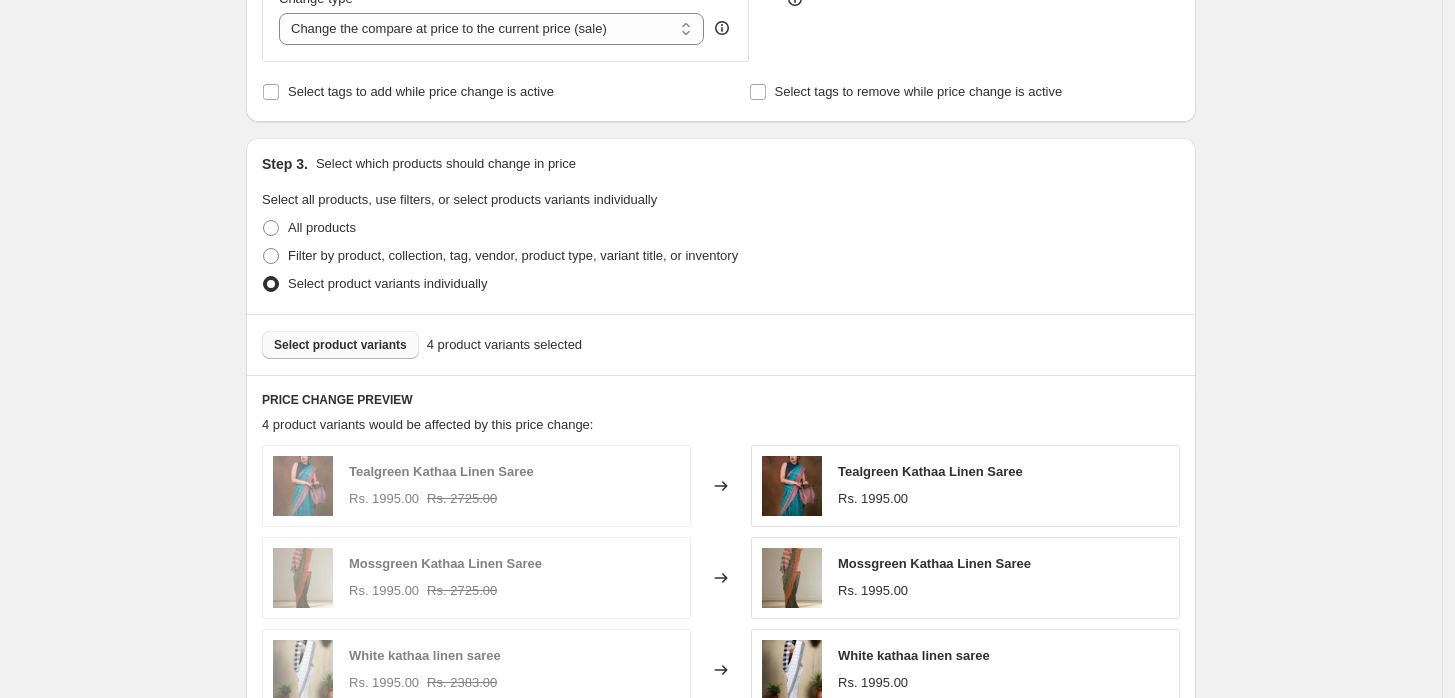 click on "Select product variants" at bounding box center (340, 345) 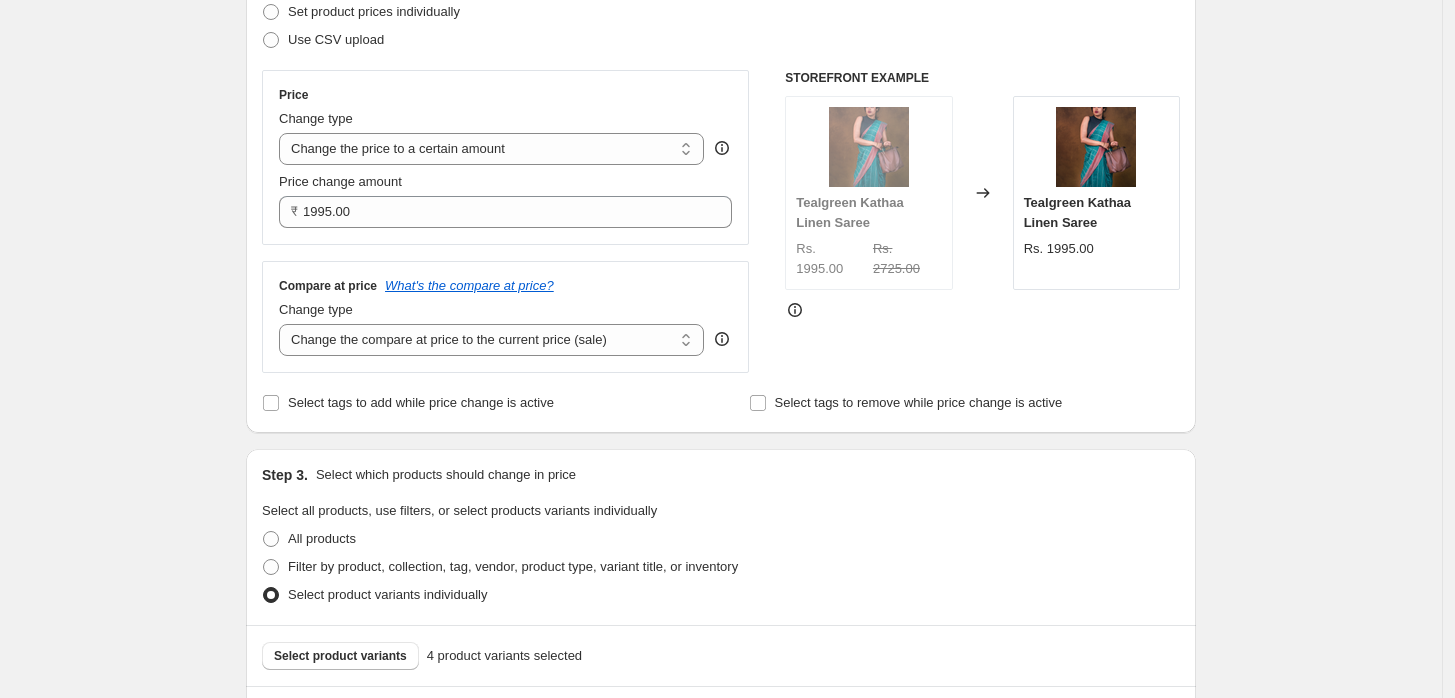 scroll, scrollTop: 400, scrollLeft: 0, axis: vertical 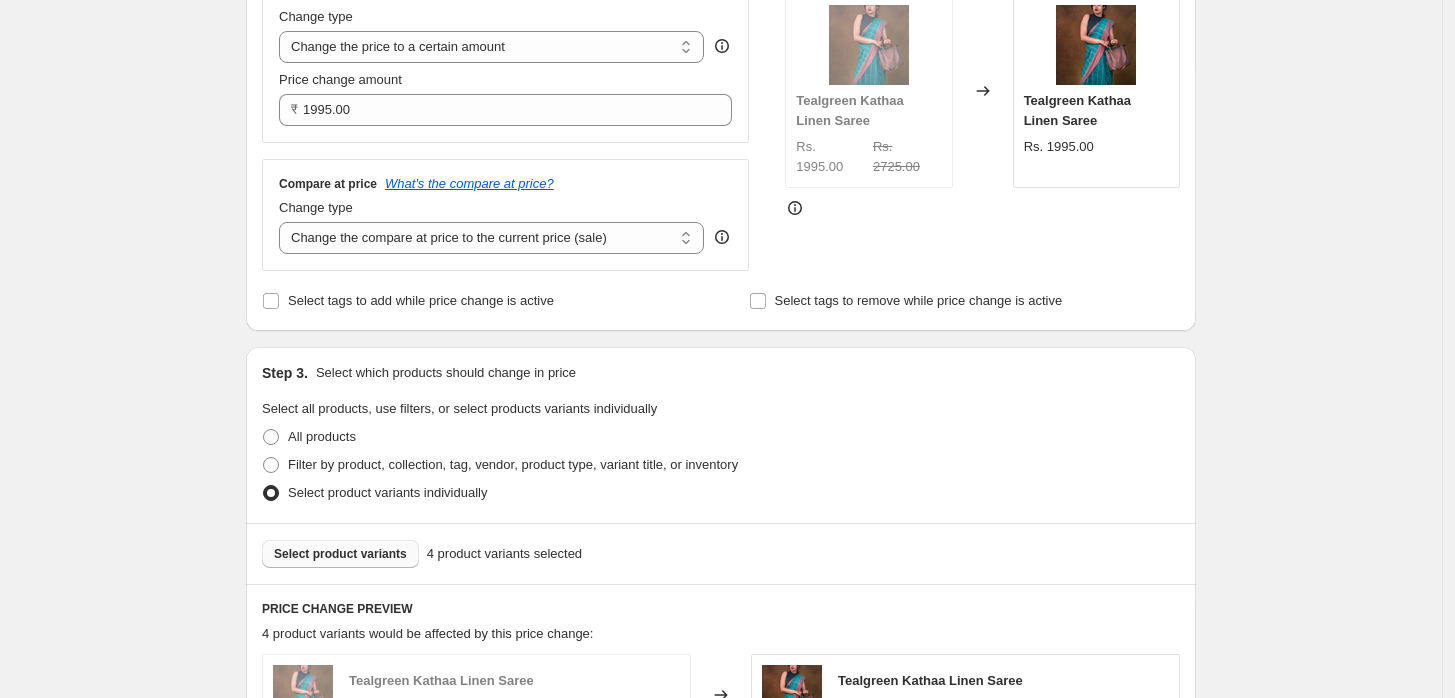 click on "Select product variants" at bounding box center [340, 554] 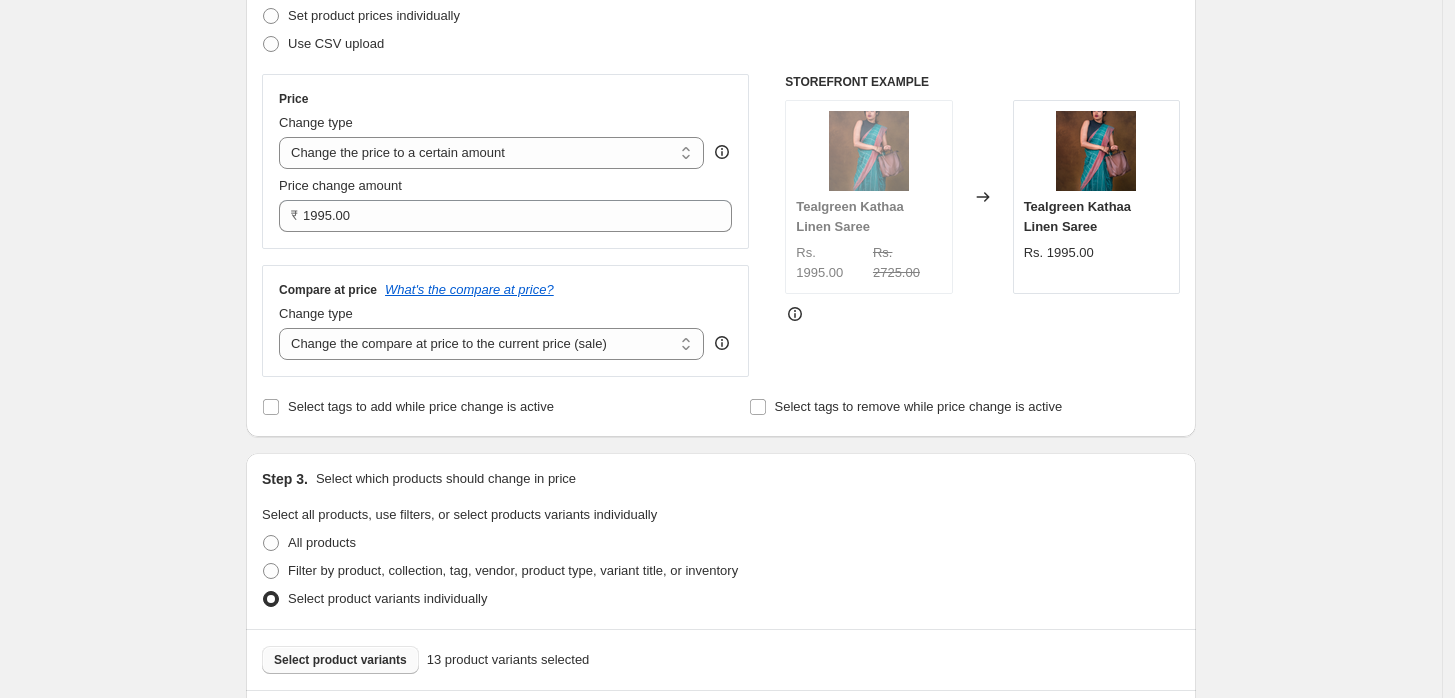 scroll, scrollTop: 284, scrollLeft: 0, axis: vertical 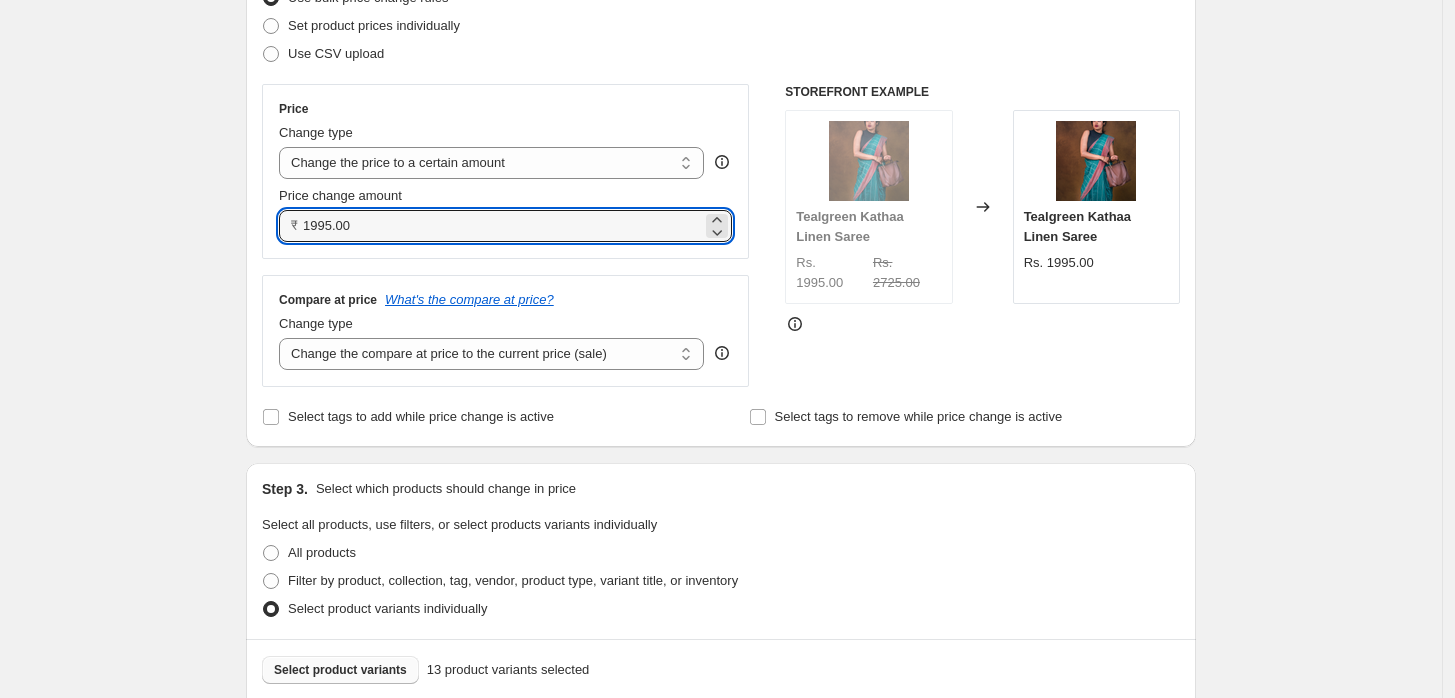 drag, startPoint x: 383, startPoint y: 227, endPoint x: 205, endPoint y: 215, distance: 178.40404 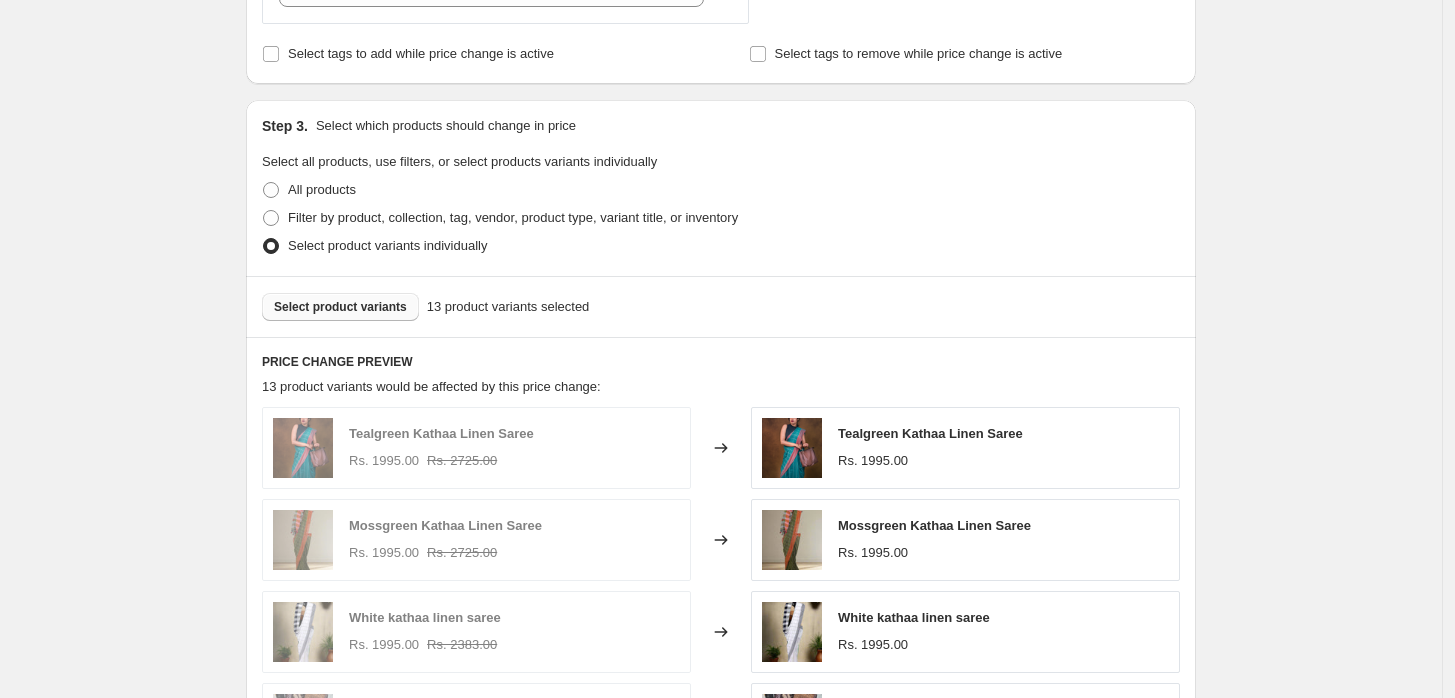 scroll, scrollTop: 645, scrollLeft: 0, axis: vertical 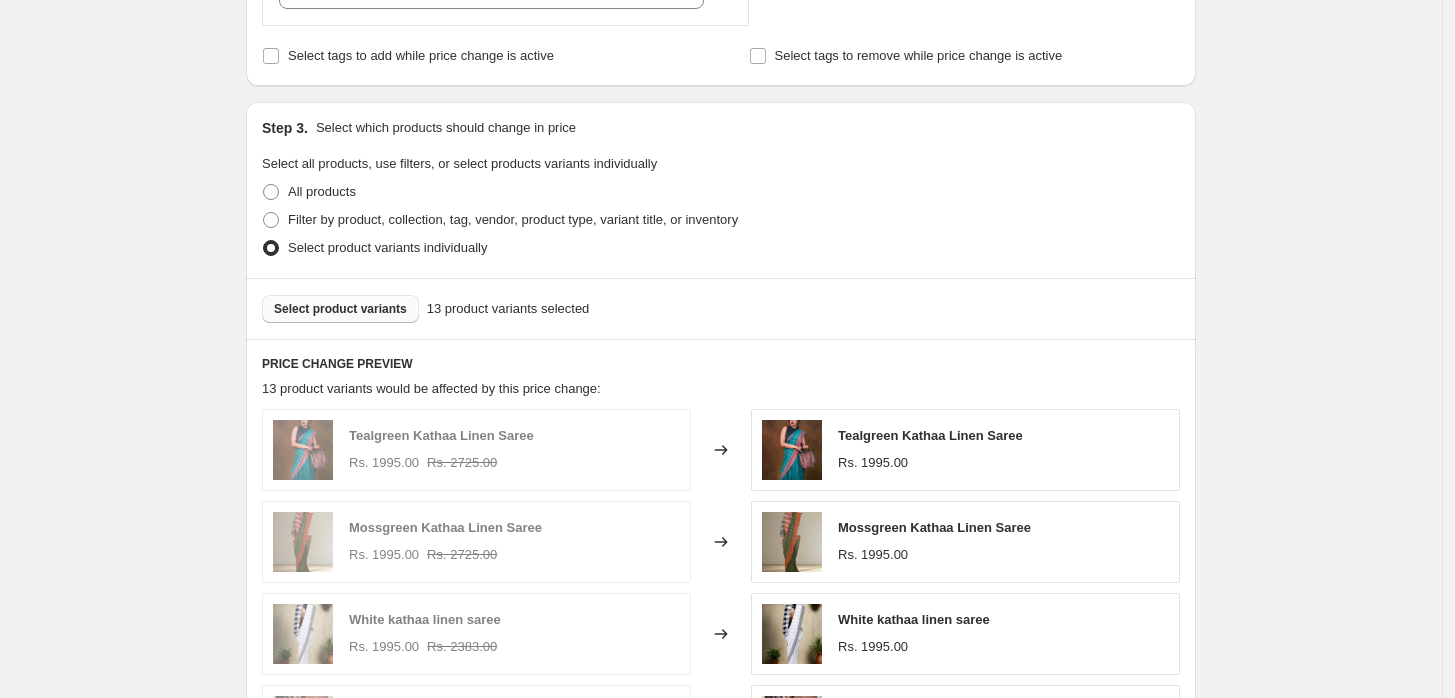 type on "3930.00" 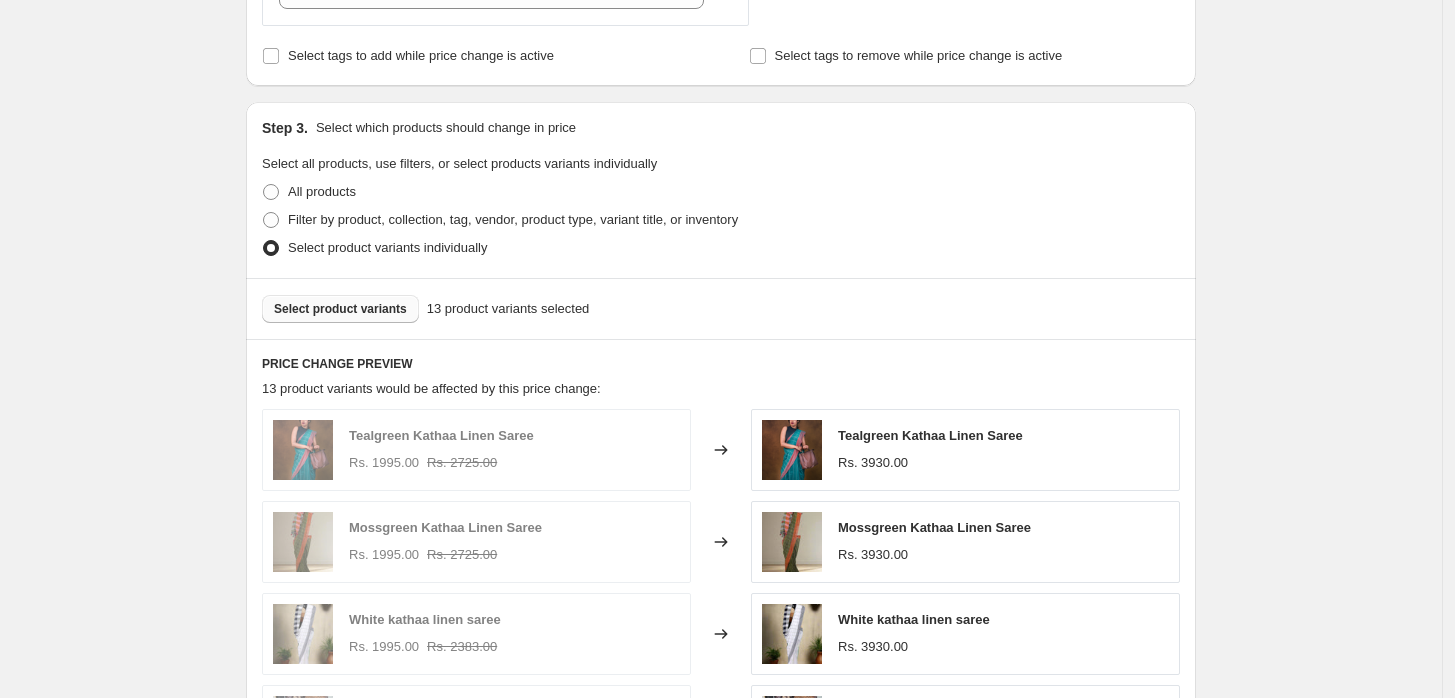 click on "Select product variants individually" at bounding box center [721, 248] 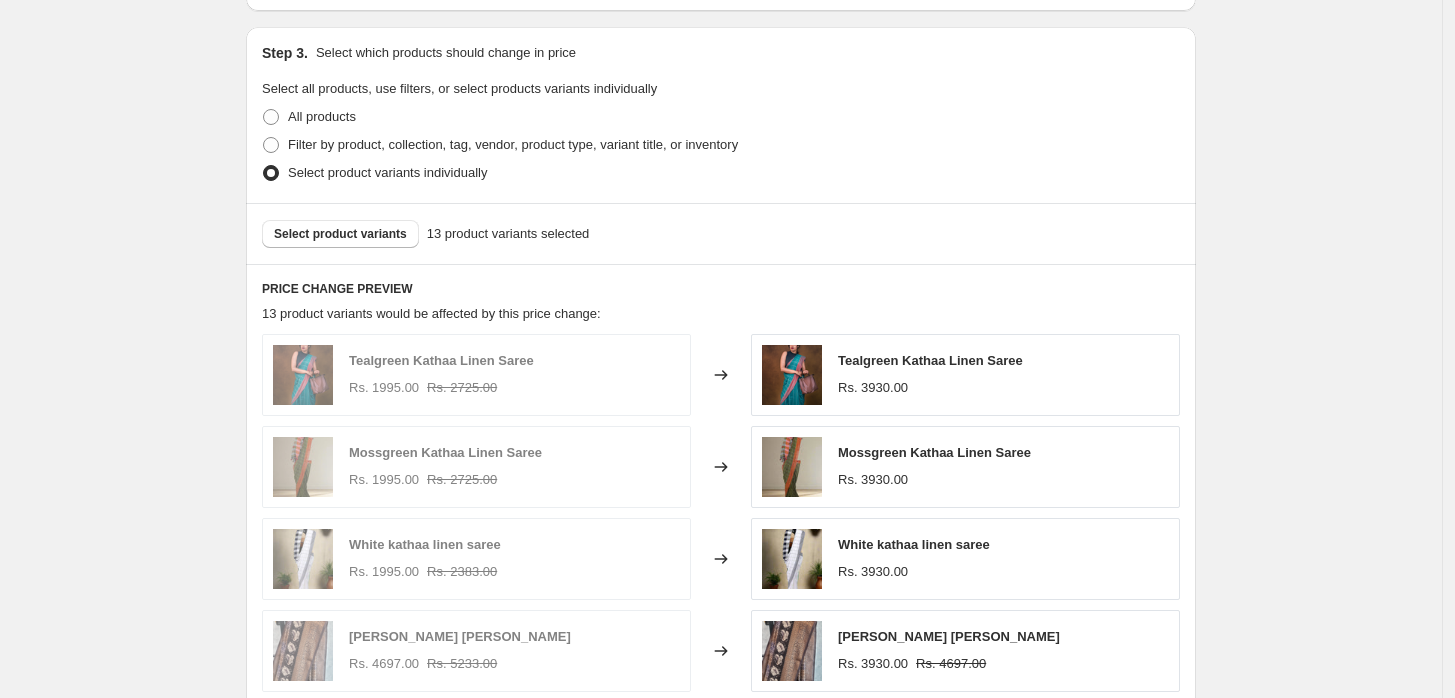 scroll, scrollTop: 724, scrollLeft: 0, axis: vertical 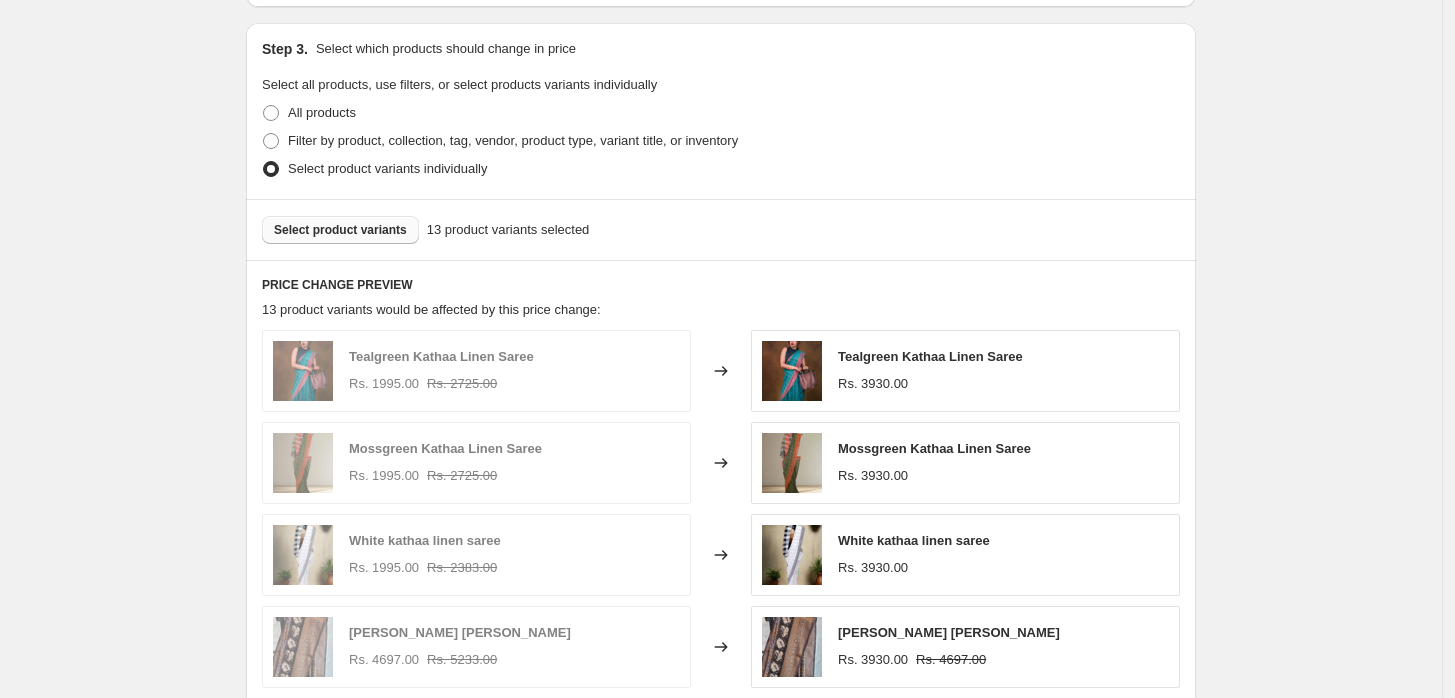click on "Select product variants" at bounding box center [340, 230] 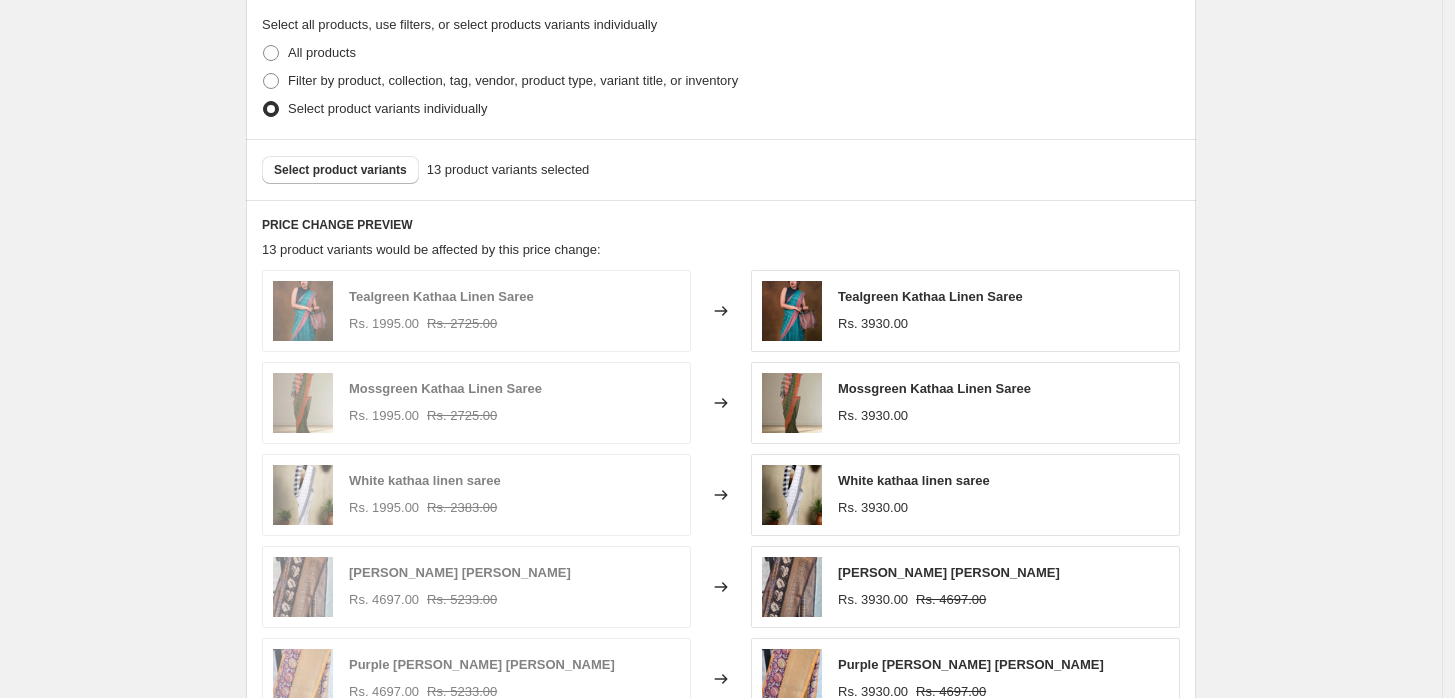 scroll, scrollTop: 784, scrollLeft: 0, axis: vertical 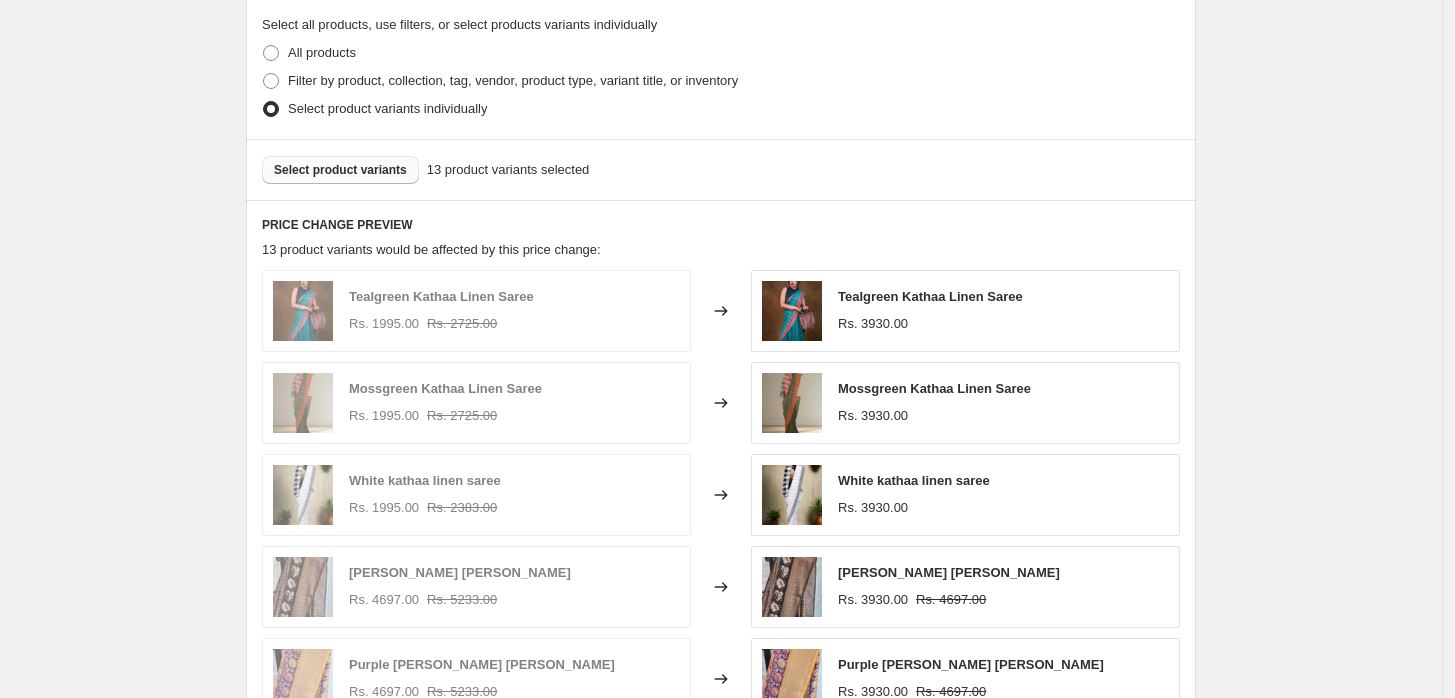 click on "Select product variants" at bounding box center (340, 170) 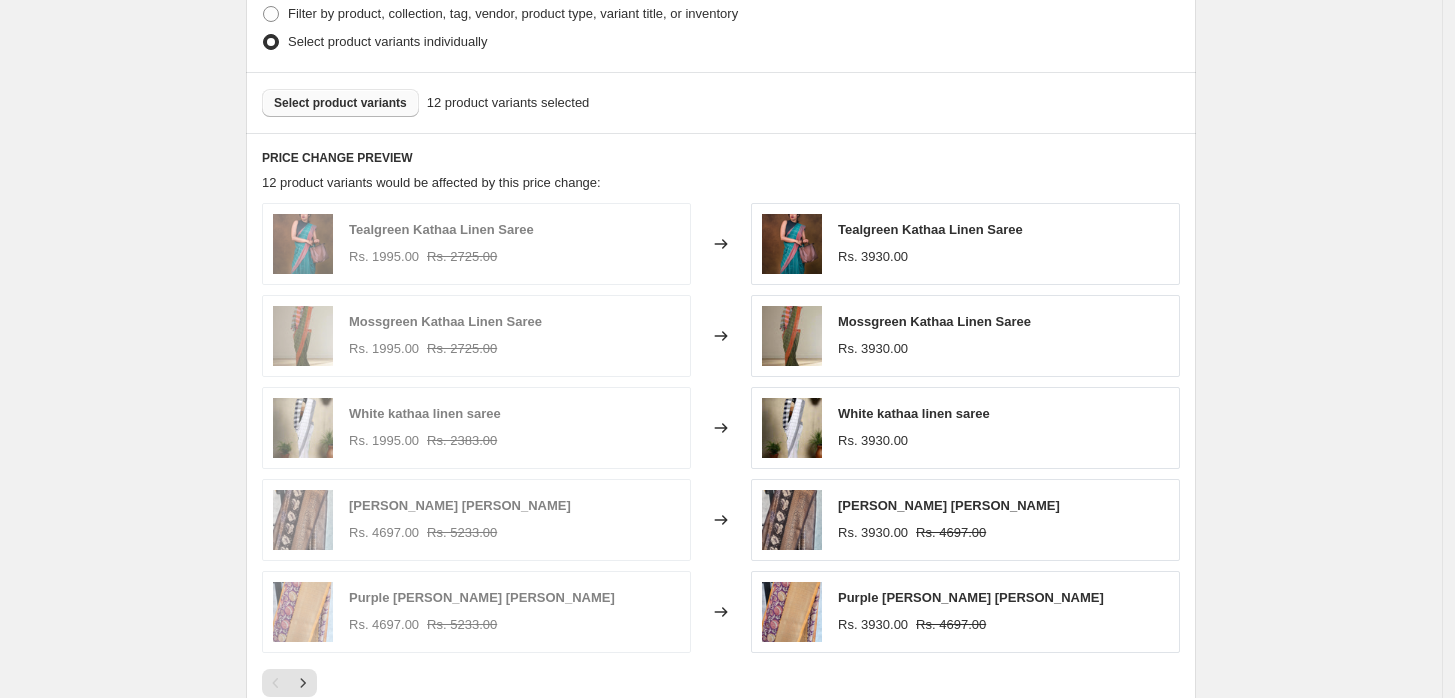 scroll, scrollTop: 852, scrollLeft: 0, axis: vertical 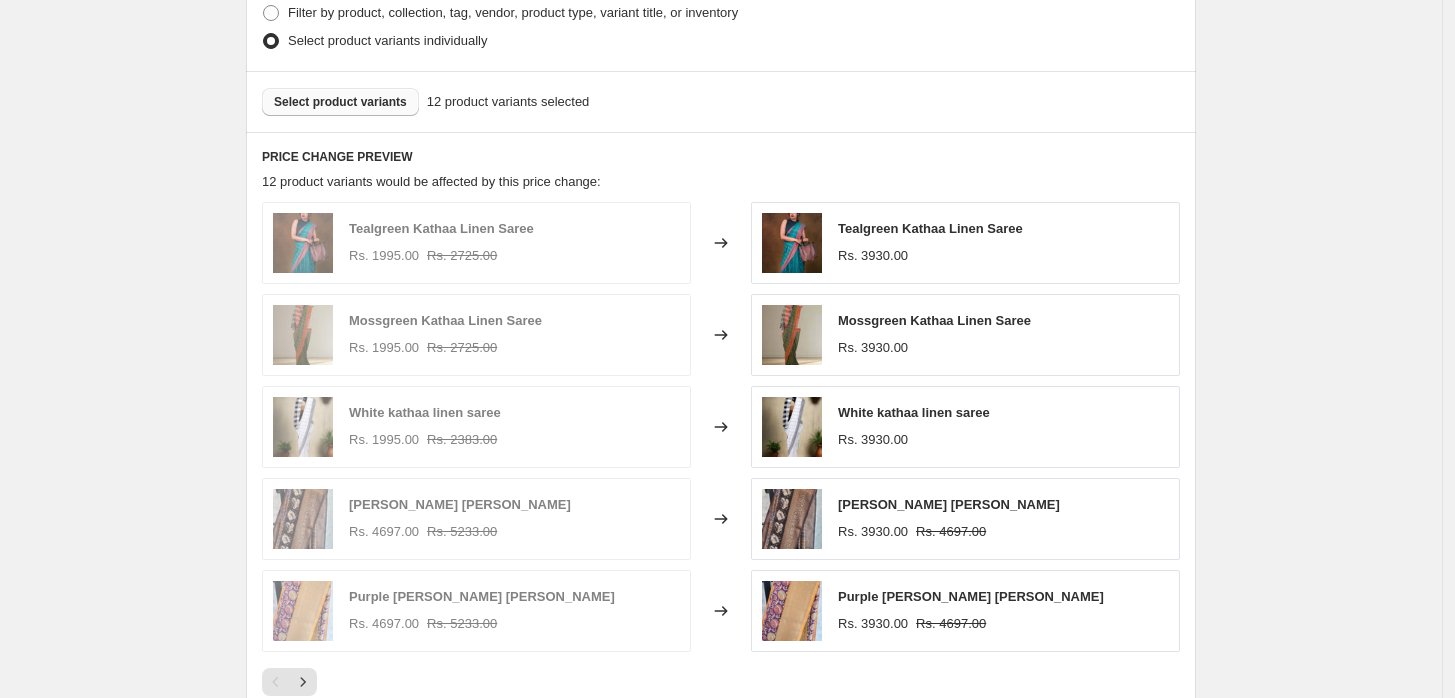 click on "Select product variants" at bounding box center [340, 102] 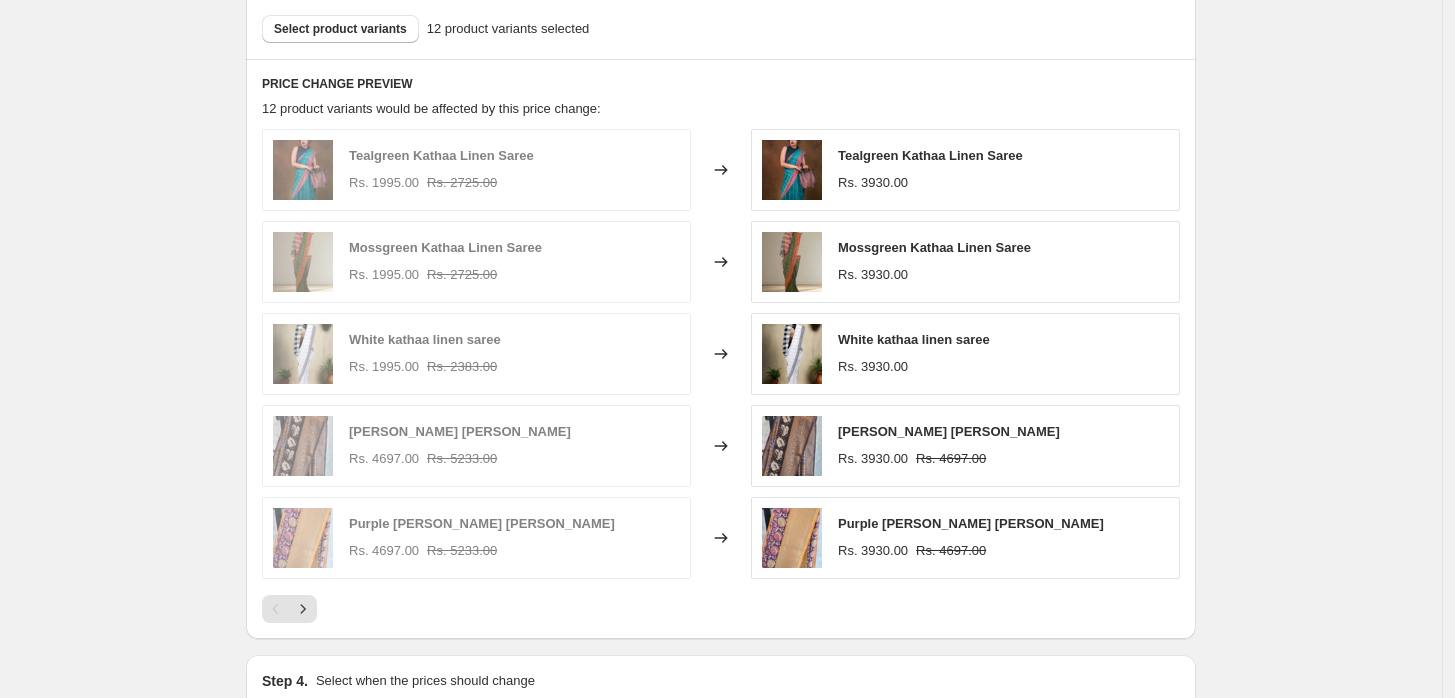 scroll, scrollTop: 919, scrollLeft: 0, axis: vertical 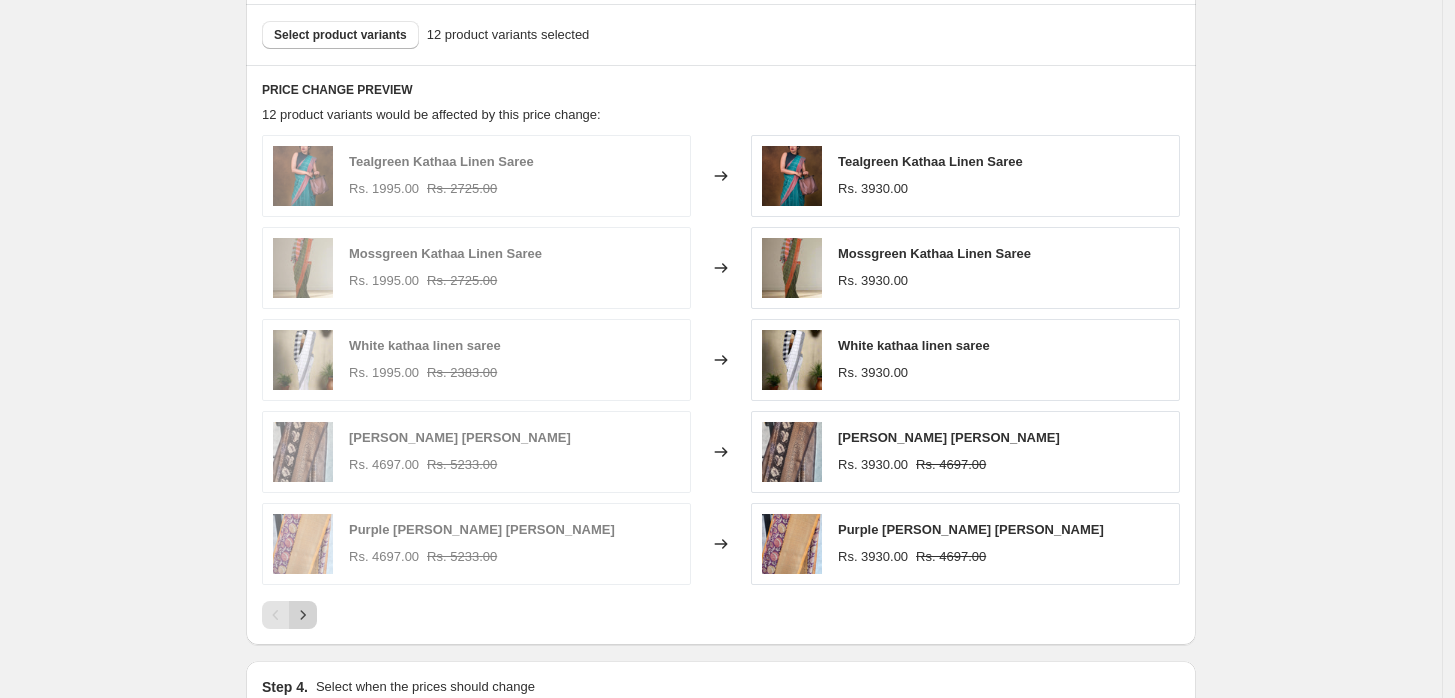 click 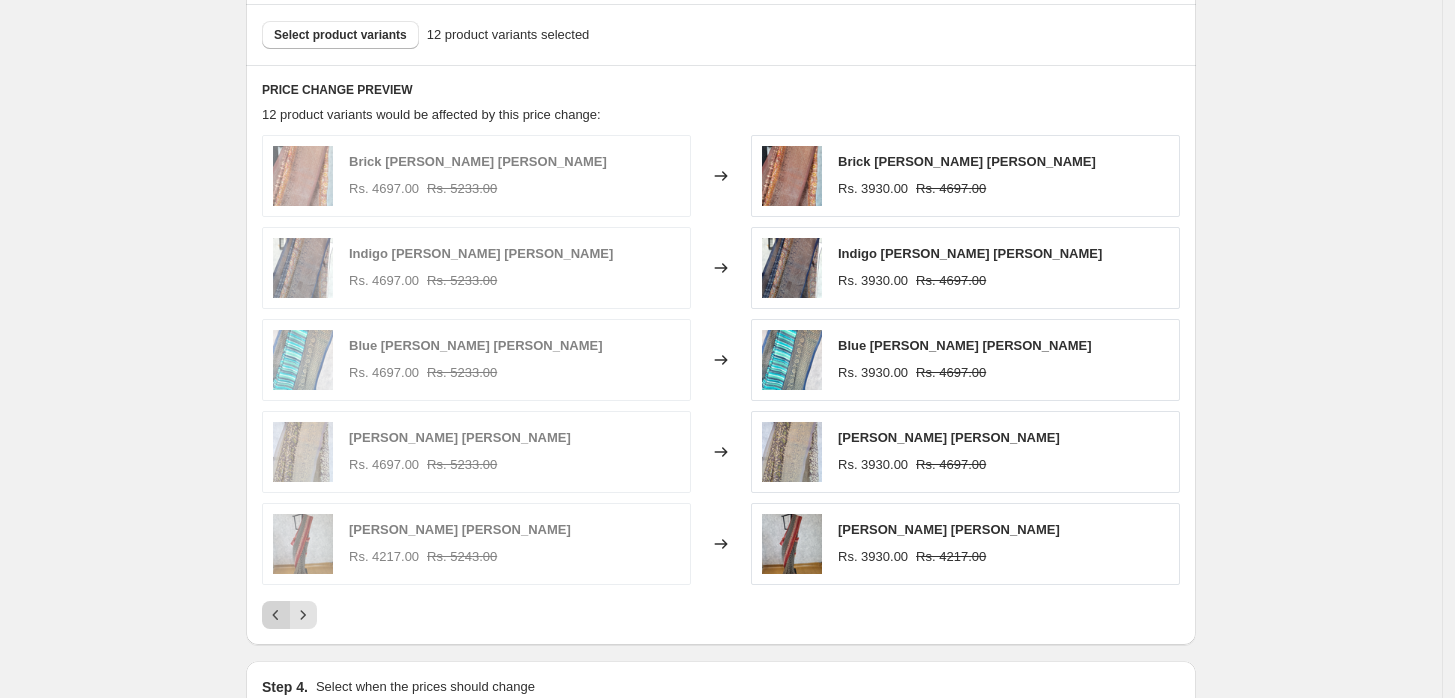 click 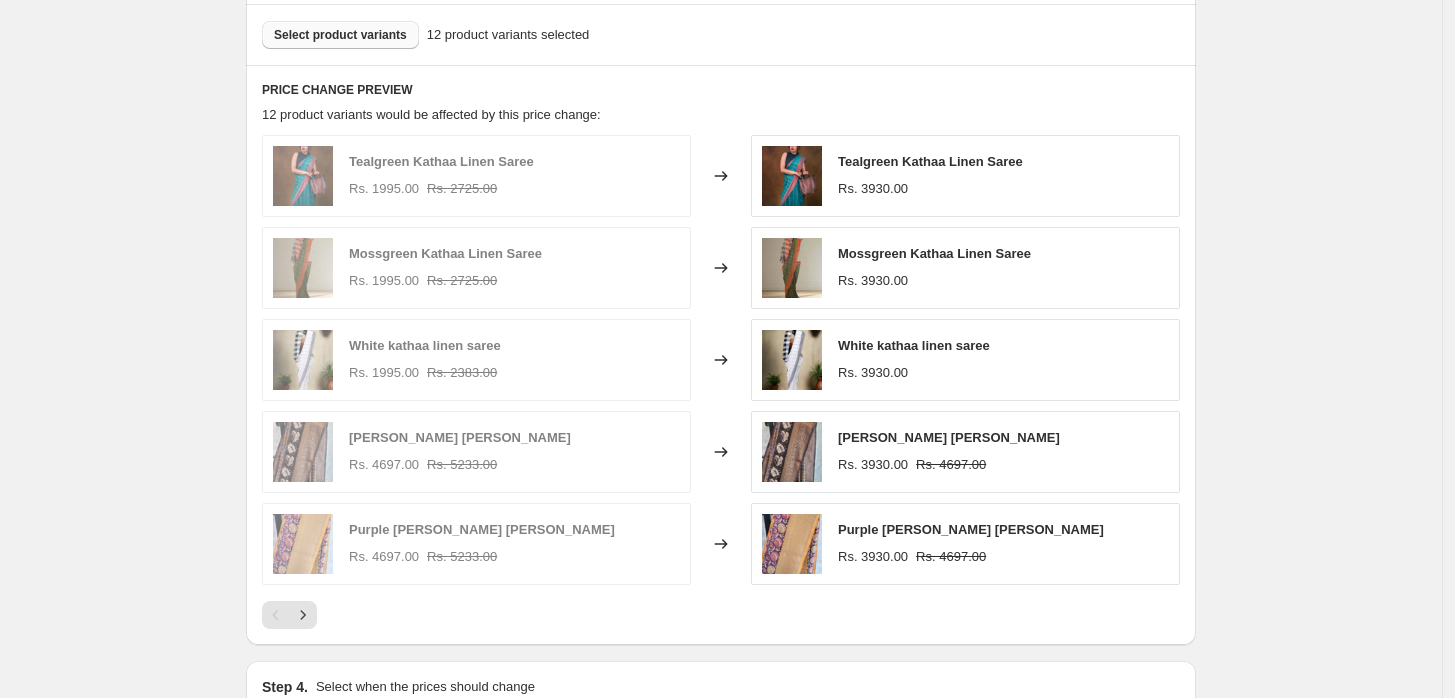 click on "Select product variants" at bounding box center (340, 35) 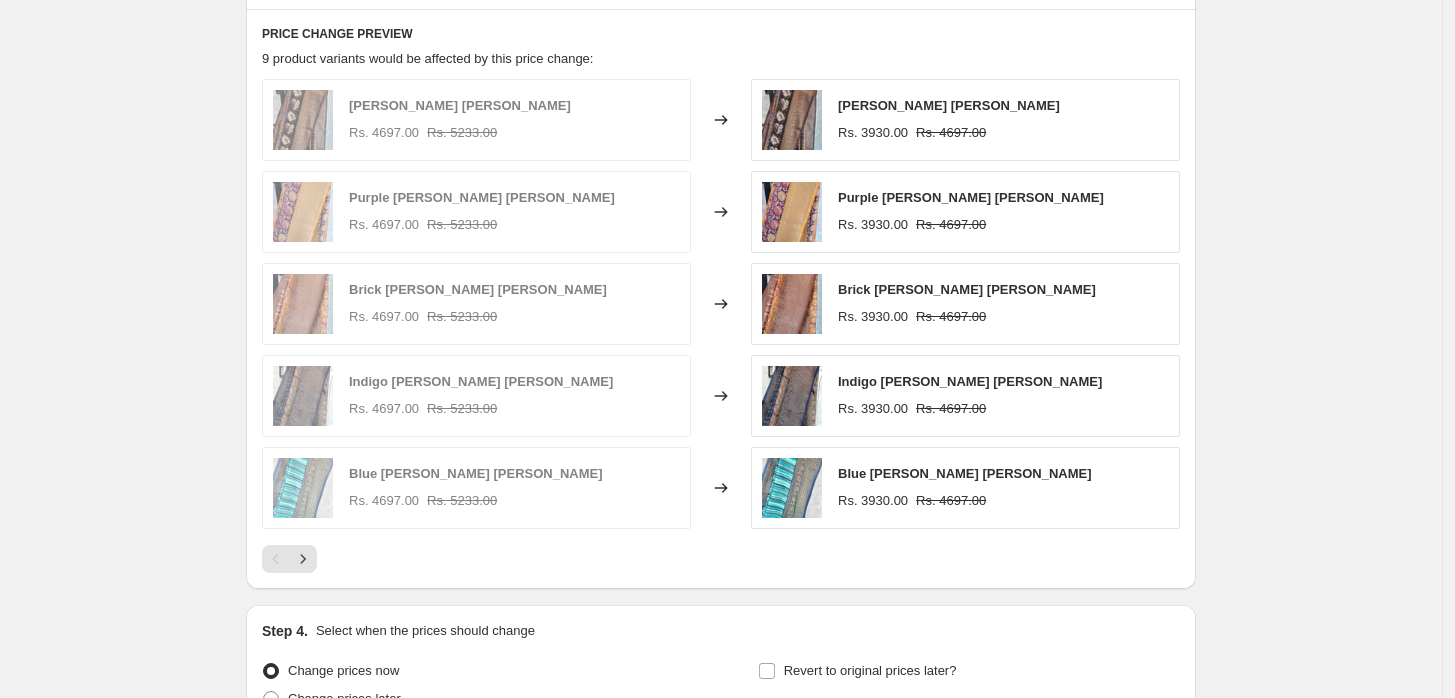 scroll, scrollTop: 1176, scrollLeft: 0, axis: vertical 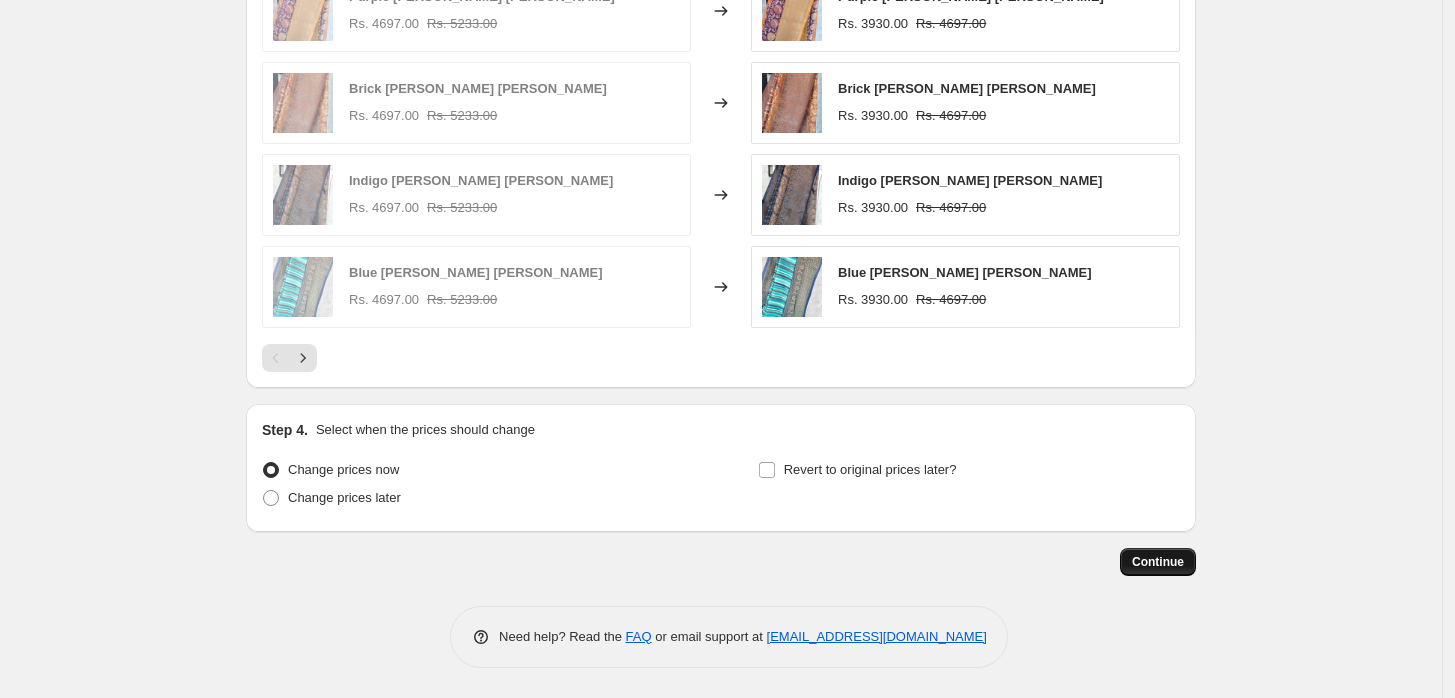 click on "Continue" at bounding box center (1158, 562) 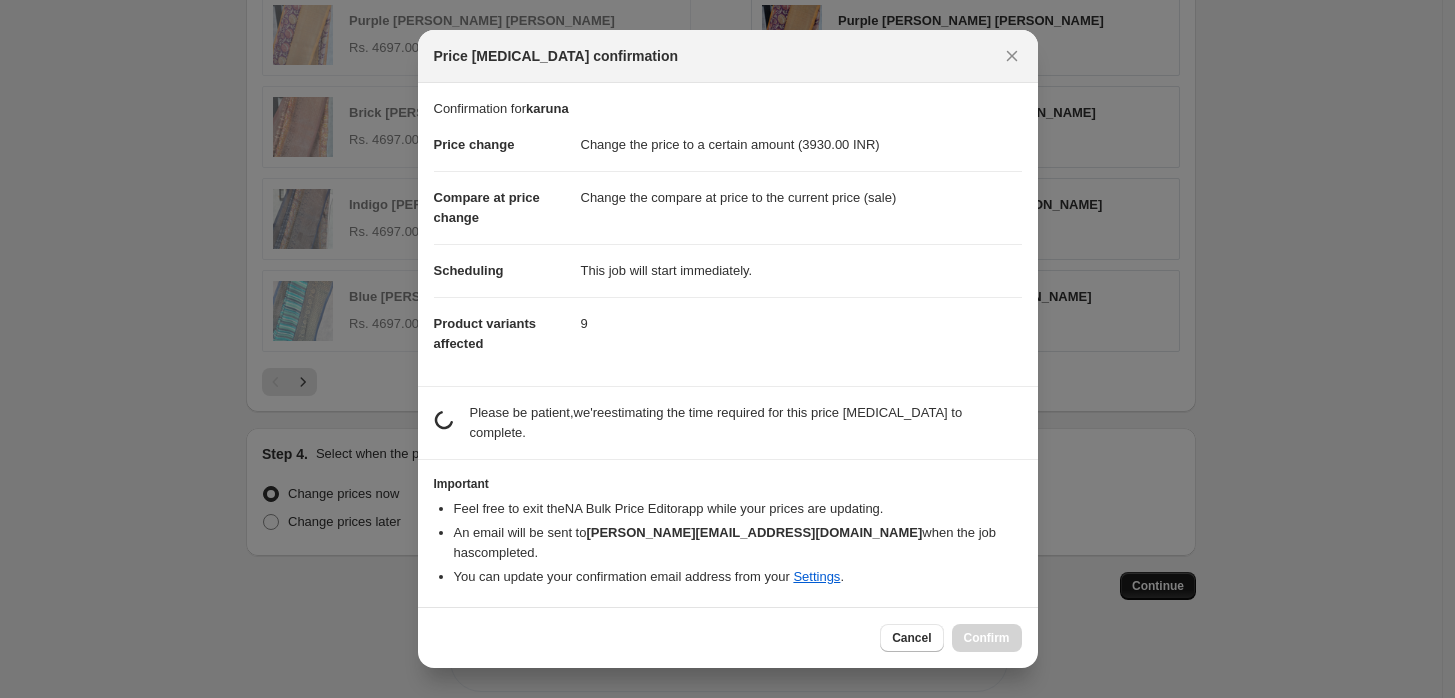 scroll, scrollTop: 1176, scrollLeft: 0, axis: vertical 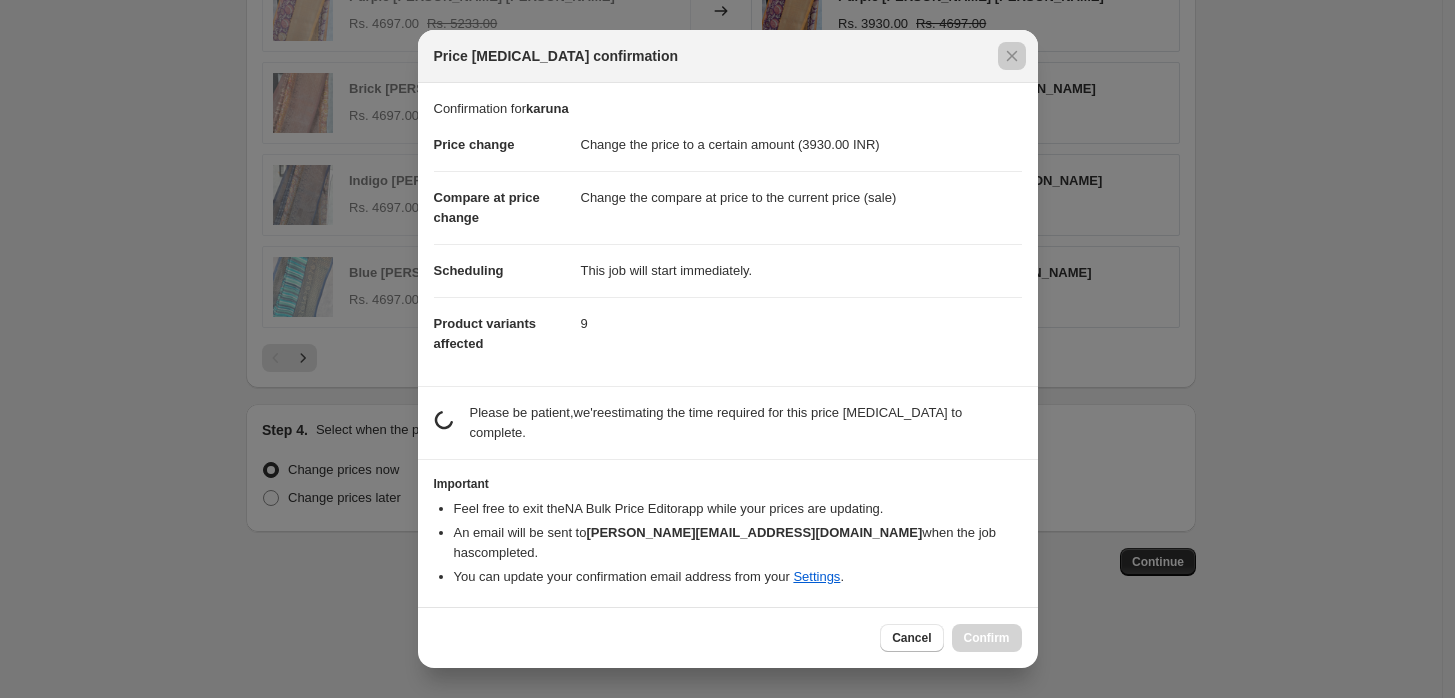 click at bounding box center [727, 349] 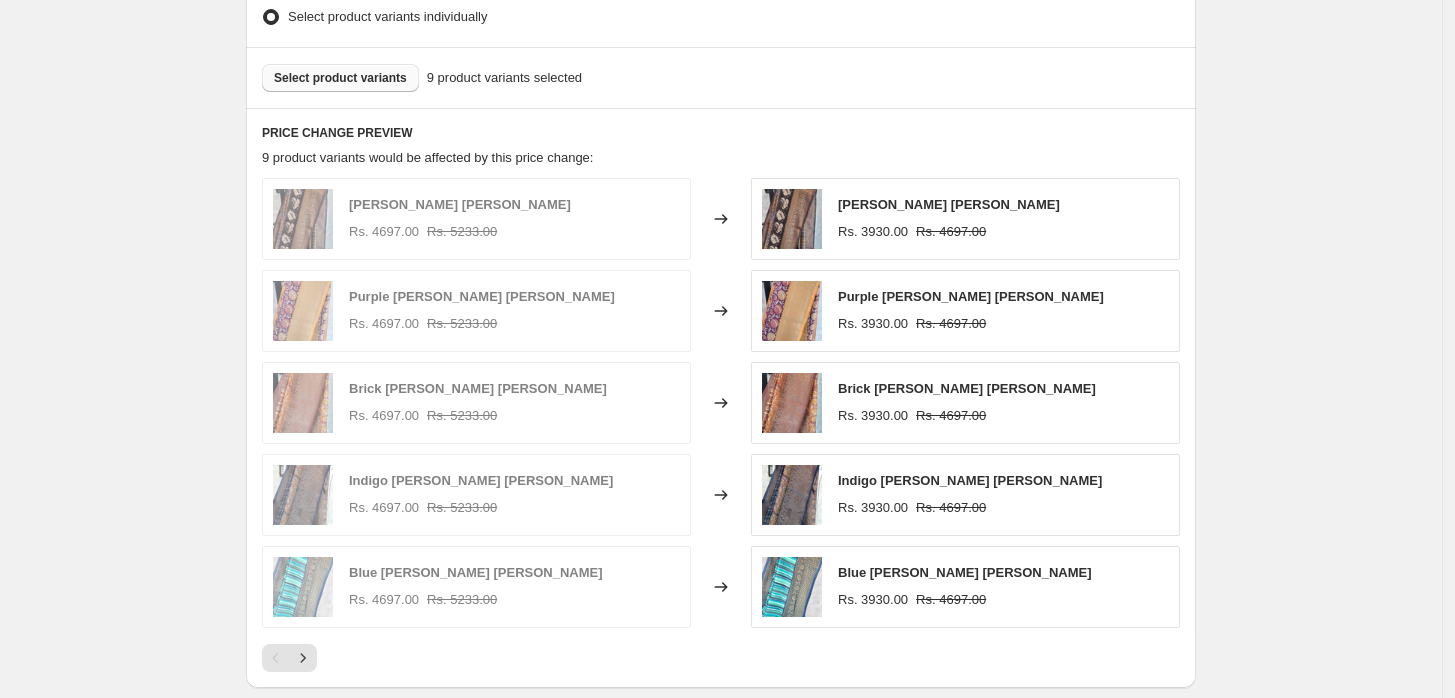 scroll, scrollTop: 1176, scrollLeft: 0, axis: vertical 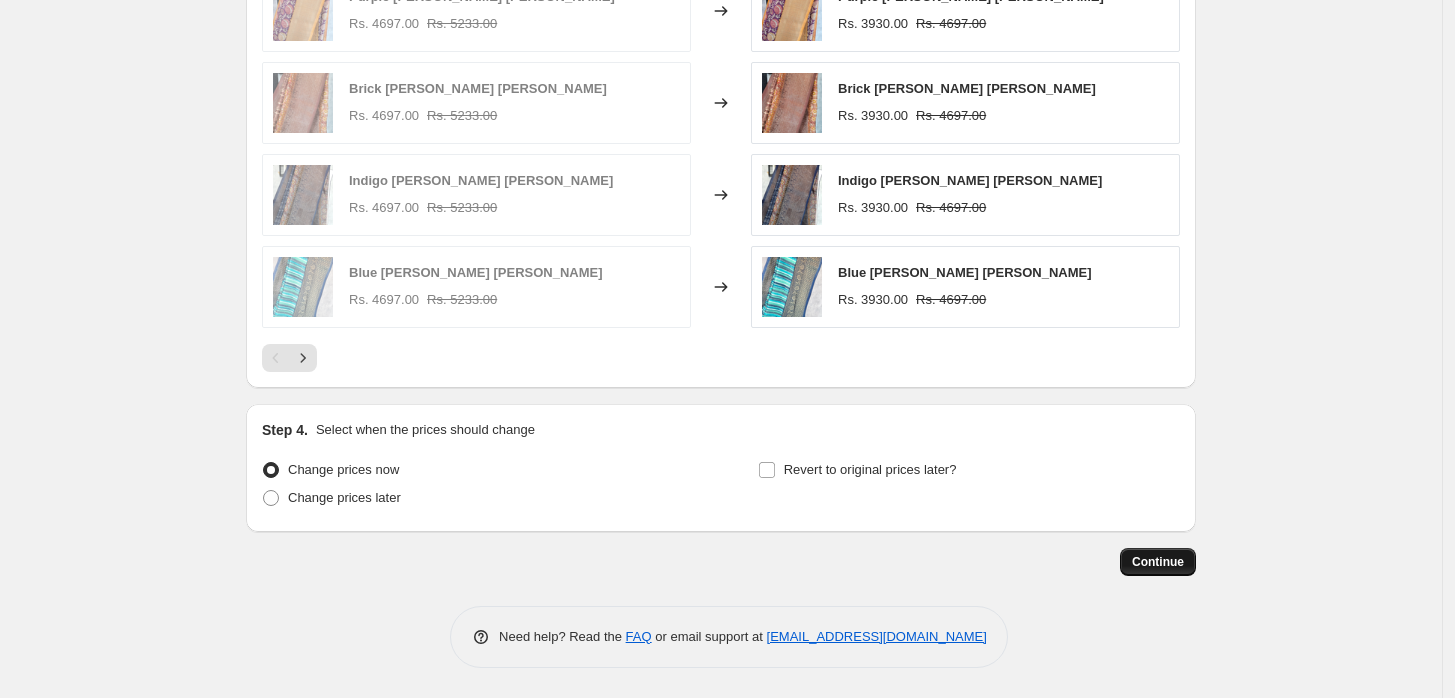 click on "Continue" at bounding box center (1158, 562) 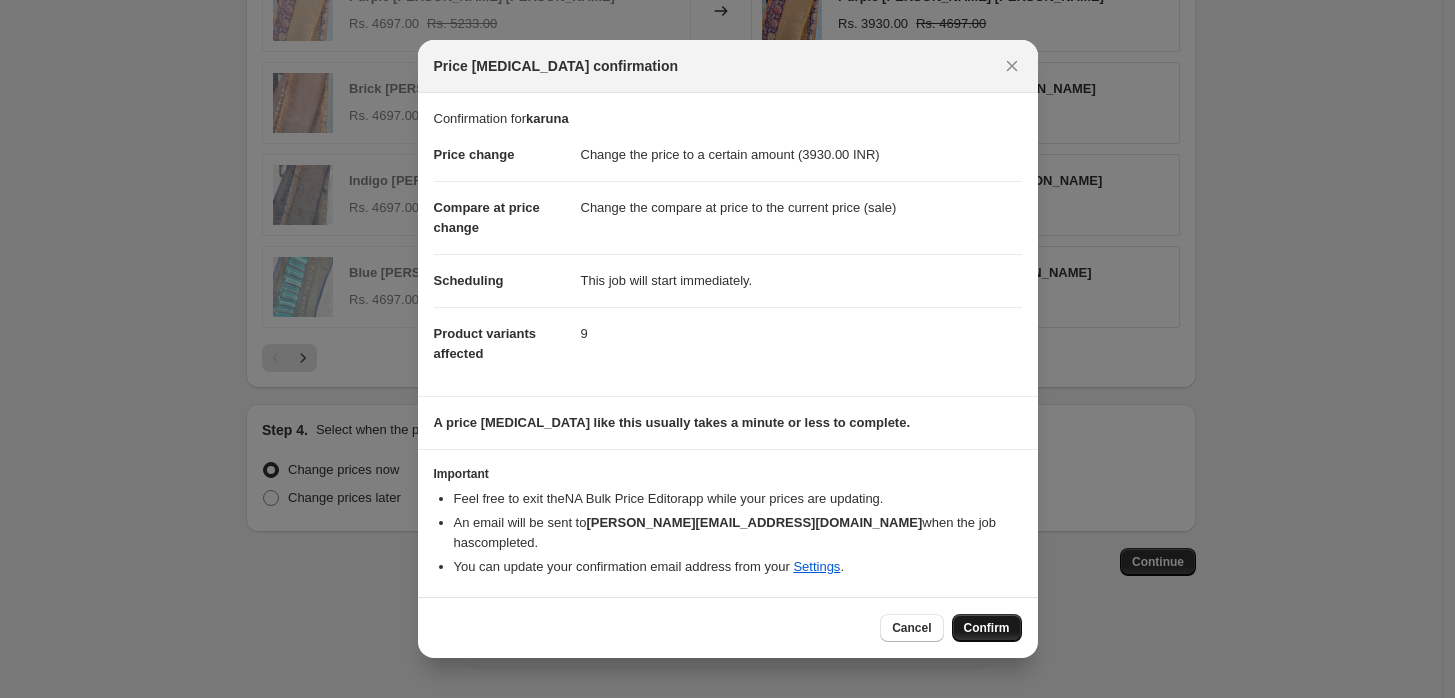 click on "Confirm" at bounding box center [987, 628] 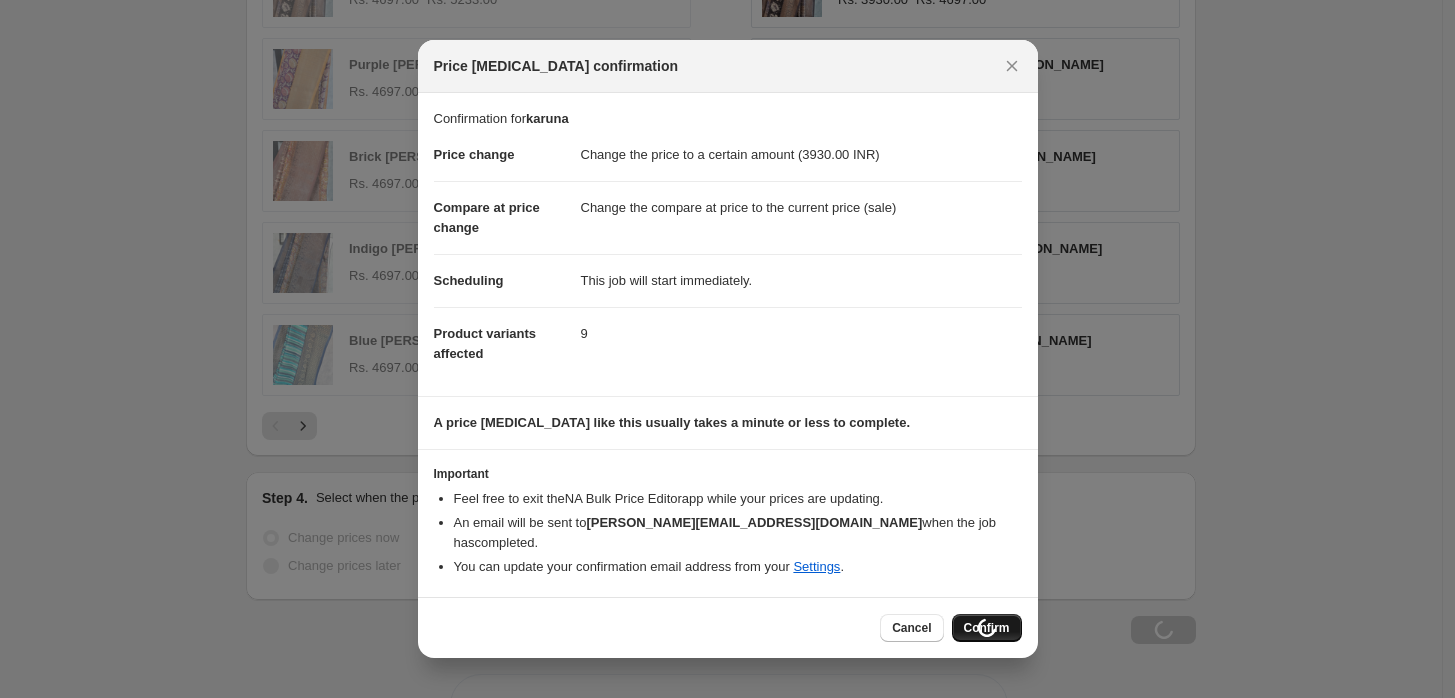 scroll, scrollTop: 1243, scrollLeft: 0, axis: vertical 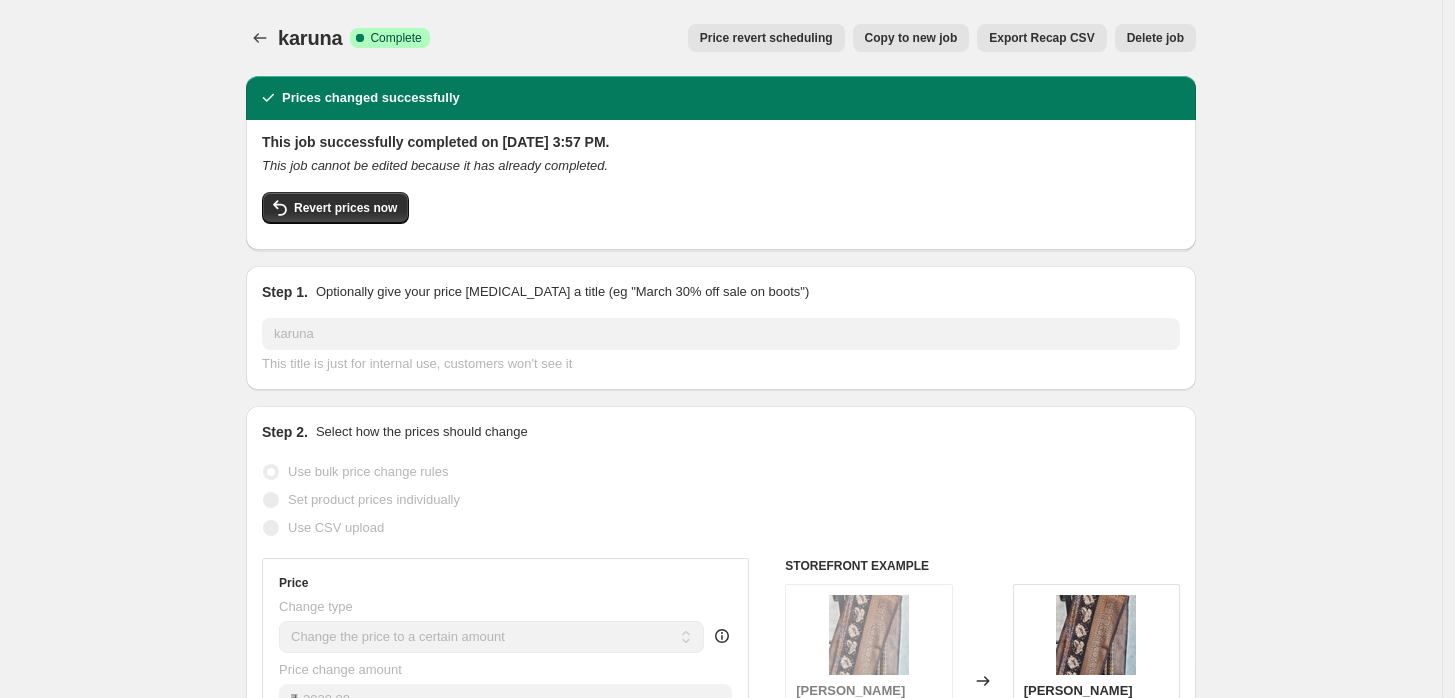 click on "Copy to new job" at bounding box center (911, 38) 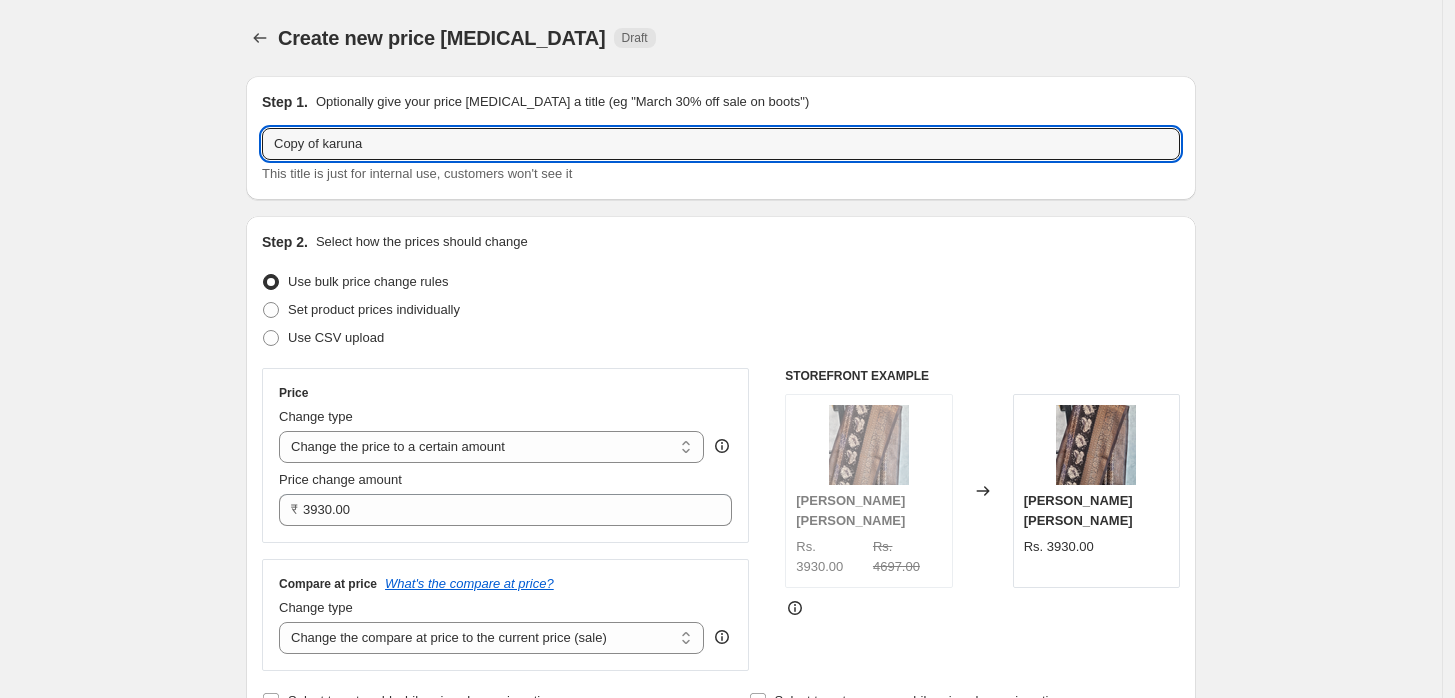 drag, startPoint x: 412, startPoint y: 151, endPoint x: -79, endPoint y: 146, distance: 491.02545 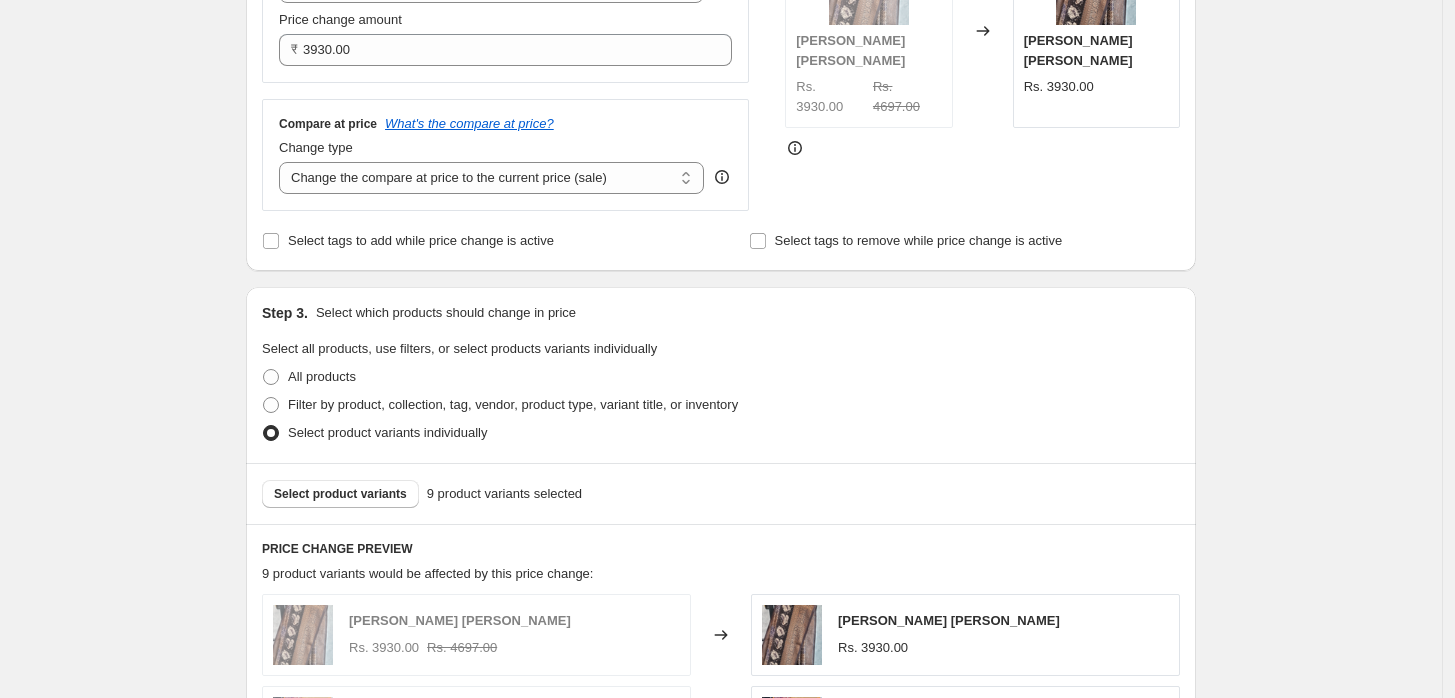 scroll, scrollTop: 467, scrollLeft: 0, axis: vertical 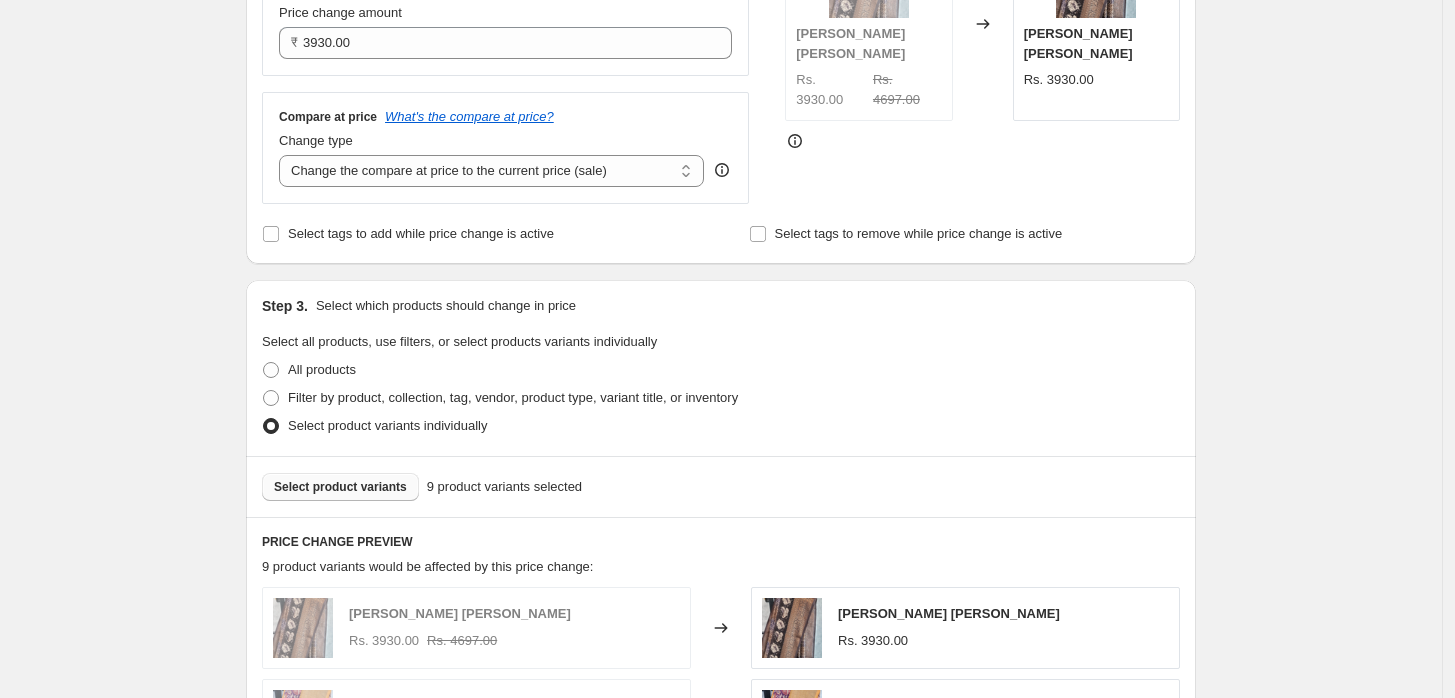 type on "[PERSON_NAME]" 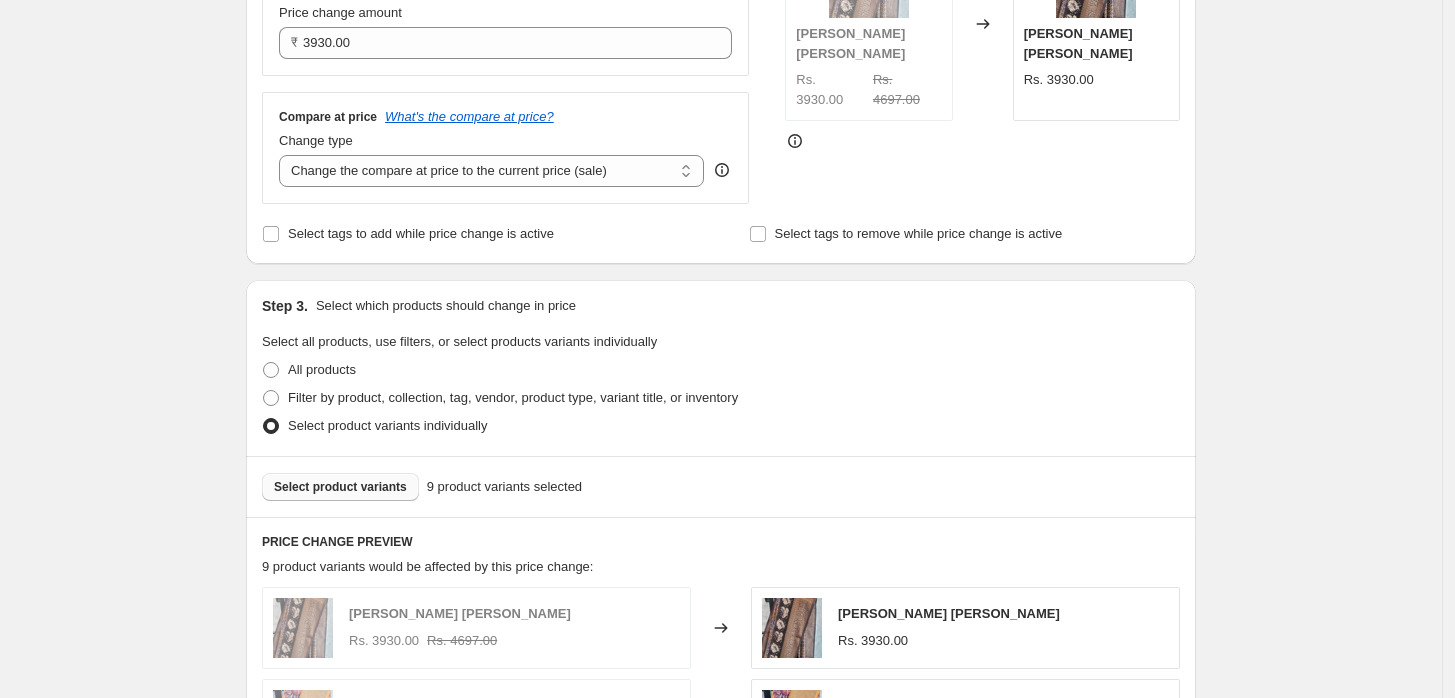 click on "Select product variants" at bounding box center [340, 487] 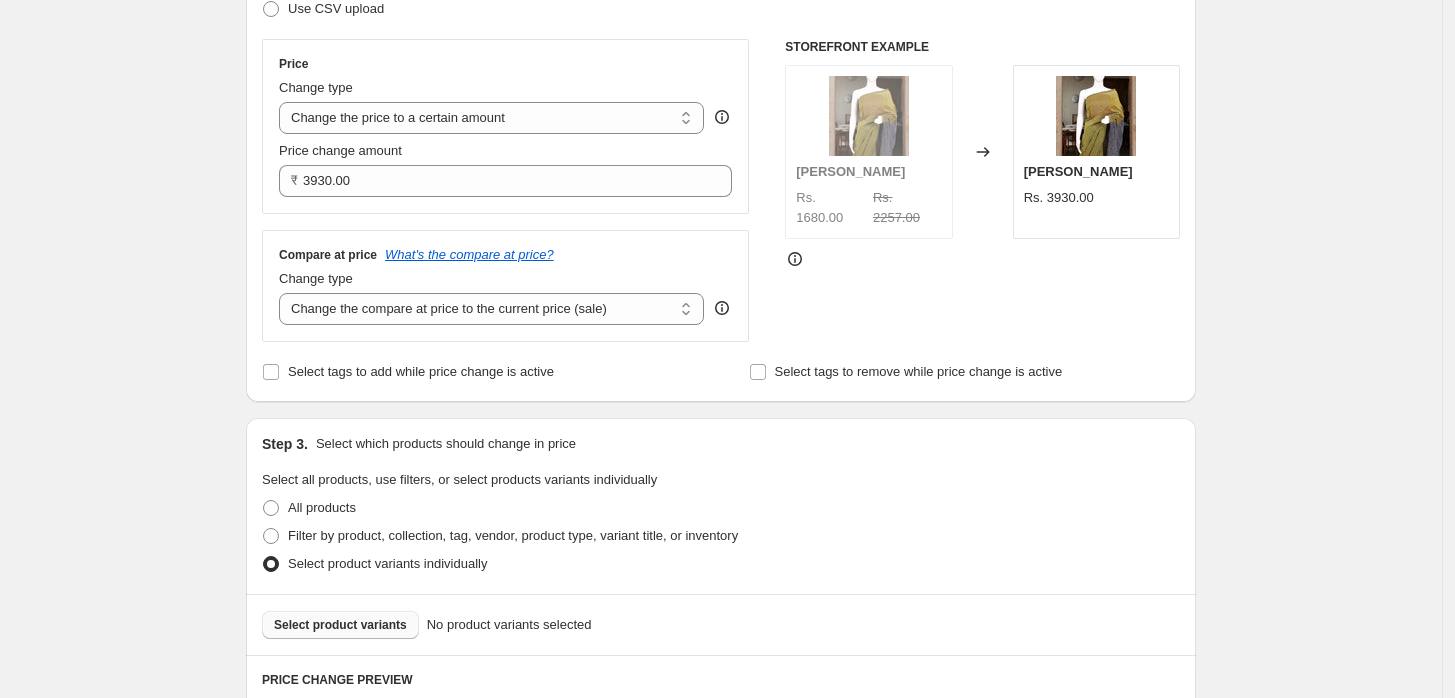 scroll, scrollTop: 538, scrollLeft: 0, axis: vertical 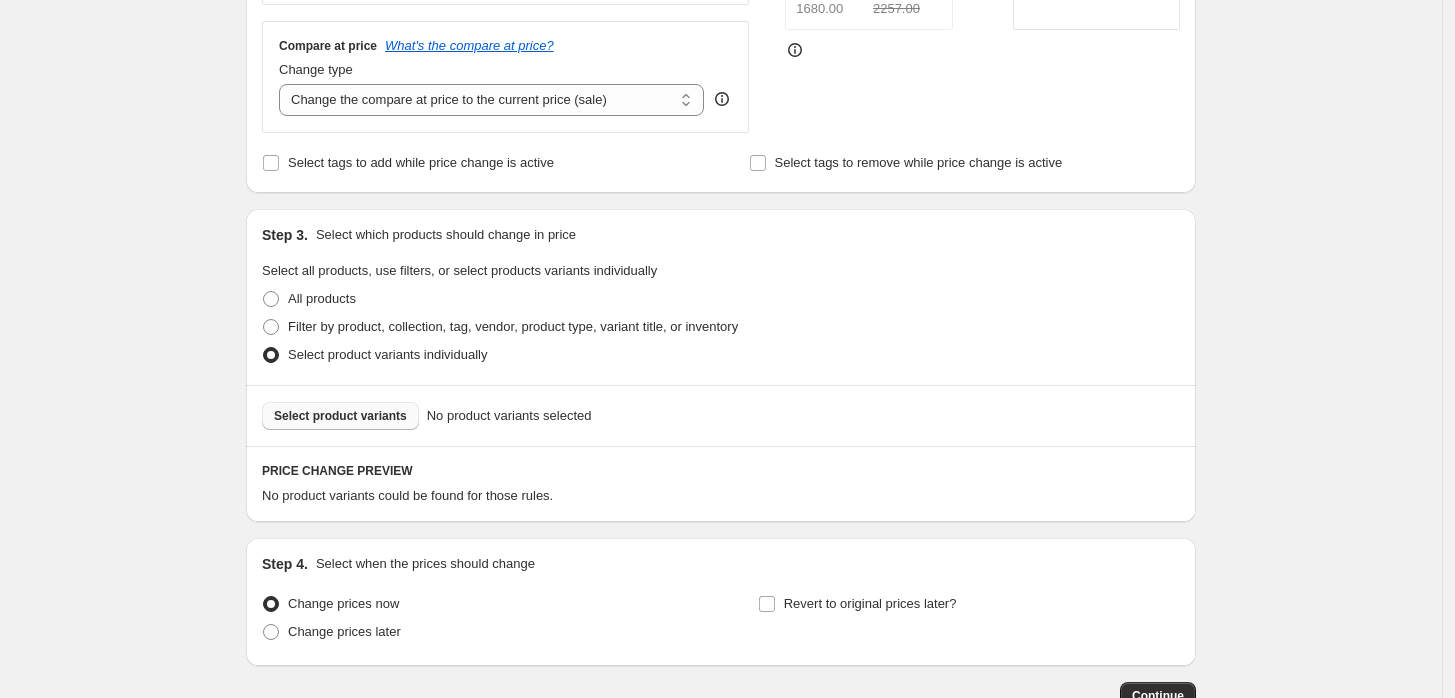 click on "Select product variants" at bounding box center (340, 416) 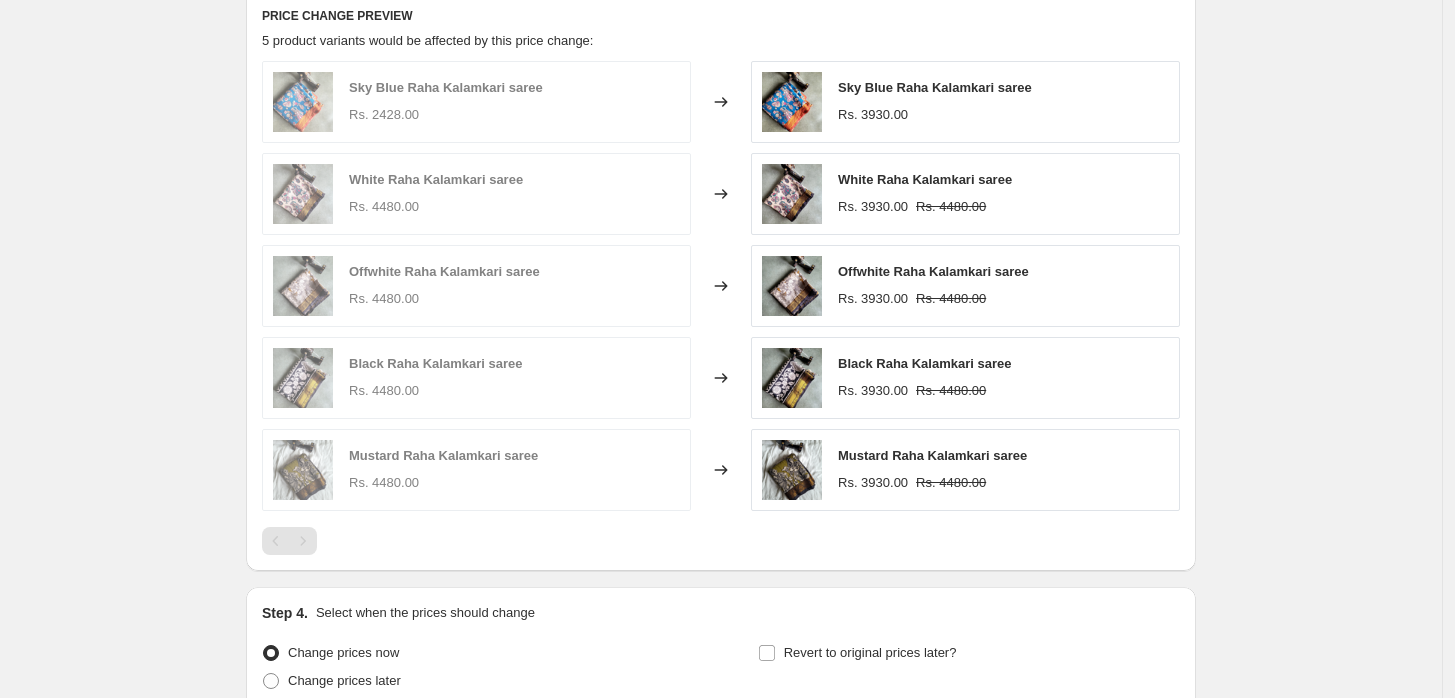 scroll, scrollTop: 1176, scrollLeft: 0, axis: vertical 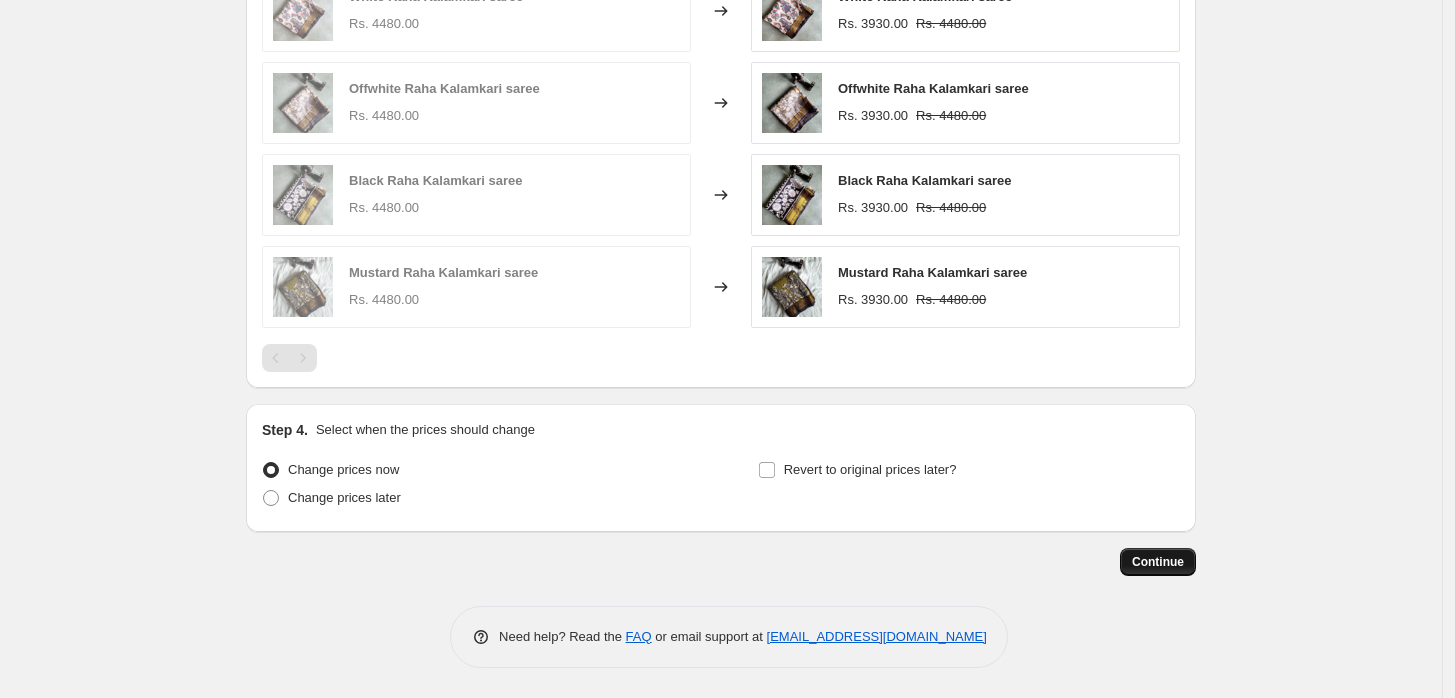 click on "Continue" at bounding box center (1158, 562) 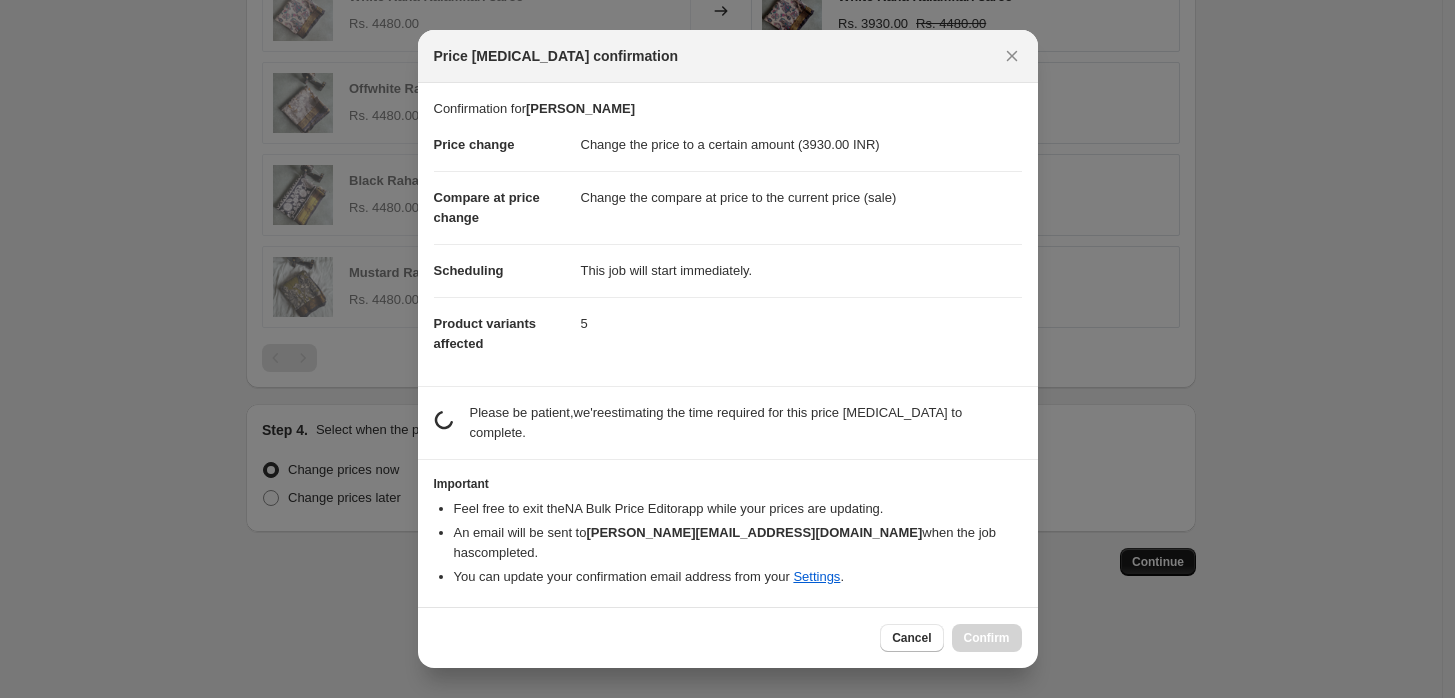 scroll, scrollTop: 0, scrollLeft: 0, axis: both 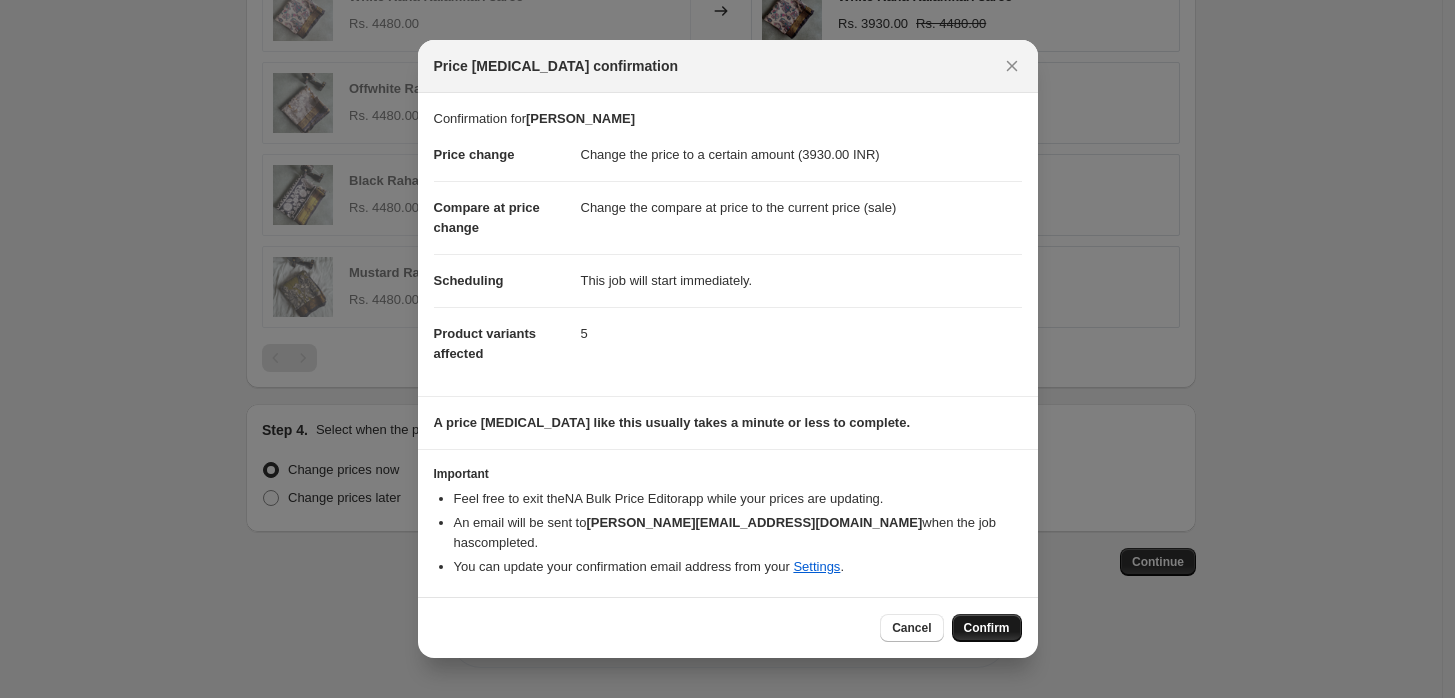click on "Confirm" at bounding box center (987, 628) 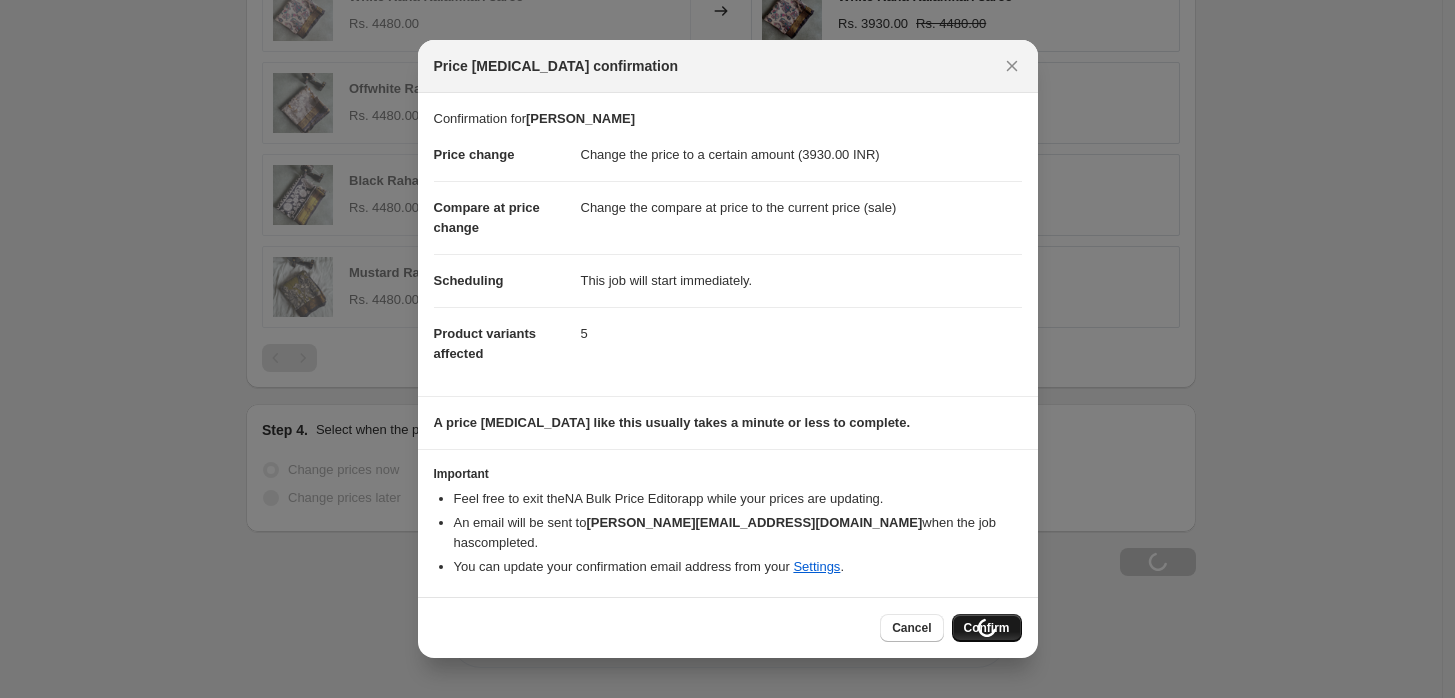 scroll, scrollTop: 1243, scrollLeft: 0, axis: vertical 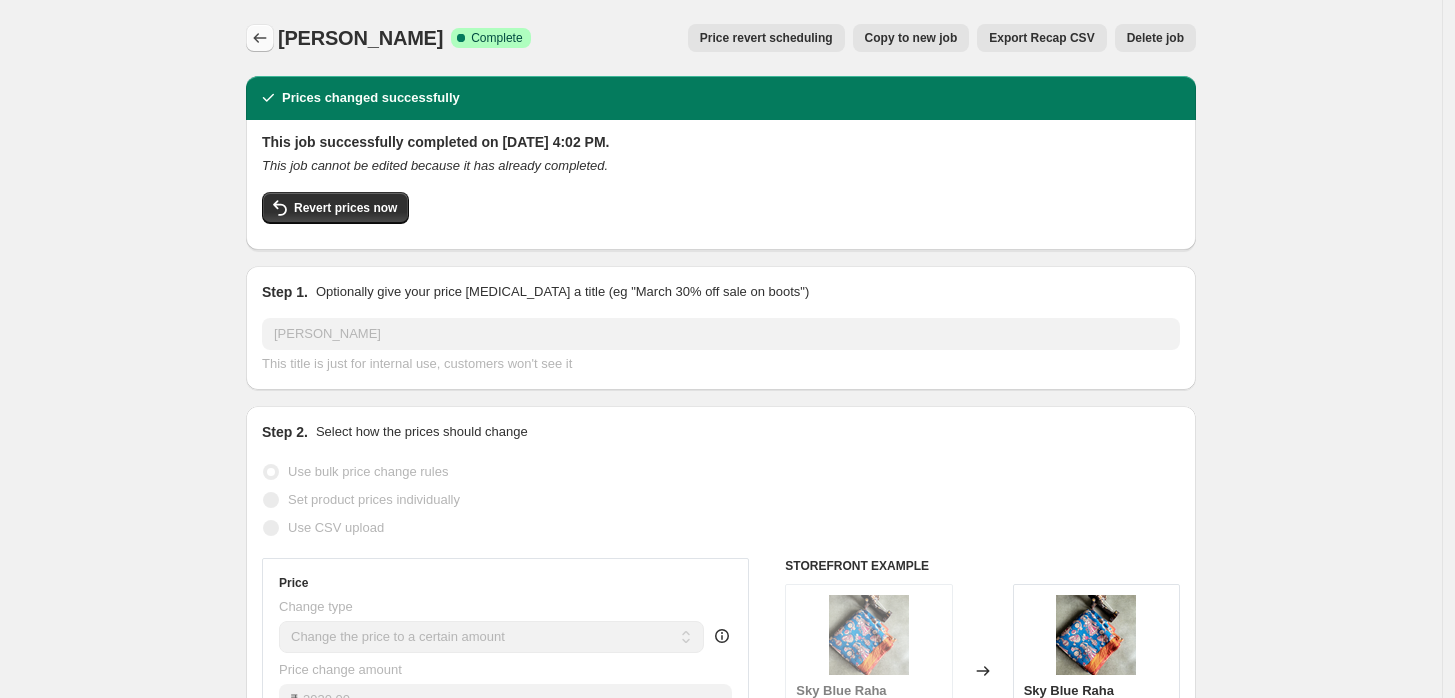 click 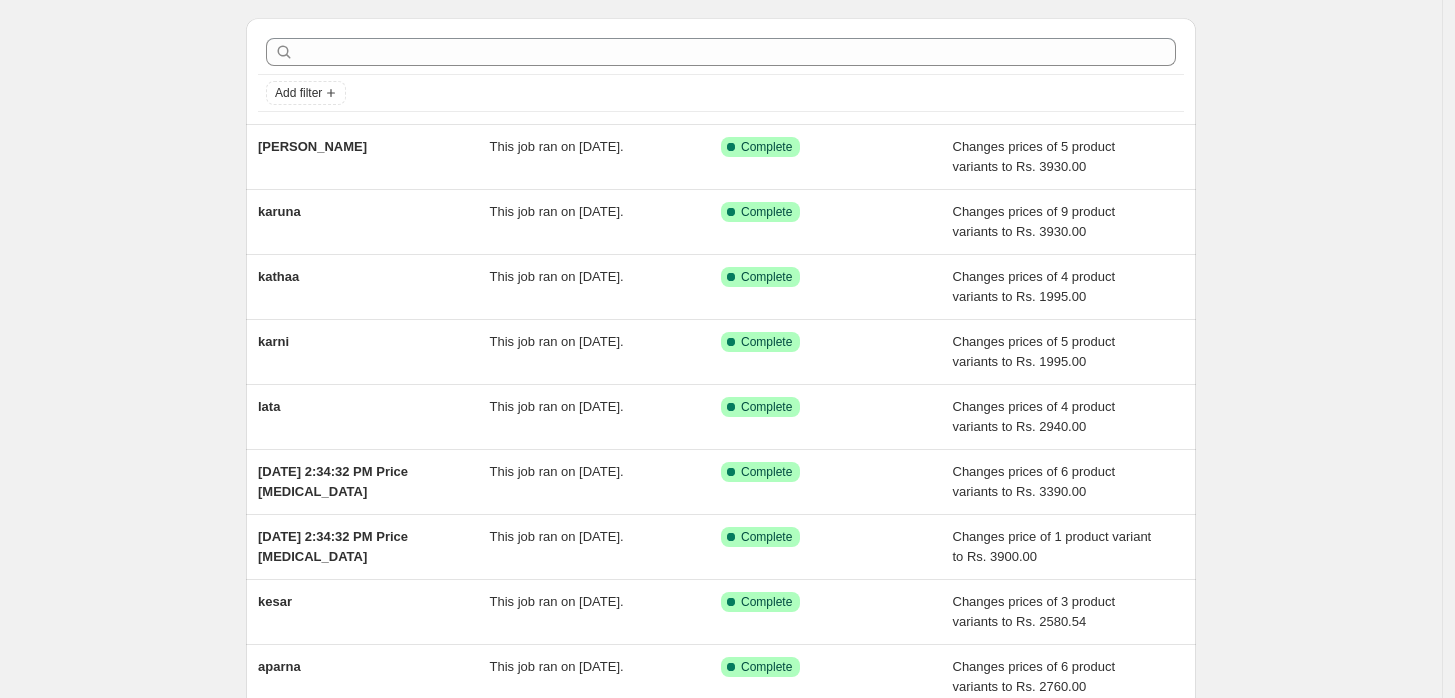 scroll, scrollTop: 0, scrollLeft: 0, axis: both 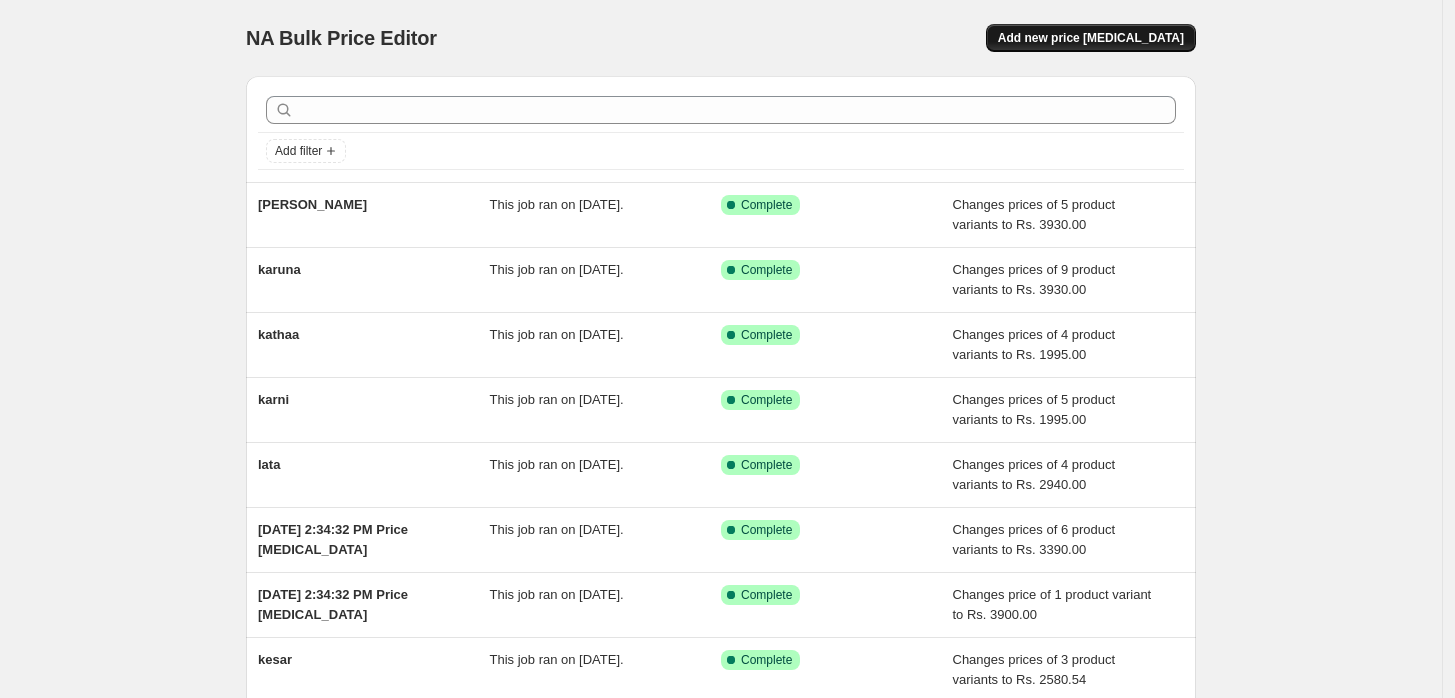 click on "Add new price [MEDICAL_DATA]" at bounding box center [1091, 38] 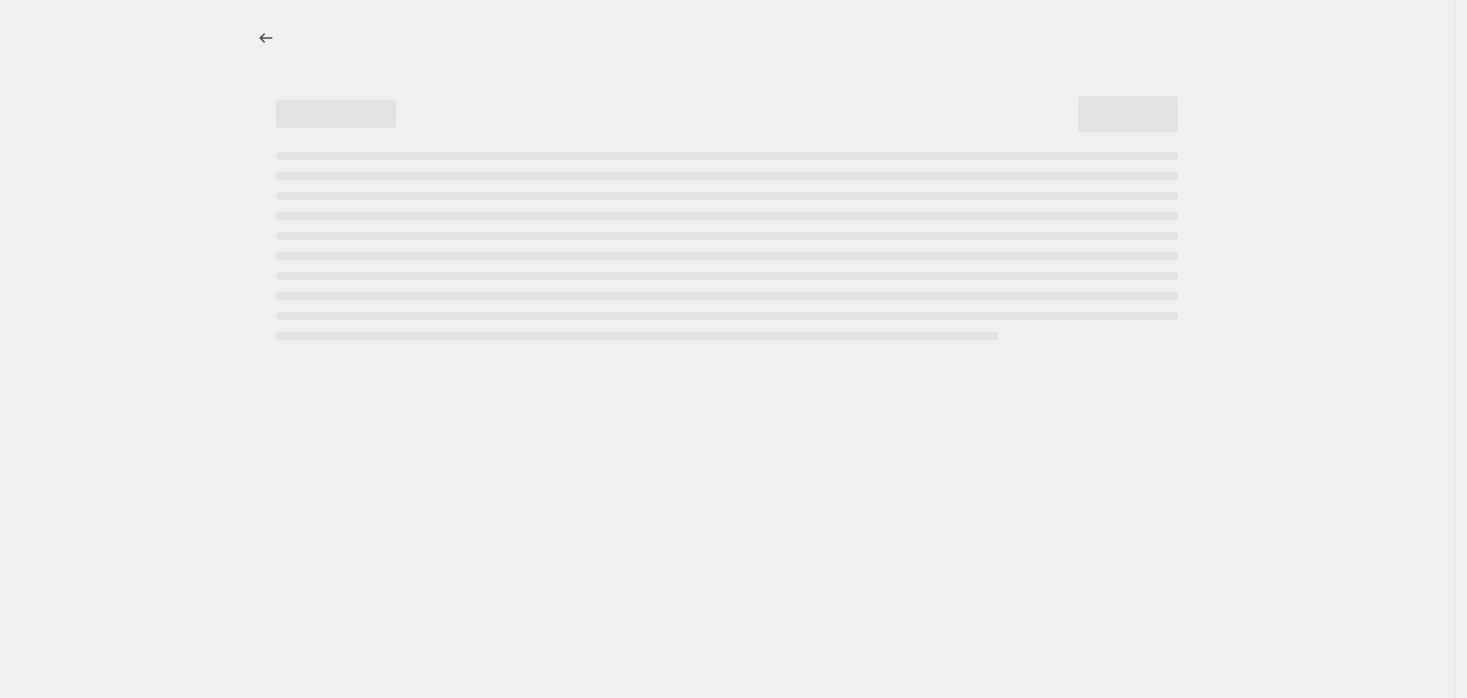 select on "percentage" 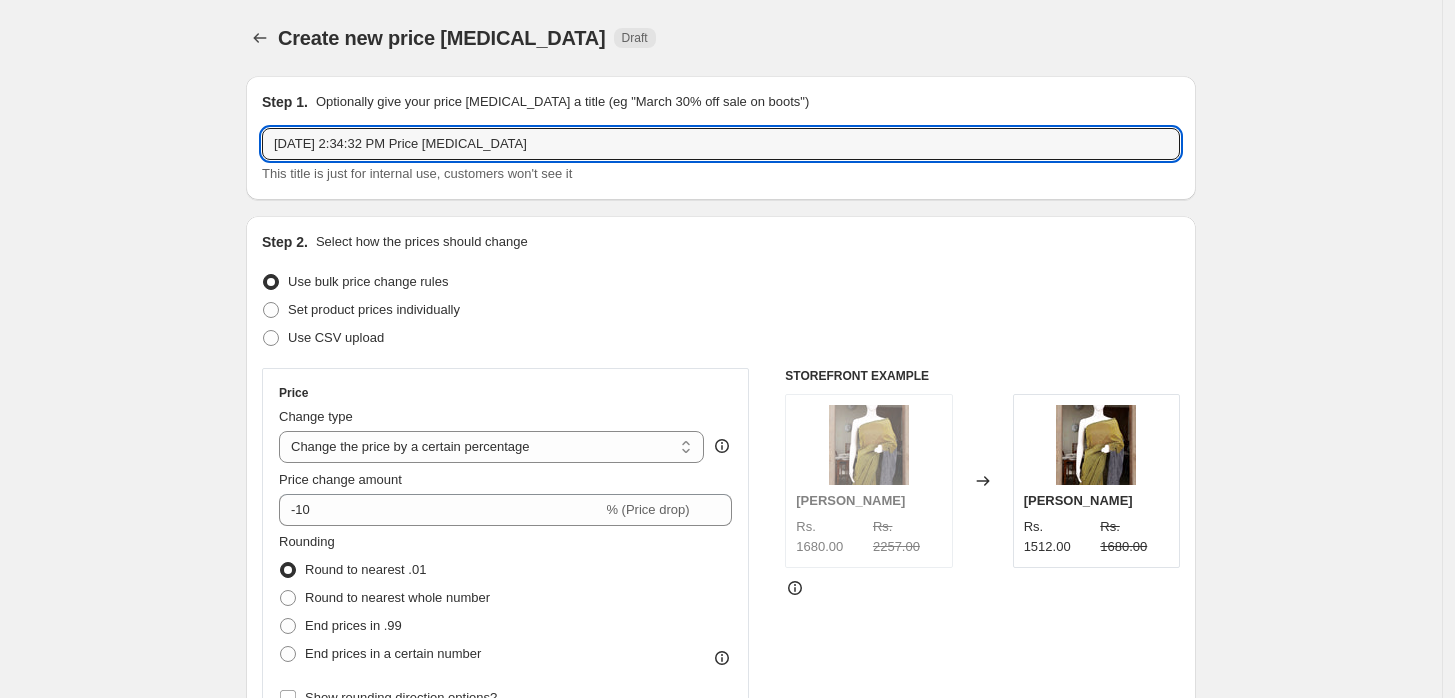 drag, startPoint x: 534, startPoint y: 156, endPoint x: 8, endPoint y: 189, distance: 527.0342 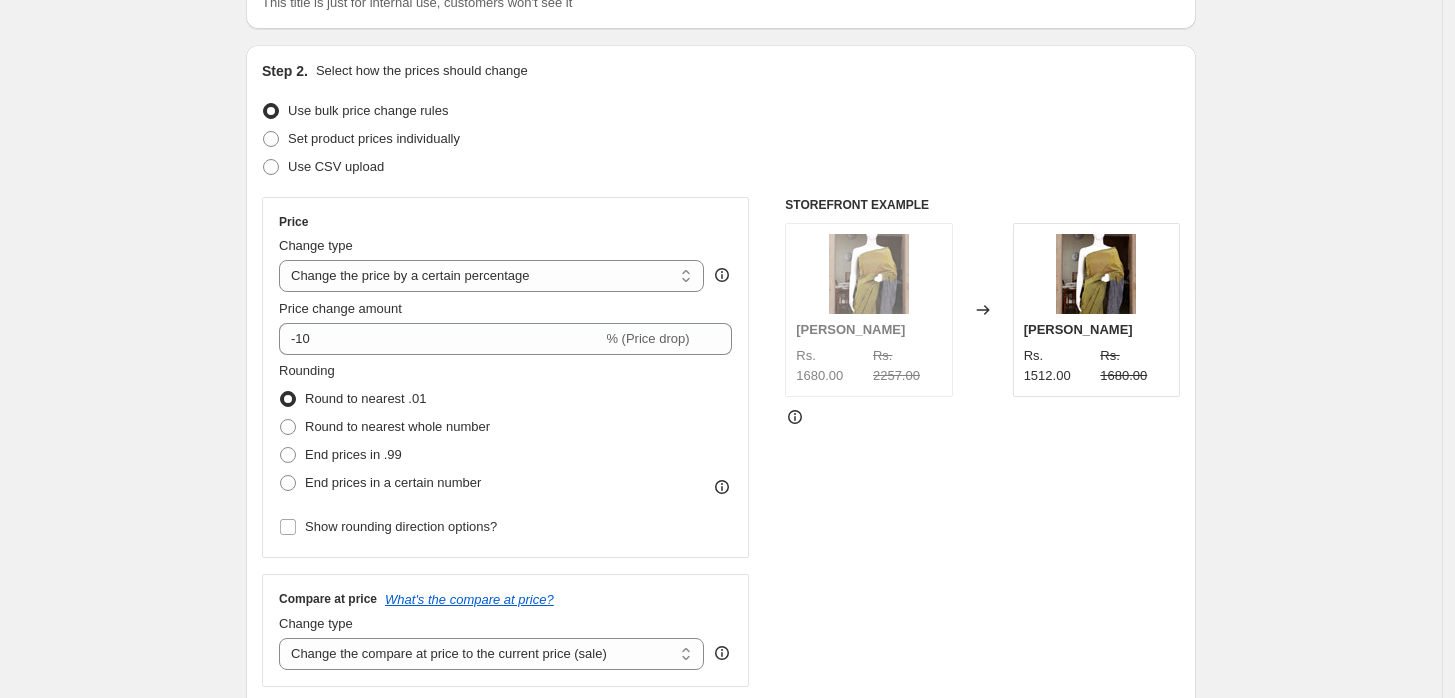 scroll, scrollTop: 172, scrollLeft: 0, axis: vertical 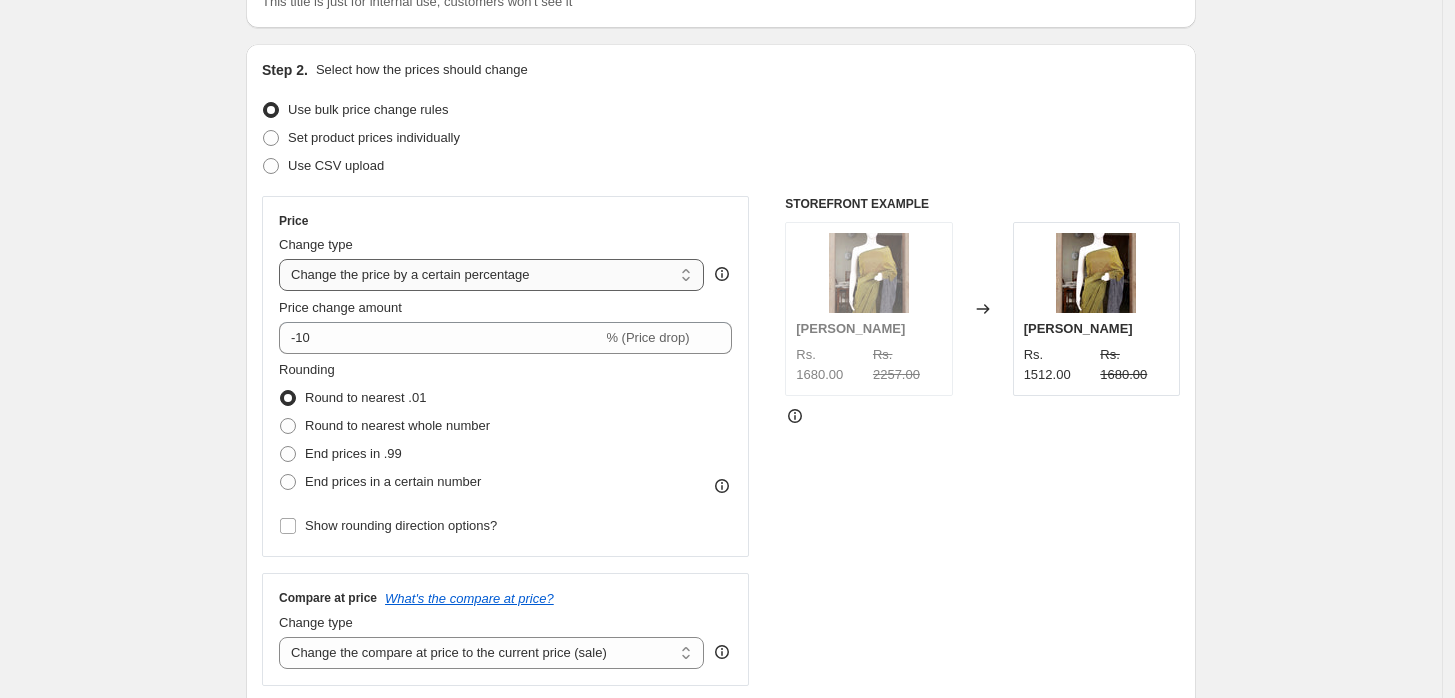 type on "leher" 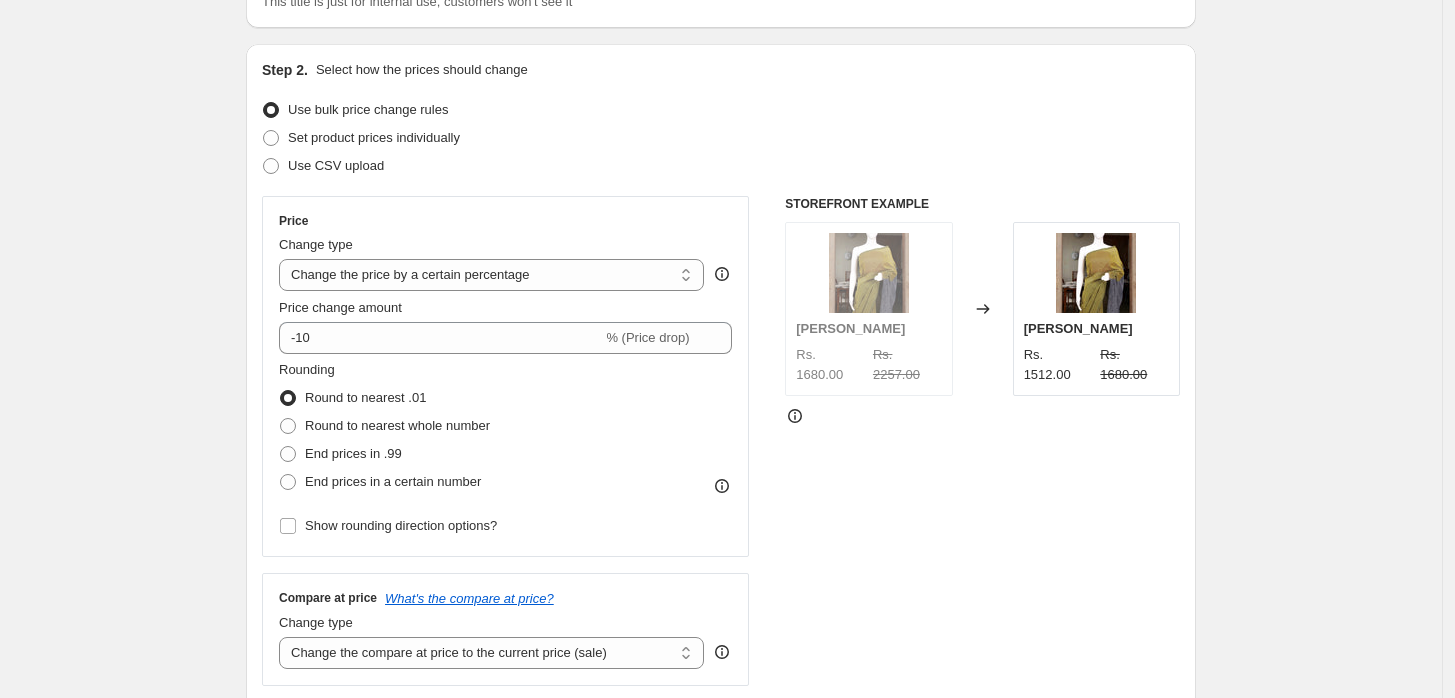type on "80.00" 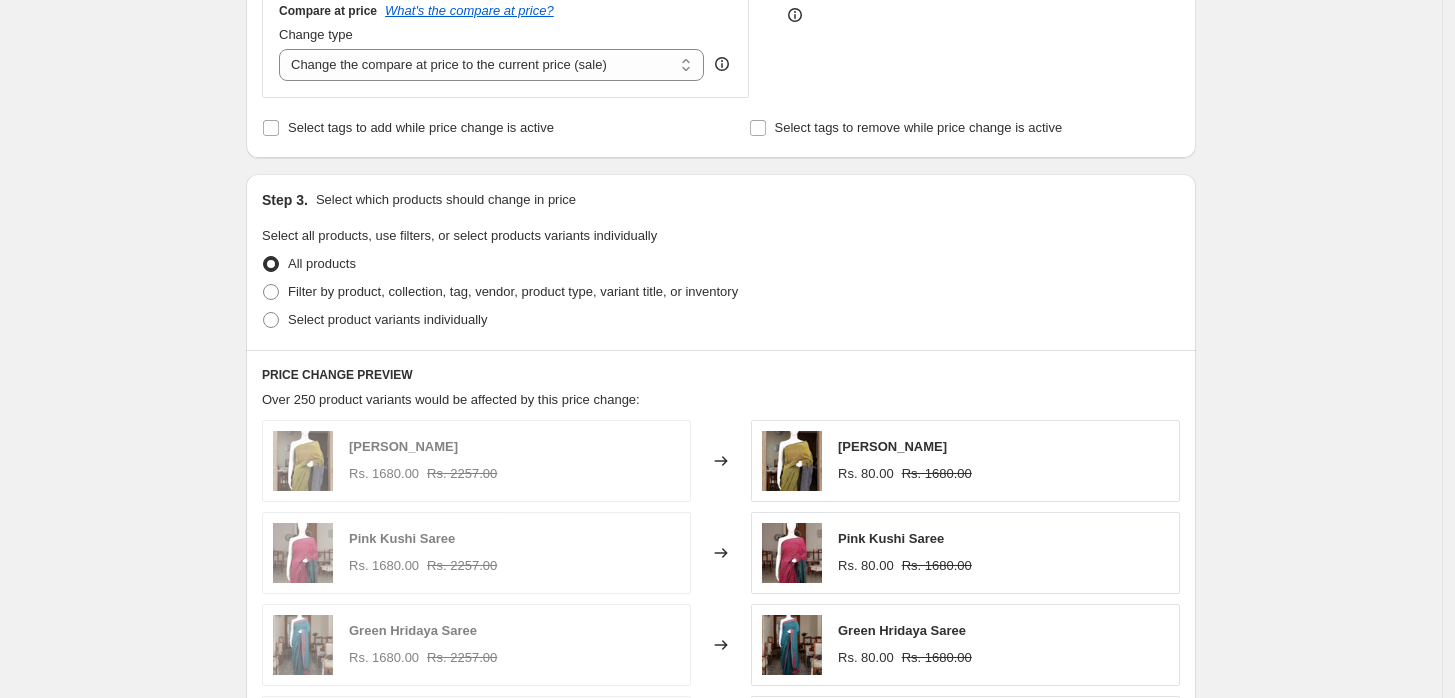 scroll, scrollTop: 578, scrollLeft: 0, axis: vertical 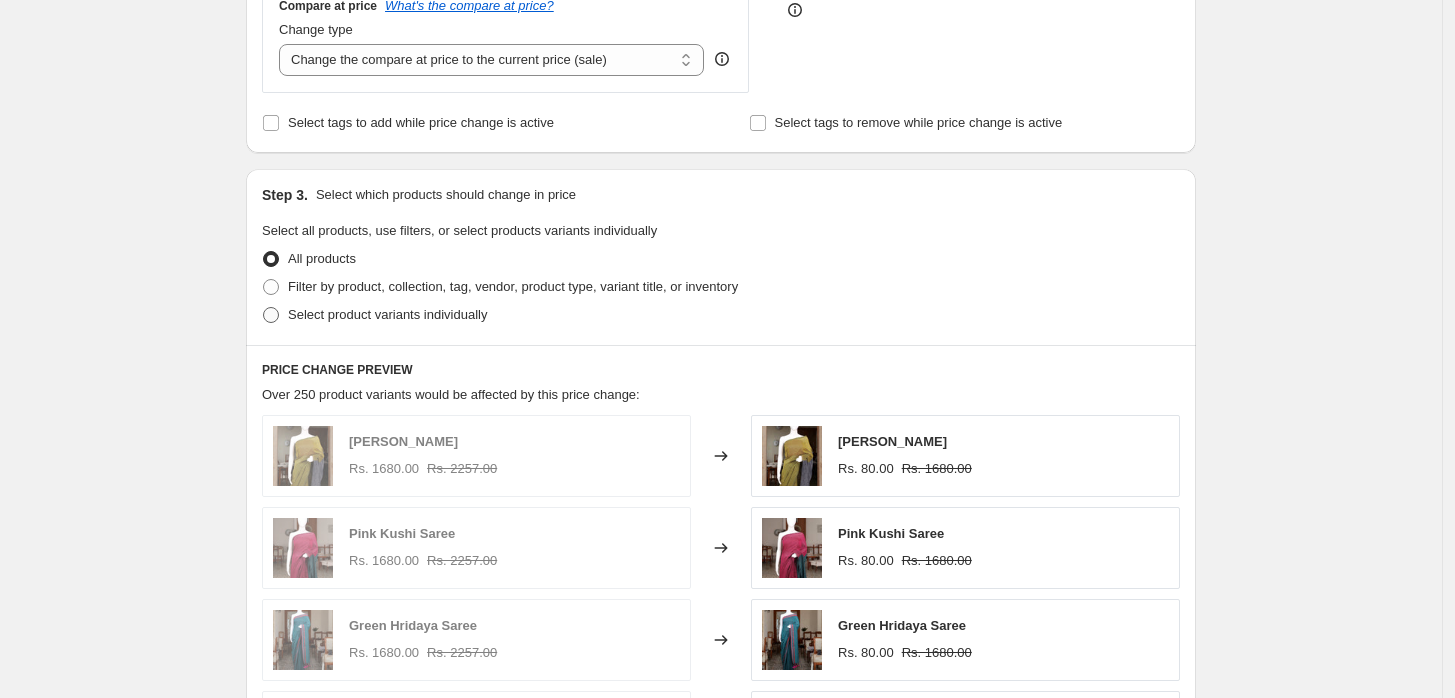 click at bounding box center (271, 315) 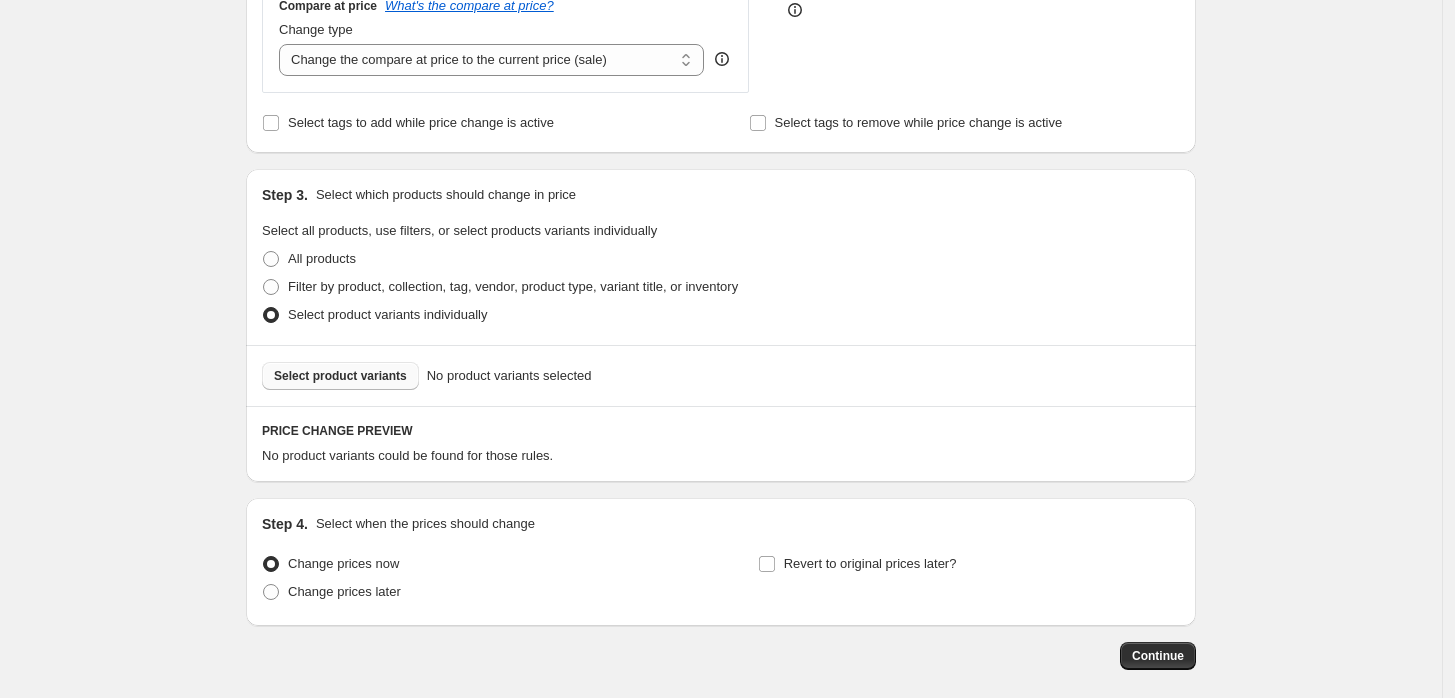 click on "Select product variants" at bounding box center (340, 376) 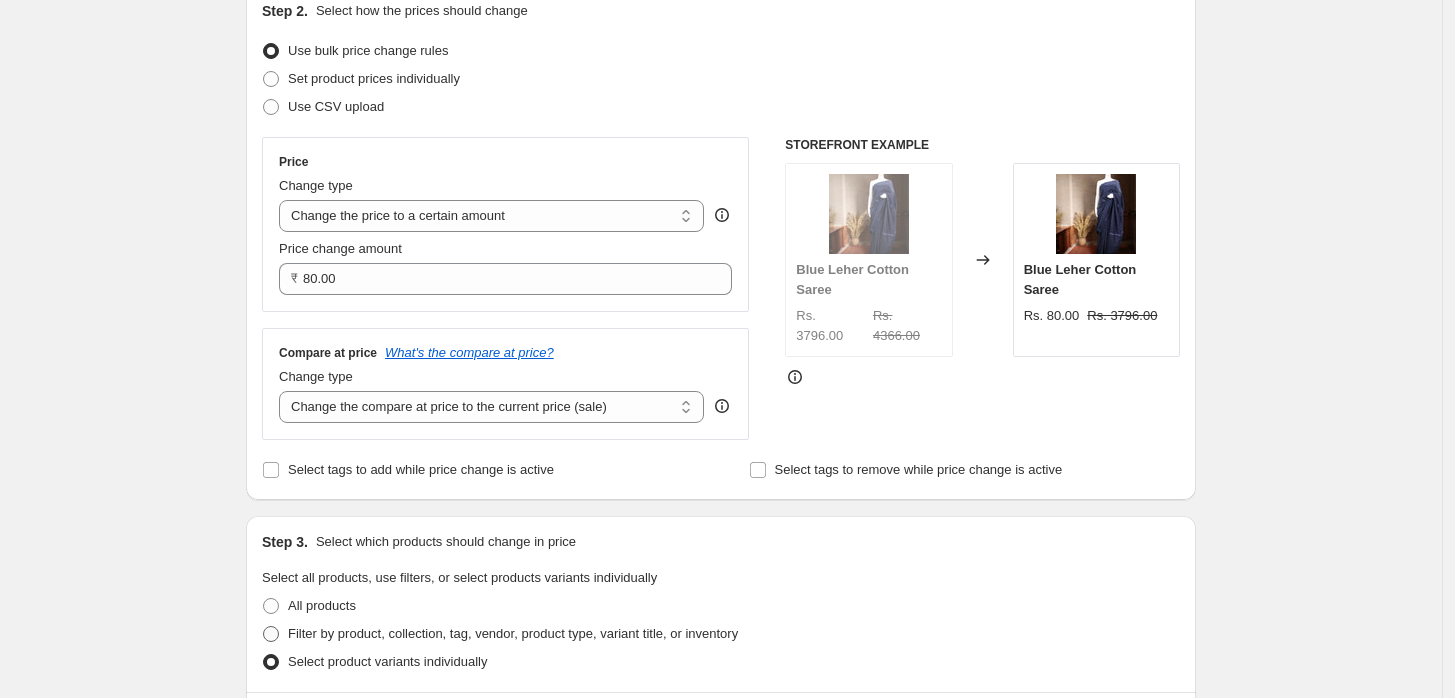 scroll, scrollTop: 227, scrollLeft: 0, axis: vertical 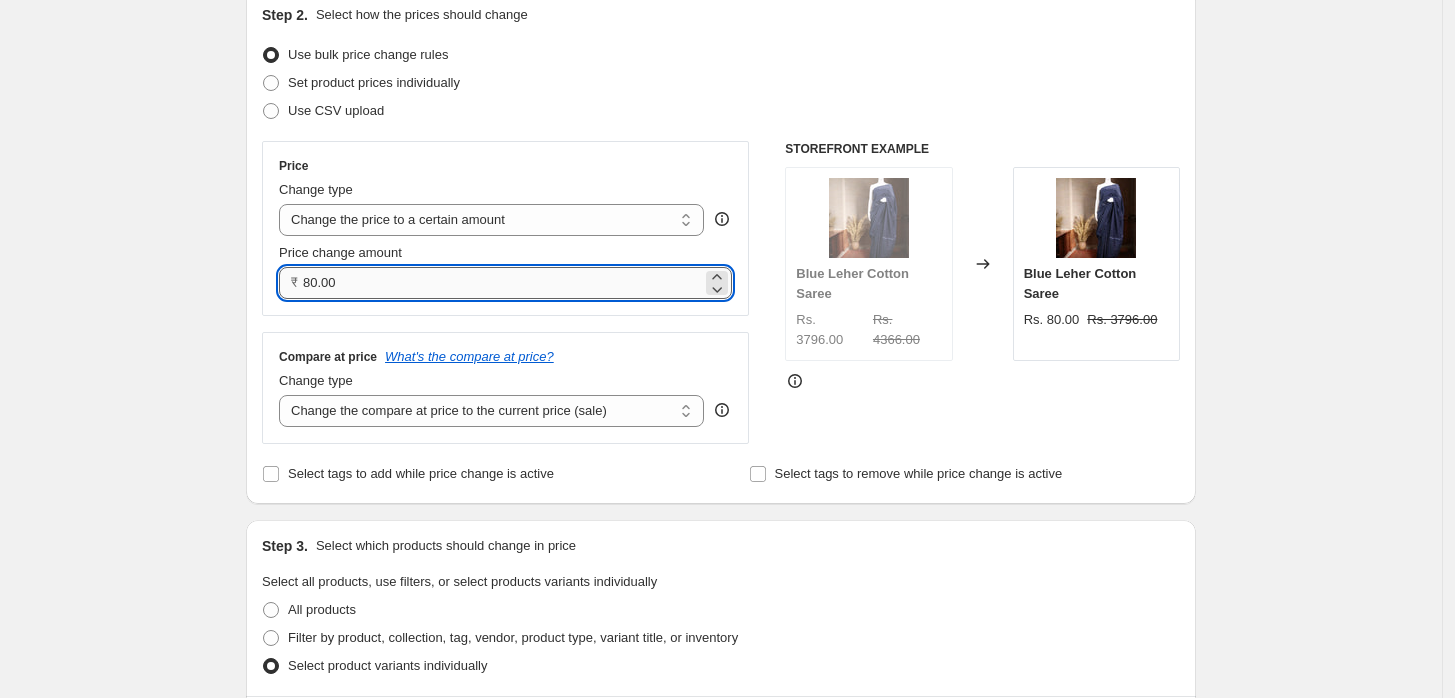 click on "80.00" at bounding box center (502, 283) 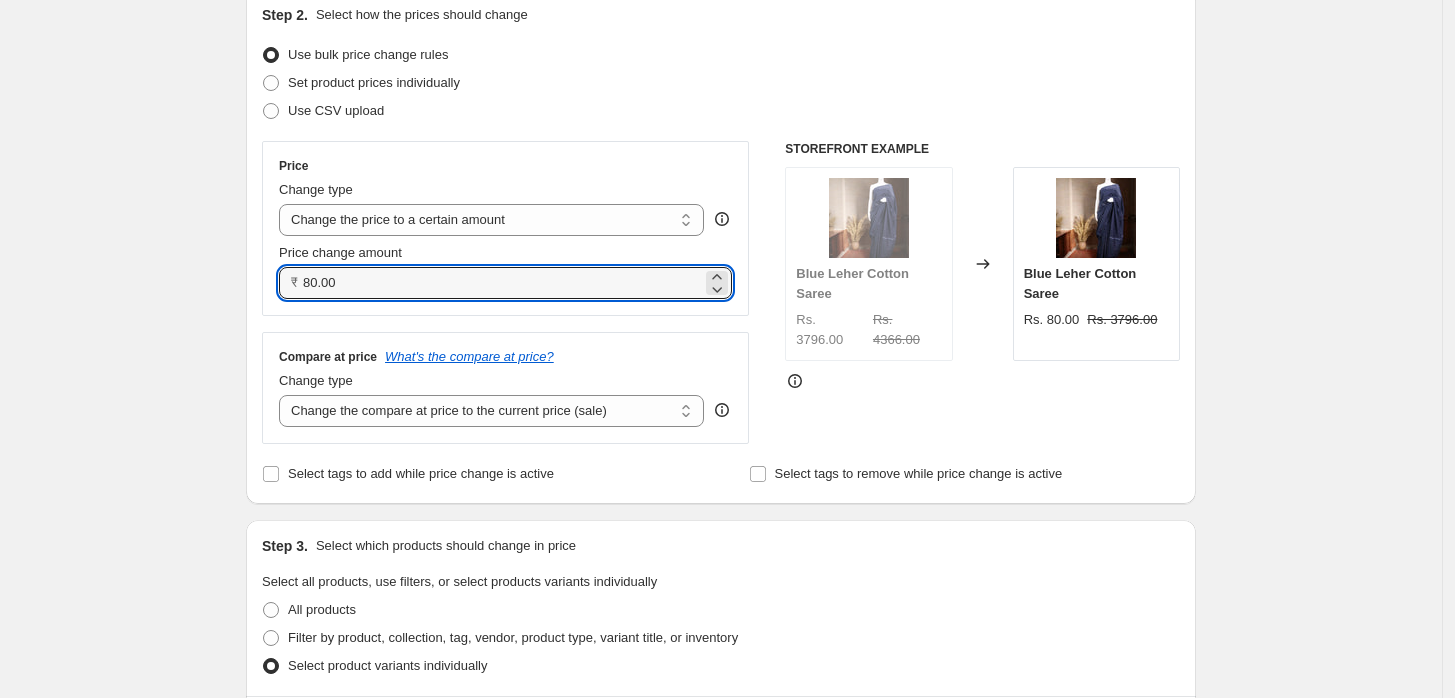 drag, startPoint x: 364, startPoint y: 282, endPoint x: 190, endPoint y: 287, distance: 174.07182 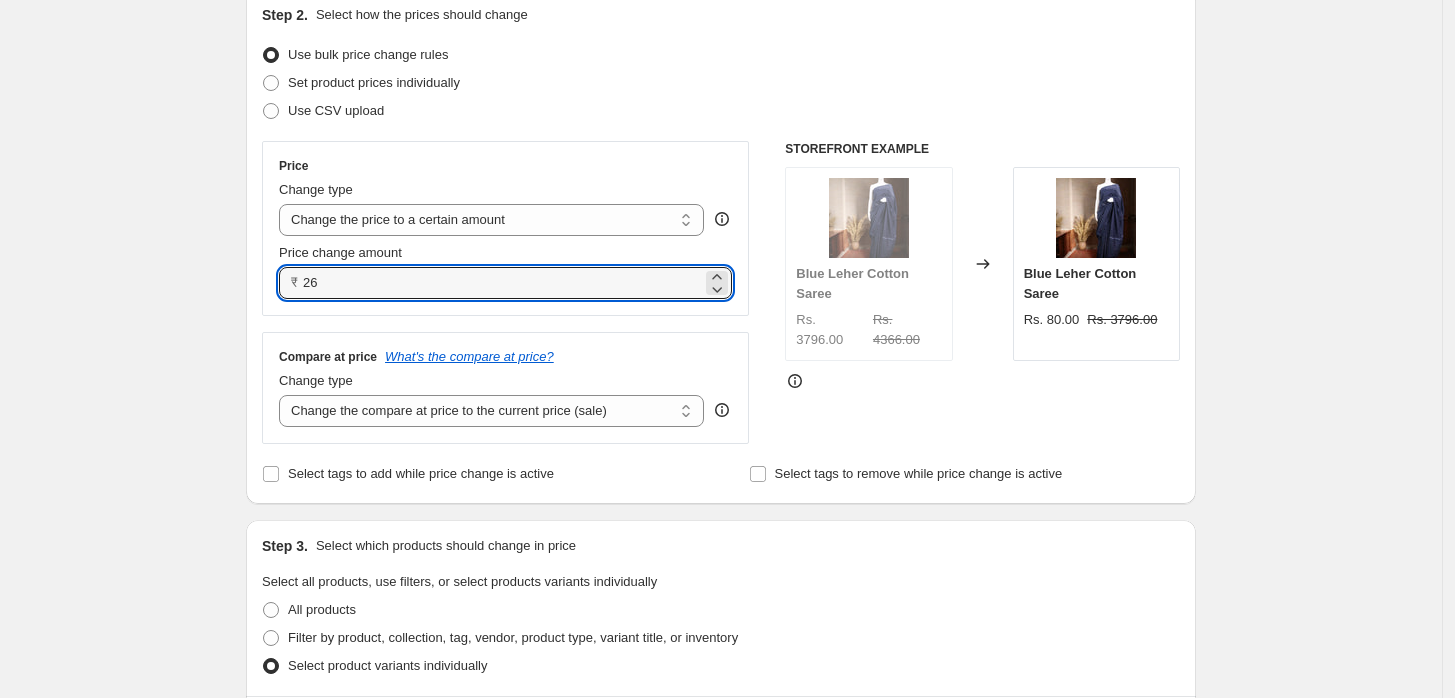 type on "2" 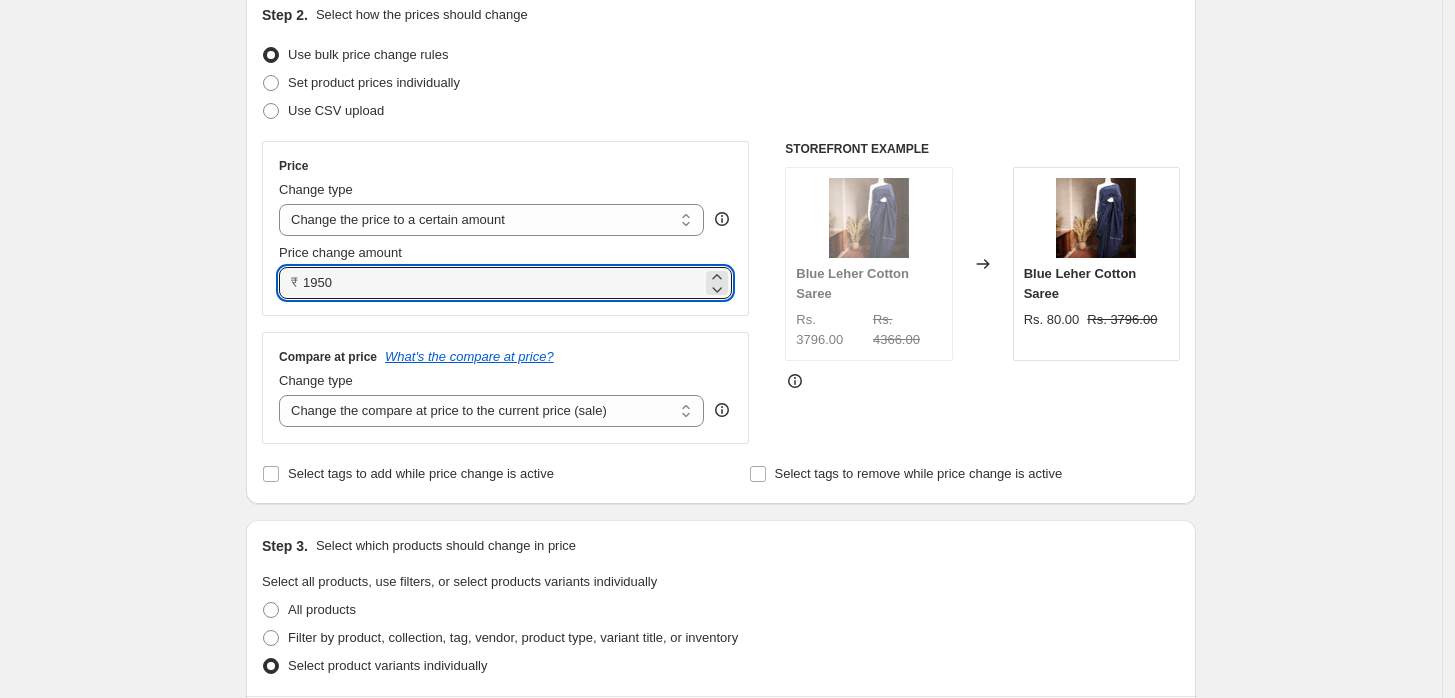 scroll, scrollTop: 900, scrollLeft: 0, axis: vertical 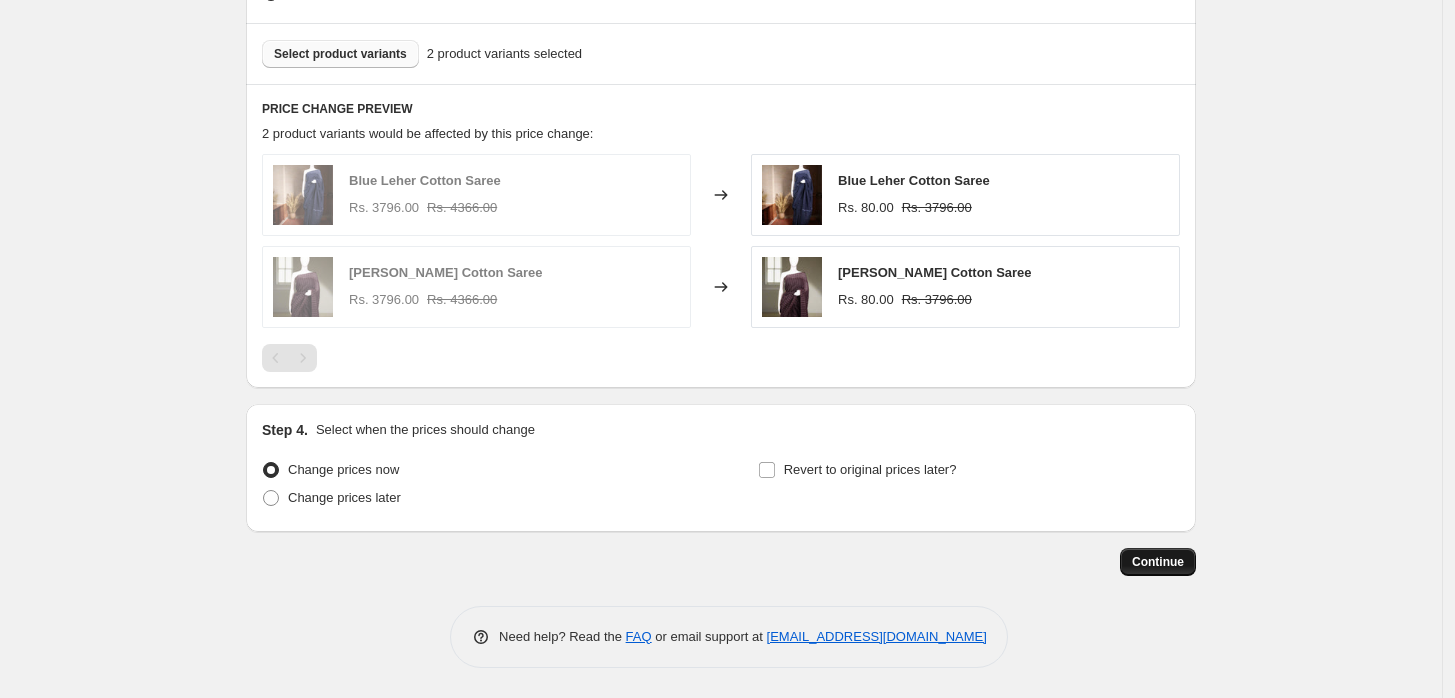 type on "1950.00" 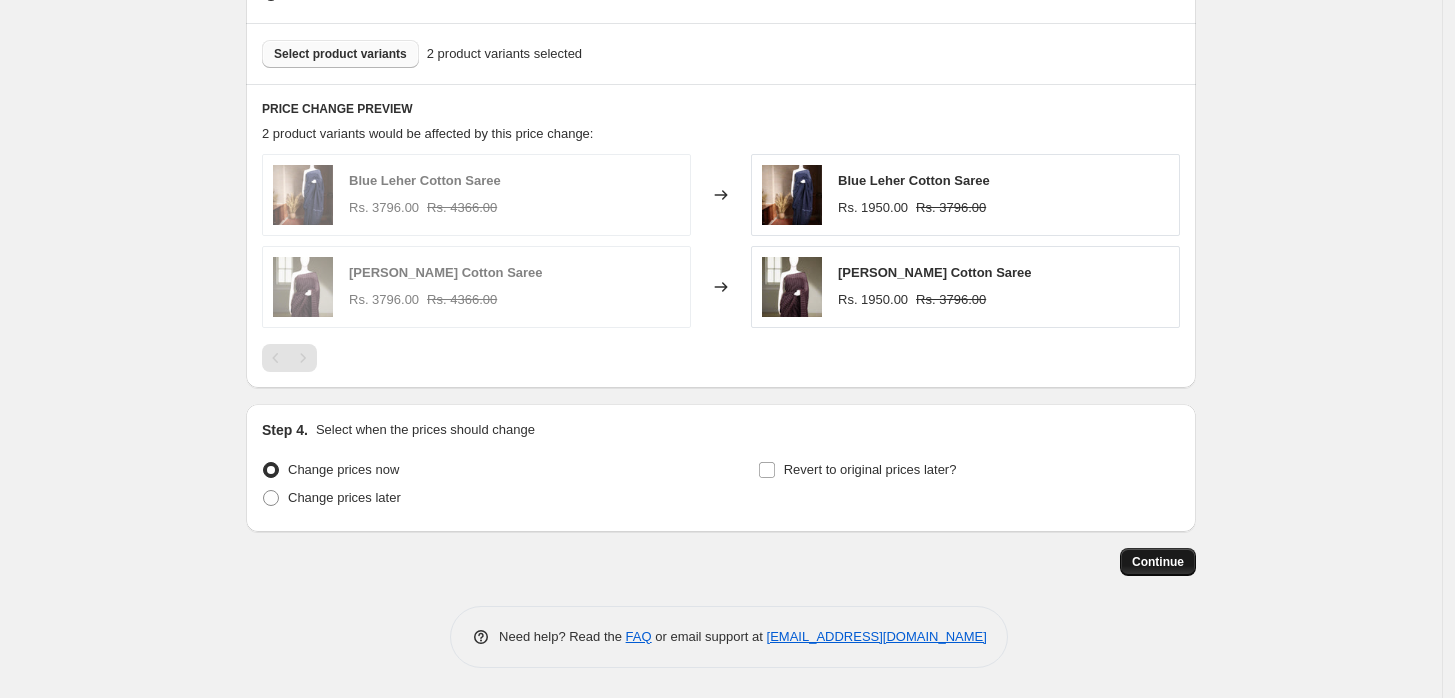 click on "Continue" at bounding box center (1158, 562) 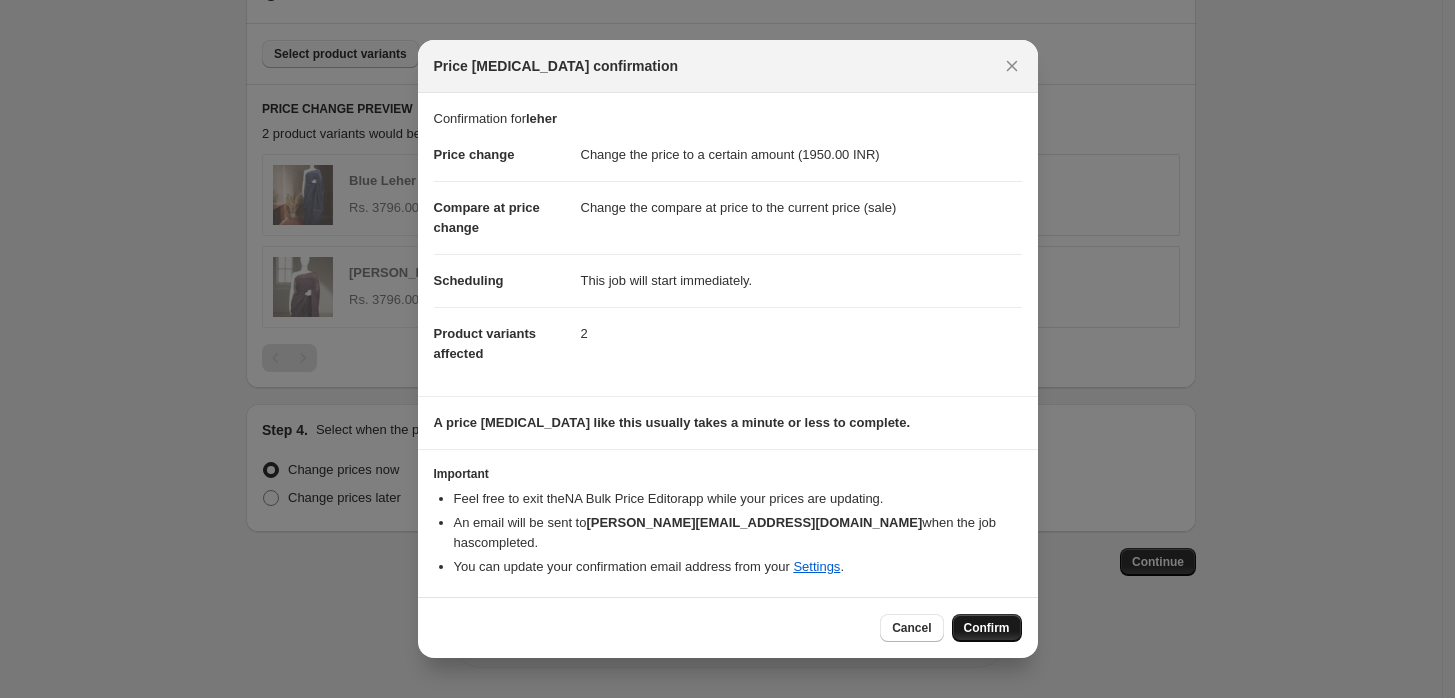 click on "Confirm" at bounding box center (987, 628) 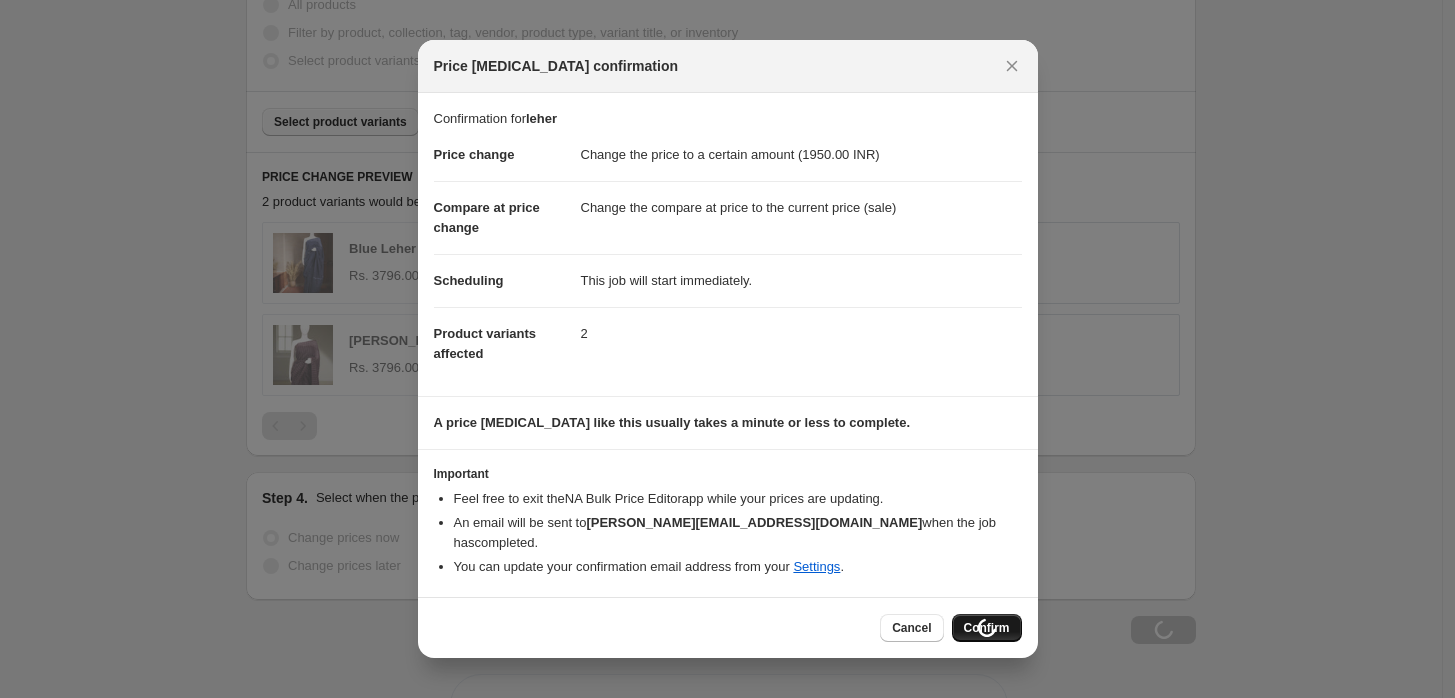 scroll, scrollTop: 968, scrollLeft: 0, axis: vertical 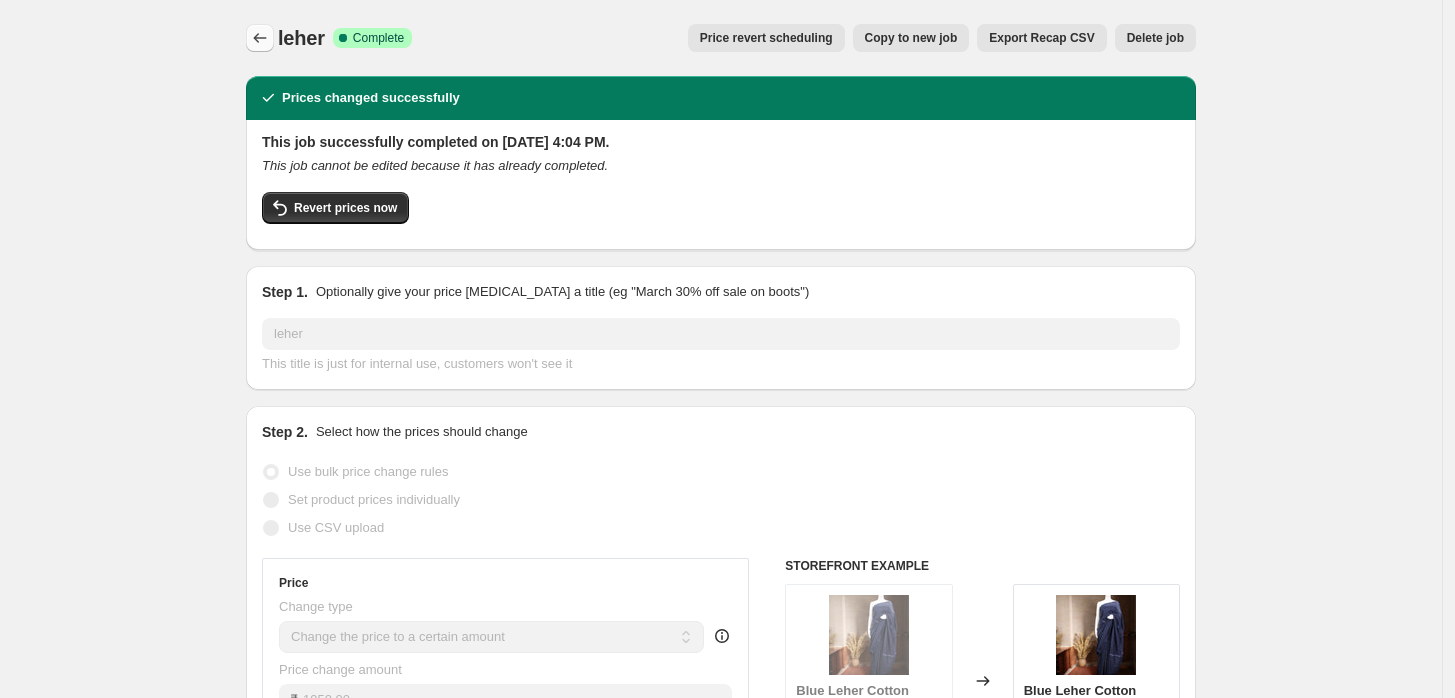 click at bounding box center (260, 38) 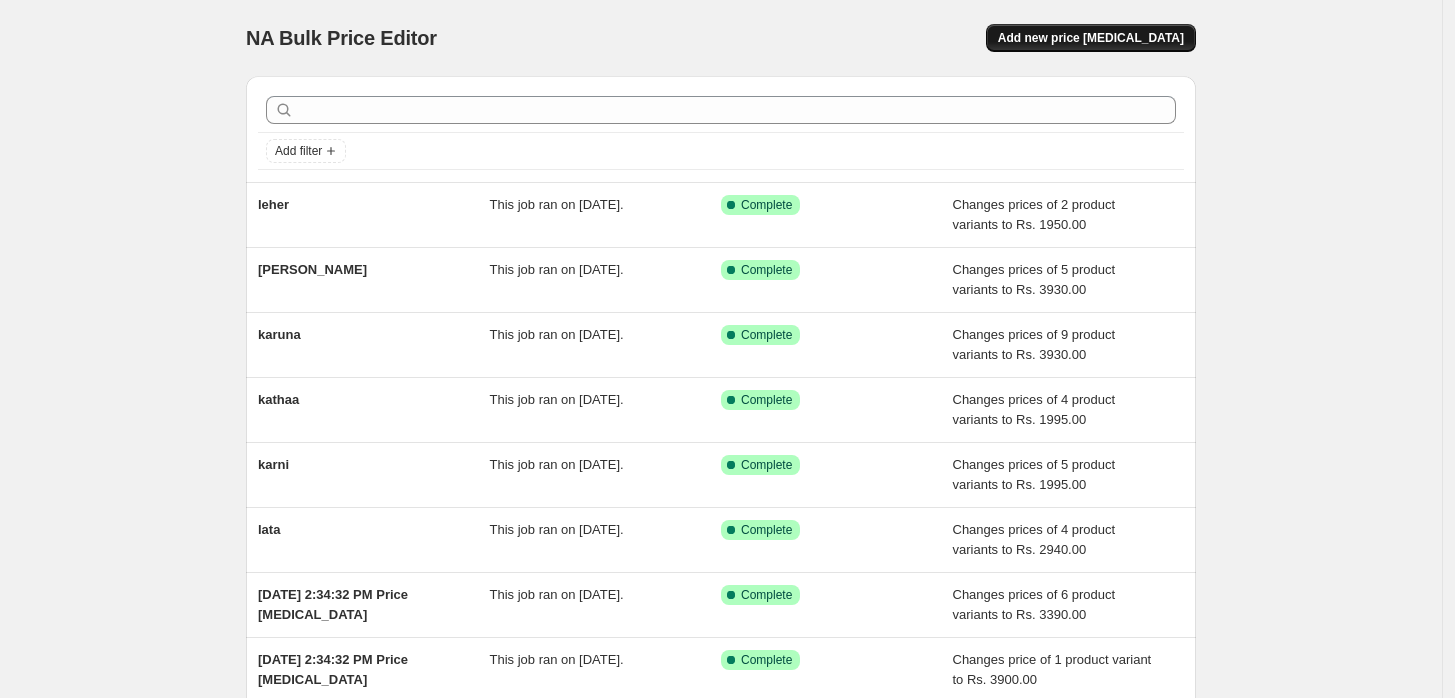 click on "Add new price [MEDICAL_DATA]" at bounding box center [1091, 38] 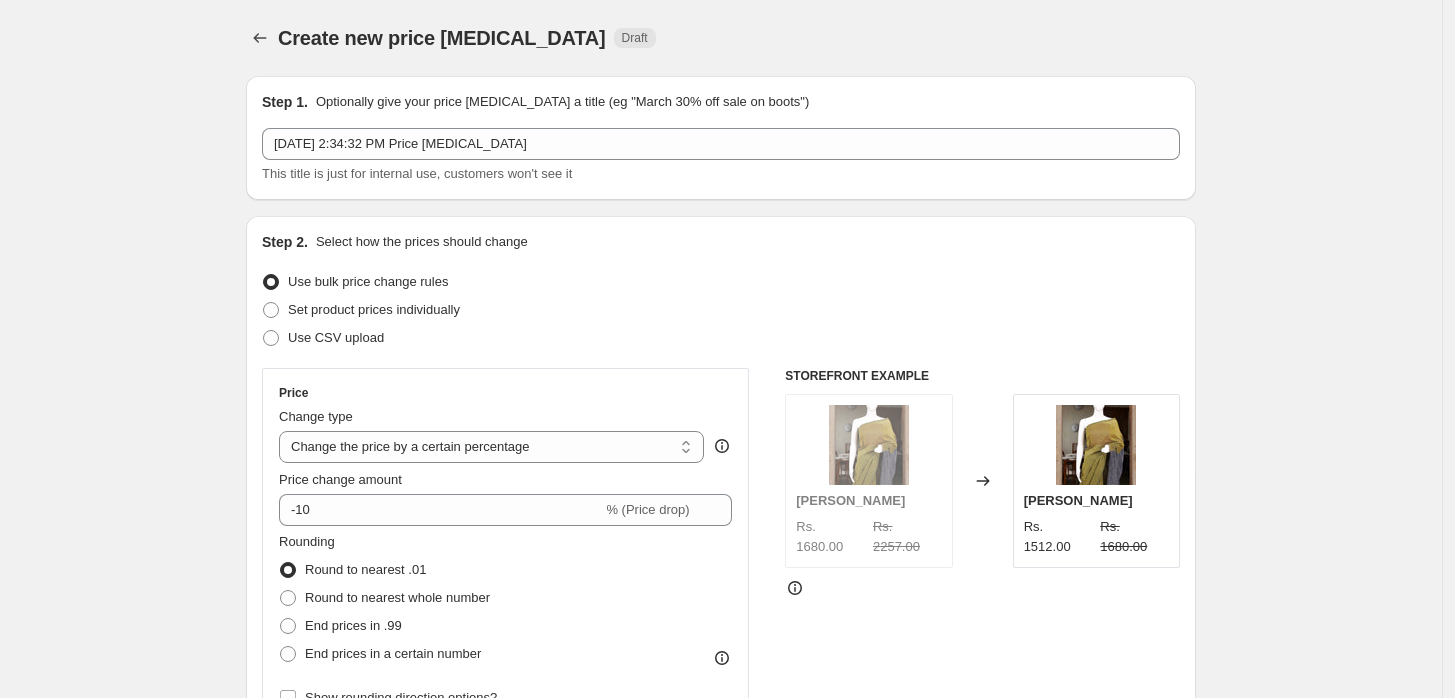 scroll, scrollTop: 154, scrollLeft: 0, axis: vertical 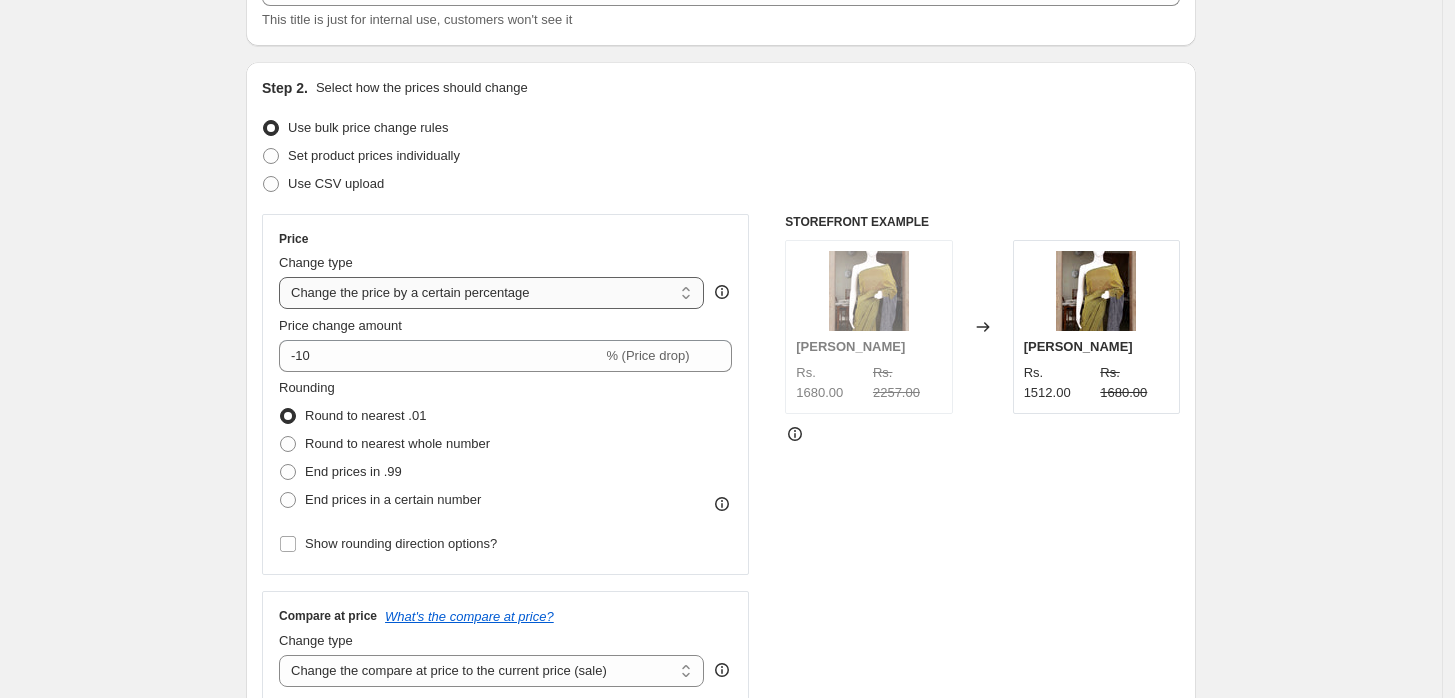 click on "Change the price to a certain amount Change the price by a certain amount Change the price by a certain percentage Change the price to the current compare at price (price before sale) Change the price by a certain amount relative to the compare at price Change the price by a certain percentage relative to the compare at price Don't change the price Change the price by a certain percentage relative to the cost per item Change price to certain cost margin" at bounding box center (491, 293) 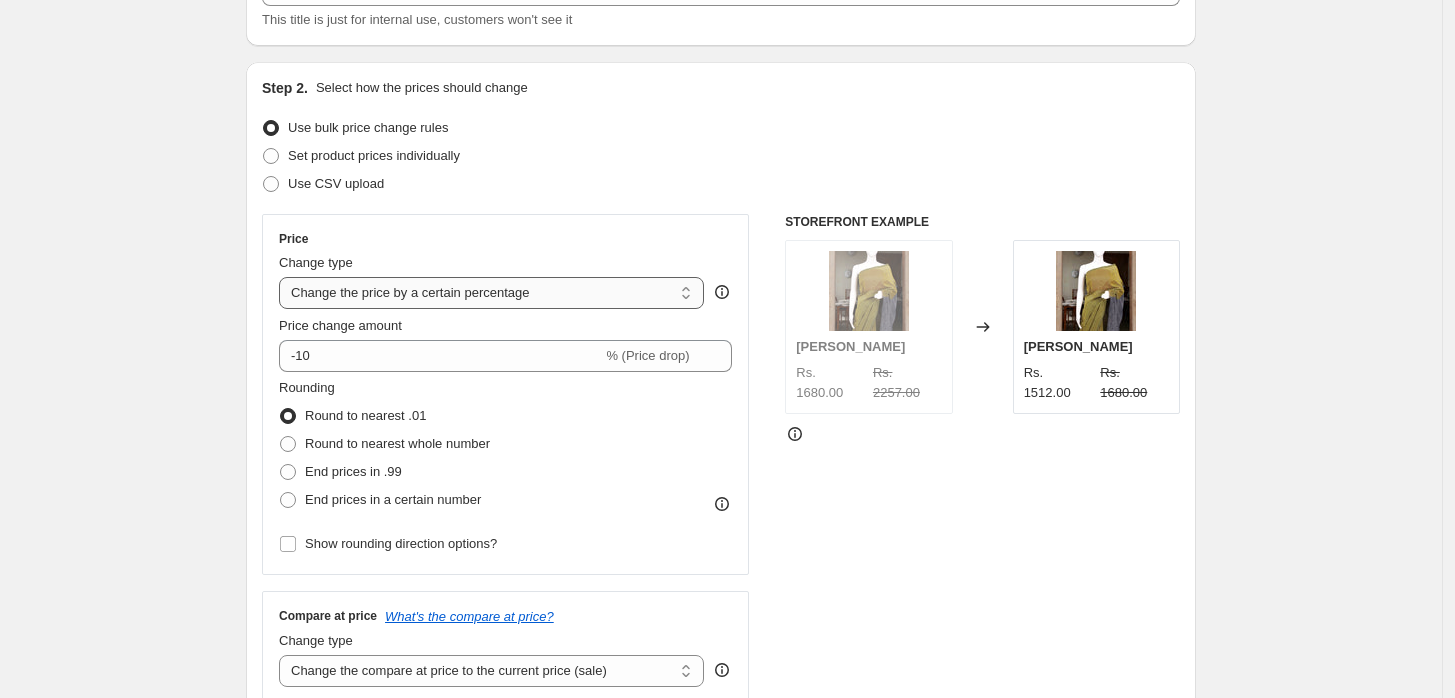 select on "to" 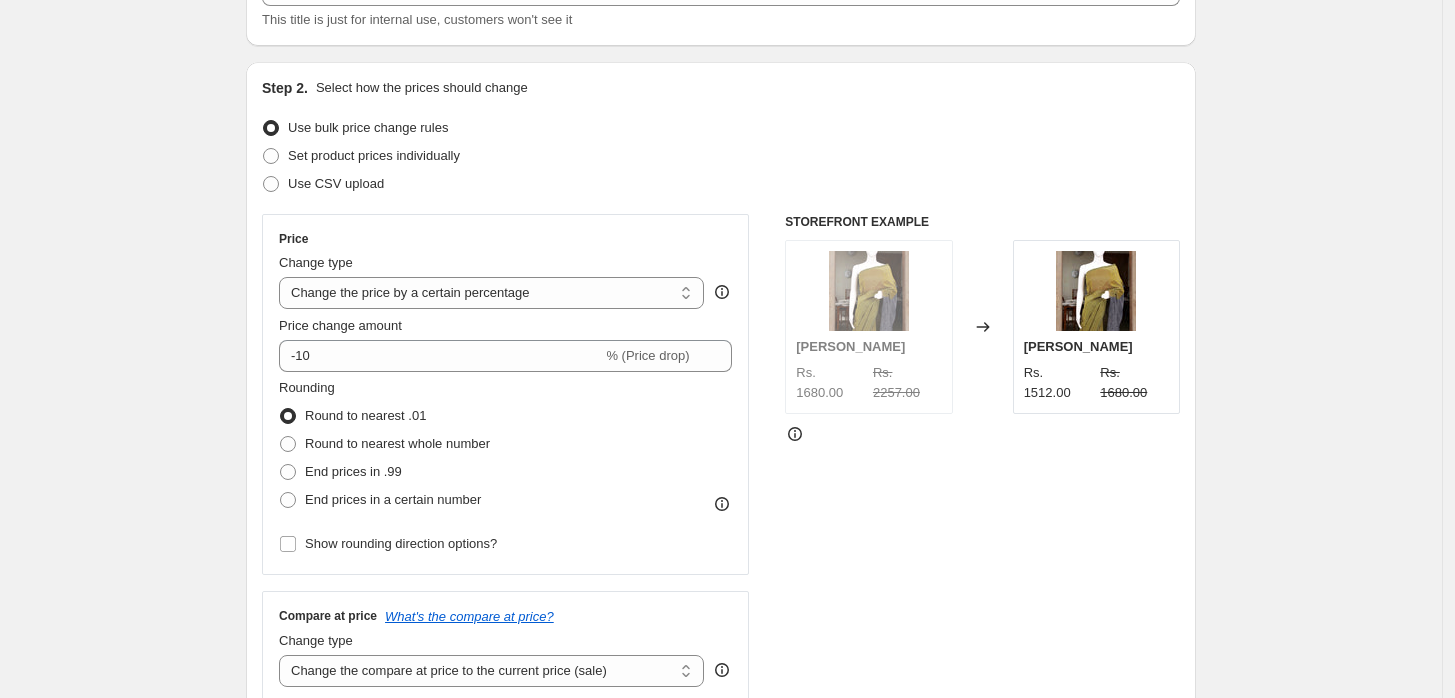 type on "80.00" 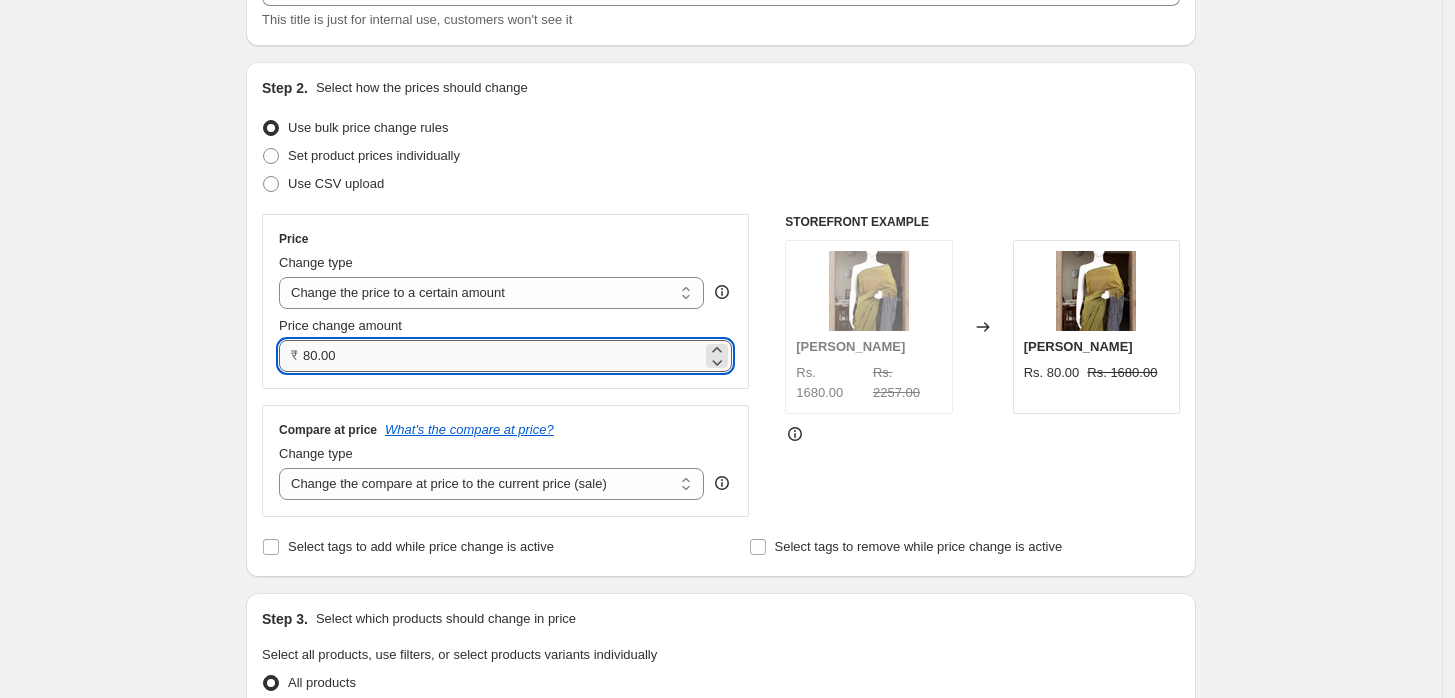 click on "80.00" at bounding box center (502, 356) 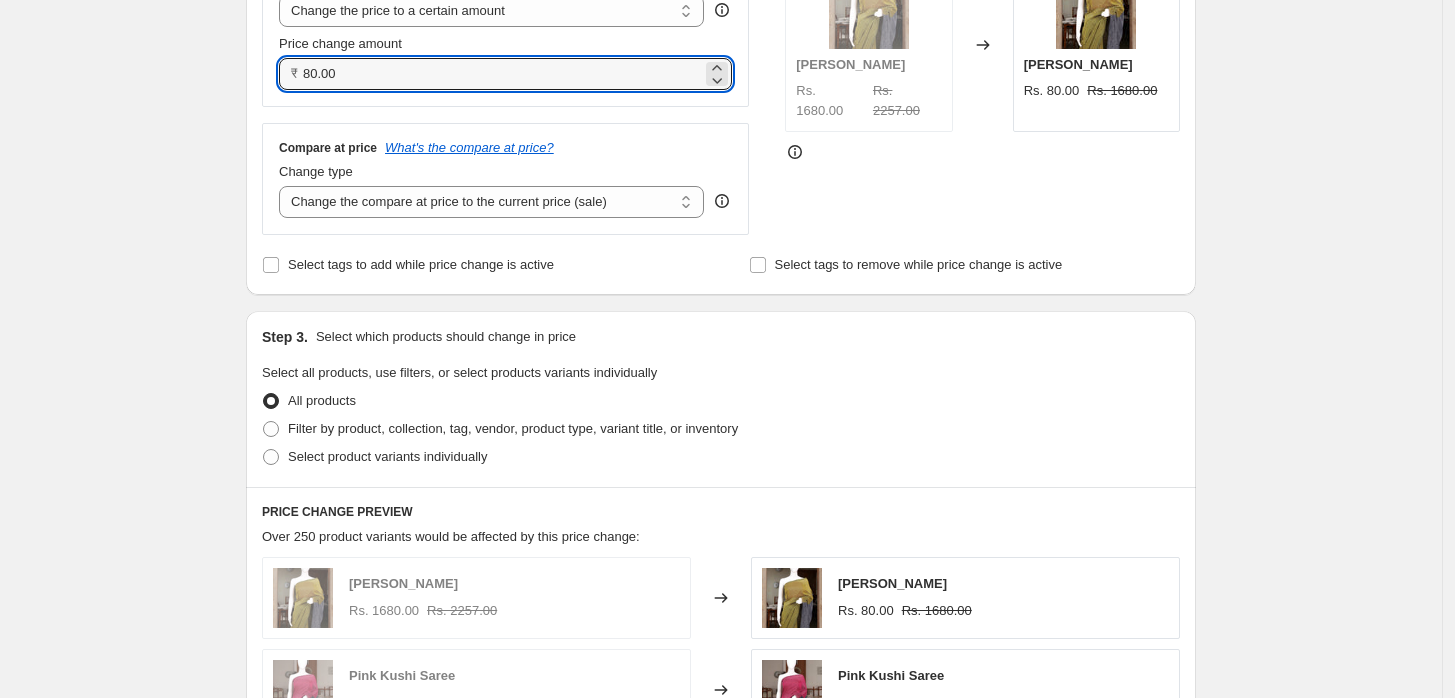 scroll, scrollTop: 438, scrollLeft: 0, axis: vertical 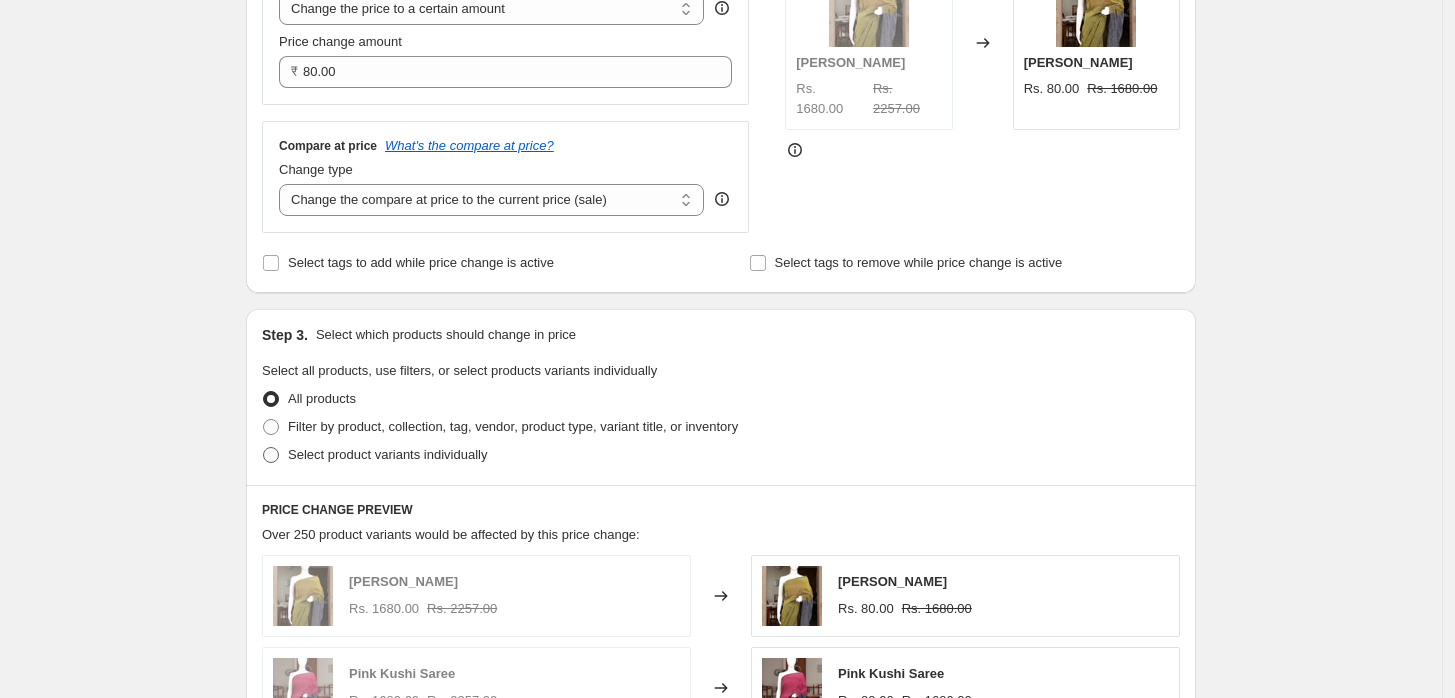 click on "Select product variants individually" at bounding box center (374, 455) 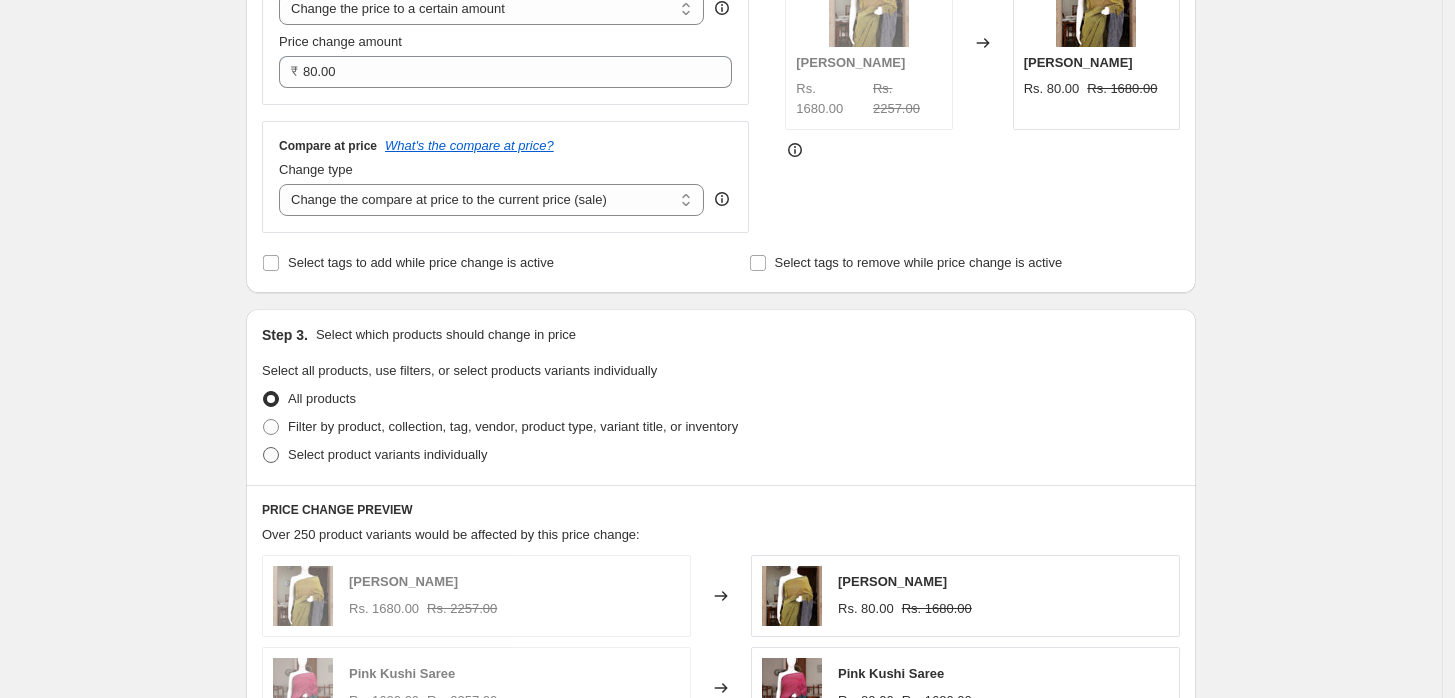 radio on "true" 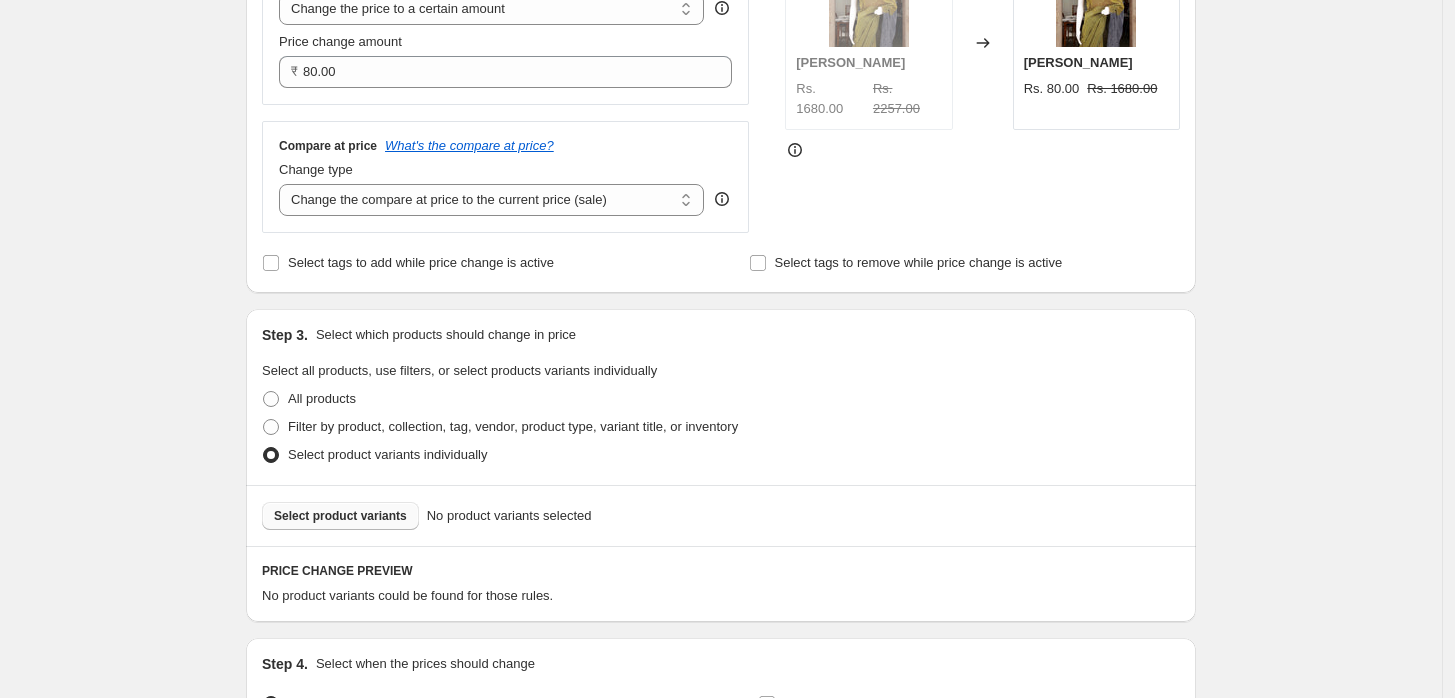 click on "Select product variants" at bounding box center (340, 516) 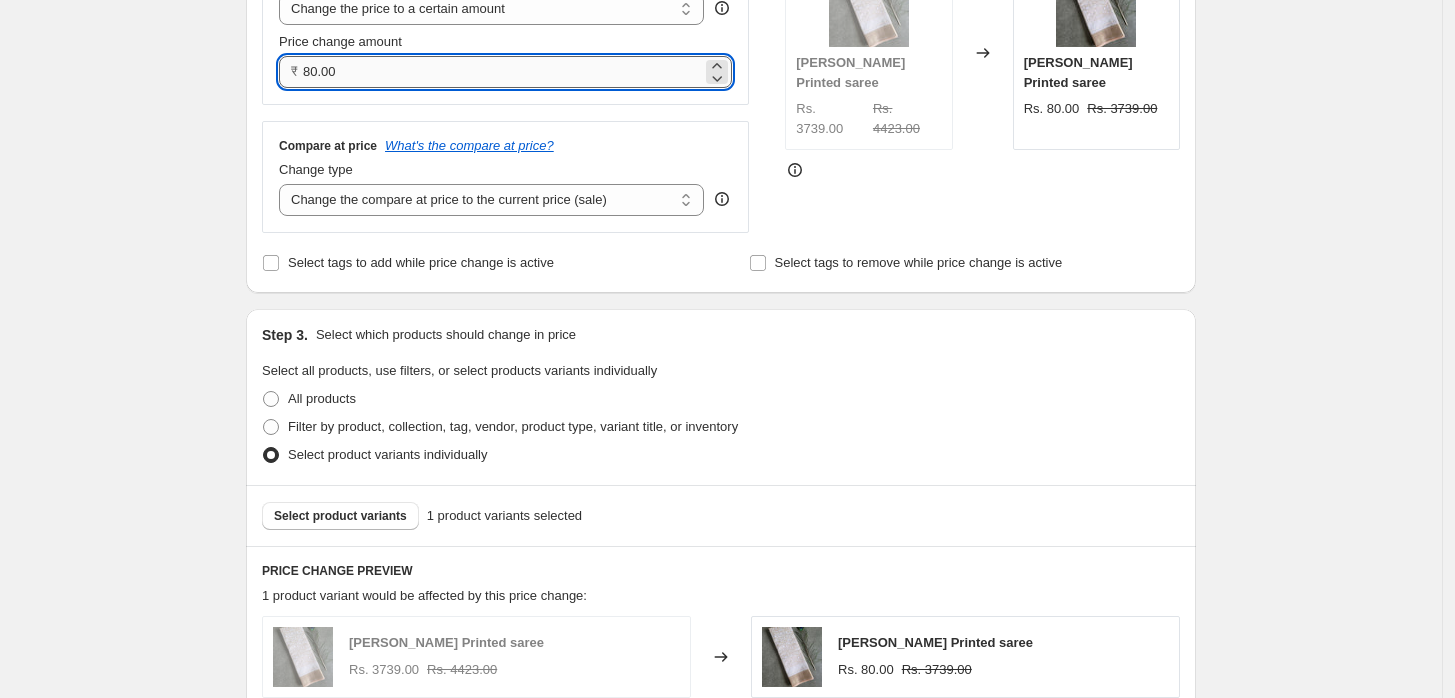 click on "80.00" at bounding box center (502, 72) 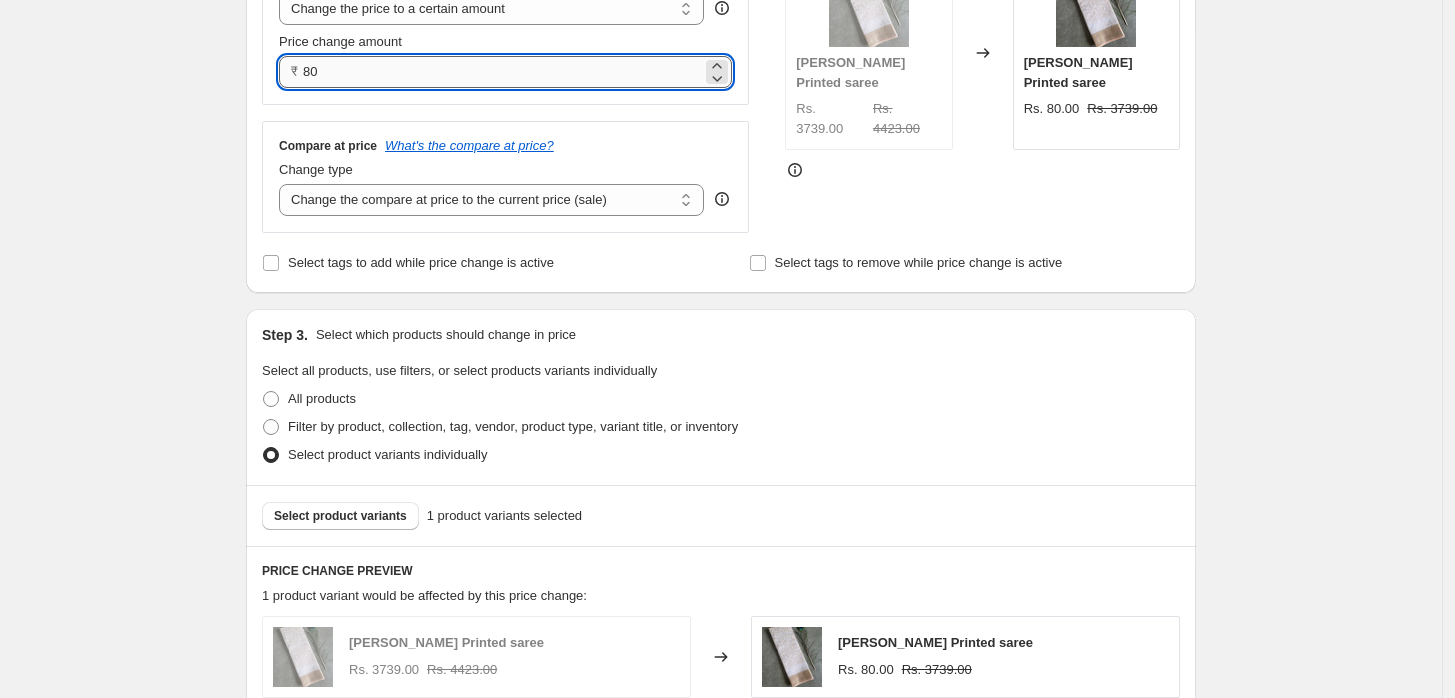 type on "8" 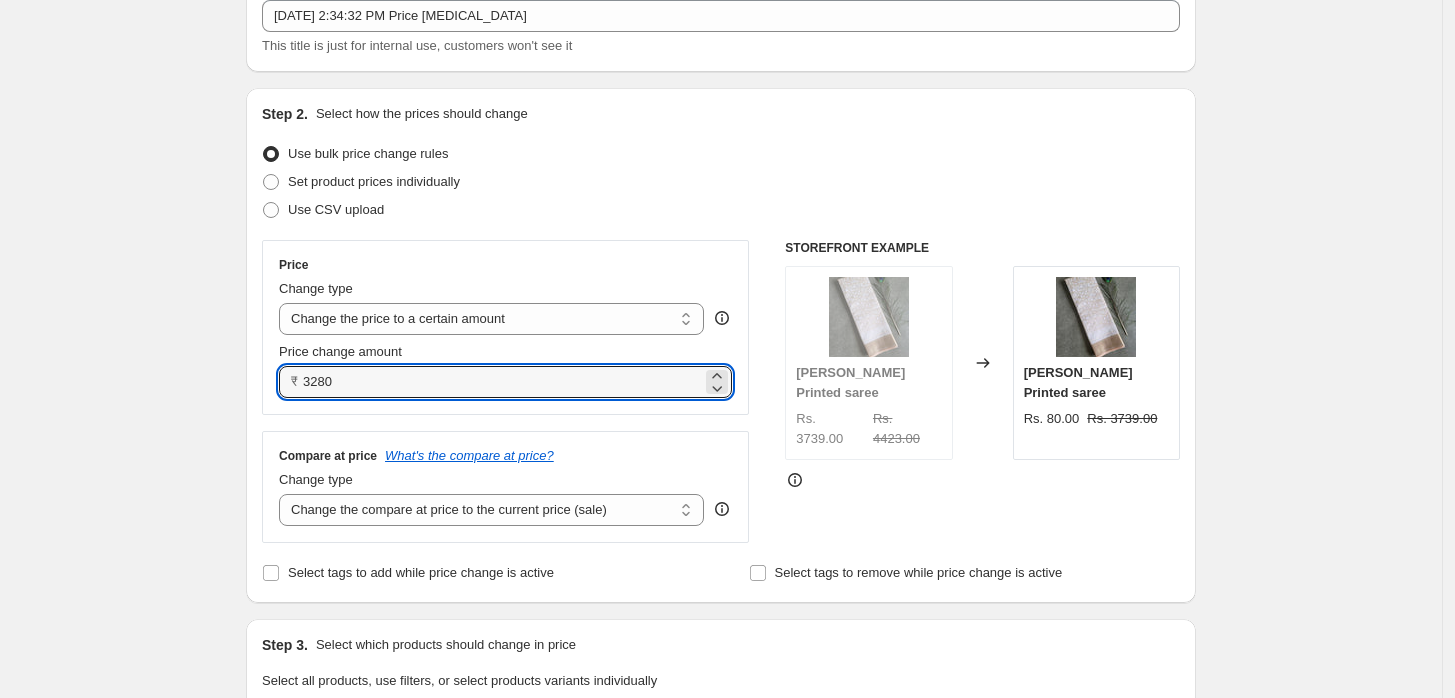 scroll, scrollTop: 125, scrollLeft: 0, axis: vertical 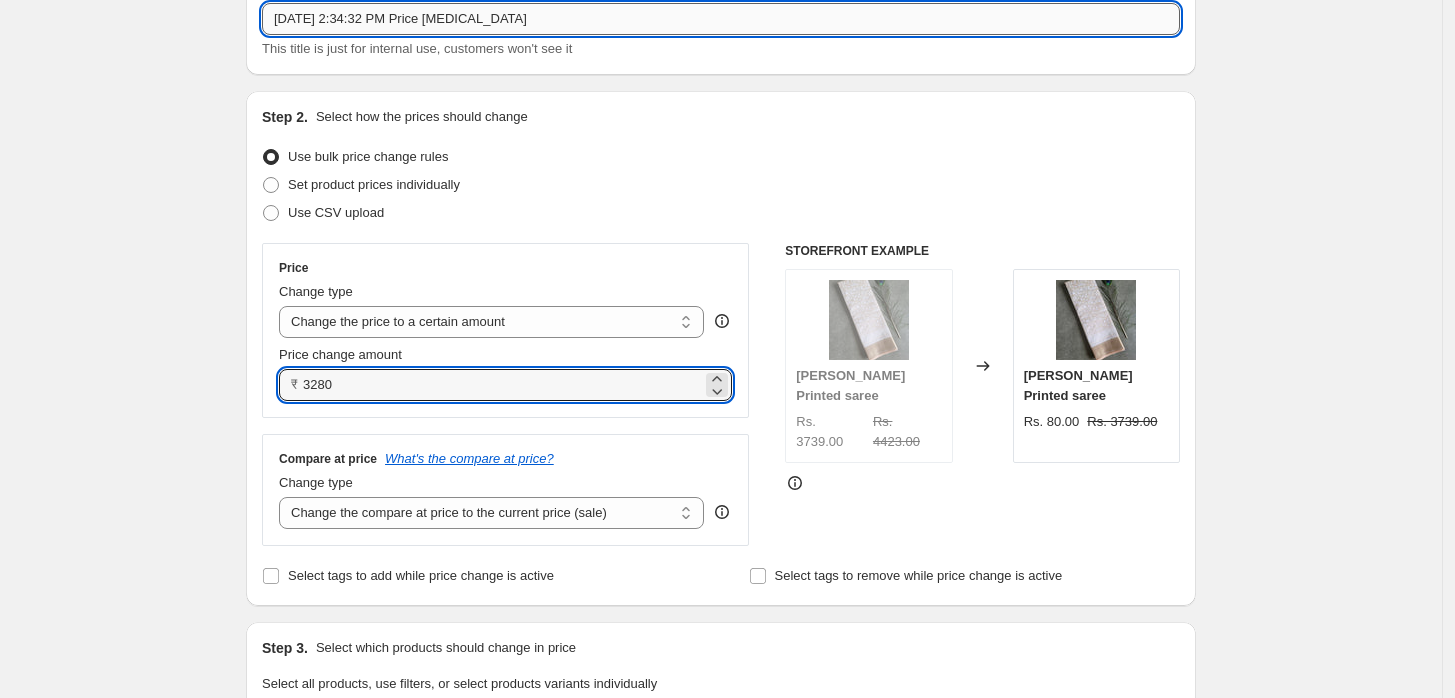 type on "3280.00" 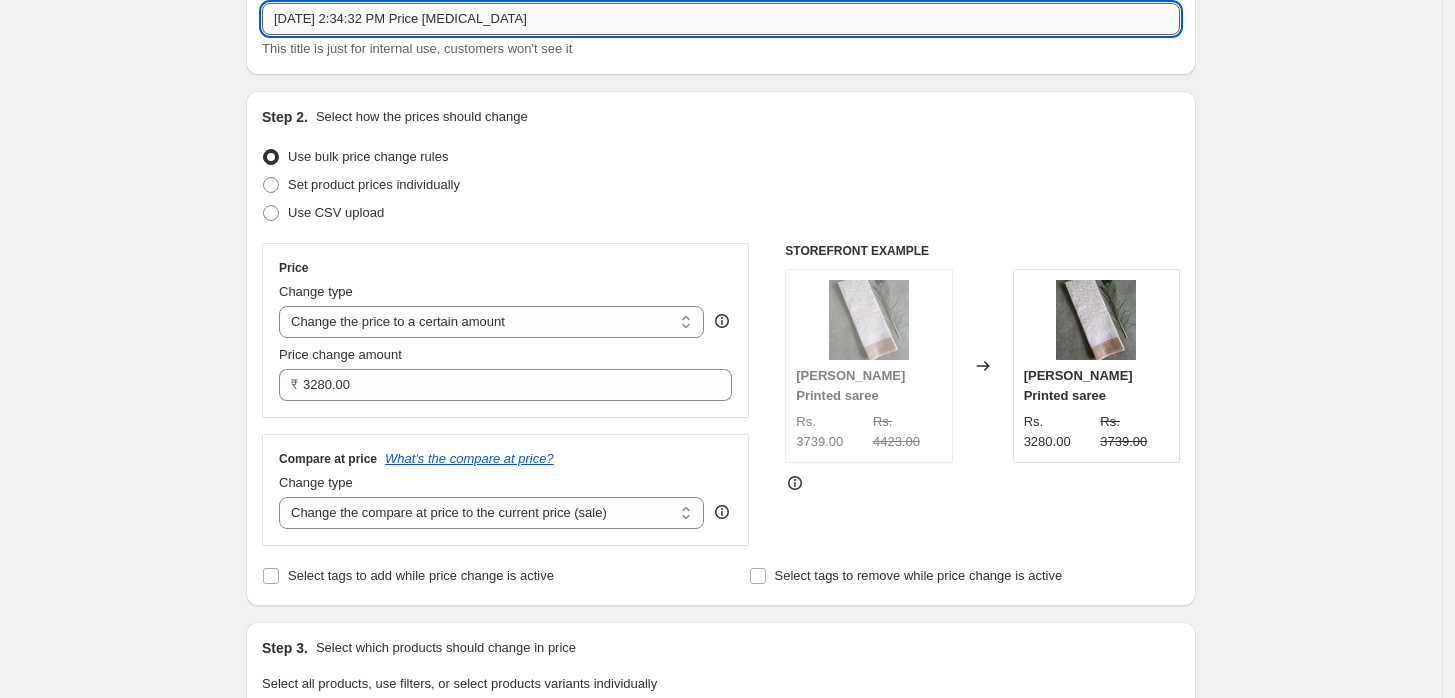 click on "[DATE] 2:34:32 PM Price [MEDICAL_DATA]" at bounding box center (721, 19) 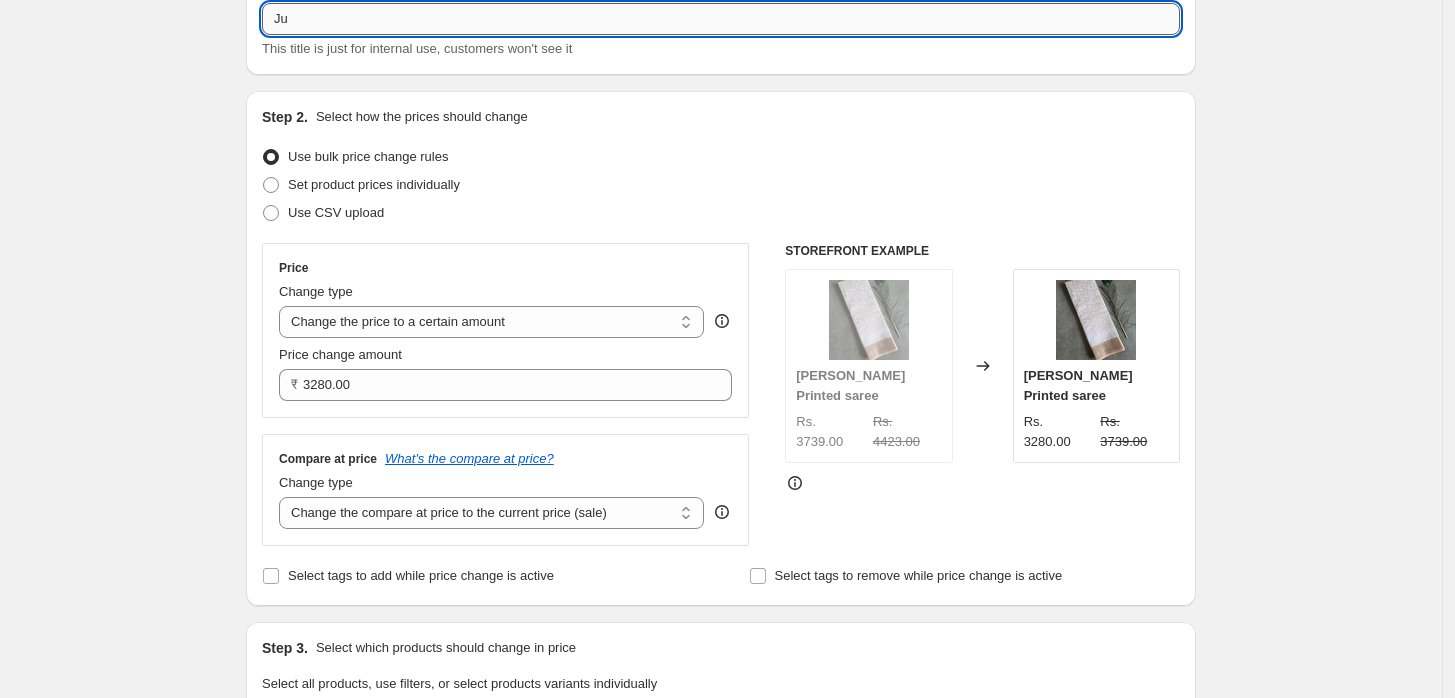 type on "J" 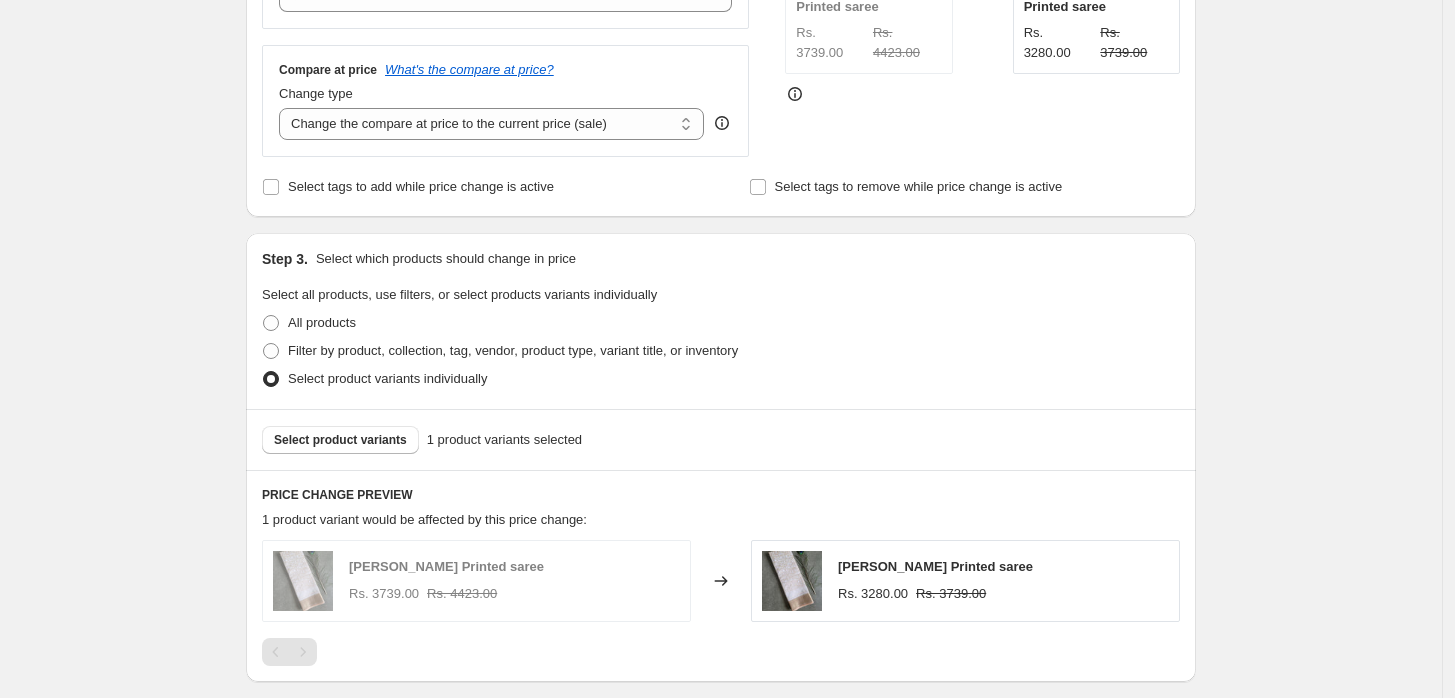 scroll, scrollTop: 808, scrollLeft: 0, axis: vertical 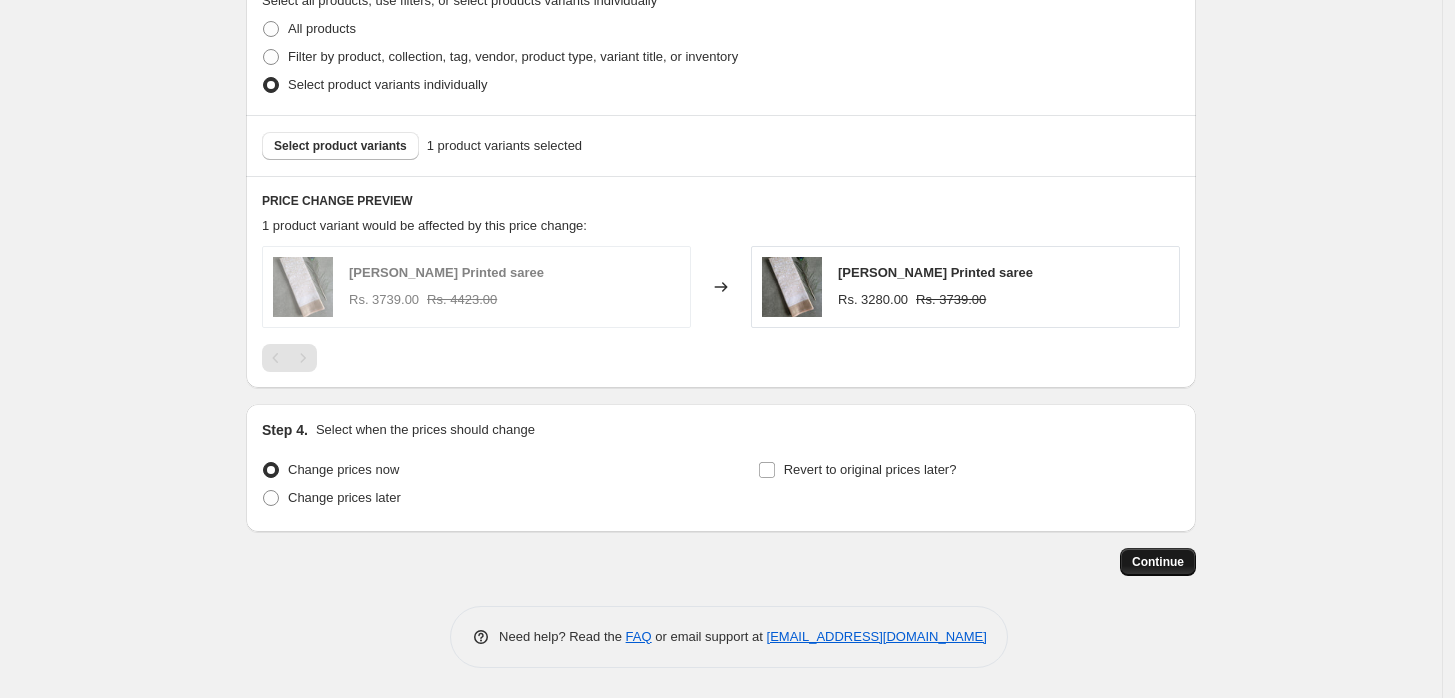 type on "[PERSON_NAME]" 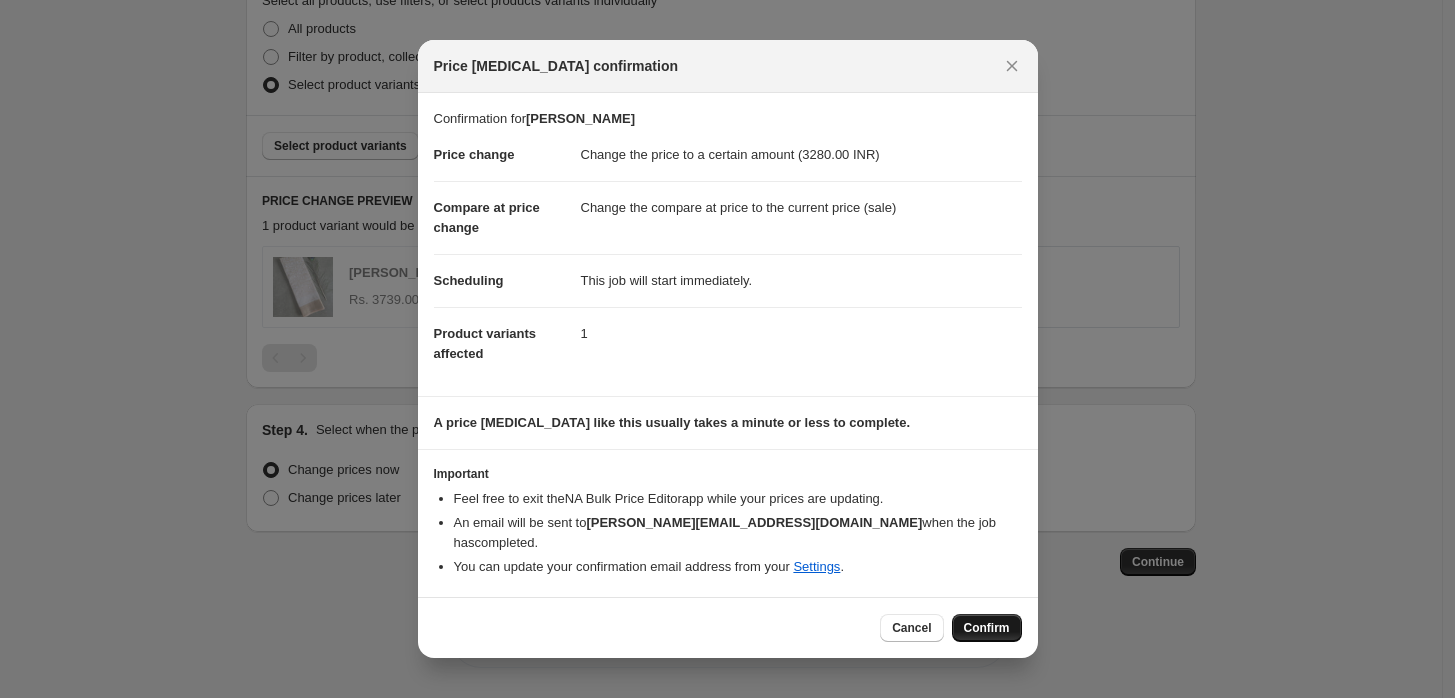 click on "Confirm" at bounding box center (987, 628) 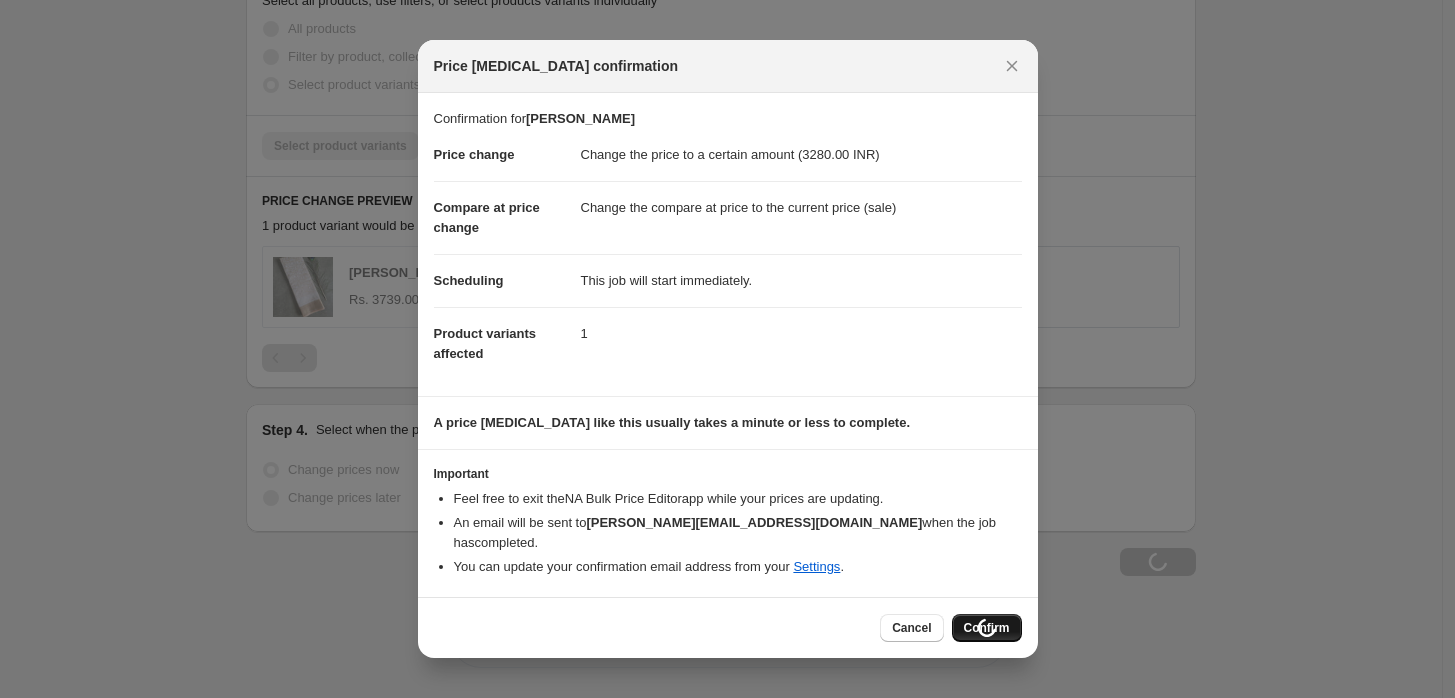 scroll, scrollTop: 876, scrollLeft: 0, axis: vertical 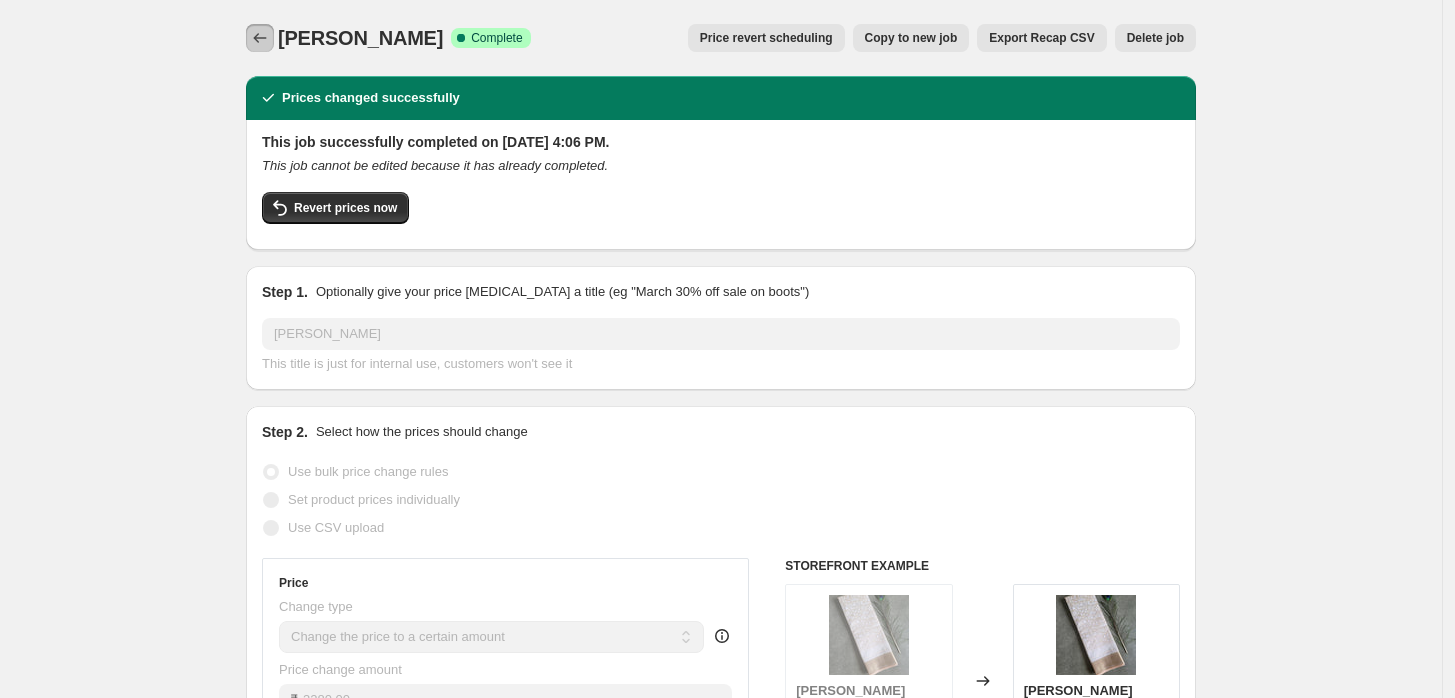 click 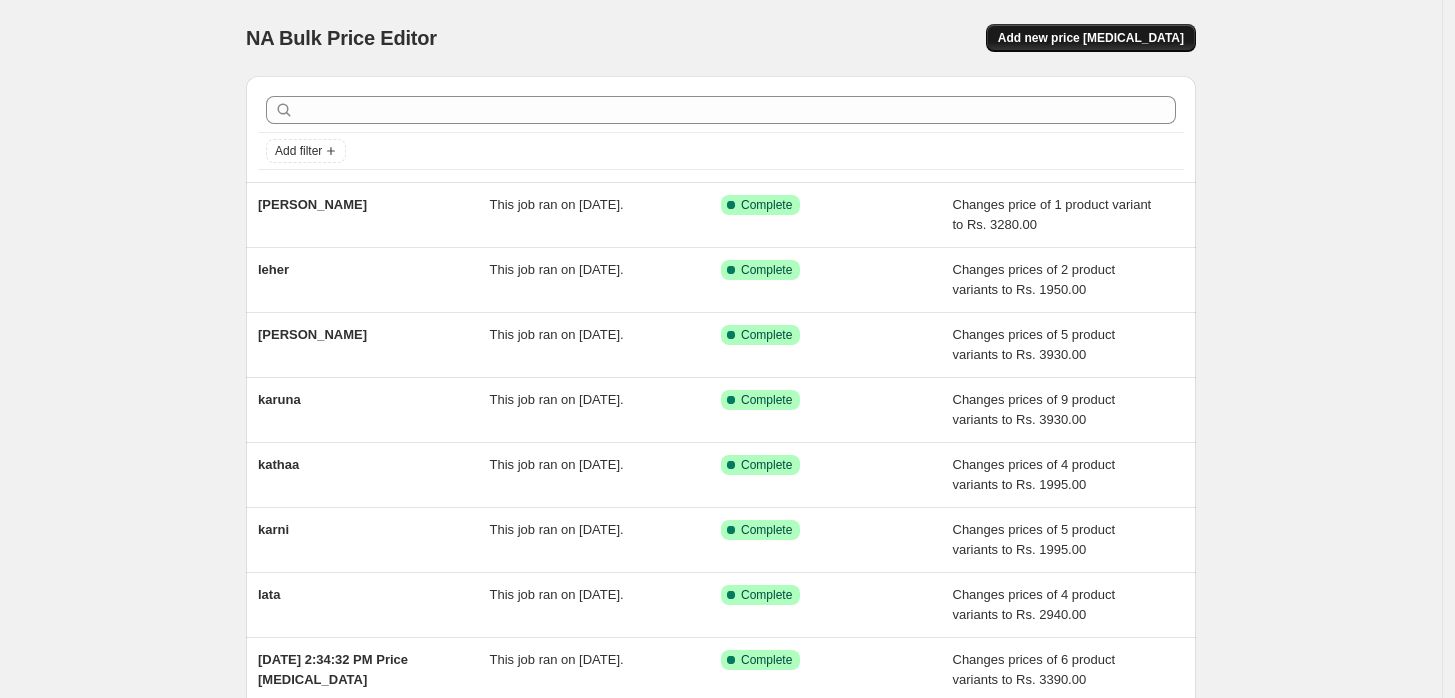 click on "Add new price [MEDICAL_DATA]" at bounding box center (1091, 38) 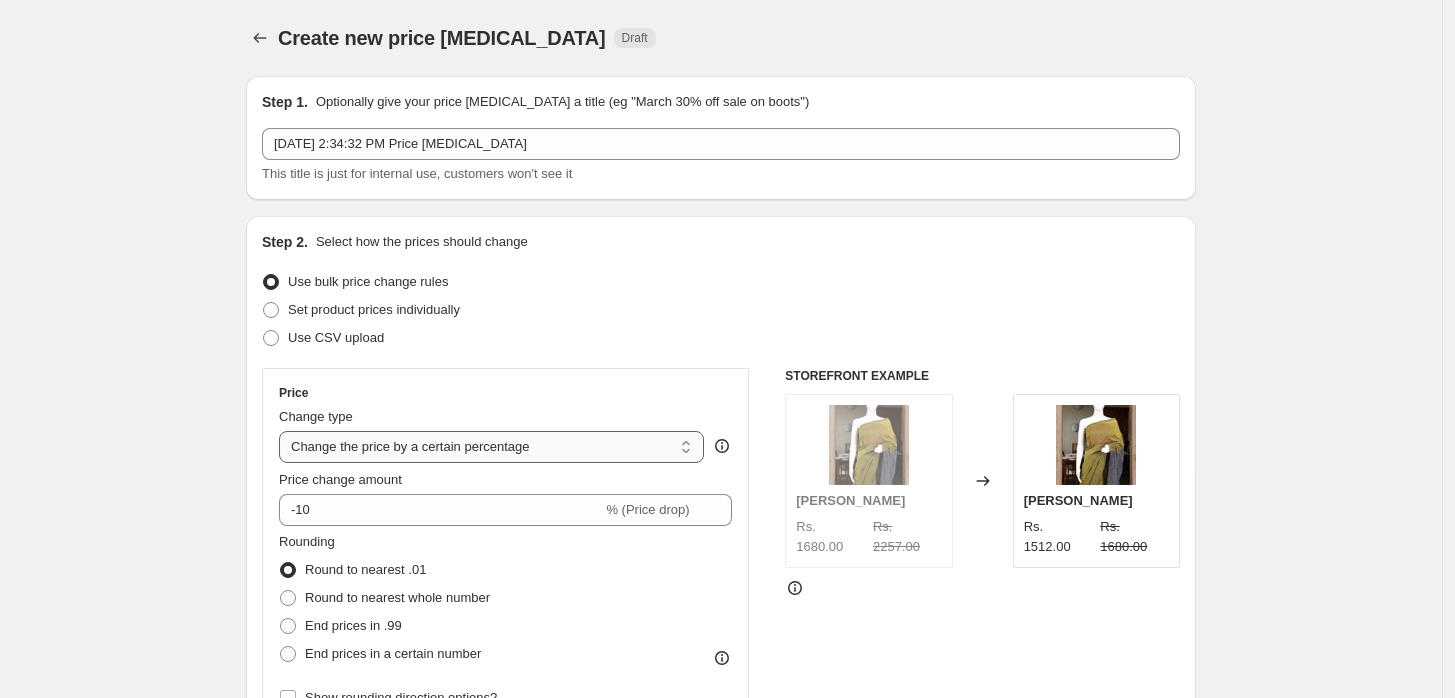 click on "Change the price to a certain amount Change the price by a certain amount Change the price by a certain percentage Change the price to the current compare at price (price before sale) Change the price by a certain amount relative to the compare at price Change the price by a certain percentage relative to the compare at price Don't change the price Change the price by a certain percentage relative to the cost per item Change price to certain cost margin" at bounding box center [491, 447] 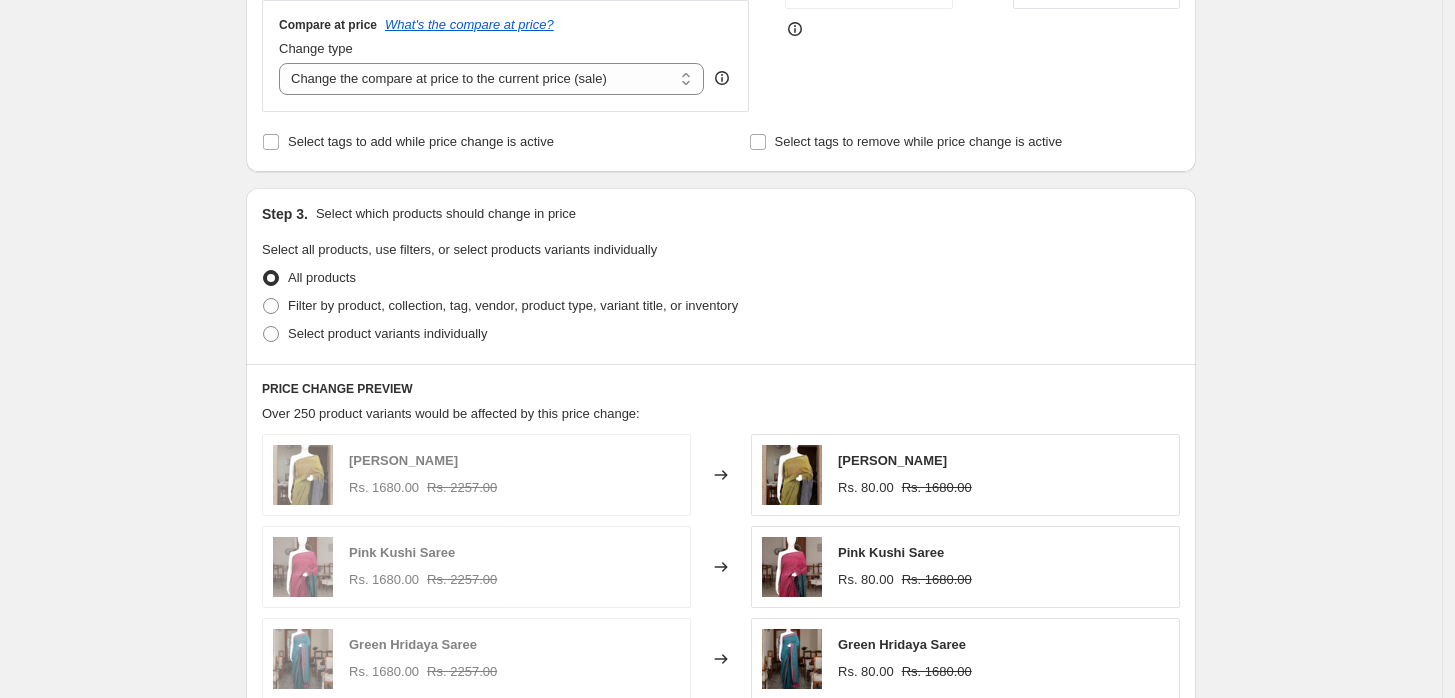 scroll, scrollTop: 577, scrollLeft: 0, axis: vertical 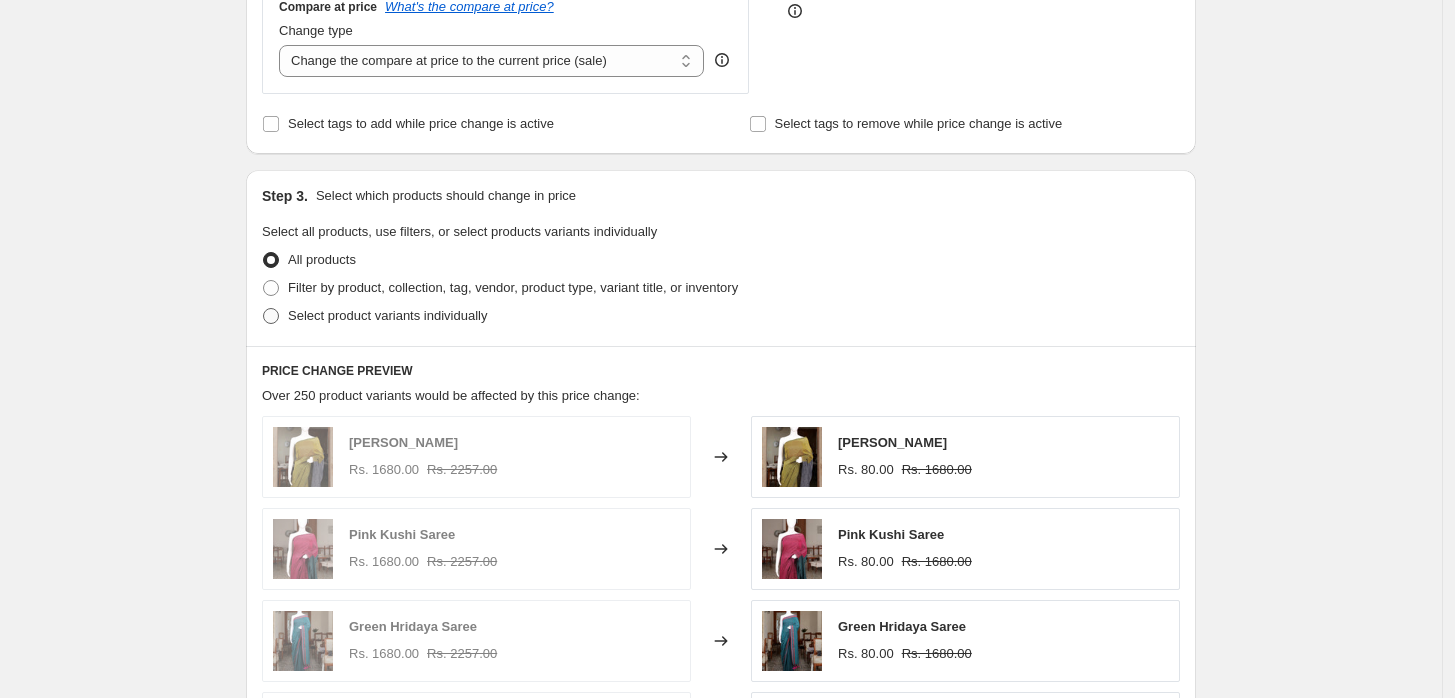 click at bounding box center (271, 316) 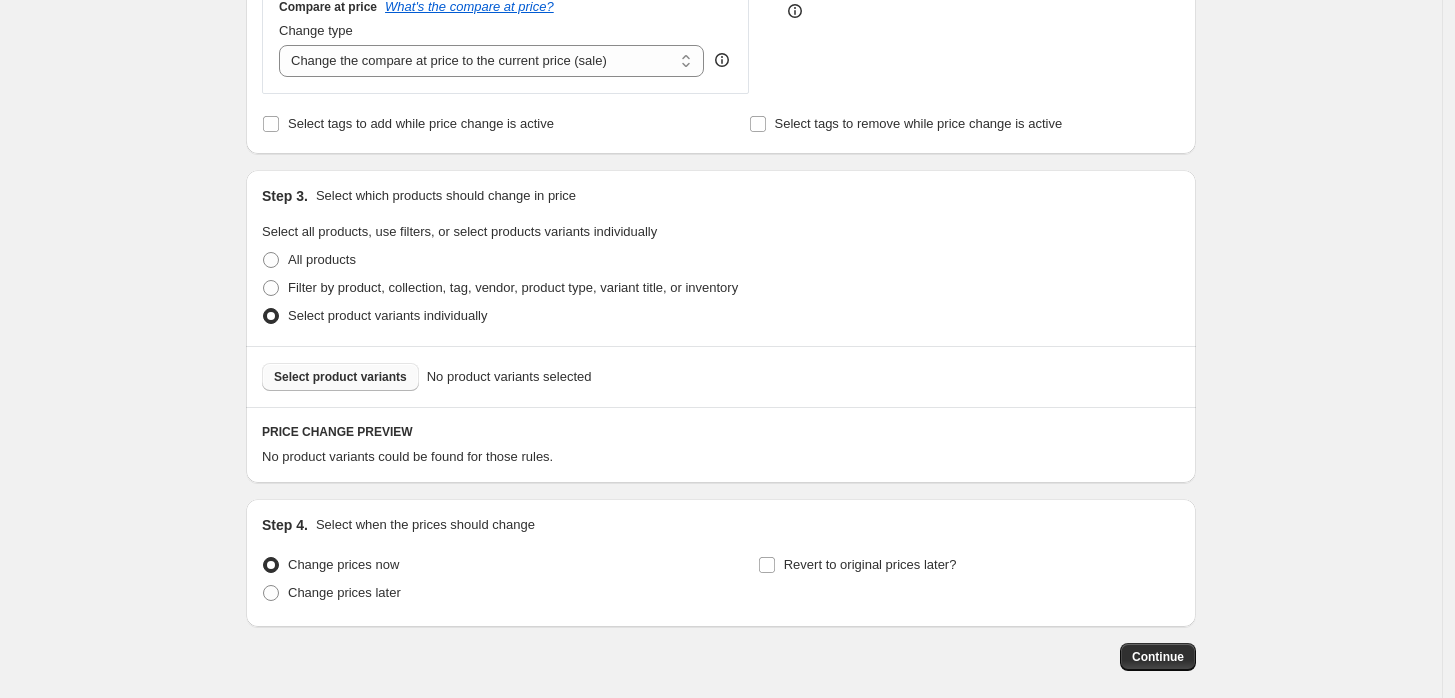 click on "Select product variants" at bounding box center (340, 377) 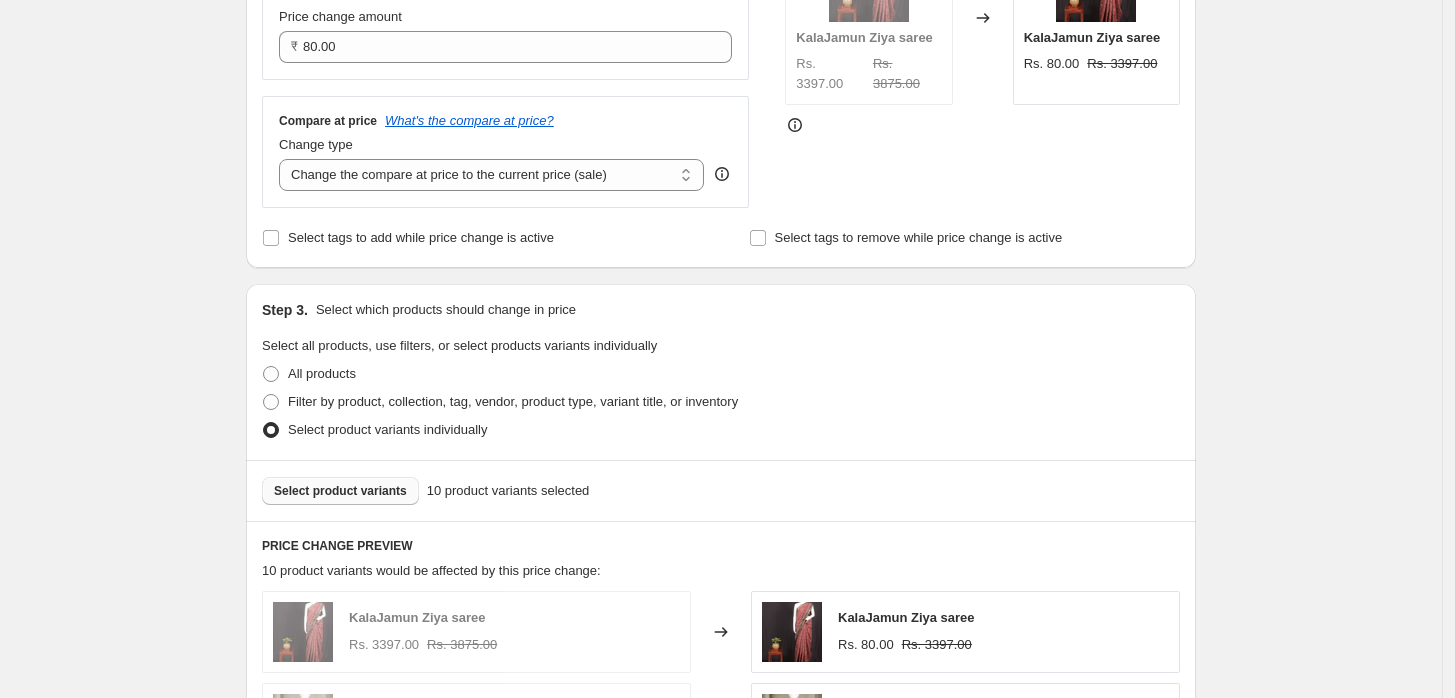 scroll, scrollTop: 424, scrollLeft: 0, axis: vertical 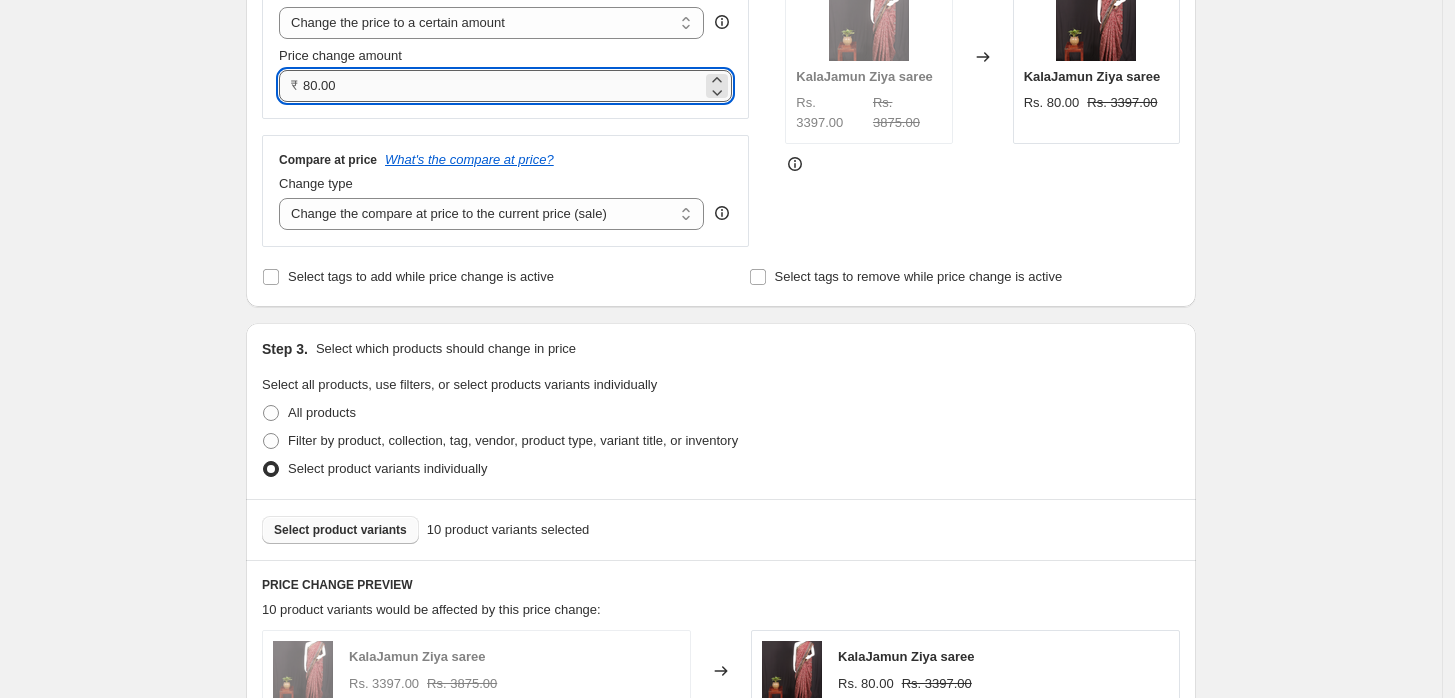 click on "80.00" at bounding box center [502, 86] 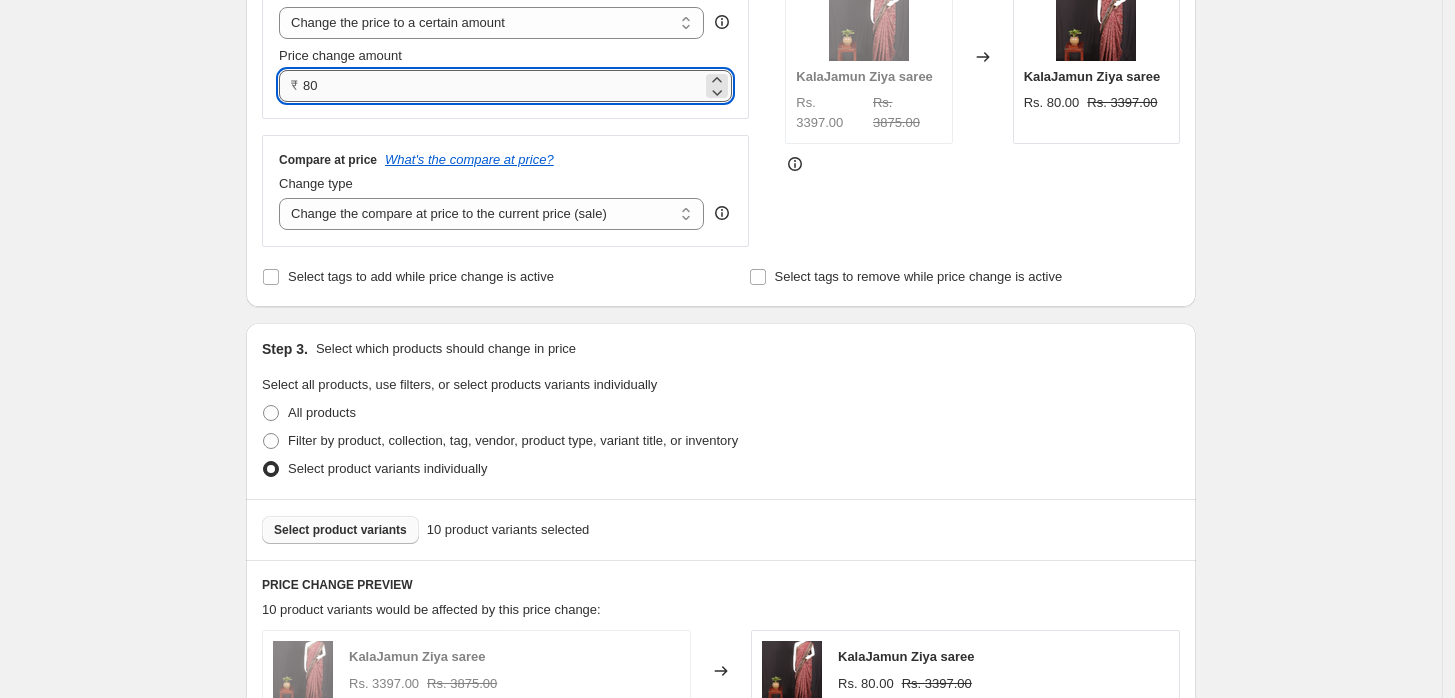 type on "8" 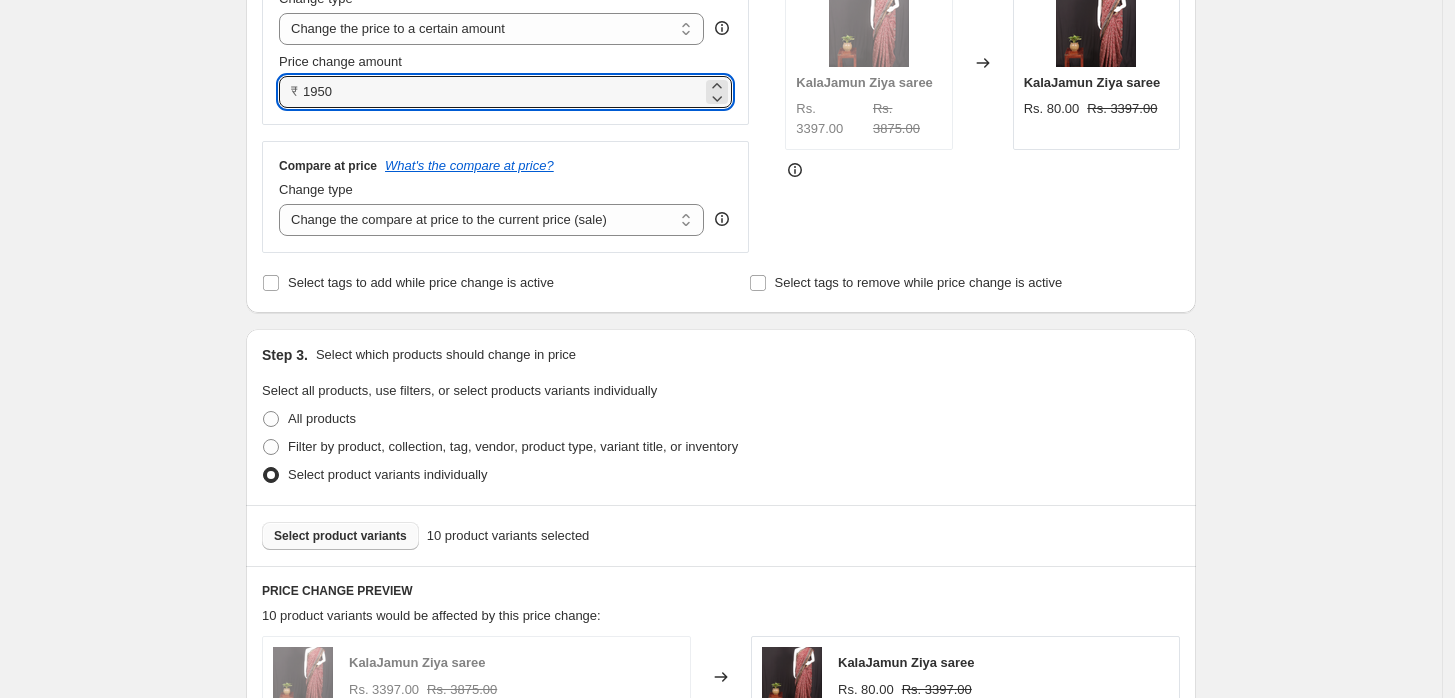 scroll, scrollTop: 0, scrollLeft: 0, axis: both 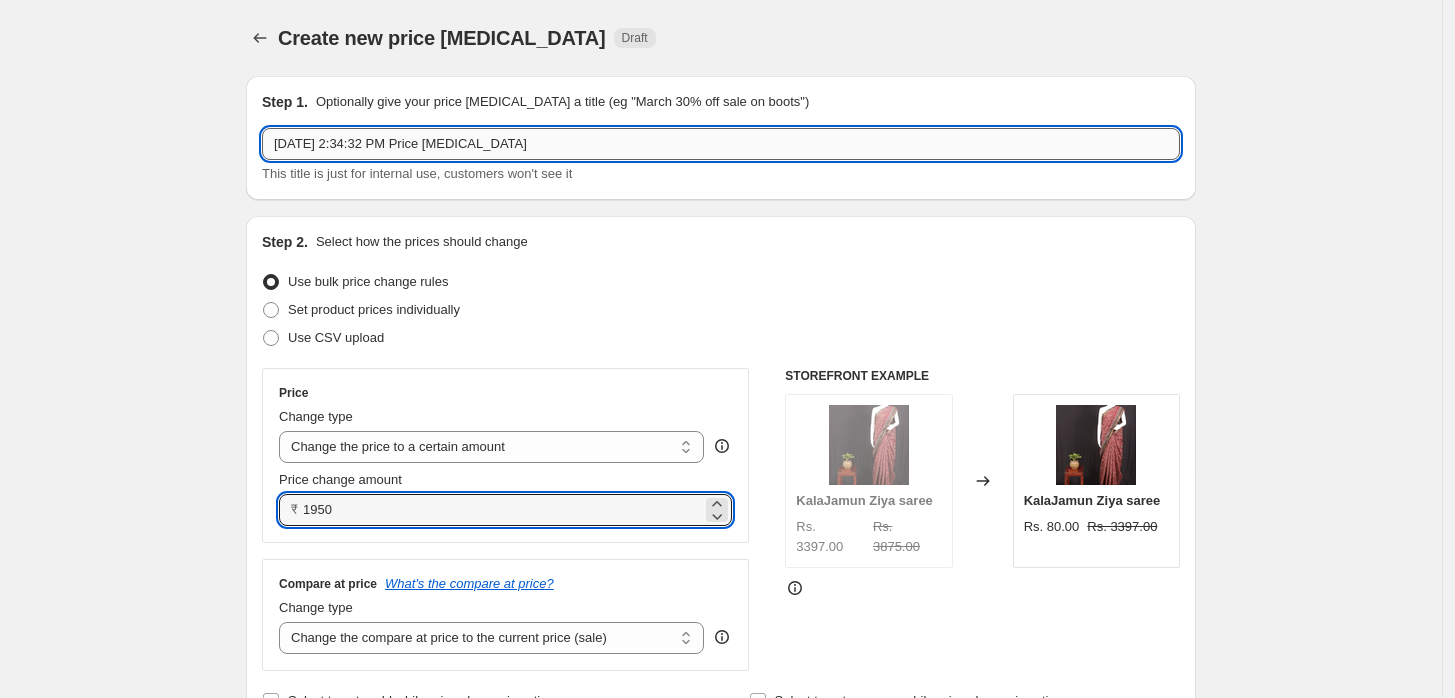 type on "1950.00" 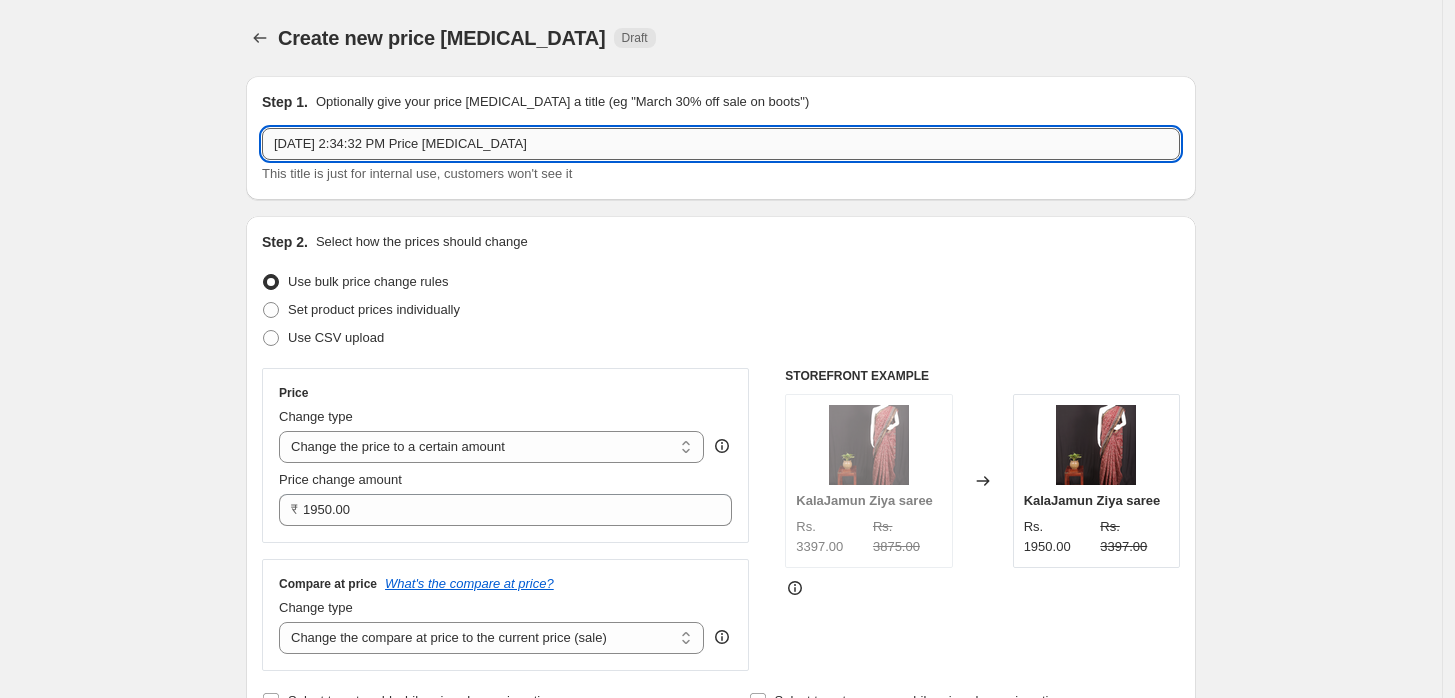click on "[DATE] 2:34:32 PM Price [MEDICAL_DATA]" at bounding box center [721, 144] 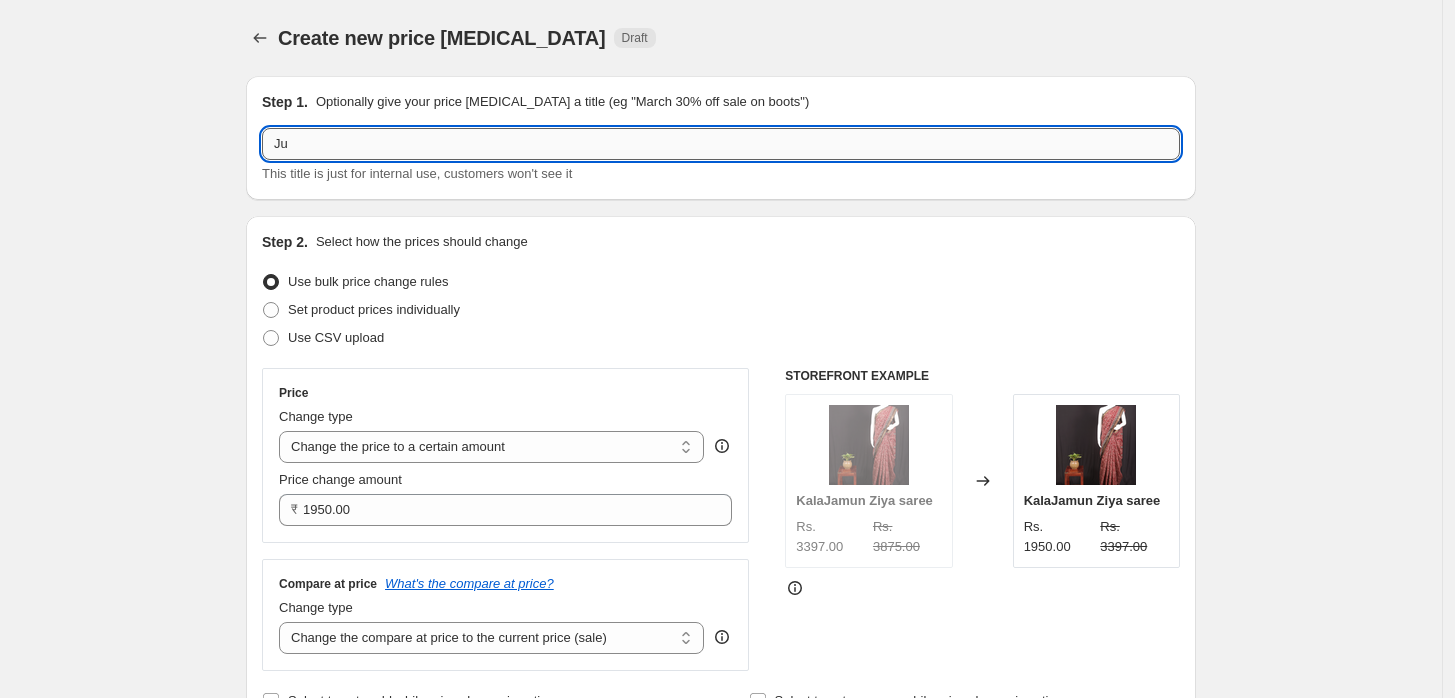 type on "J" 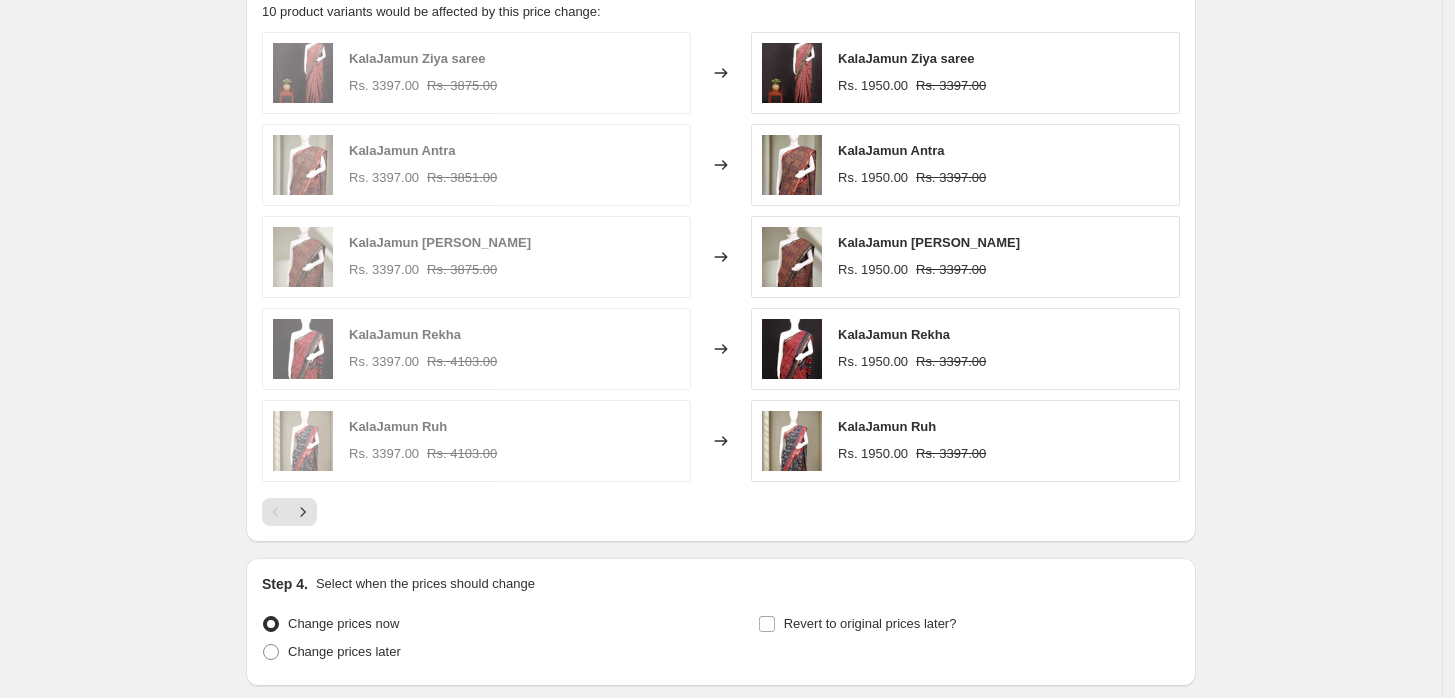 scroll, scrollTop: 1176, scrollLeft: 0, axis: vertical 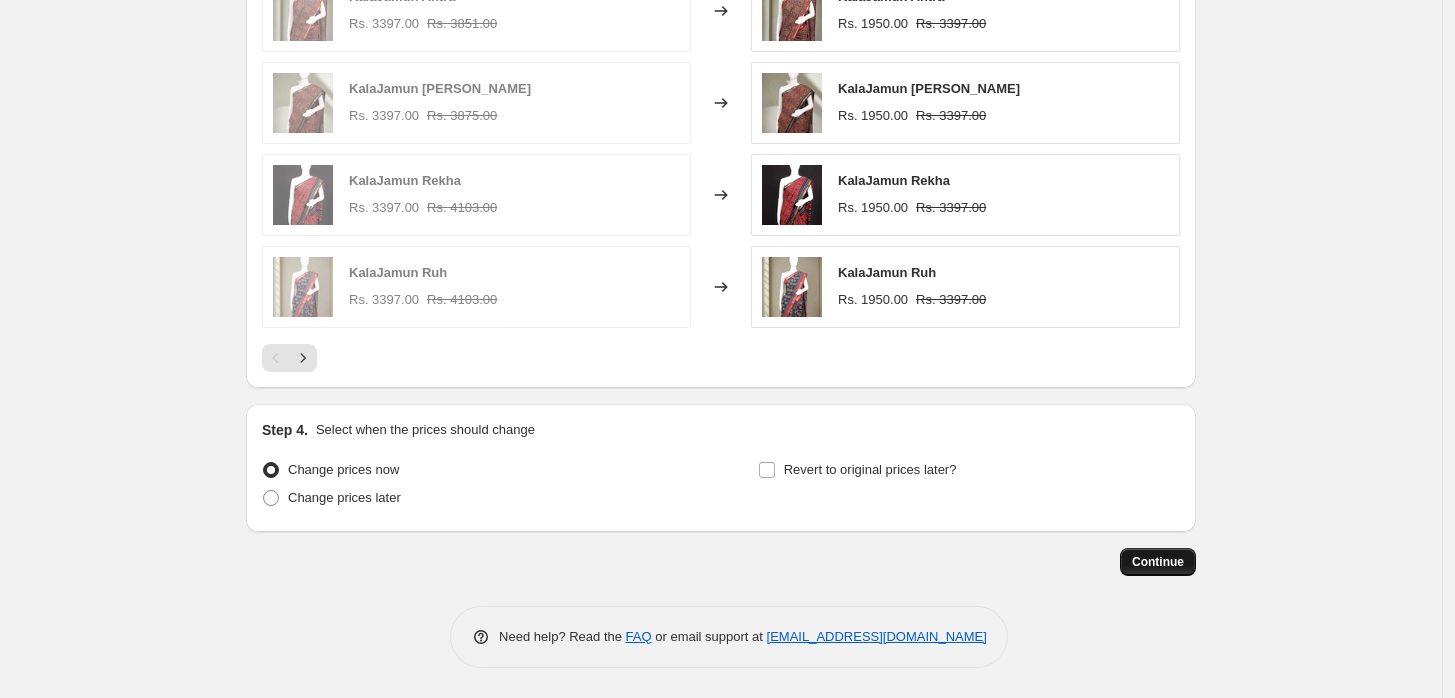 type on "kalajamun" 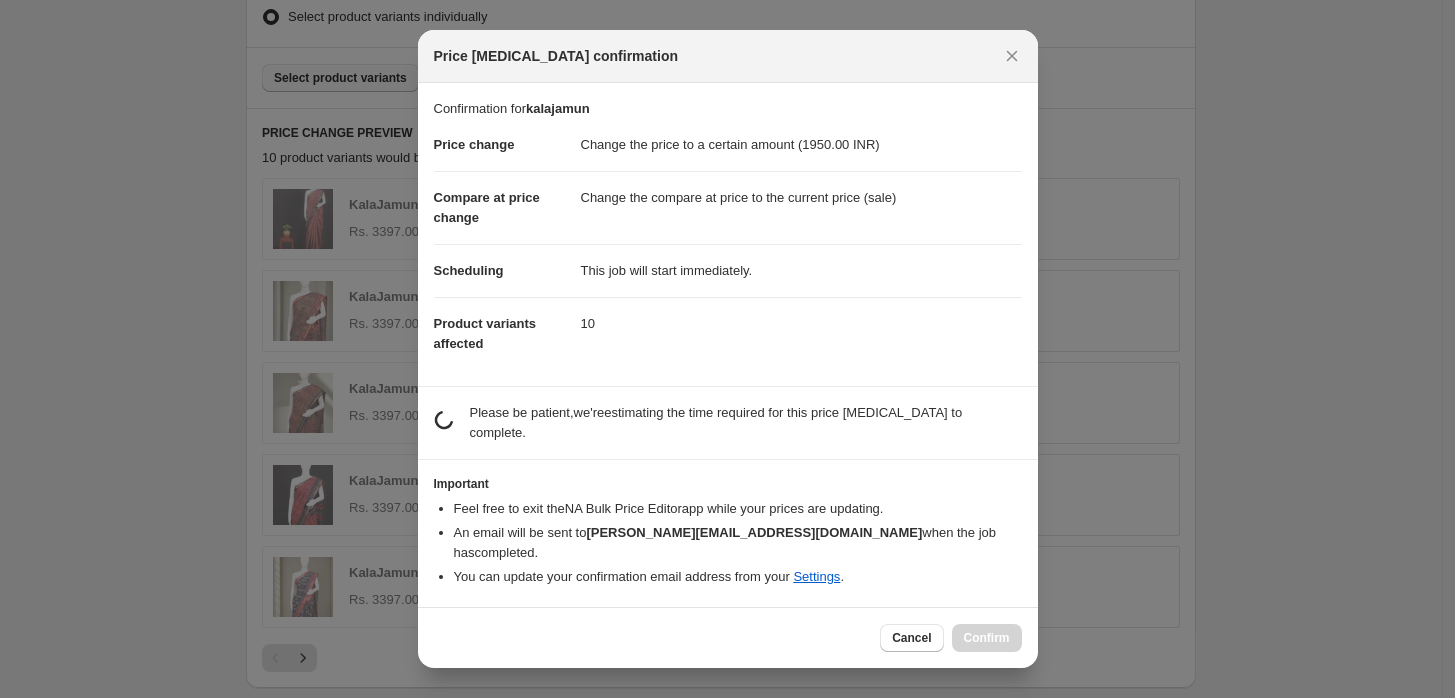 scroll, scrollTop: 0, scrollLeft: 0, axis: both 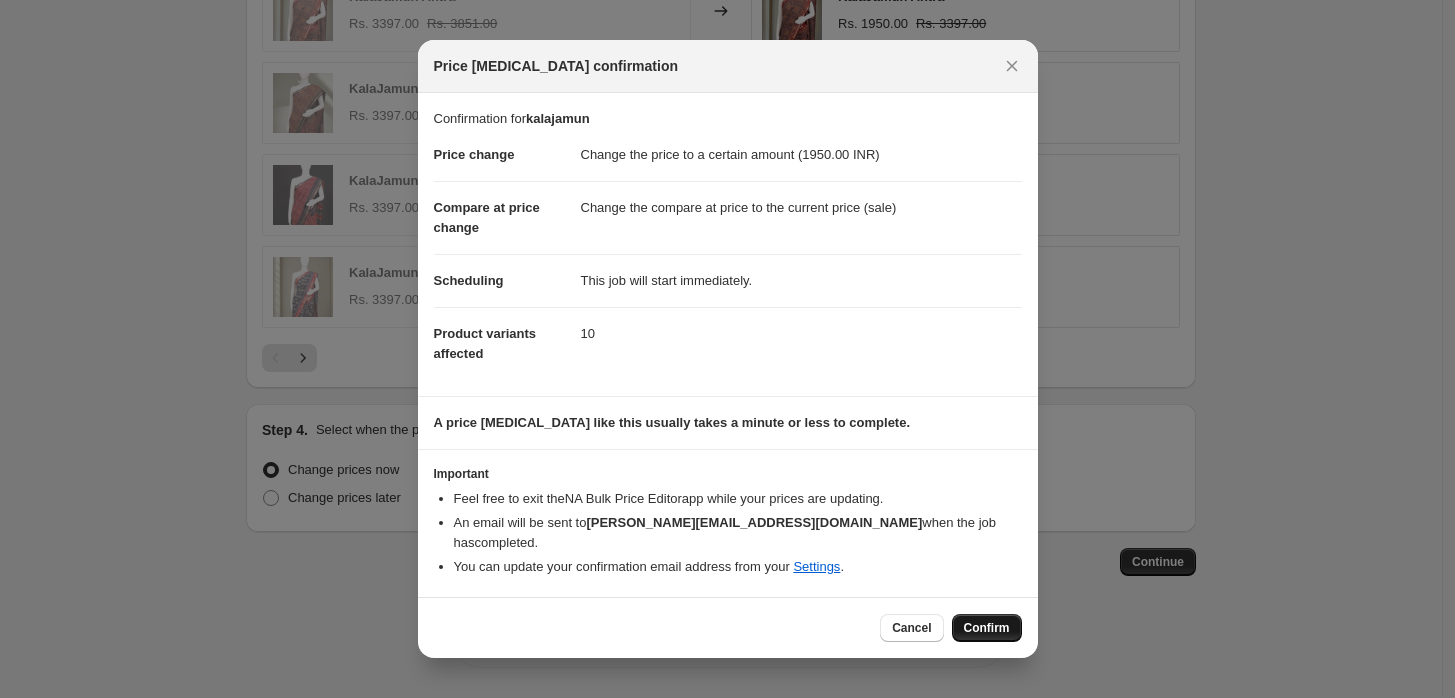 click on "Confirm" at bounding box center (987, 628) 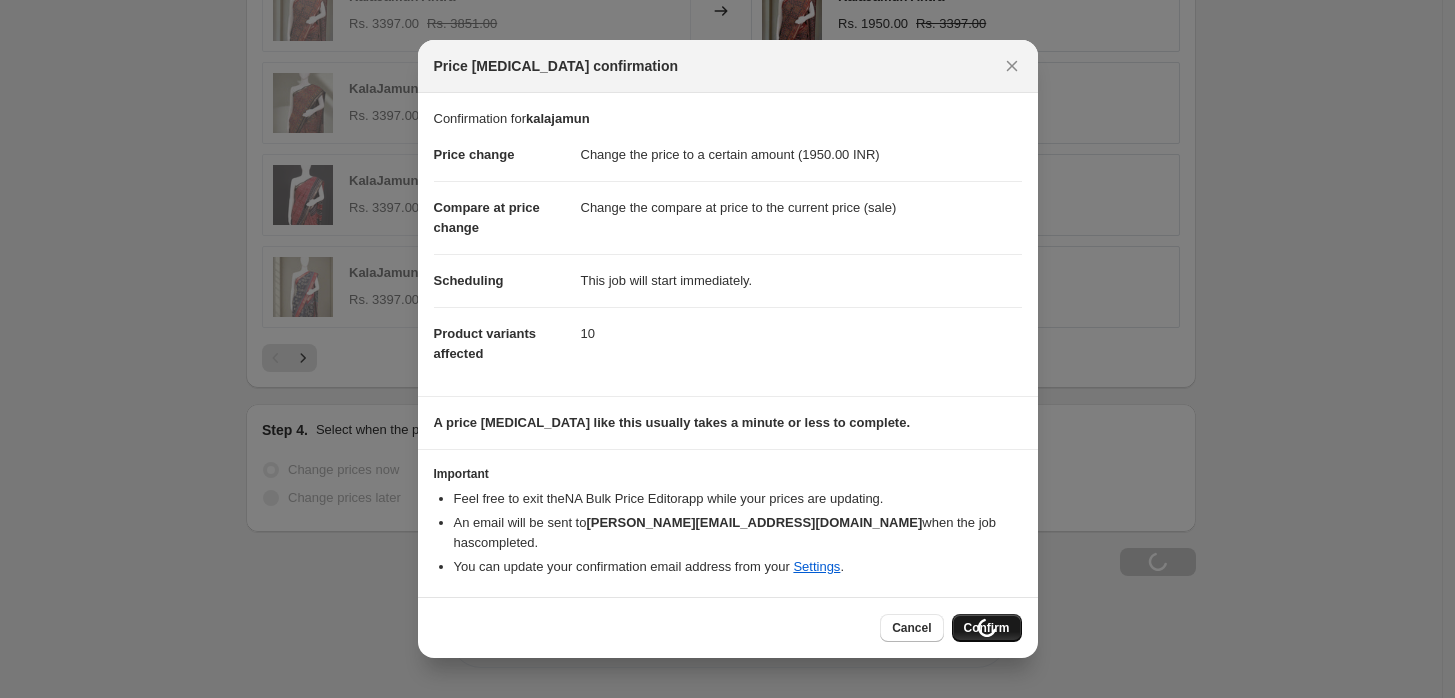 scroll, scrollTop: 1243, scrollLeft: 0, axis: vertical 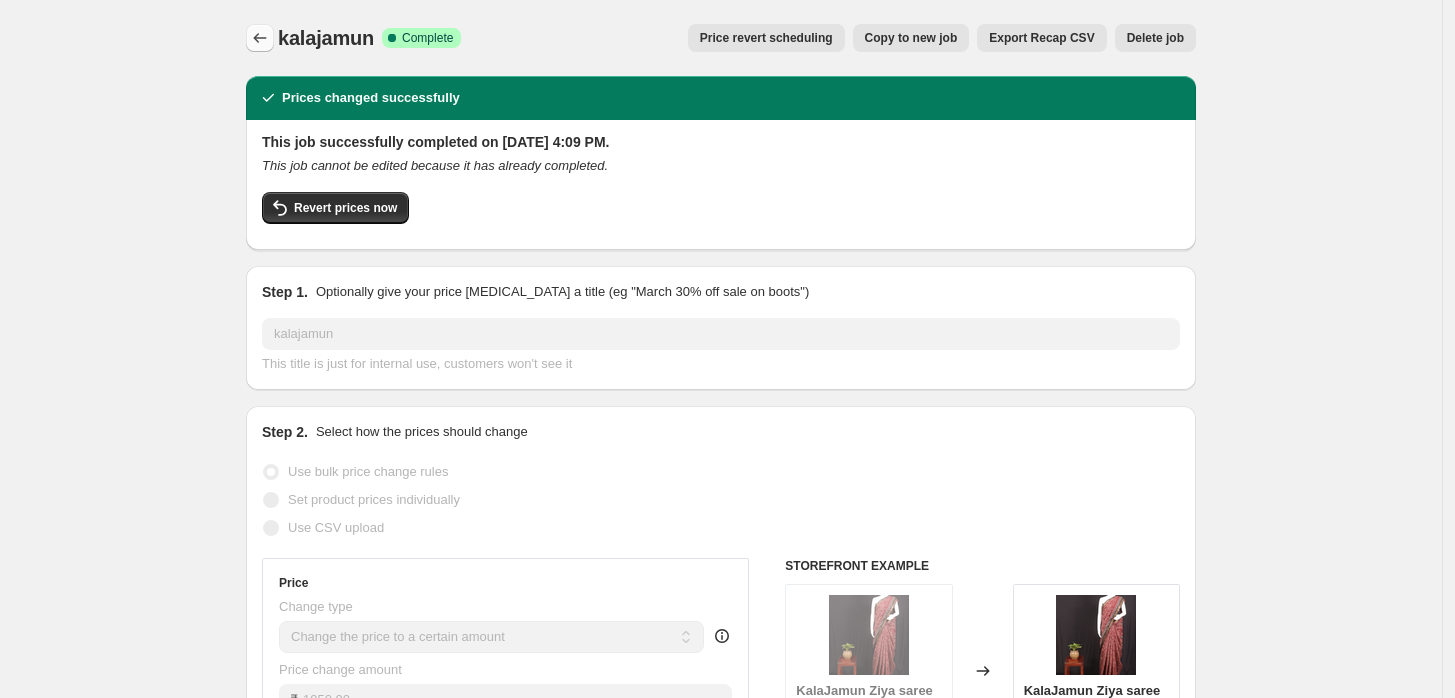 click 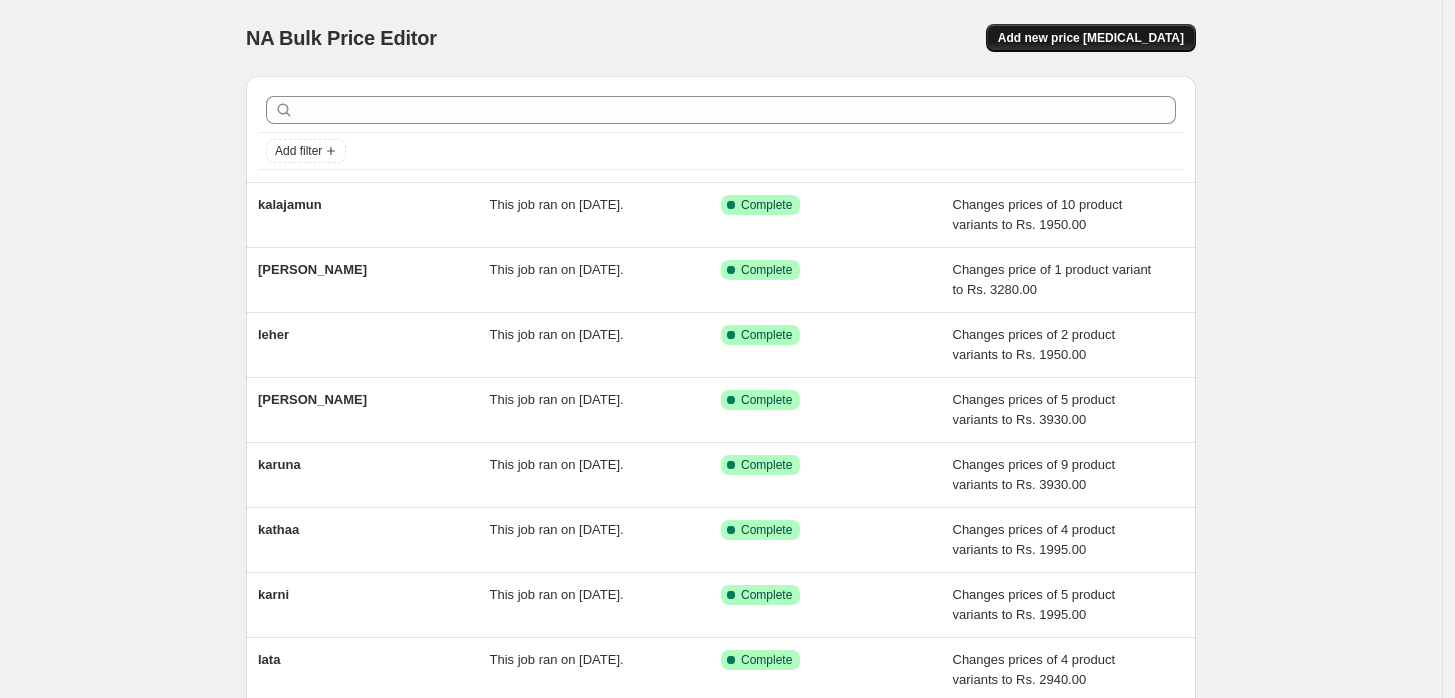 click on "Add new price [MEDICAL_DATA]" at bounding box center [1091, 38] 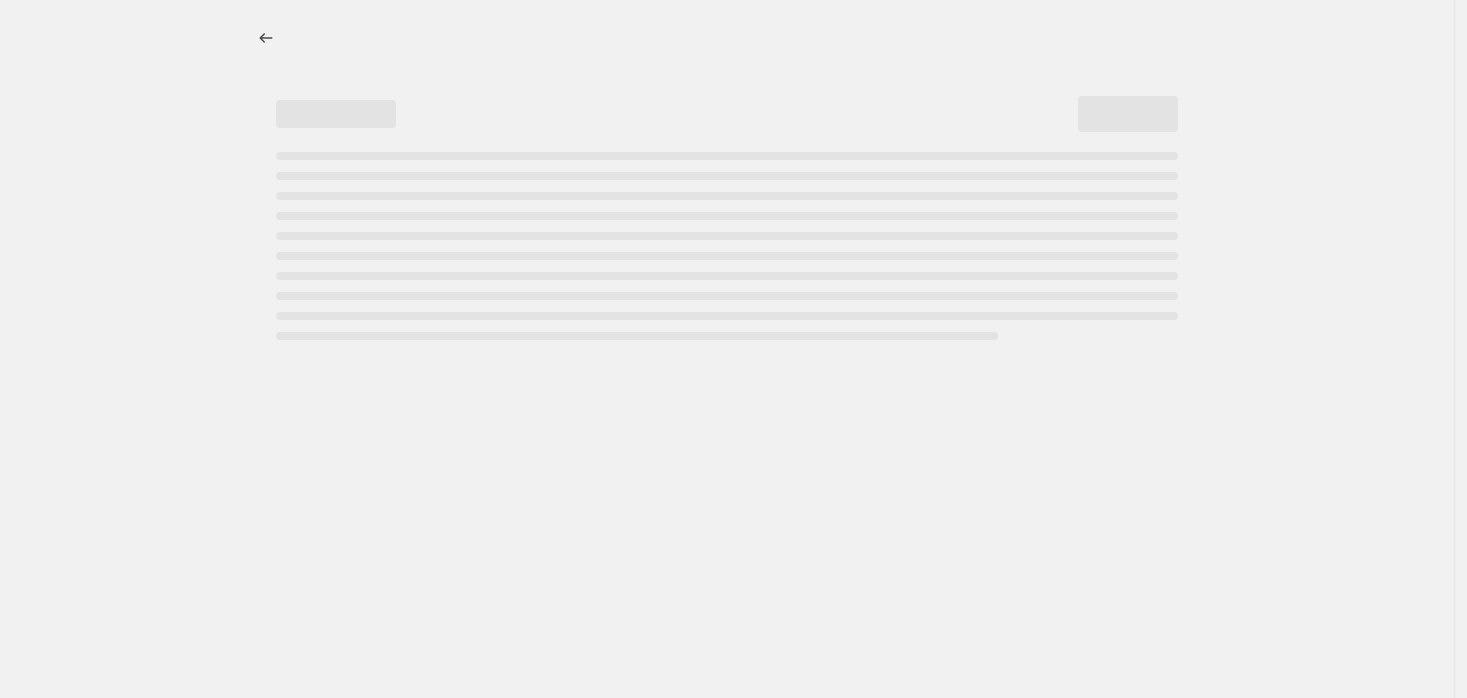 select on "percentage" 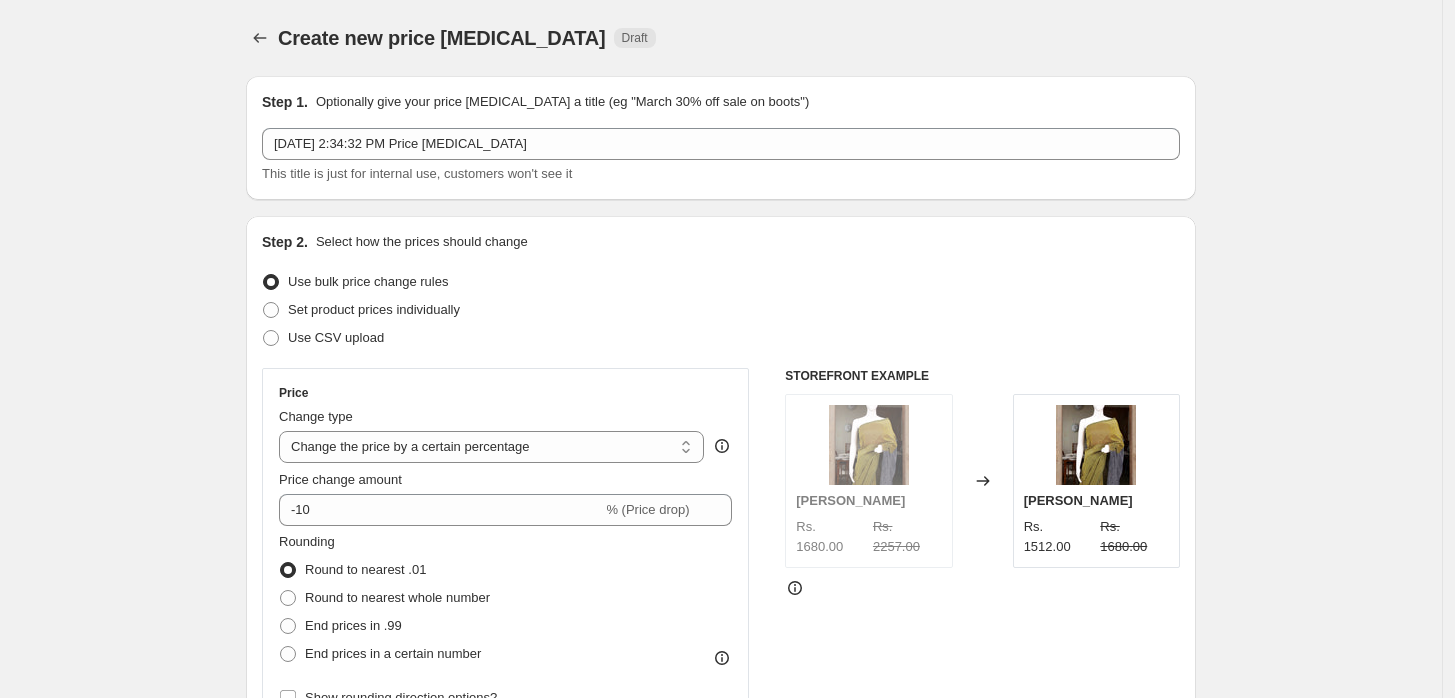 click on "Step 1. Optionally give your price [MEDICAL_DATA] a title (eg "March 30% off sale on boots") [DATE] 2:34:32 PM Price [MEDICAL_DATA] This title is just for internal use, customers won't see it" at bounding box center [721, 138] 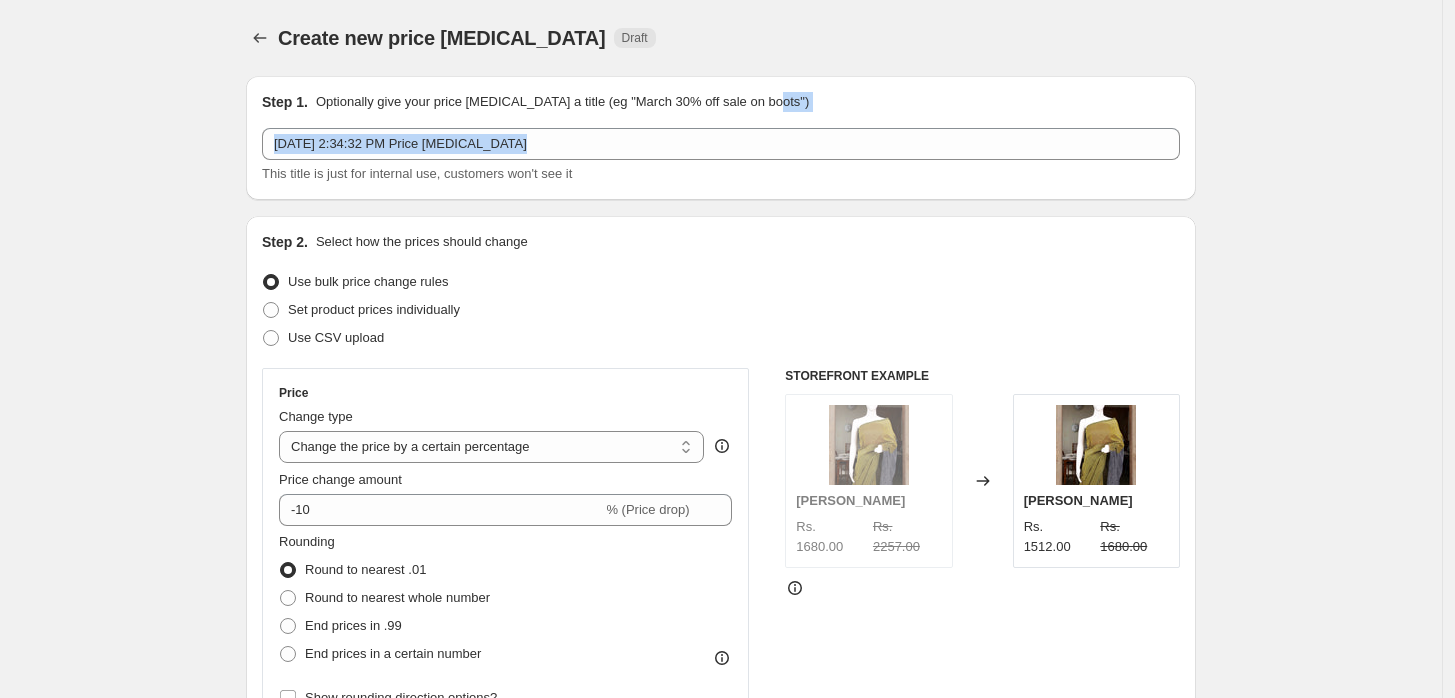 click on "Step 1. Optionally give your price [MEDICAL_DATA] a title (eg "March 30% off sale on boots") [DATE] 2:34:32 PM Price [MEDICAL_DATA] This title is just for internal use, customers won't see it" at bounding box center (721, 138) 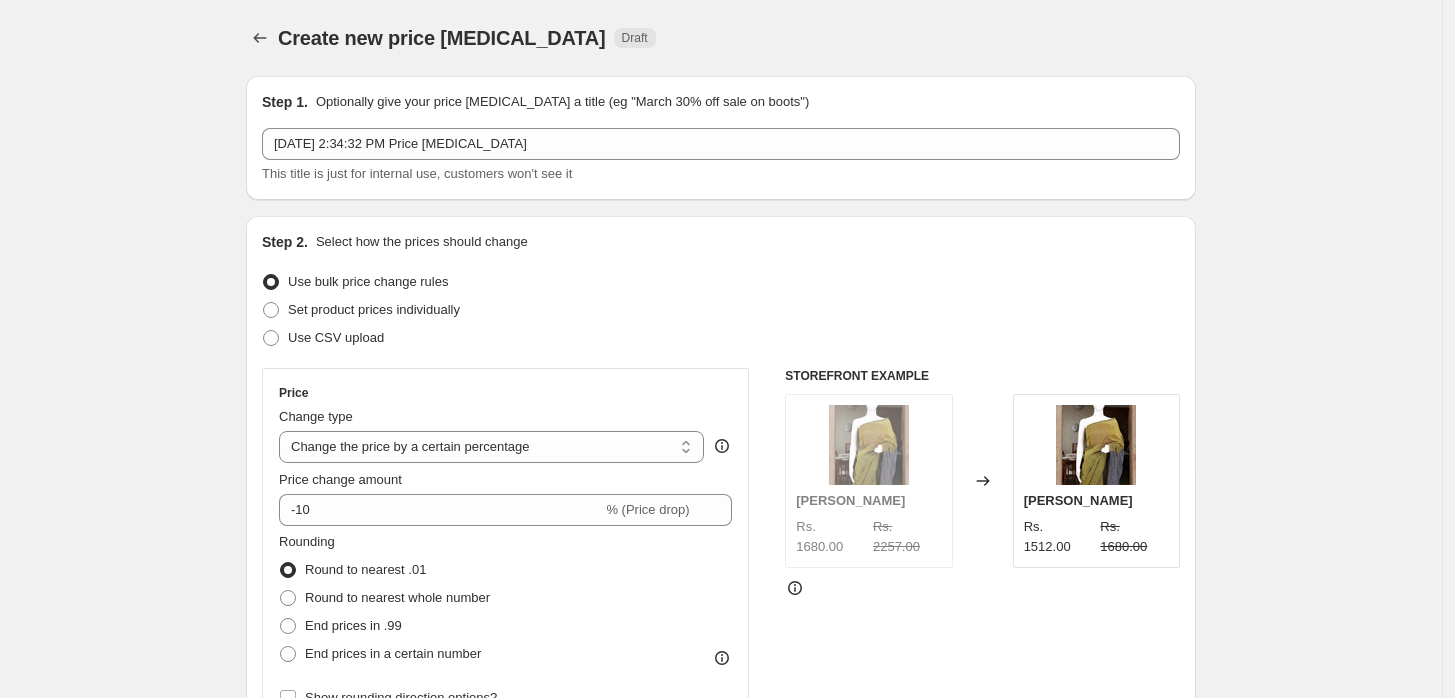 click on "This title is just for internal use, customers won't see it" at bounding box center (417, 173) 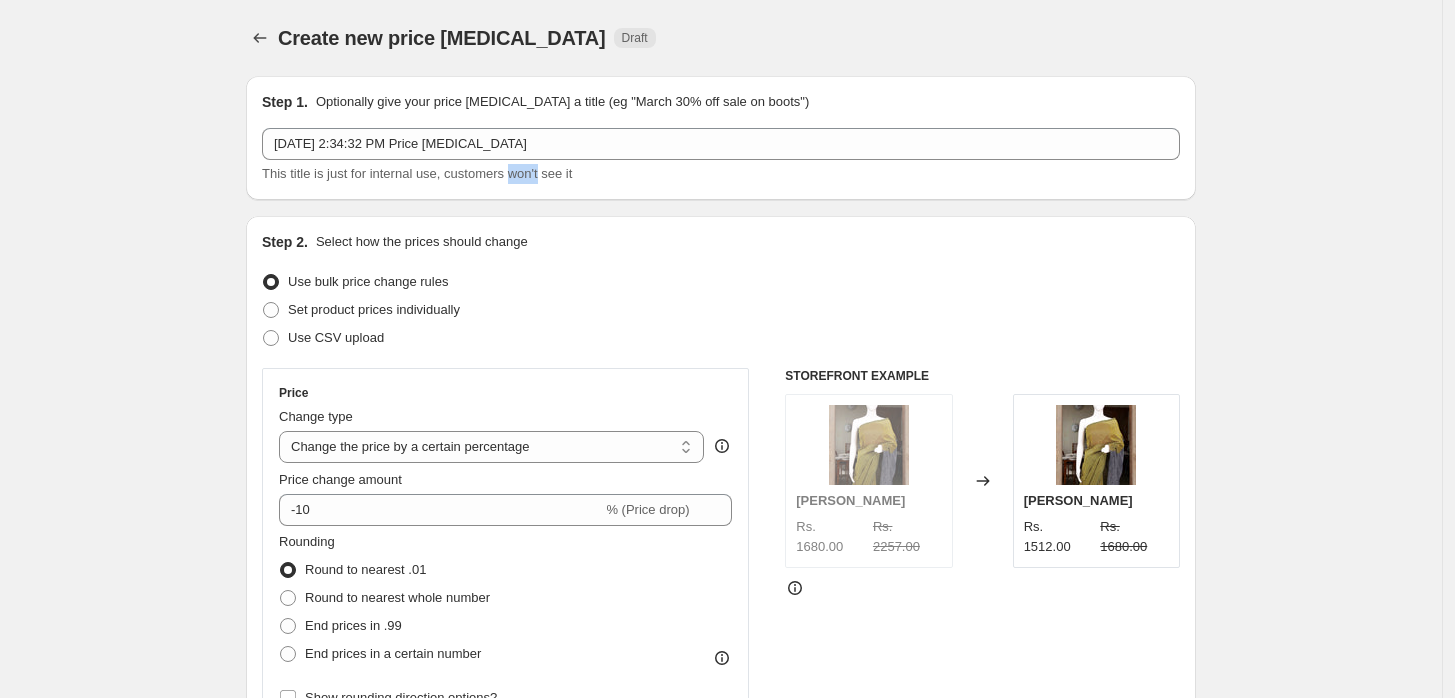 click on "This title is just for internal use, customers won't see it" at bounding box center (417, 173) 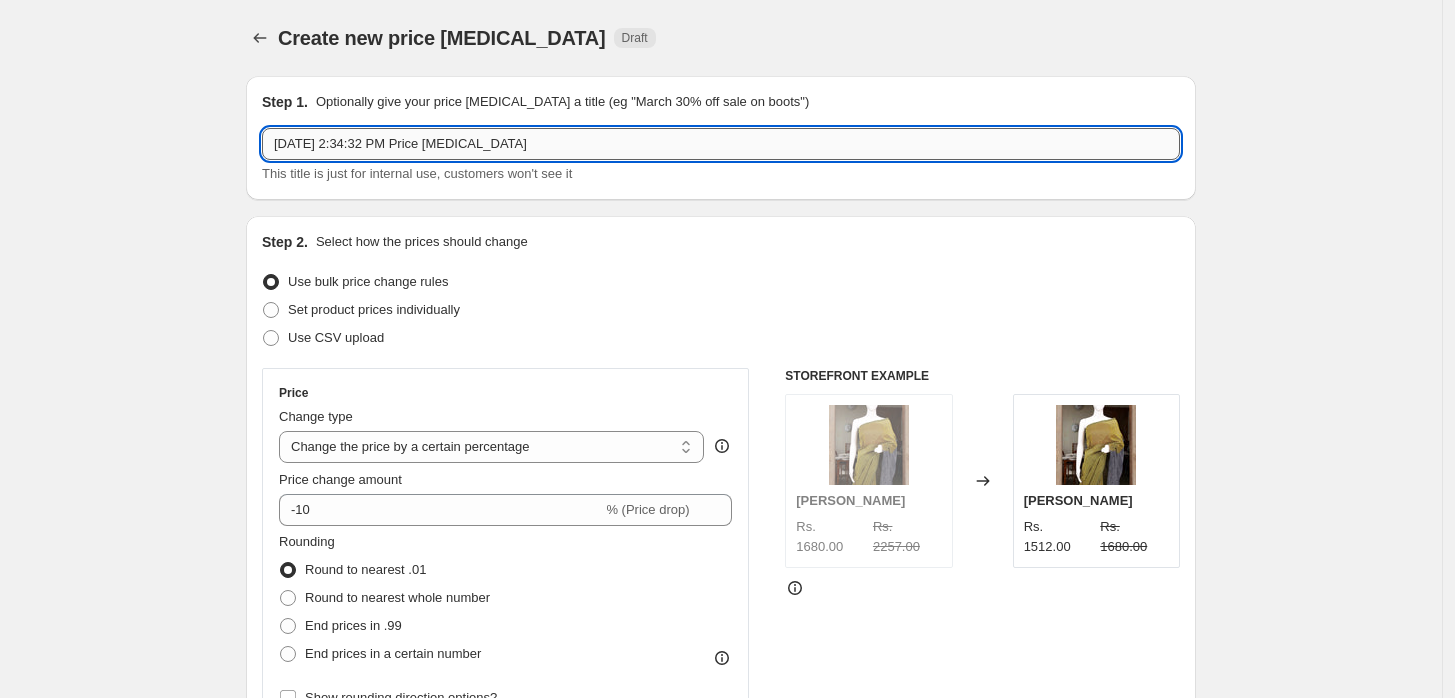 click on "[DATE] 2:34:32 PM Price [MEDICAL_DATA]" at bounding box center (721, 144) 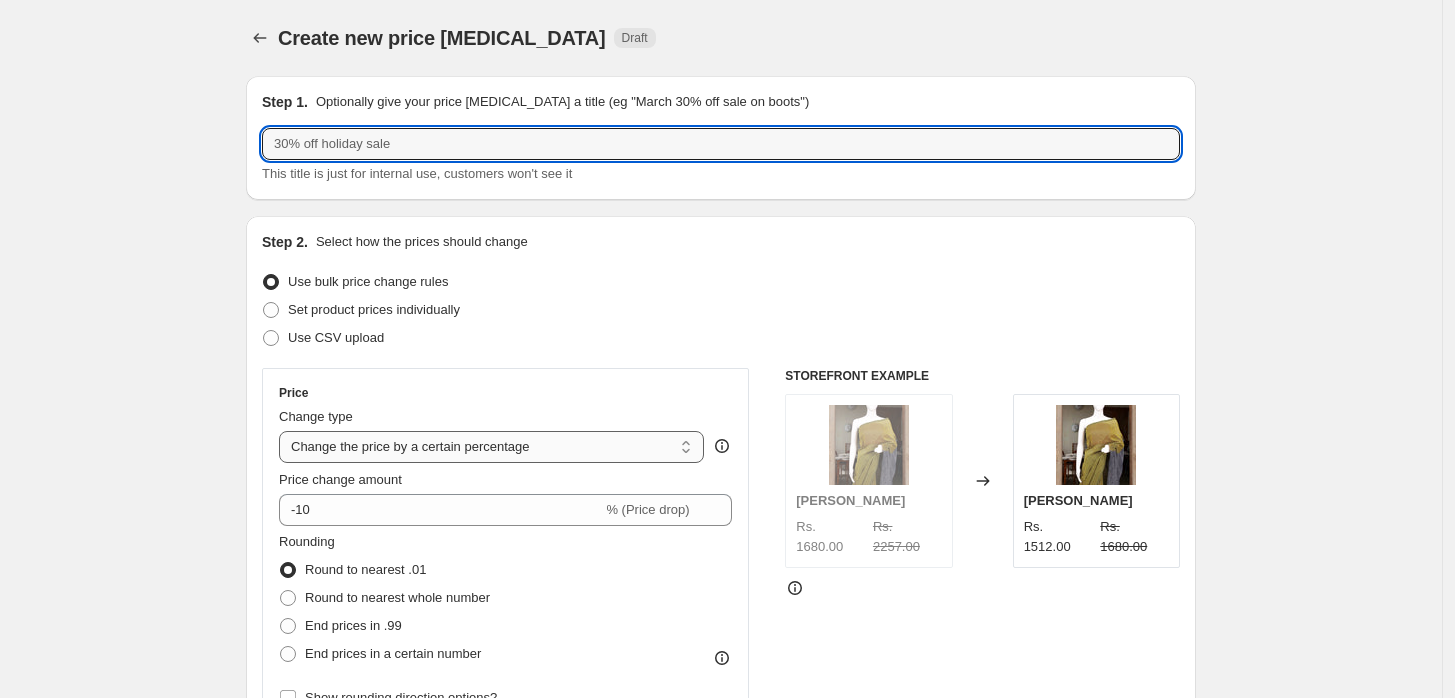 type 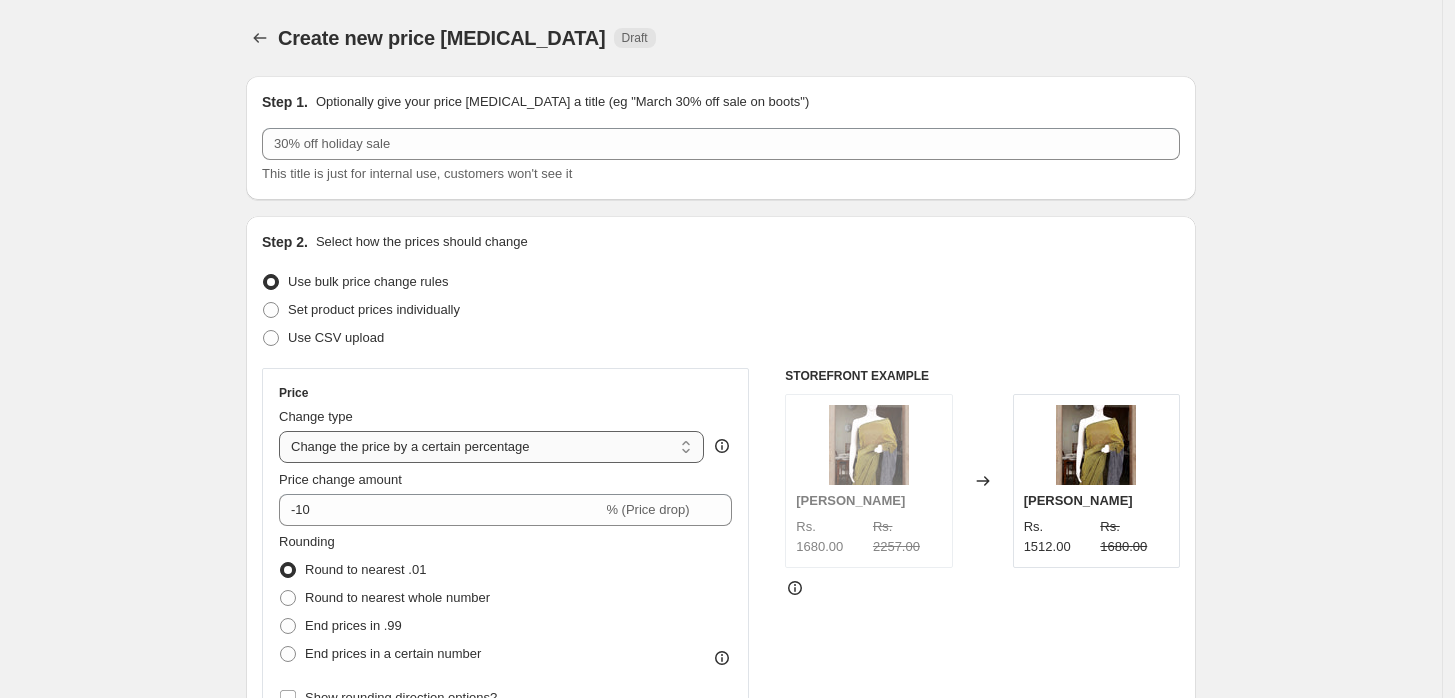click on "Change the price to a certain amount Change the price by a certain amount Change the price by a certain percentage Change the price to the current compare at price (price before sale) Change the price by a certain amount relative to the compare at price Change the price by a certain percentage relative to the compare at price Don't change the price Change the price by a certain percentage relative to the cost per item Change price to certain cost margin" at bounding box center [491, 447] 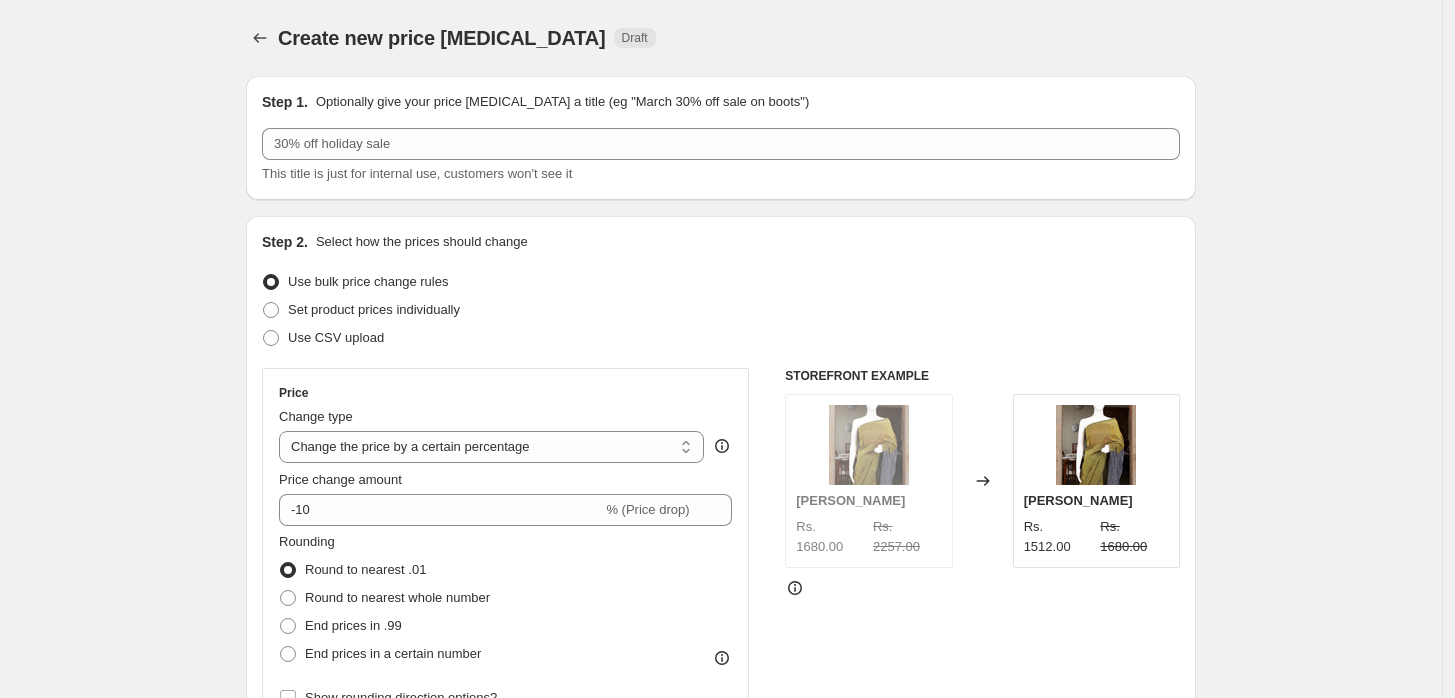 click on "Create new price [MEDICAL_DATA]" at bounding box center [442, 38] 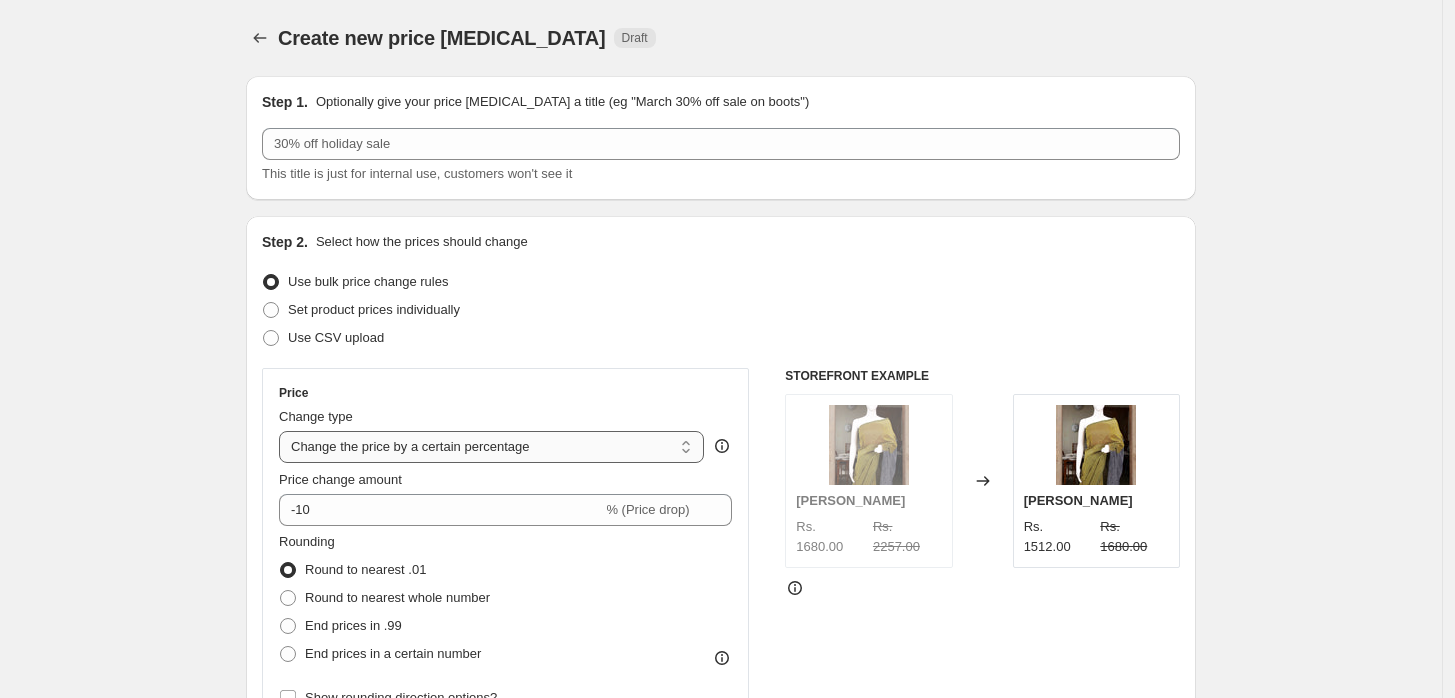click on "Change the price to a certain amount Change the price by a certain amount Change the price by a certain percentage Change the price to the current compare at price (price before sale) Change the price by a certain amount relative to the compare at price Change the price by a certain percentage relative to the compare at price Don't change the price Change the price by a certain percentage relative to the cost per item Change price to certain cost margin" at bounding box center [491, 447] 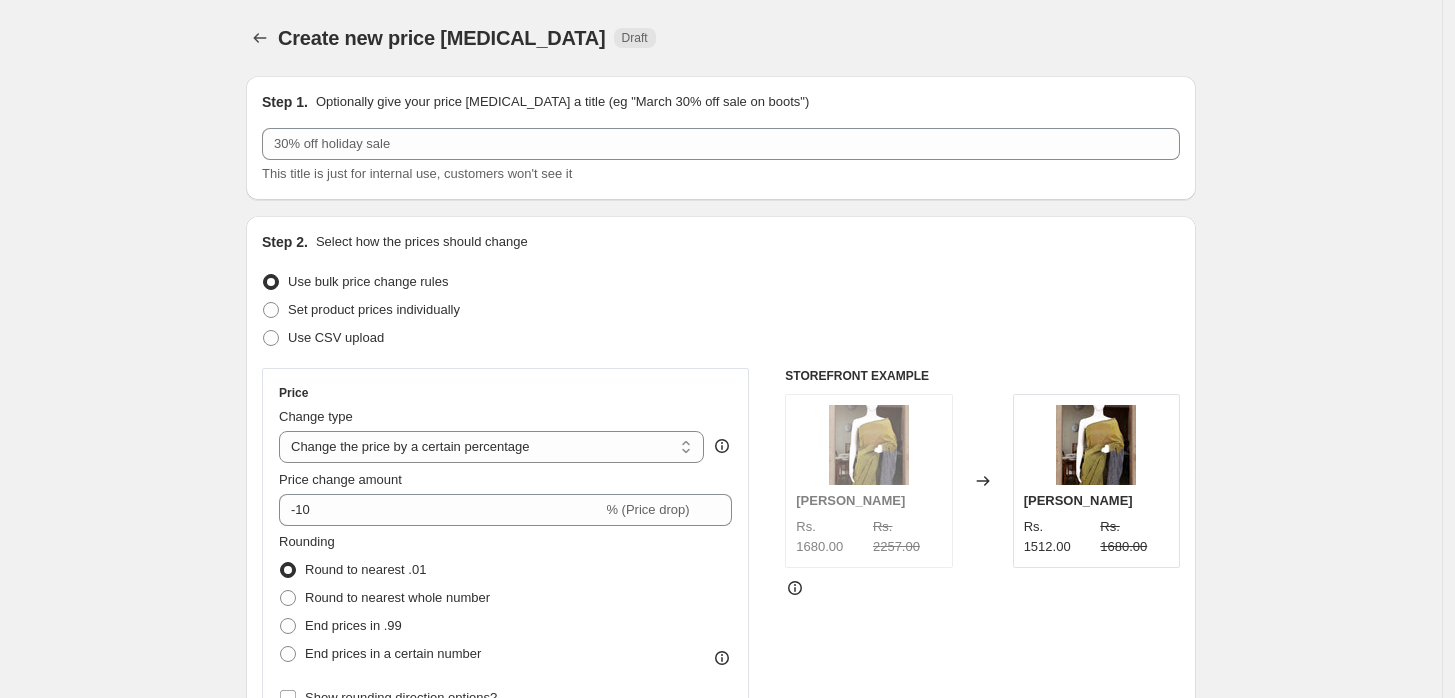 select on "to" 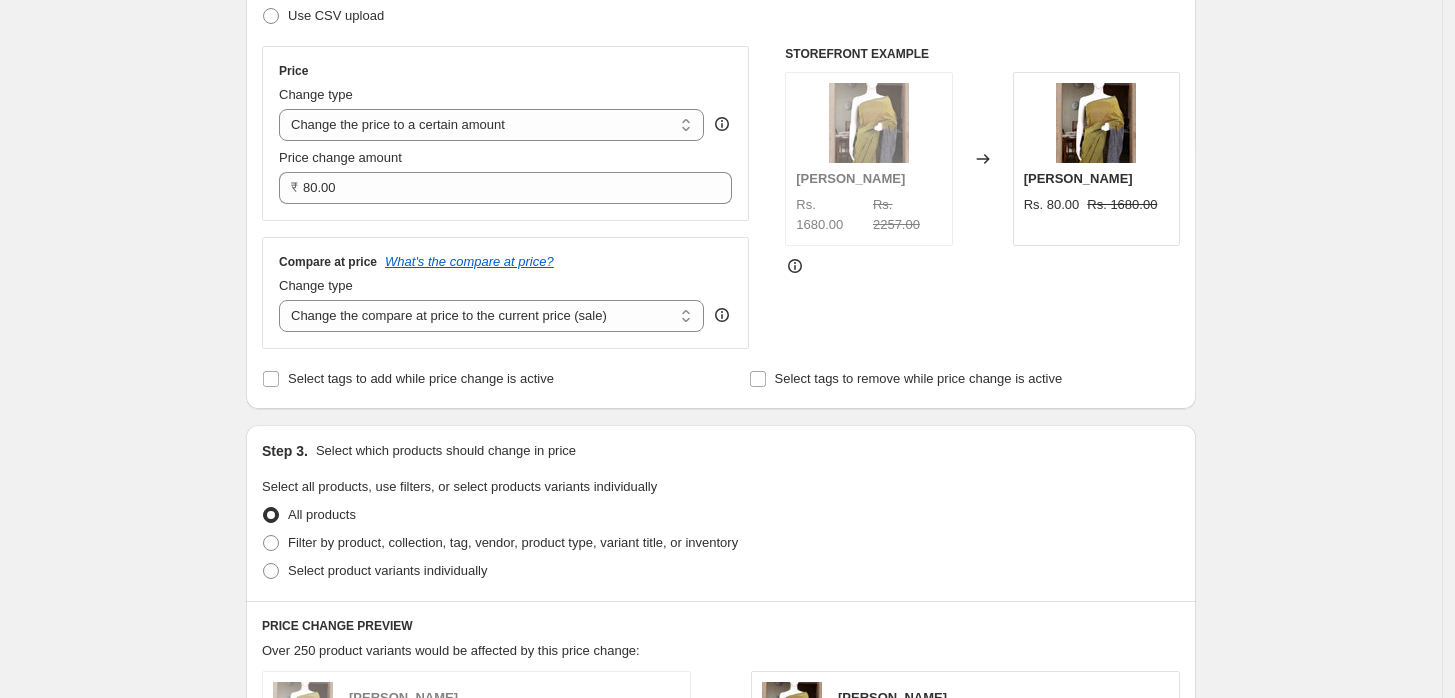 scroll, scrollTop: 323, scrollLeft: 0, axis: vertical 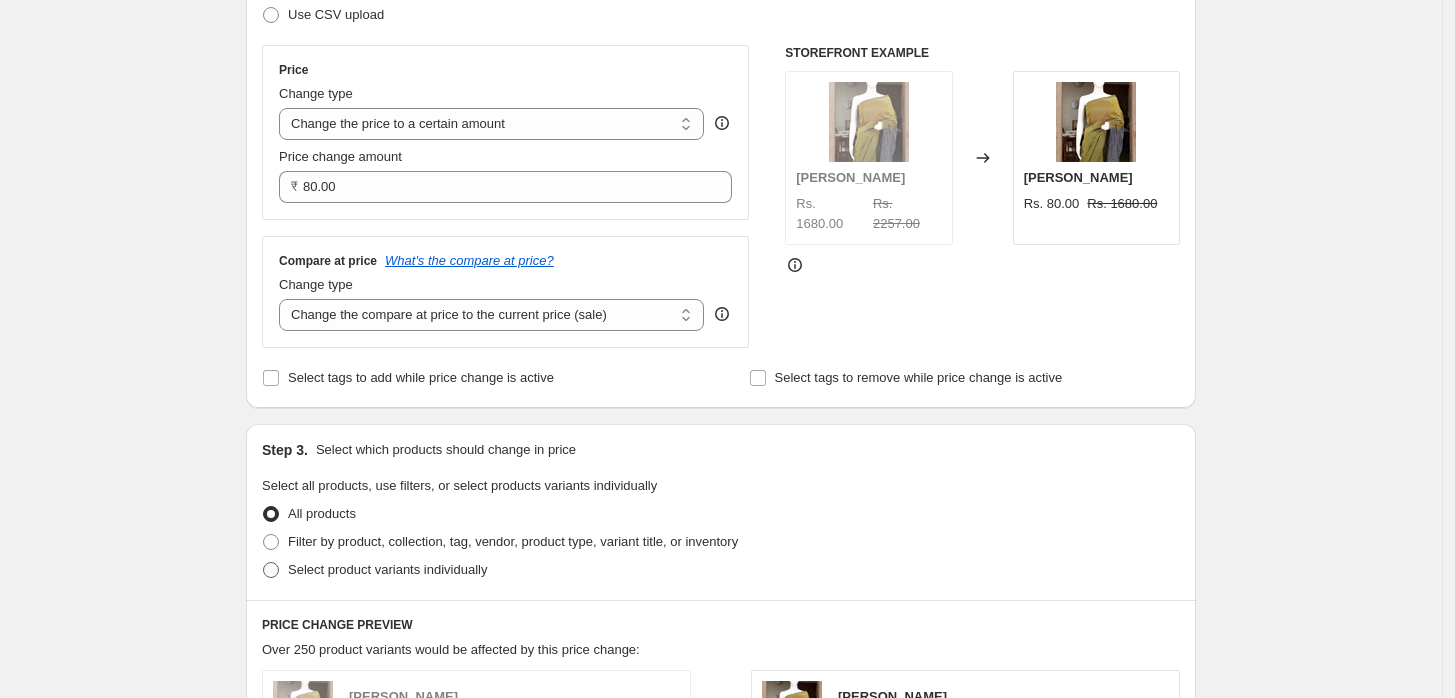 click at bounding box center (271, 570) 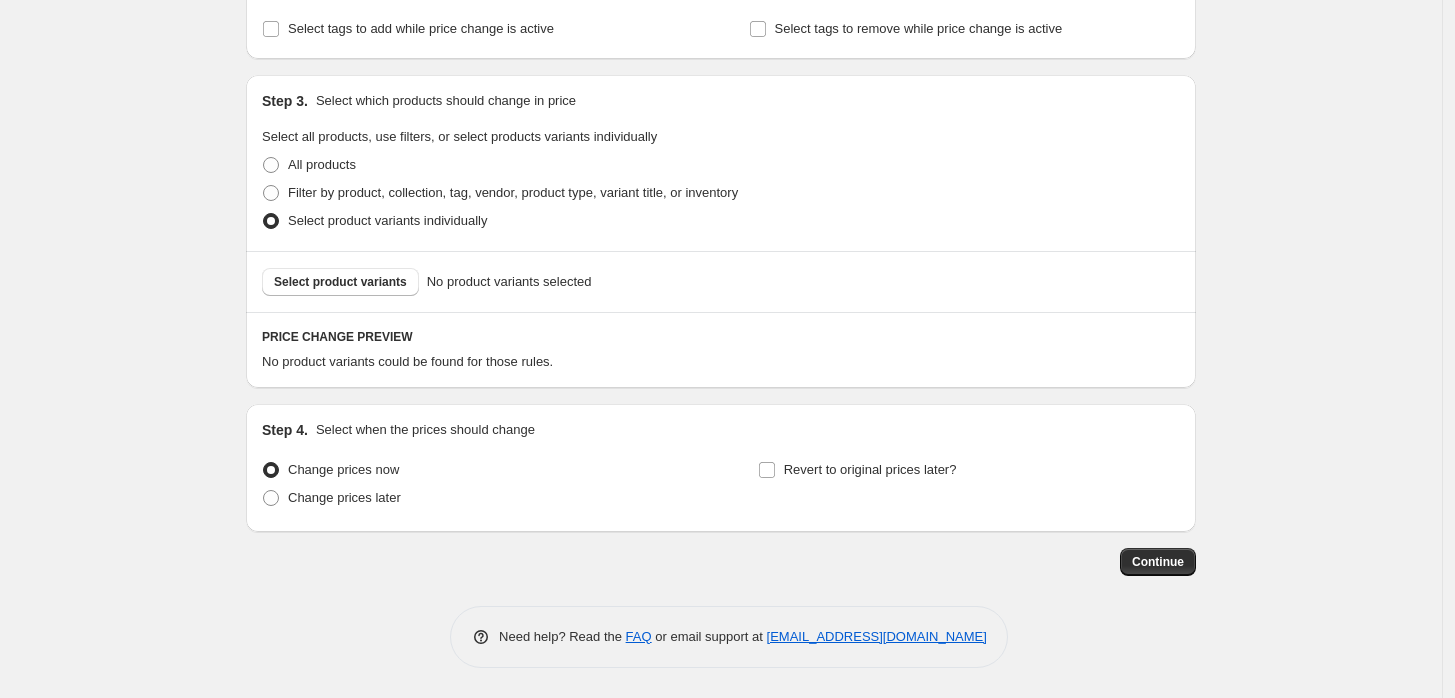scroll, scrollTop: 672, scrollLeft: 0, axis: vertical 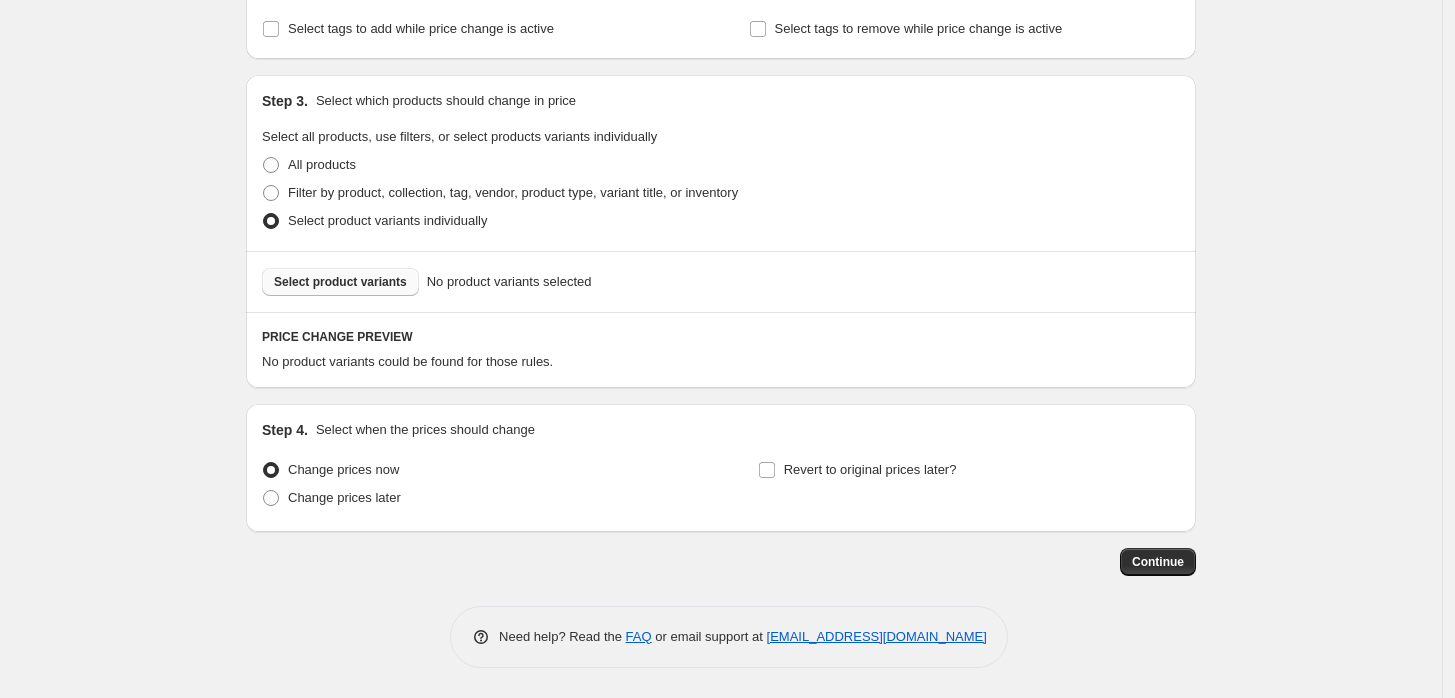 click on "Select product variants" at bounding box center [340, 282] 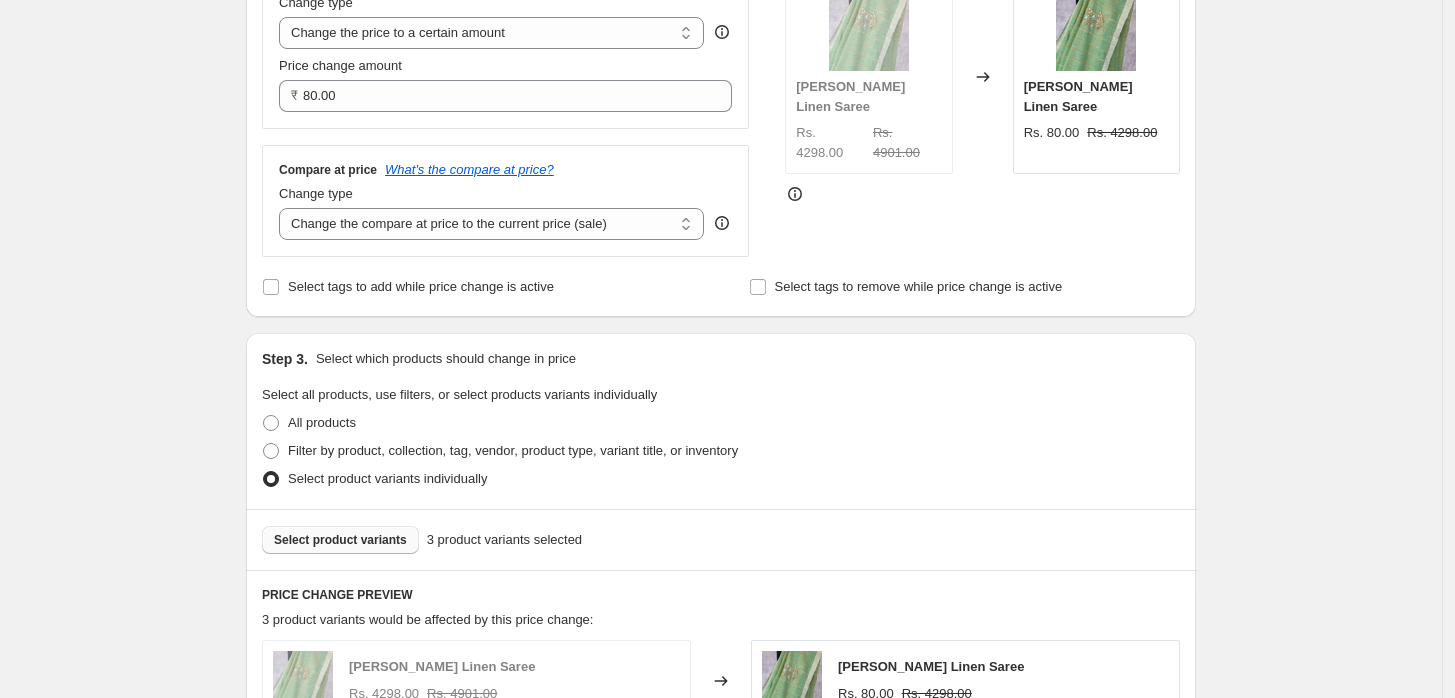 scroll, scrollTop: 400, scrollLeft: 0, axis: vertical 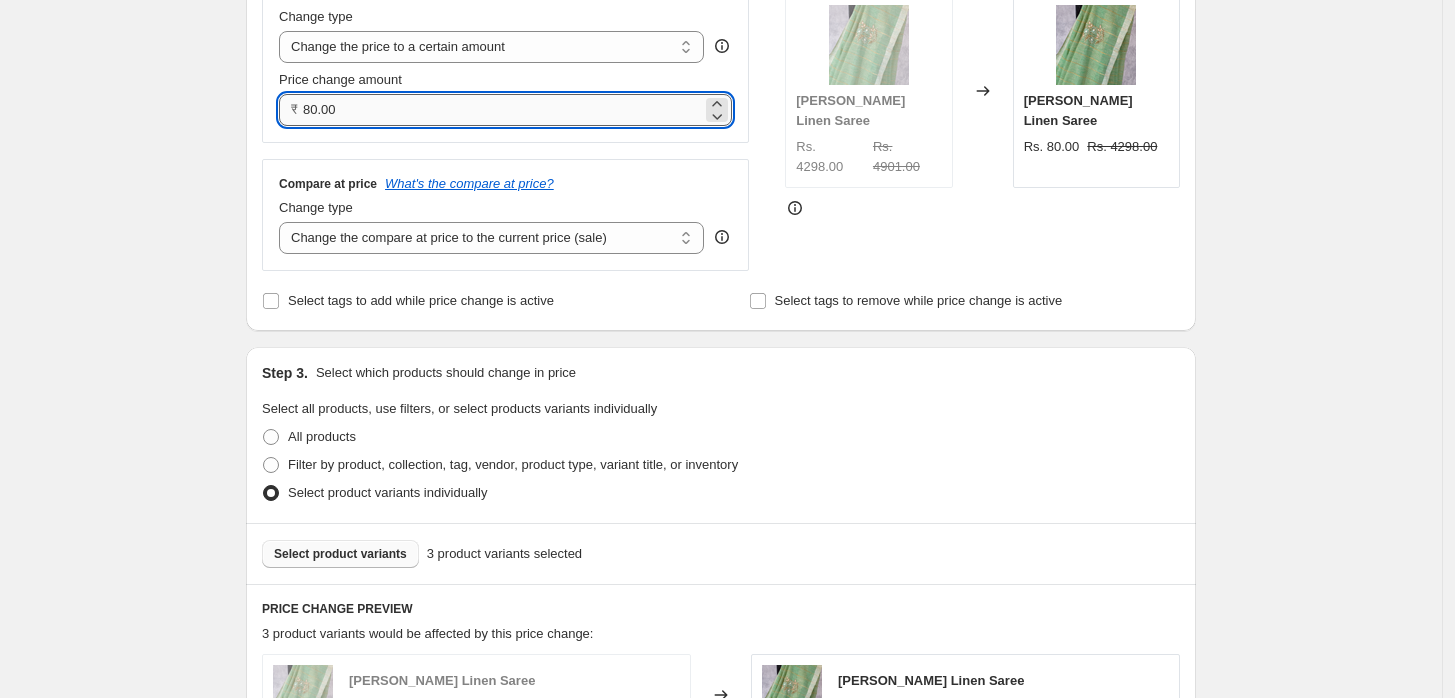 click on "80.00" at bounding box center (502, 110) 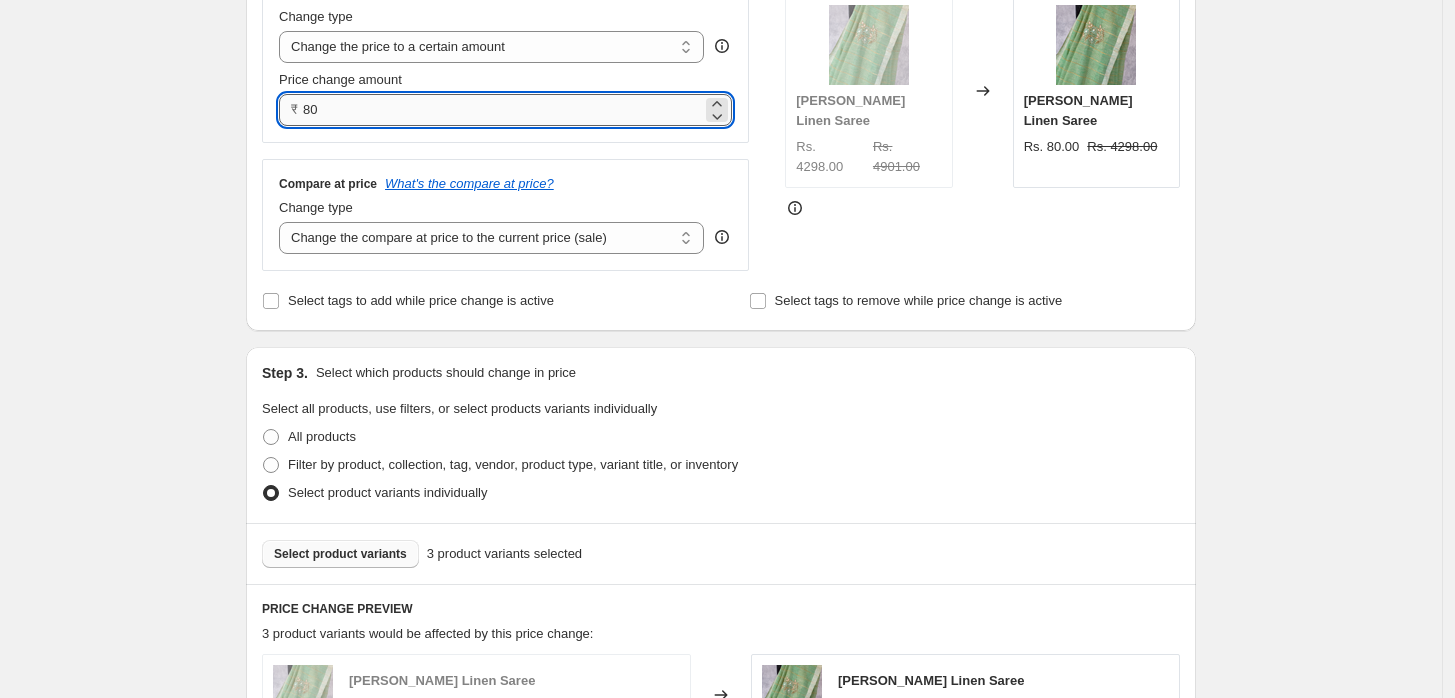 type on "8" 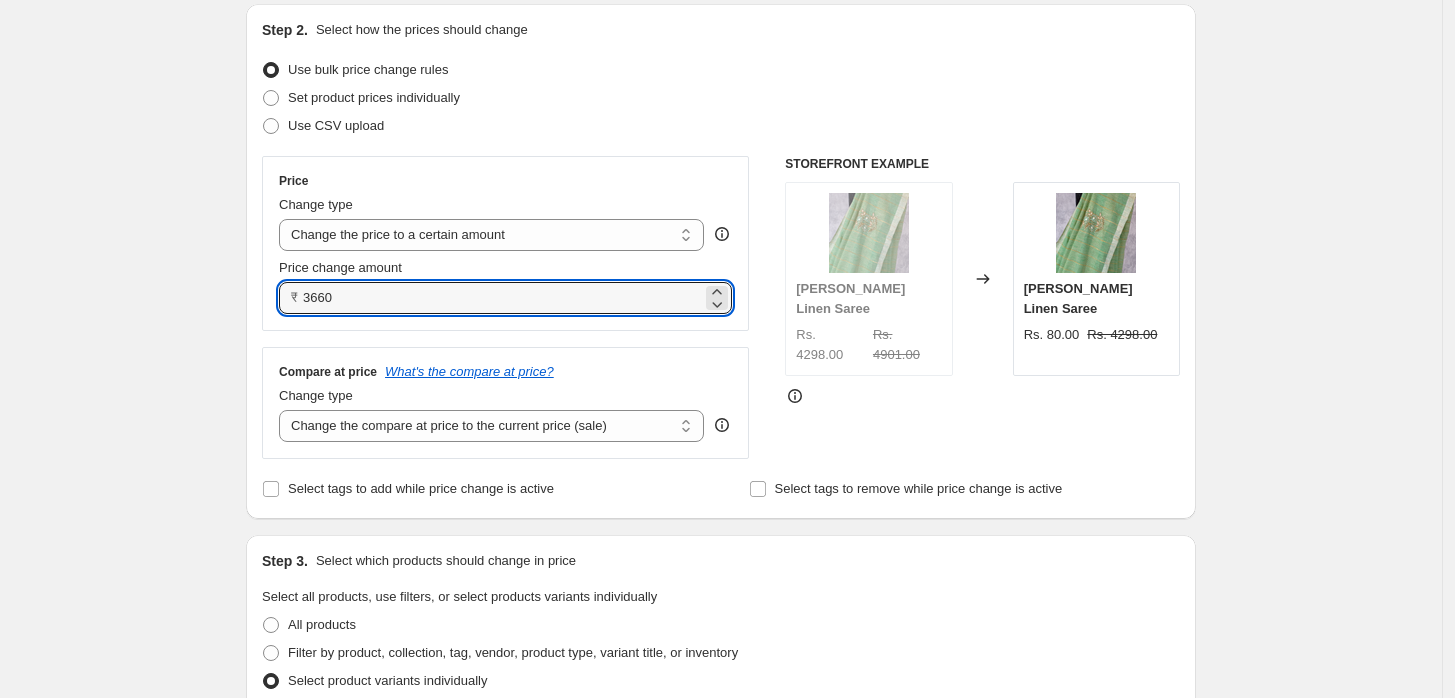 scroll, scrollTop: 0, scrollLeft: 0, axis: both 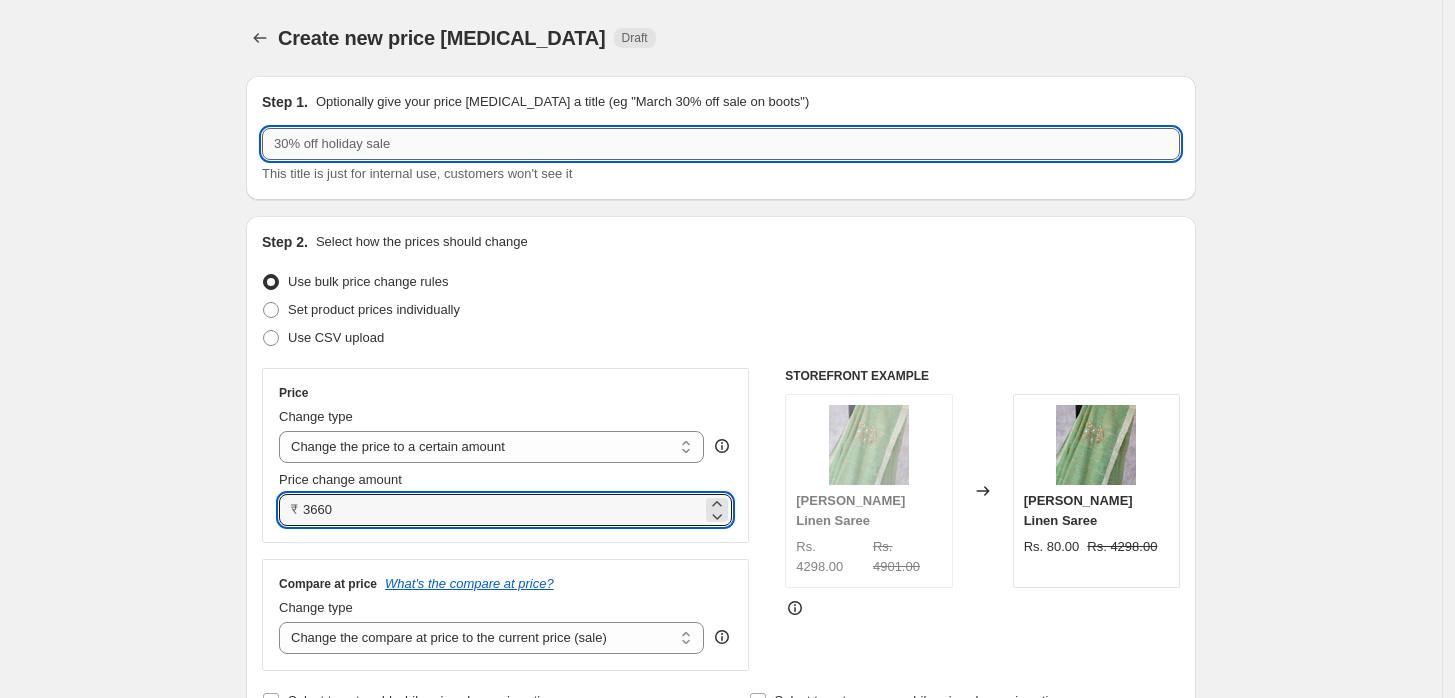 type on "3660.00" 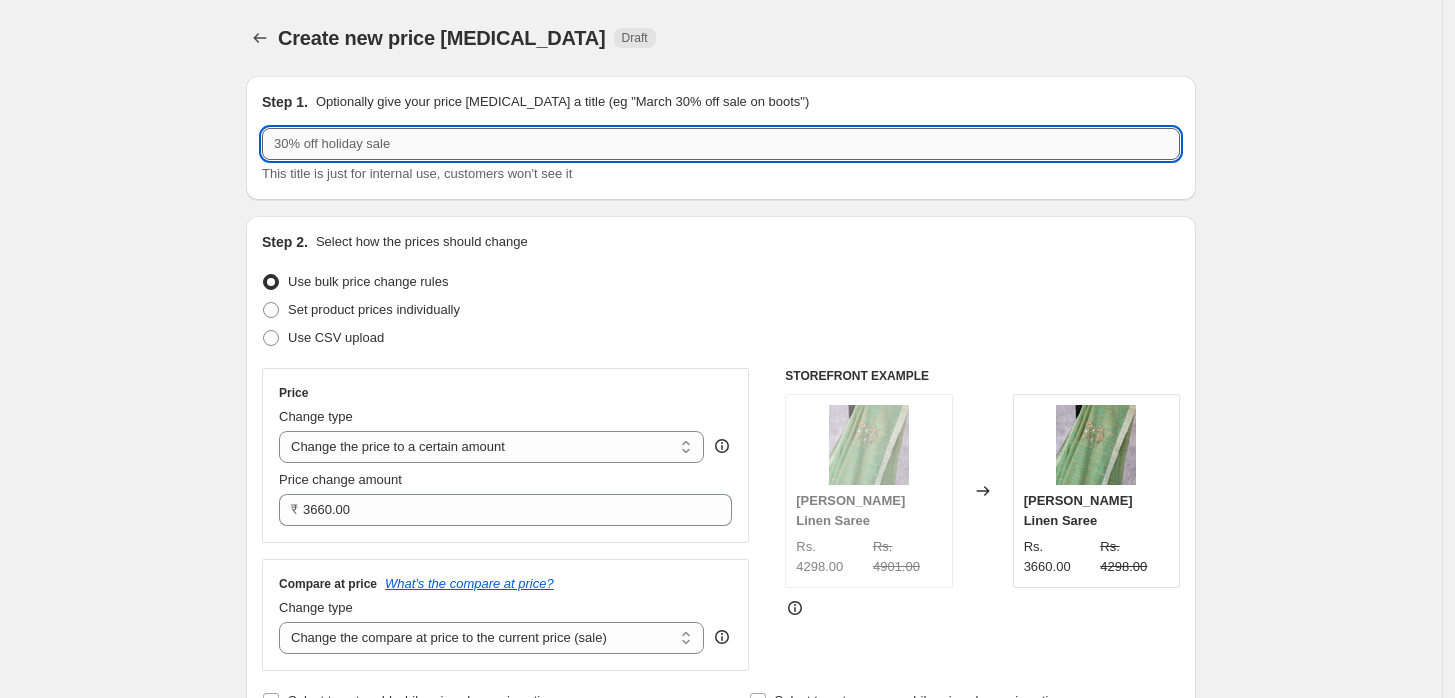 click at bounding box center [721, 144] 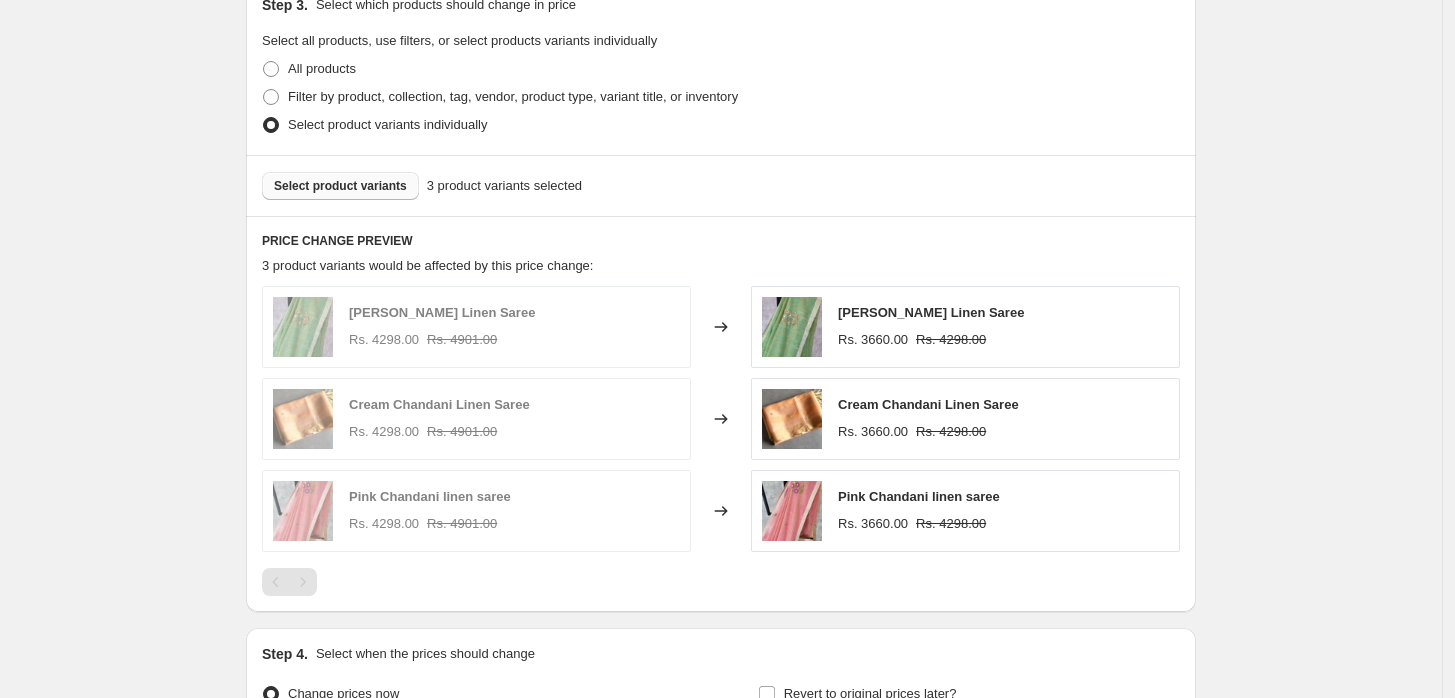 scroll, scrollTop: 992, scrollLeft: 0, axis: vertical 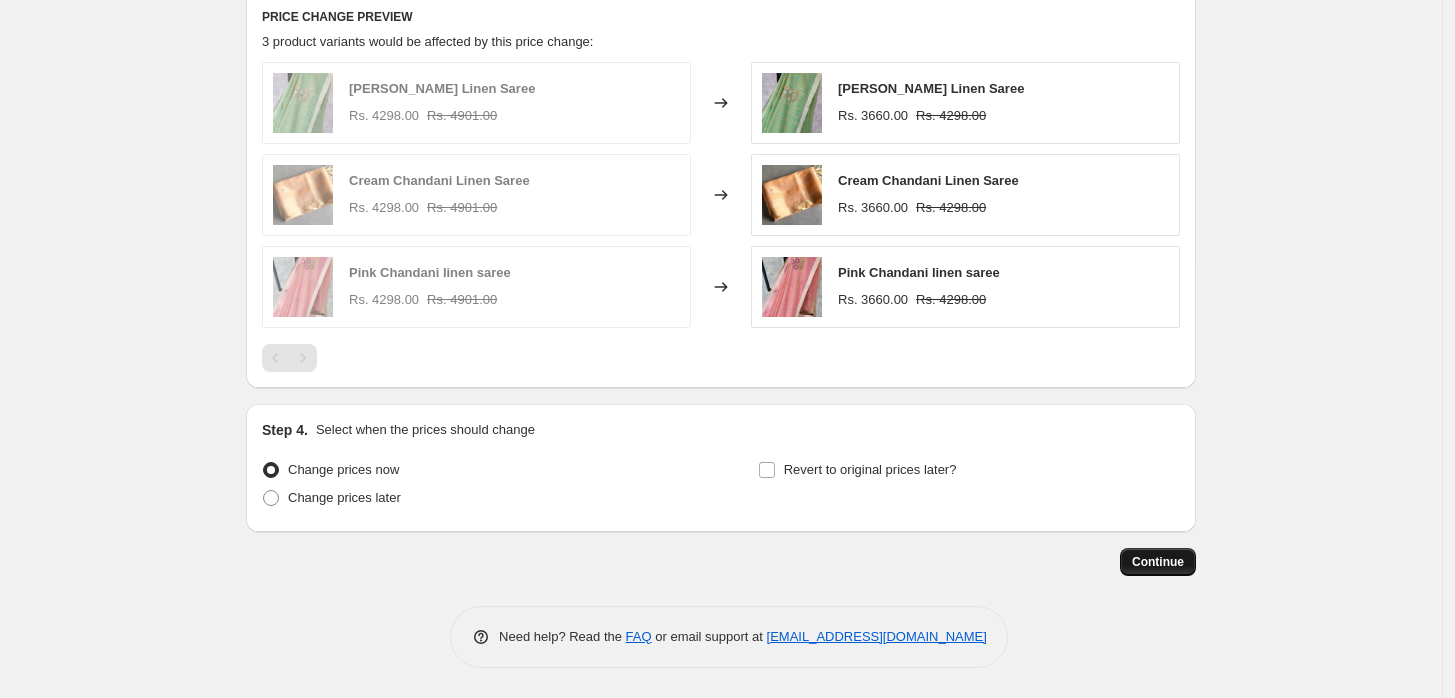 type on "chandani" 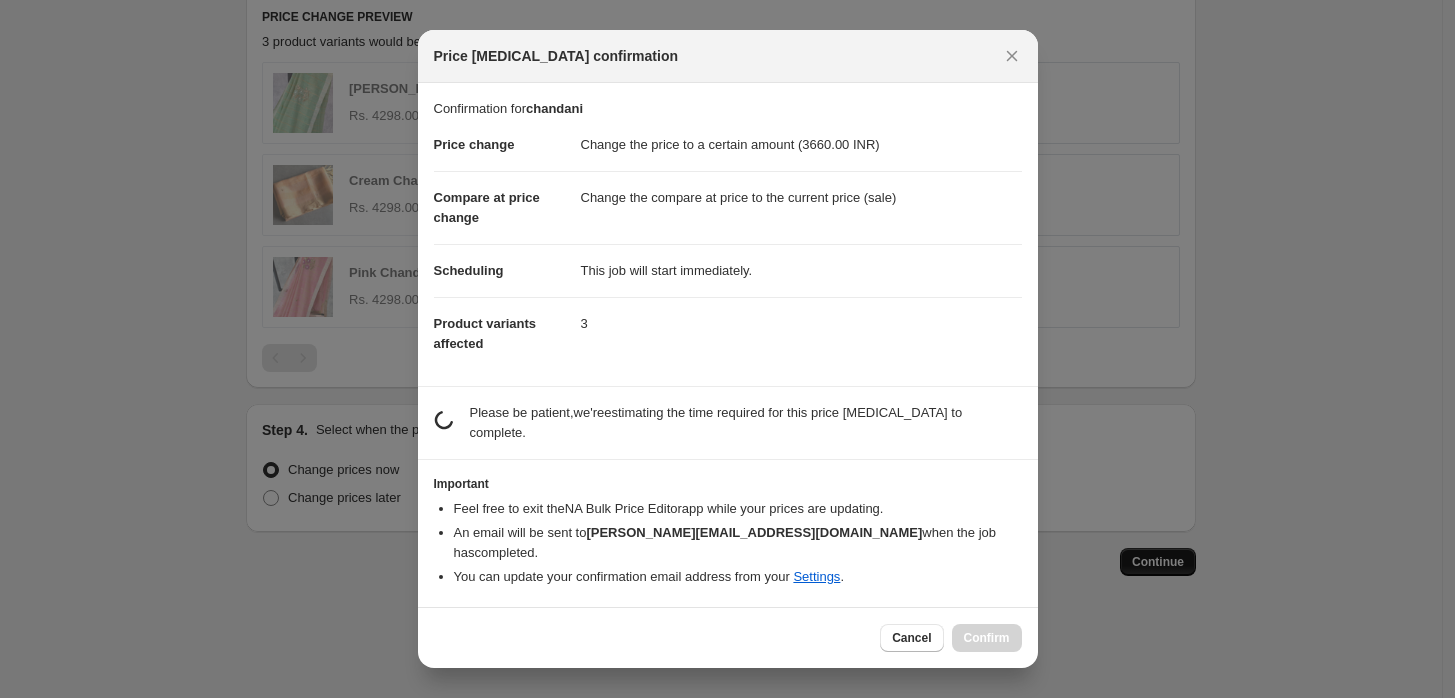 scroll, scrollTop: 992, scrollLeft: 0, axis: vertical 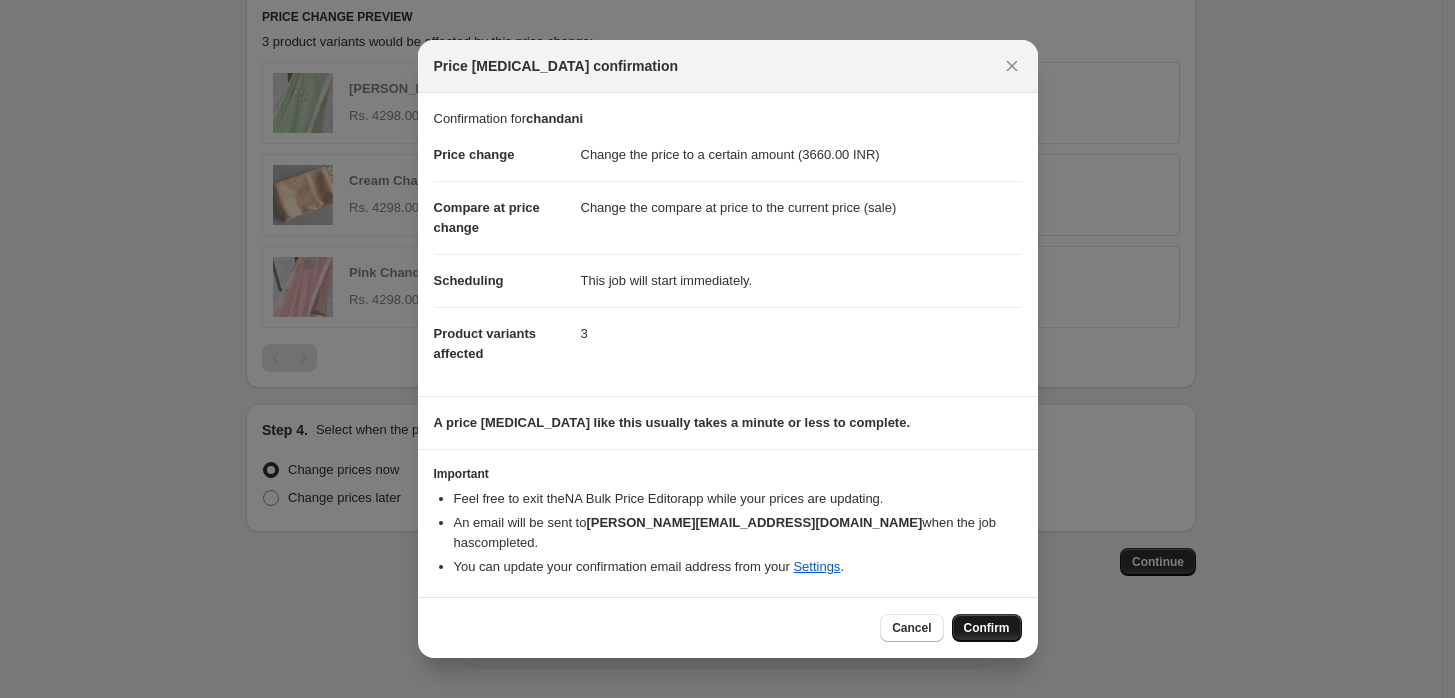 click on "Confirm" at bounding box center [987, 628] 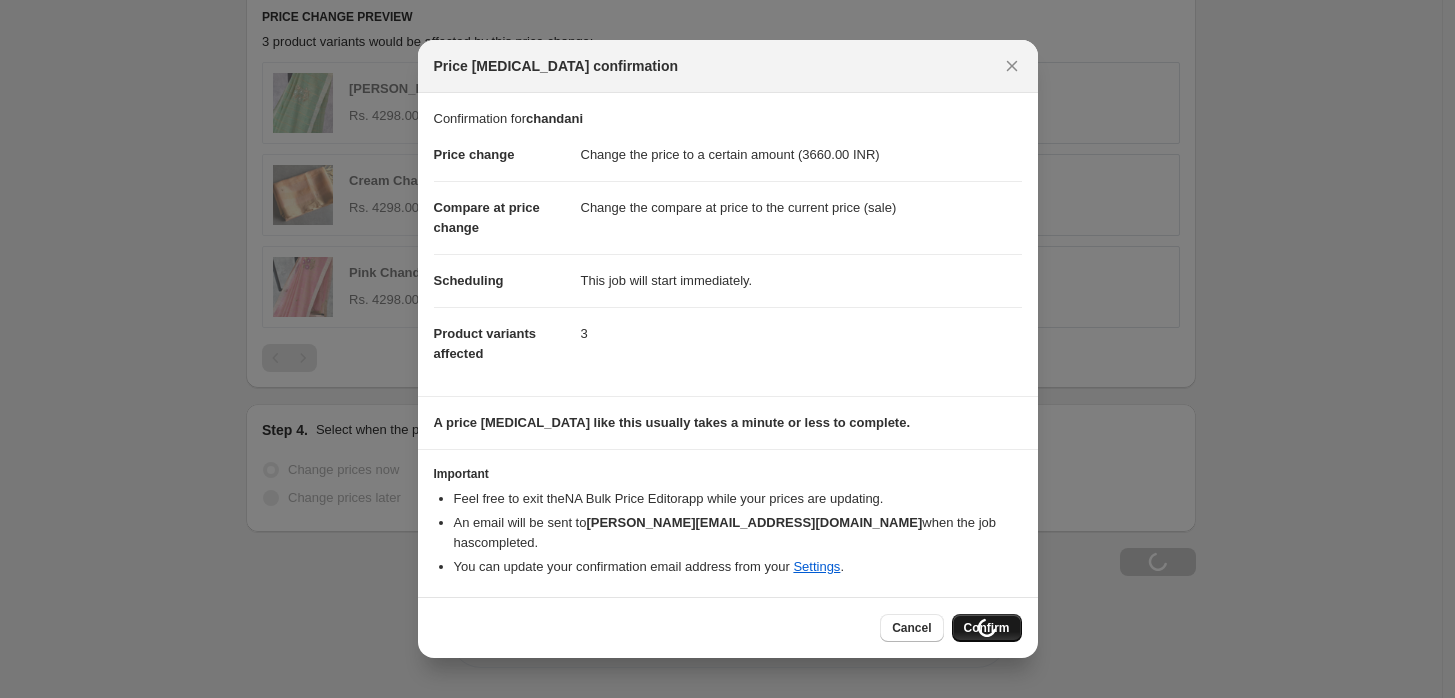 scroll, scrollTop: 1060, scrollLeft: 0, axis: vertical 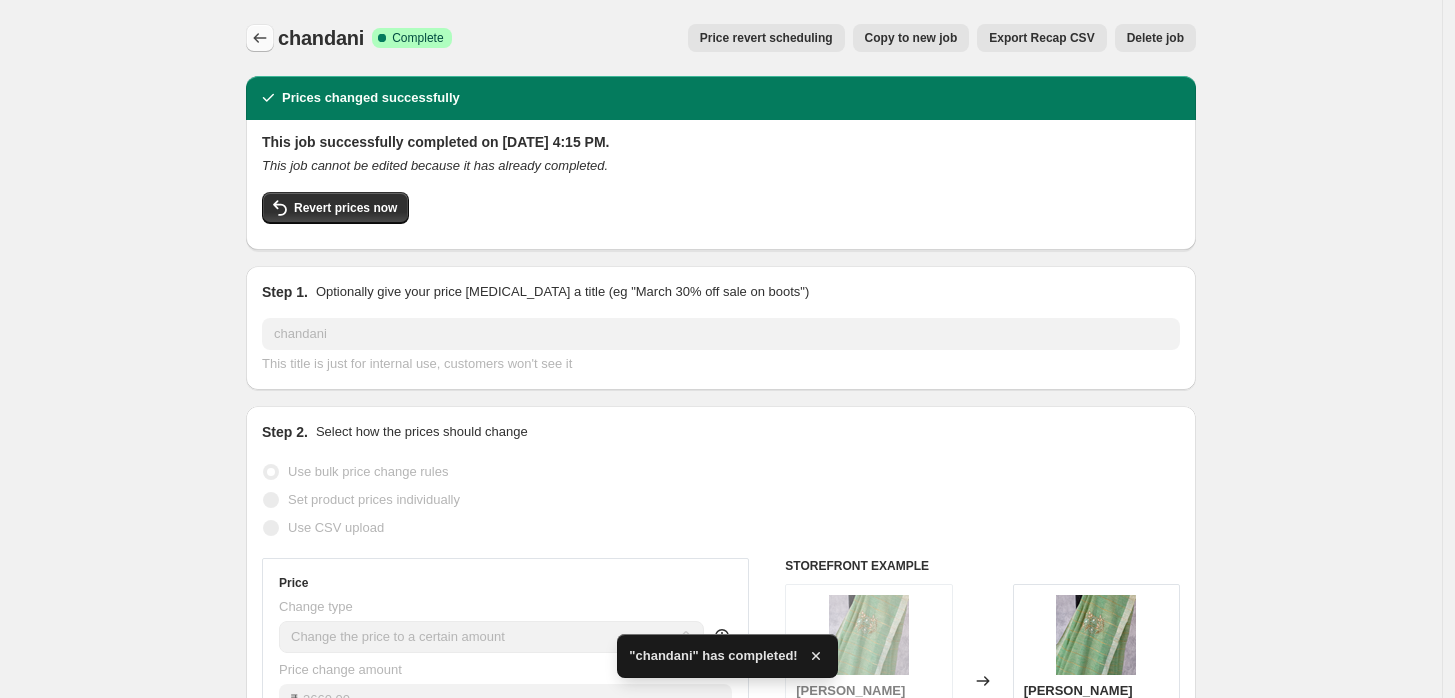 click 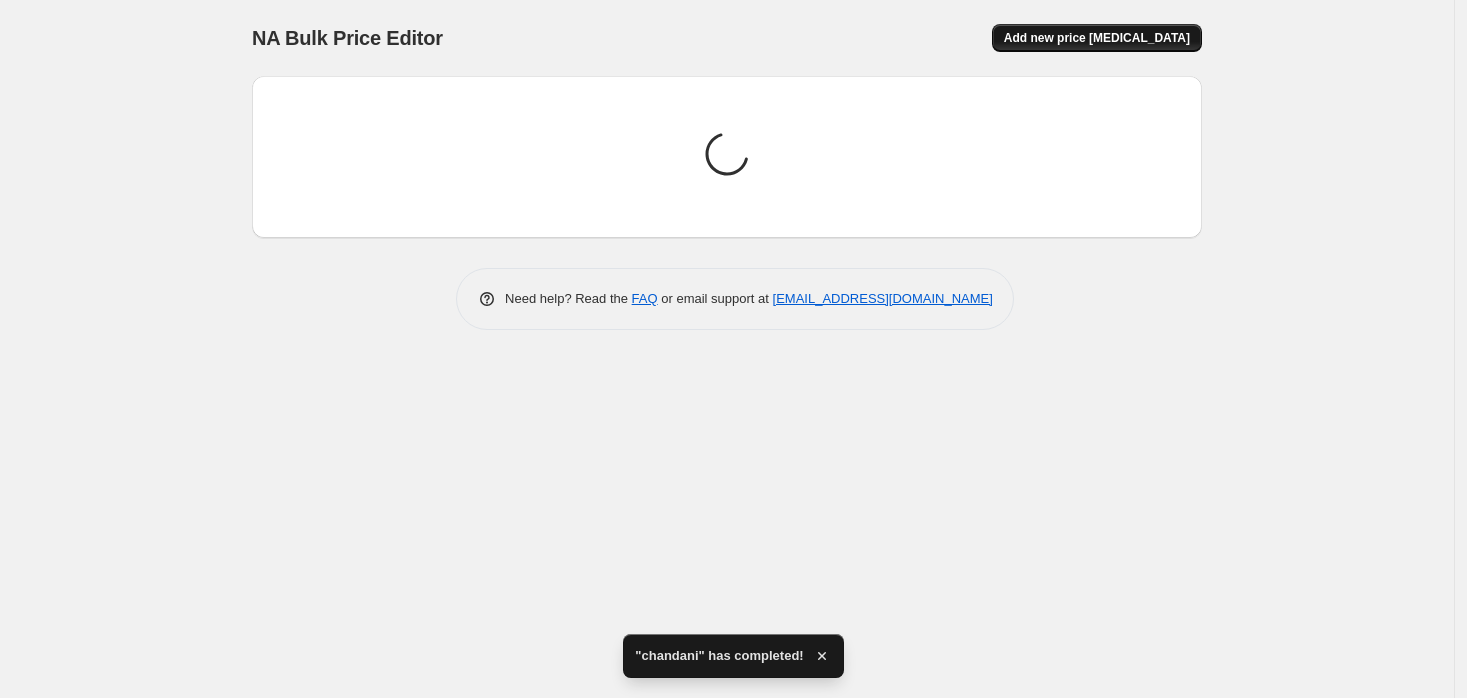 click on "Add new price [MEDICAL_DATA]" at bounding box center [1097, 38] 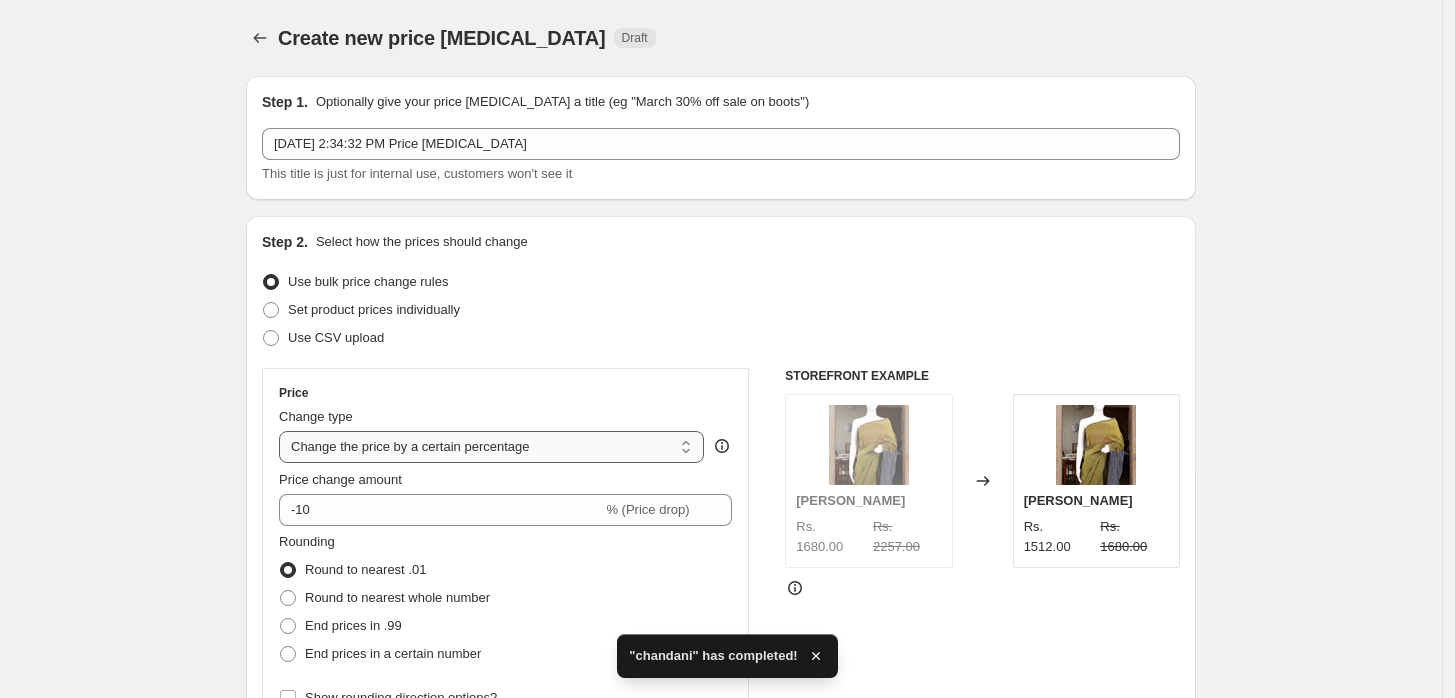click on "Change the price to a certain amount Change the price by a certain amount Change the price by a certain percentage Change the price to the current compare at price (price before sale) Change the price by a certain amount relative to the compare at price Change the price by a certain percentage relative to the compare at price Don't change the price Change the price by a certain percentage relative to the cost per item Change price to certain cost margin" at bounding box center (491, 447) 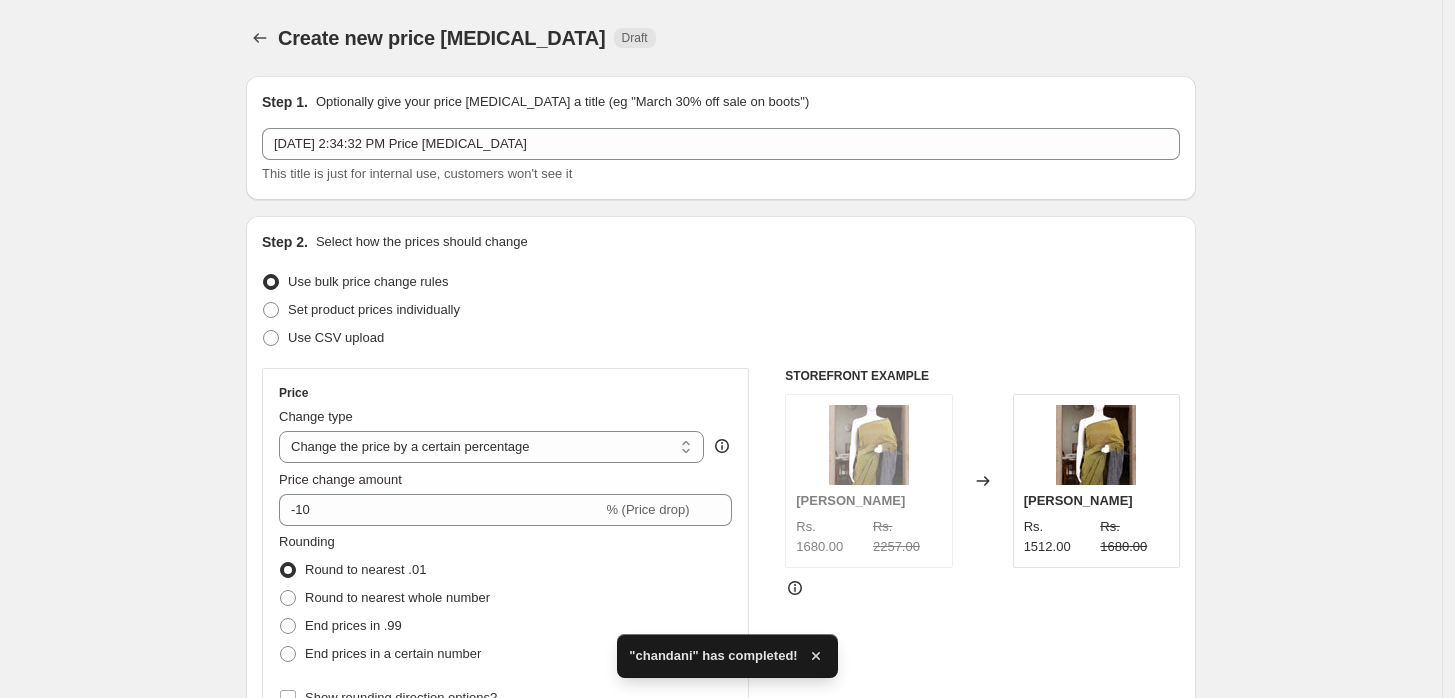 type on "80.00" 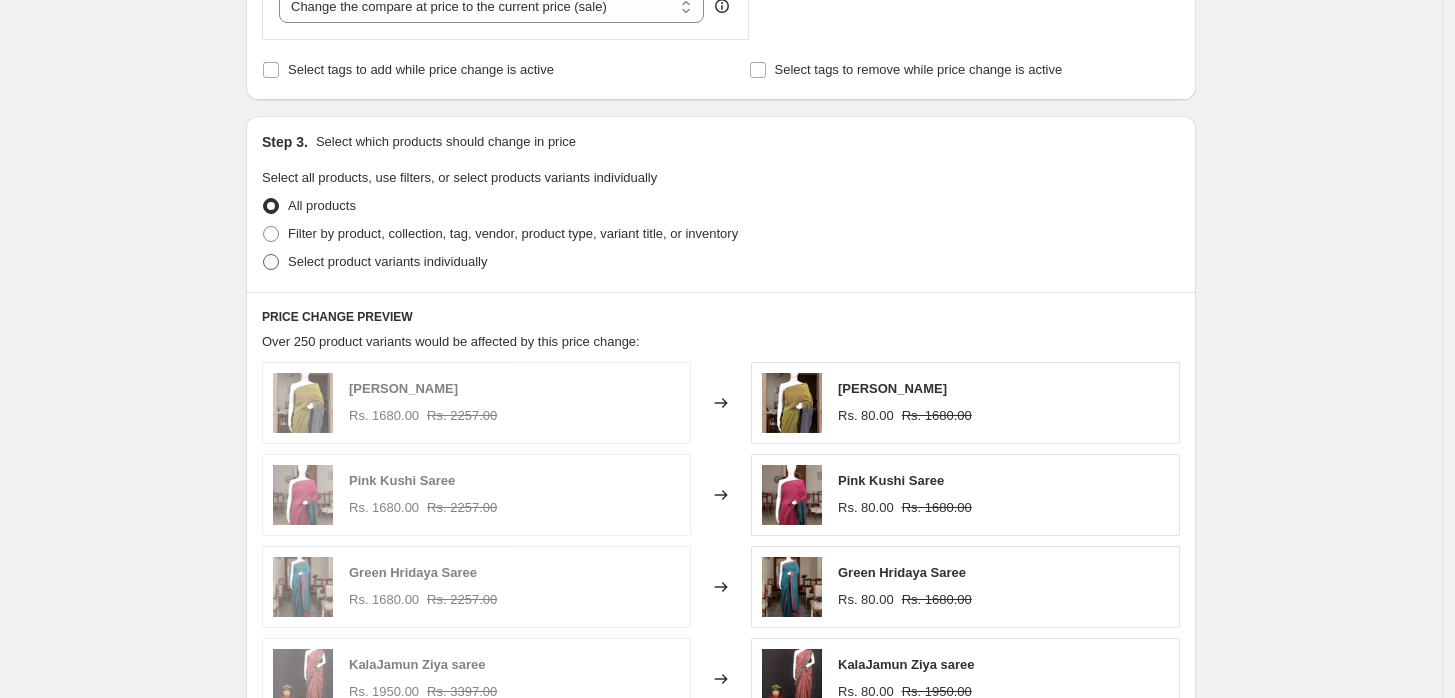 scroll, scrollTop: 630, scrollLeft: 0, axis: vertical 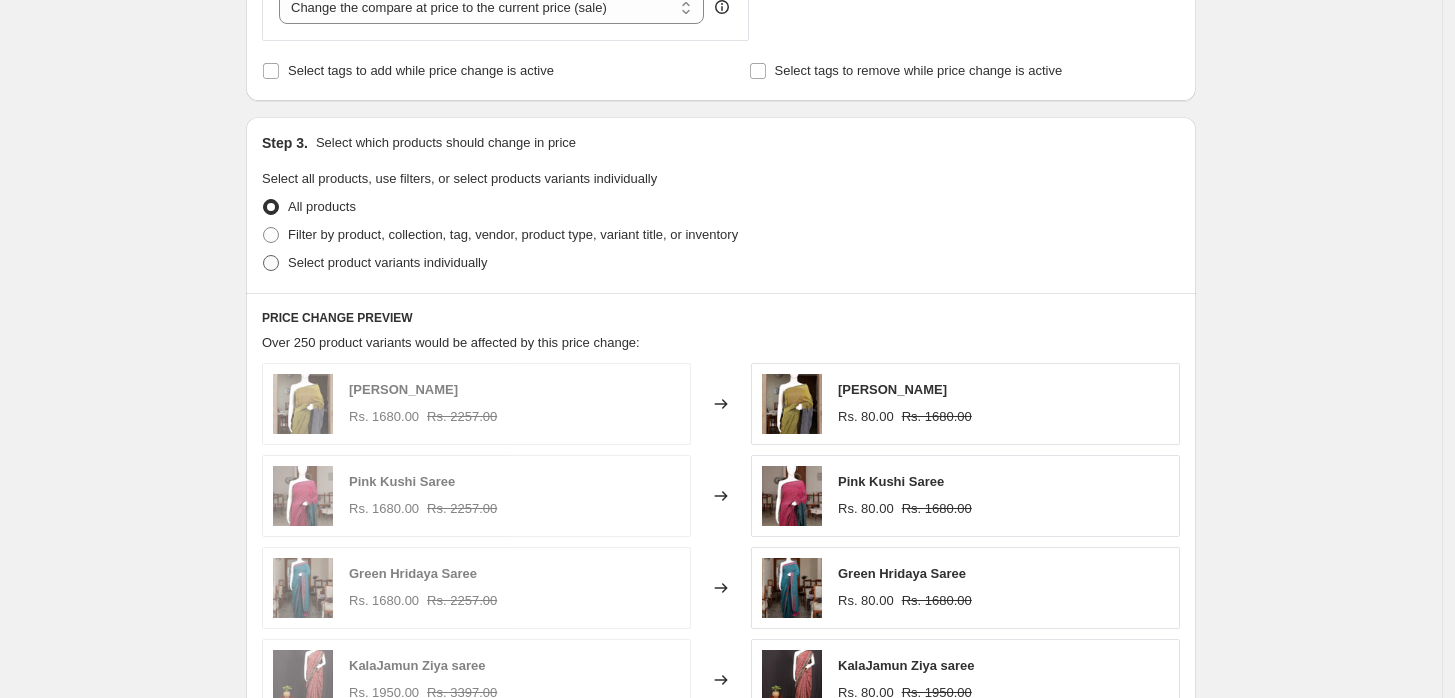 click at bounding box center [271, 263] 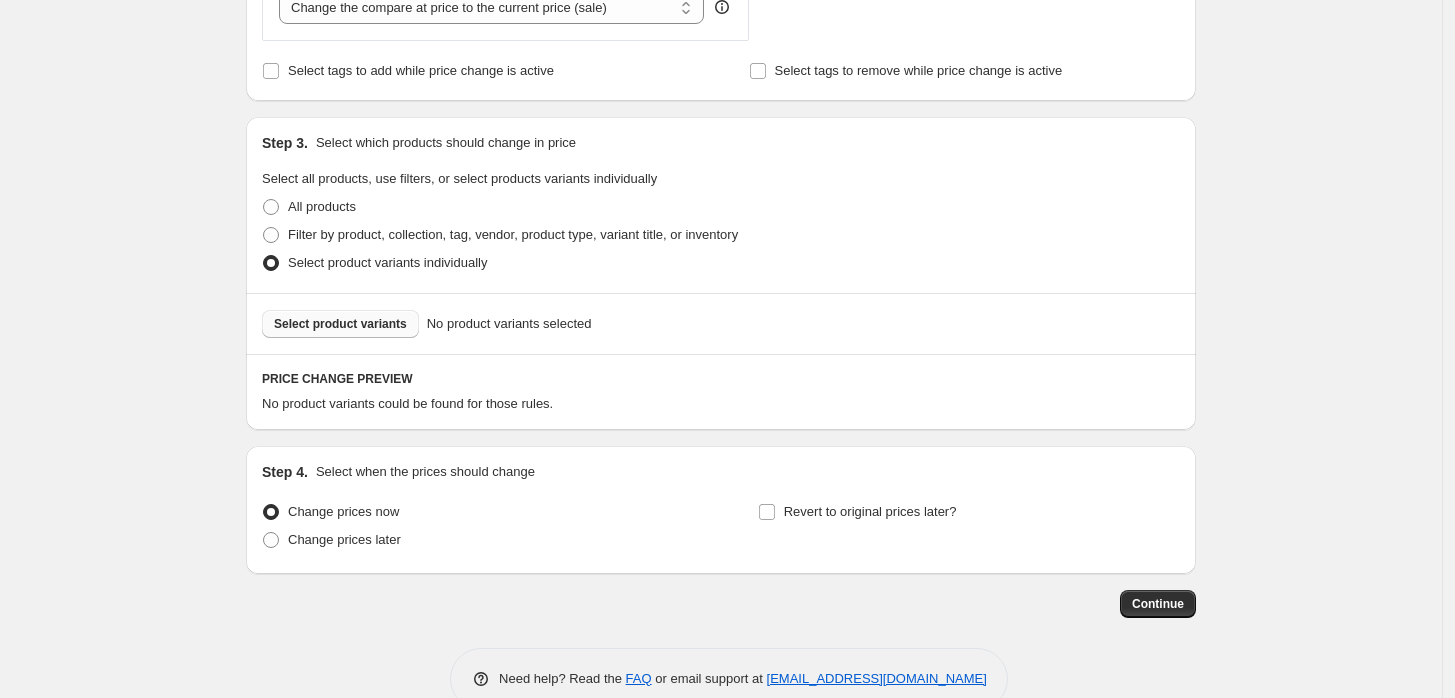 click on "Select product variants" at bounding box center (340, 324) 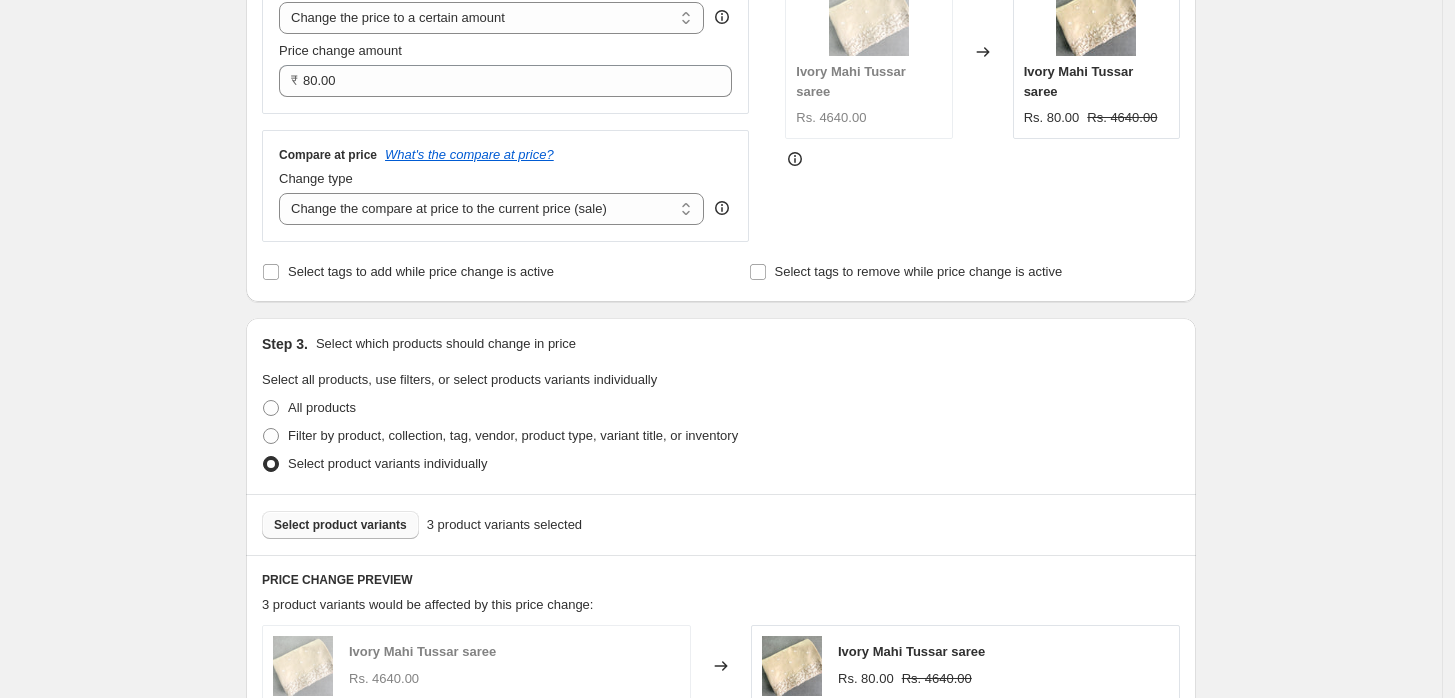 scroll, scrollTop: 372, scrollLeft: 0, axis: vertical 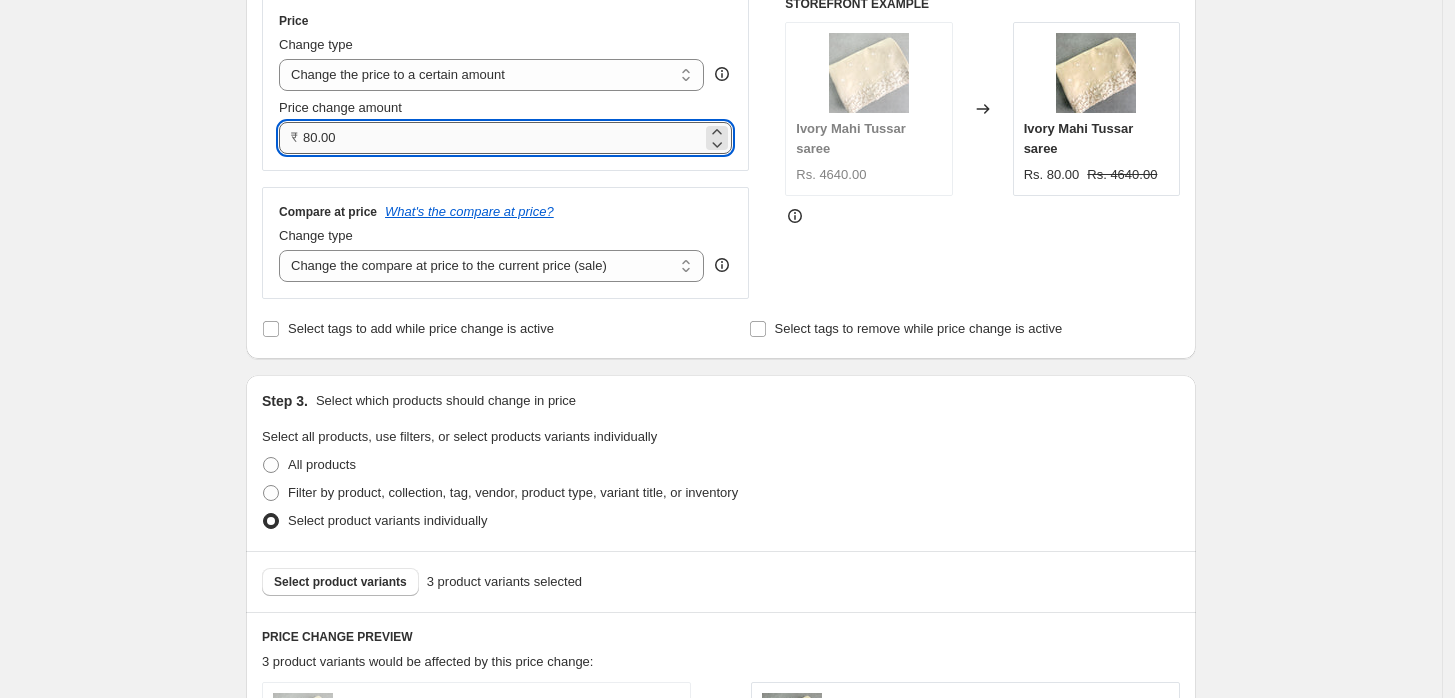 click on "80.00" at bounding box center (502, 138) 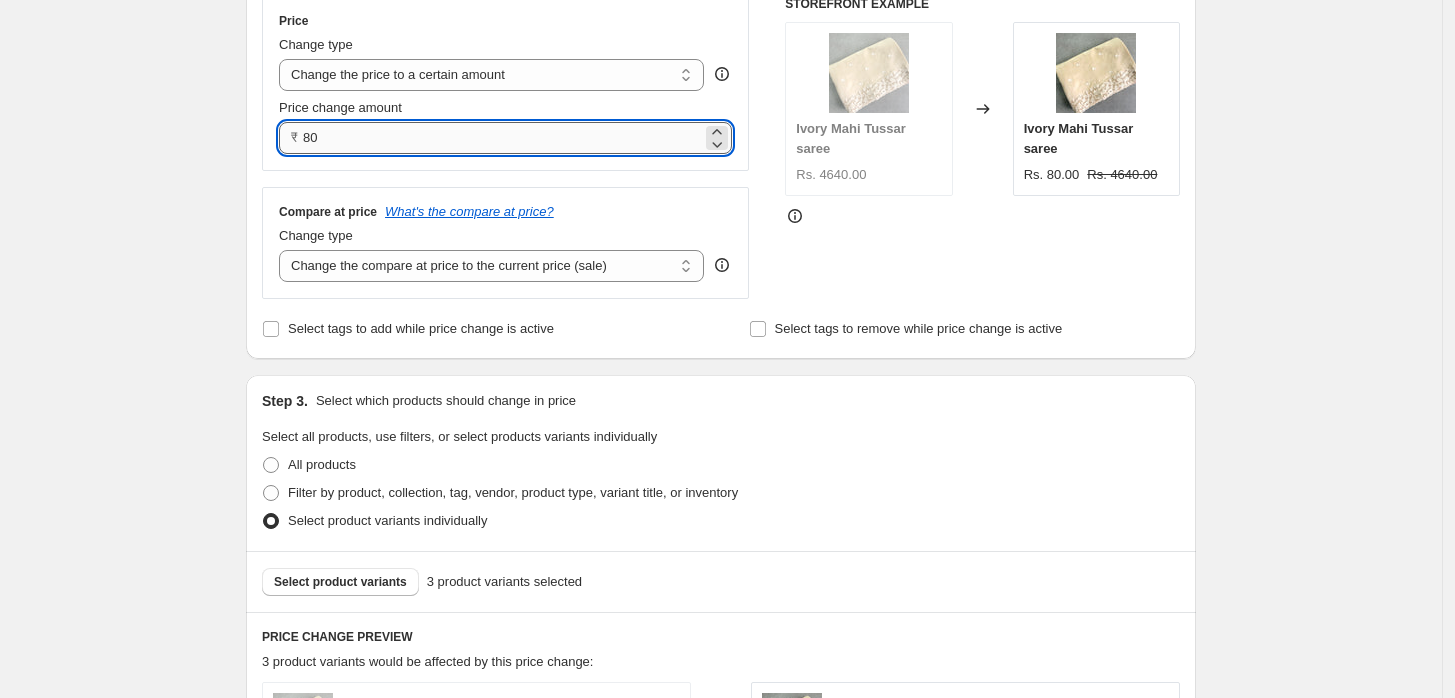 type on "8" 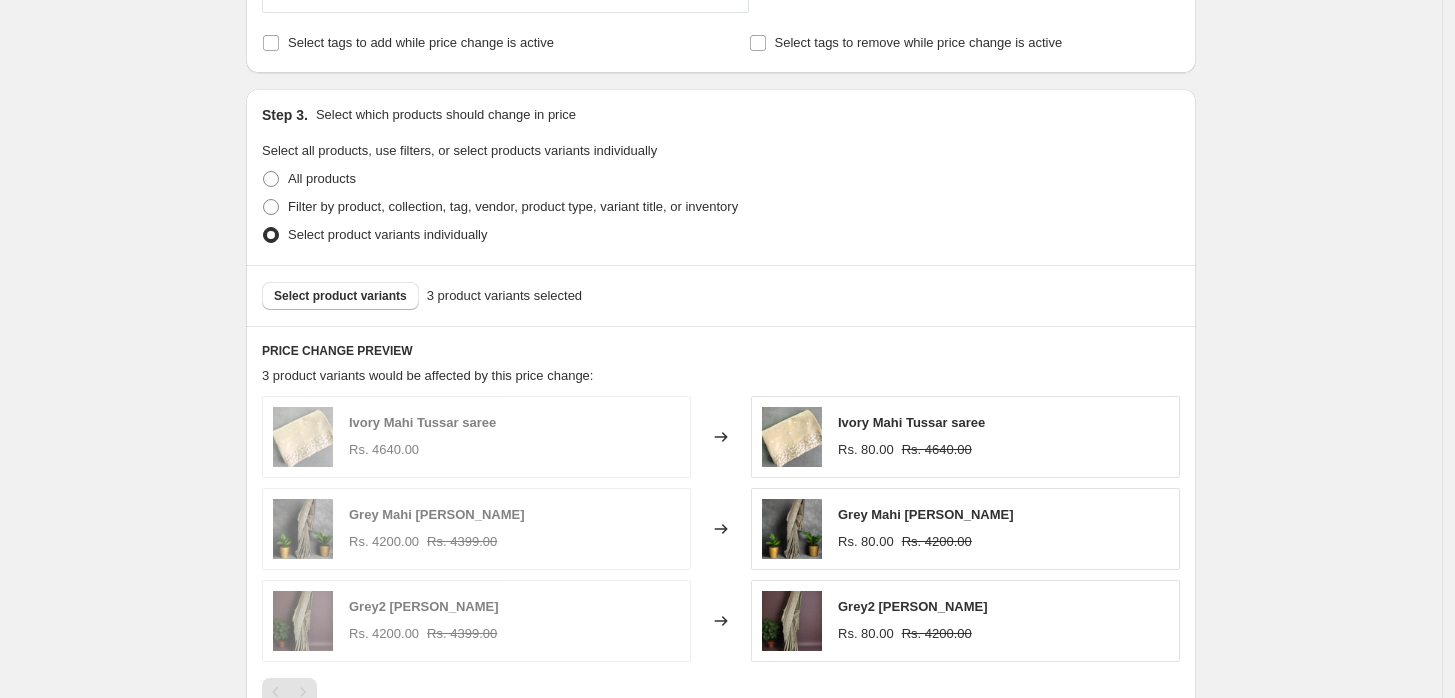 scroll, scrollTop: 0, scrollLeft: 0, axis: both 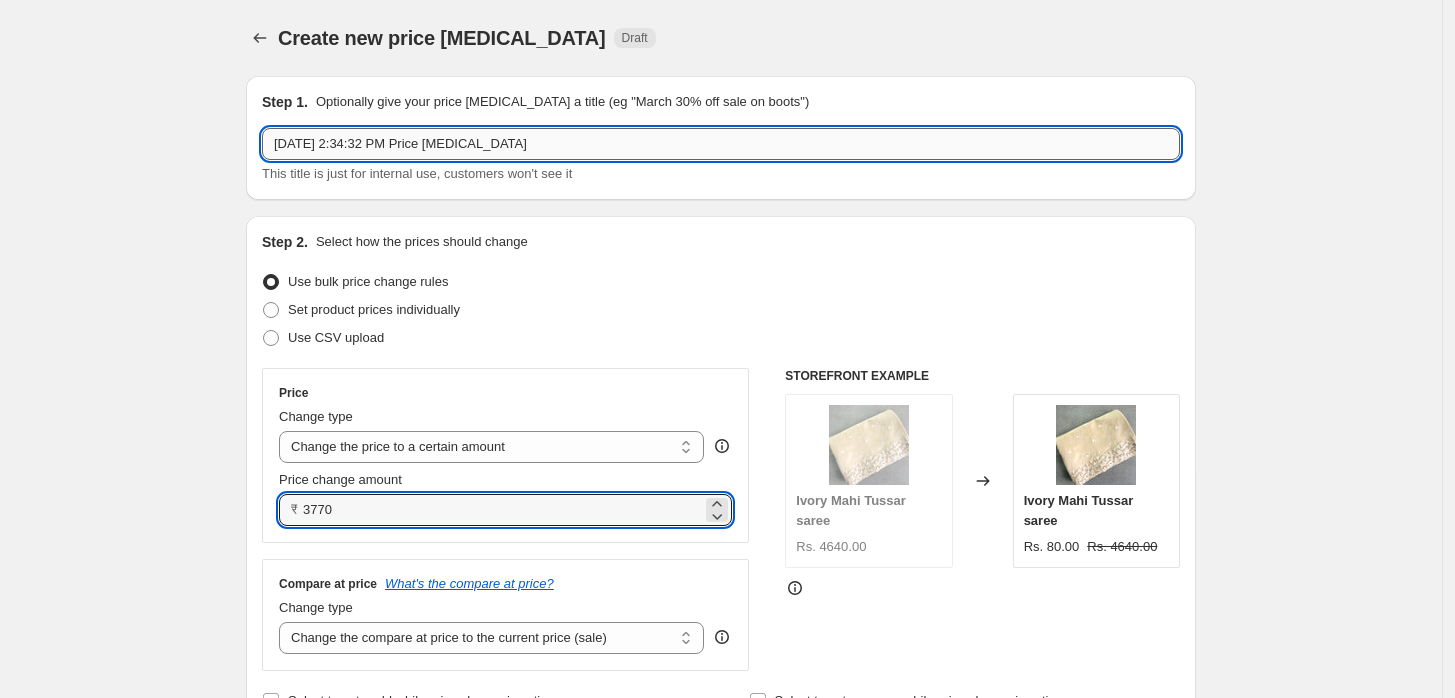 type on "3770.00" 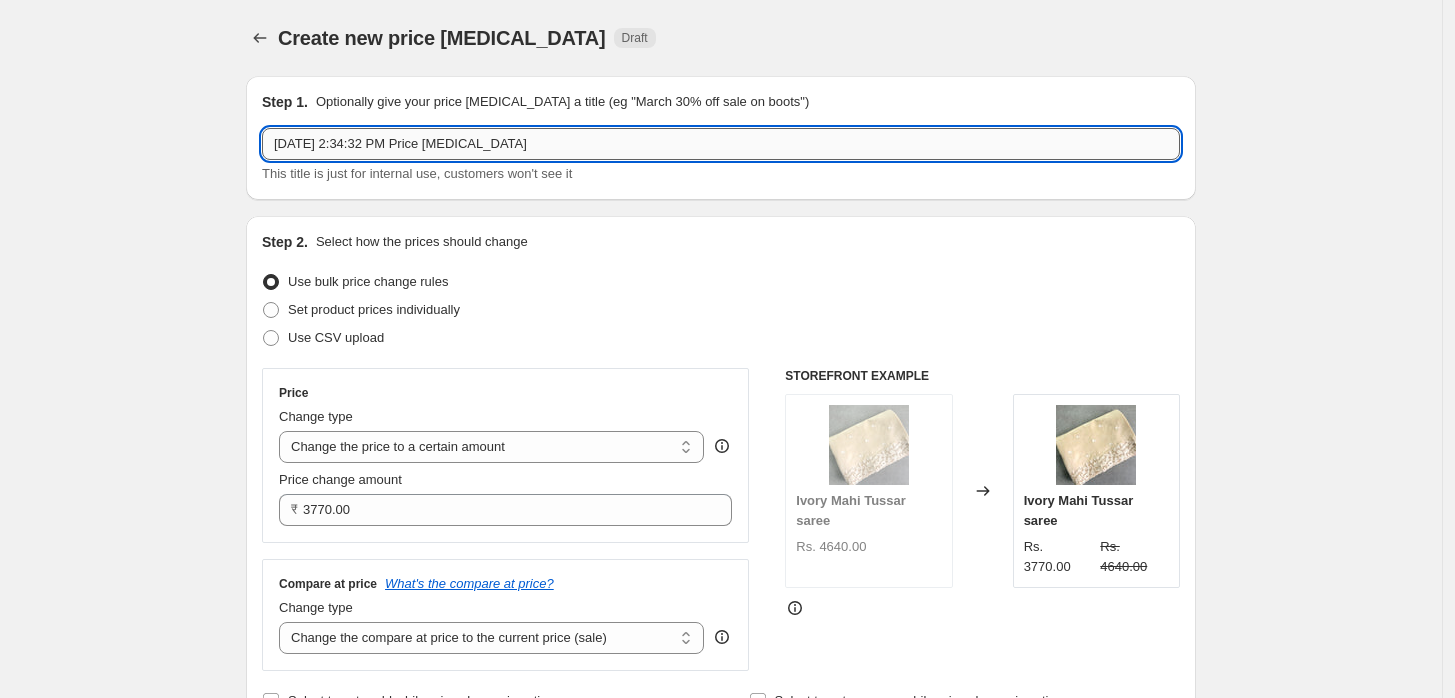 click on "[DATE] 2:34:32 PM Price [MEDICAL_DATA]" at bounding box center [721, 144] 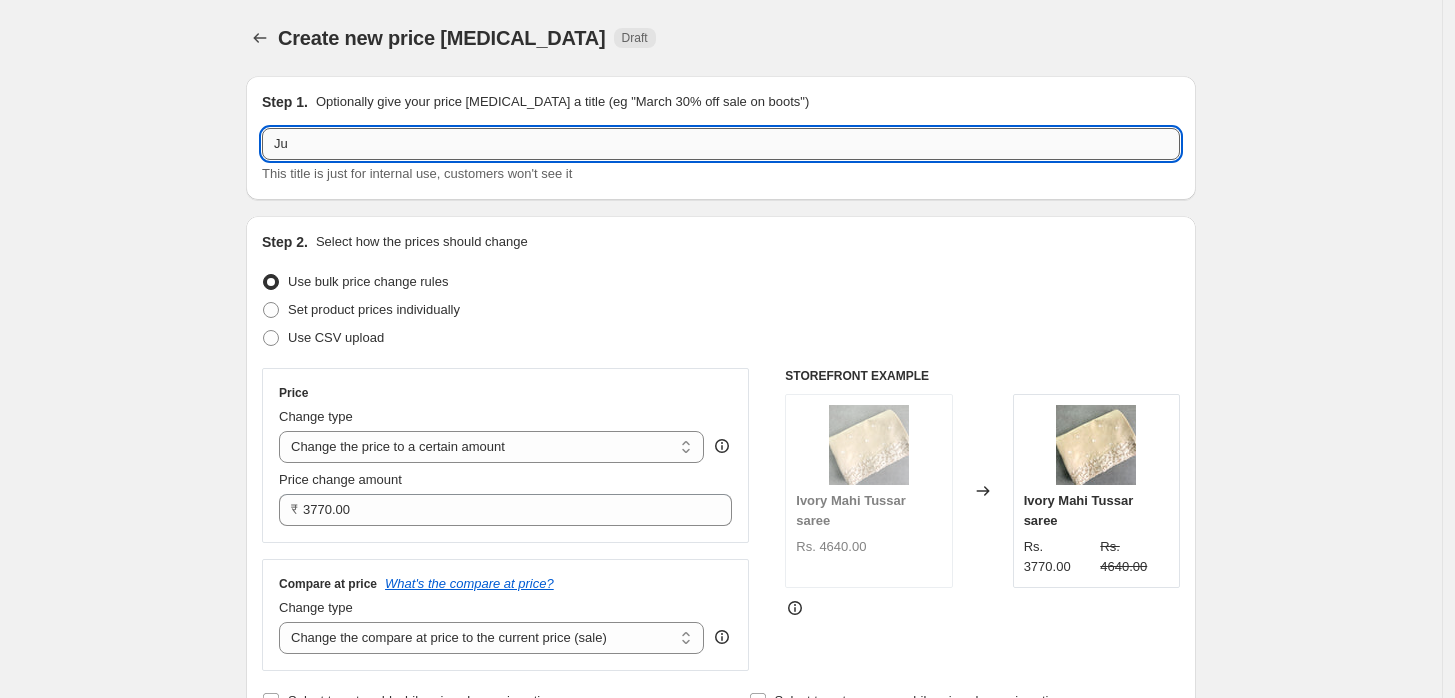 type on "J" 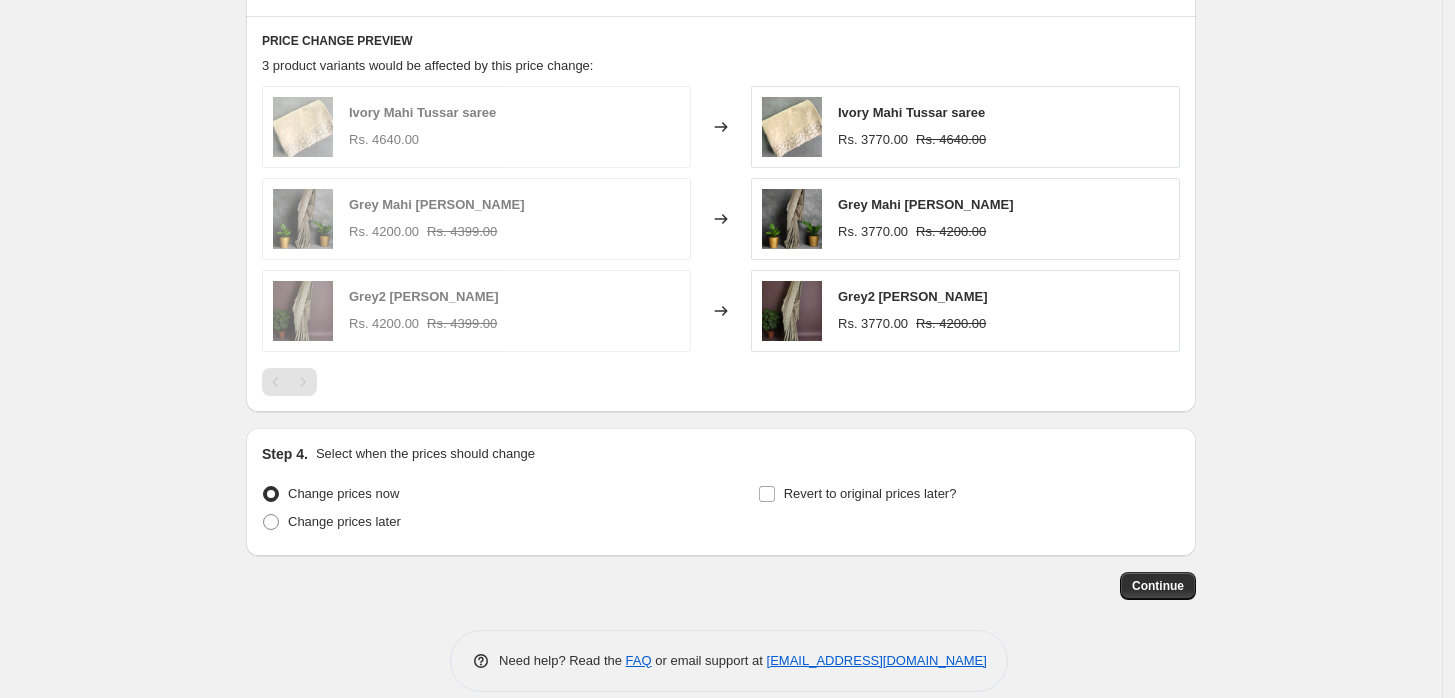 scroll, scrollTop: 992, scrollLeft: 0, axis: vertical 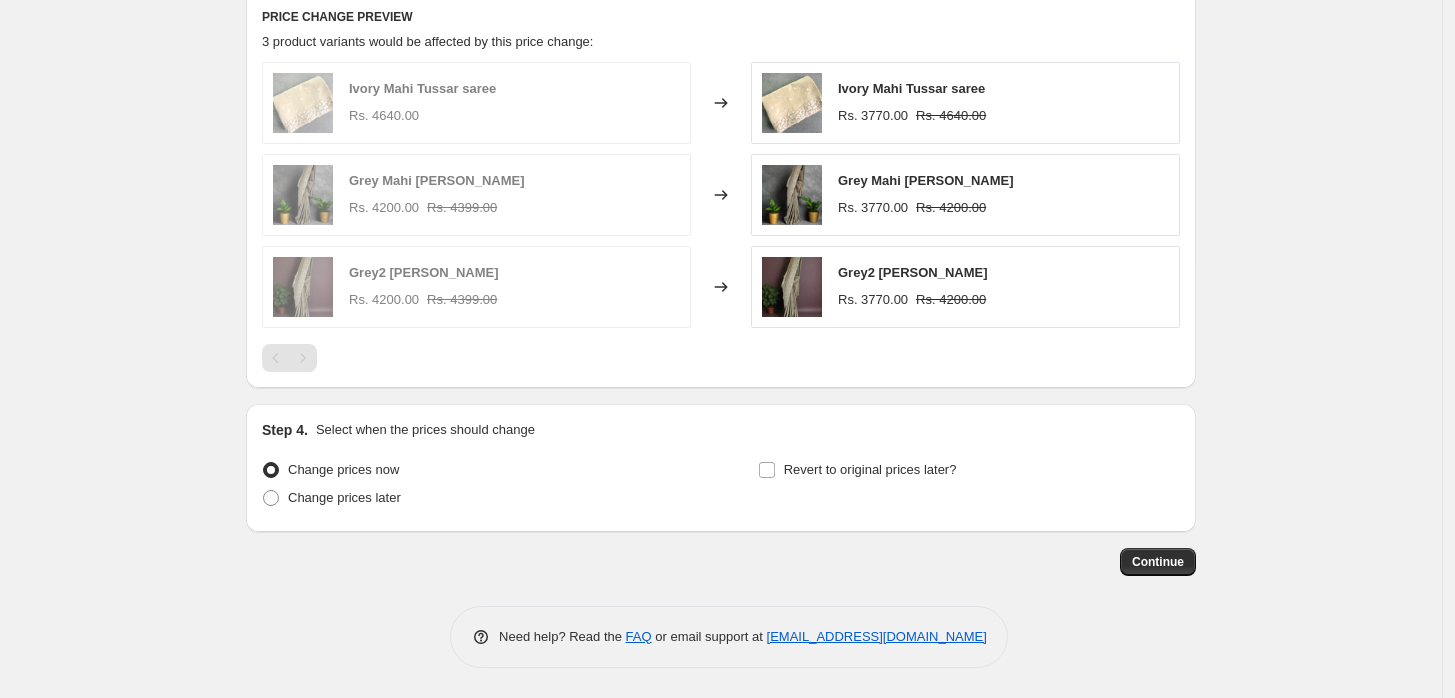 type on "mahi" 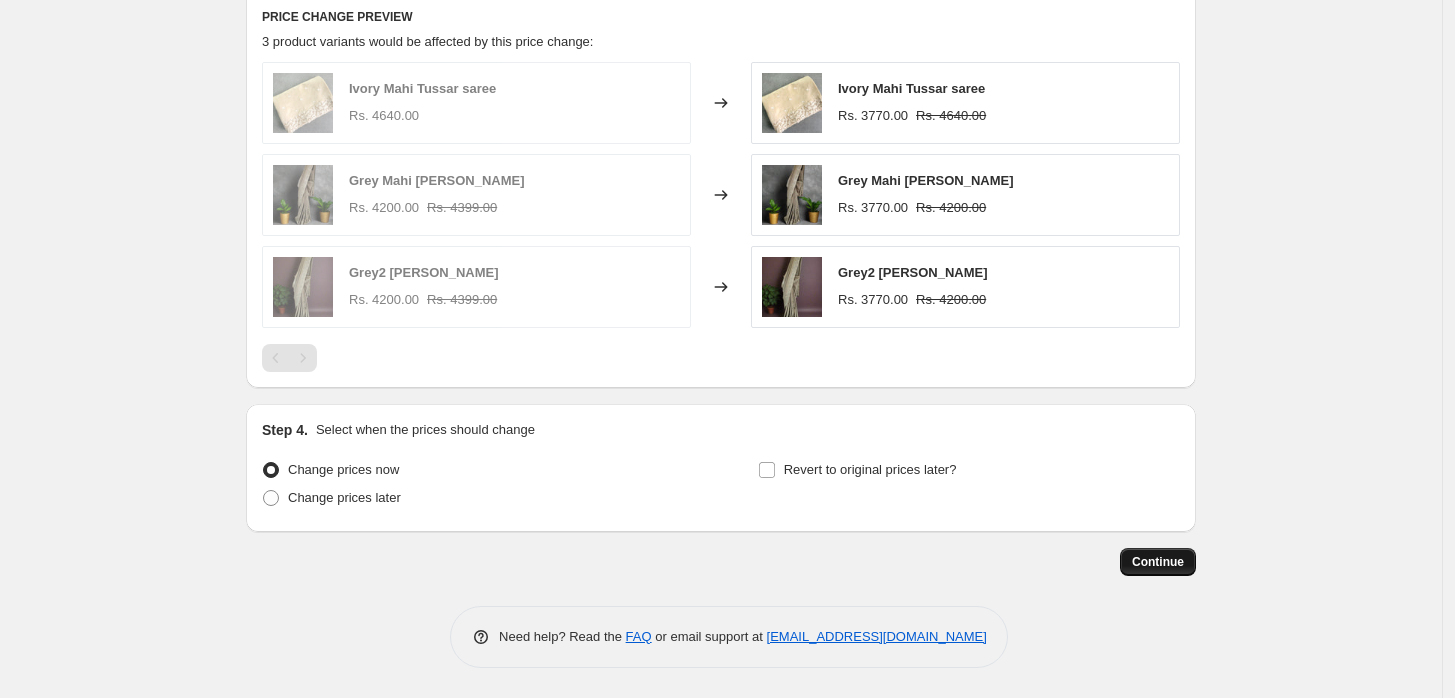 click on "Continue" at bounding box center (1158, 562) 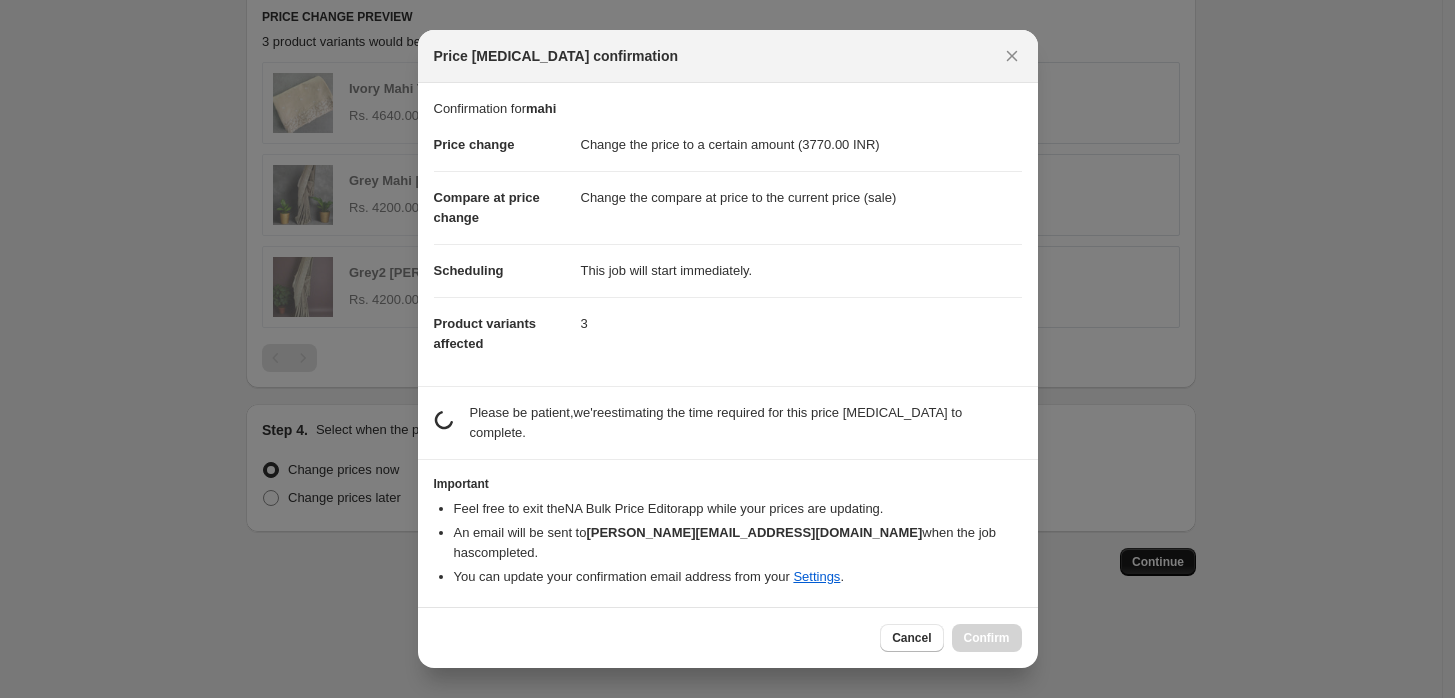 scroll, scrollTop: 0, scrollLeft: 0, axis: both 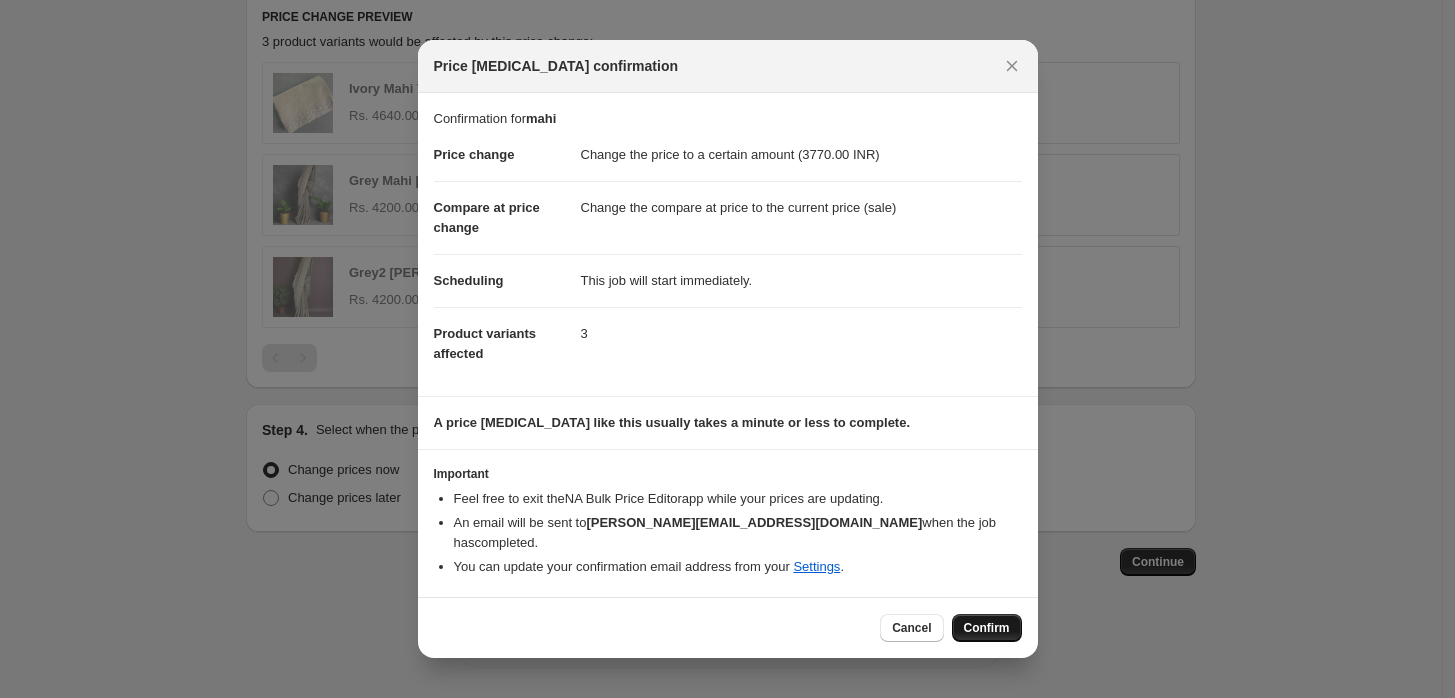 click on "Confirm" at bounding box center (987, 628) 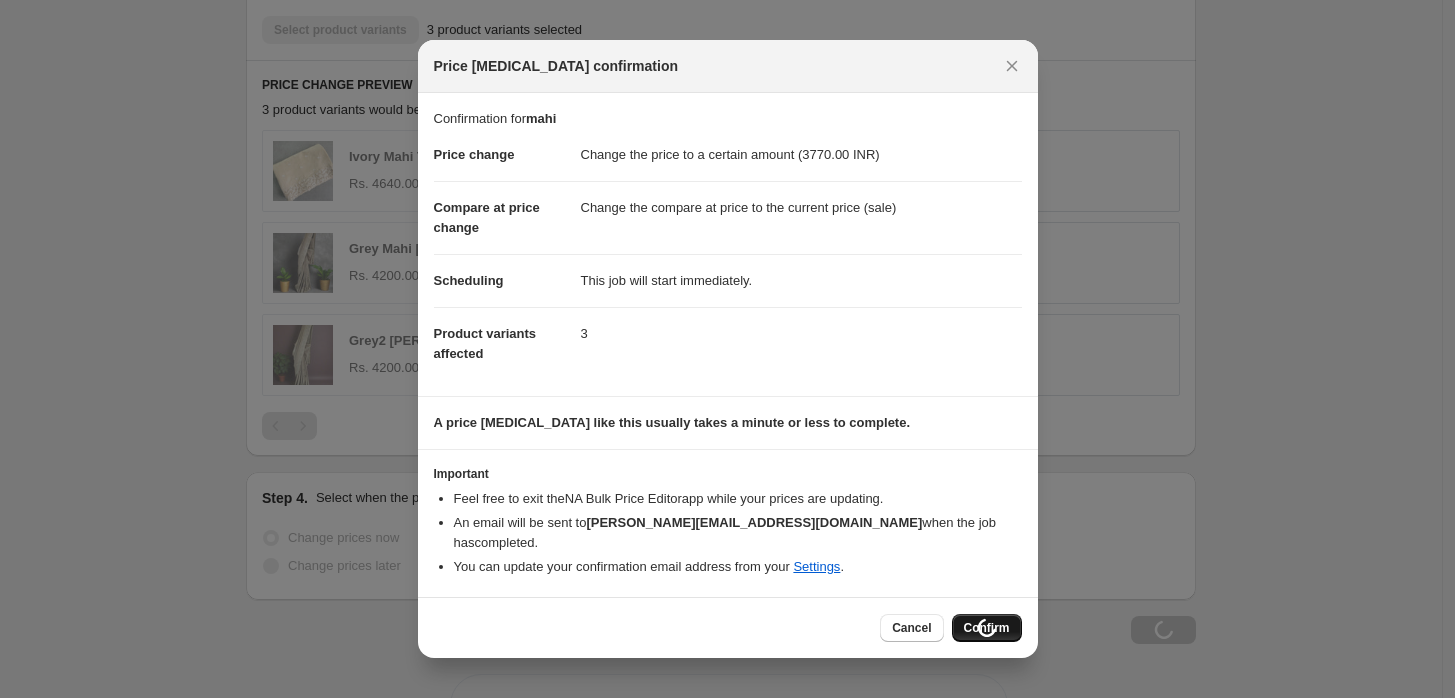 scroll, scrollTop: 1060, scrollLeft: 0, axis: vertical 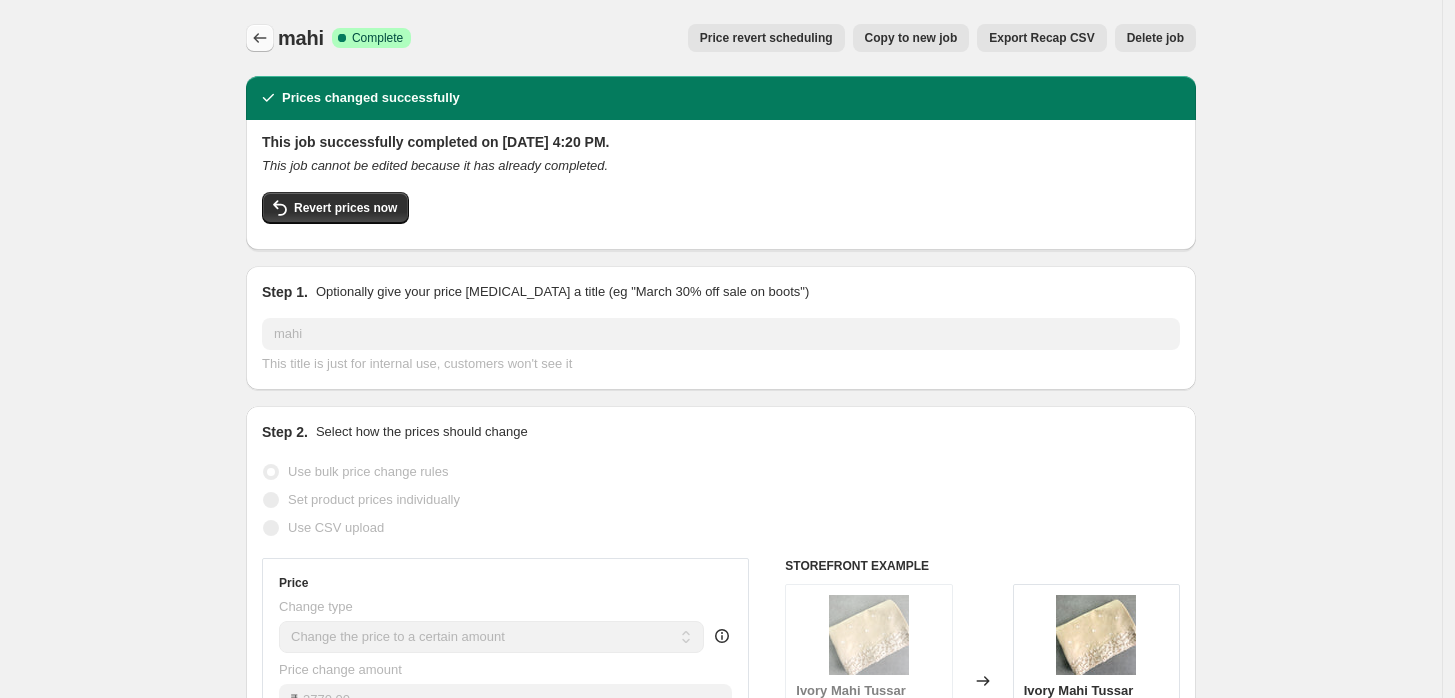 click 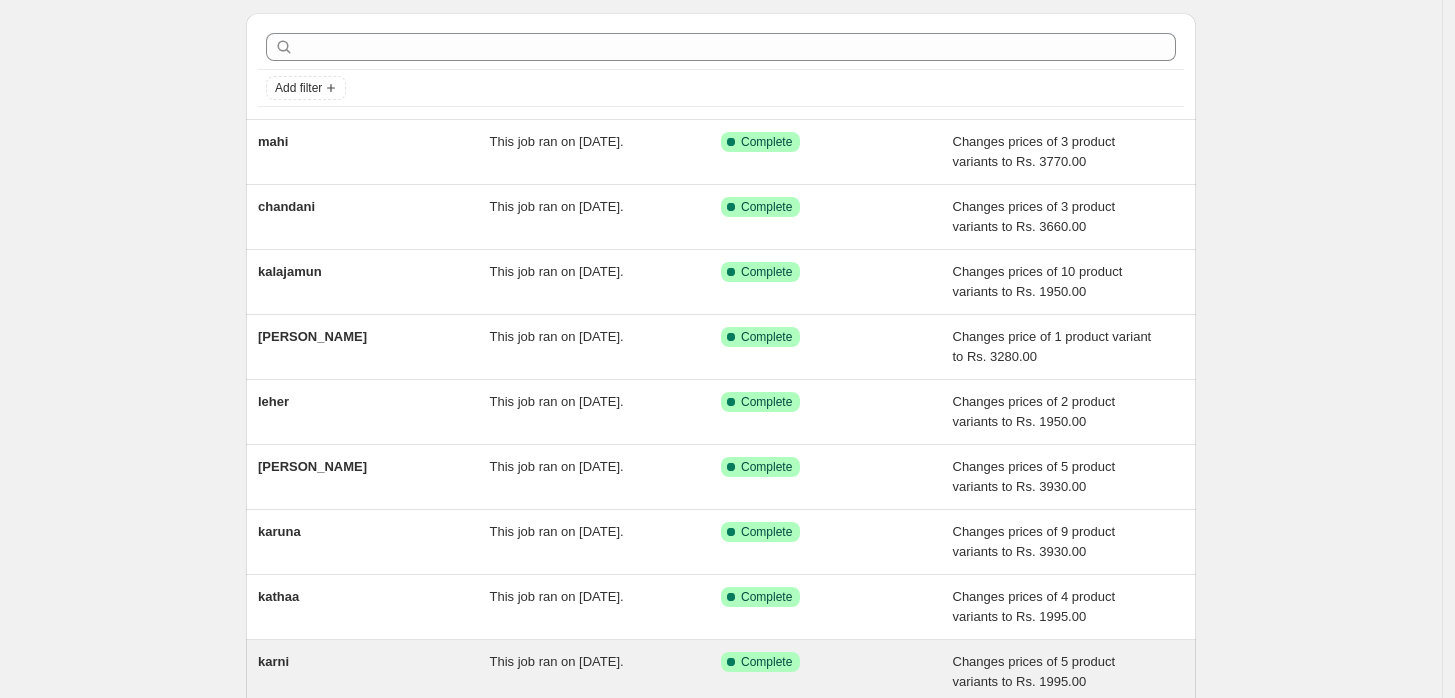 scroll, scrollTop: 50, scrollLeft: 0, axis: vertical 